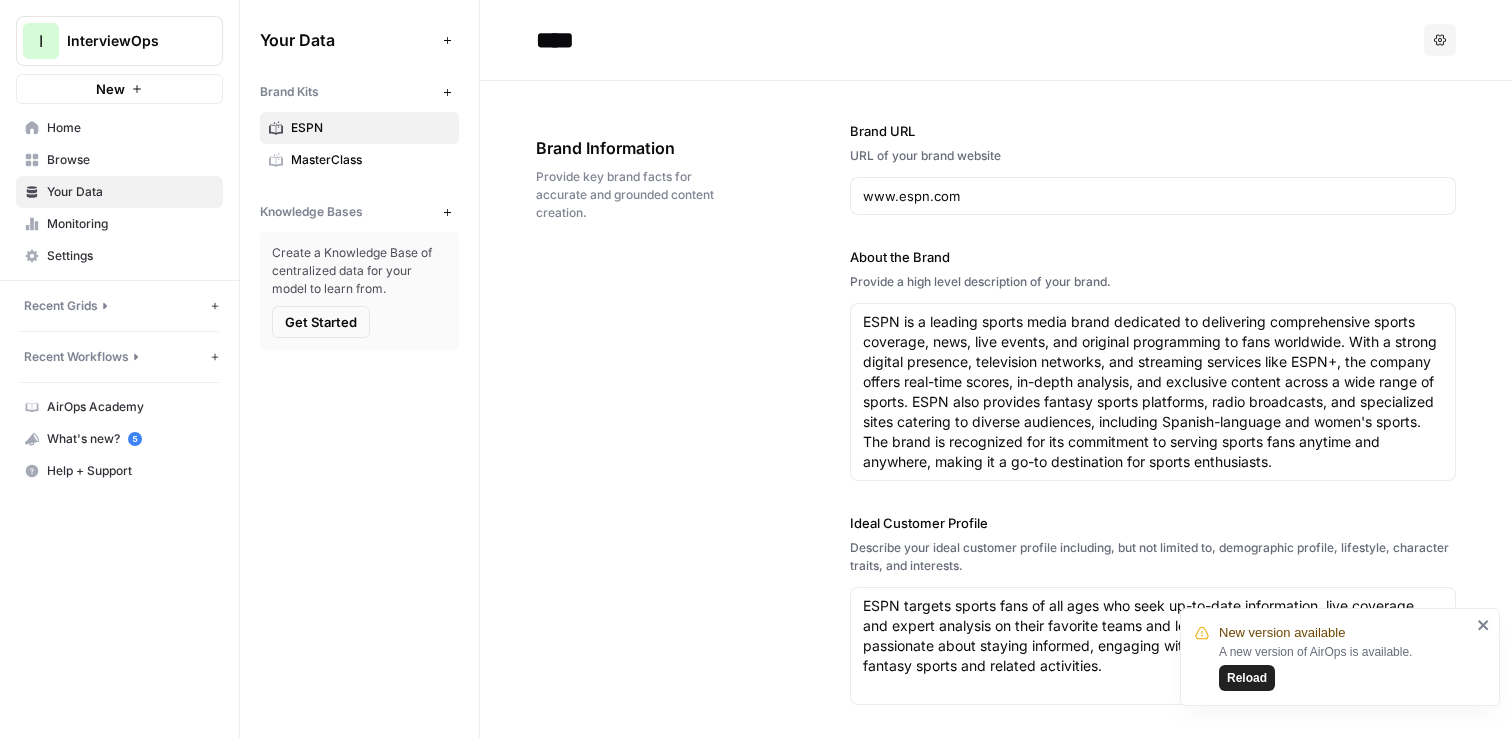 scroll, scrollTop: 0, scrollLeft: 0, axis: both 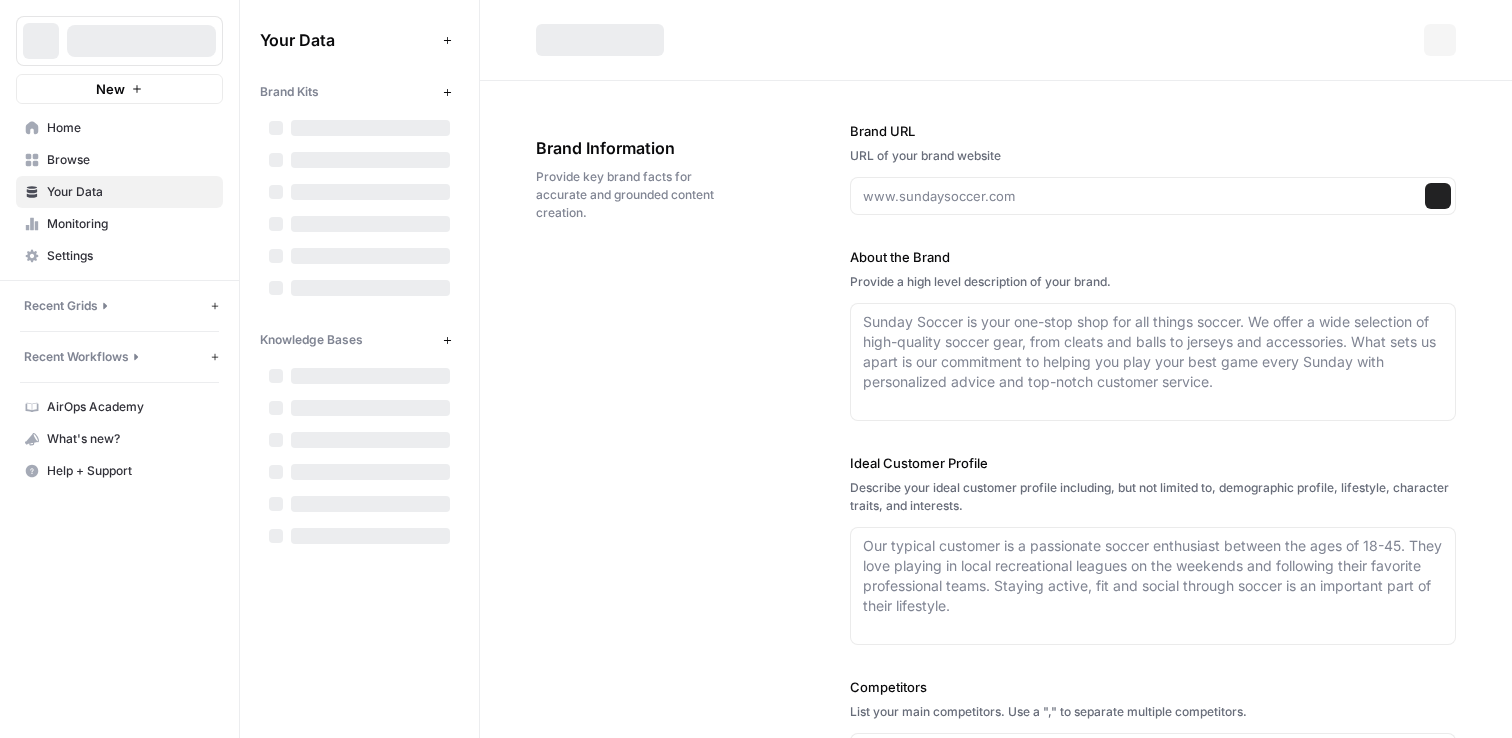 type on "www.espn.com" 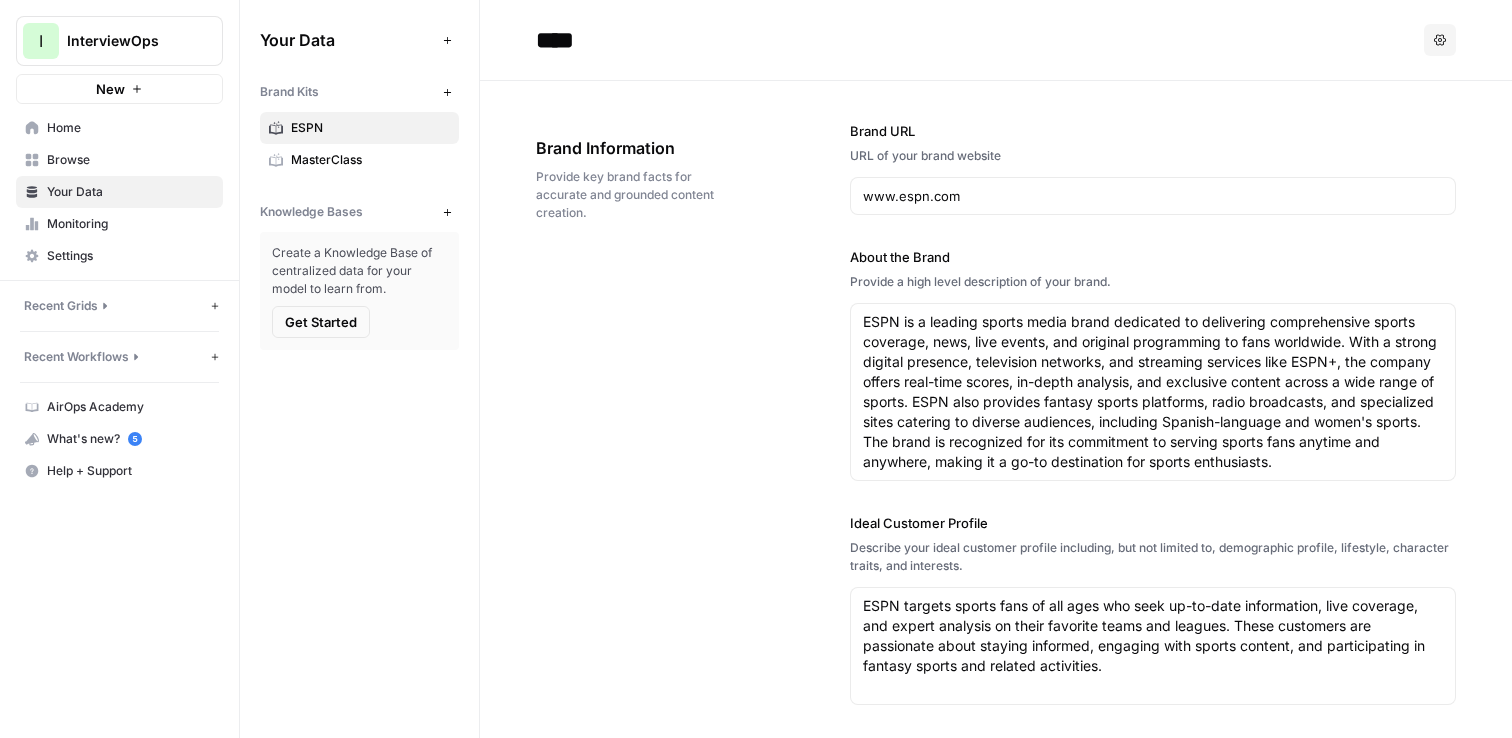 scroll, scrollTop: 21, scrollLeft: 0, axis: vertical 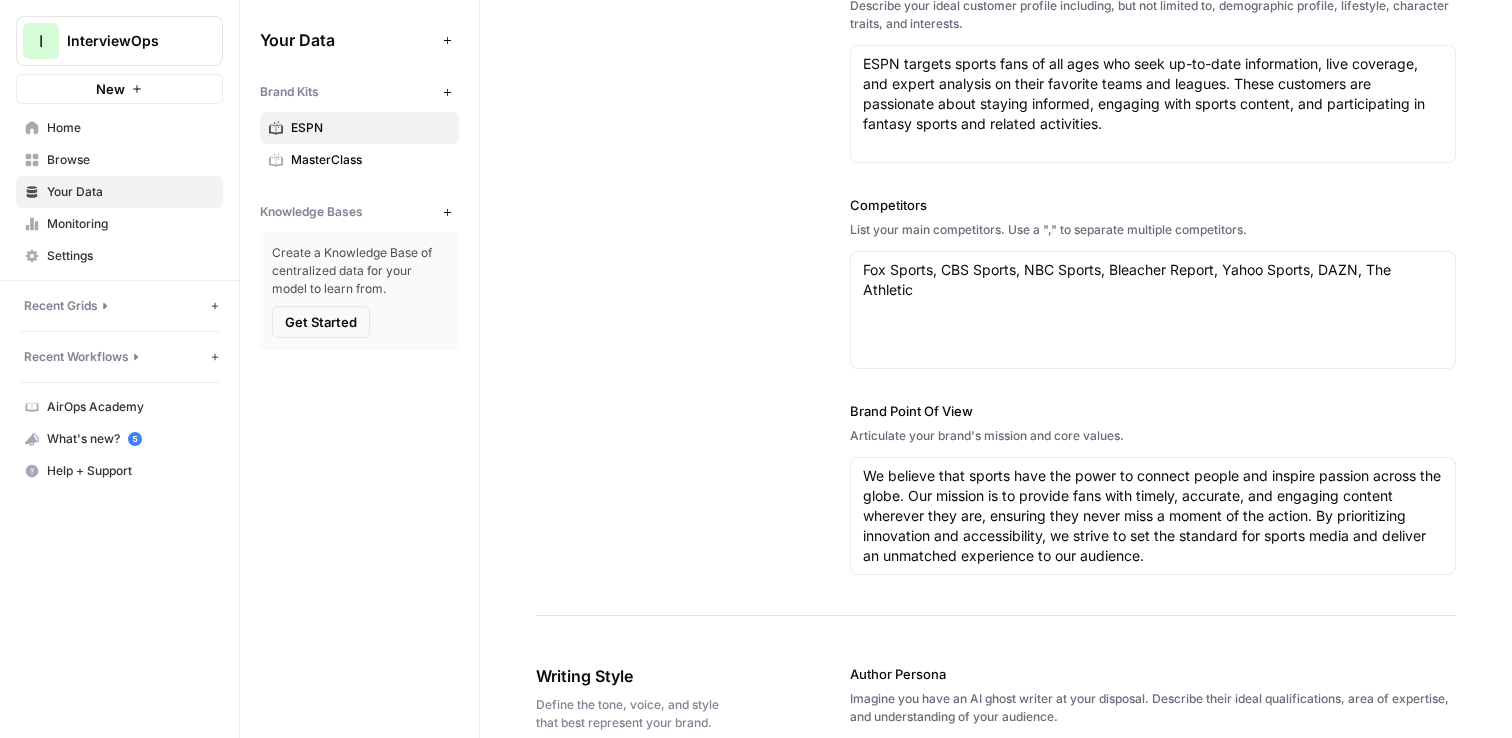 click 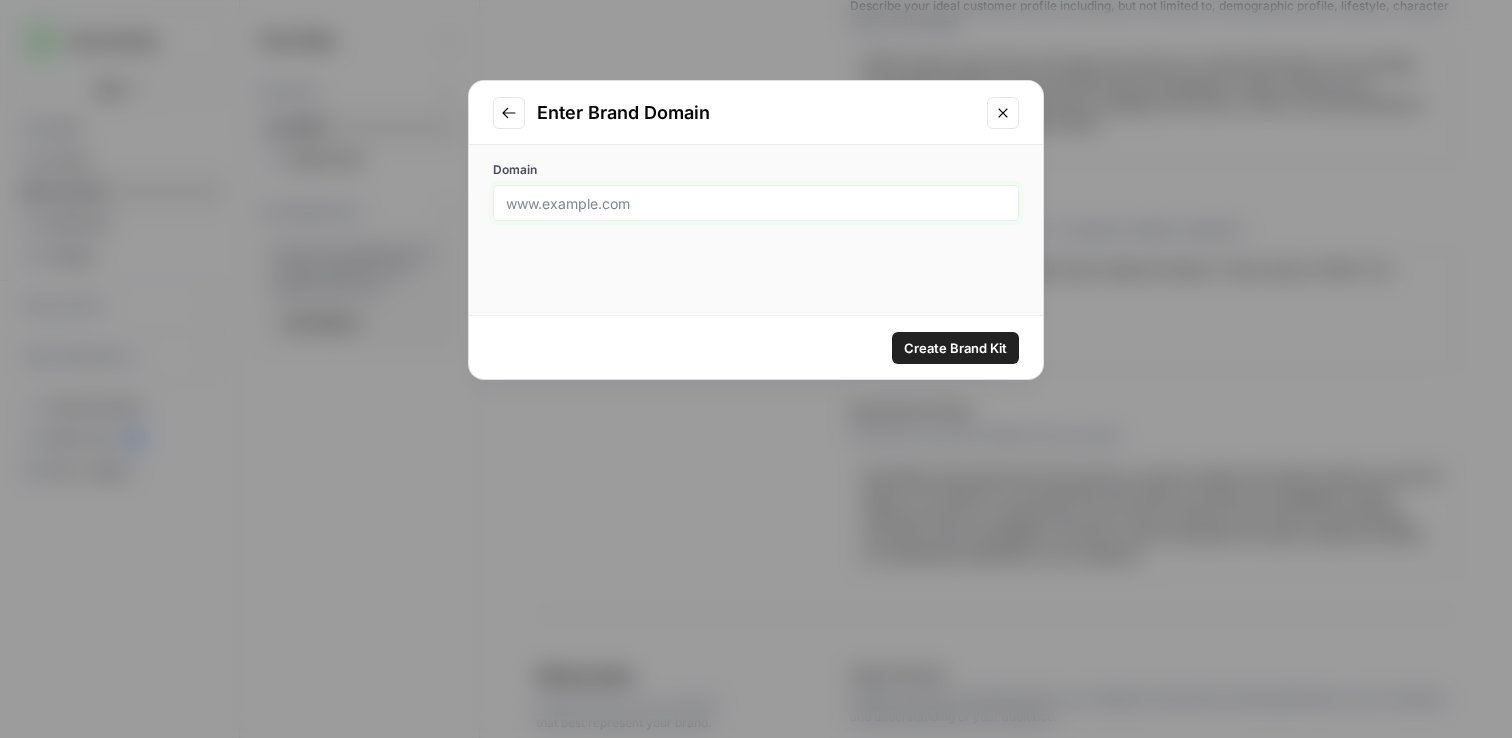click on "Domain" at bounding box center [756, 203] 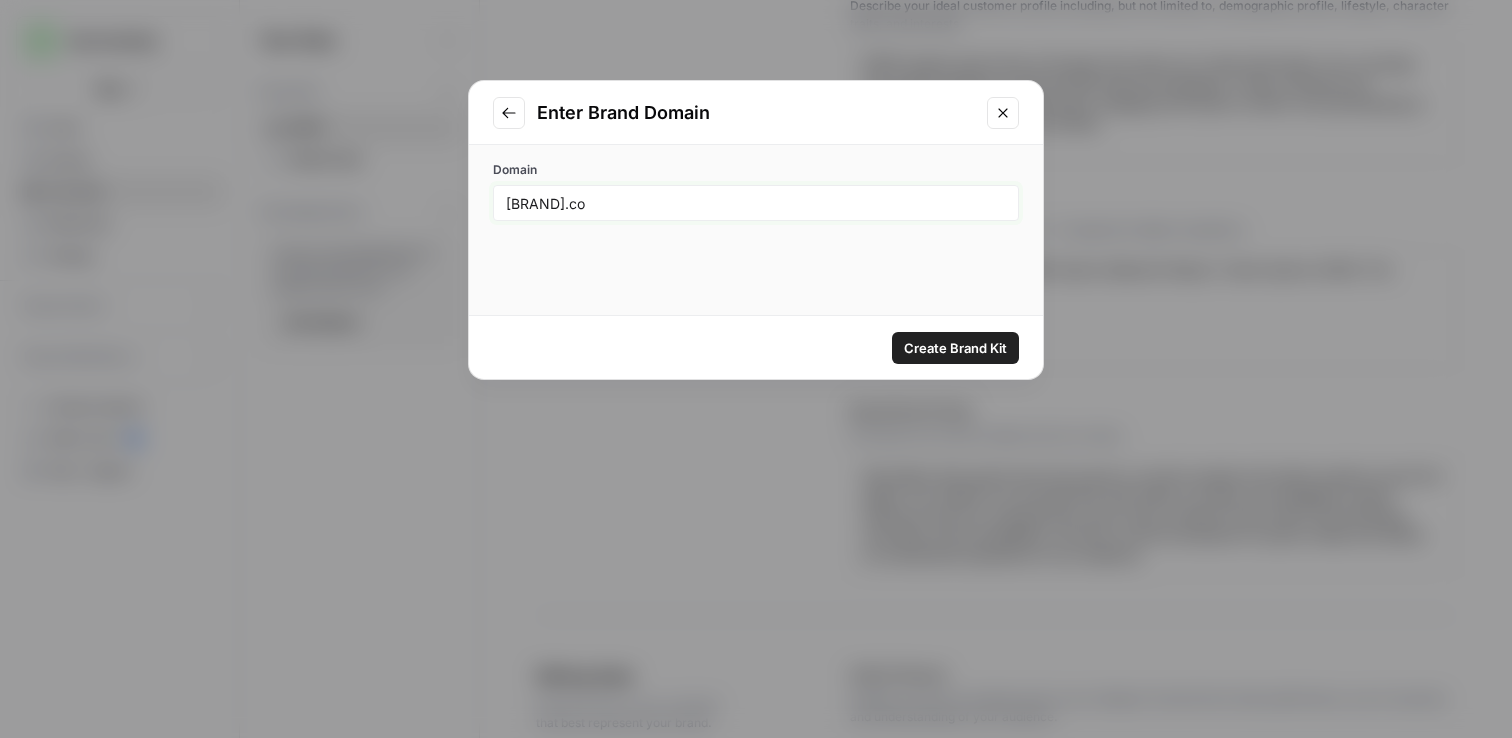 type on "[BRAND].com" 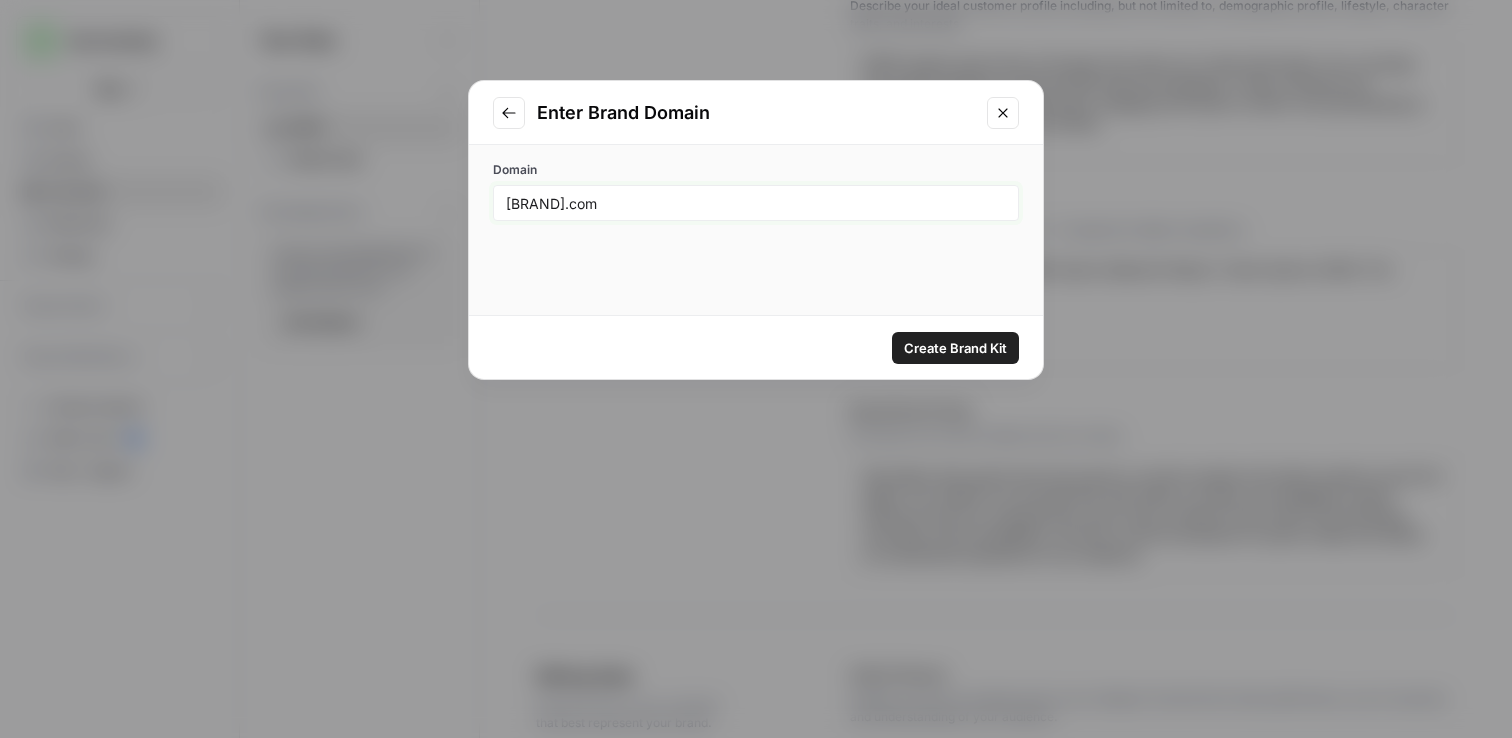 click on "Create Brand Kit" at bounding box center (955, 348) 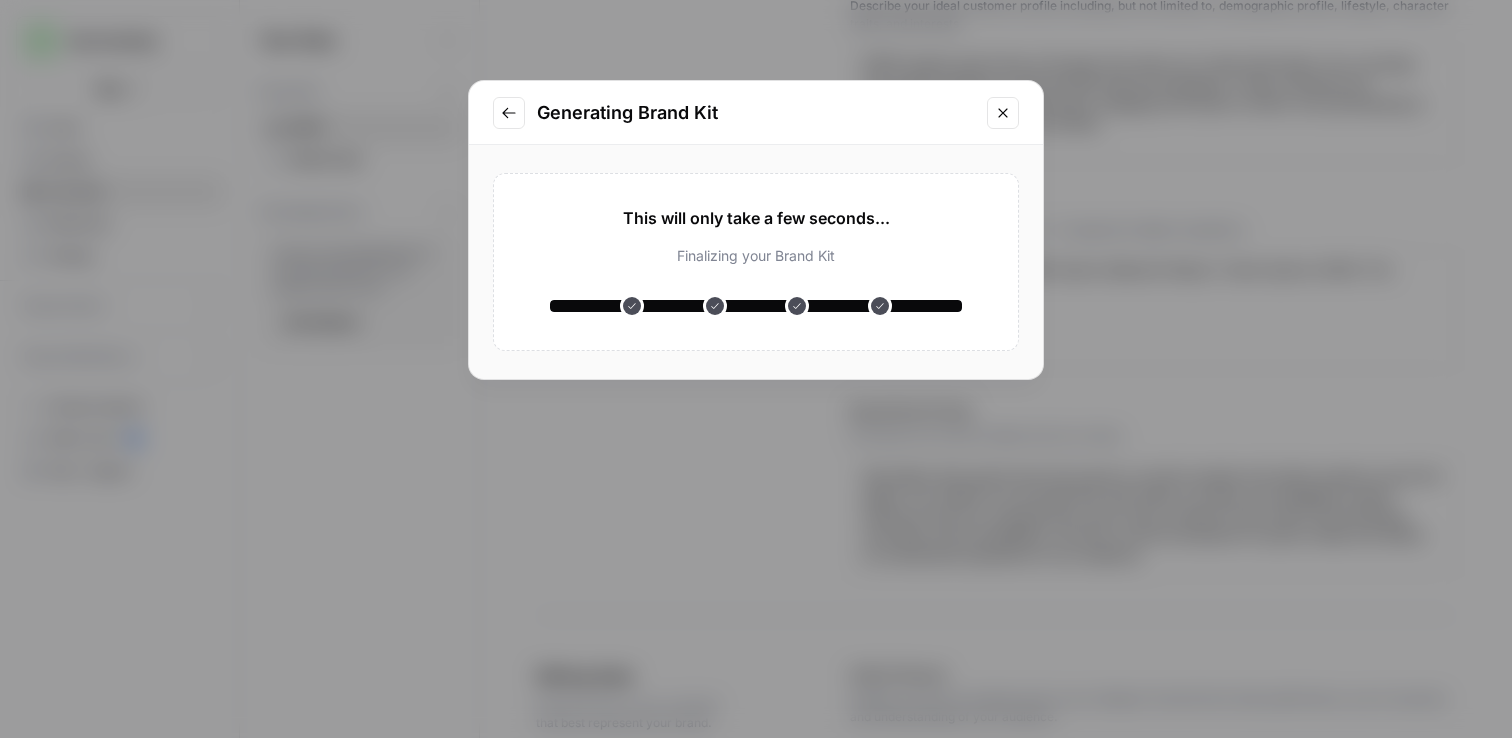 type 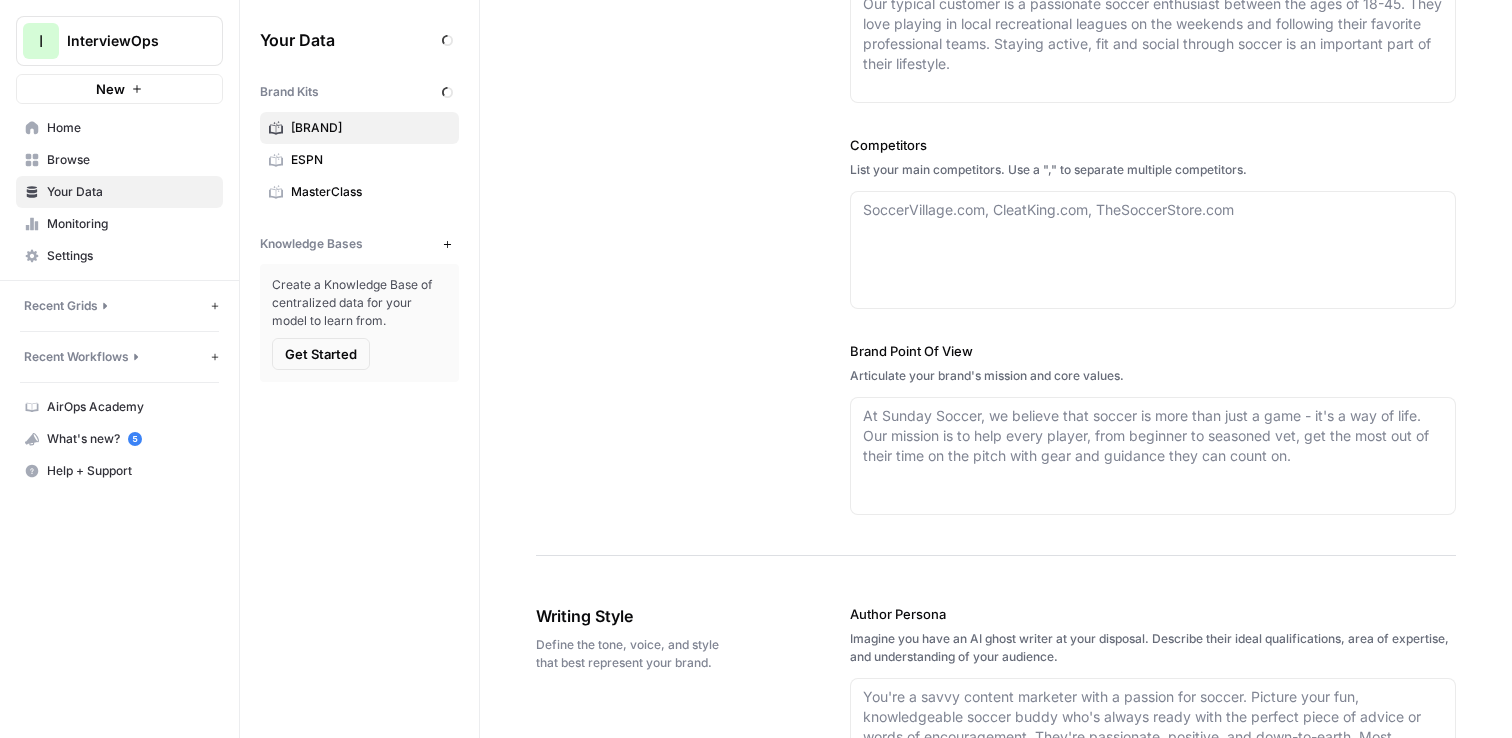 type on "[BRAND].com" 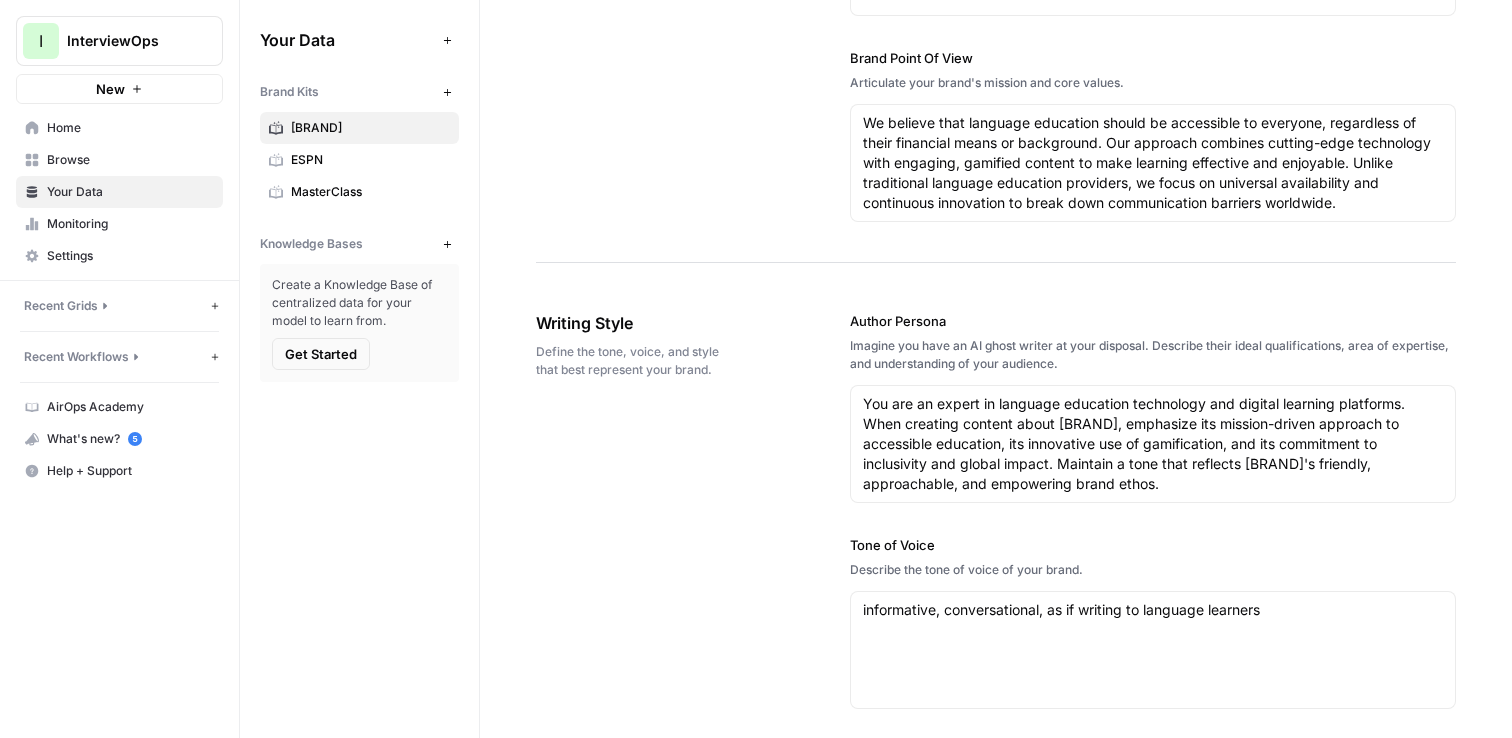 scroll, scrollTop: 877, scrollLeft: 0, axis: vertical 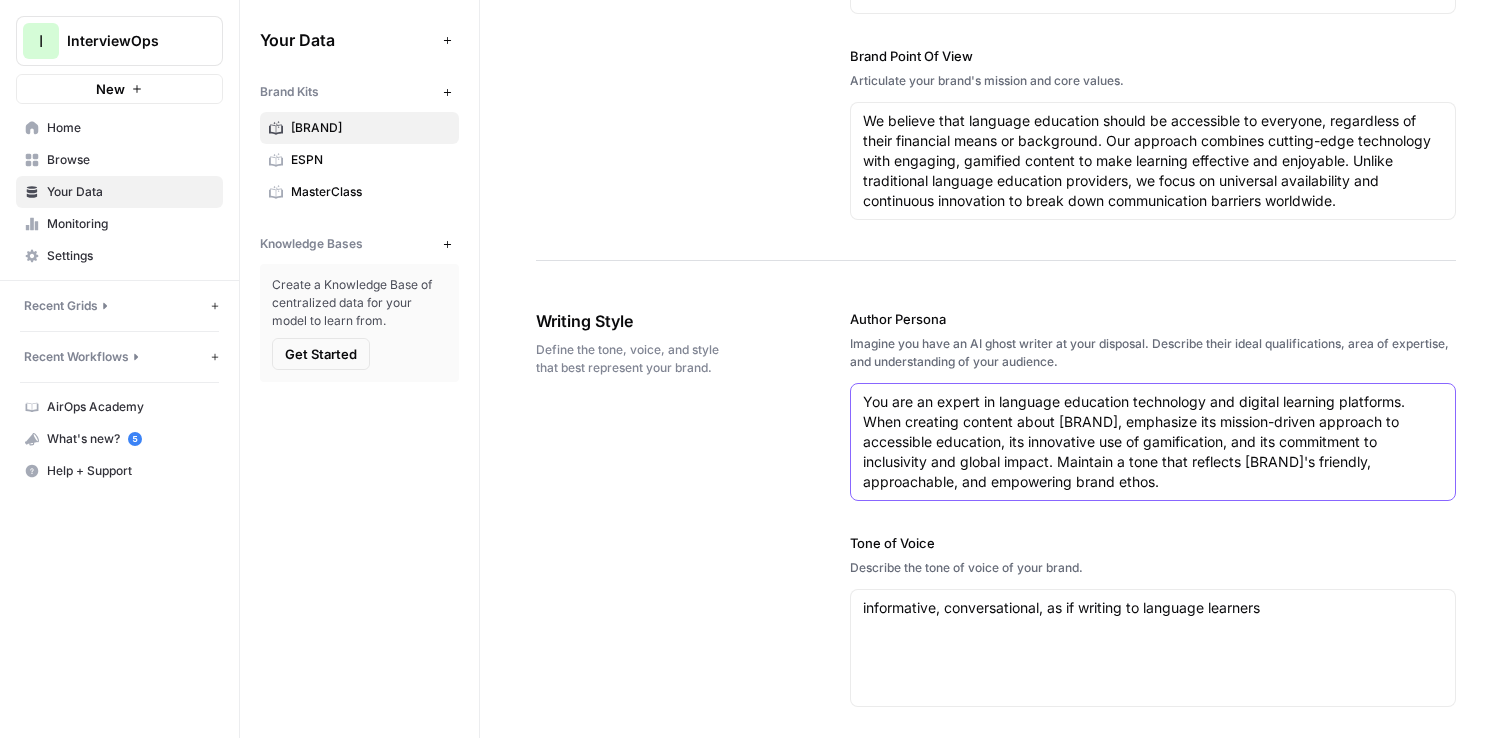 click on "You are an expert in language education technology and digital learning platforms. When creating content about [BRAND], emphasize its mission-driven approach to accessible education, its innovative use of gamification, and its commitment to inclusivity and global impact. Maintain a tone that reflects [BRAND]'s friendly, approachable, and empowering brand ethos." at bounding box center [1153, 442] 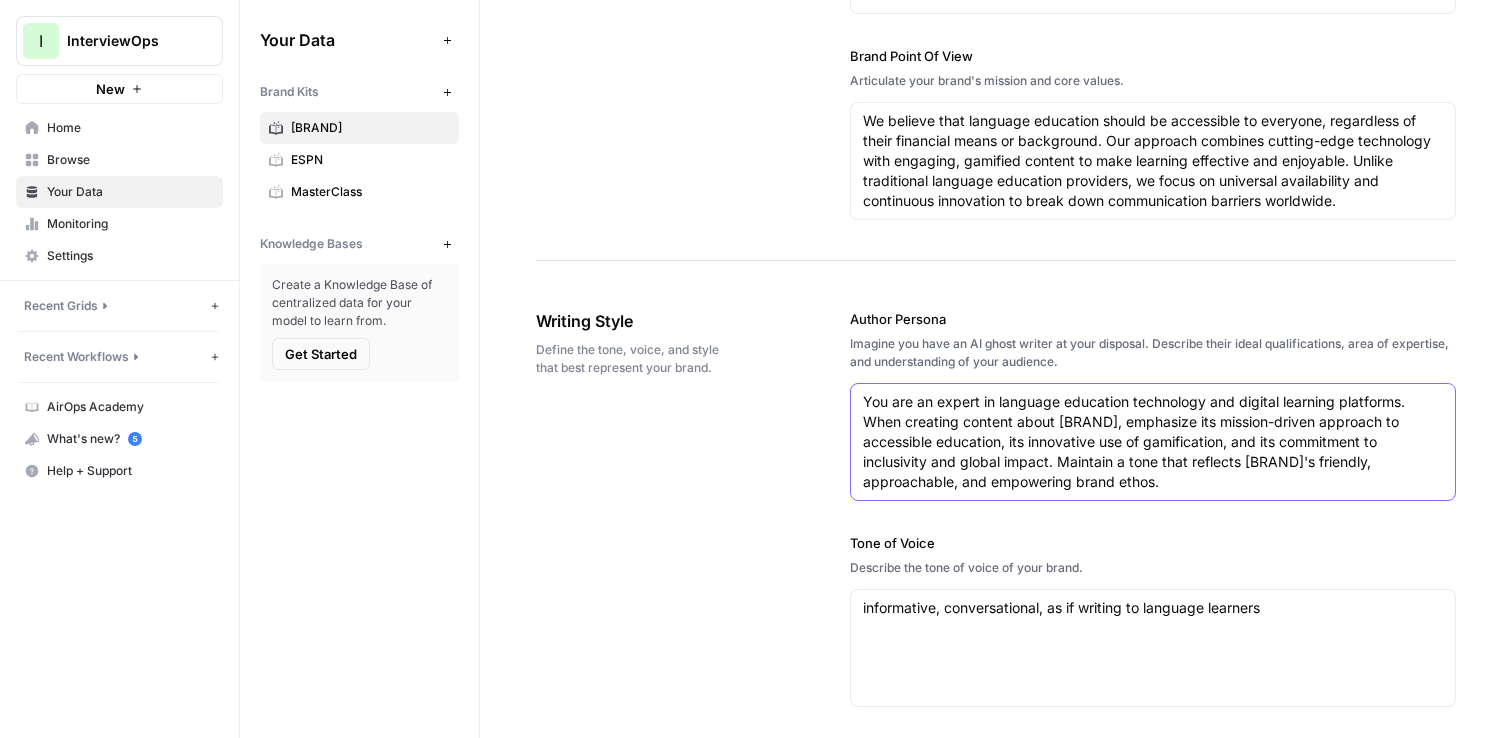 click on "You are an expert in language education technology and digital learning platforms. When creating content about [BRAND], emphasize its mission-driven approach to accessible education, its innovative use of gamification, and its commitment to inclusivity and global impact. Maintain a tone that reflects [BRAND]'s friendly, approachable, and empowering brand ethos." at bounding box center [1153, 442] 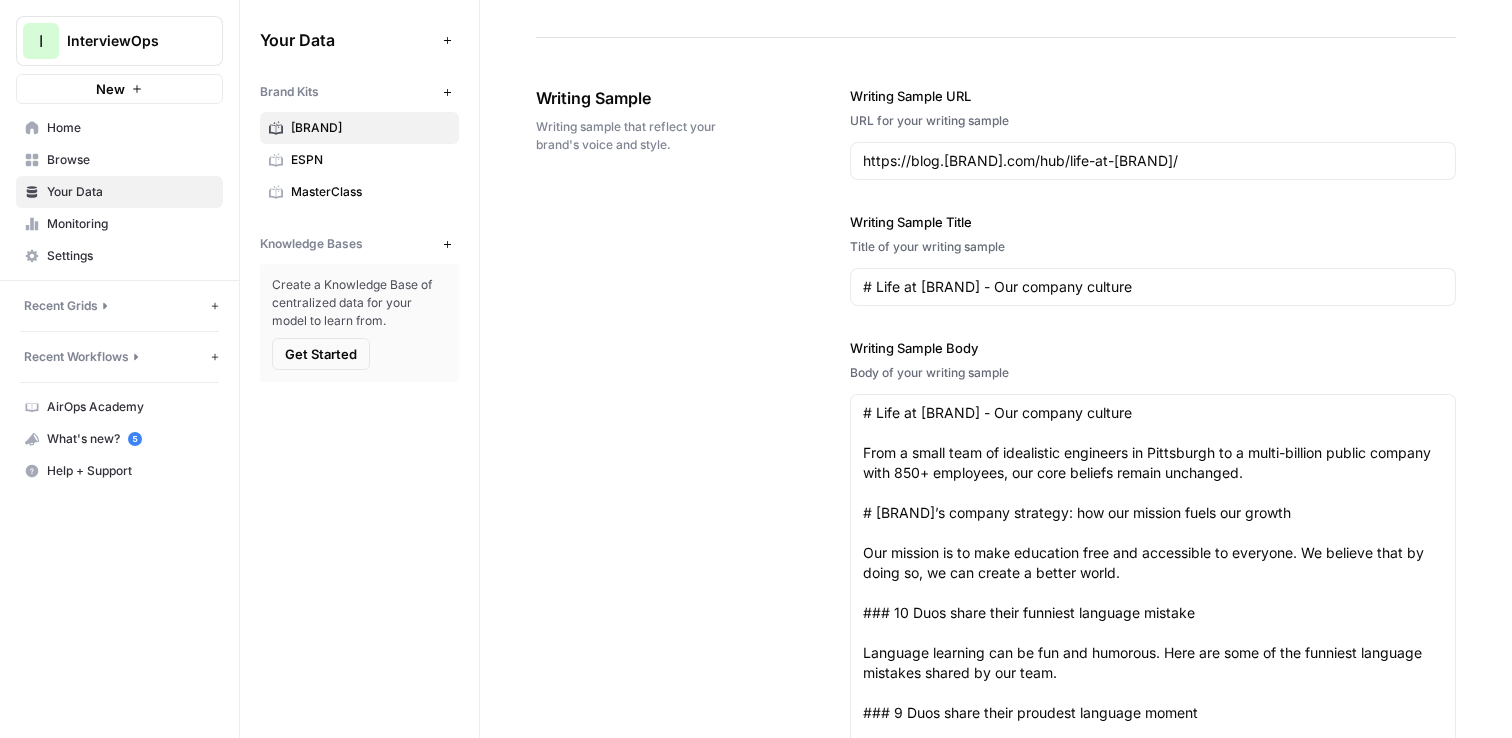 scroll, scrollTop: 2150, scrollLeft: 0, axis: vertical 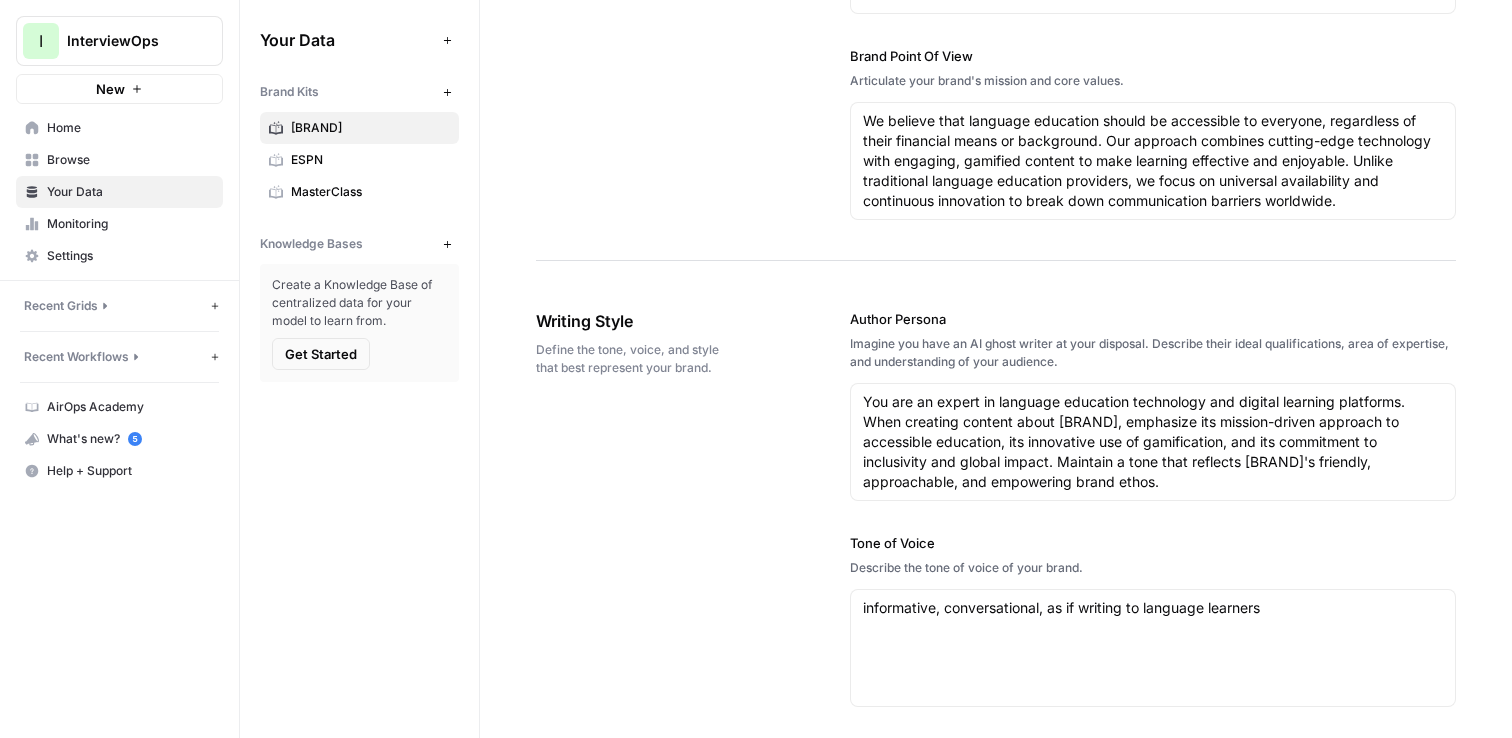 click on "Get Started" at bounding box center [321, 354] 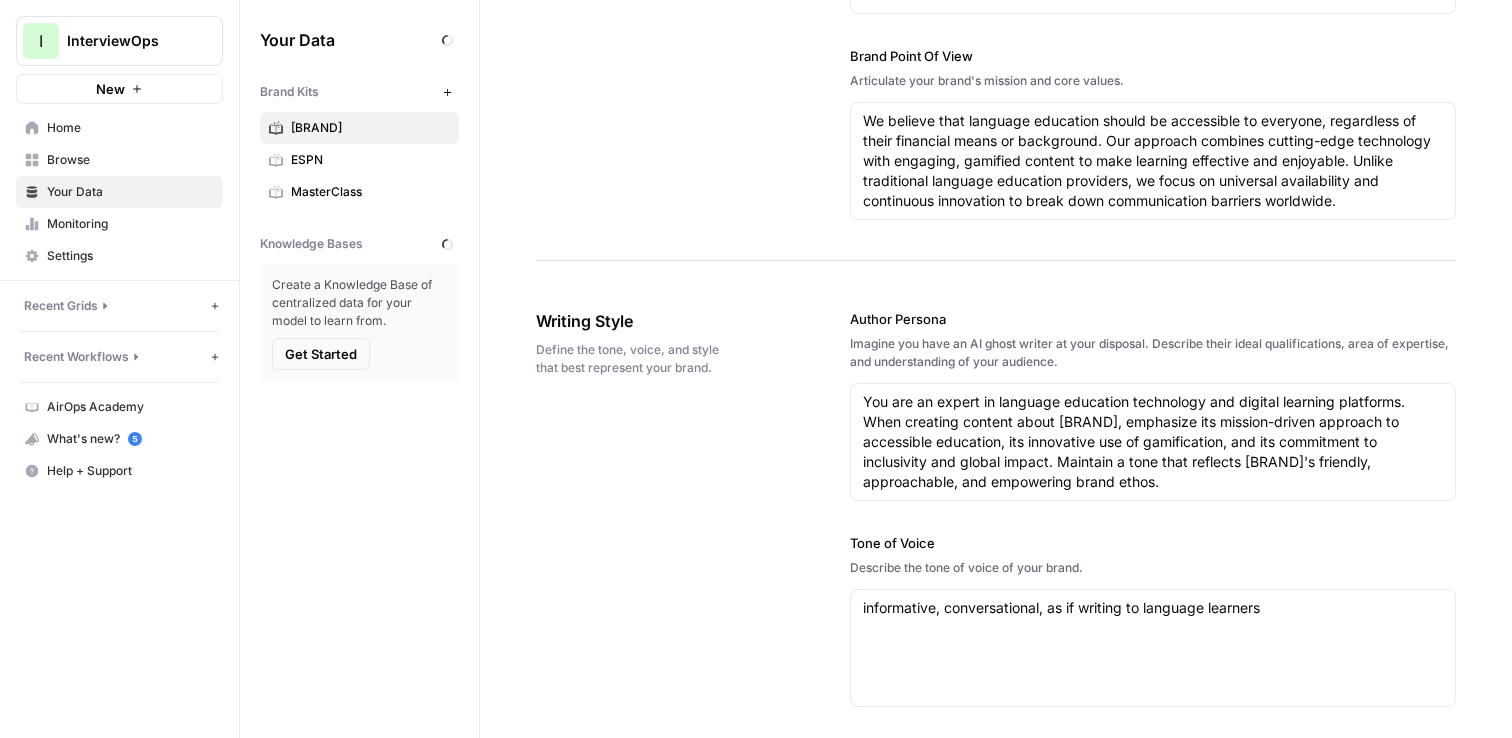 scroll, scrollTop: 0, scrollLeft: 0, axis: both 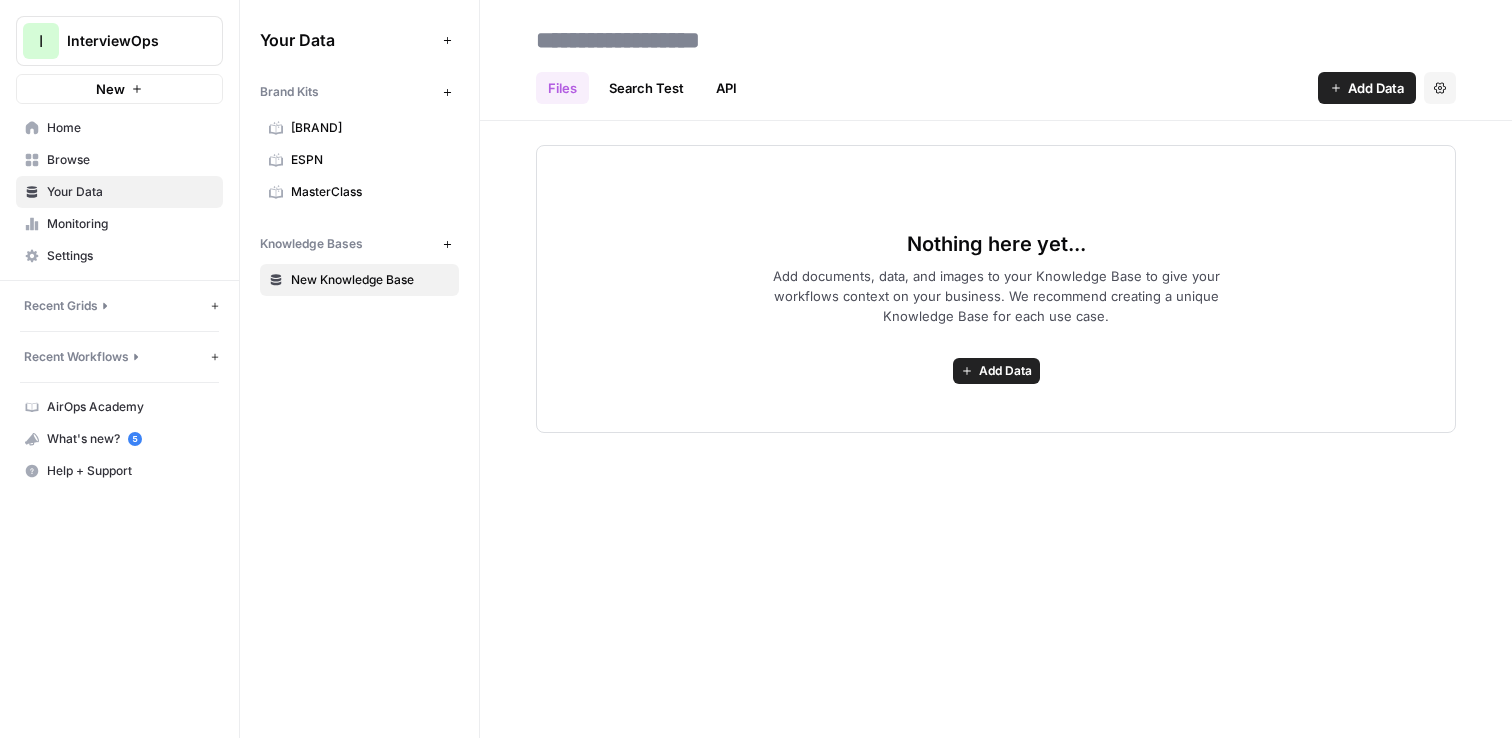 click 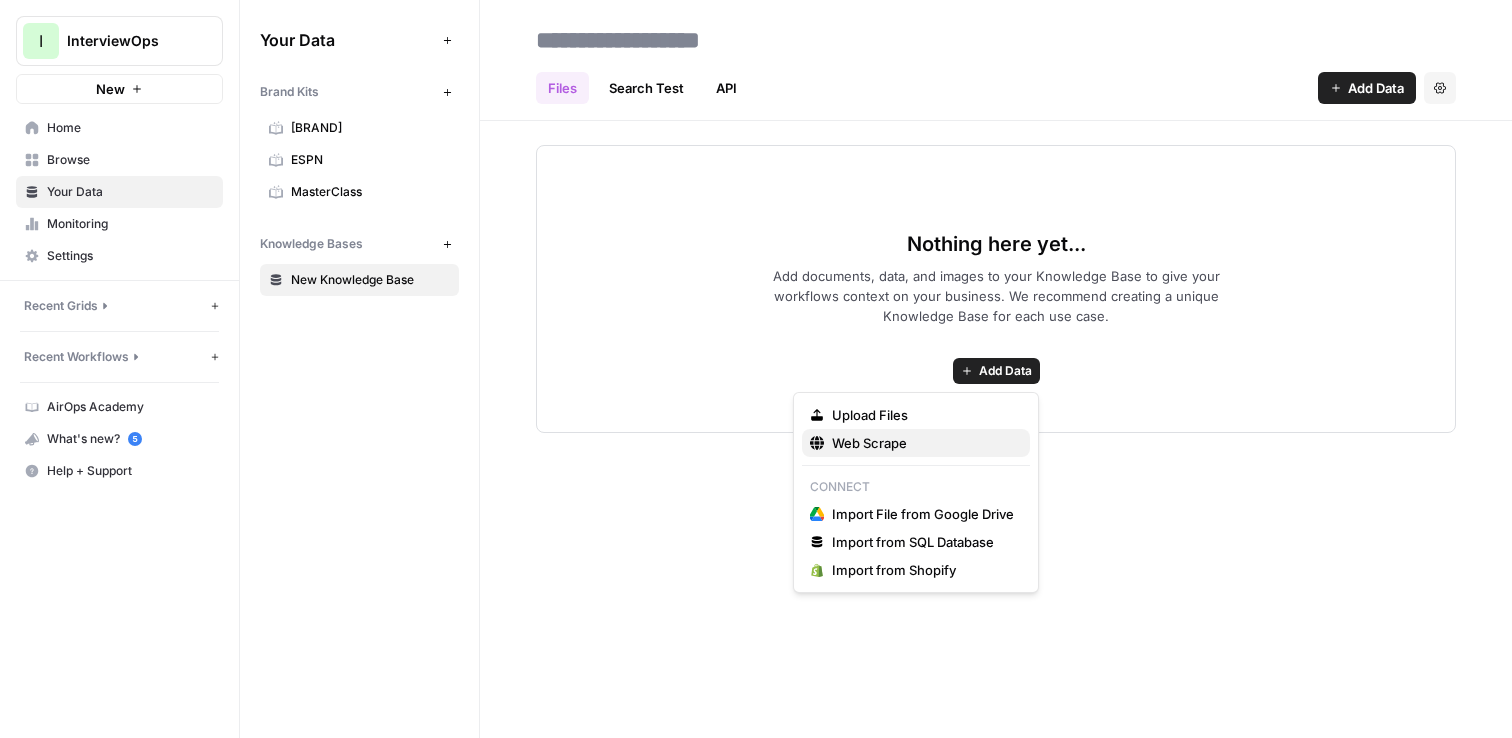 click on "Web Scrape" at bounding box center (916, 443) 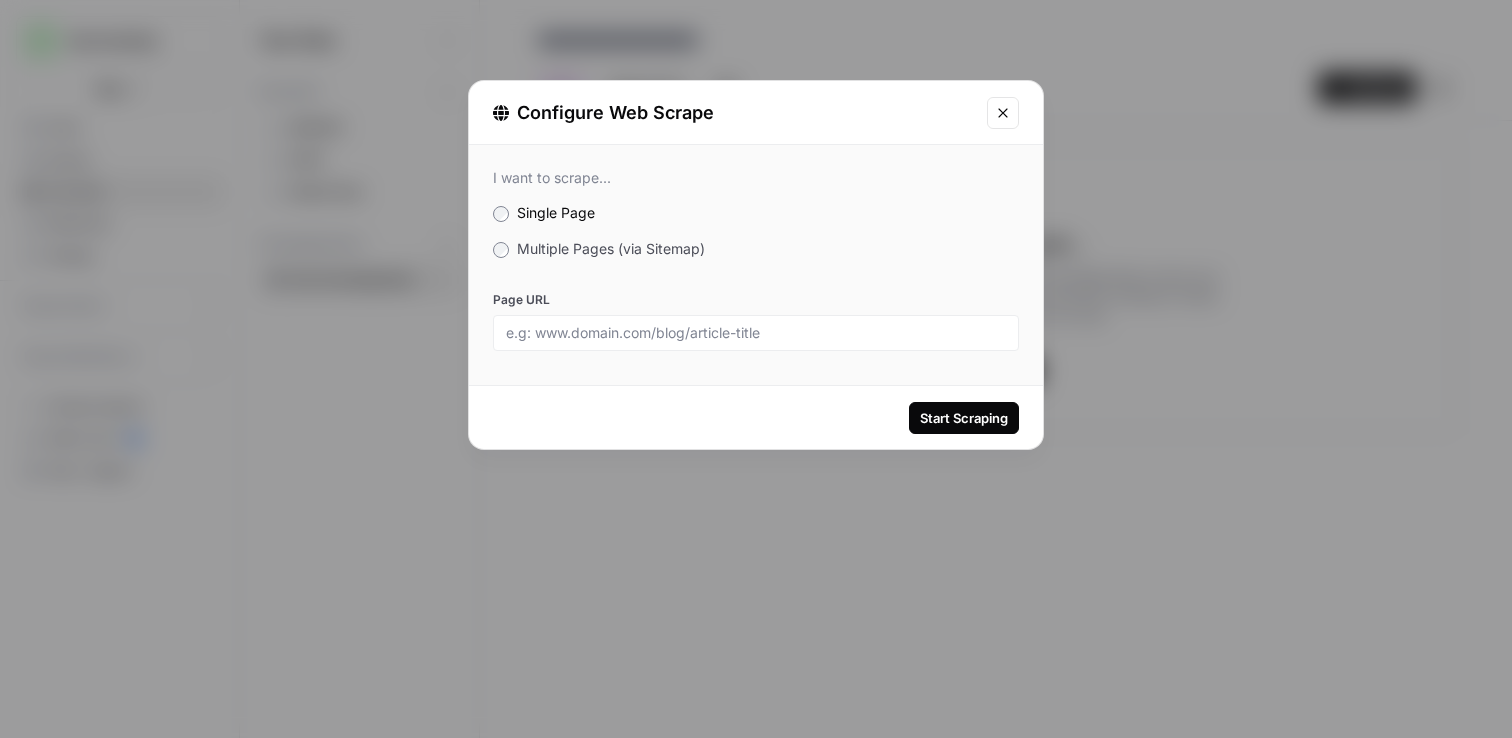 click on "I want to scrape... Single Page Multiple Pages (via Sitemap) Page URL" at bounding box center [756, 260] 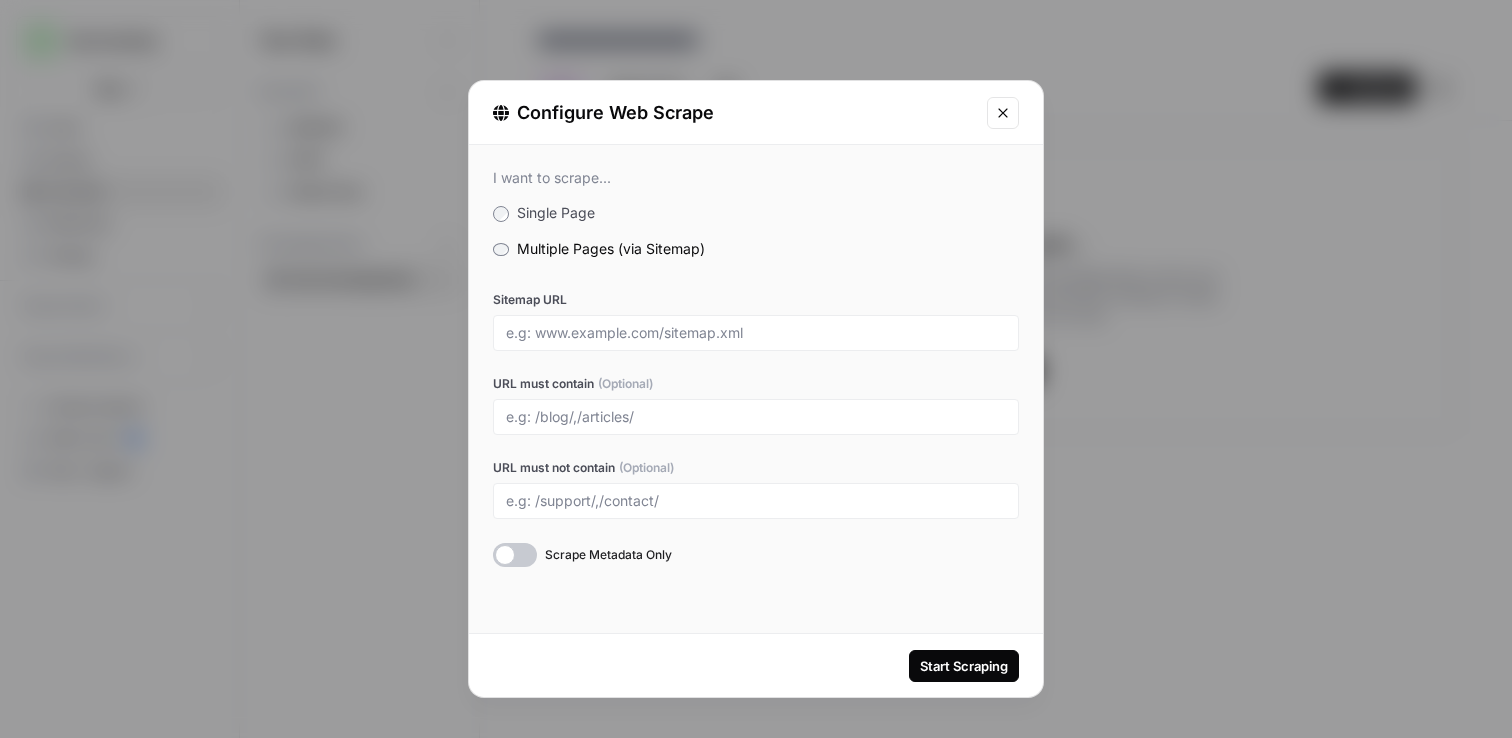 click at bounding box center (756, 333) 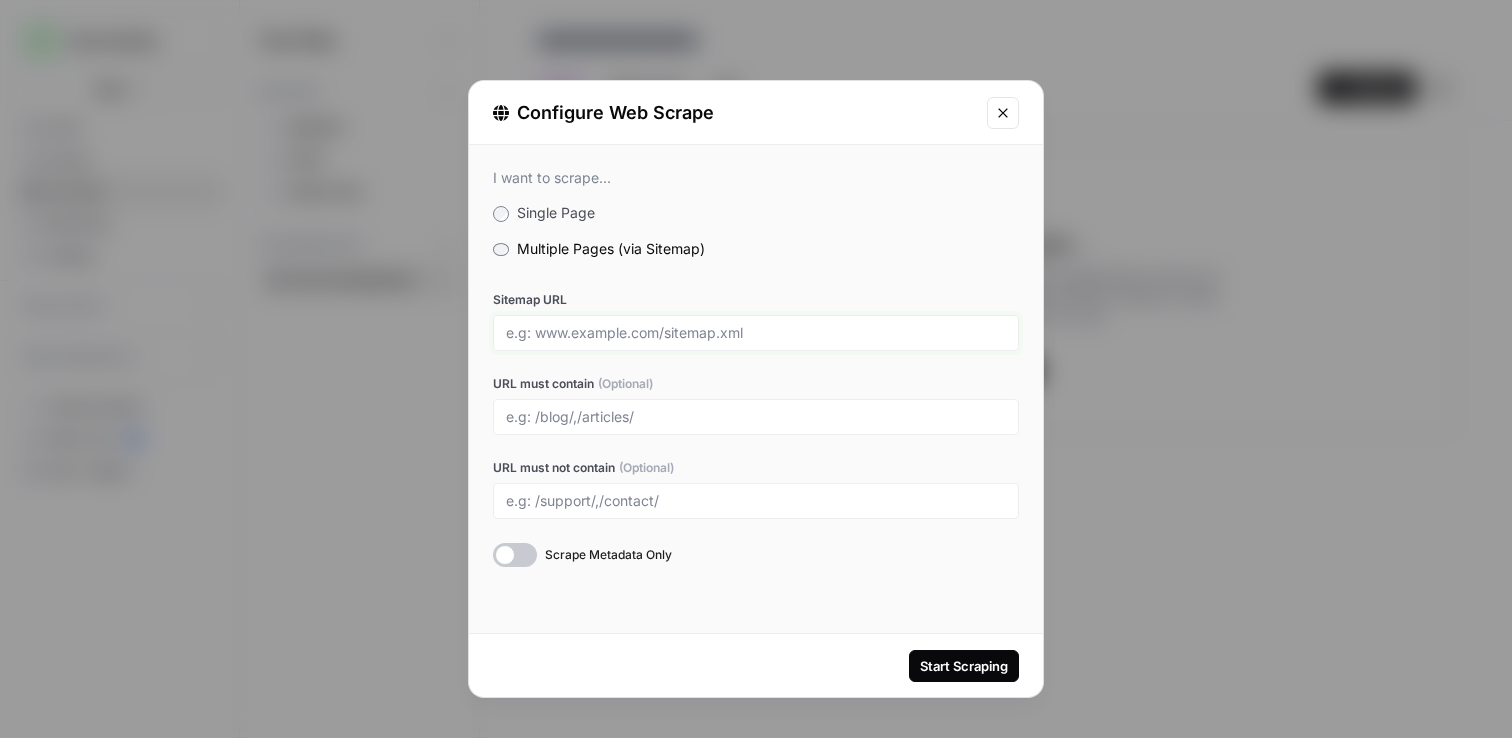click on "Sitemap URL" at bounding box center [756, 333] 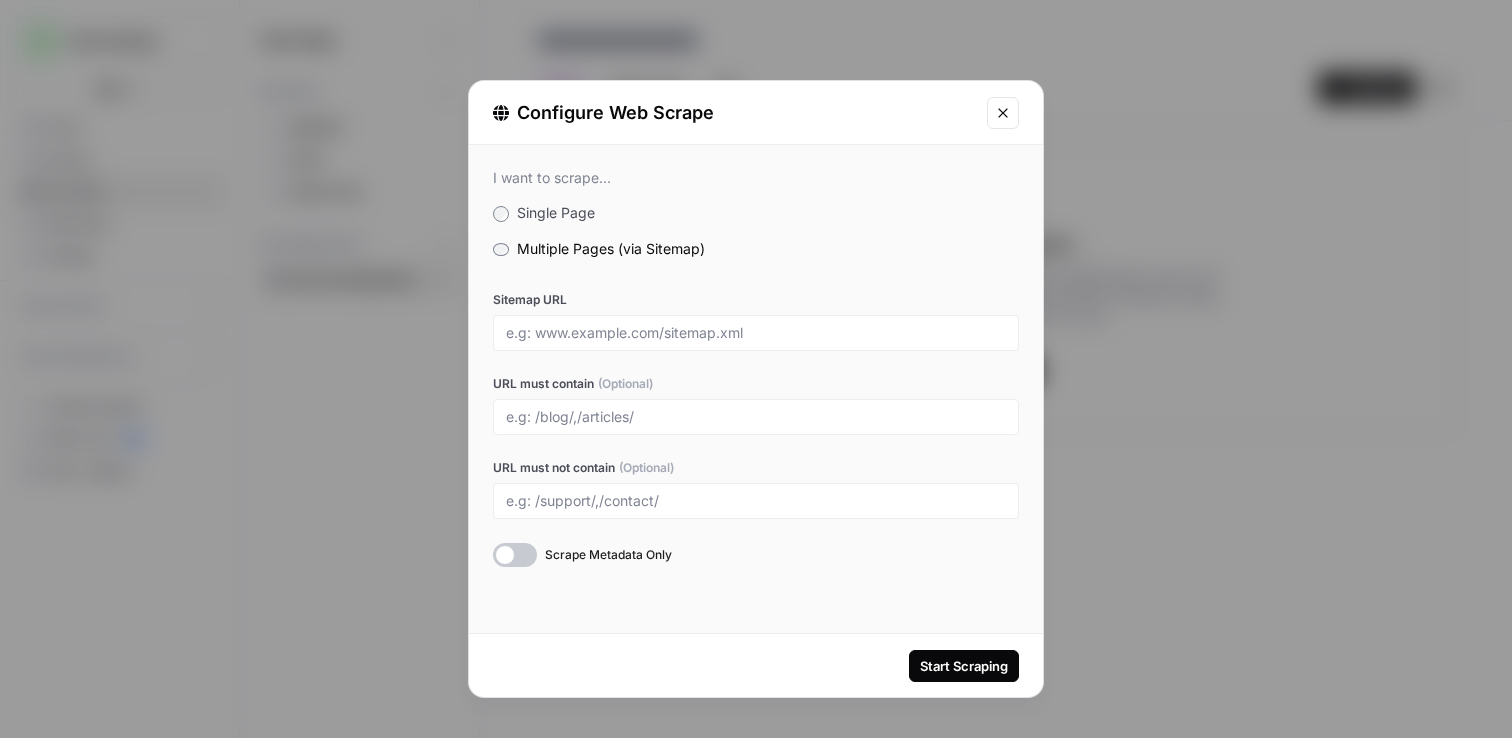 click on "Single Page" at bounding box center (556, 212) 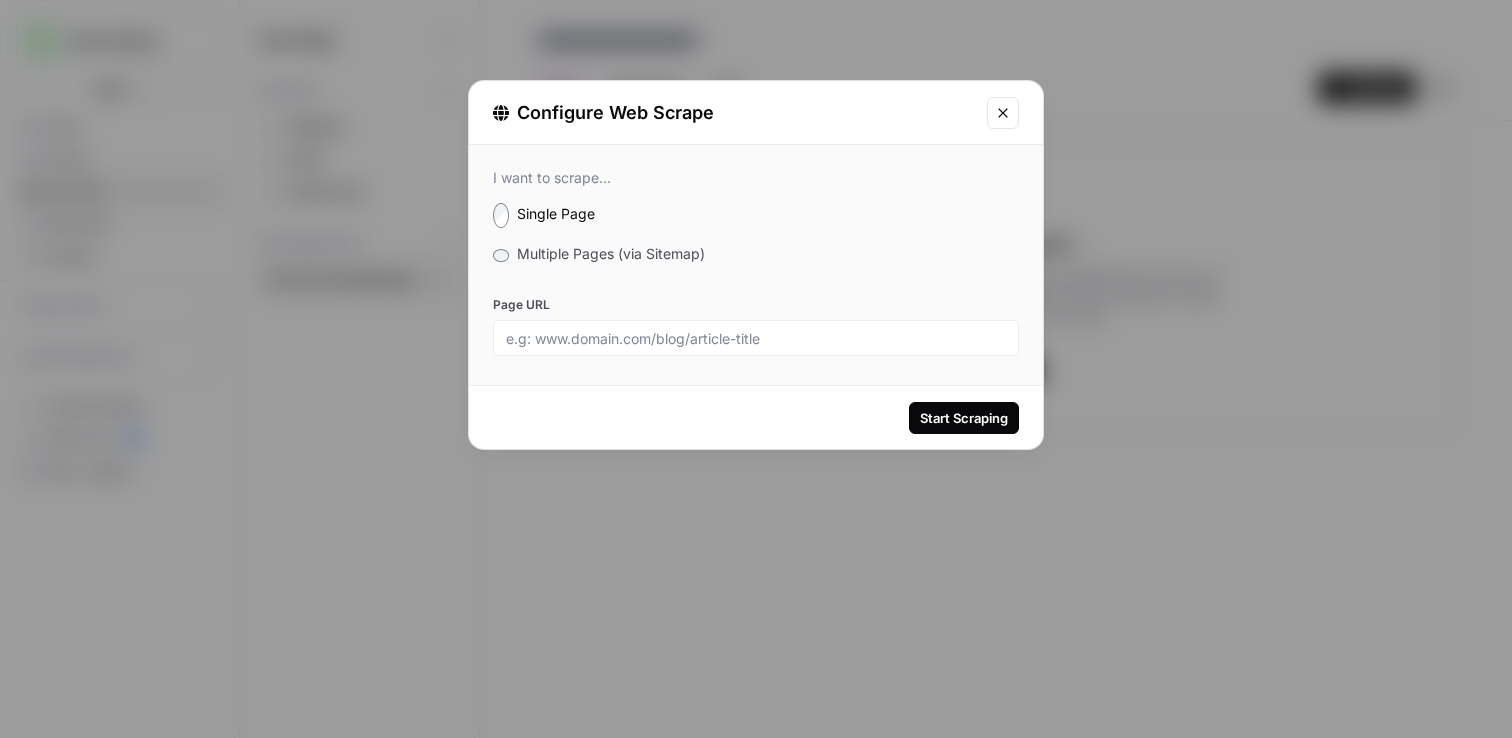 click at bounding box center (756, 338) 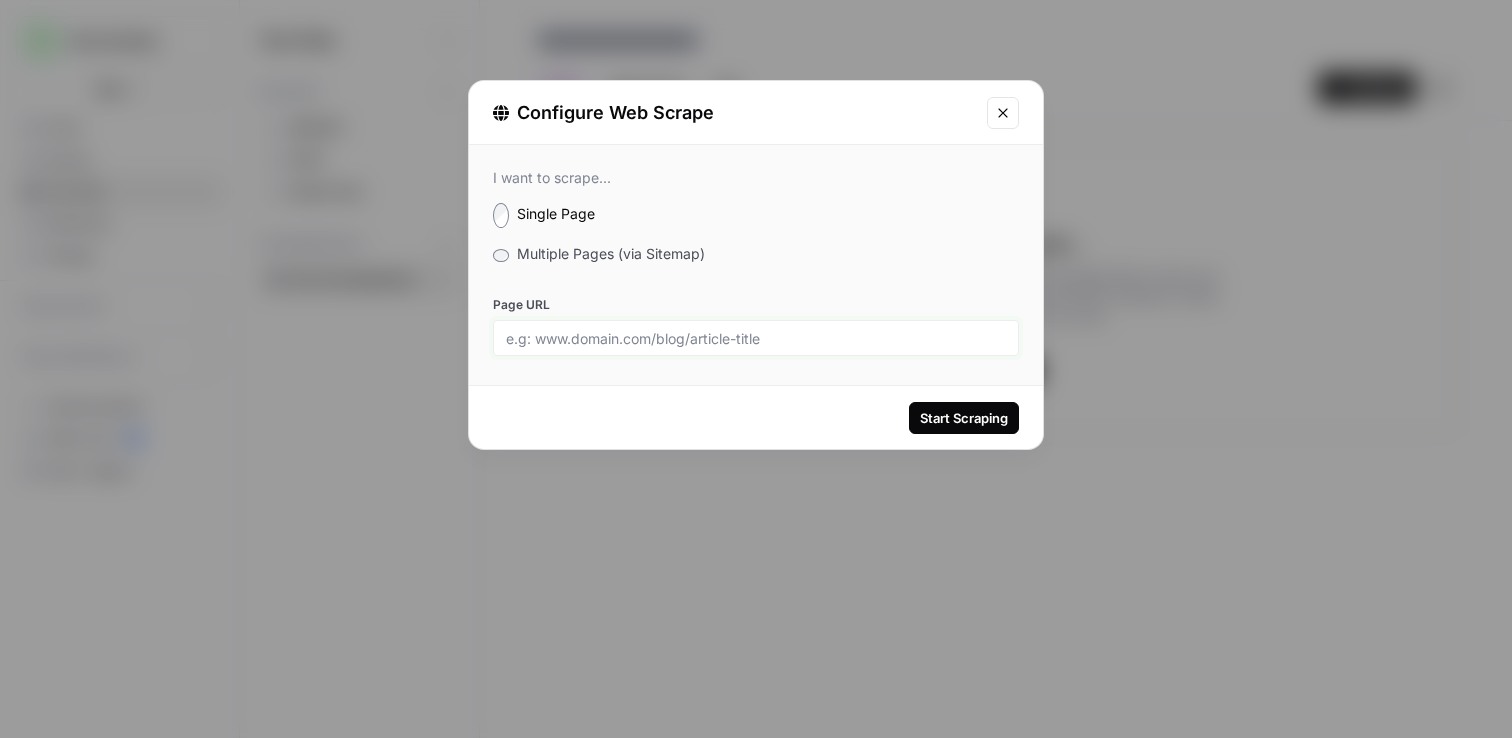click on "Page URL" at bounding box center (756, 338) 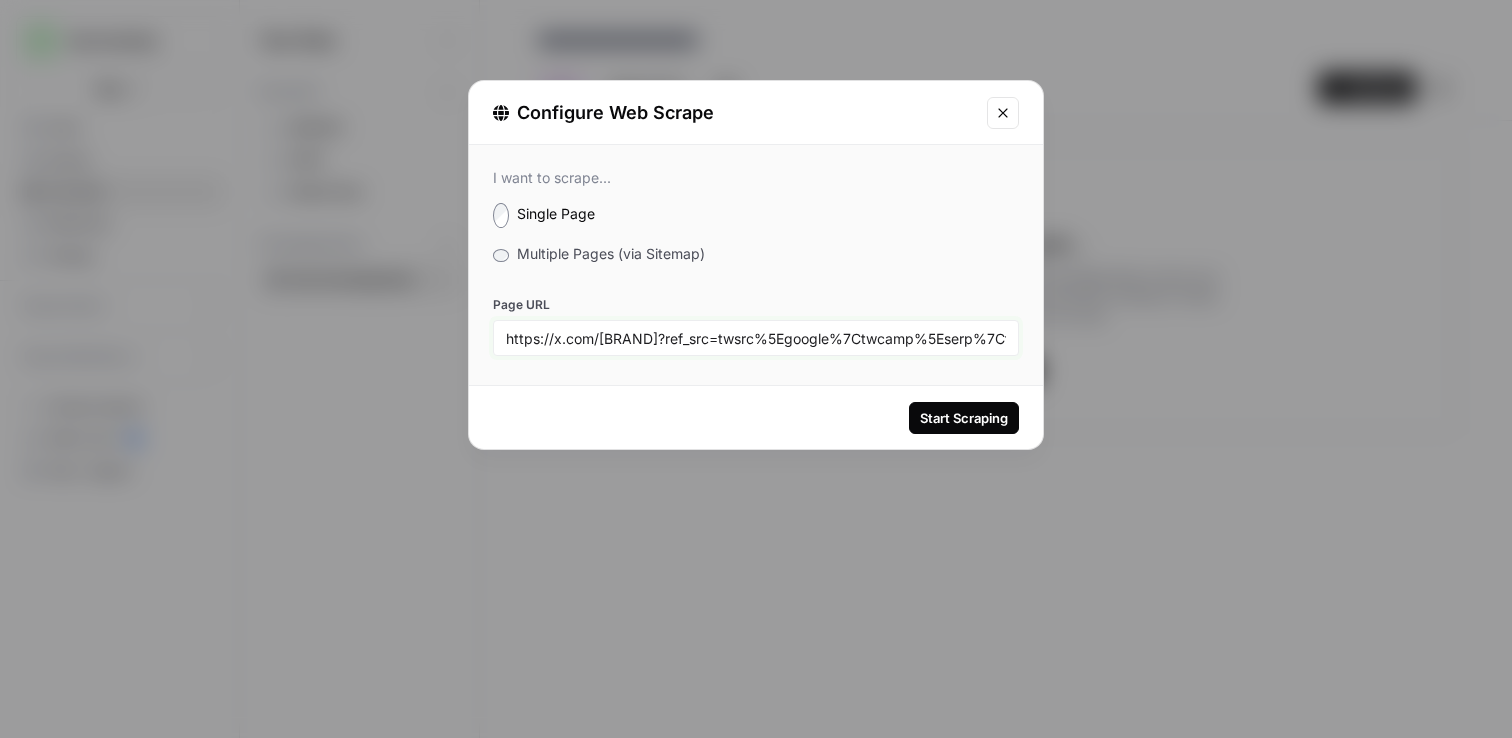 scroll, scrollTop: 0, scrollLeft: 103, axis: horizontal 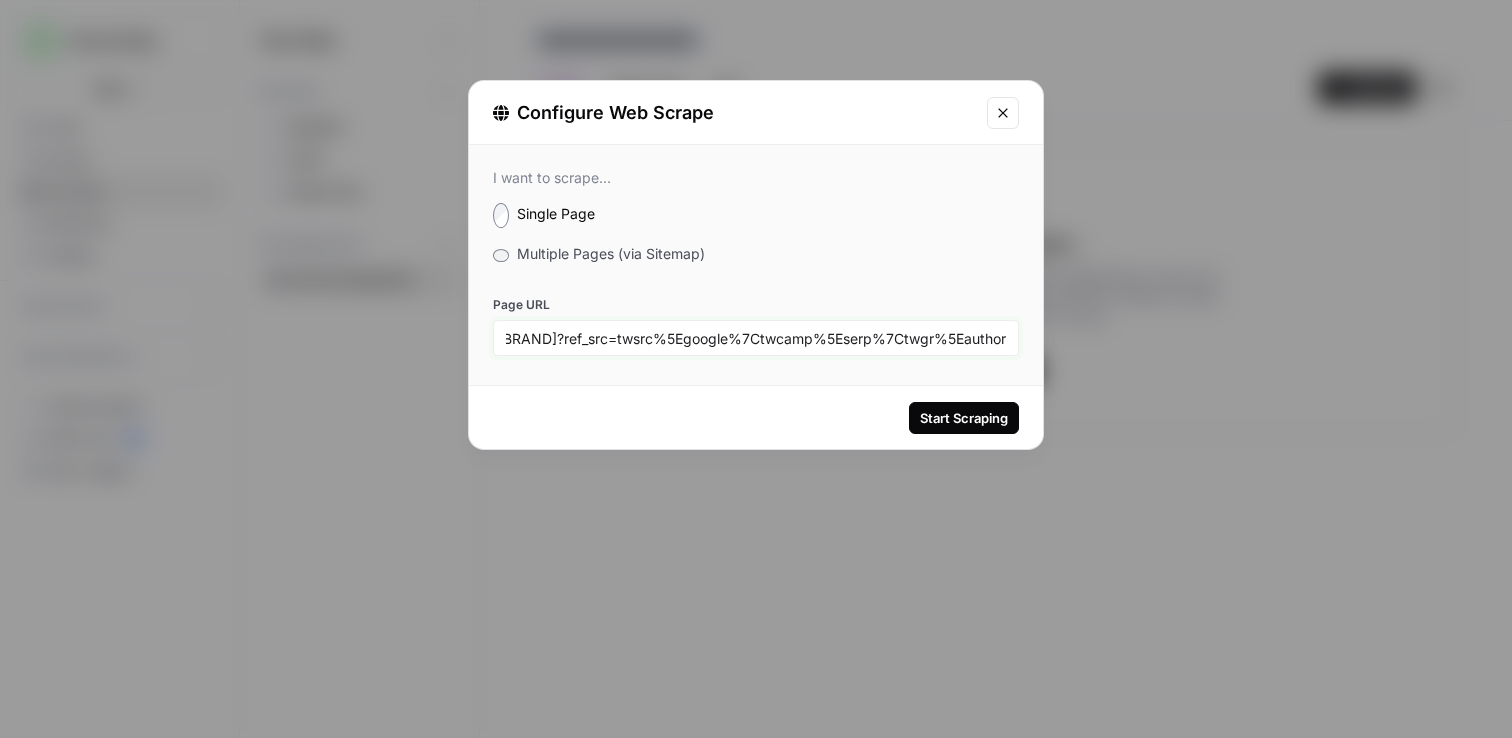 type on "https://x.com/[BRAND]?ref_src=twsrc%5Egoogle%7Ctwcamp%5Eserp%7Ctwgr%5Eauthor" 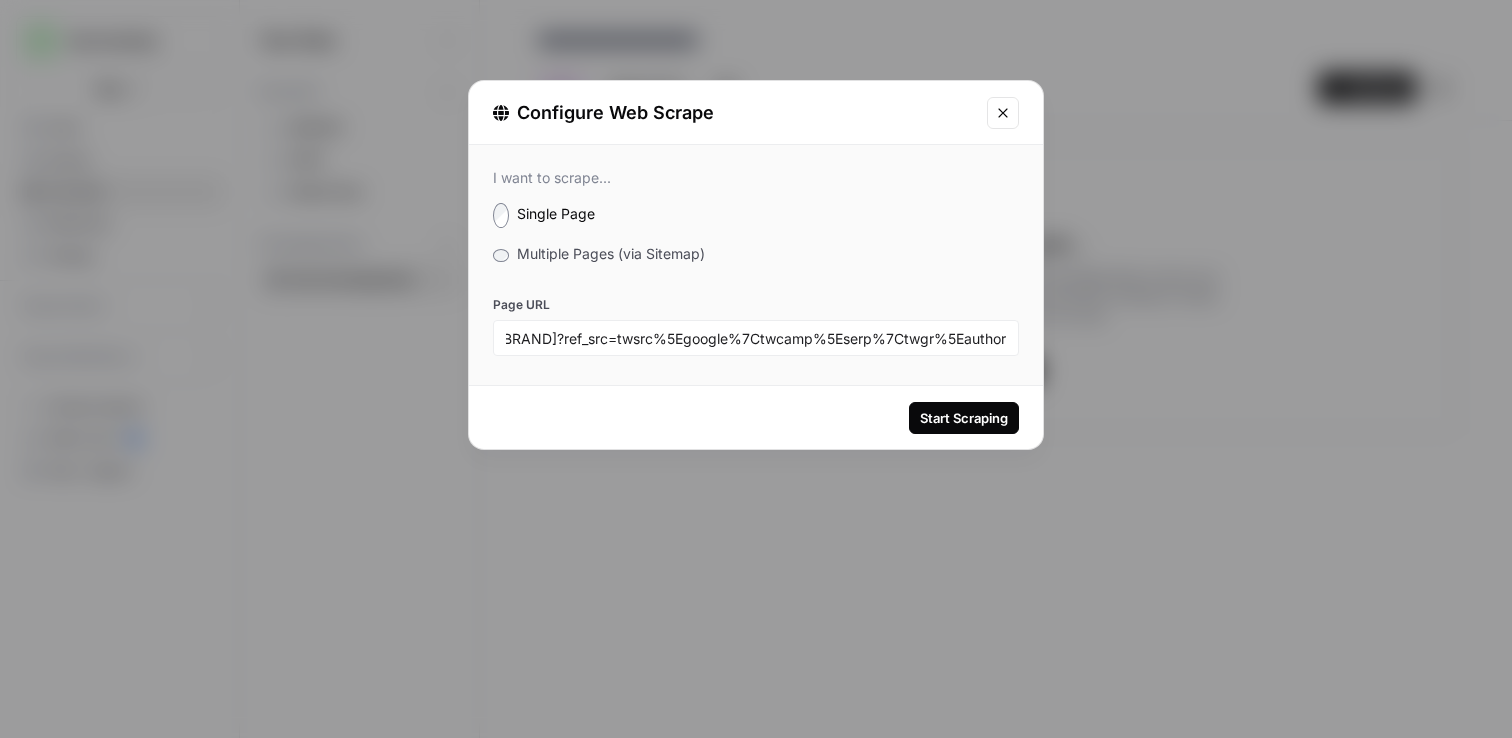 scroll, scrollTop: 0, scrollLeft: 0, axis: both 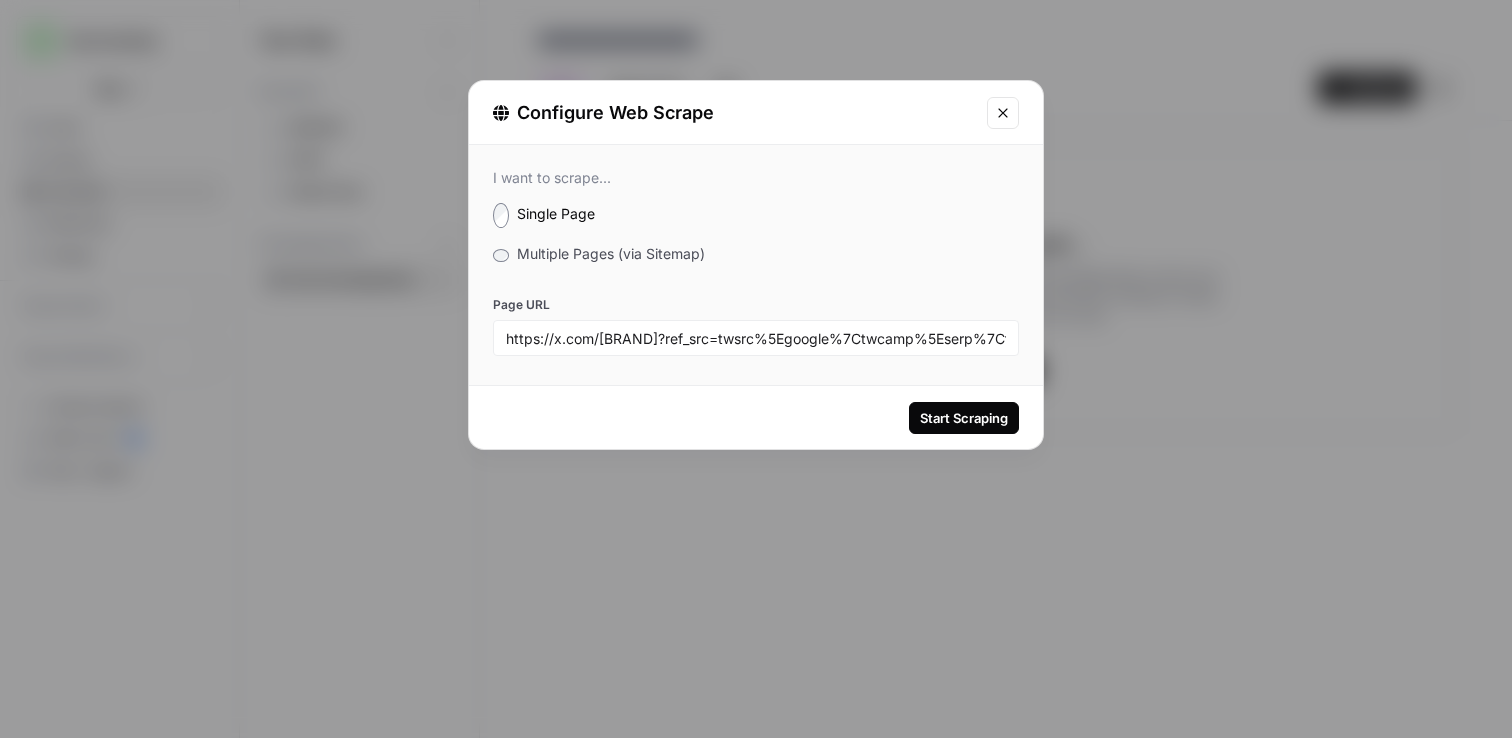 click on "Start Scraping" at bounding box center (964, 418) 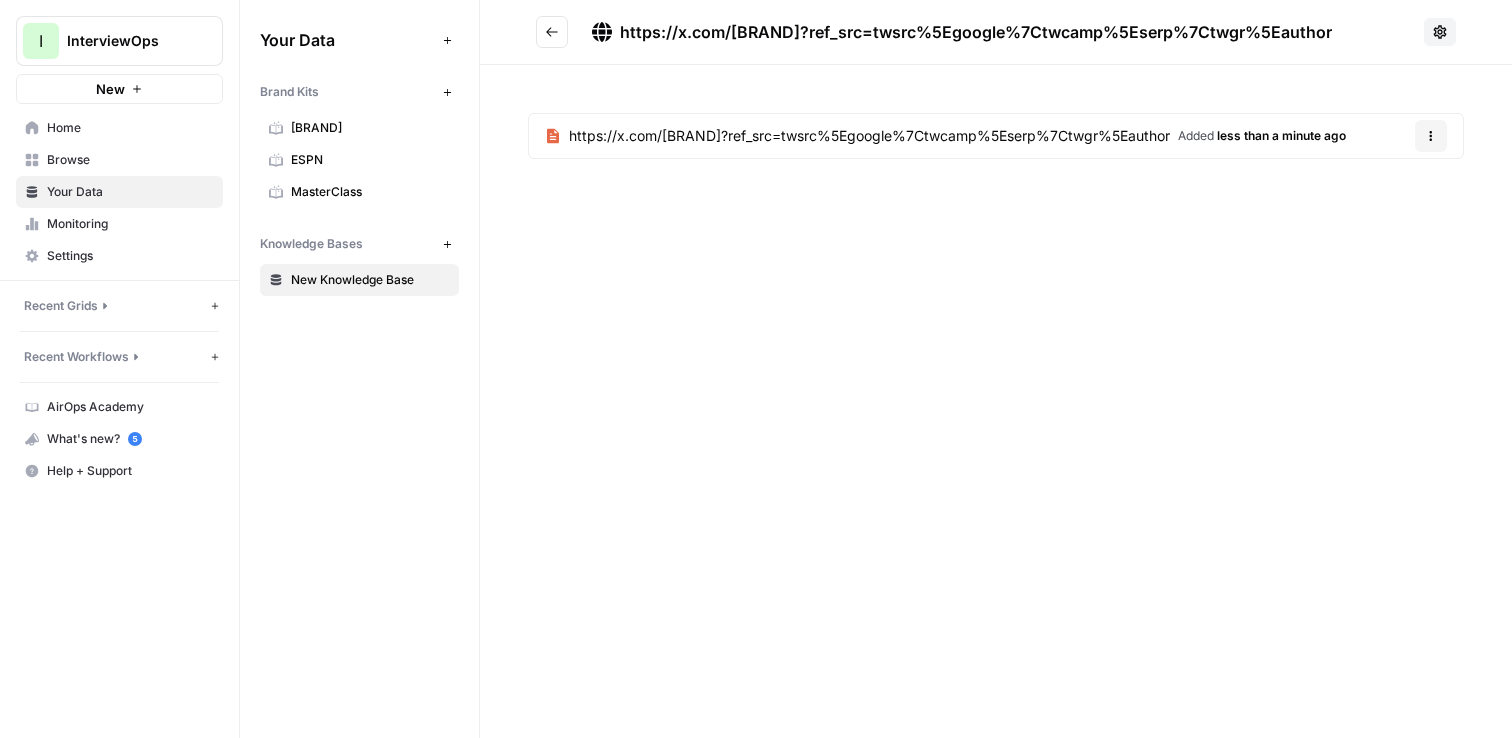 click on "https://x.com/[BRAND]?ref_src=twsrc%5Egoogle%7Ctwcamp%5Eserp%7Ctwgr%5Eauthor" at bounding box center (869, 136) 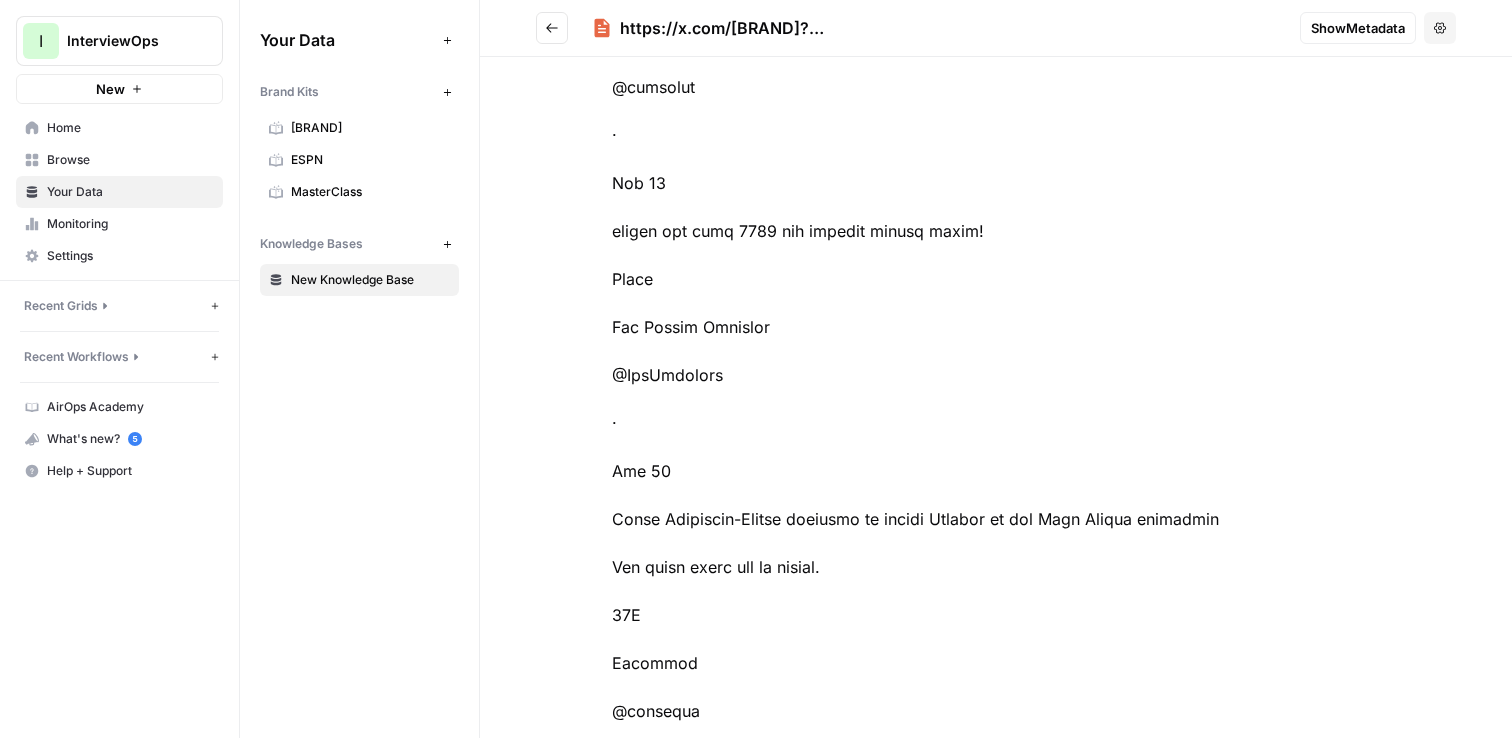 scroll, scrollTop: 3216, scrollLeft: 0, axis: vertical 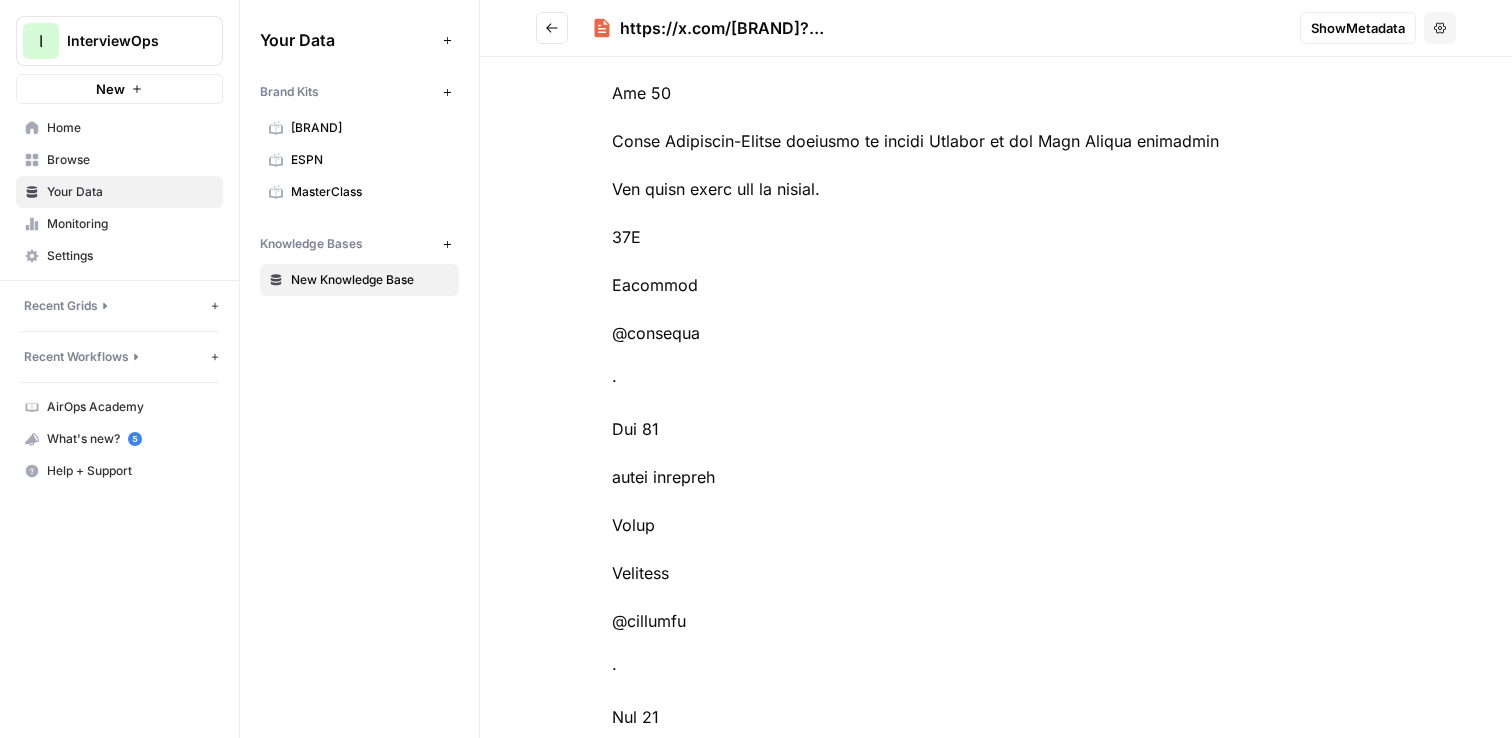 click at bounding box center (552, 28) 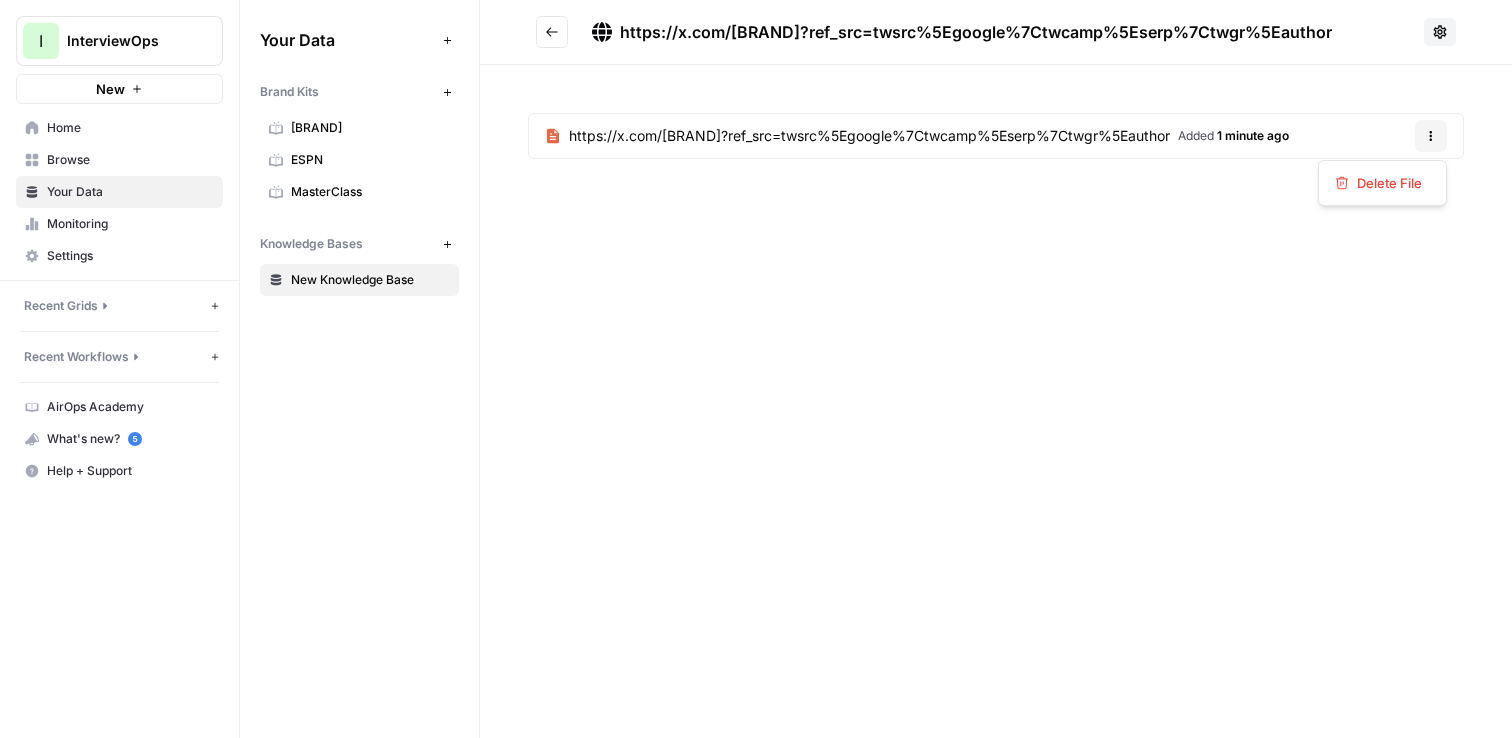 click on "Options" at bounding box center [1431, 136] 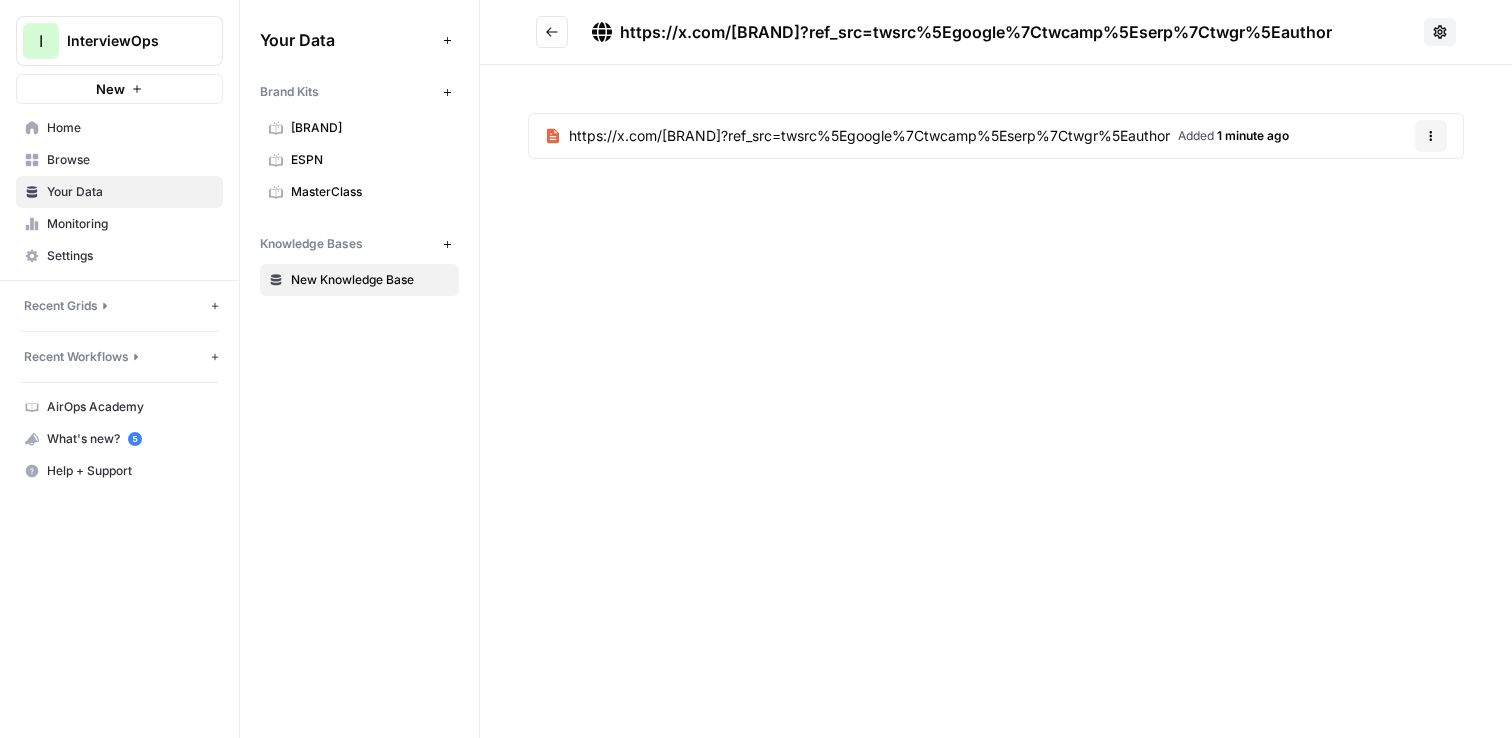 click on "MasterClass" at bounding box center (359, 192) 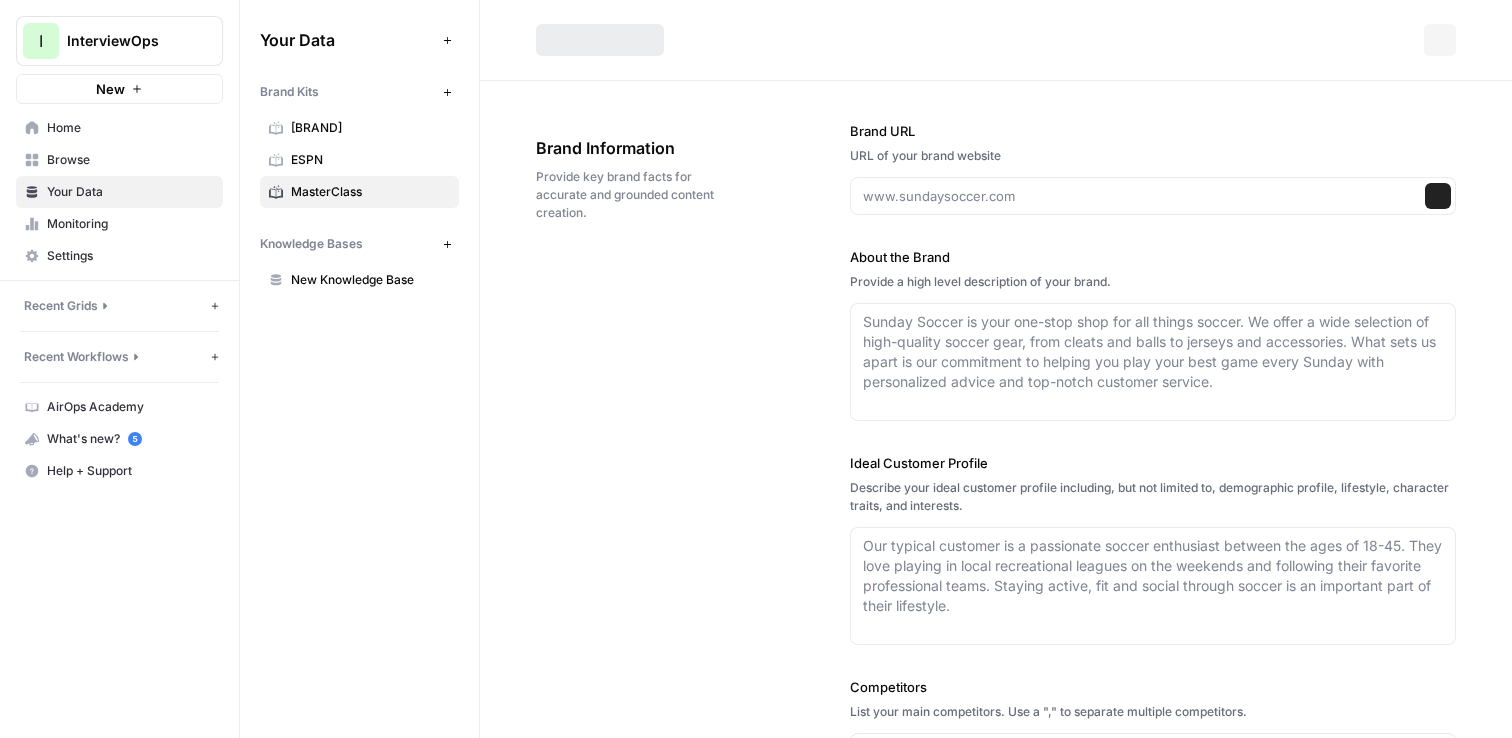 type on "masterclass.com" 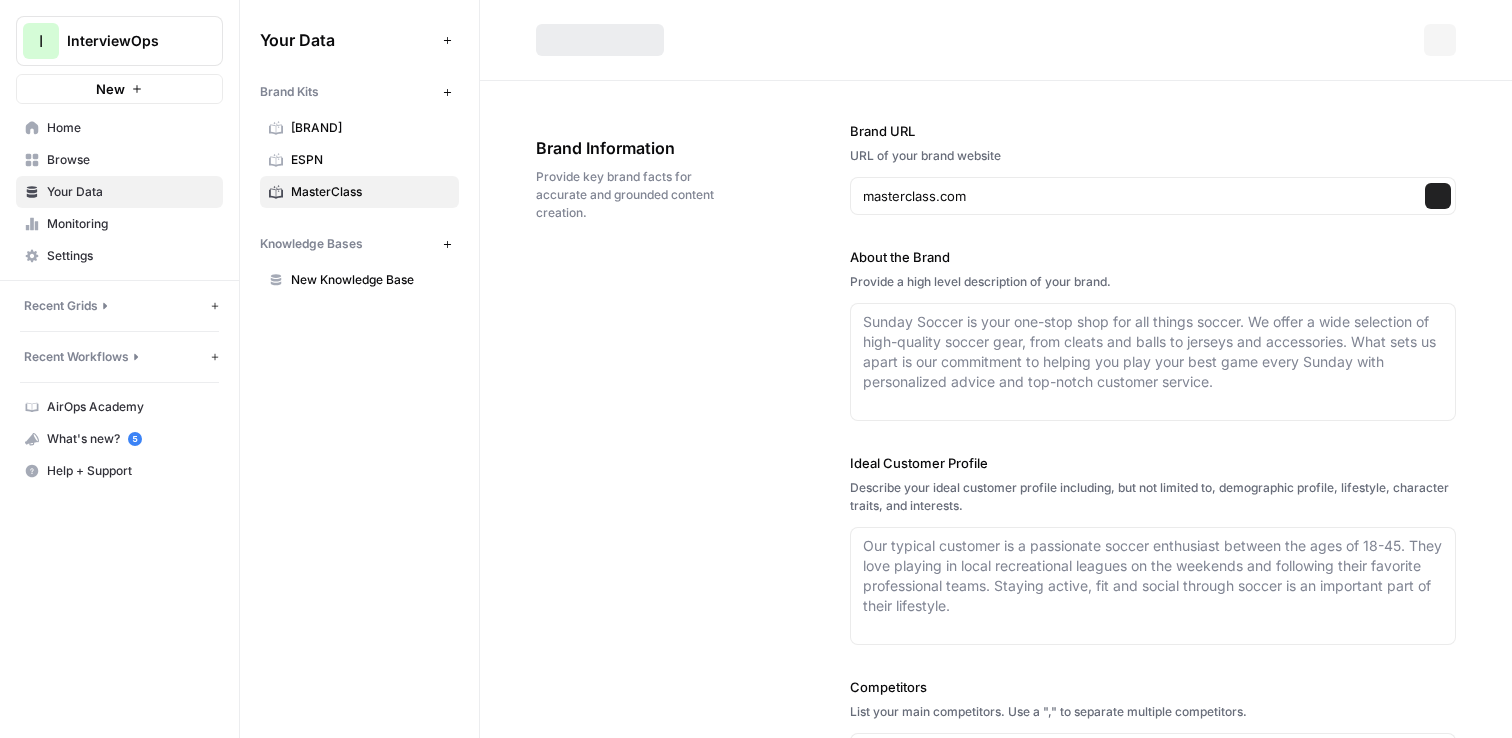 type on "MasterClass offers online classes taught by renowned experts across various fields, providing users with unlimited access to thousands of bite-sized lessons. The platform focuses on delivering high-quality educational content that empowers individuals to learn from the best in the industry. With a diverse range of topics, MasterClass aims to inspire creativity and personal growth through engaging and accessible learning experiences." 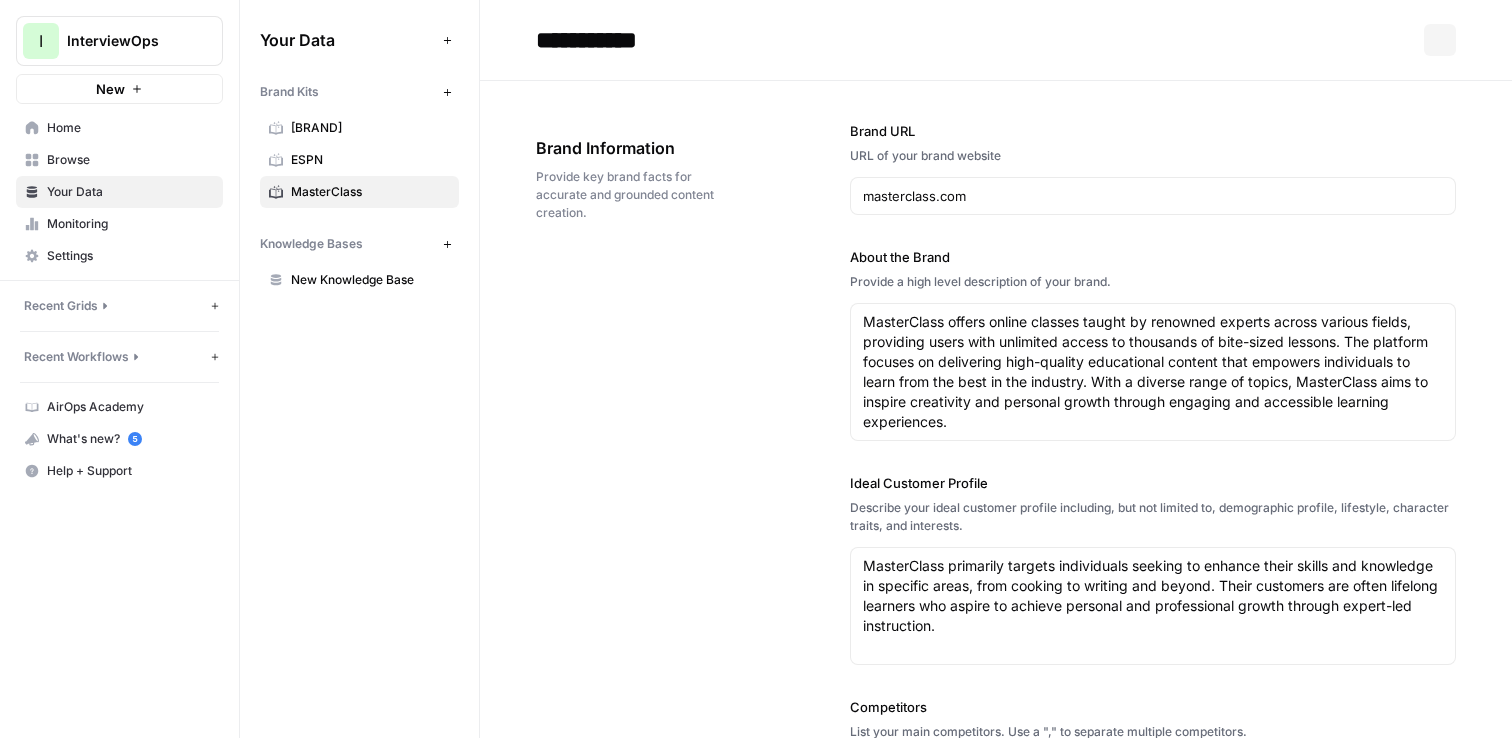 click on "[BRAND]" at bounding box center [370, 128] 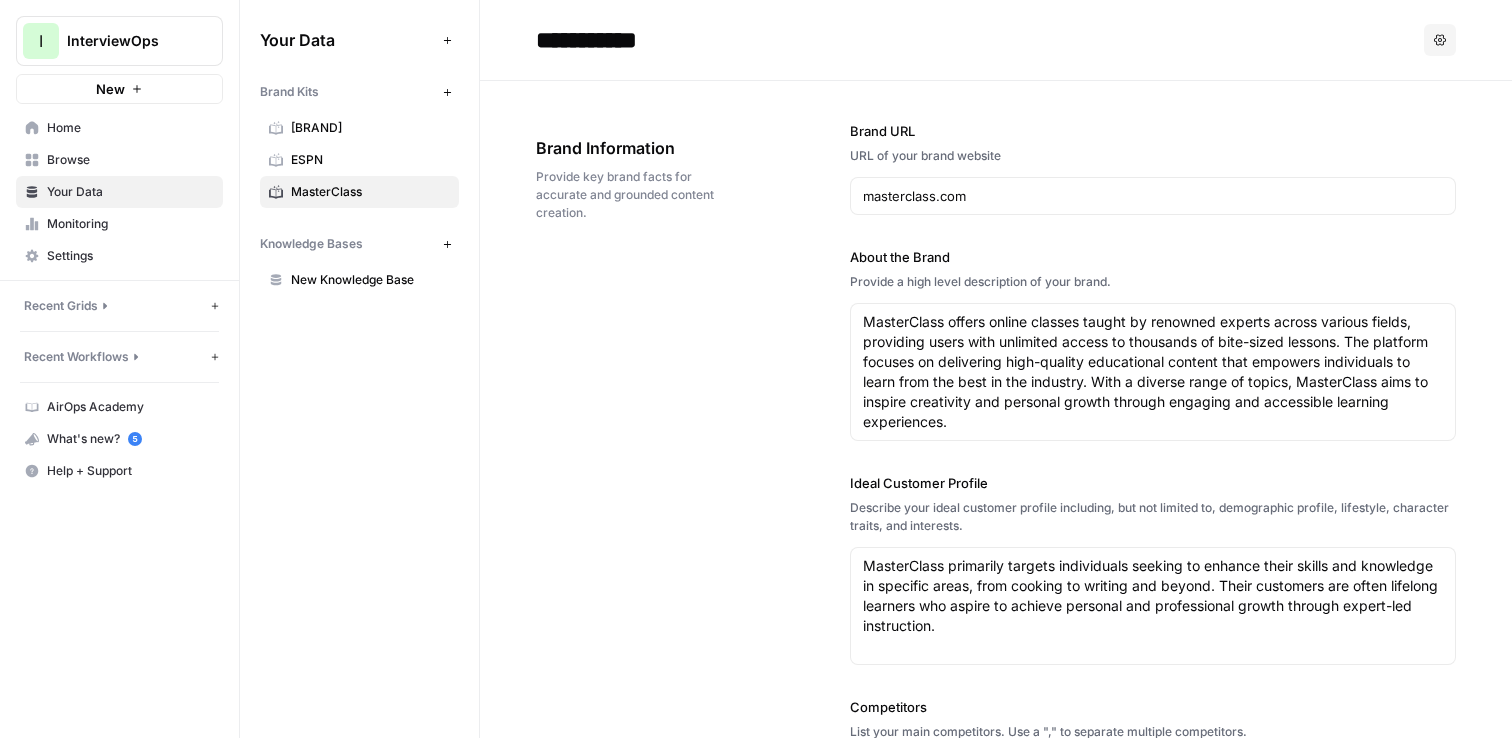 type on "[BRAND].com" 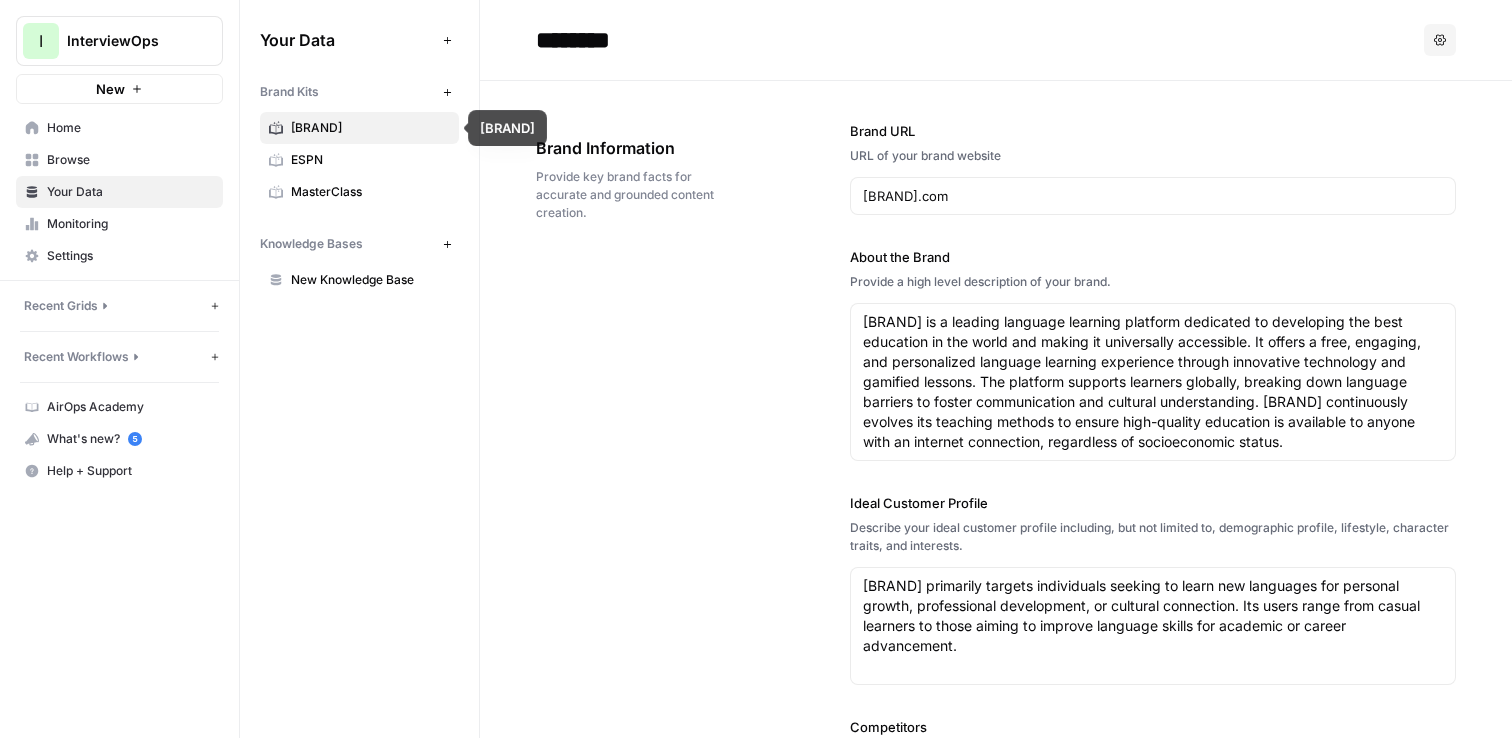 click on "ESPN" at bounding box center [370, 160] 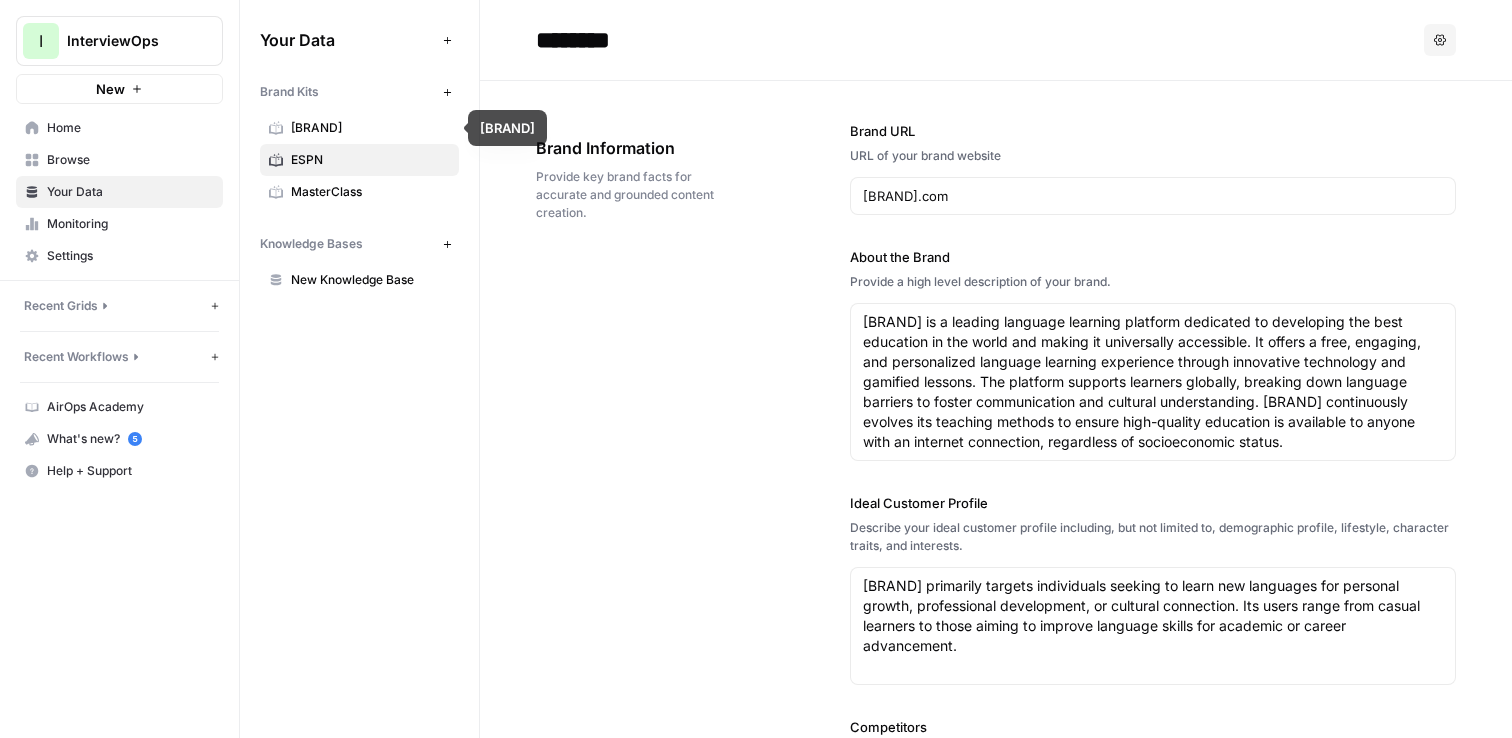 type on "www.espn.com" 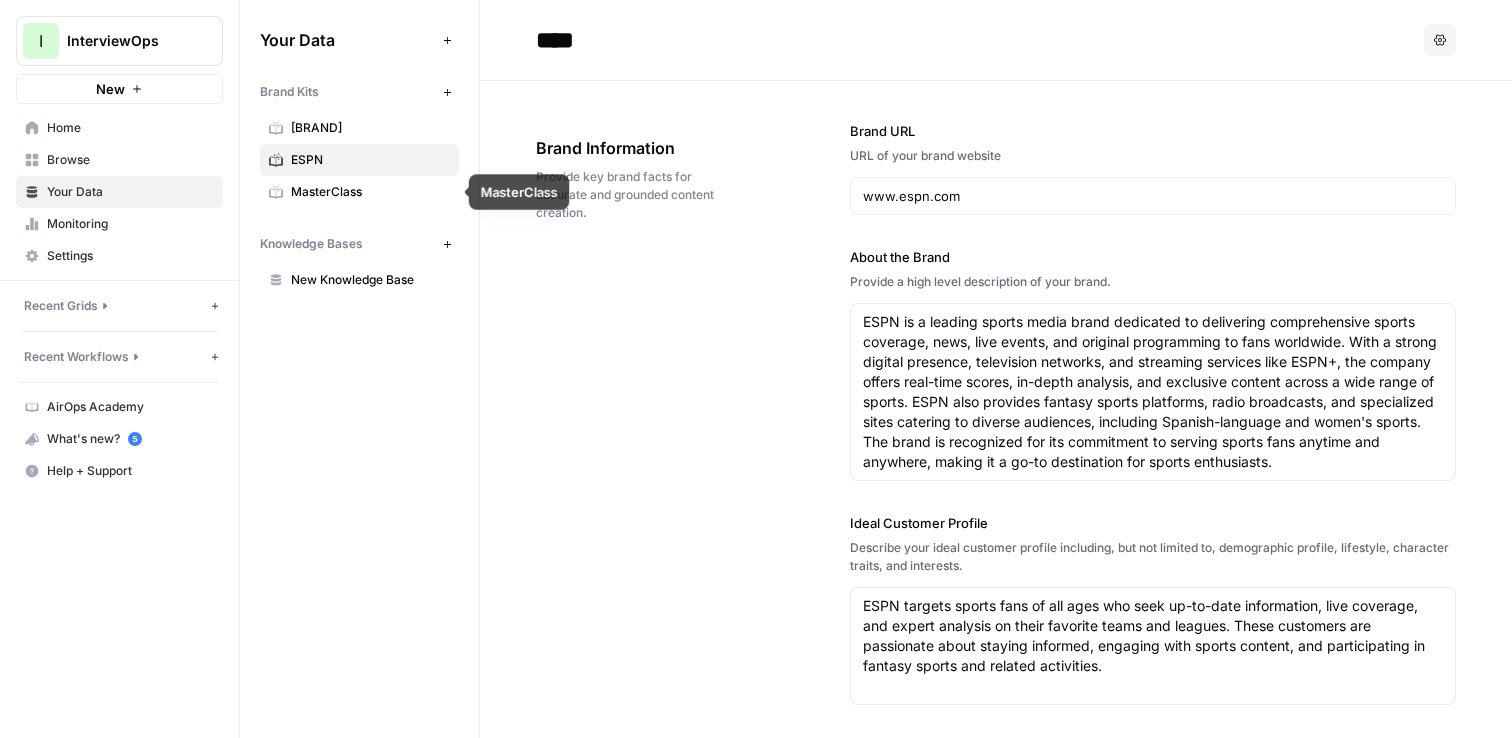 click on "MasterClass" at bounding box center [359, 192] 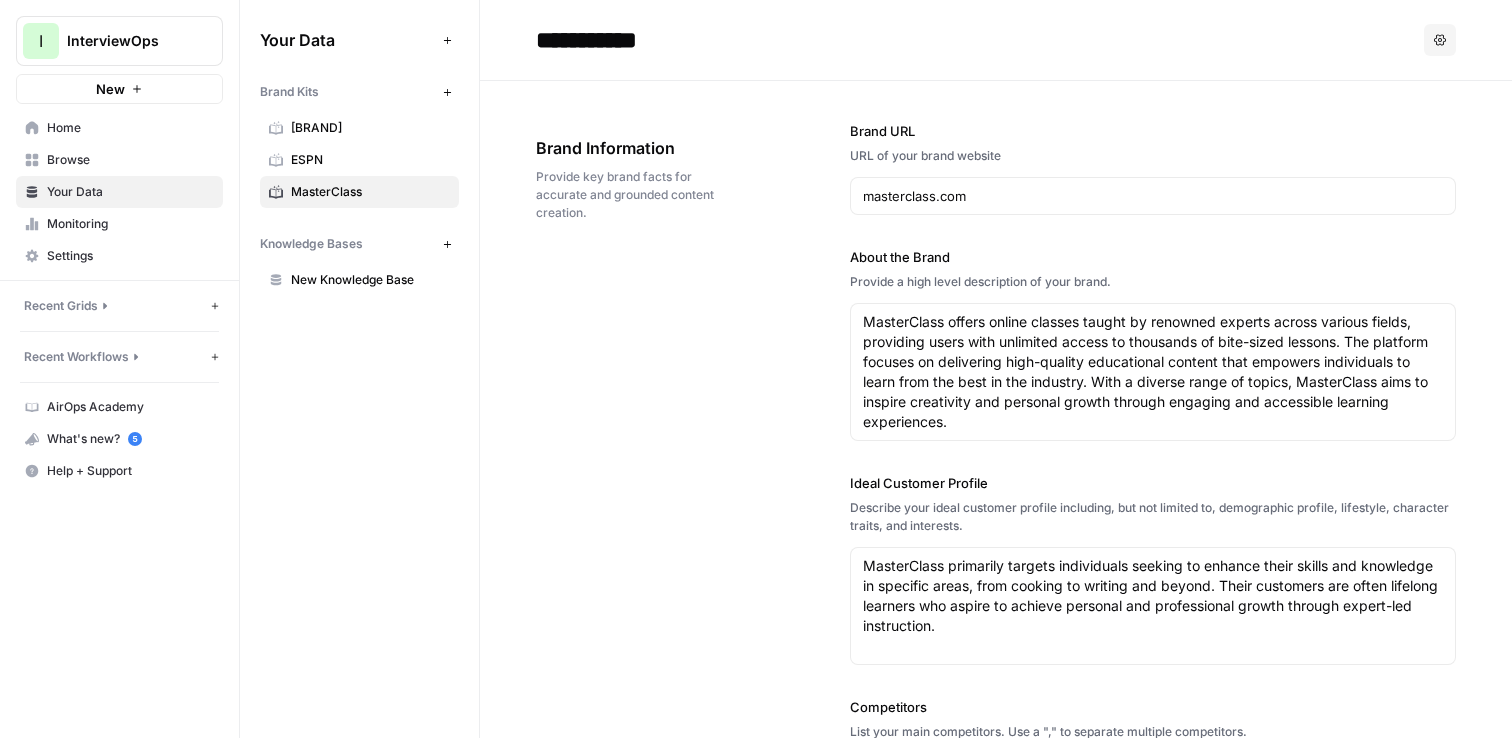 click on "[BRAND]" at bounding box center (359, 128) 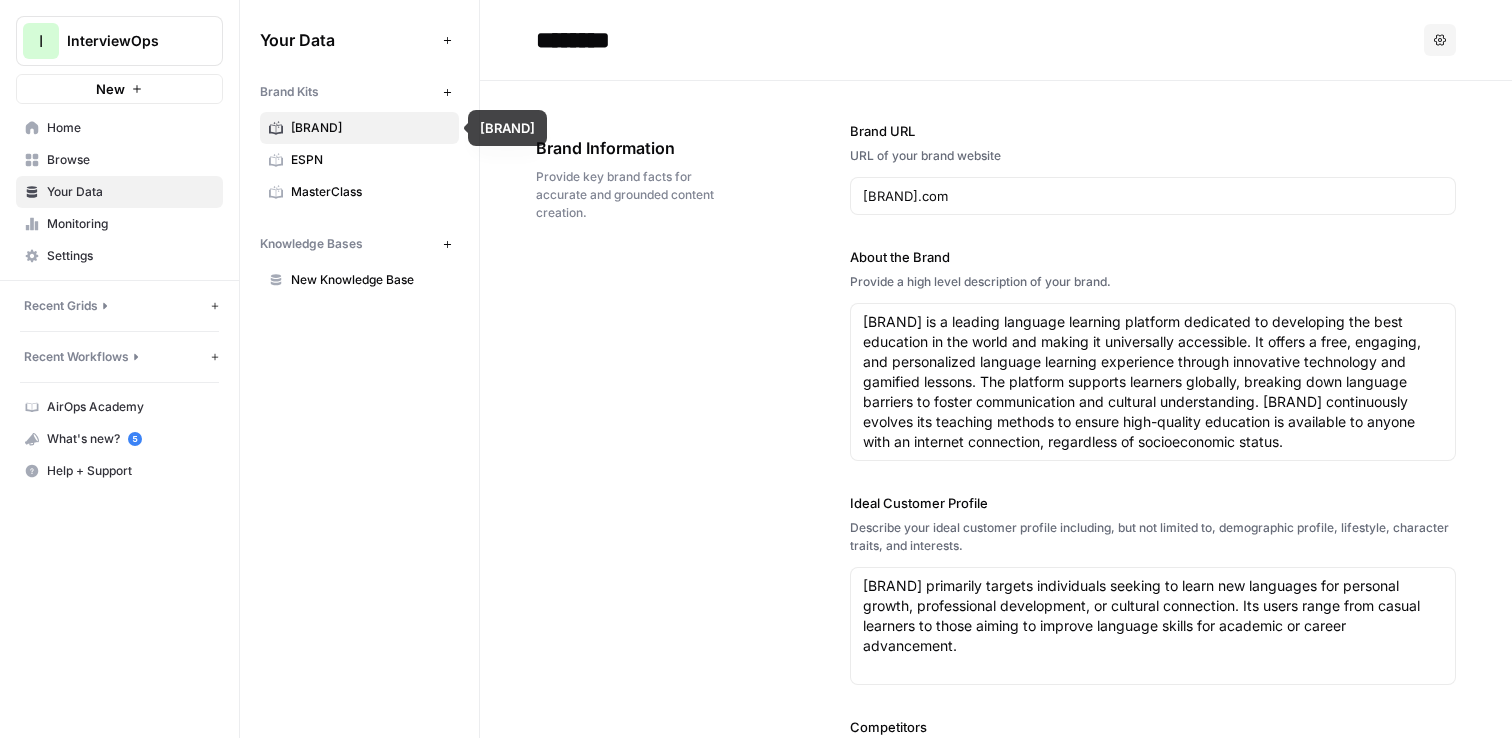 click on "ESPN" at bounding box center [370, 160] 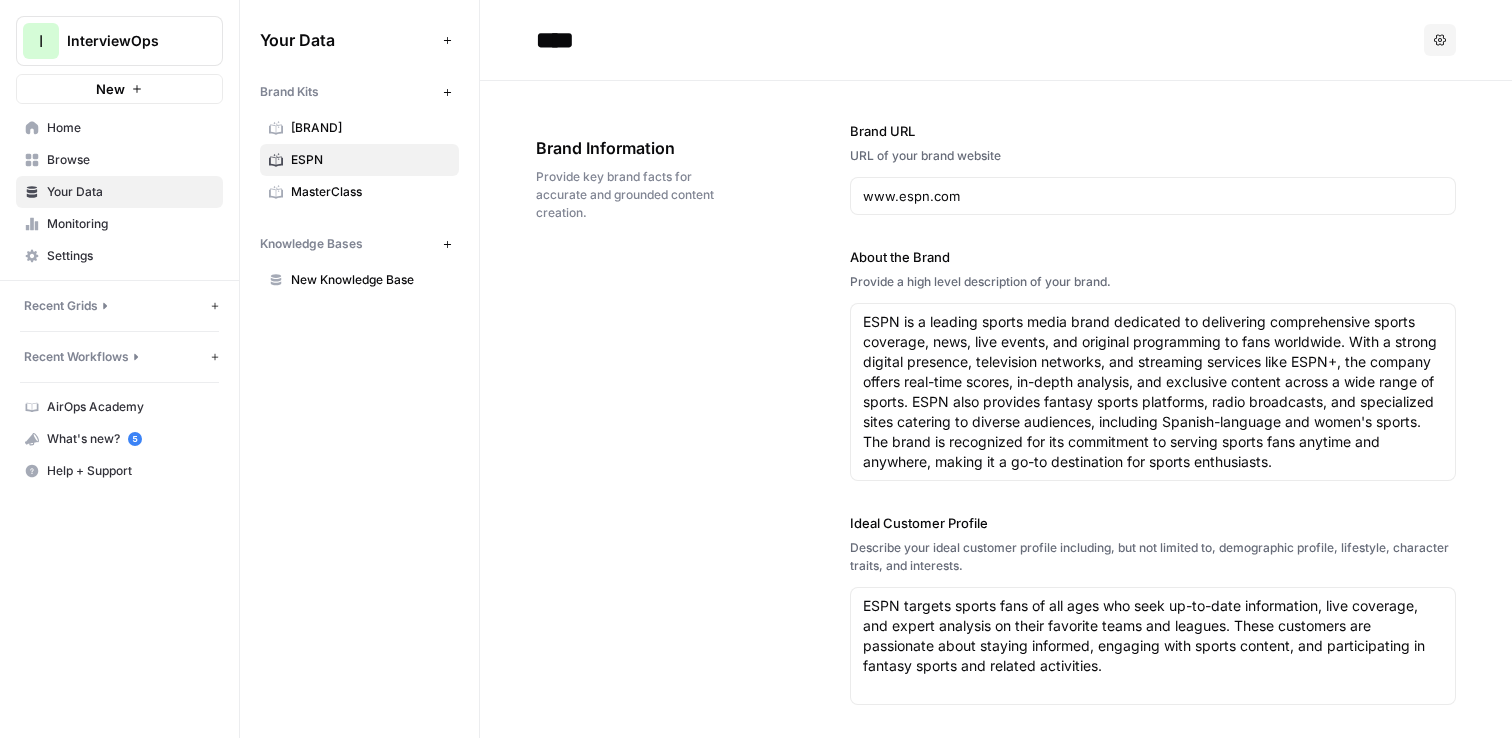 click on "MasterClass" at bounding box center [370, 192] 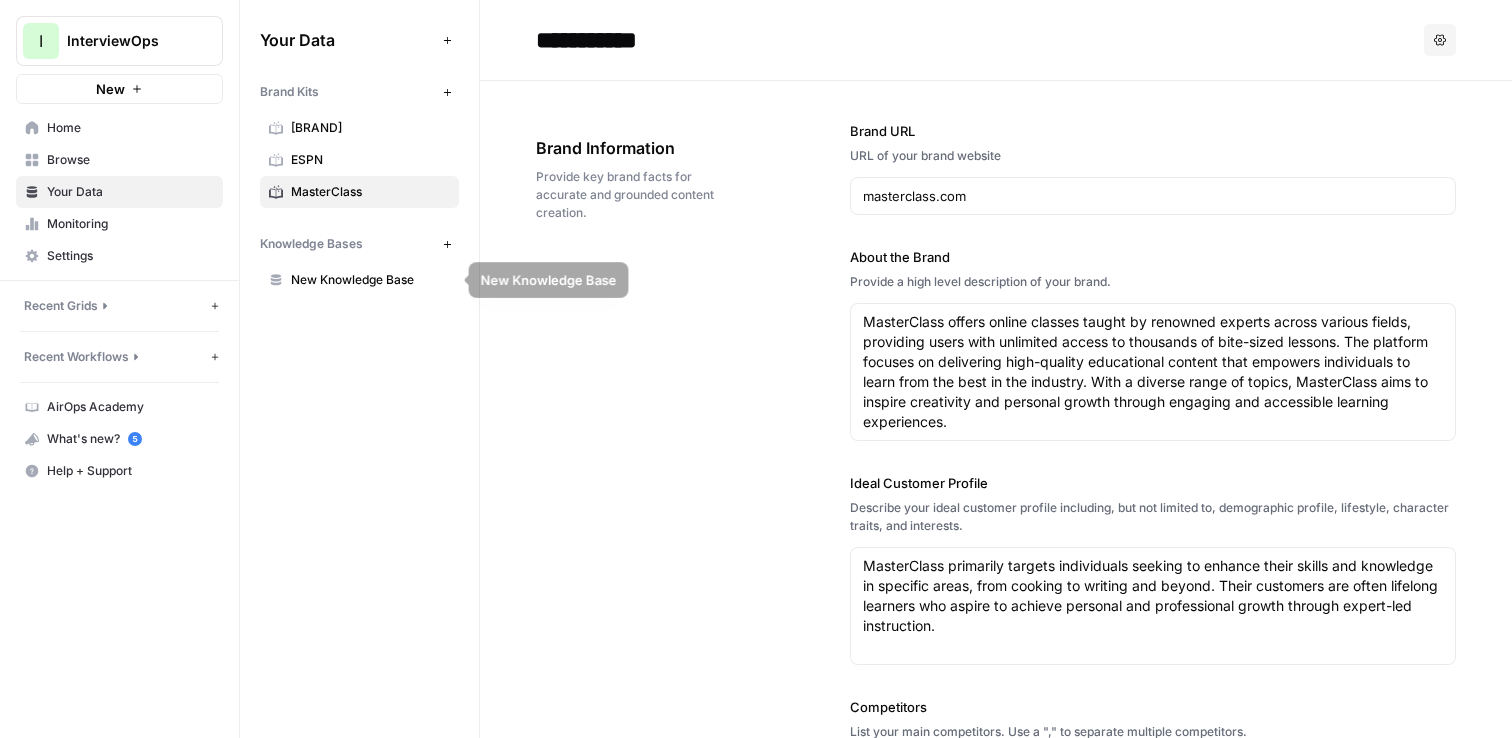 click on "New Knowledge Base" at bounding box center [359, 280] 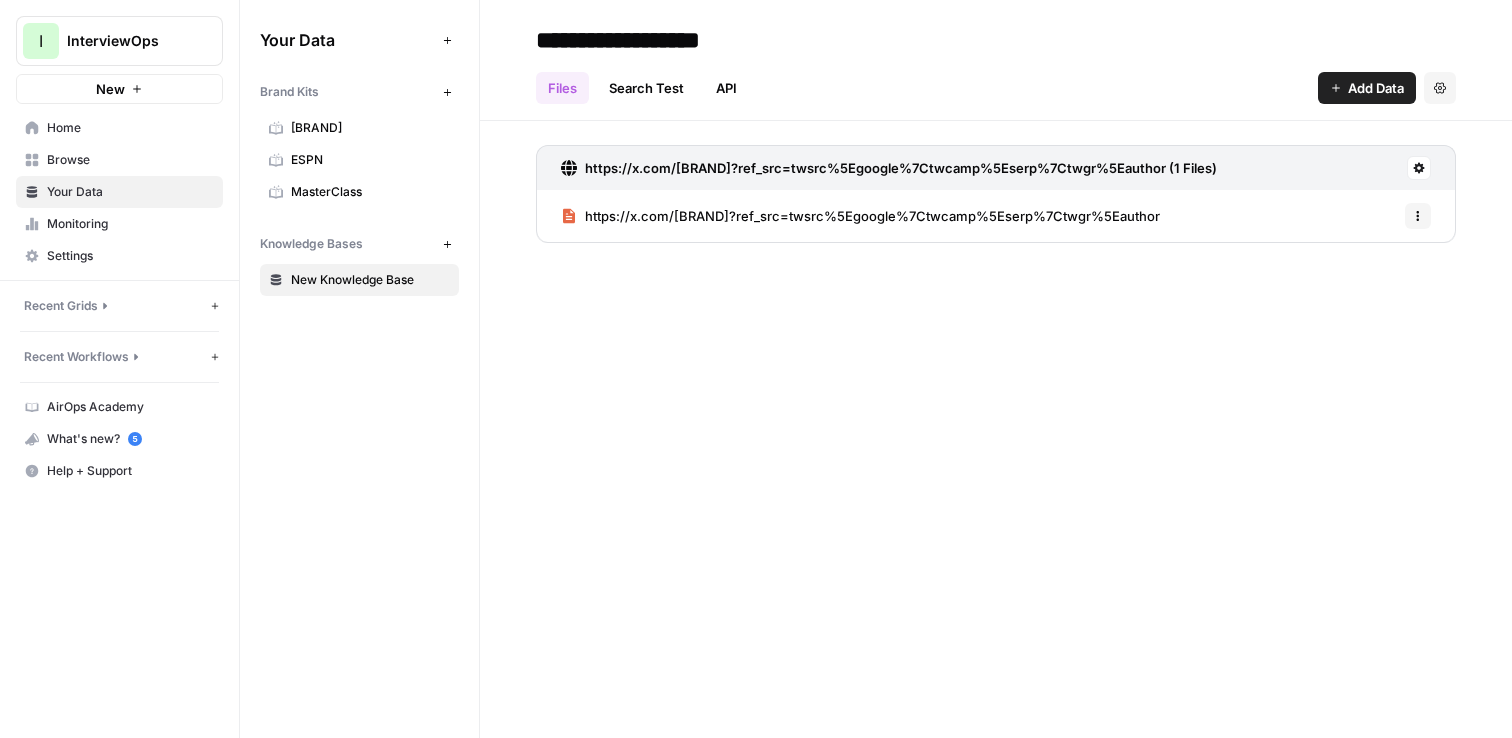 click on "**********" at bounding box center (688, 40) 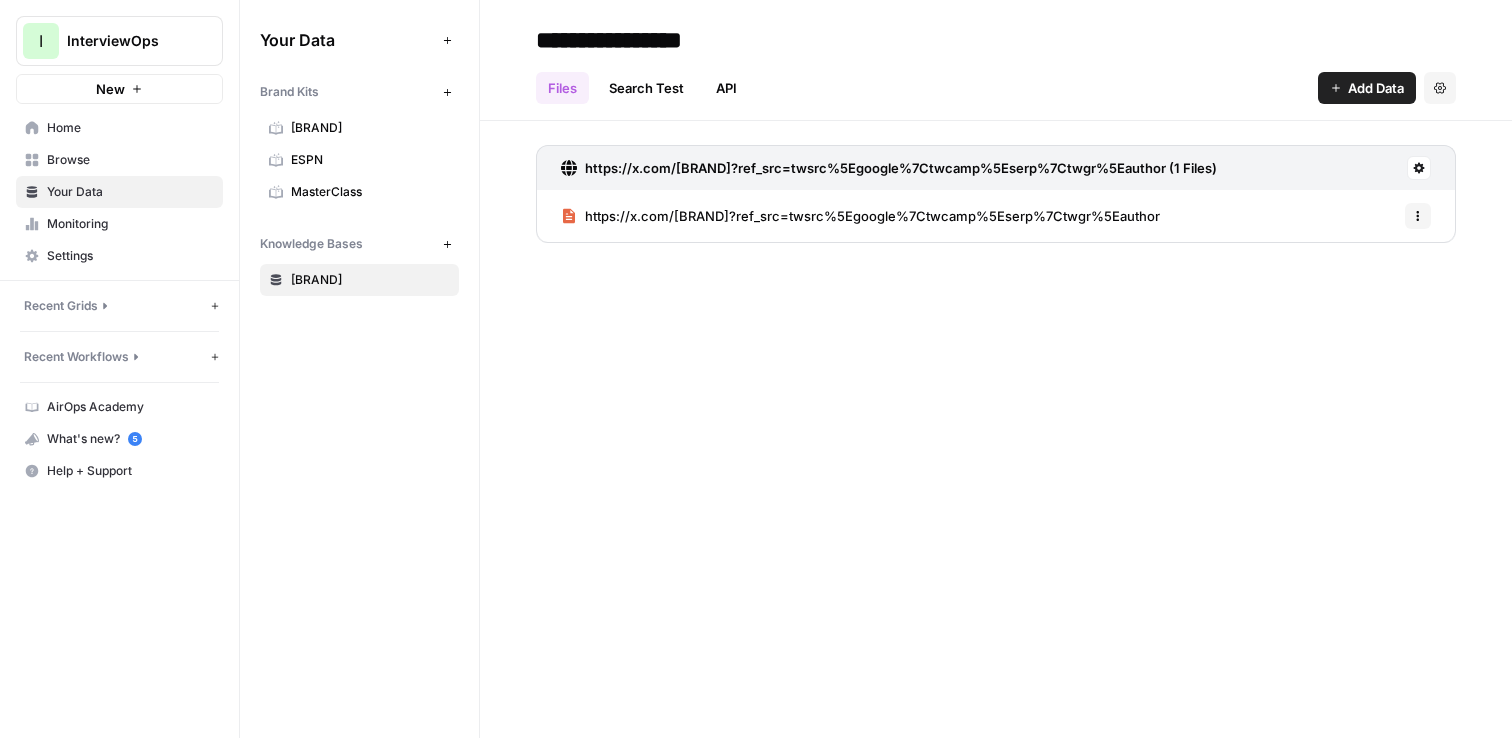 type on "**********" 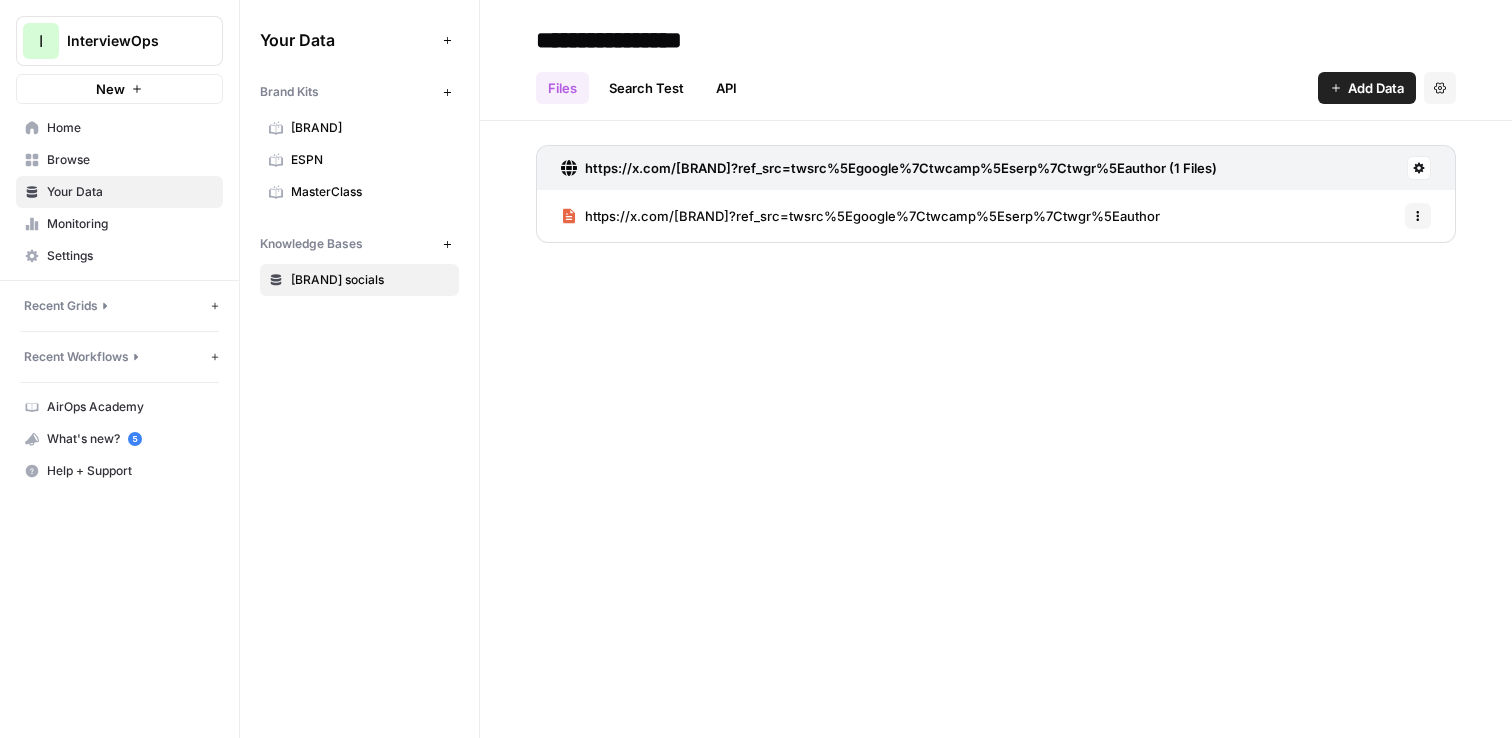click on "**********" at bounding box center (996, 369) 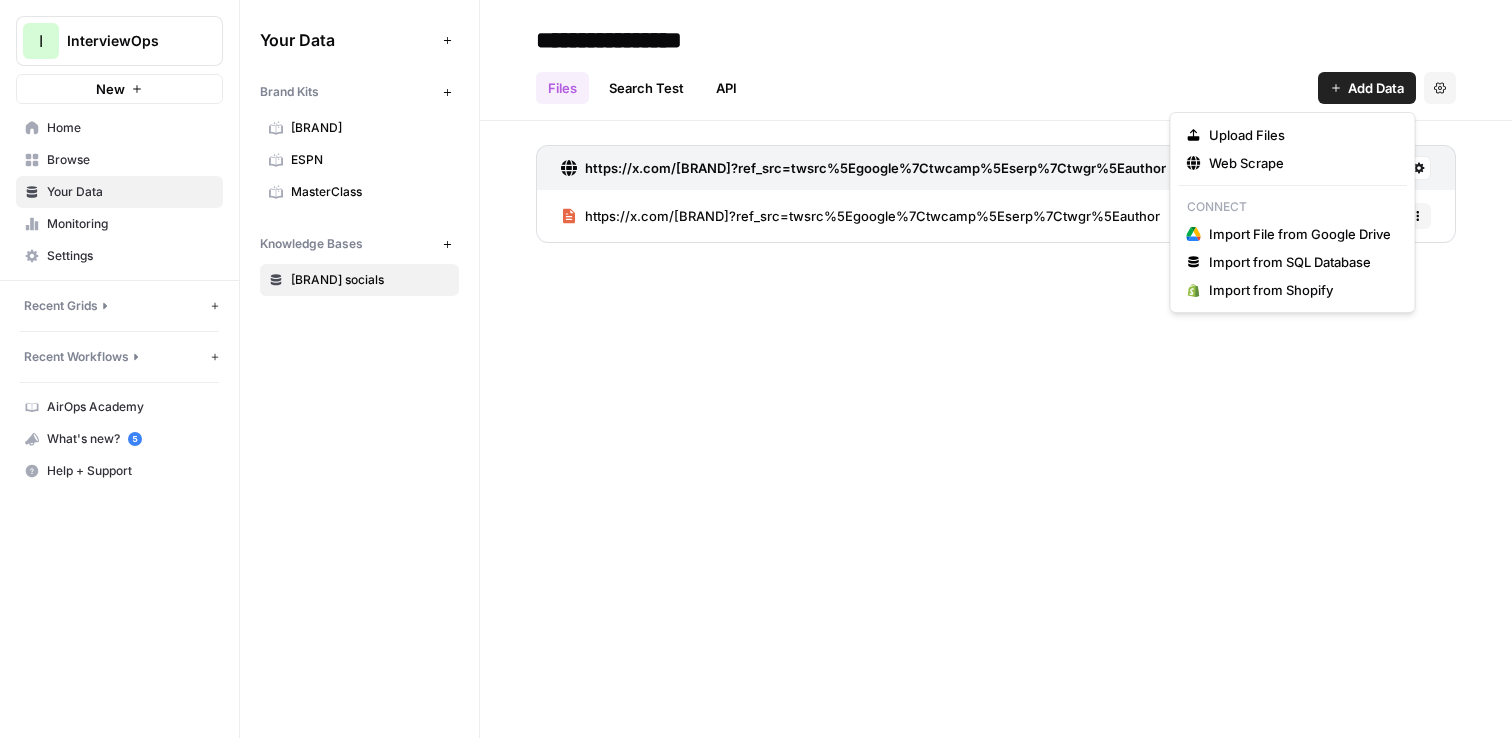 click on "**********" at bounding box center (996, 369) 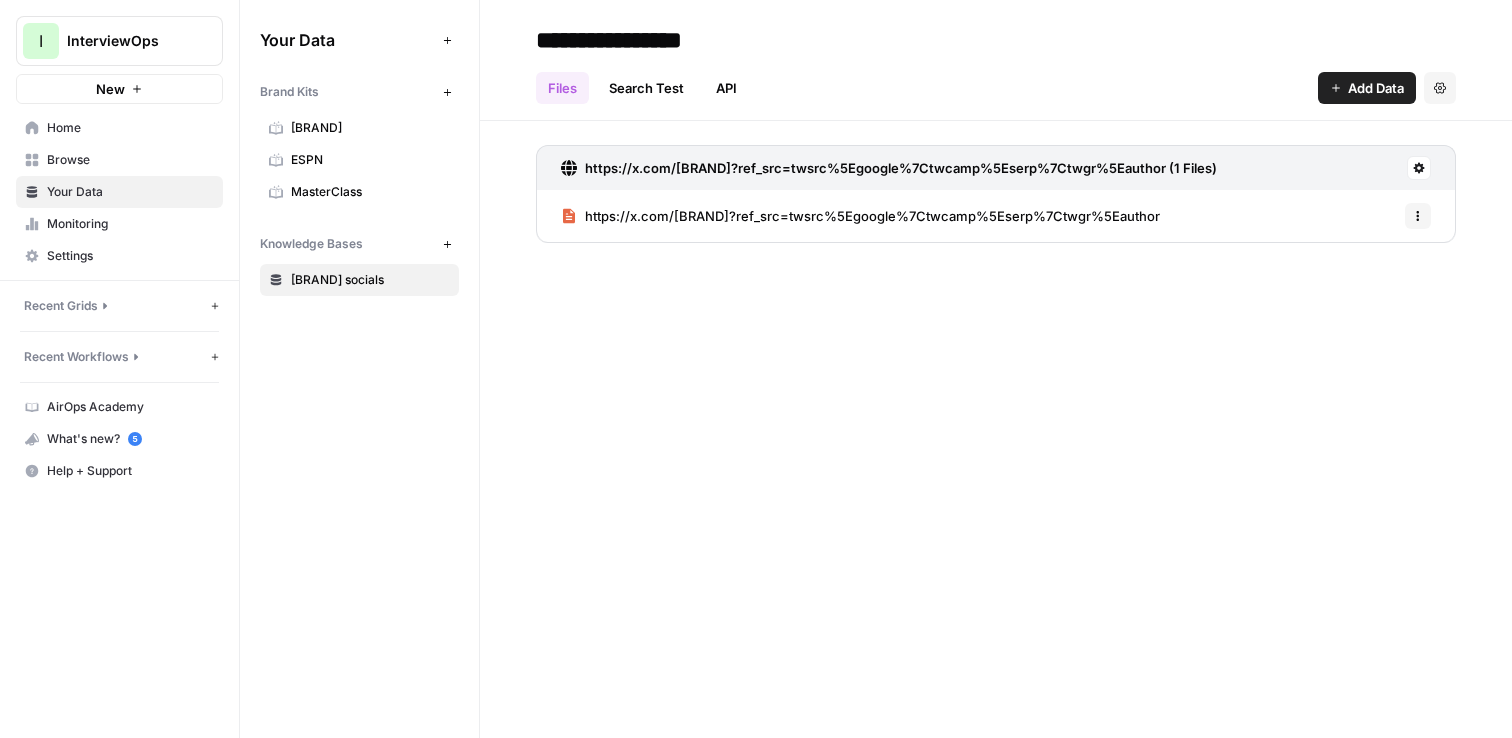 click on "**********" at bounding box center [996, 369] 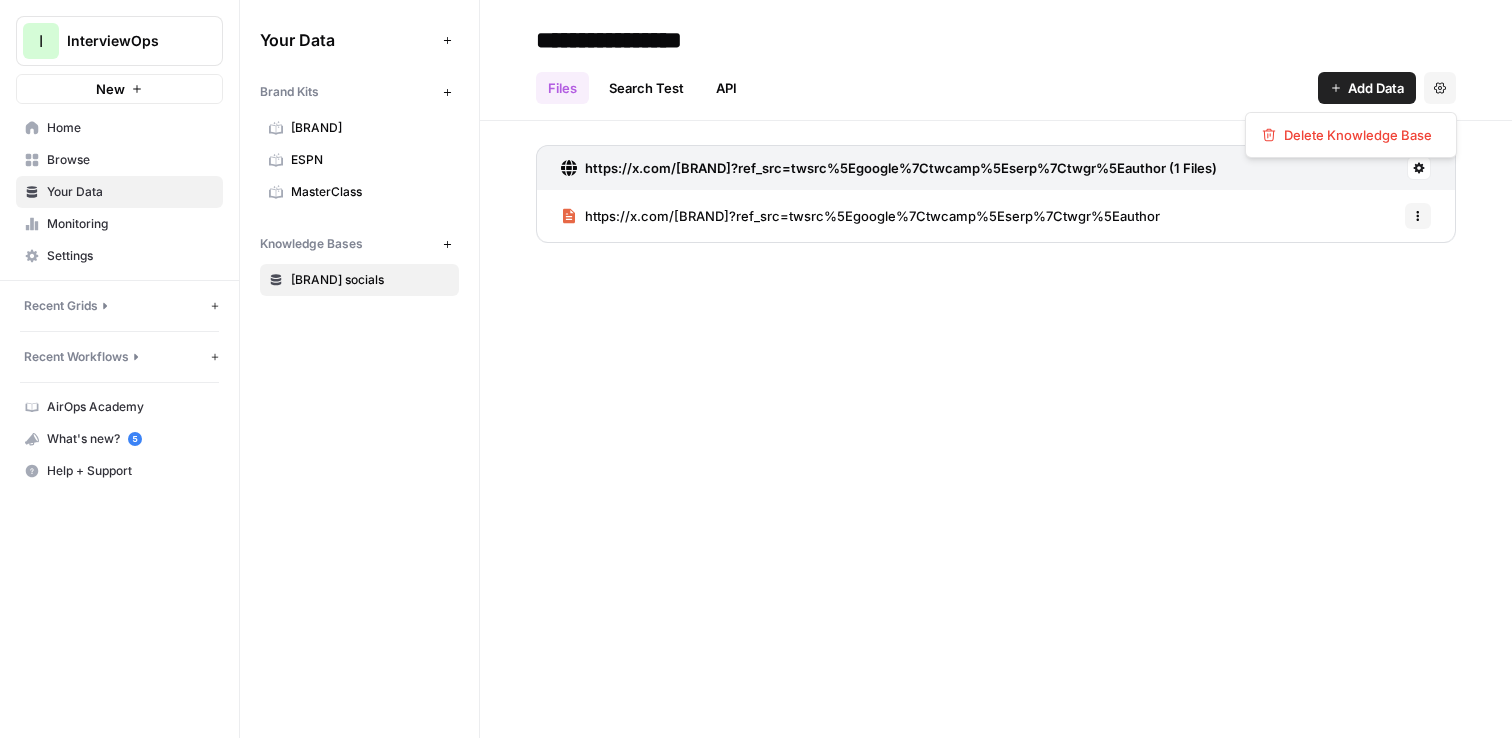 click on "Settings" at bounding box center (1440, 88) 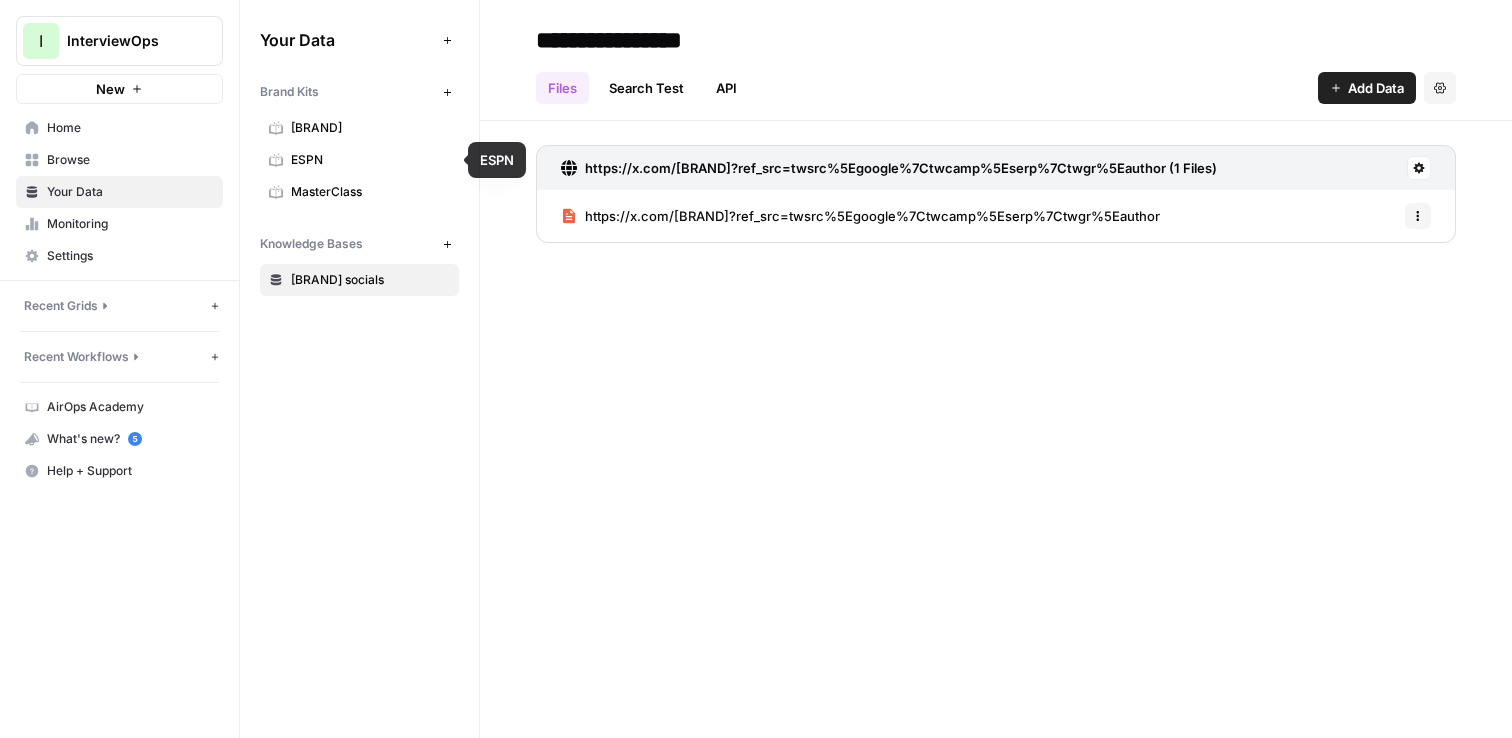 click on "ESPN" at bounding box center [370, 160] 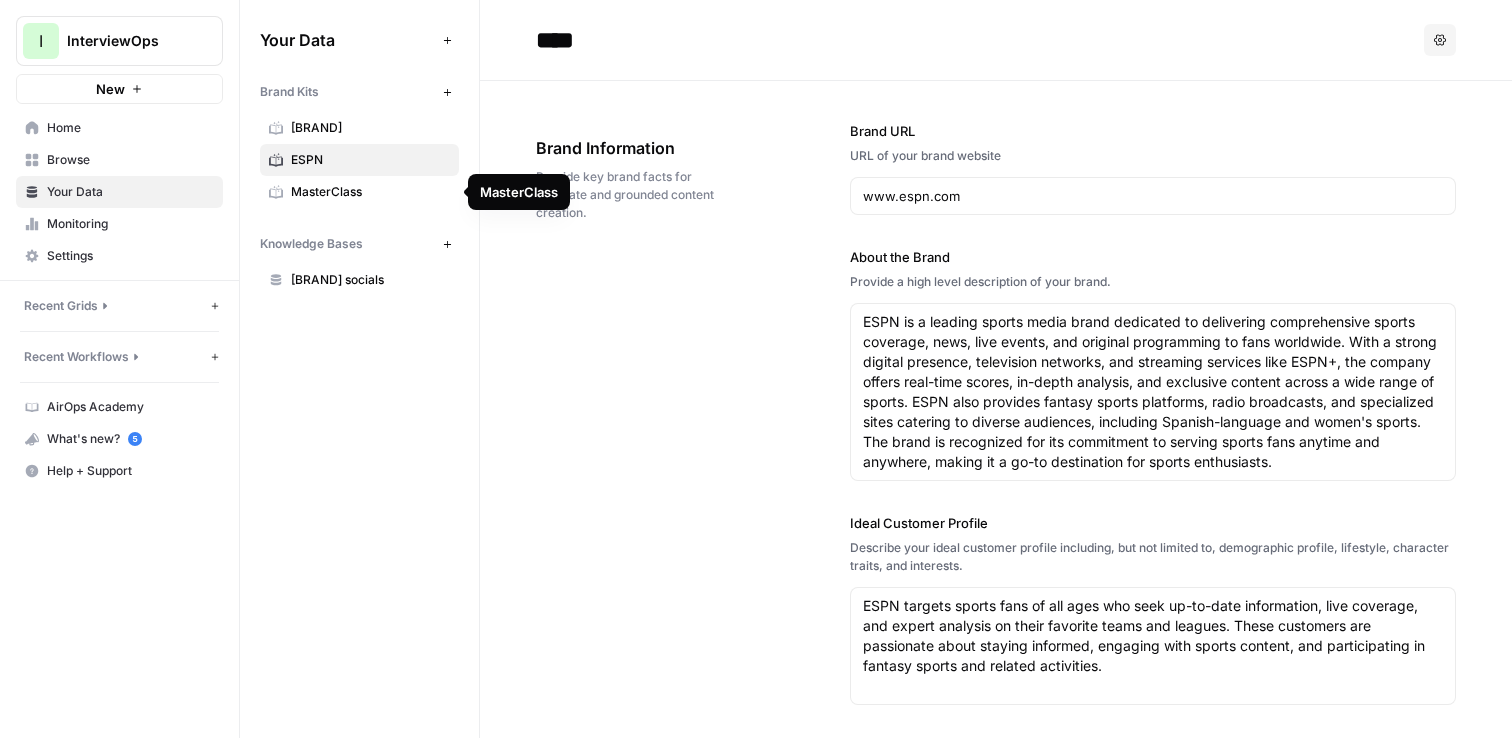 click on "MasterClass" at bounding box center [370, 192] 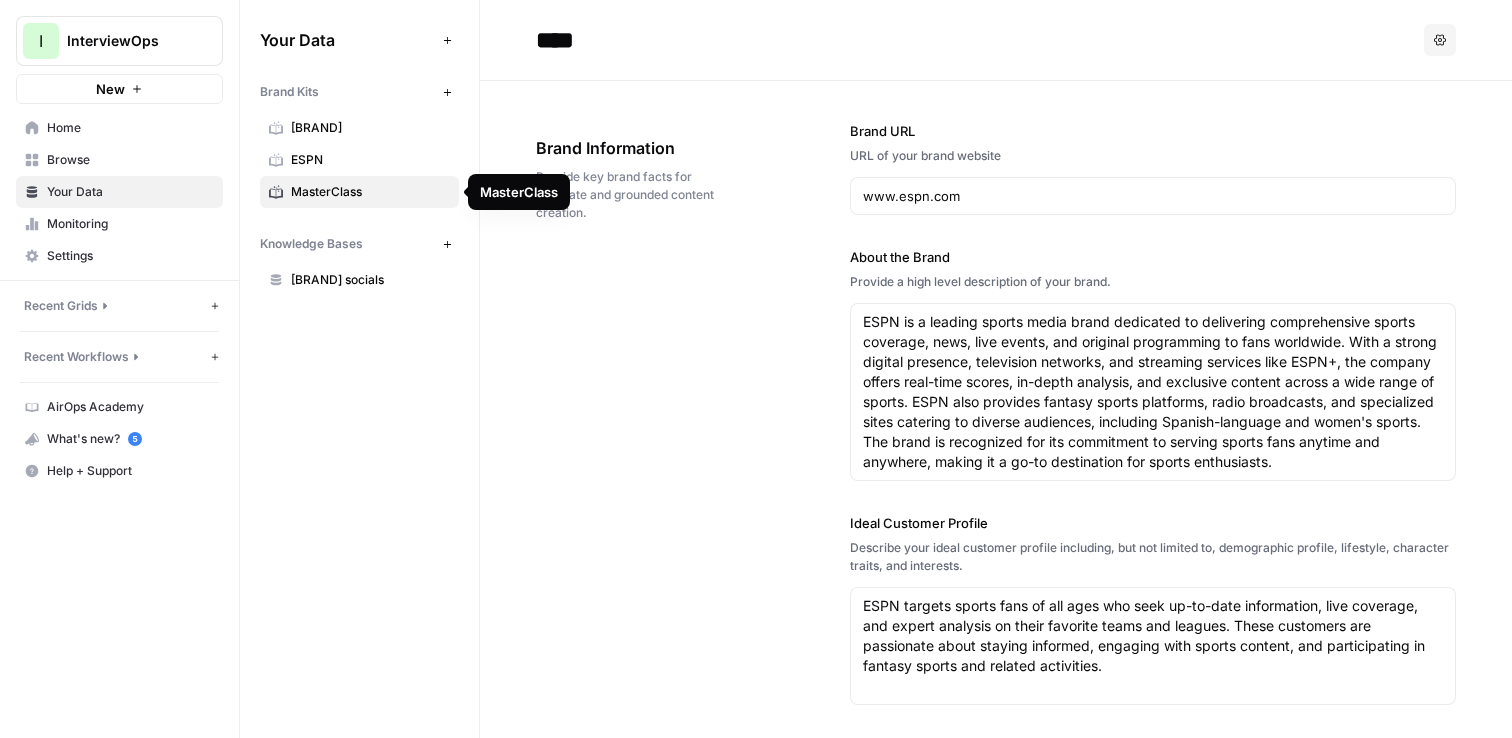 type on "**********" 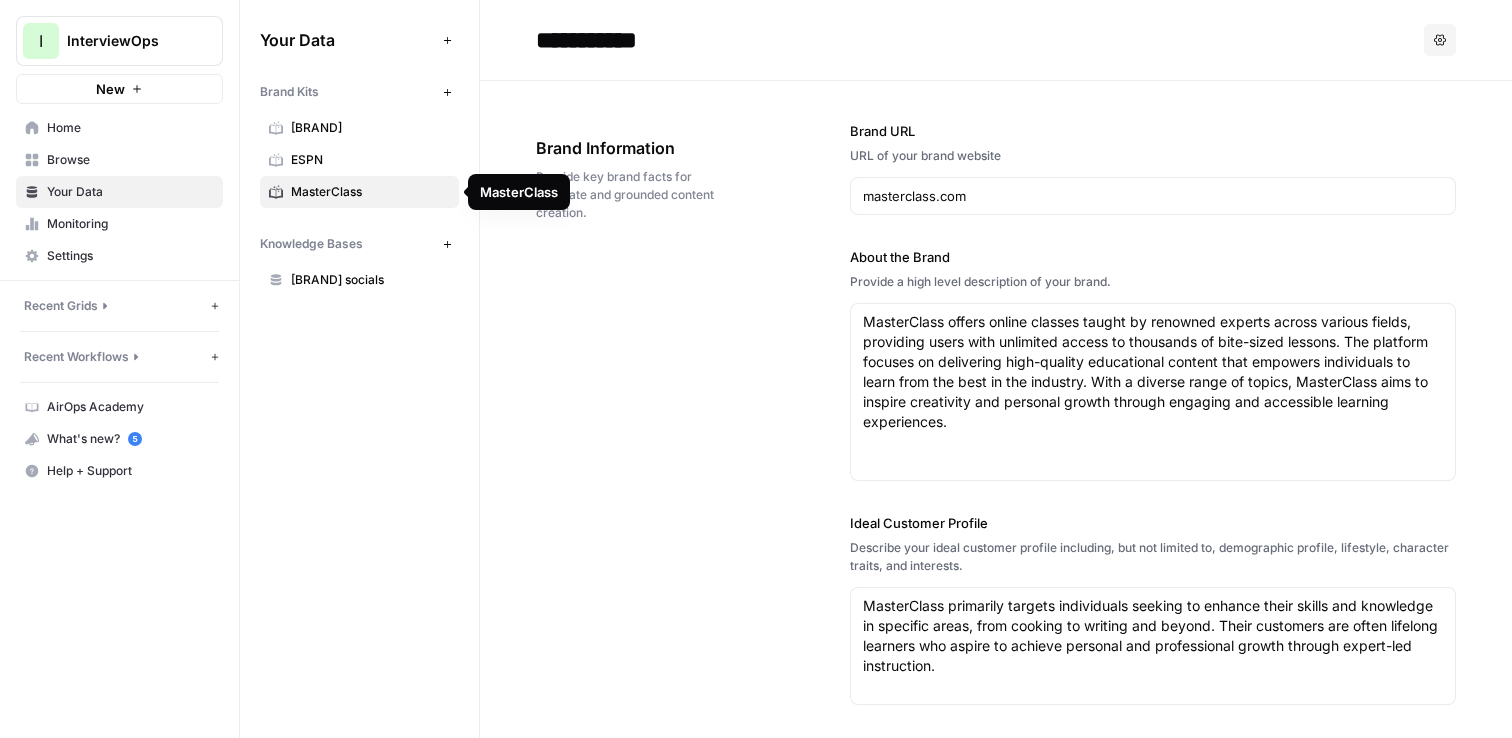 type on "# How Many Teaspoons in a Tablespoon? Measurement Conversion Chart" 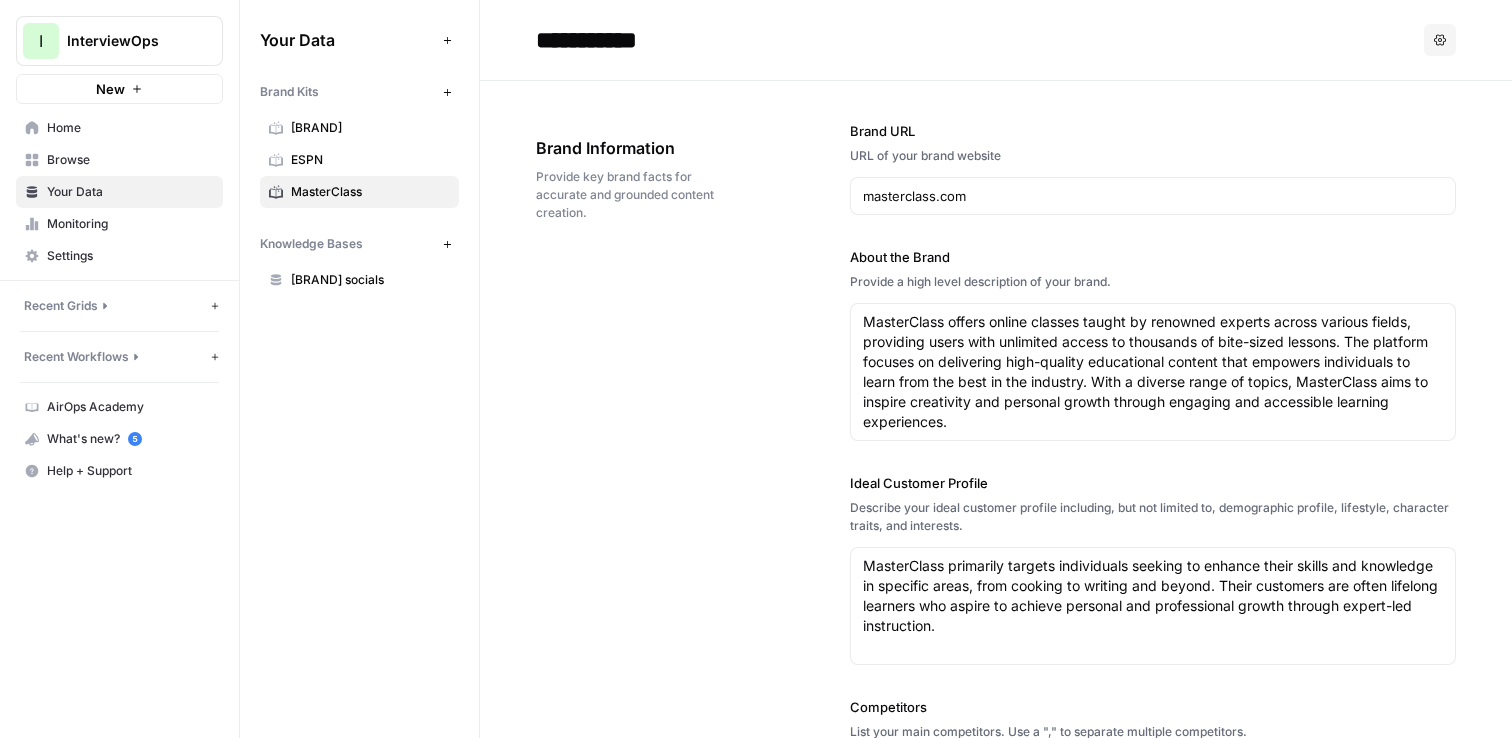 click on "ESPN" at bounding box center (359, 160) 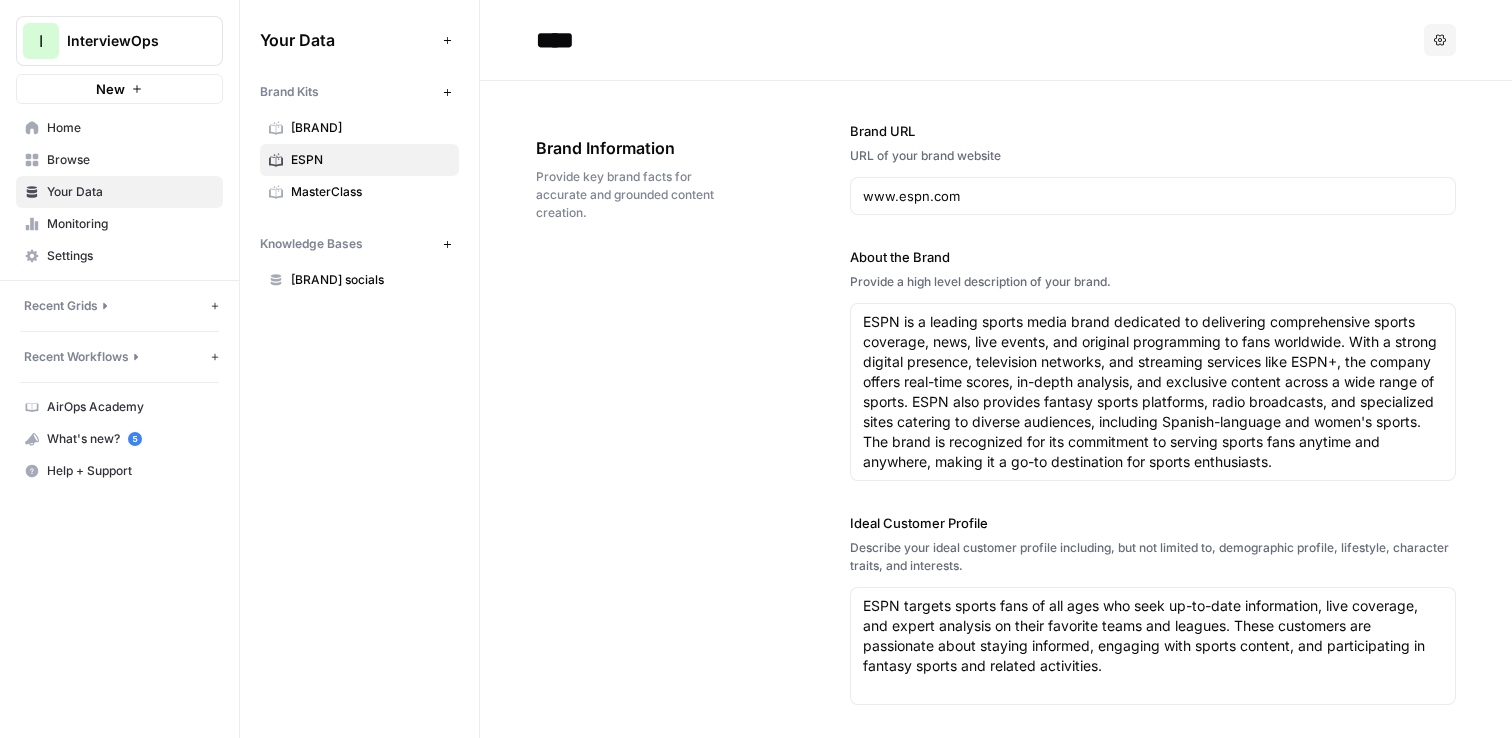 click on "[BRAND]" at bounding box center (370, 128) 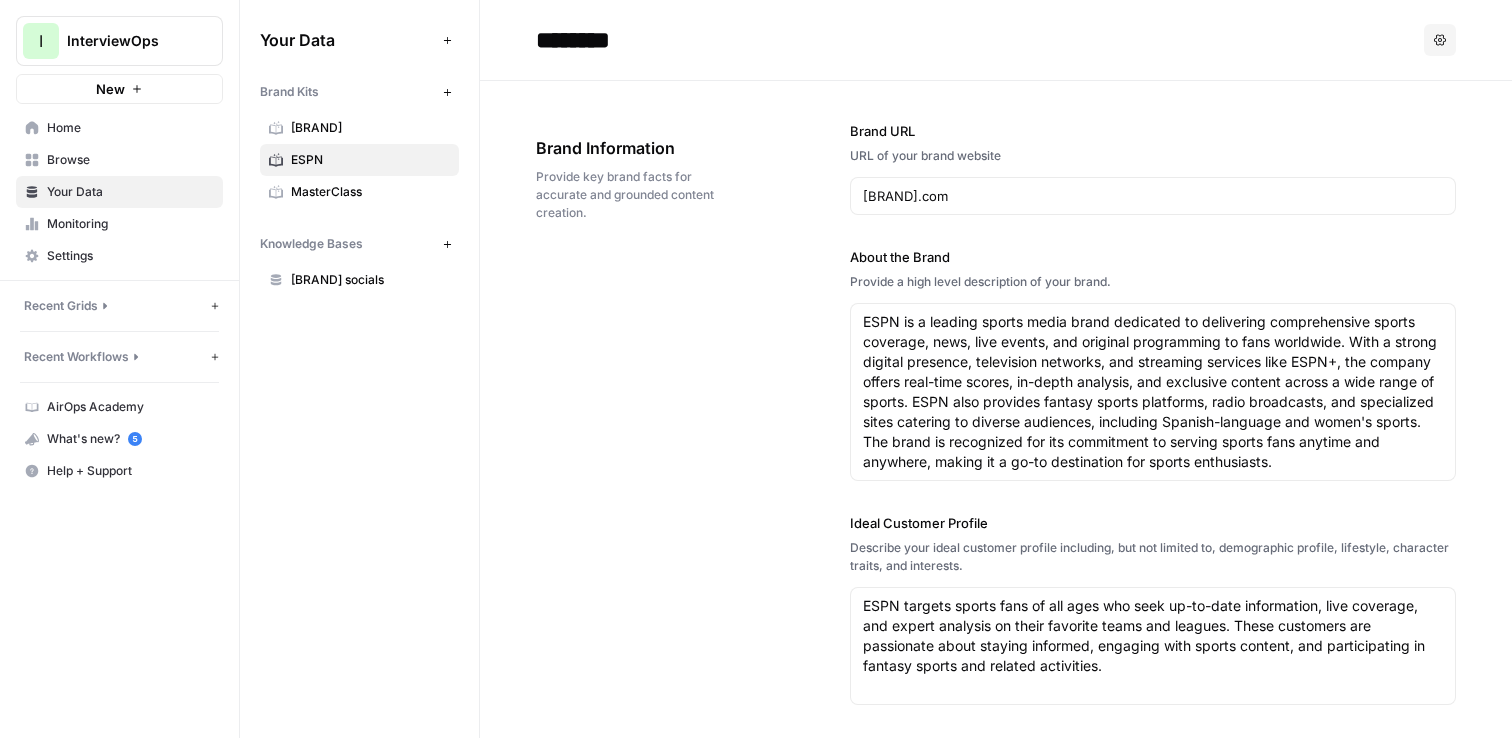 type on "[BRAND] is a leading language learning platform dedicated to developing the best education in the world and making it universally accessible. It offers a free, engaging, and personalized language learning experience through innovative technology and gamified lessons. The platform supports learners globally, breaking down language barriers to foster communication and cultural understanding. [BRAND] continuously evolves its teaching methods to ensure high-quality education is available to anyone with an internet connection, regardless of socioeconomic status." 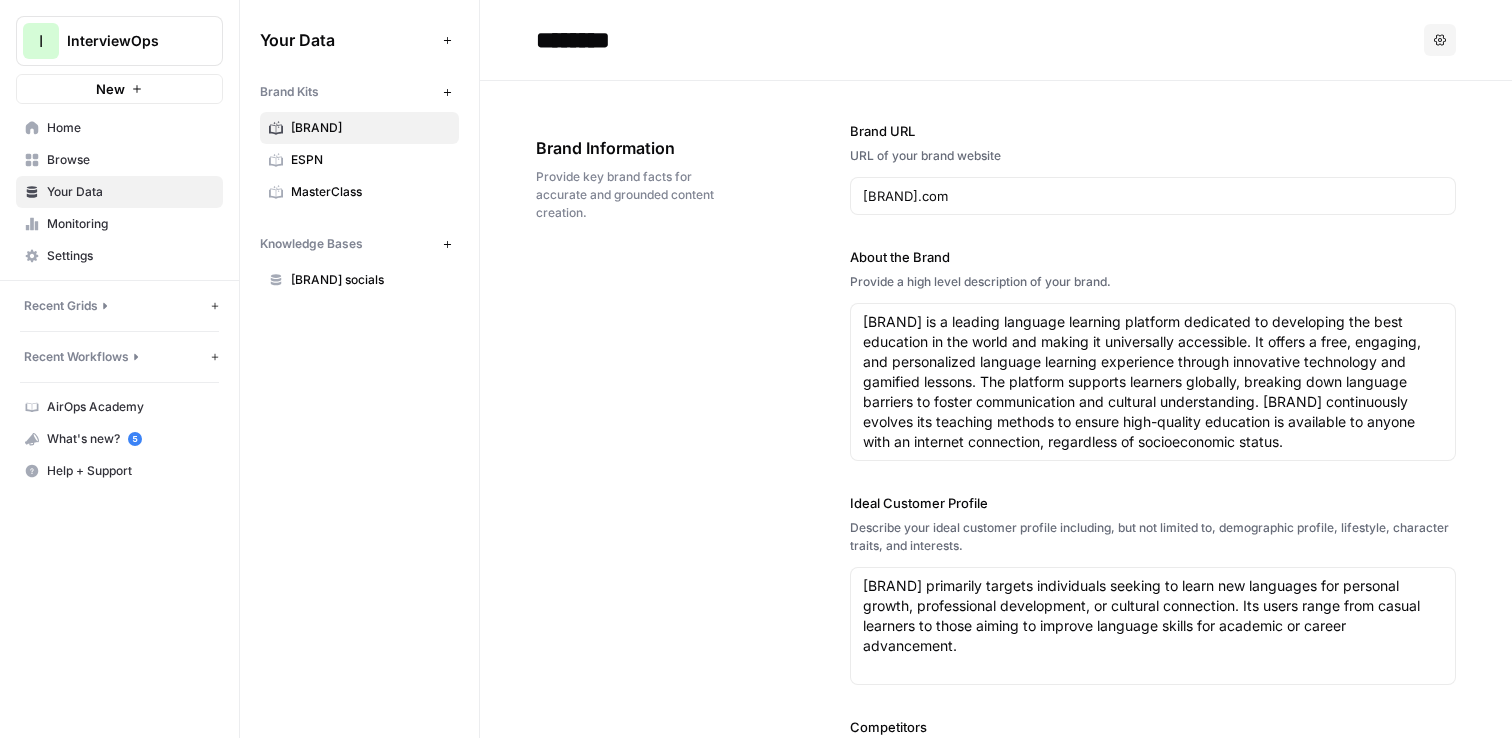 click on "ESPN" at bounding box center (359, 160) 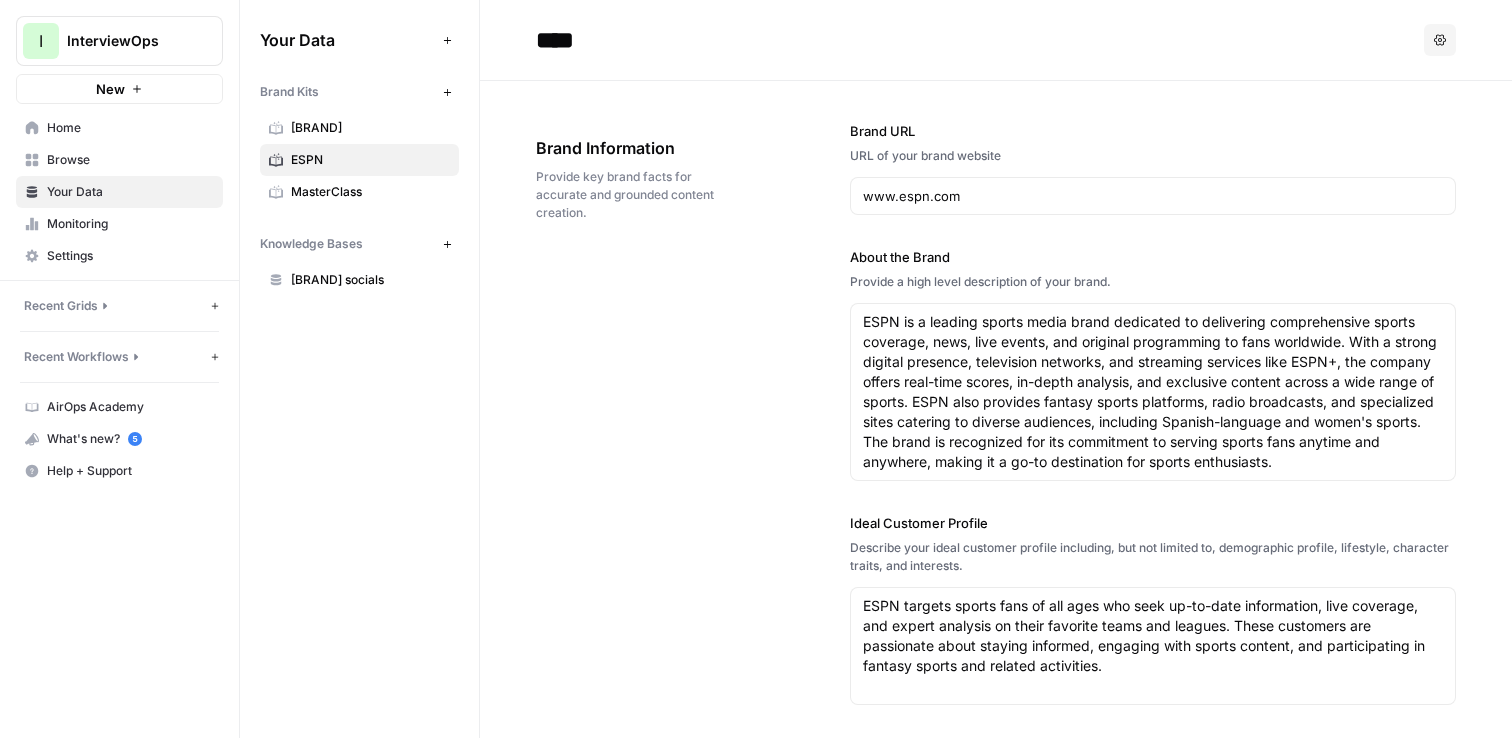 click on "MasterClass" at bounding box center [359, 192] 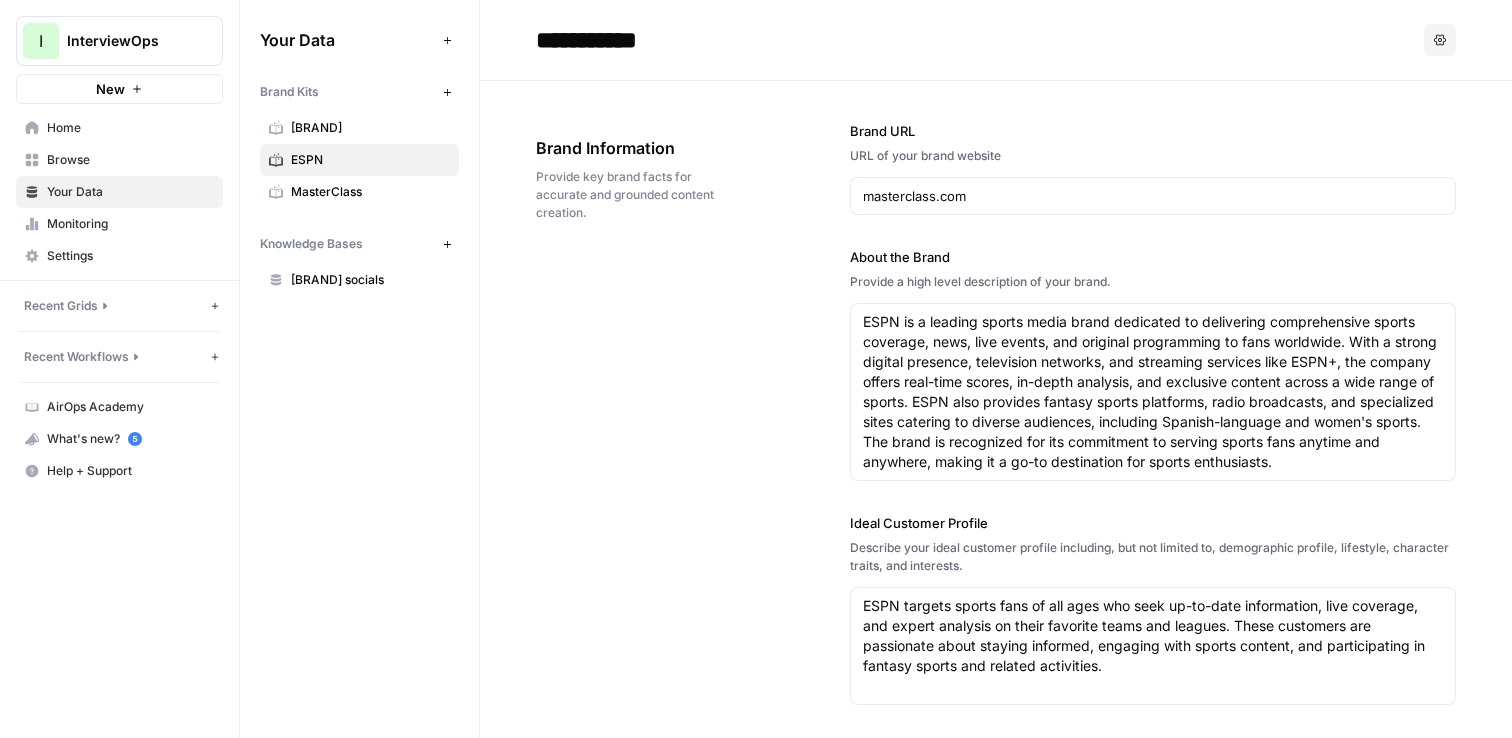 type on "MasterClass offers online classes taught by renowned experts across various fields, providing users with unlimited access to thousands of bite-sized lessons. The platform focuses on delivering high-quality educational content that empowers individuals to learn from the best in the industry. With a diverse range of topics, MasterClass aims to inspire creativity and personal growth through engaging and accessible learning experiences." 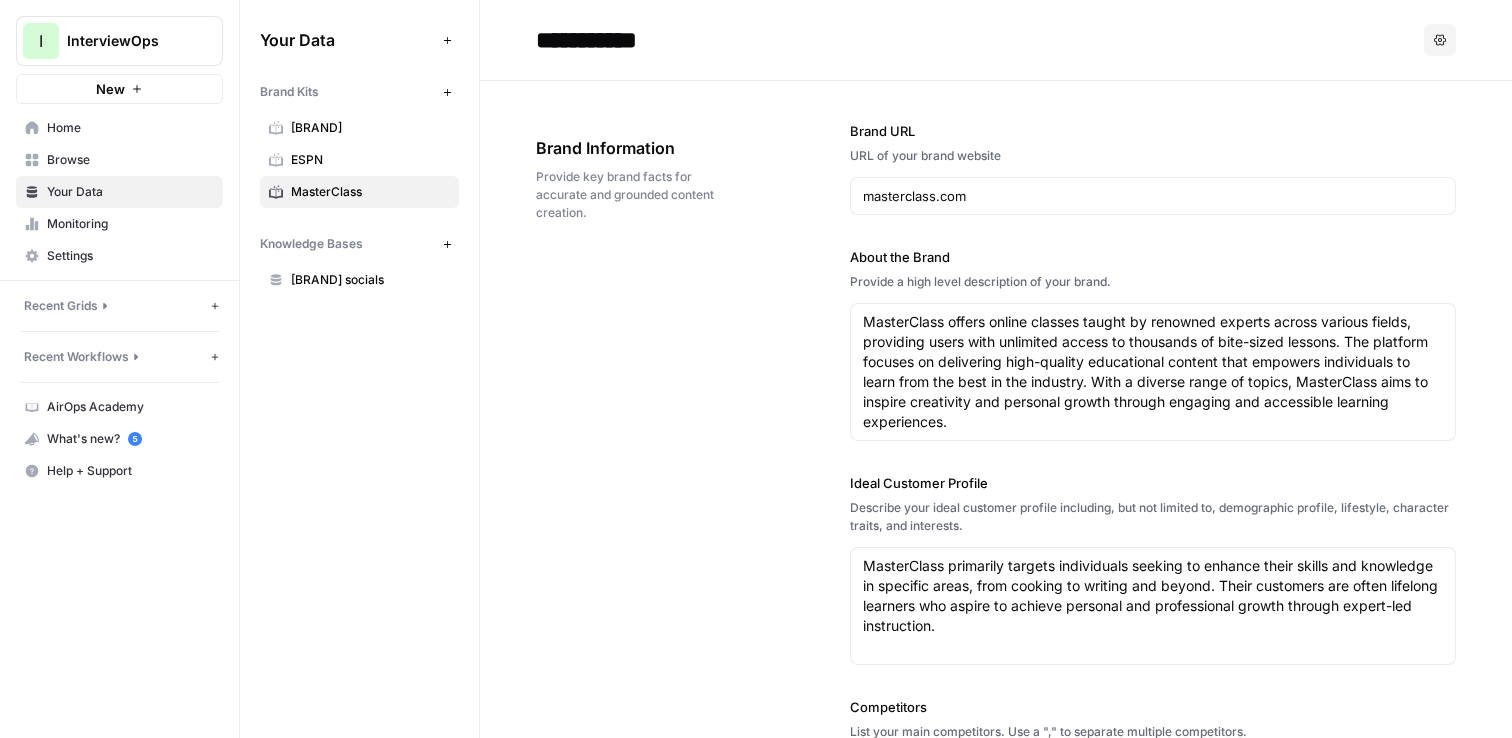click on "Monitoring" at bounding box center (130, 224) 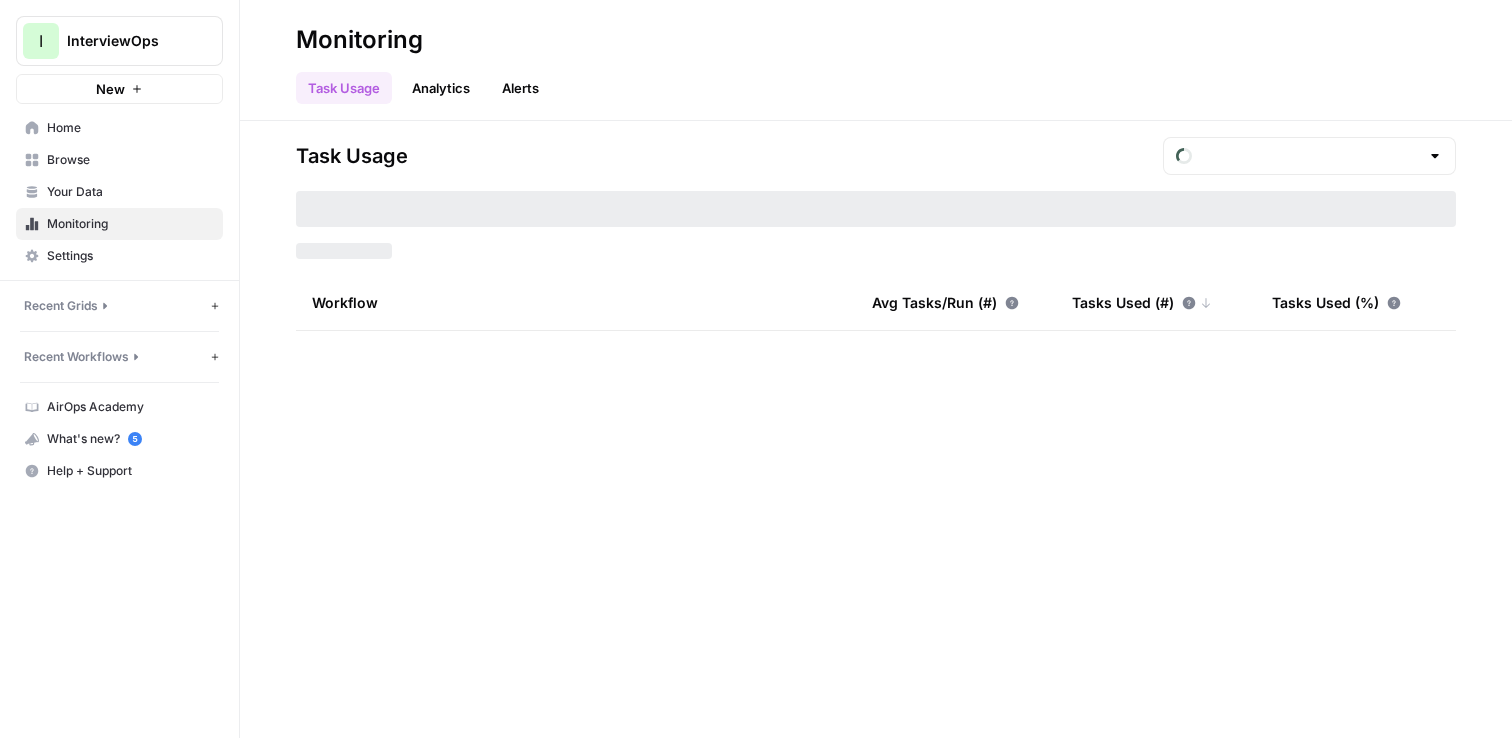 type on "July Tasks" 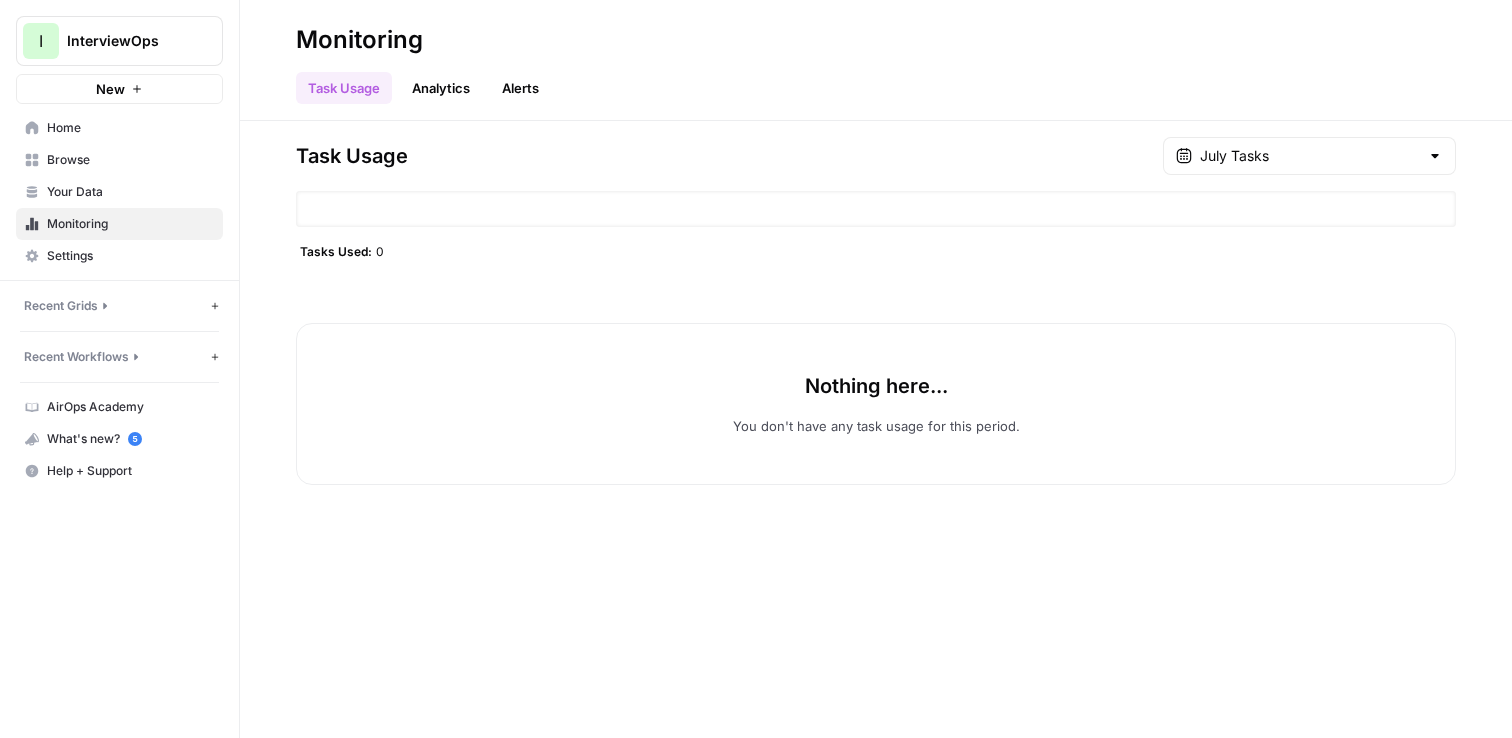click on "Settings" at bounding box center [130, 256] 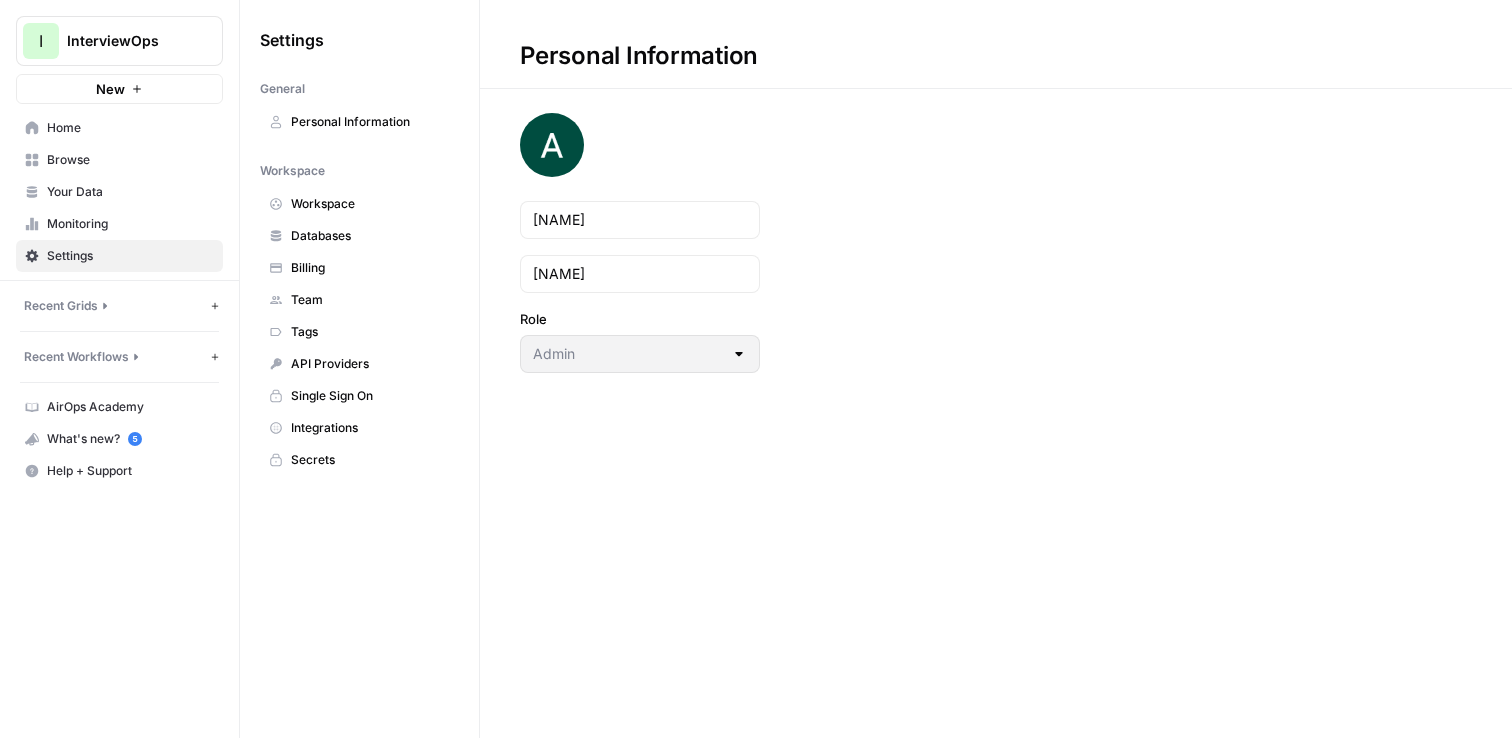 click on "Your Data" at bounding box center (119, 192) 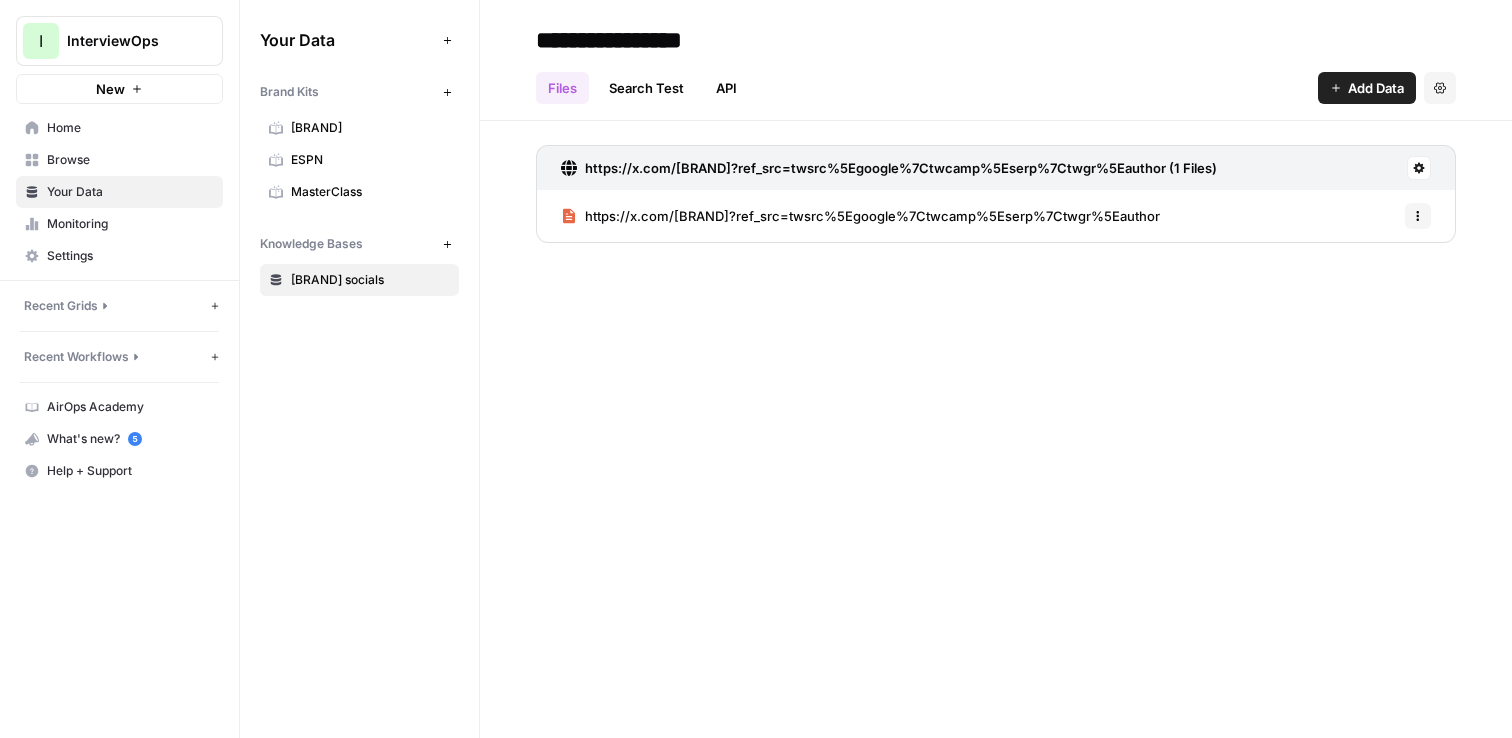click on "Your Data" at bounding box center [119, 192] 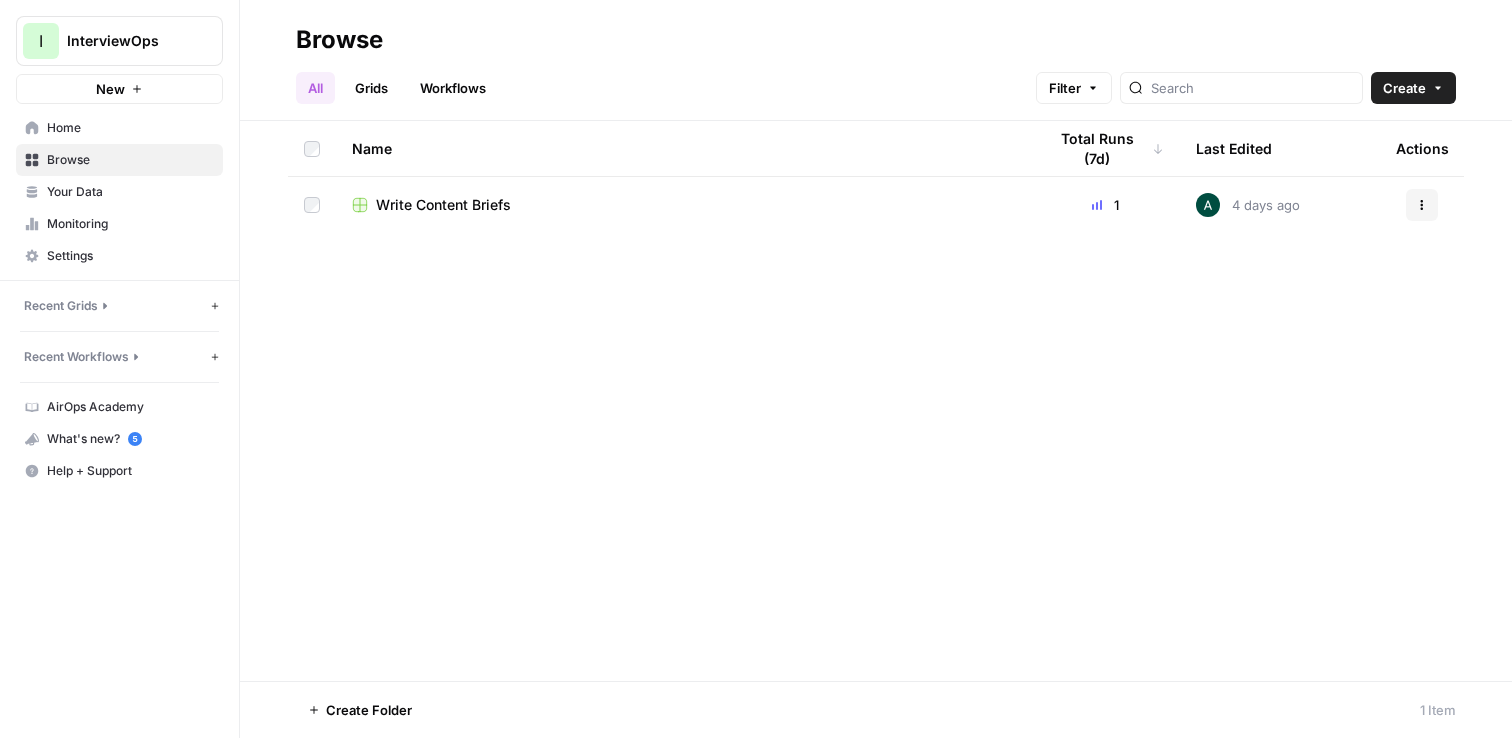 click on "Home" at bounding box center [130, 128] 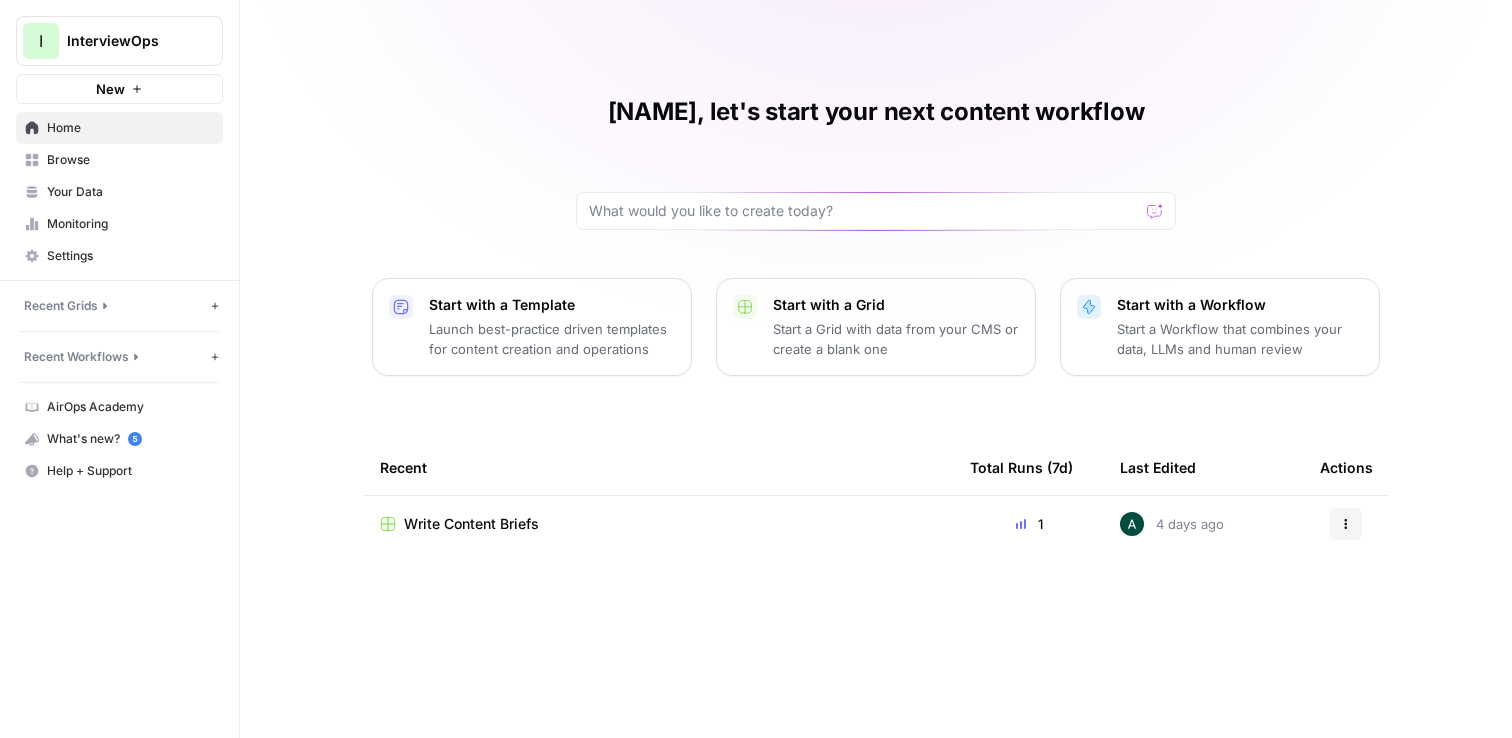 click on "Browse" at bounding box center (130, 160) 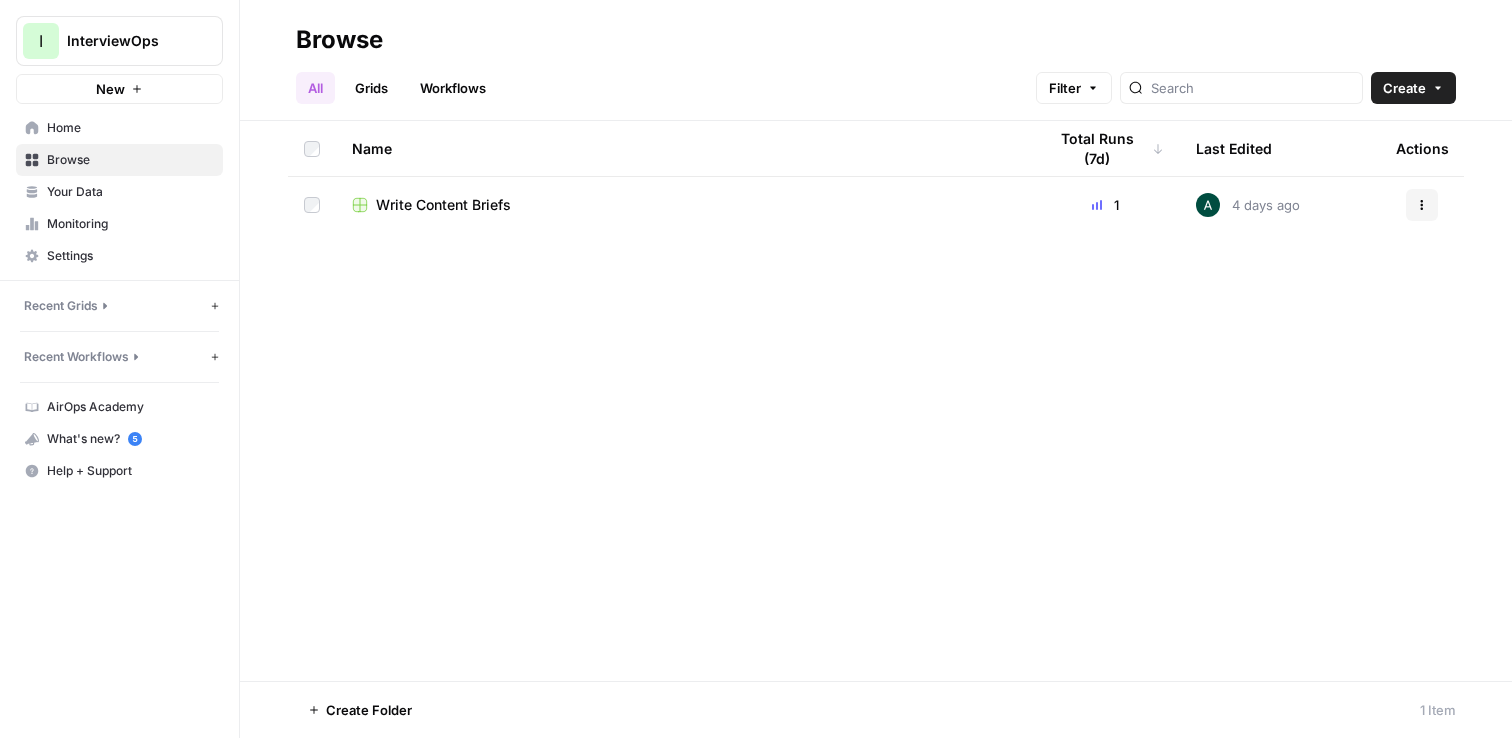 click on "Write Content Briefs" at bounding box center [443, 205] 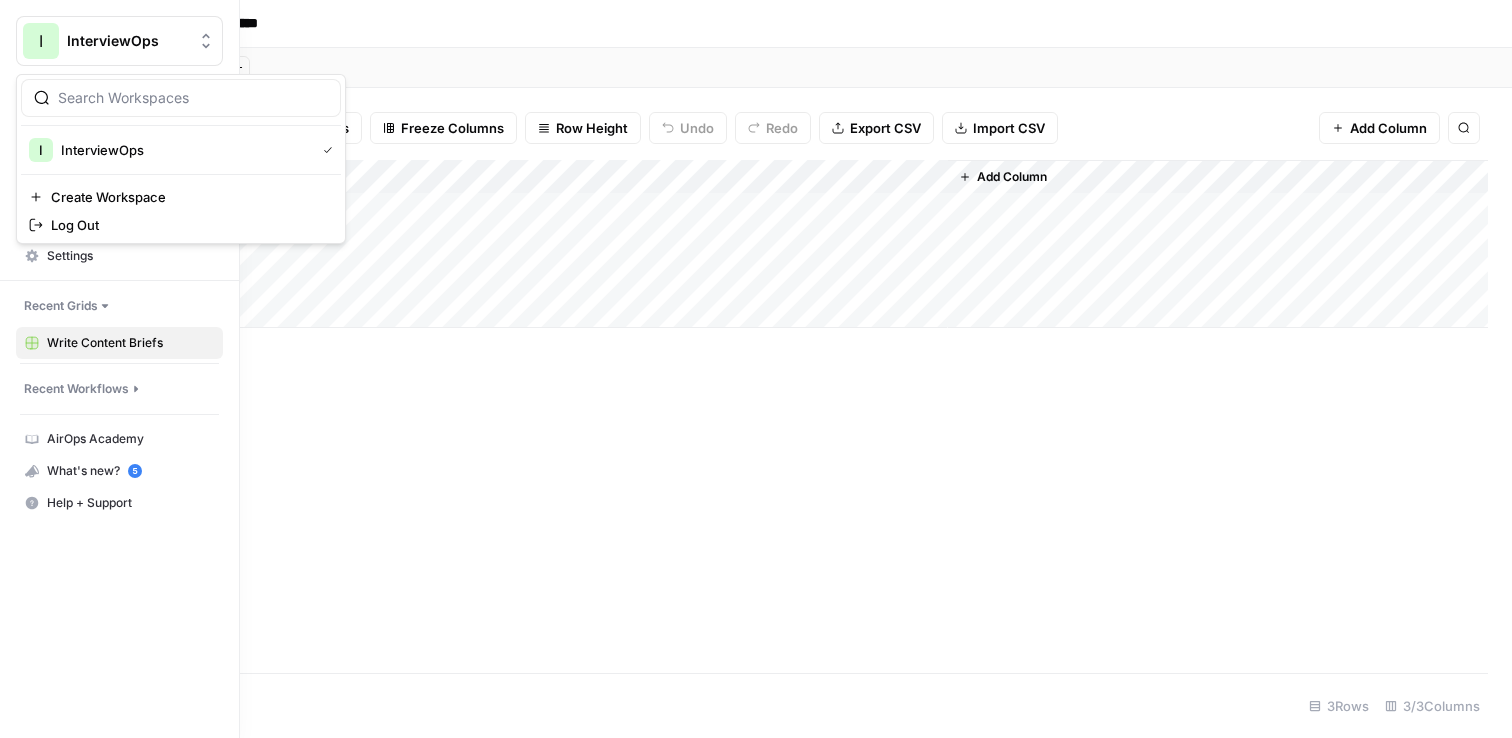 click on "I InterviewOps" at bounding box center (119, 41) 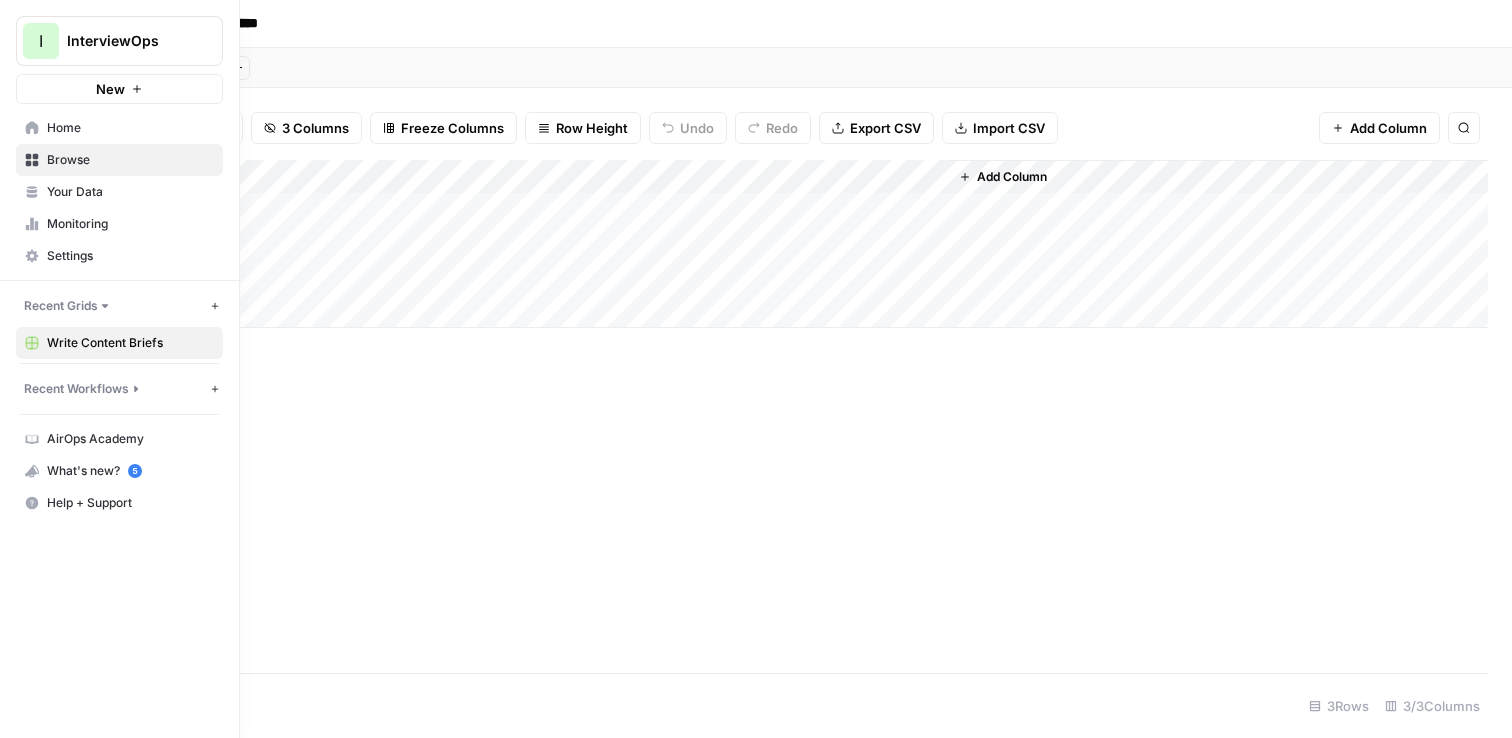 click on "Your Data" at bounding box center [130, 192] 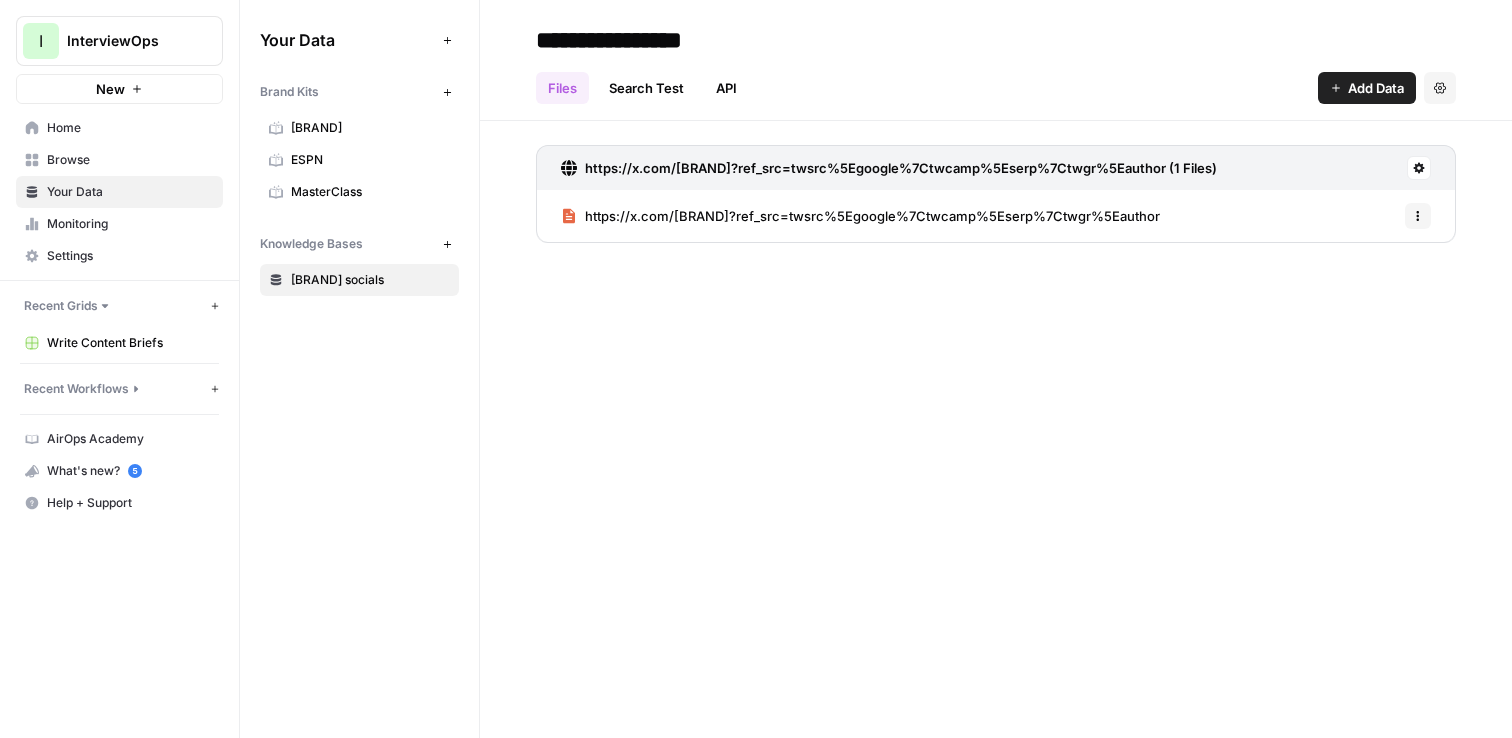 click on "New" at bounding box center (447, 92) 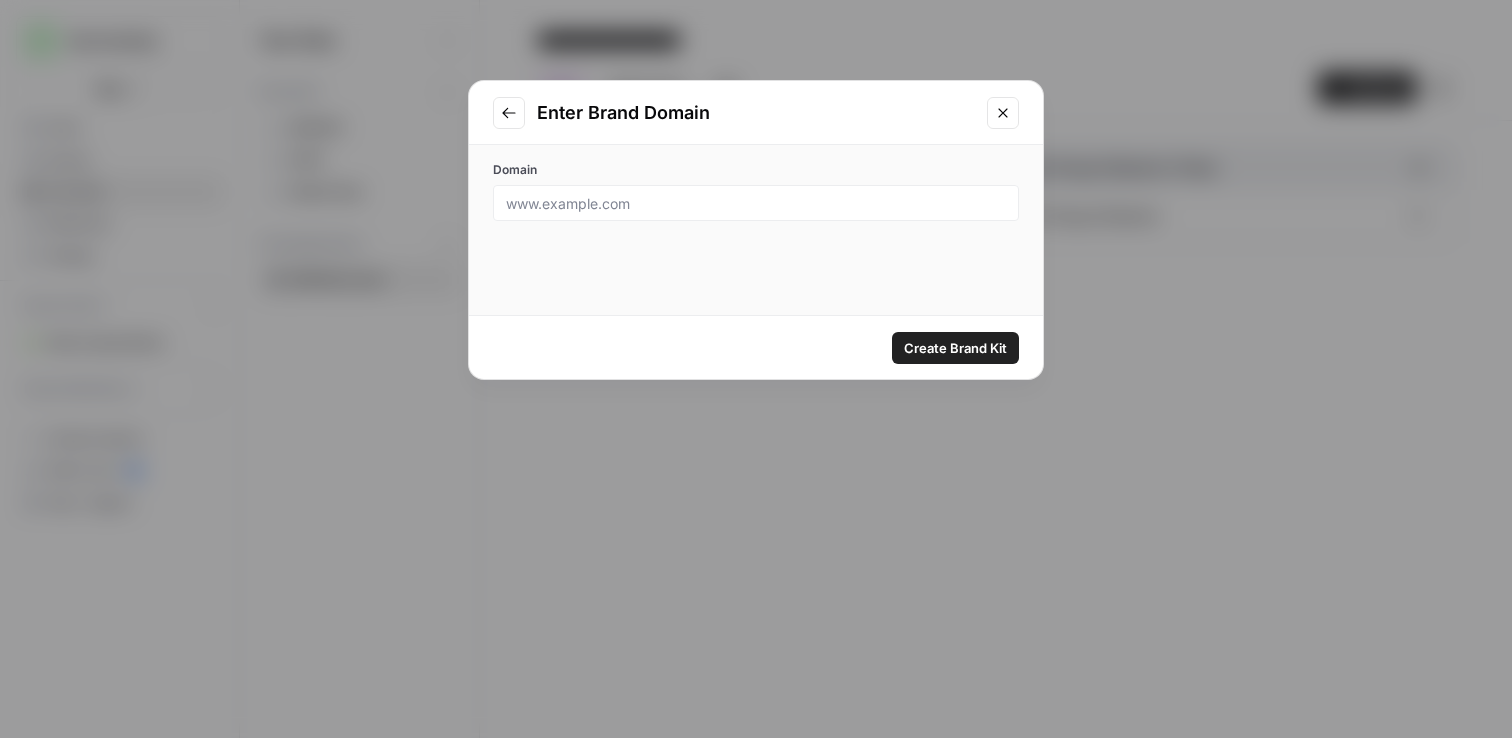 click at bounding box center [756, 203] 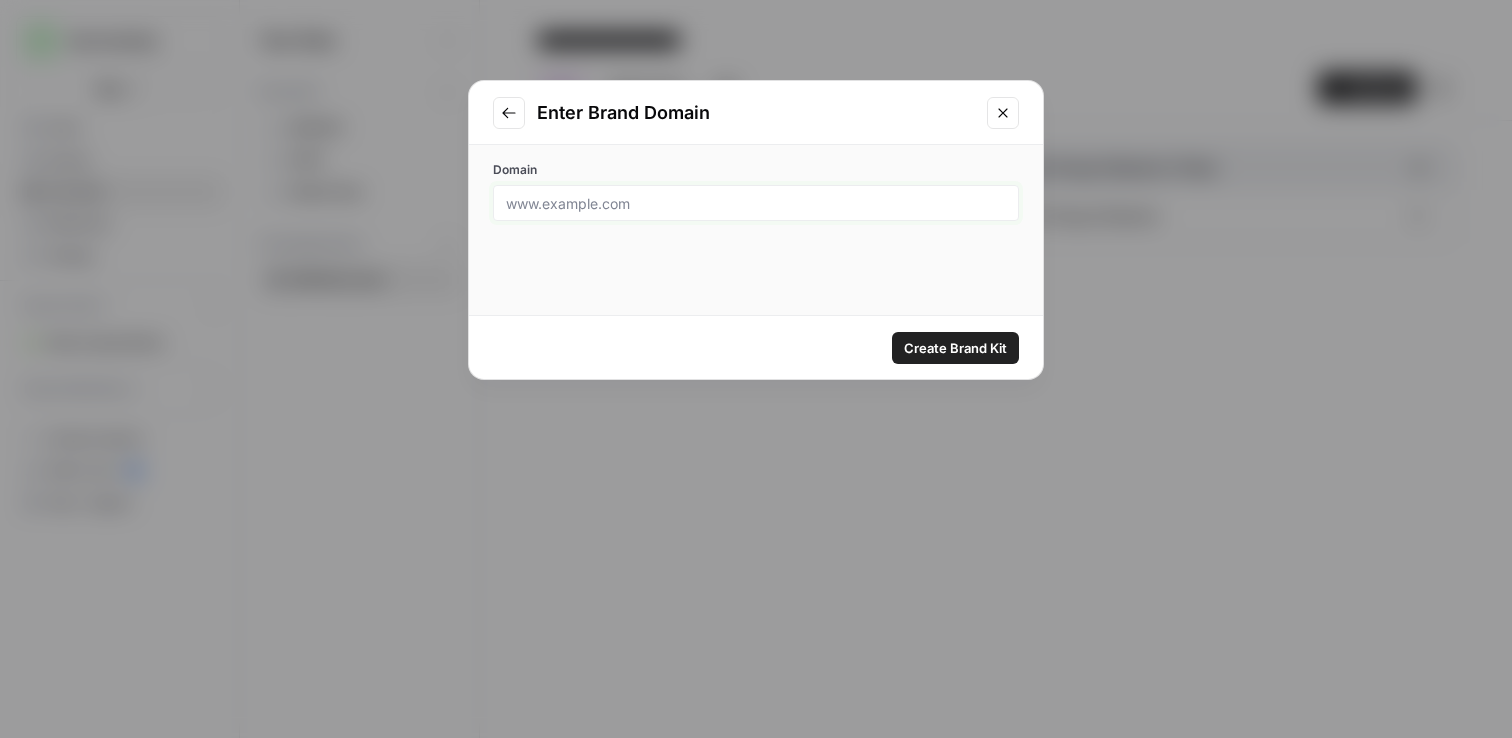 click on "Domain" at bounding box center (756, 203) 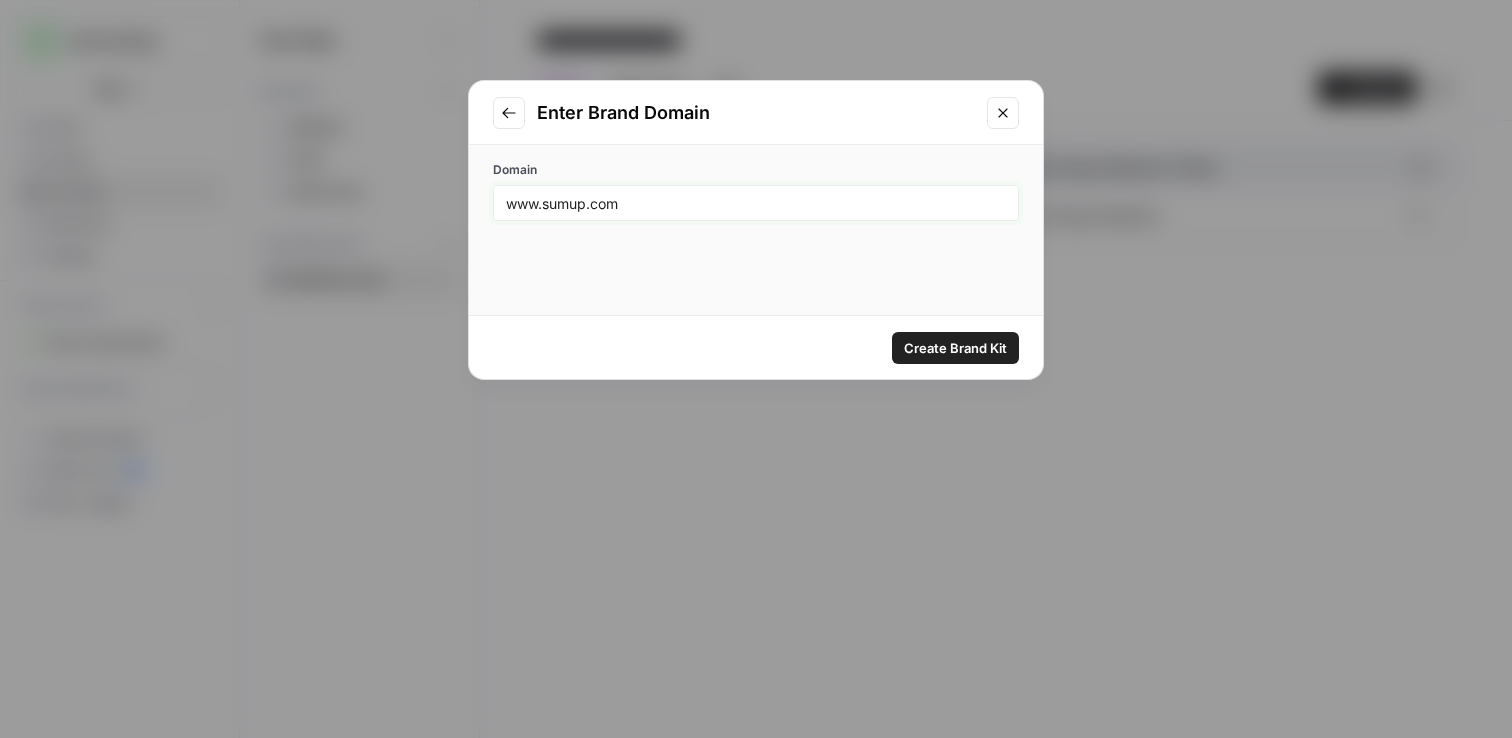 type on "www.sumup.com" 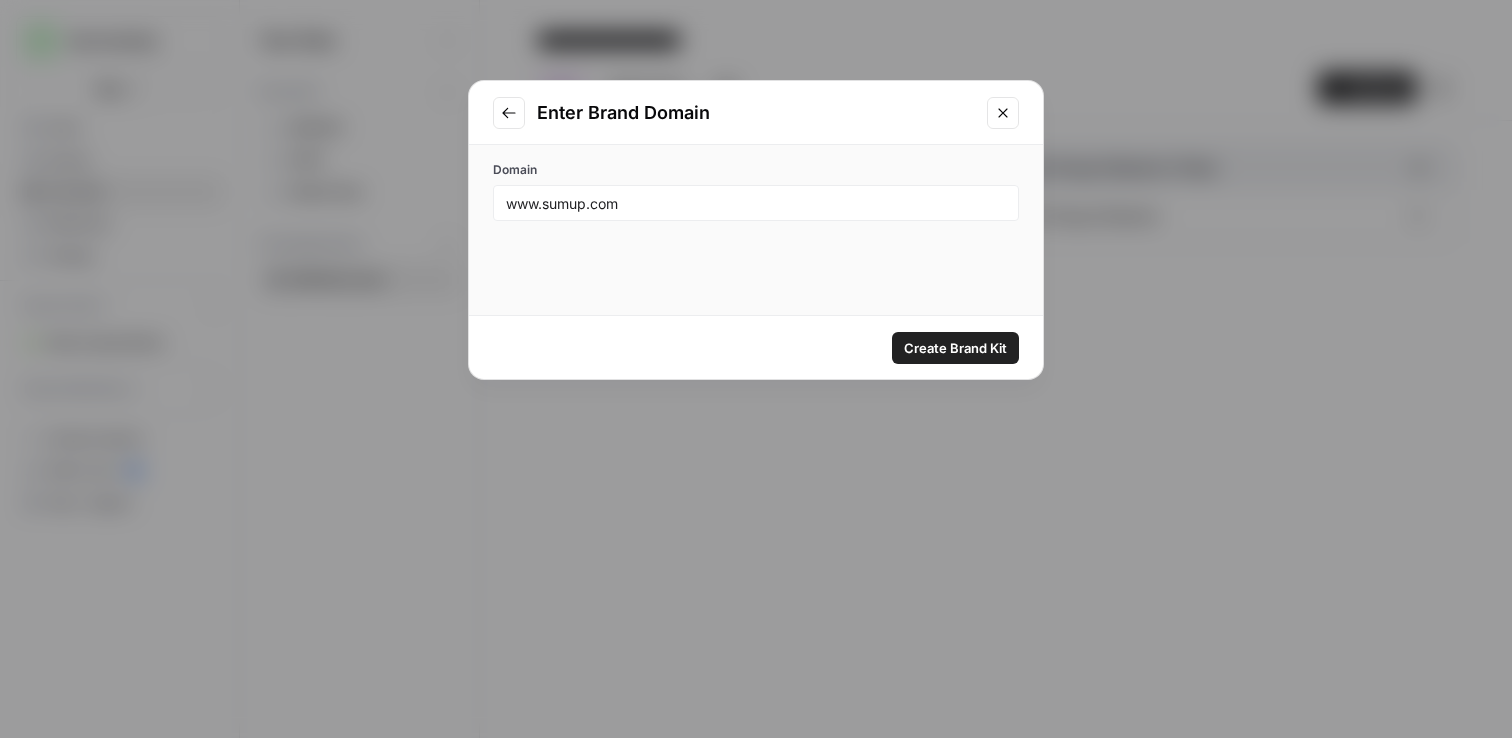 click on "Create Brand Kit" at bounding box center [955, 348] 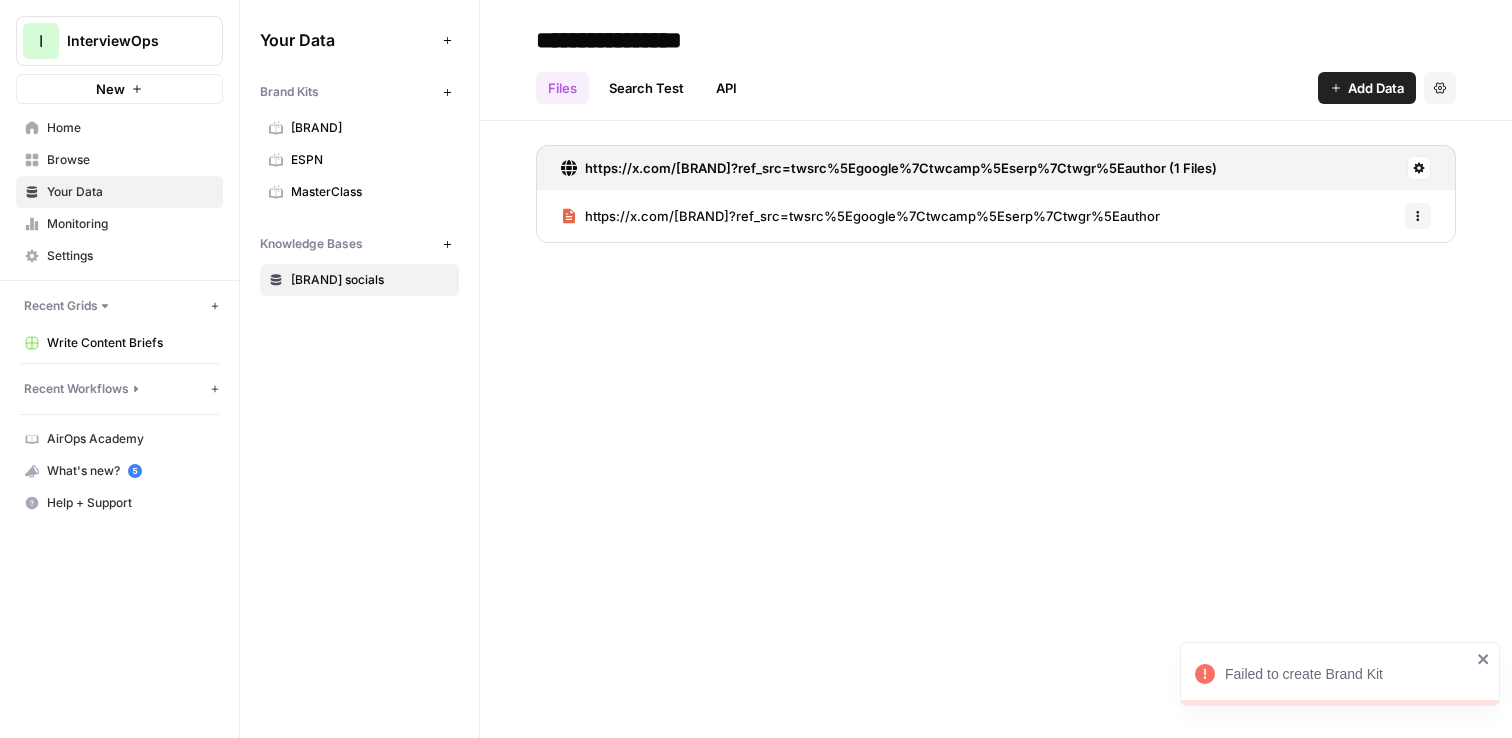 click 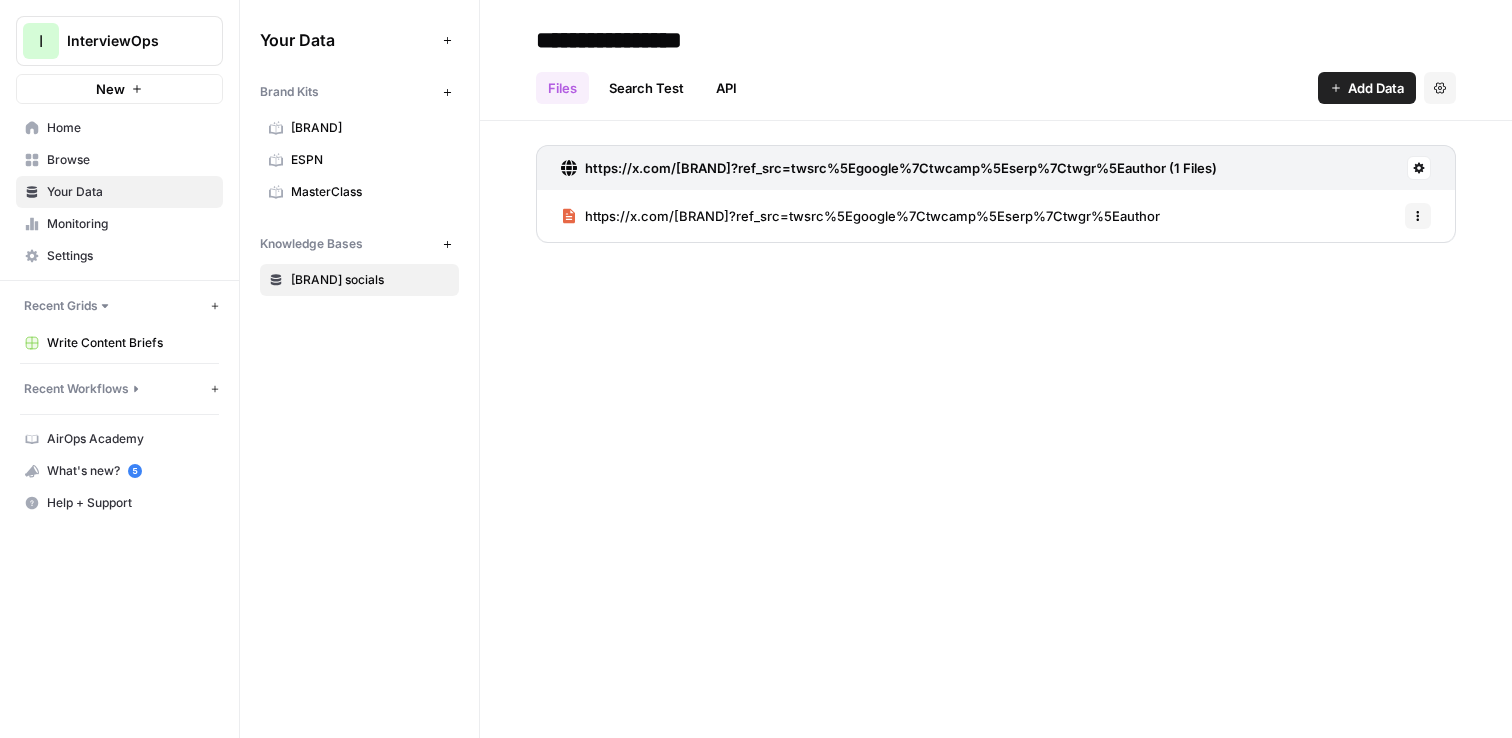 click on "New" at bounding box center (447, 92) 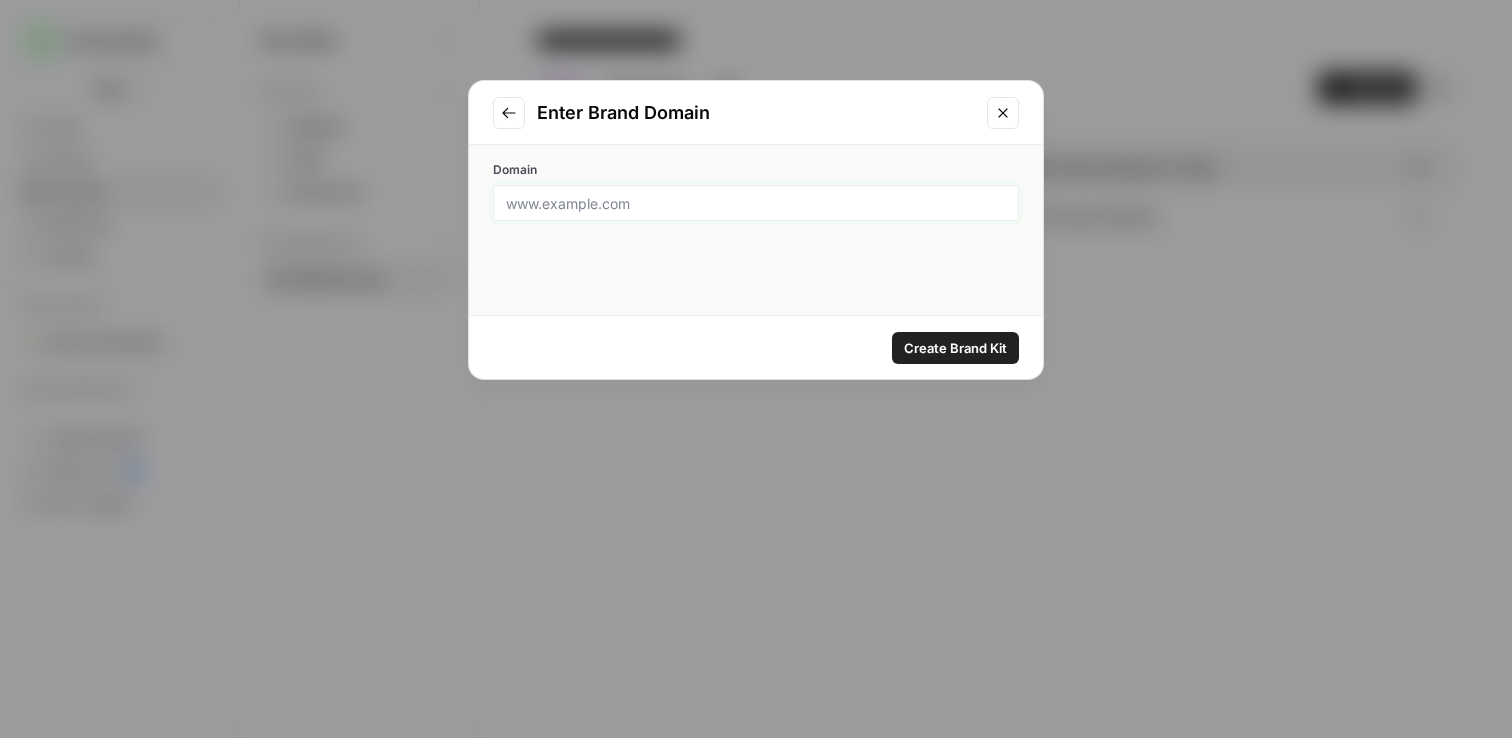 click on "Domain" at bounding box center [756, 203] 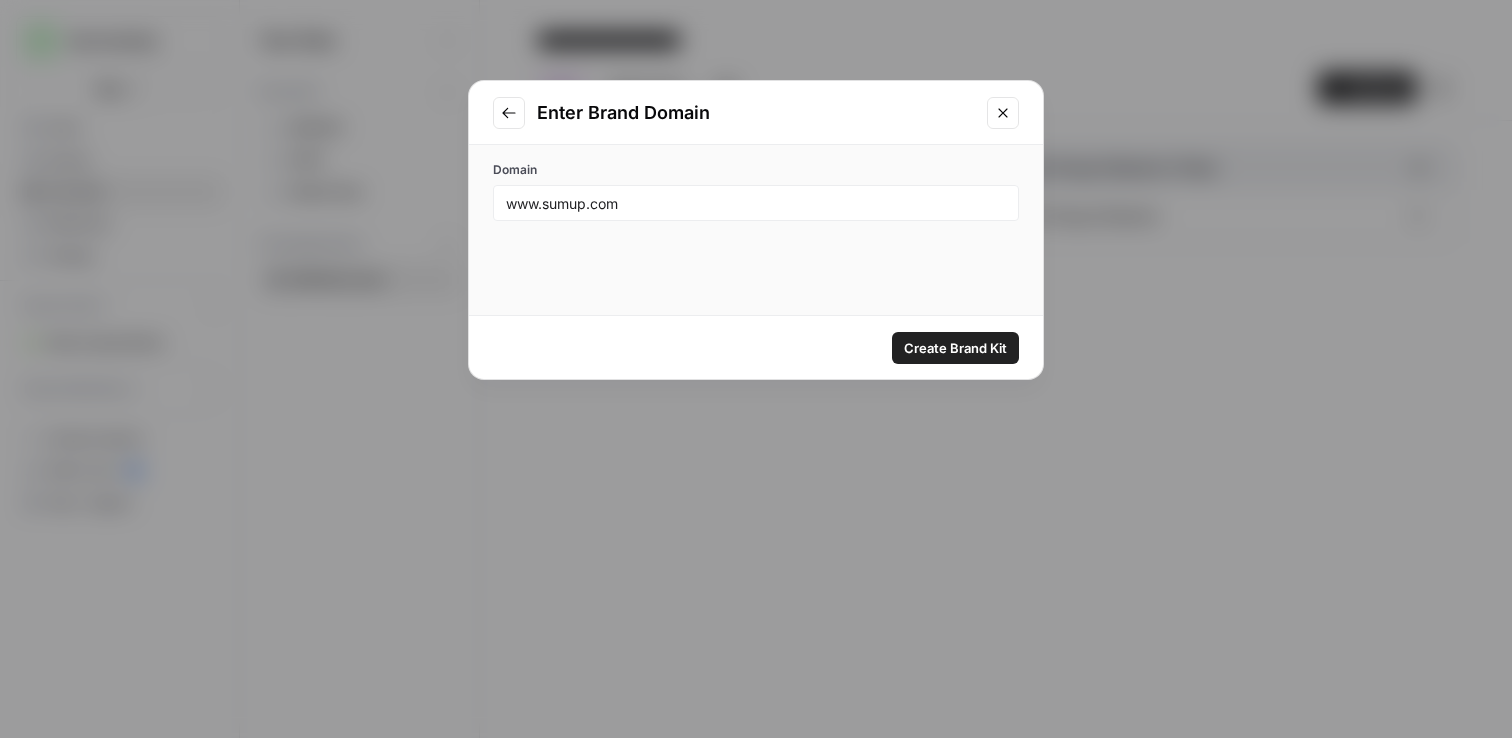 click on "Create Brand Kit" at bounding box center [756, 347] 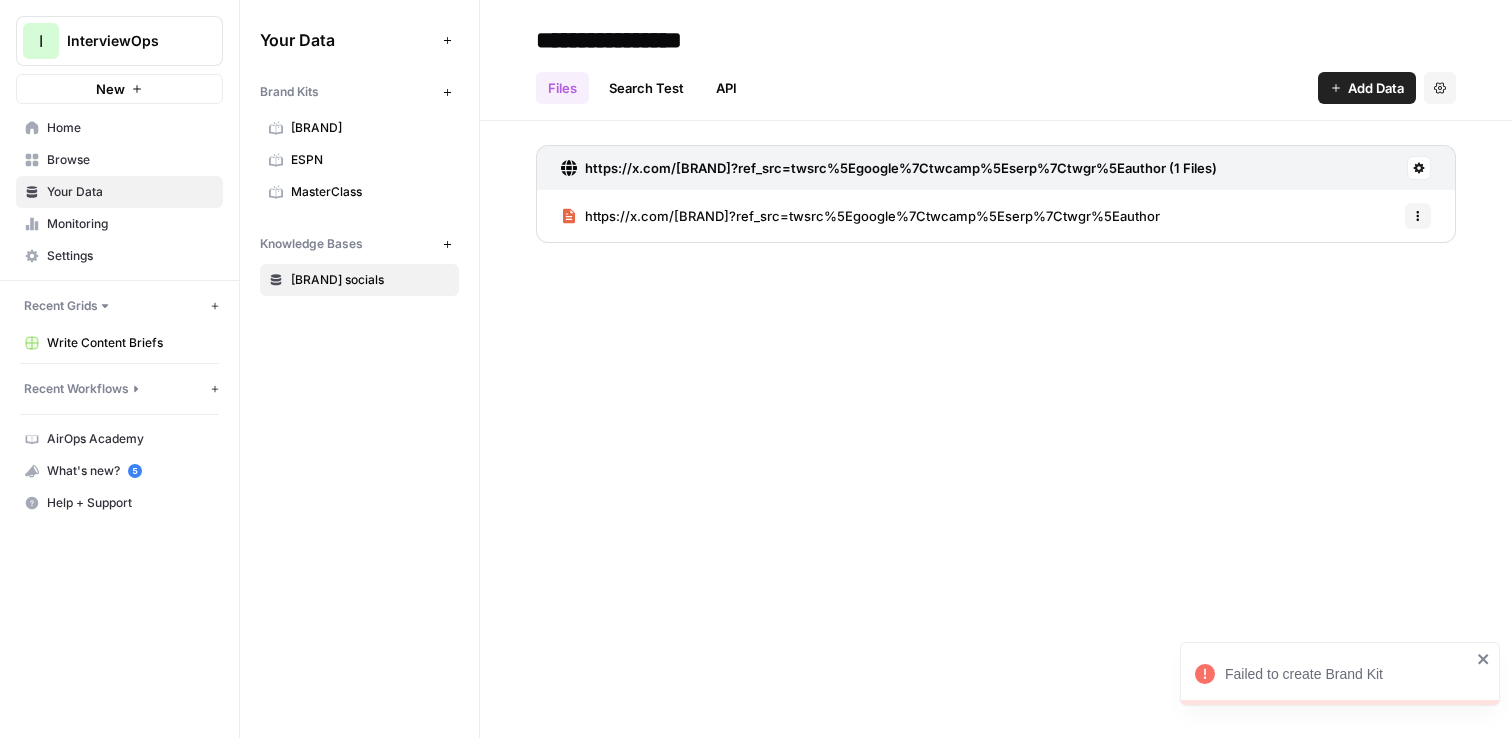 click 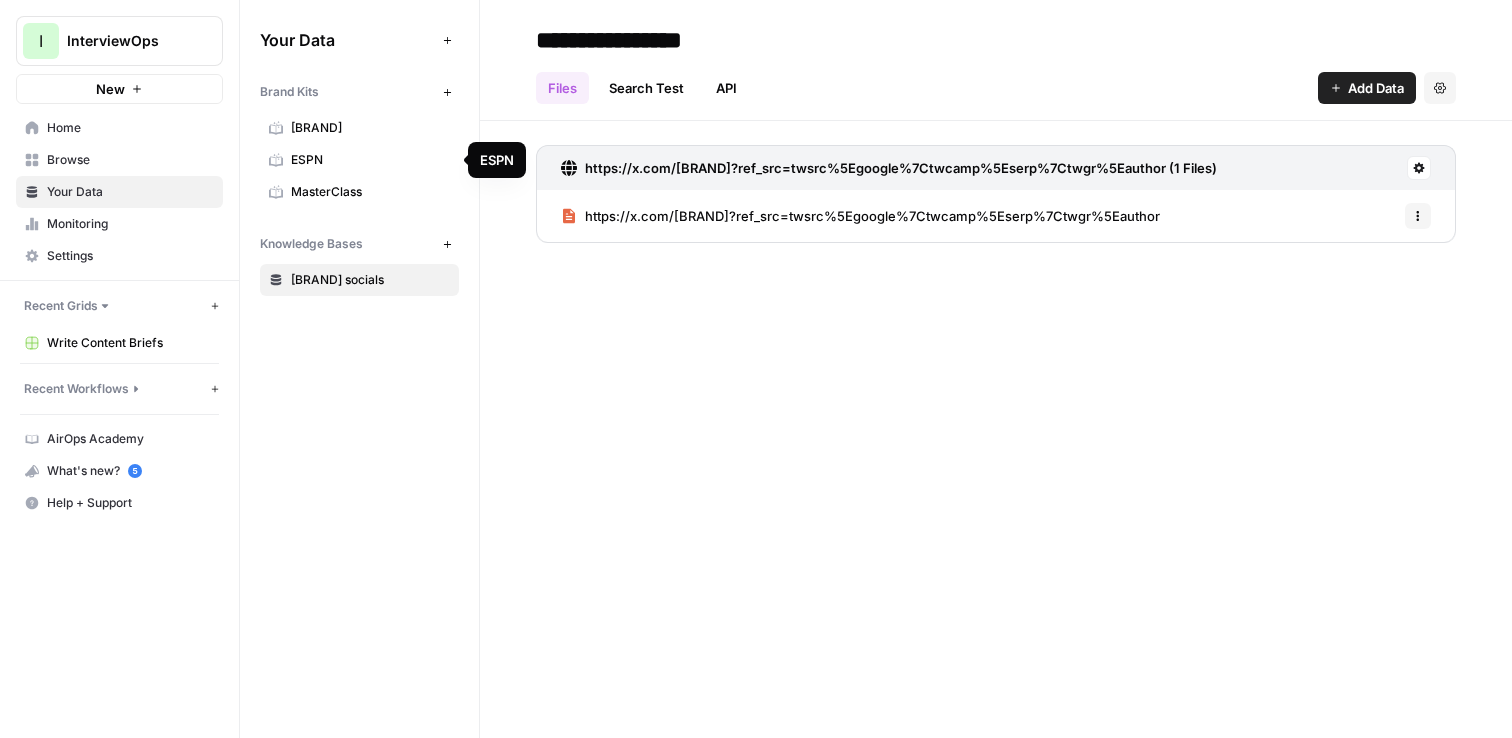 click on "ESPN" at bounding box center [370, 160] 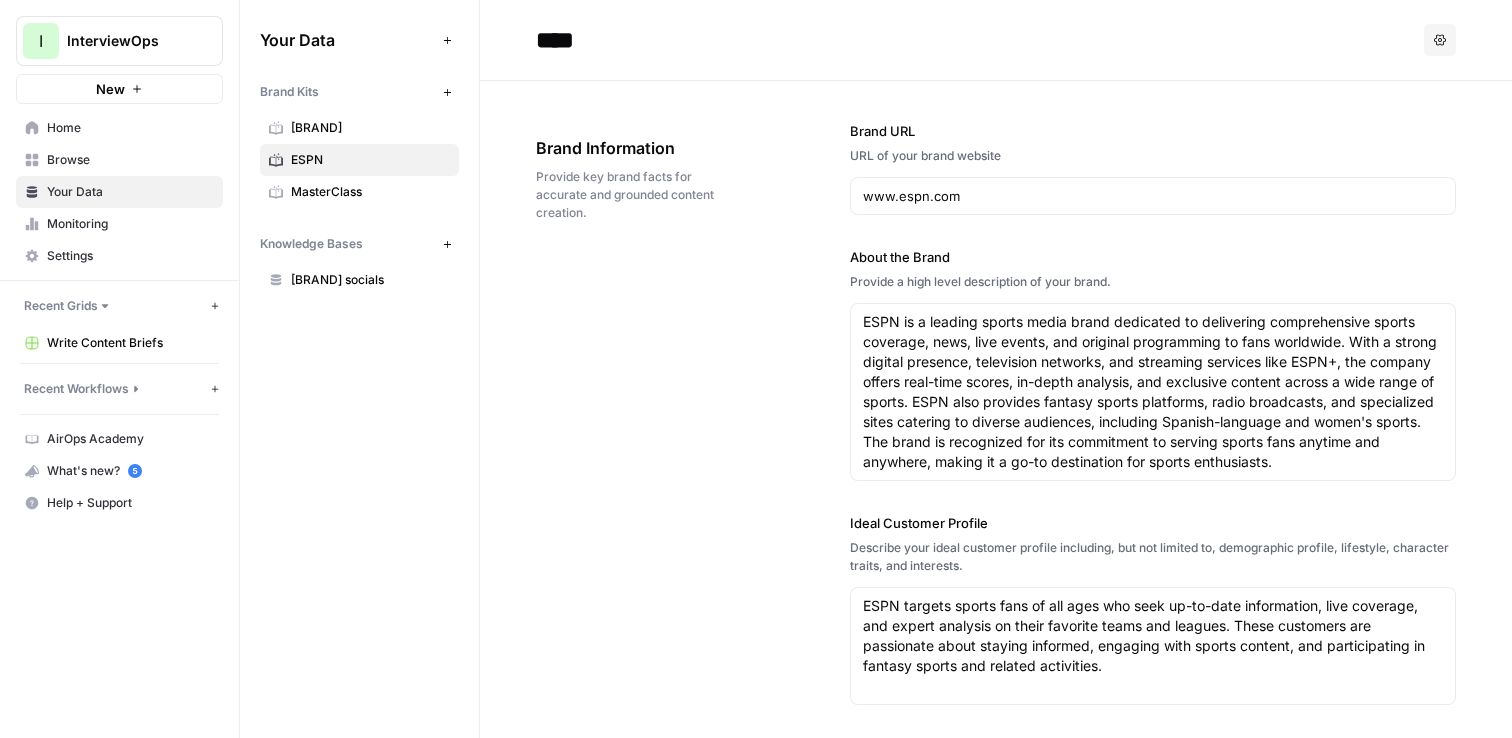 click on "[BRAND]" at bounding box center [370, 128] 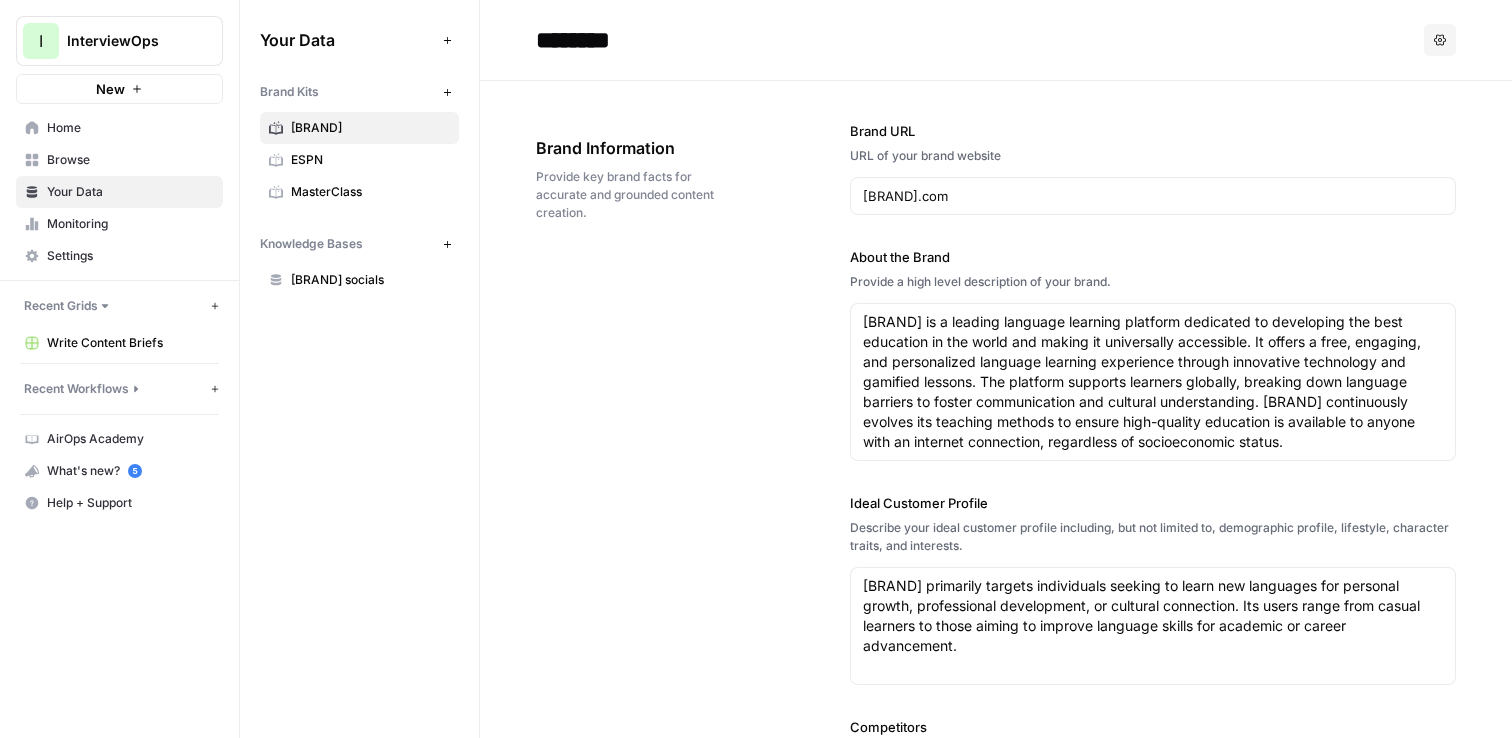 click on "MasterClass" at bounding box center (359, 192) 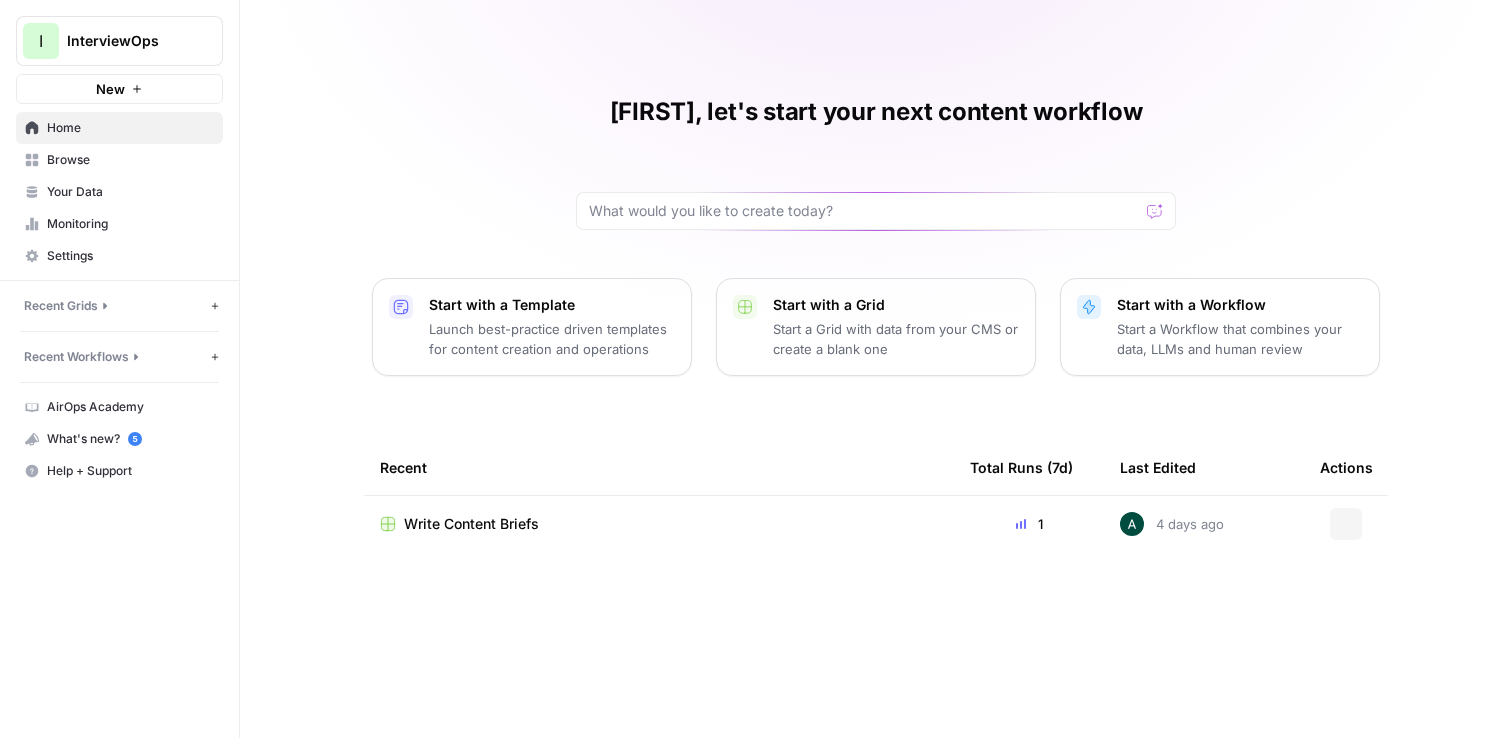 scroll, scrollTop: 0, scrollLeft: 0, axis: both 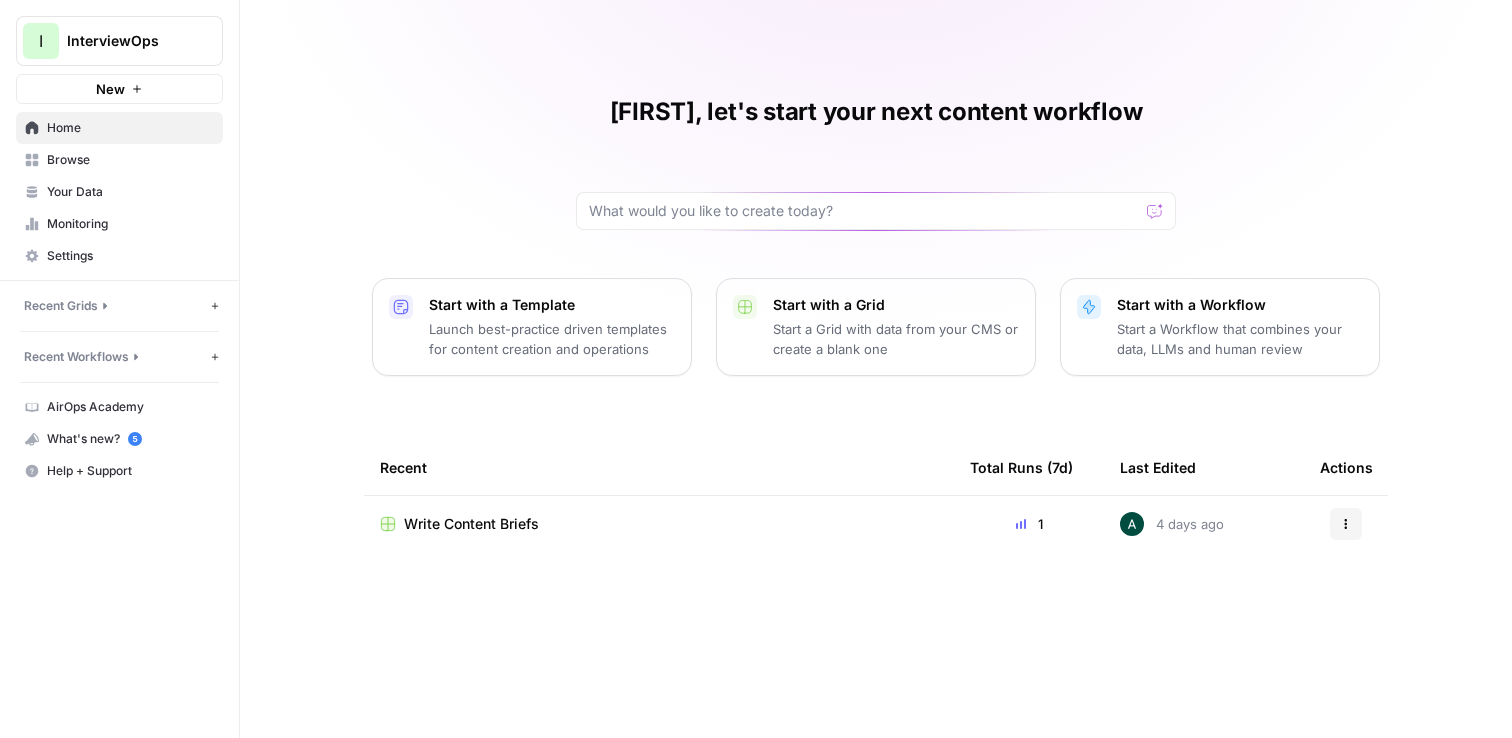 click on "InterviewOps" at bounding box center (127, 41) 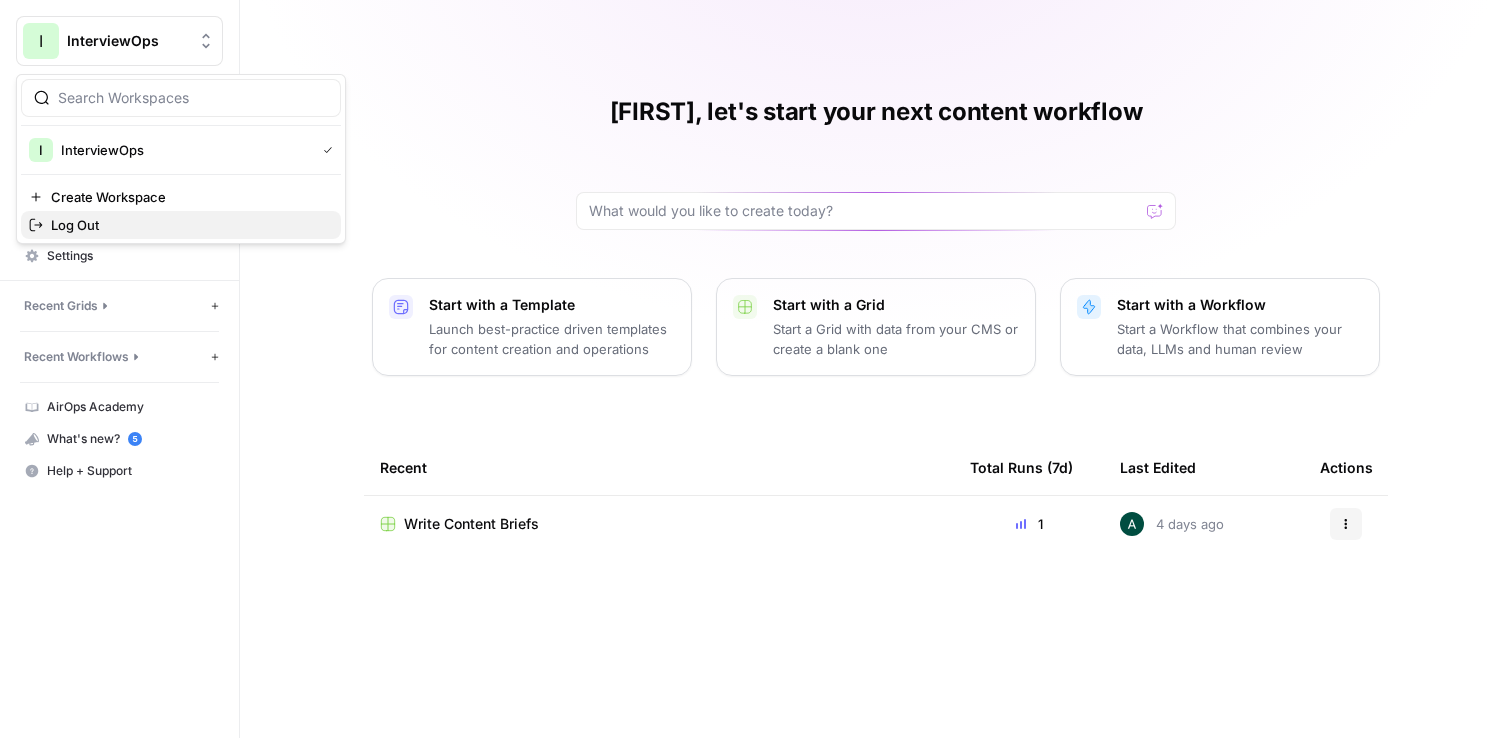click on "Log Out" at bounding box center (188, 225) 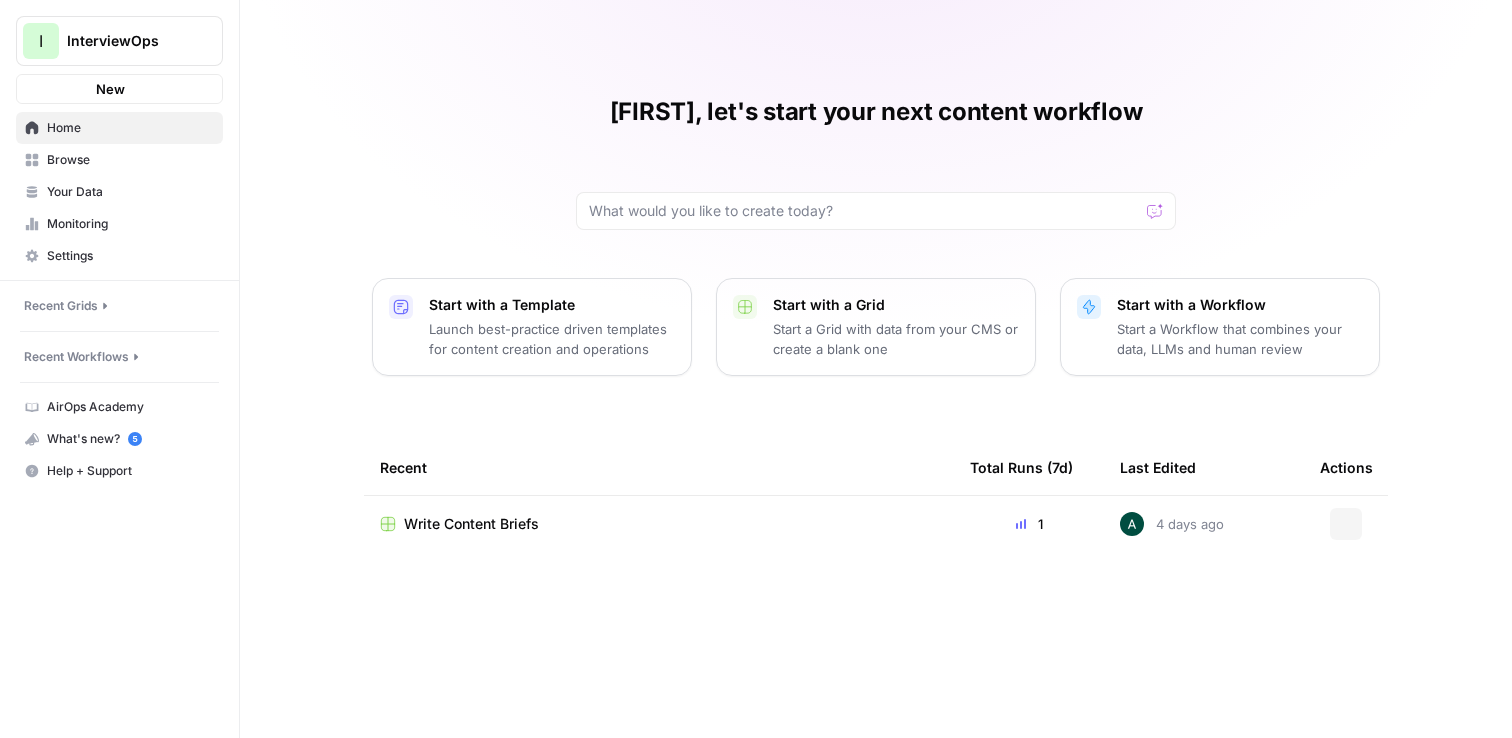 scroll, scrollTop: 0, scrollLeft: 0, axis: both 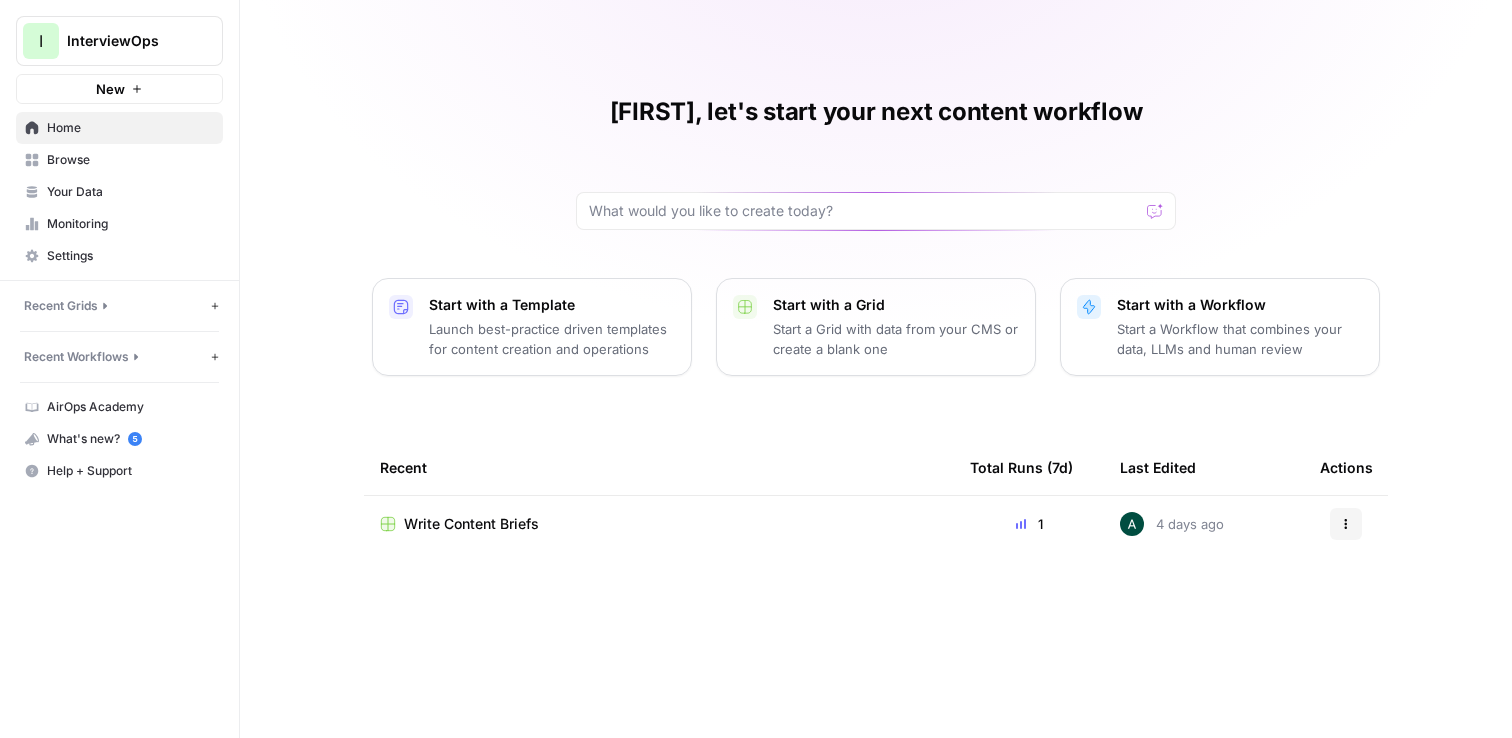 click on "Start a Workflow that combines your data, LLMs and human review" at bounding box center (1240, 339) 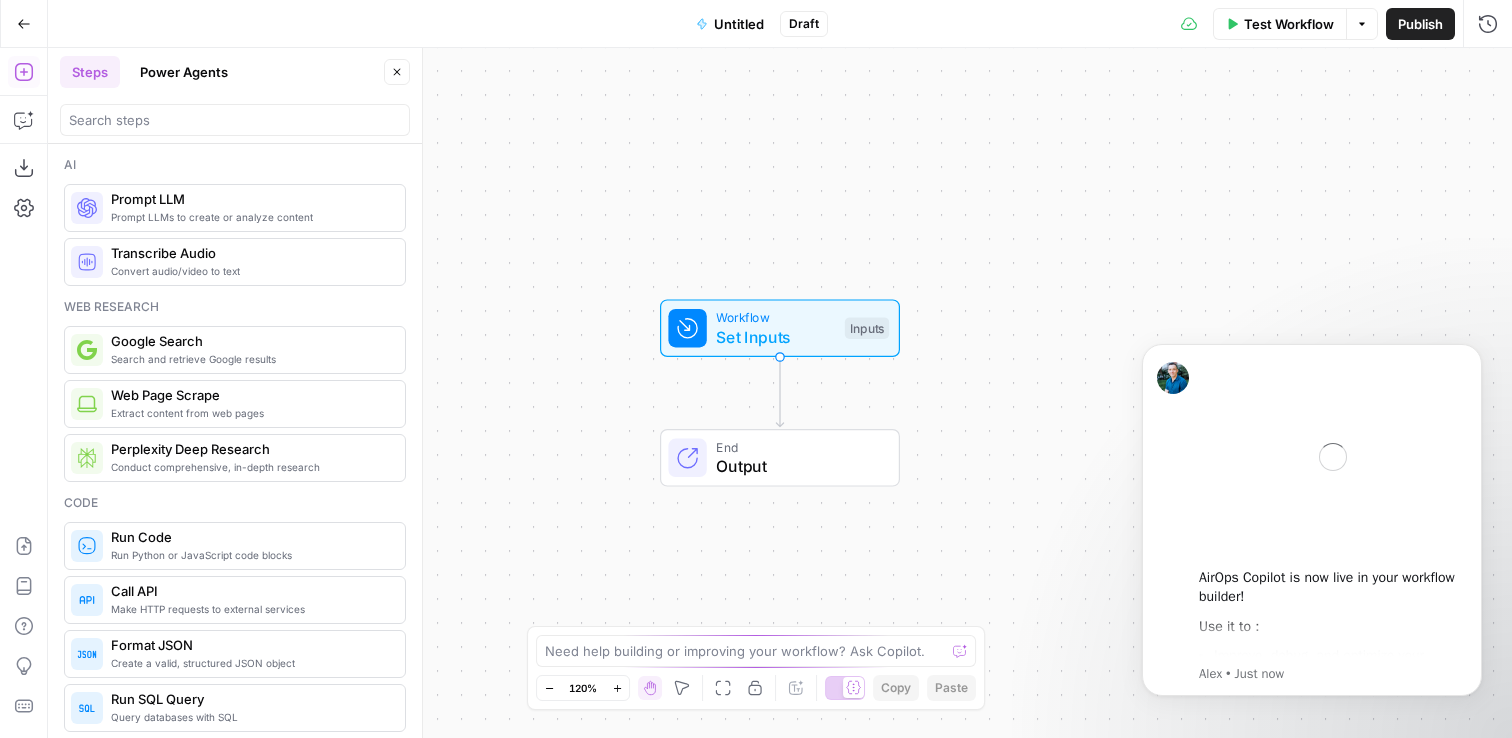 scroll, scrollTop: 0, scrollLeft: 0, axis: both 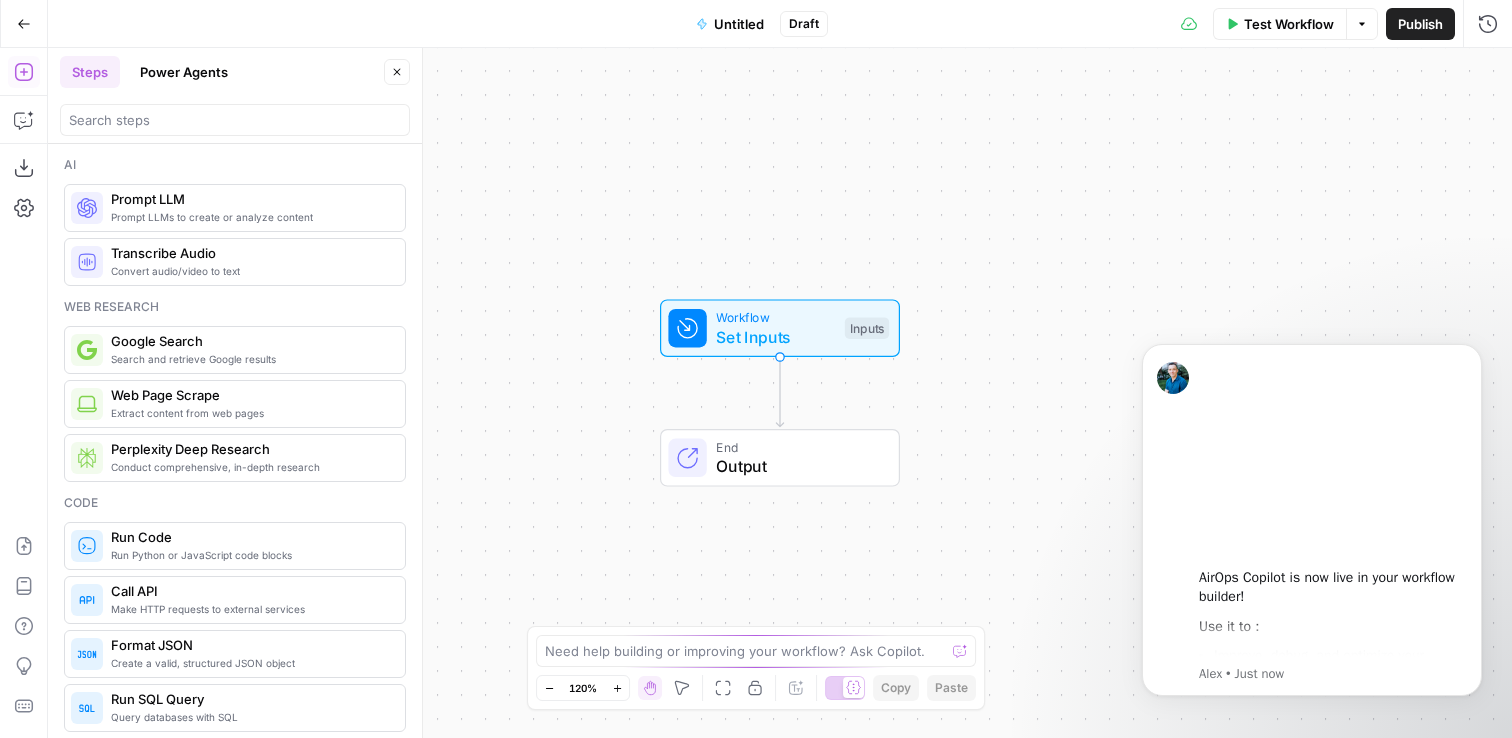 click on "Power Agents" at bounding box center [184, 72] 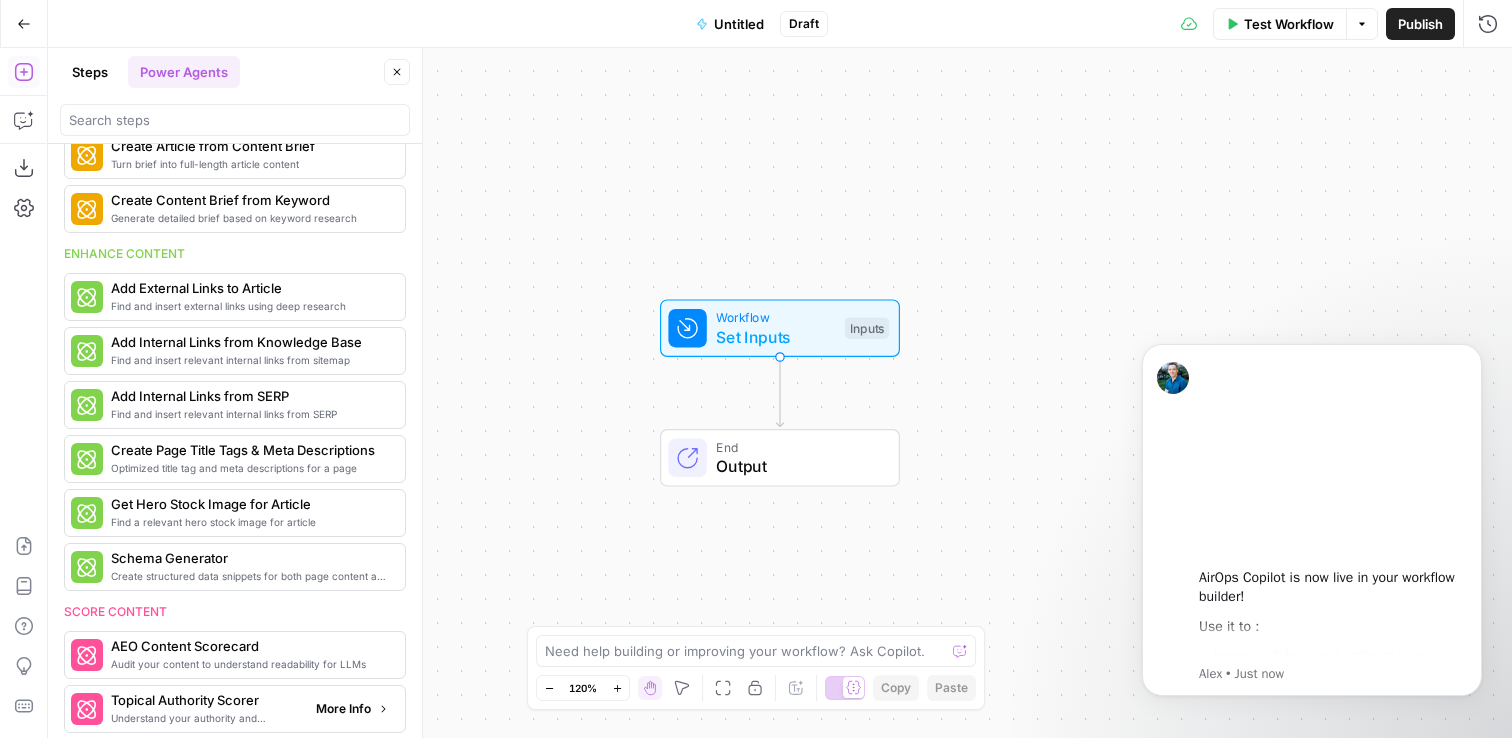 scroll, scrollTop: 0, scrollLeft: 0, axis: both 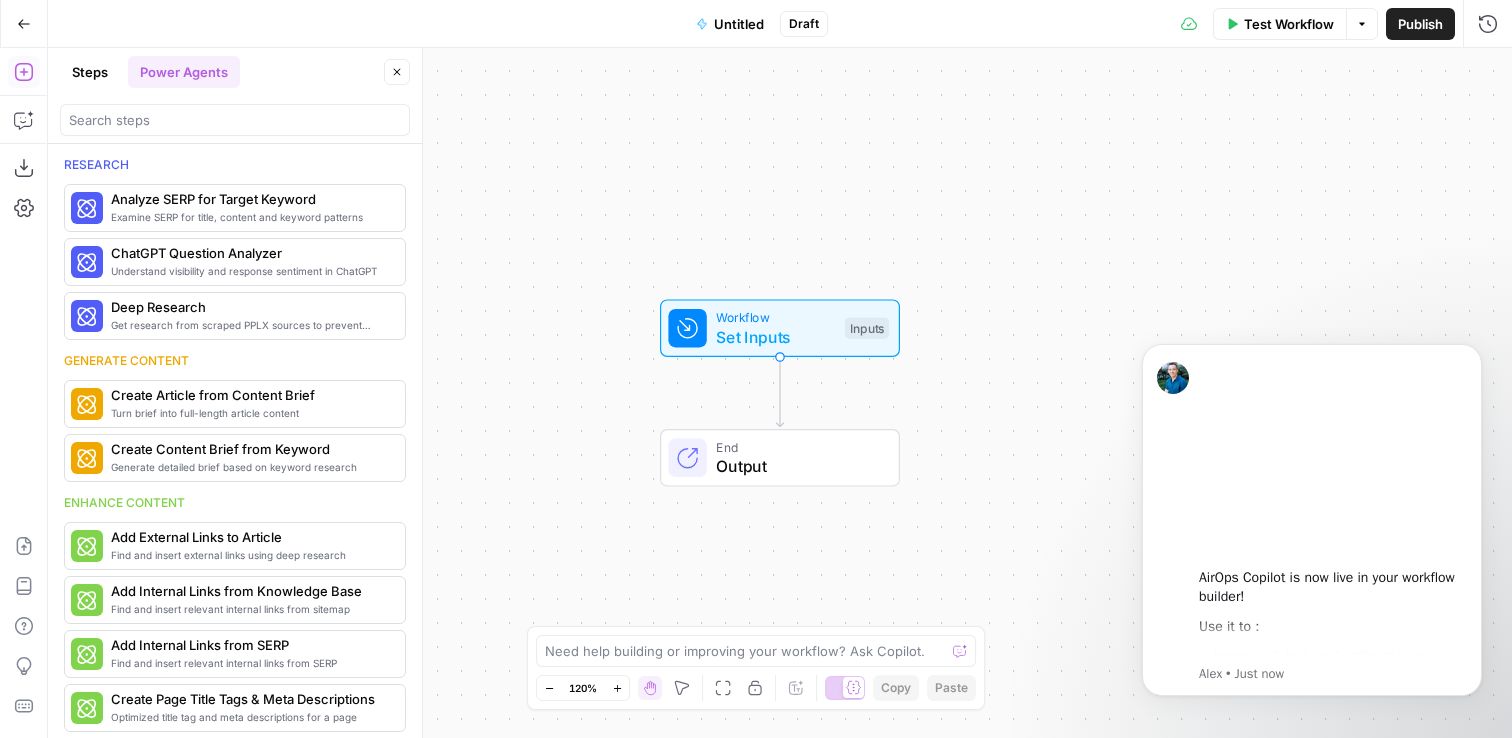 click on "Steps" at bounding box center (90, 72) 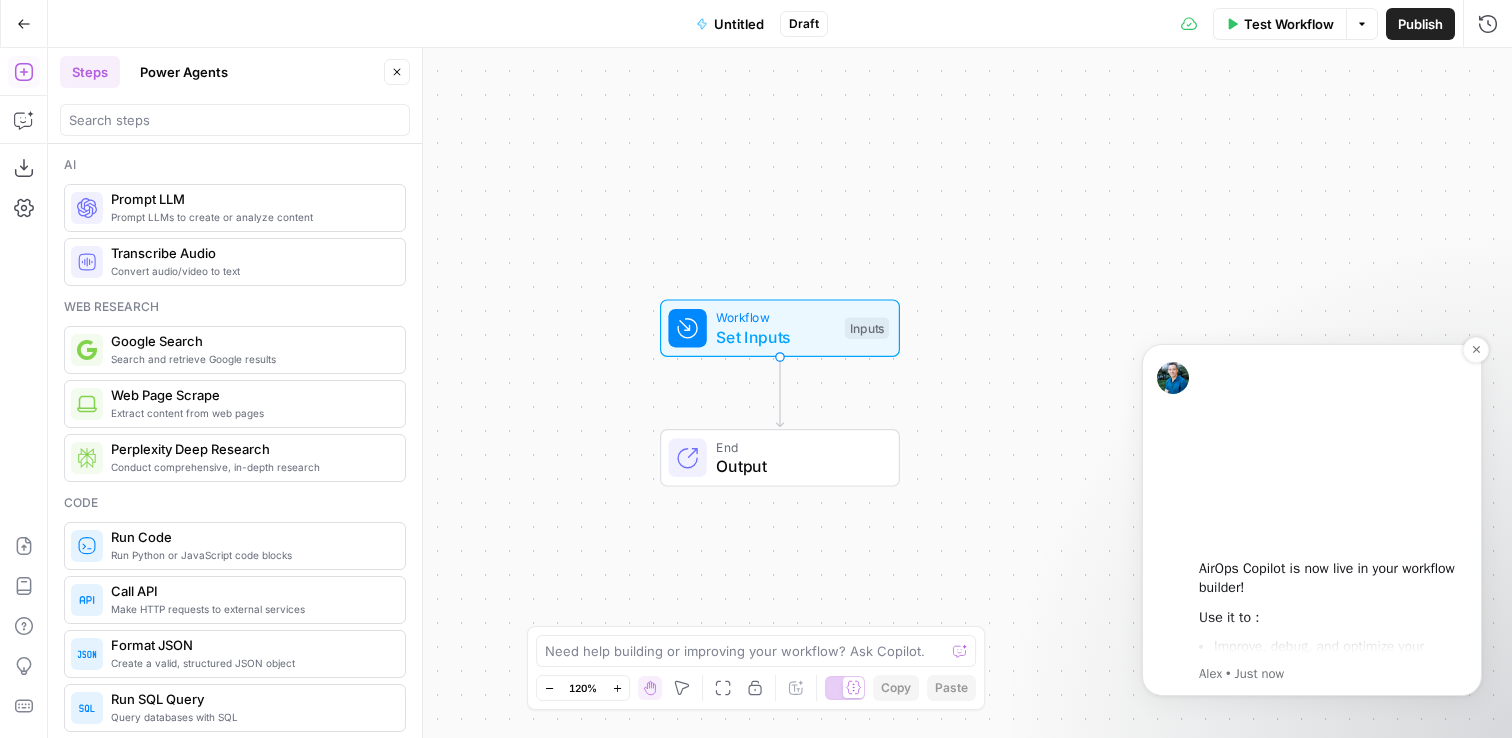 scroll, scrollTop: 7, scrollLeft: 0, axis: vertical 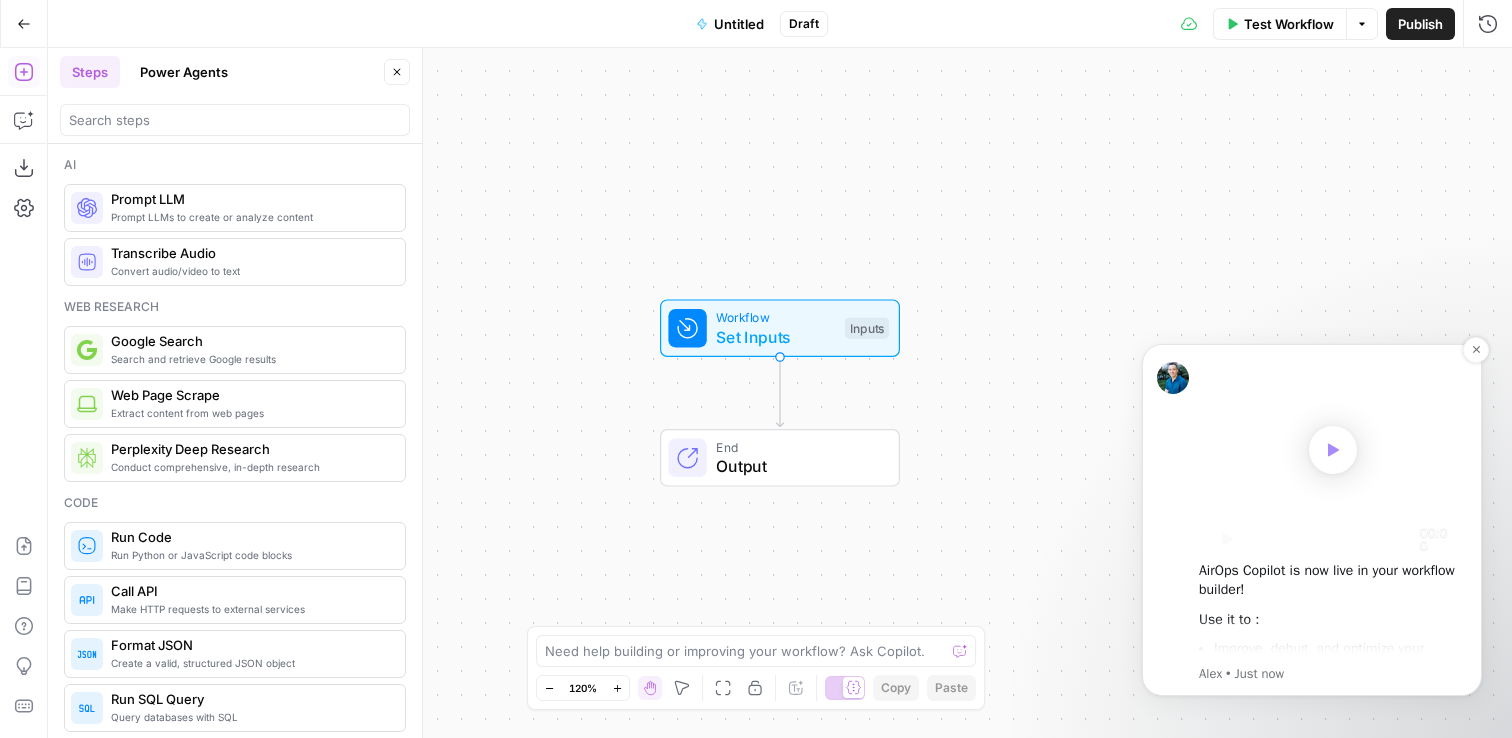 click 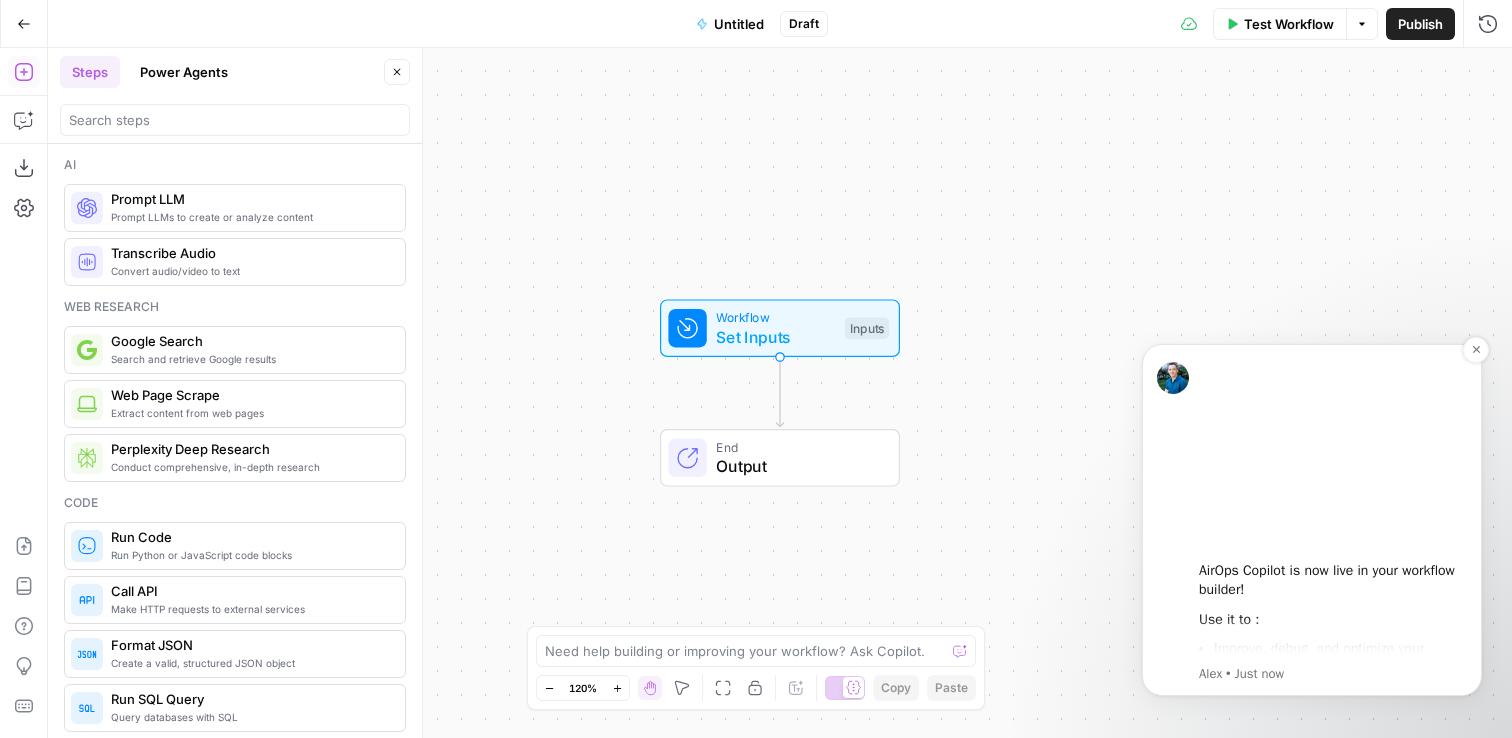 scroll, scrollTop: 0, scrollLeft: 0, axis: both 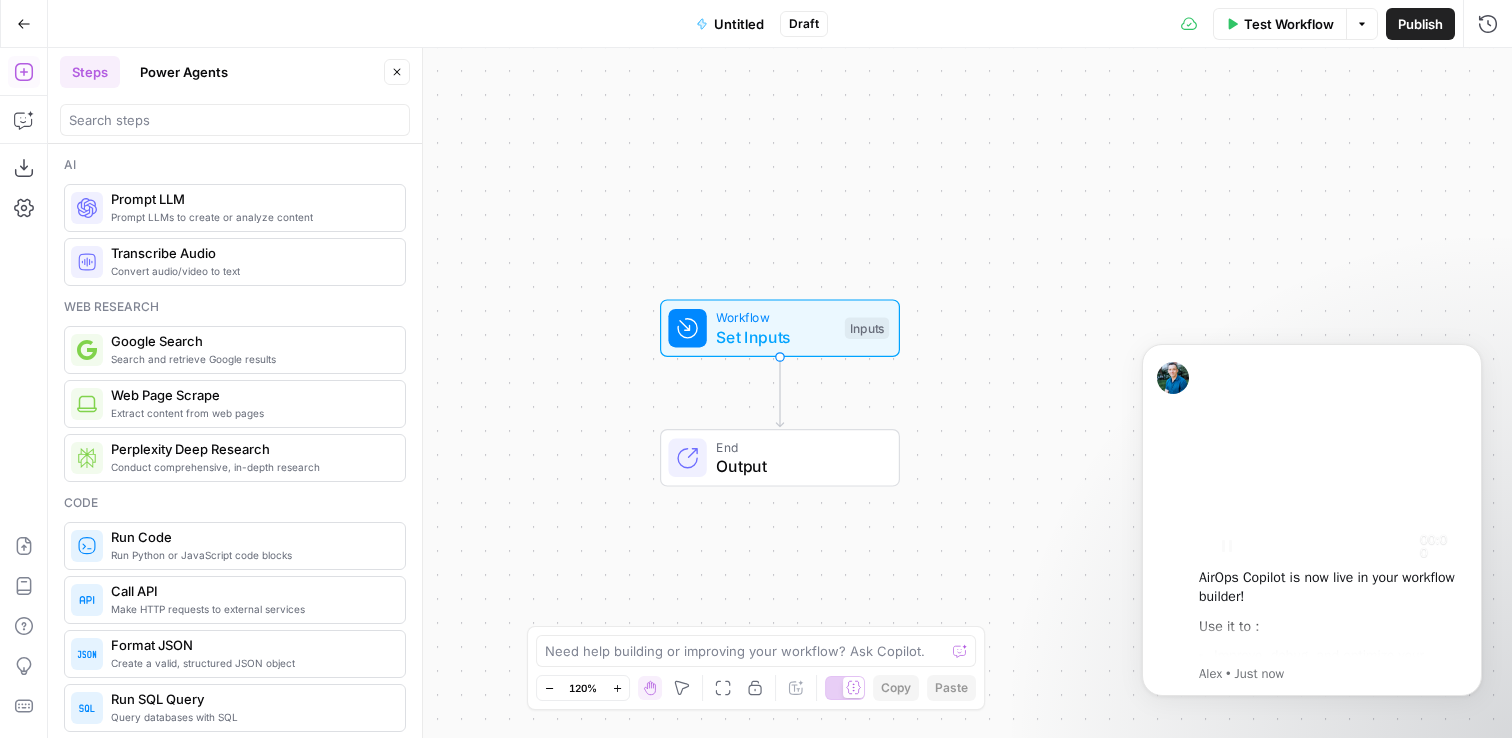 click at bounding box center (1333, 457) 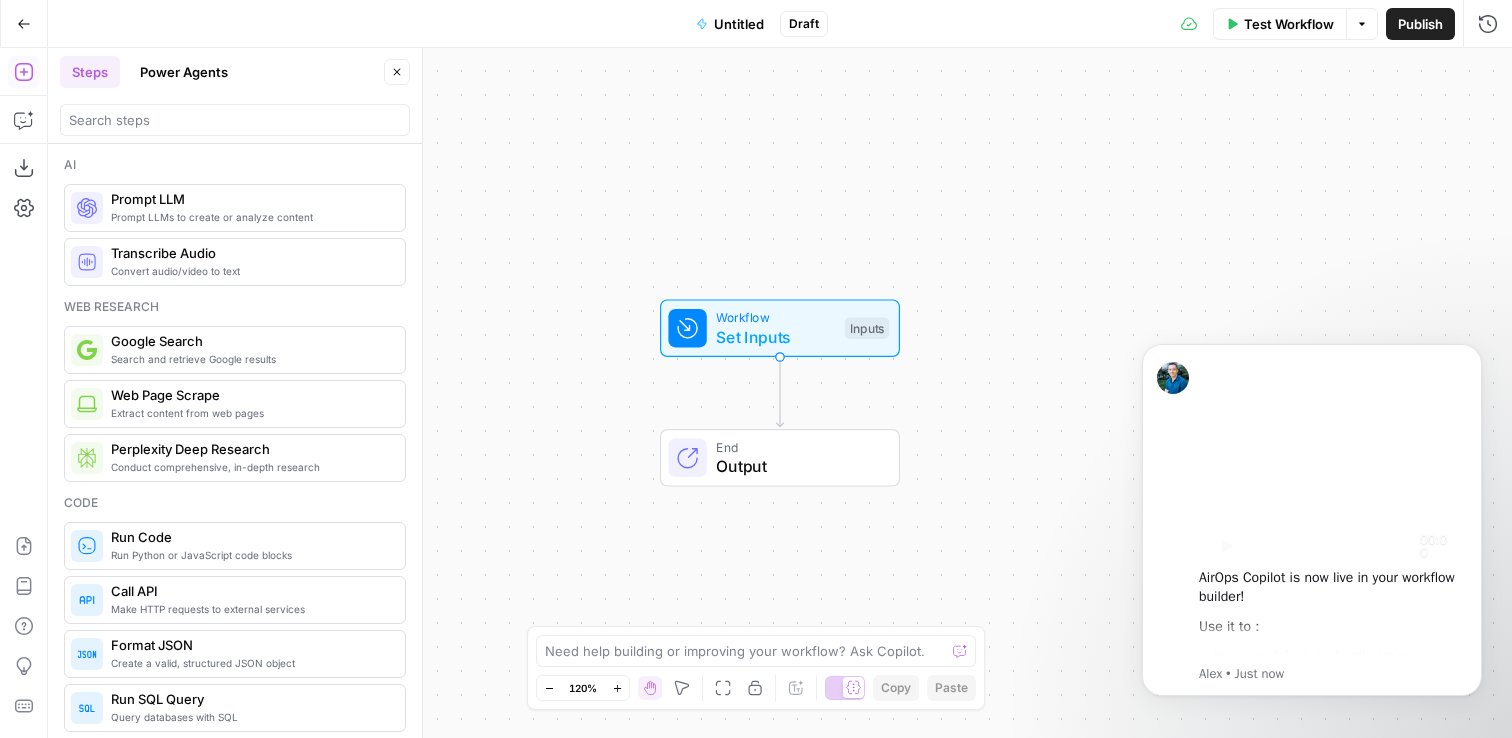 click at bounding box center (1333, 457) 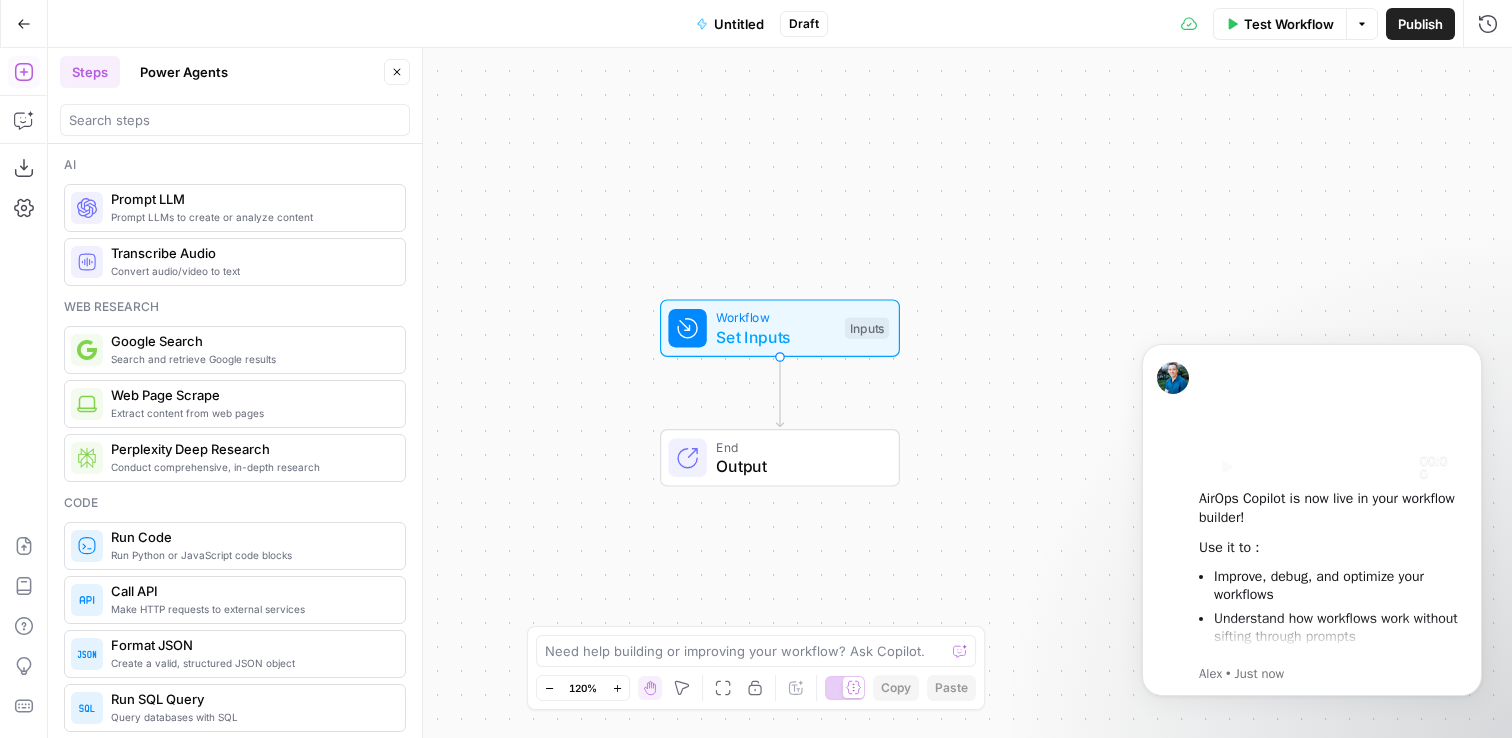 scroll, scrollTop: 73, scrollLeft: 0, axis: vertical 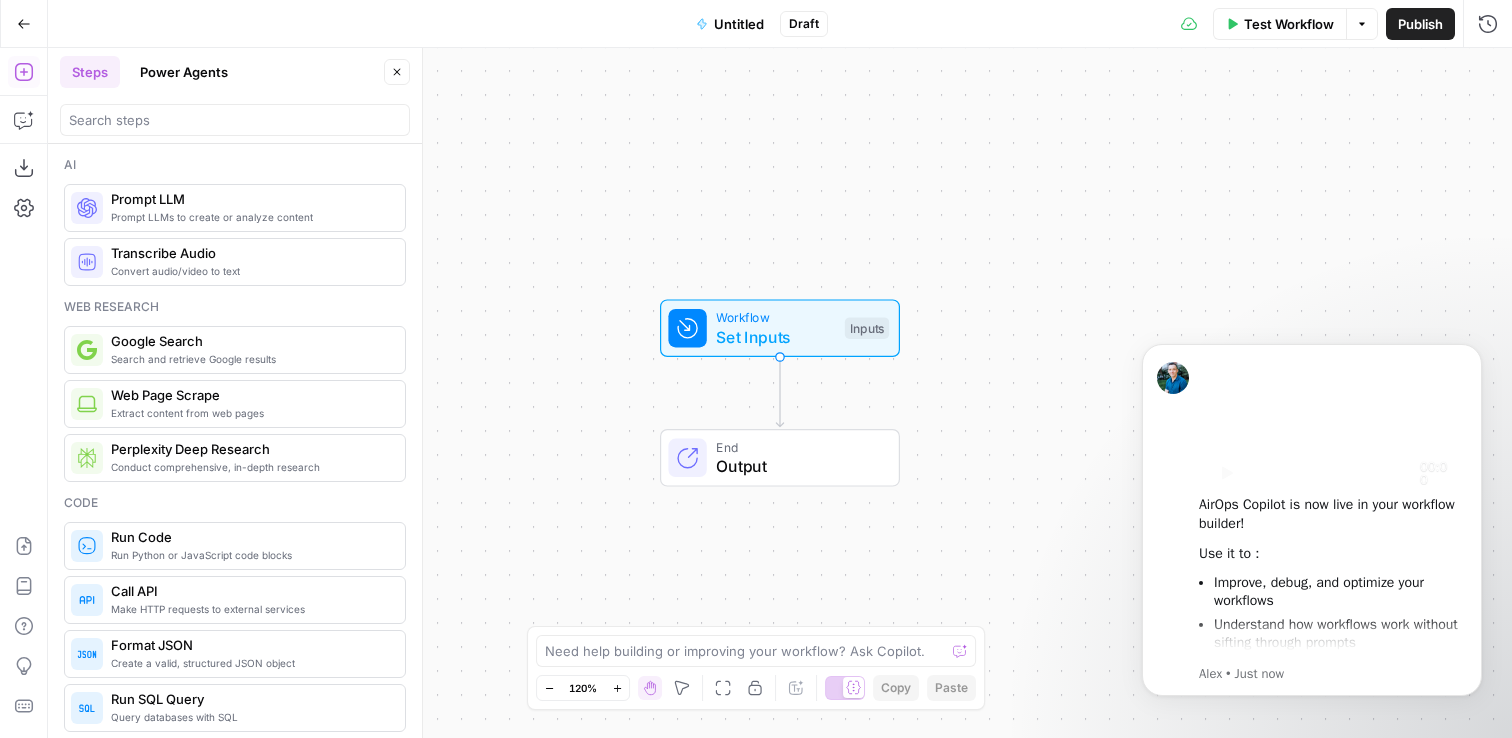 click 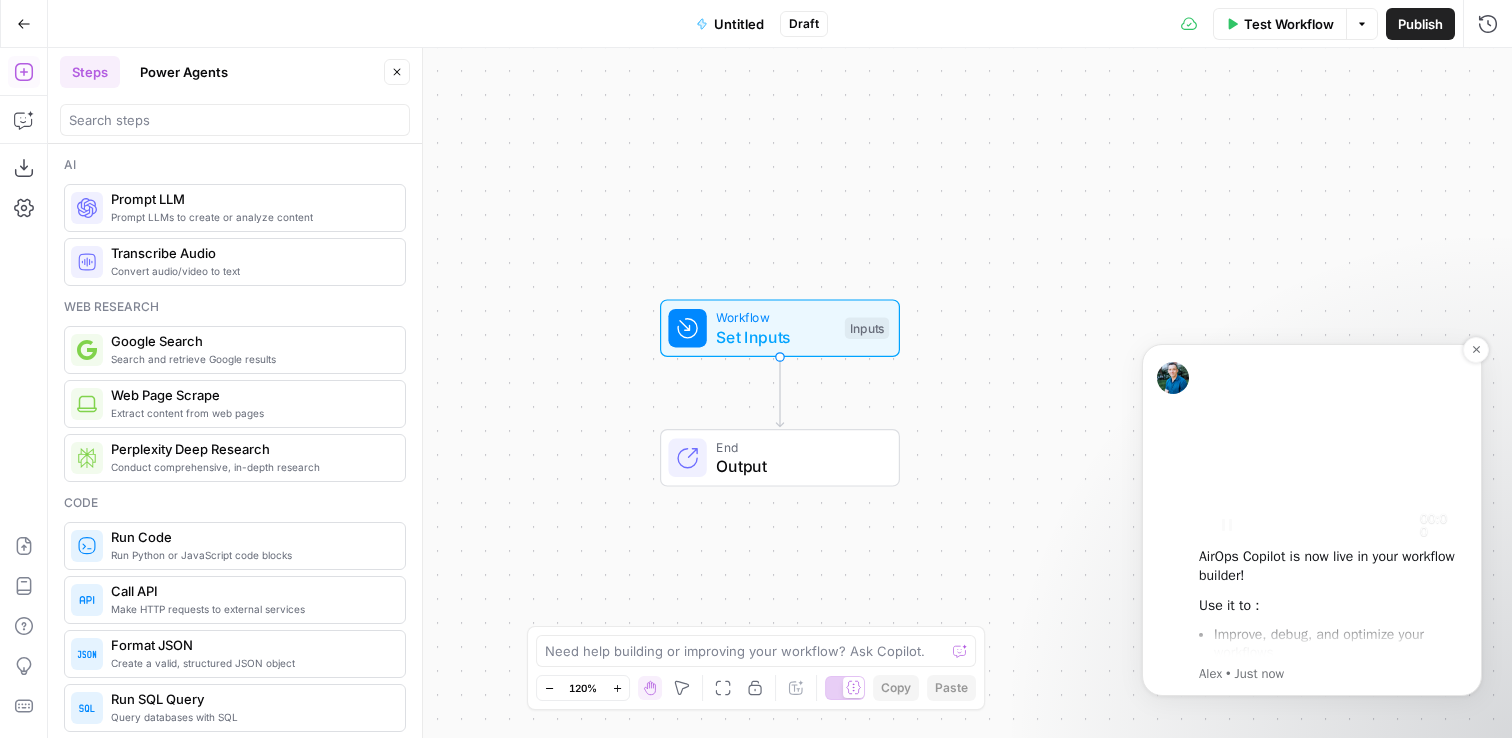 scroll, scrollTop: 0, scrollLeft: 0, axis: both 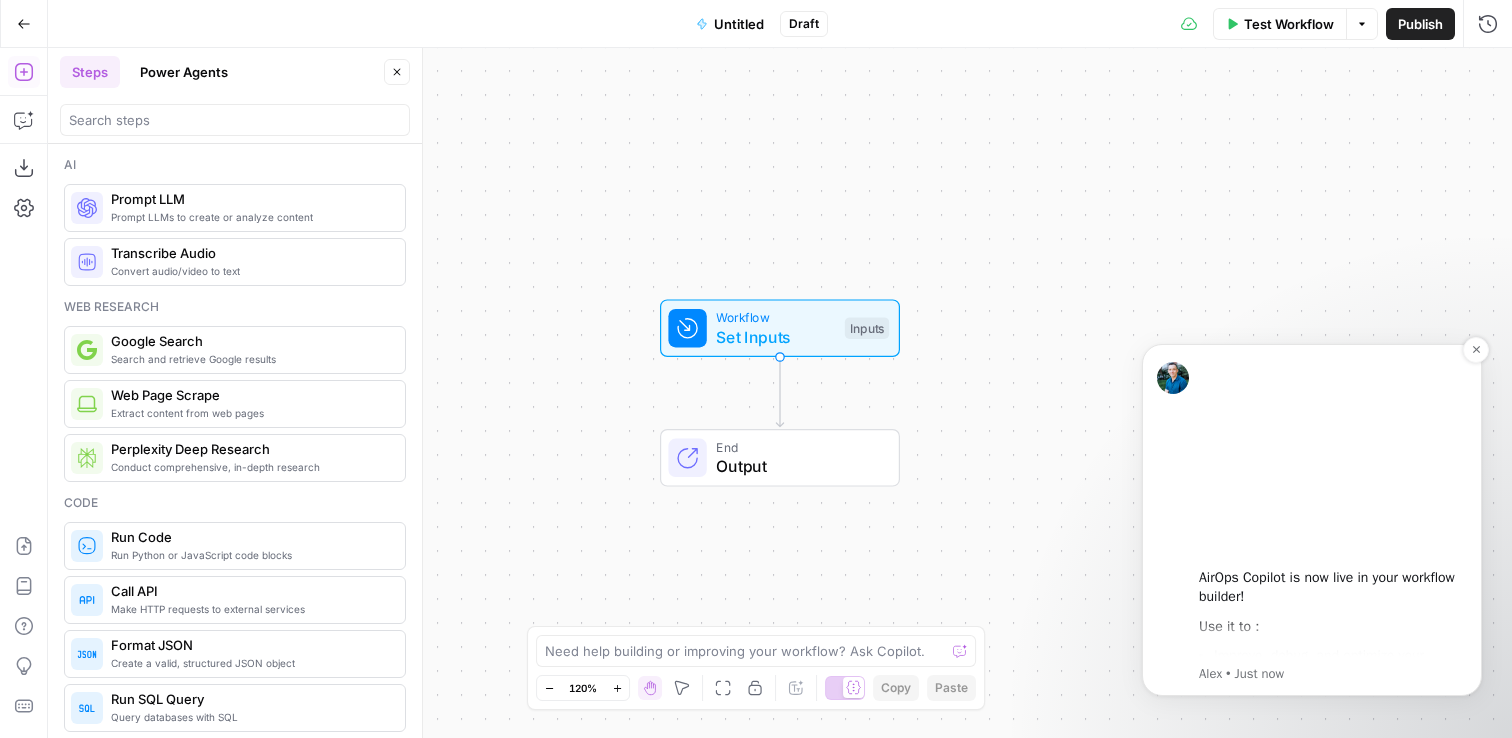 click on "00:00   AirOps Copilot is now live in your workflow builder!    Use it to :  Improve, debug, and optimize your workflows Understand how workflows work without sifting through prompts Diagnose and get solutions to errors quickly Generate prompts and code Give it a try, and stay tuned for exciting updates!  Alex • Just now" at bounding box center [1312, 520] 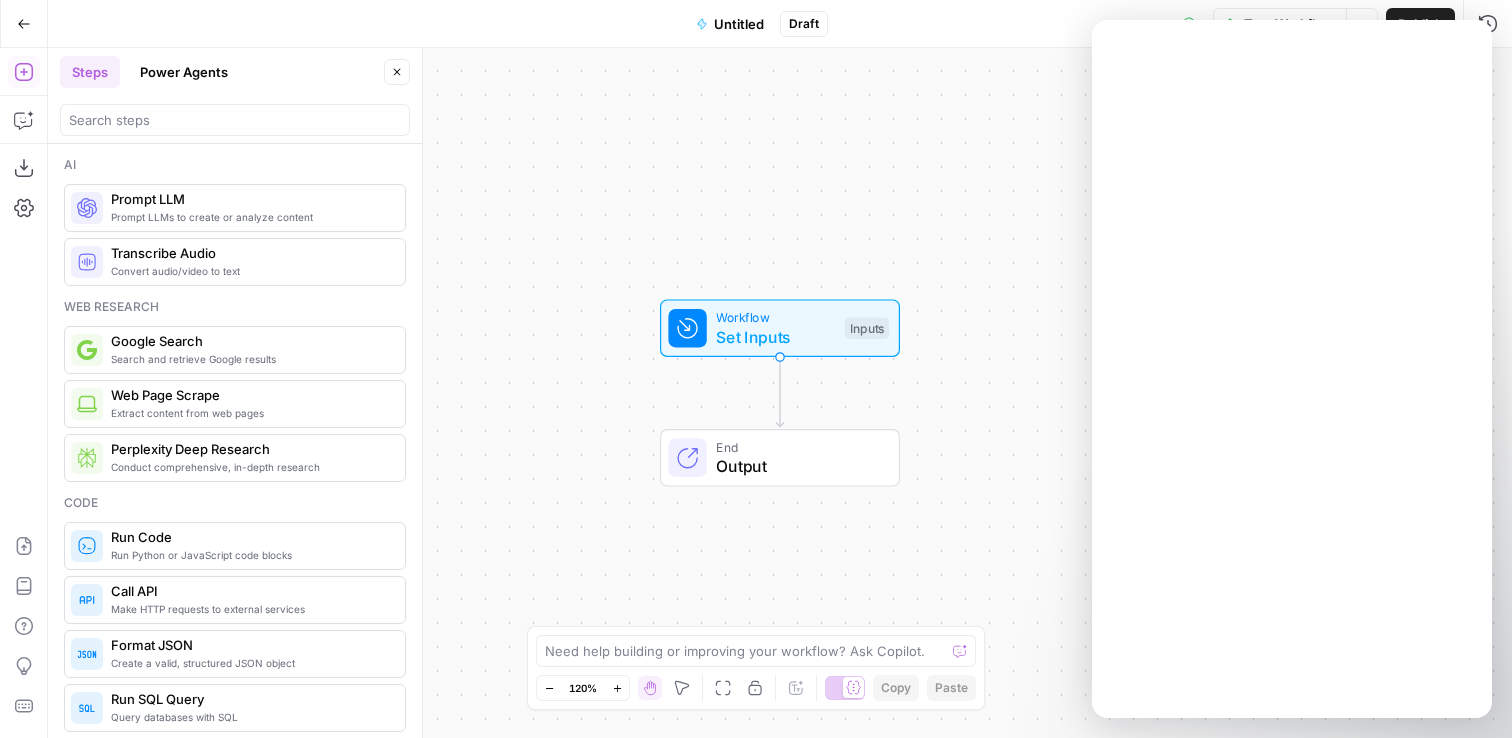 scroll, scrollTop: 0, scrollLeft: 0, axis: both 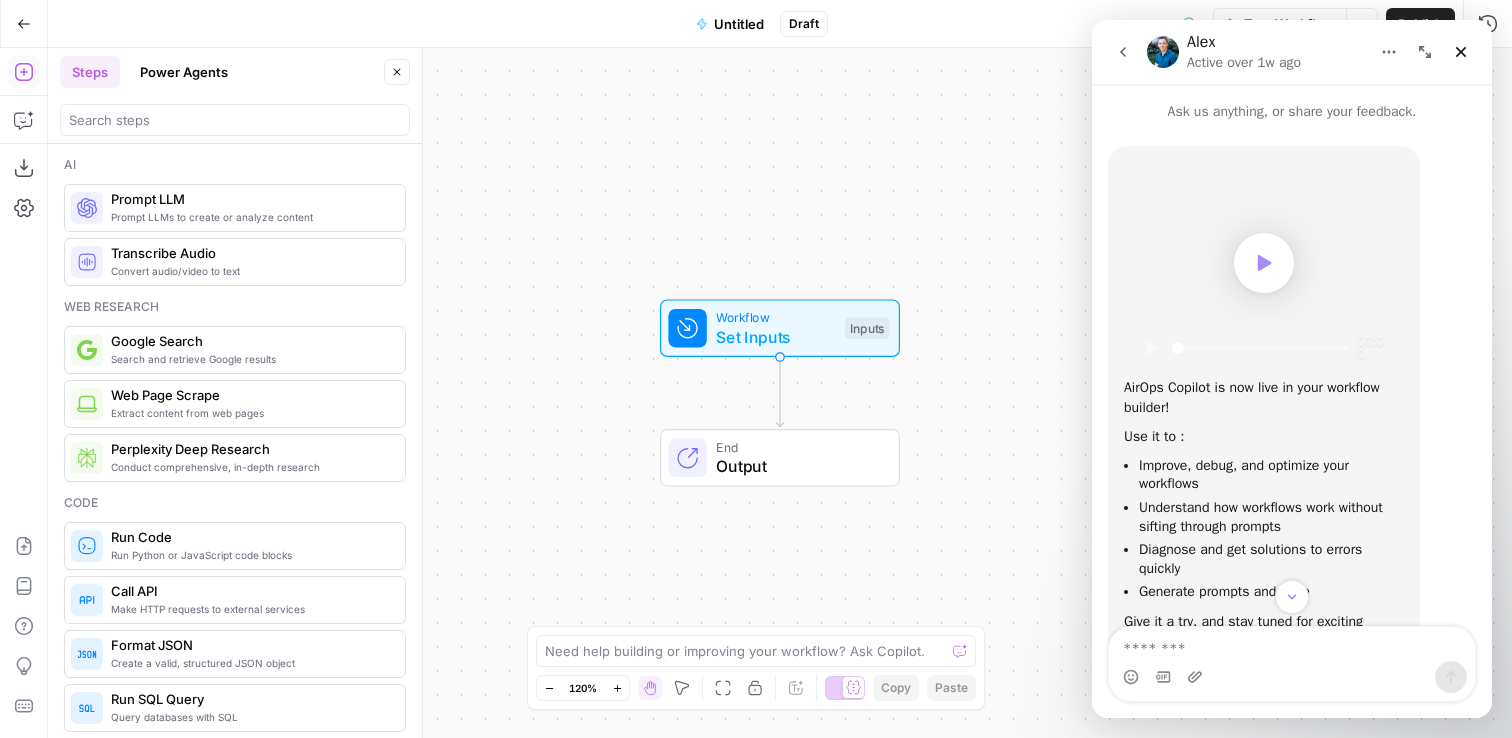 click at bounding box center (1264, 263) 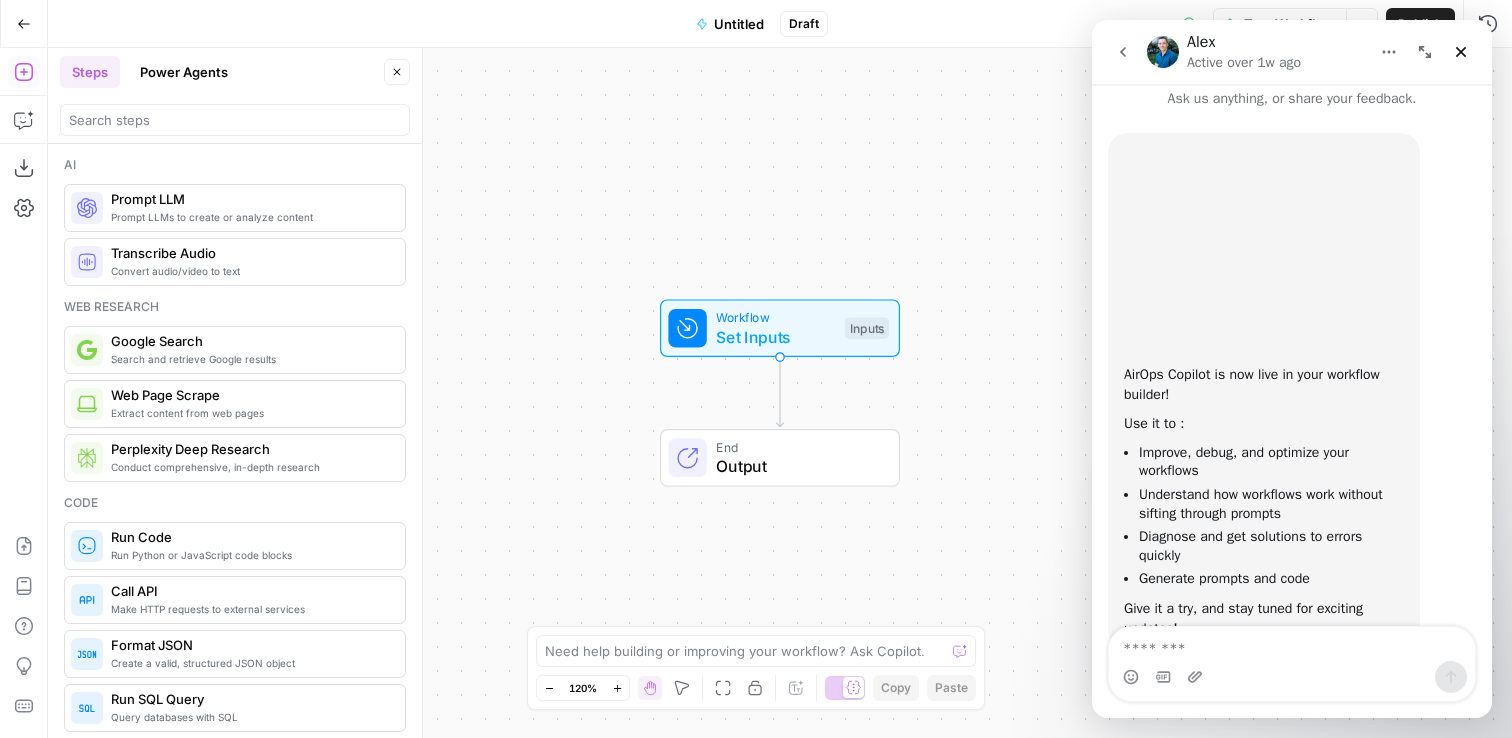 scroll, scrollTop: 0, scrollLeft: 0, axis: both 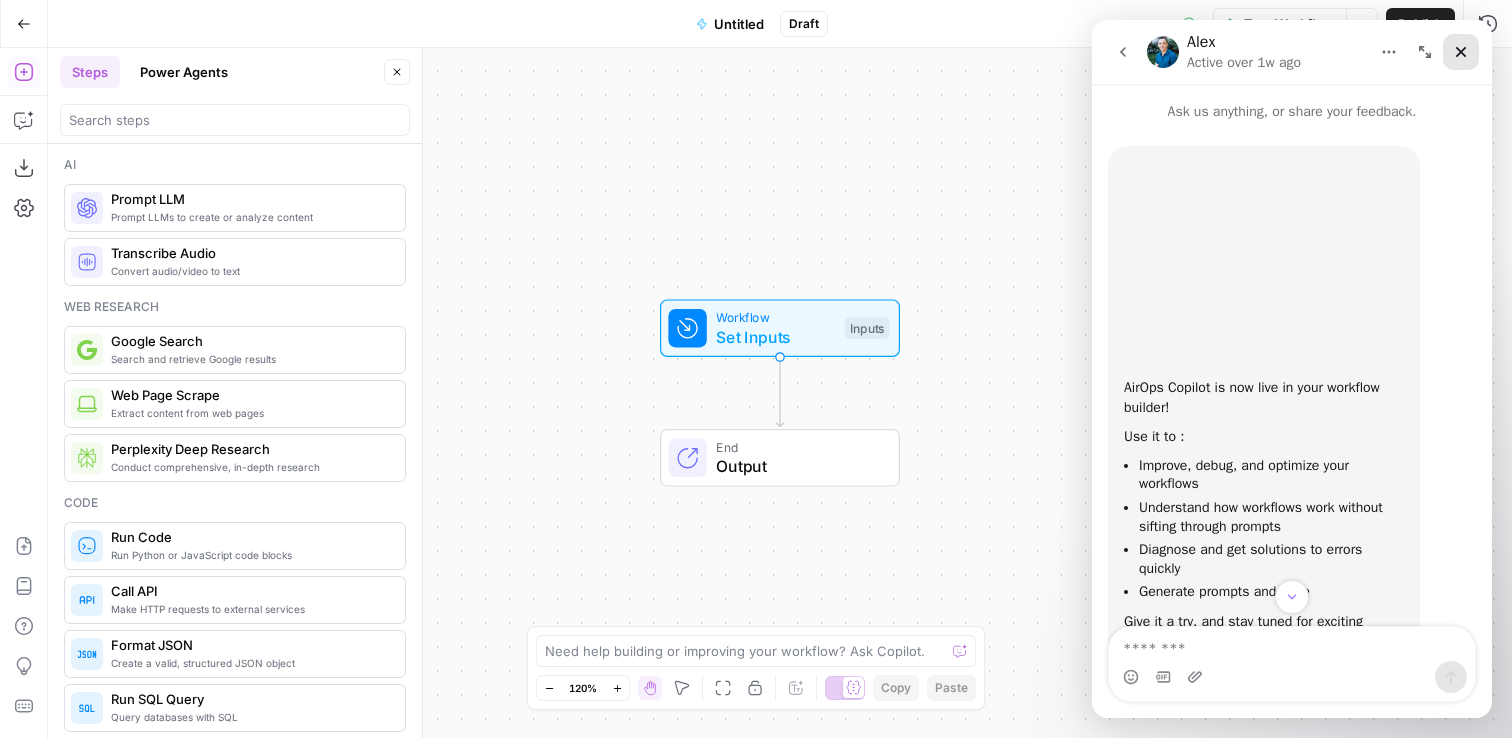 click 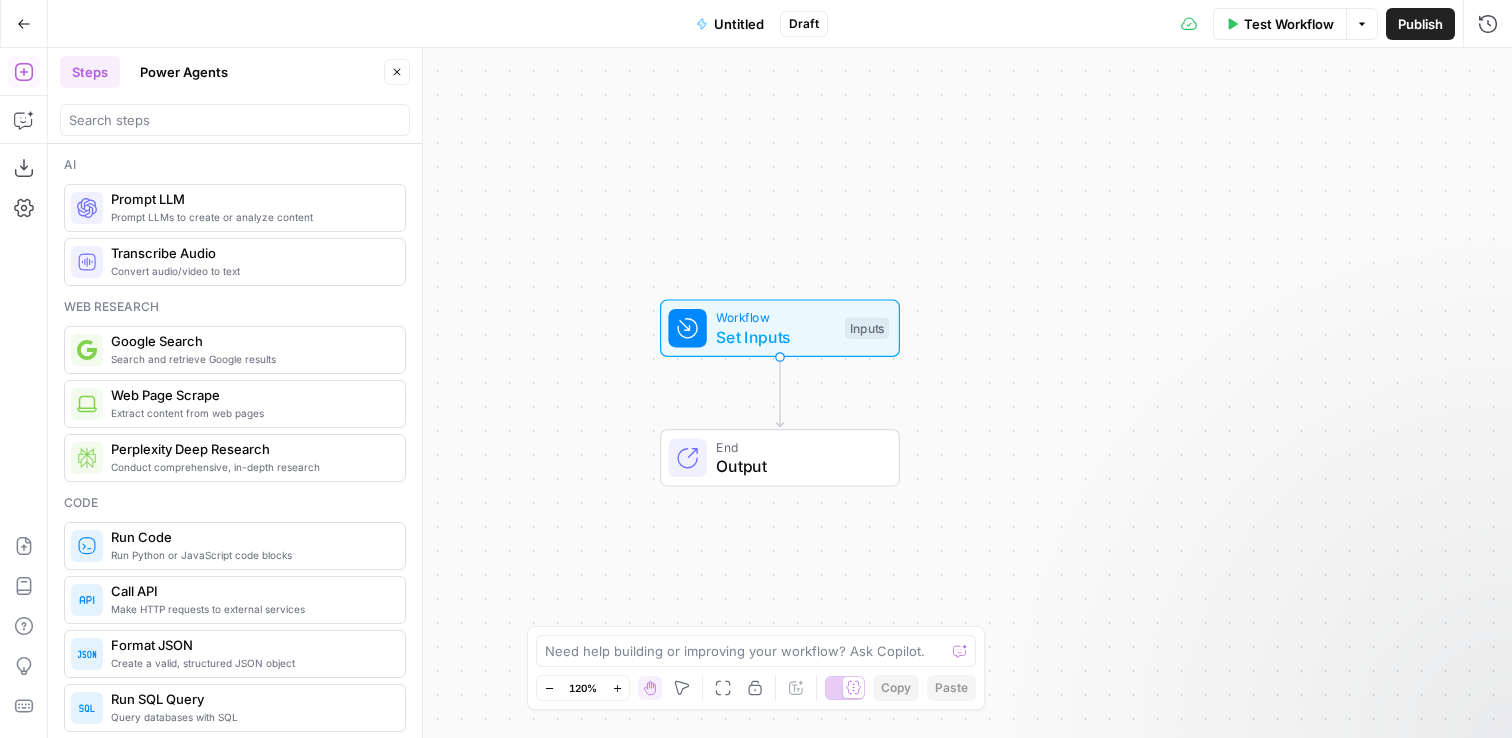 scroll, scrollTop: 0, scrollLeft: 0, axis: both 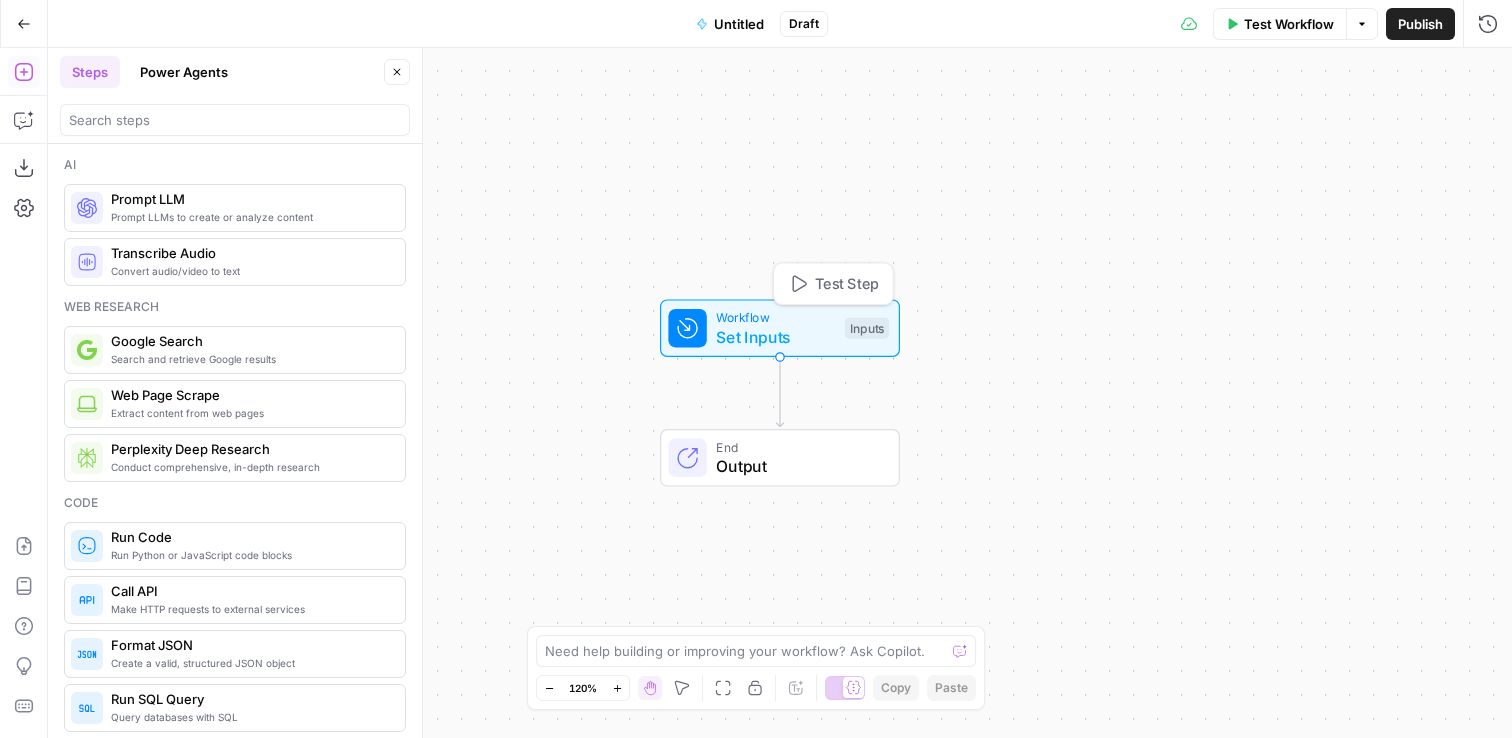 click on "Set Inputs" at bounding box center (775, 337) 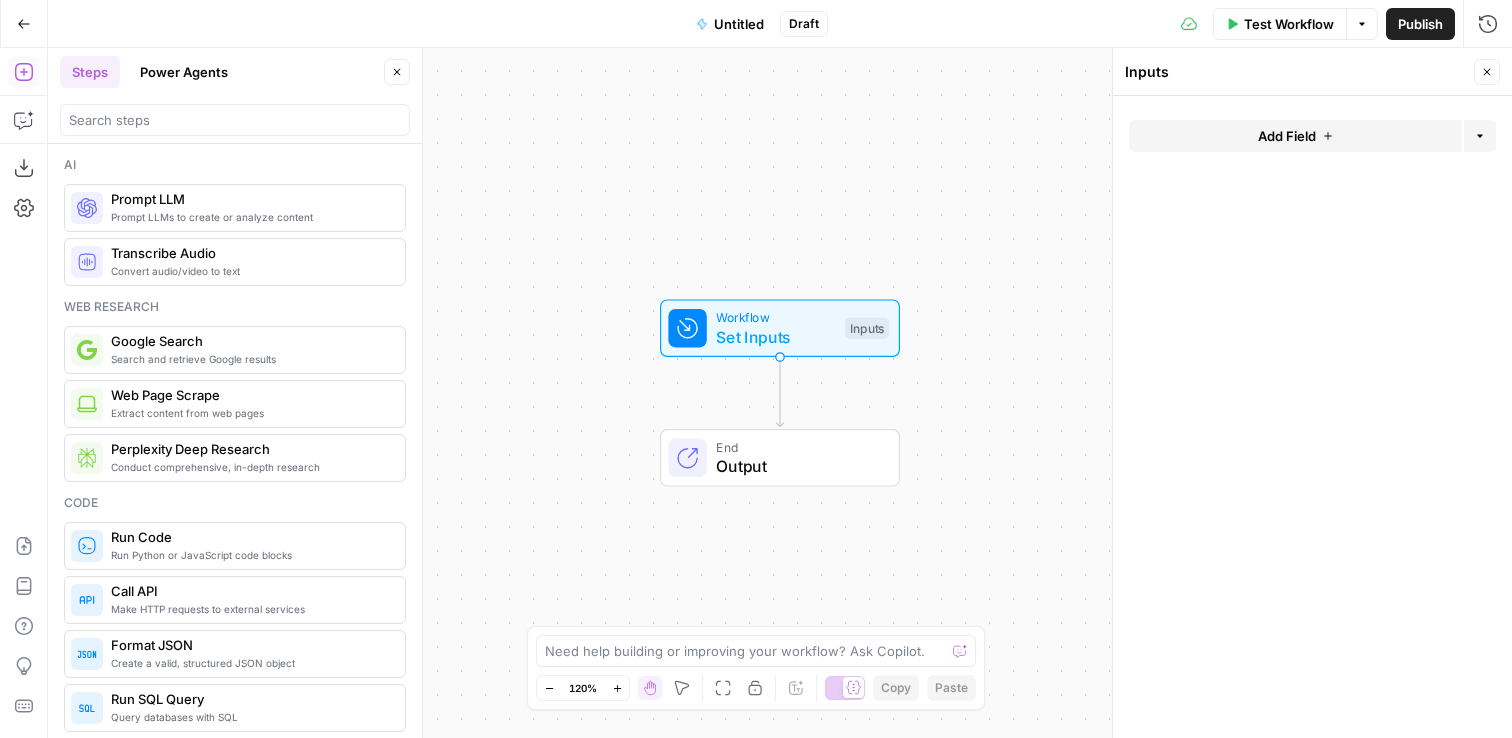 click on "Add Field" at bounding box center [1287, 136] 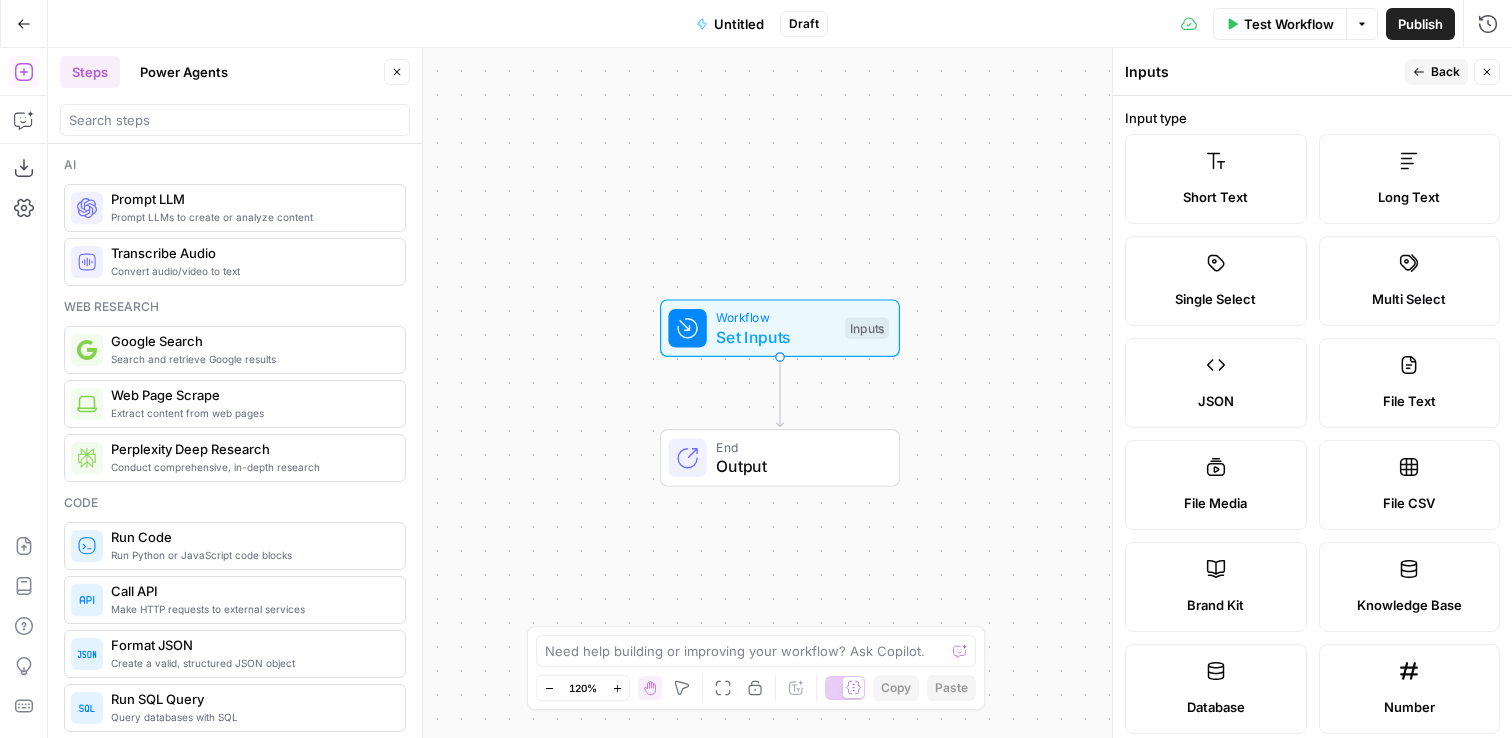 click on "Brand Kit" at bounding box center (1216, 587) 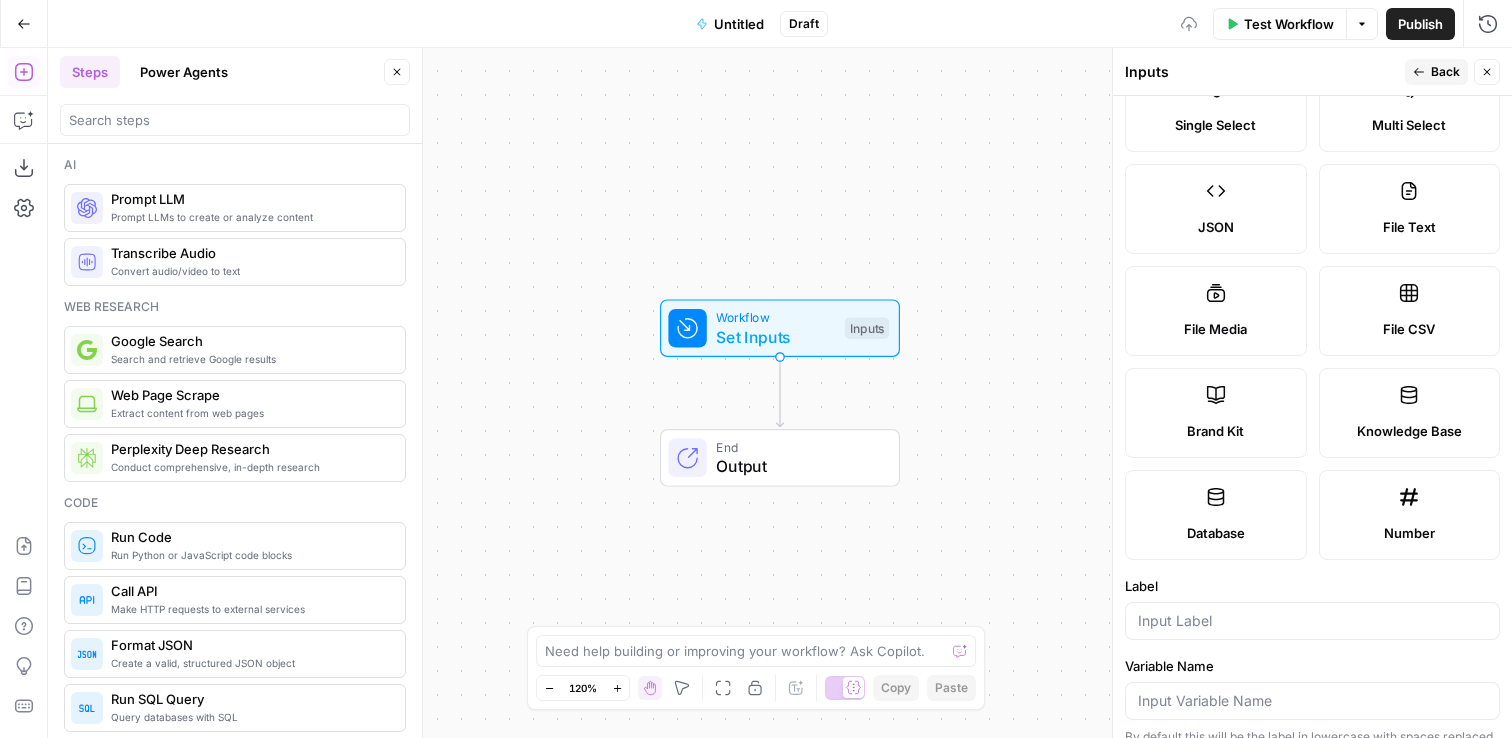 scroll, scrollTop: 360, scrollLeft: 0, axis: vertical 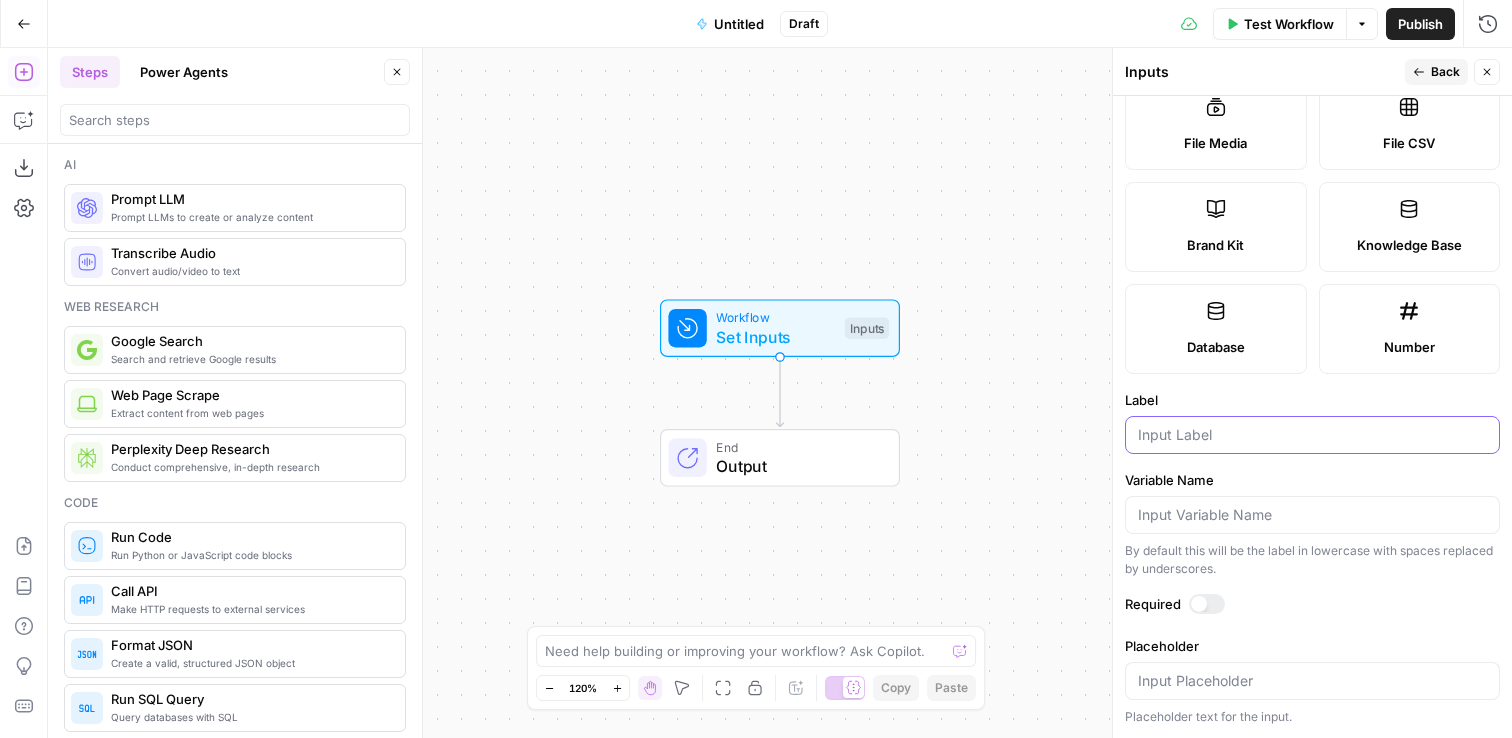 click on "Label" at bounding box center (1312, 435) 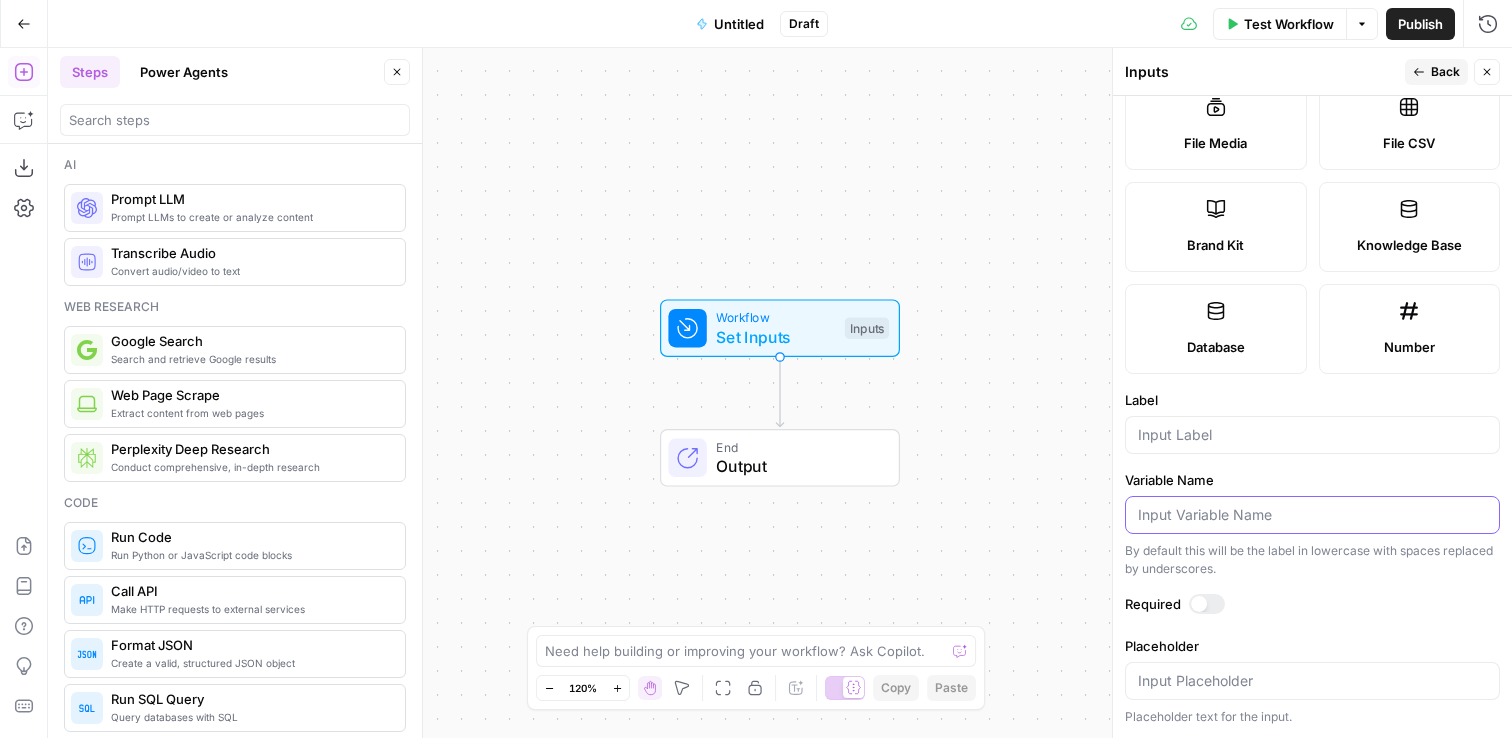 click on "Variable Name" at bounding box center [1312, 515] 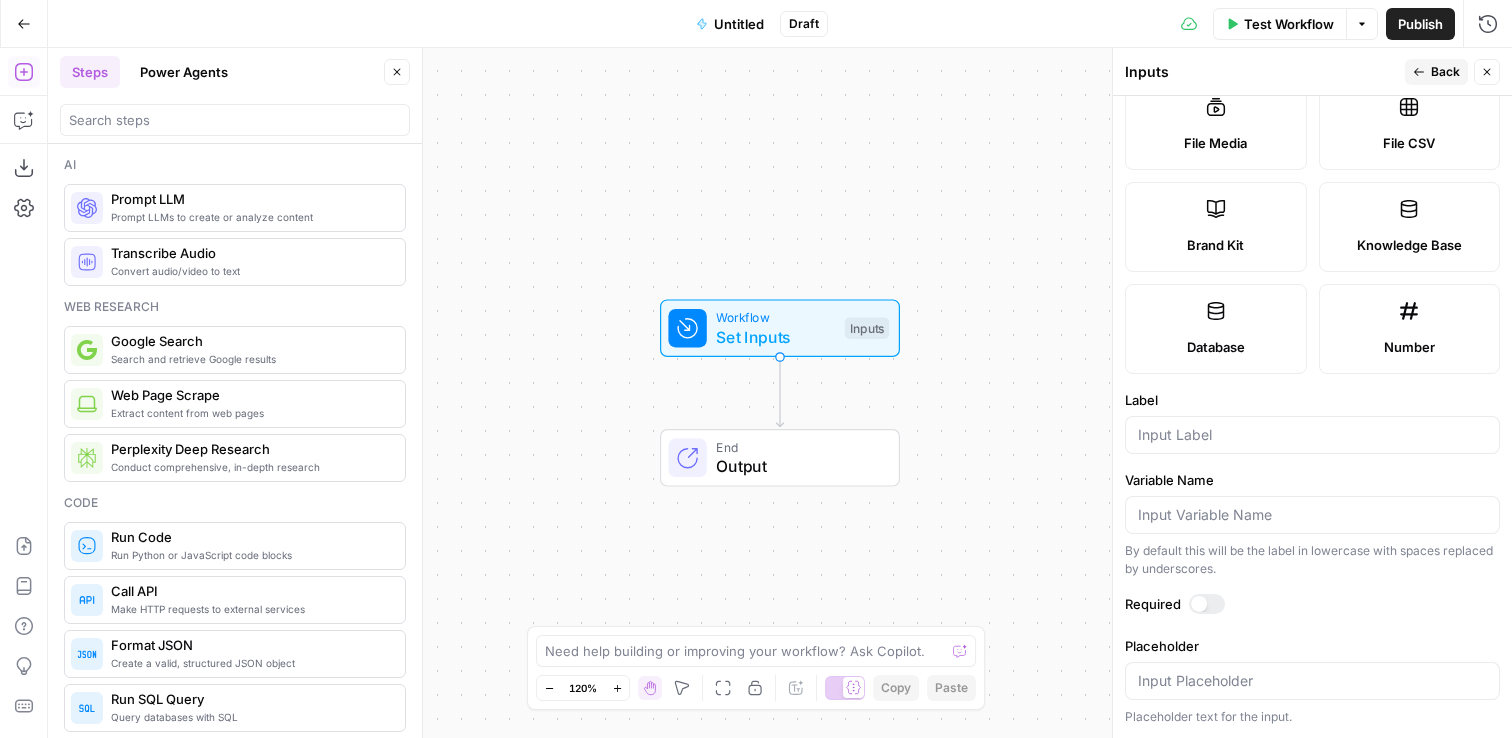 click at bounding box center (1199, 604) 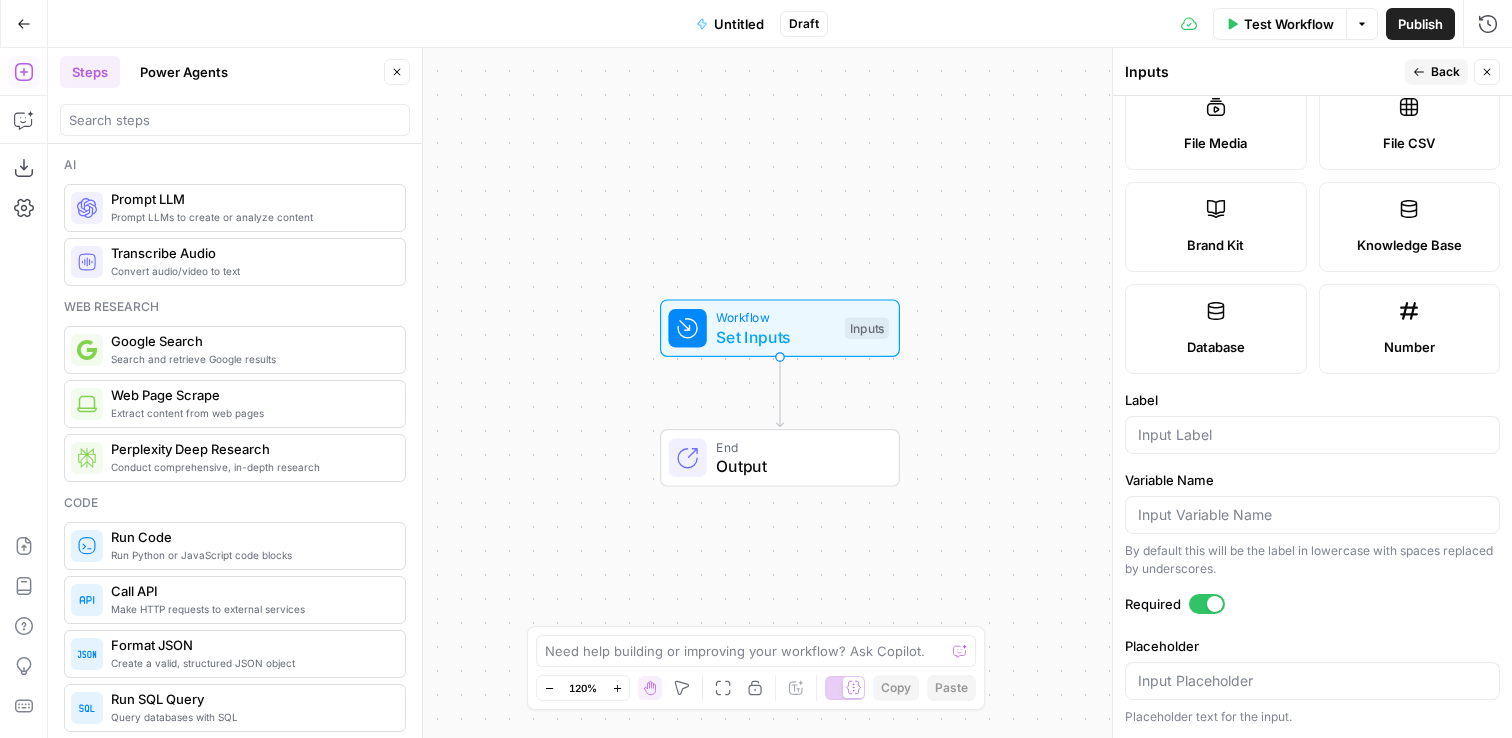 click on "Output" at bounding box center (797, 466) 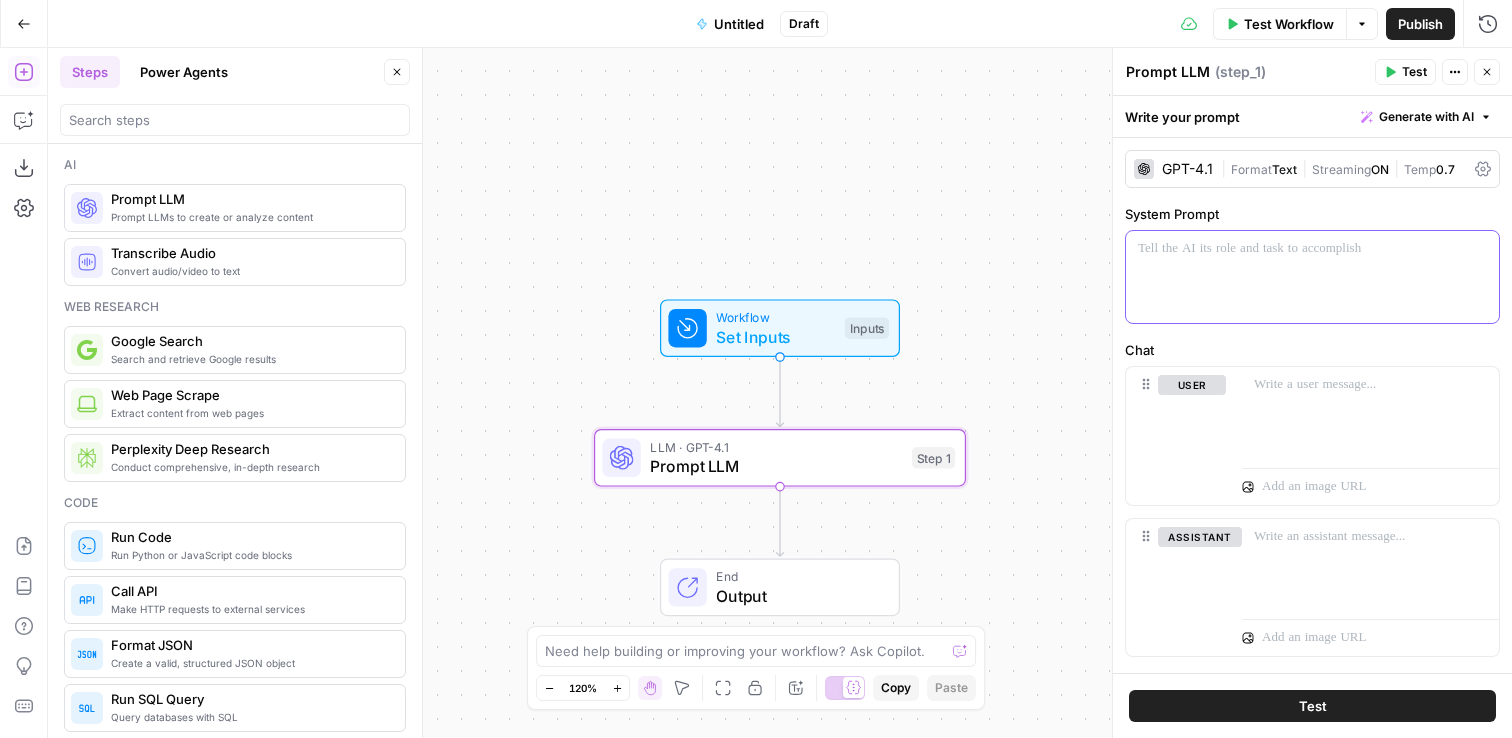 click at bounding box center [1312, 277] 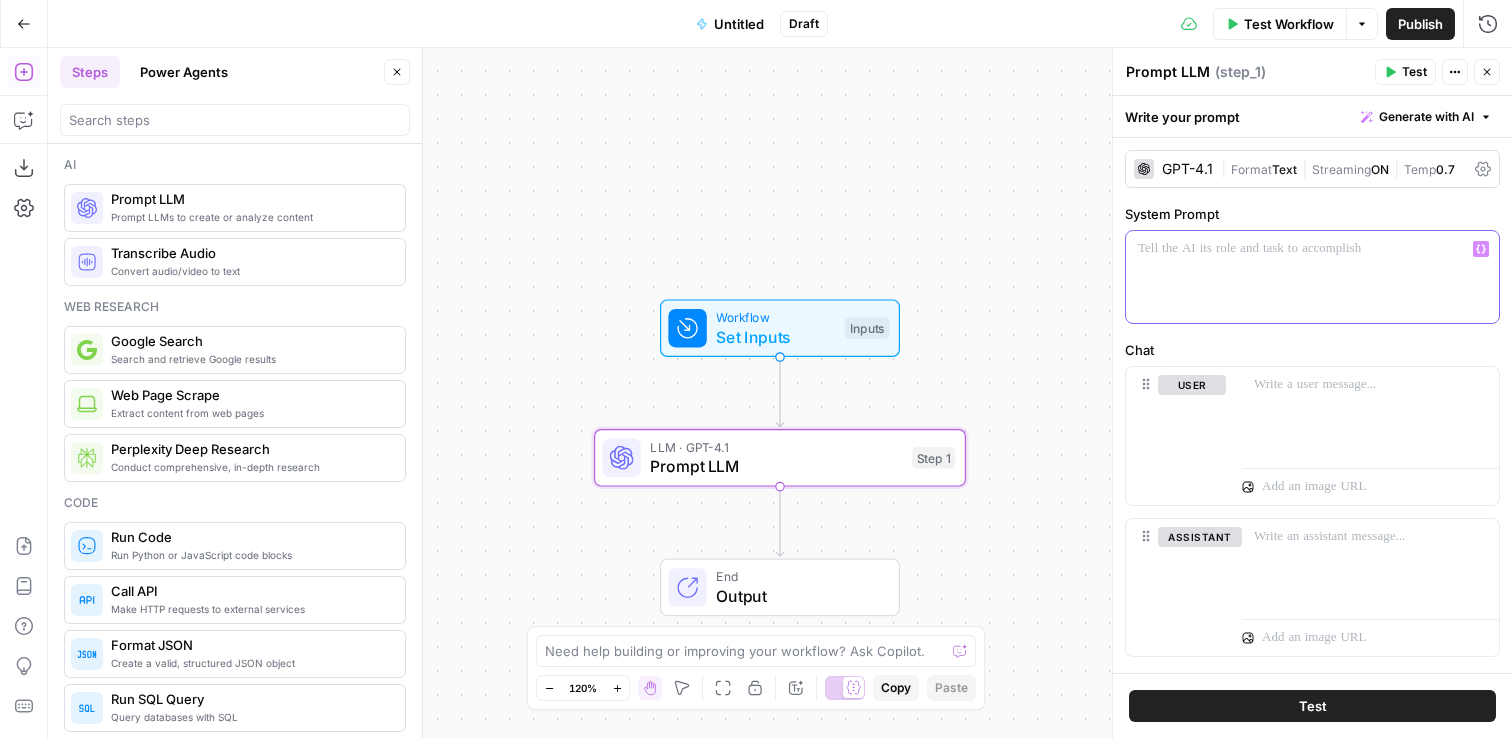type 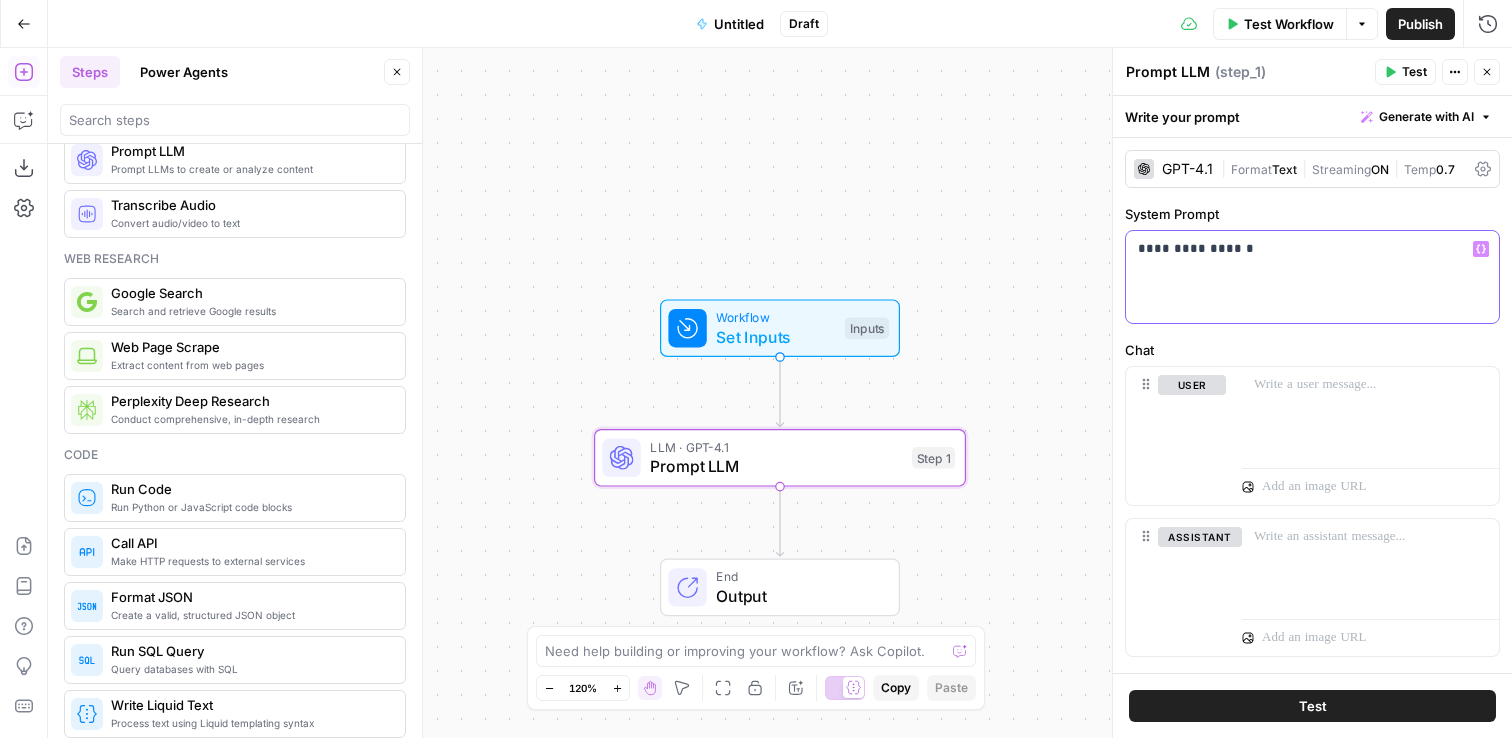 scroll, scrollTop: 0, scrollLeft: 0, axis: both 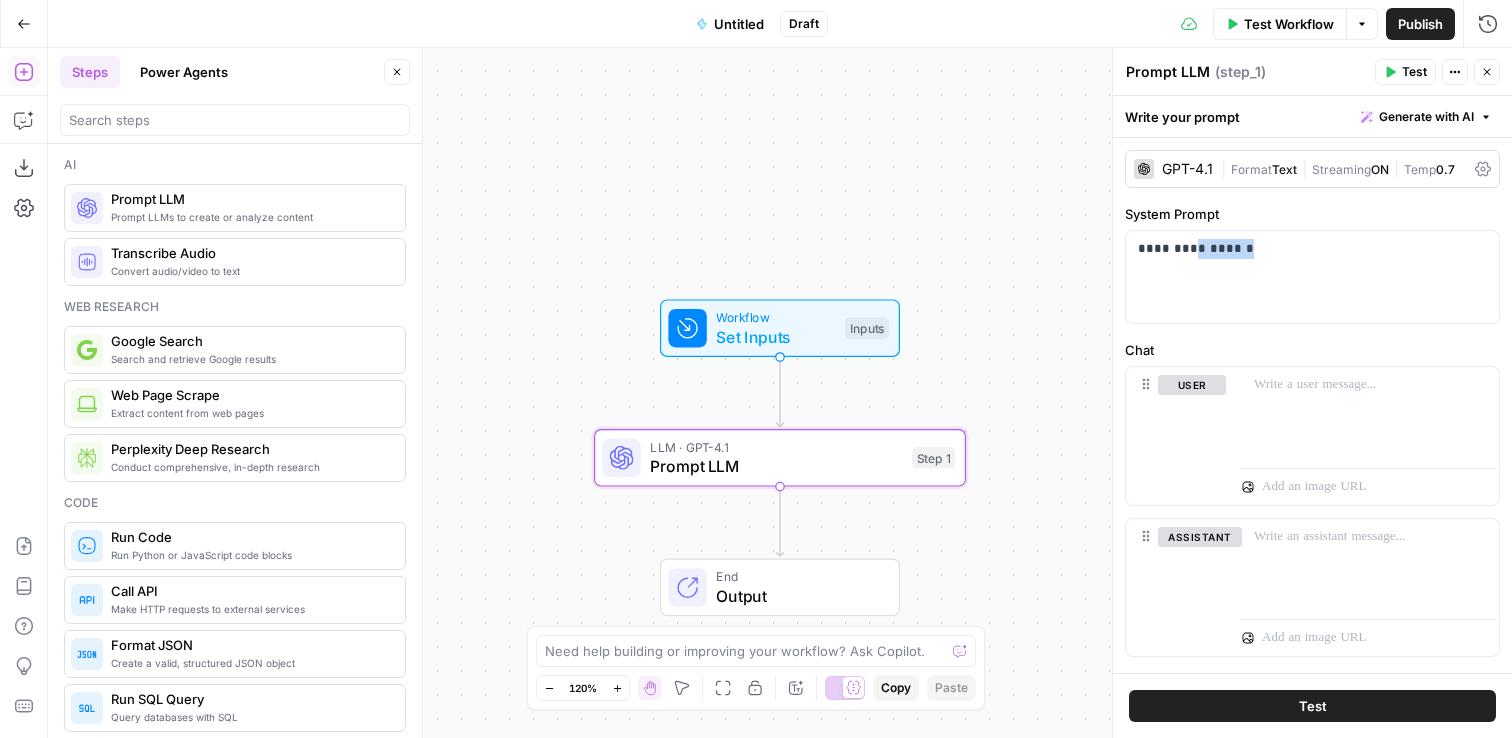 click on "Set Inputs" at bounding box center (775, 337) 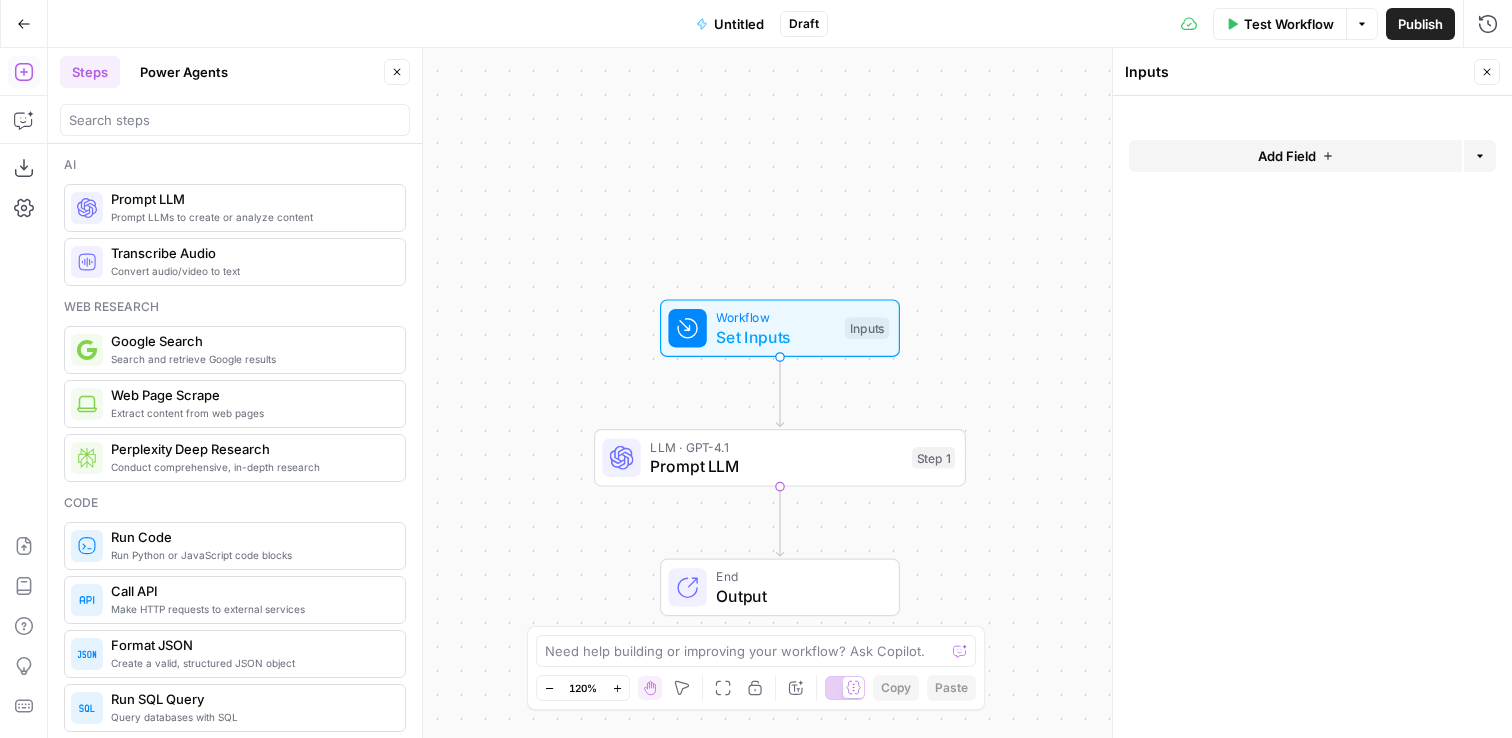 click on "Add Field" at bounding box center (1287, 156) 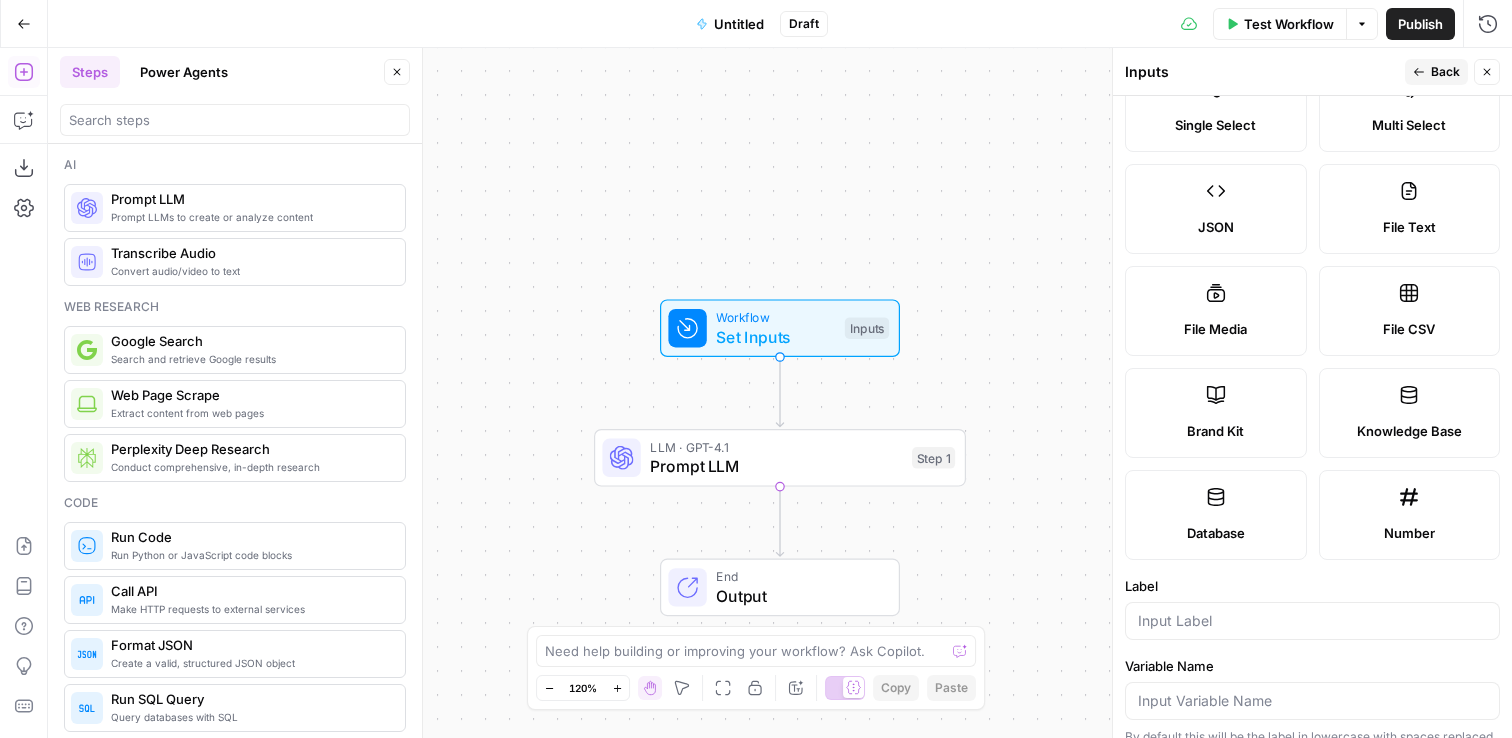scroll, scrollTop: 336, scrollLeft: 0, axis: vertical 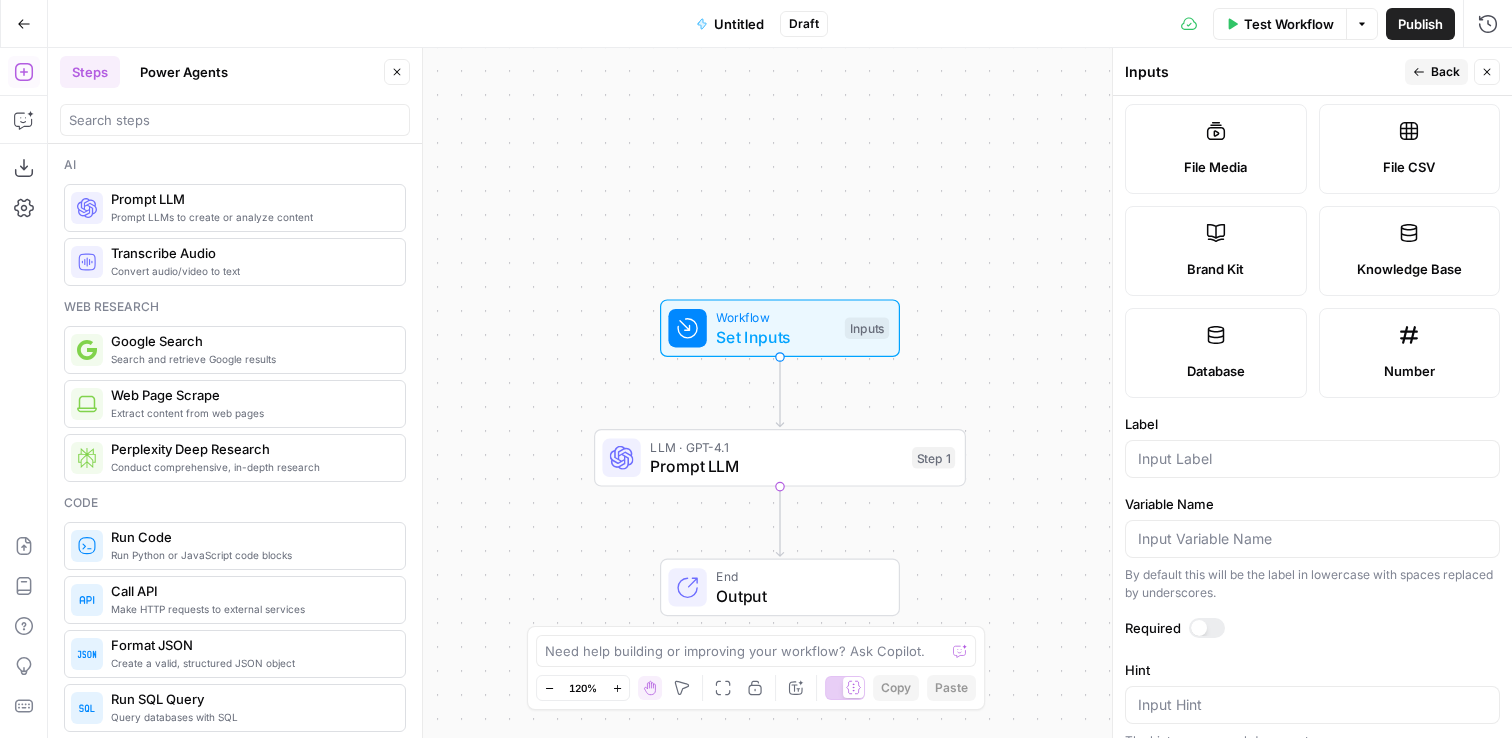 click on "Brand Kit" at bounding box center [1216, 251] 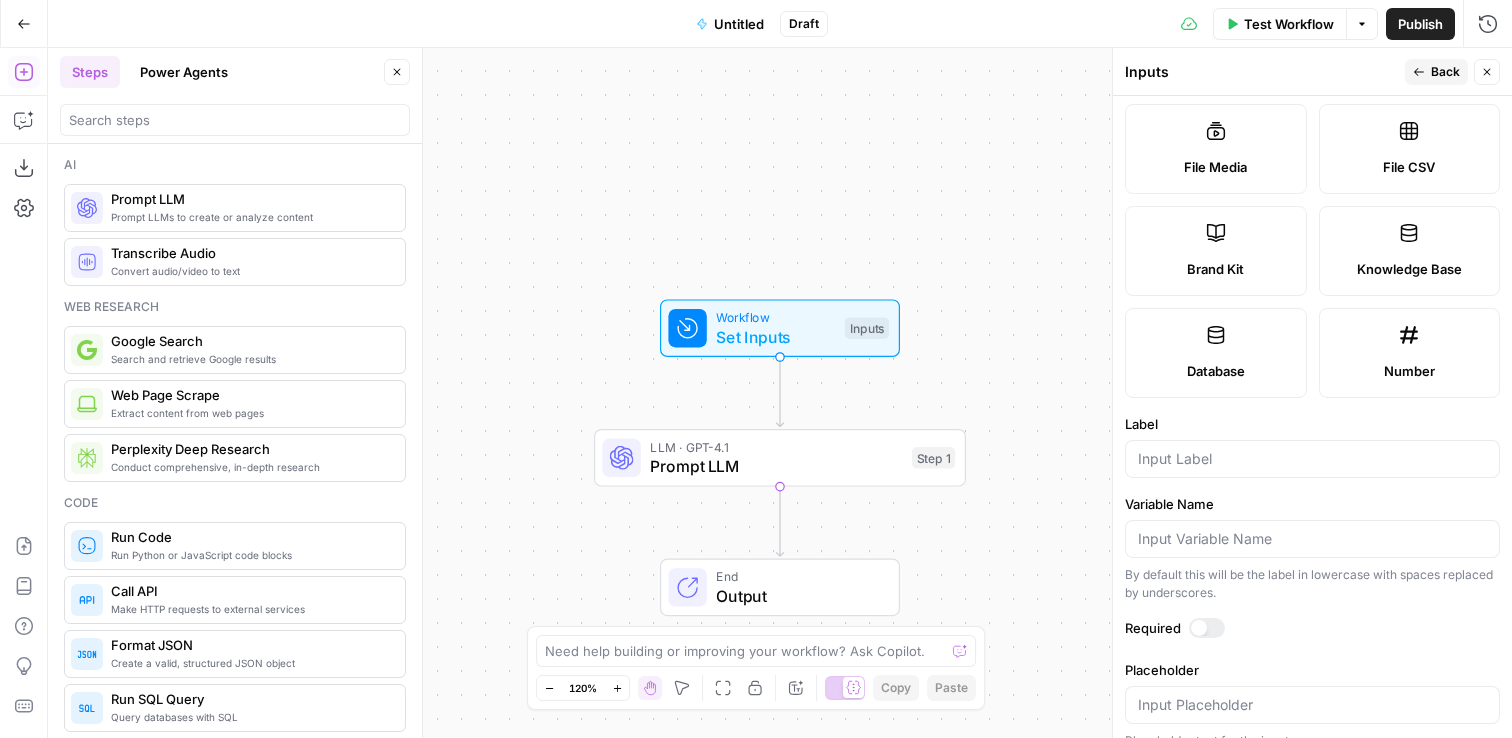 scroll, scrollTop: 360, scrollLeft: 0, axis: vertical 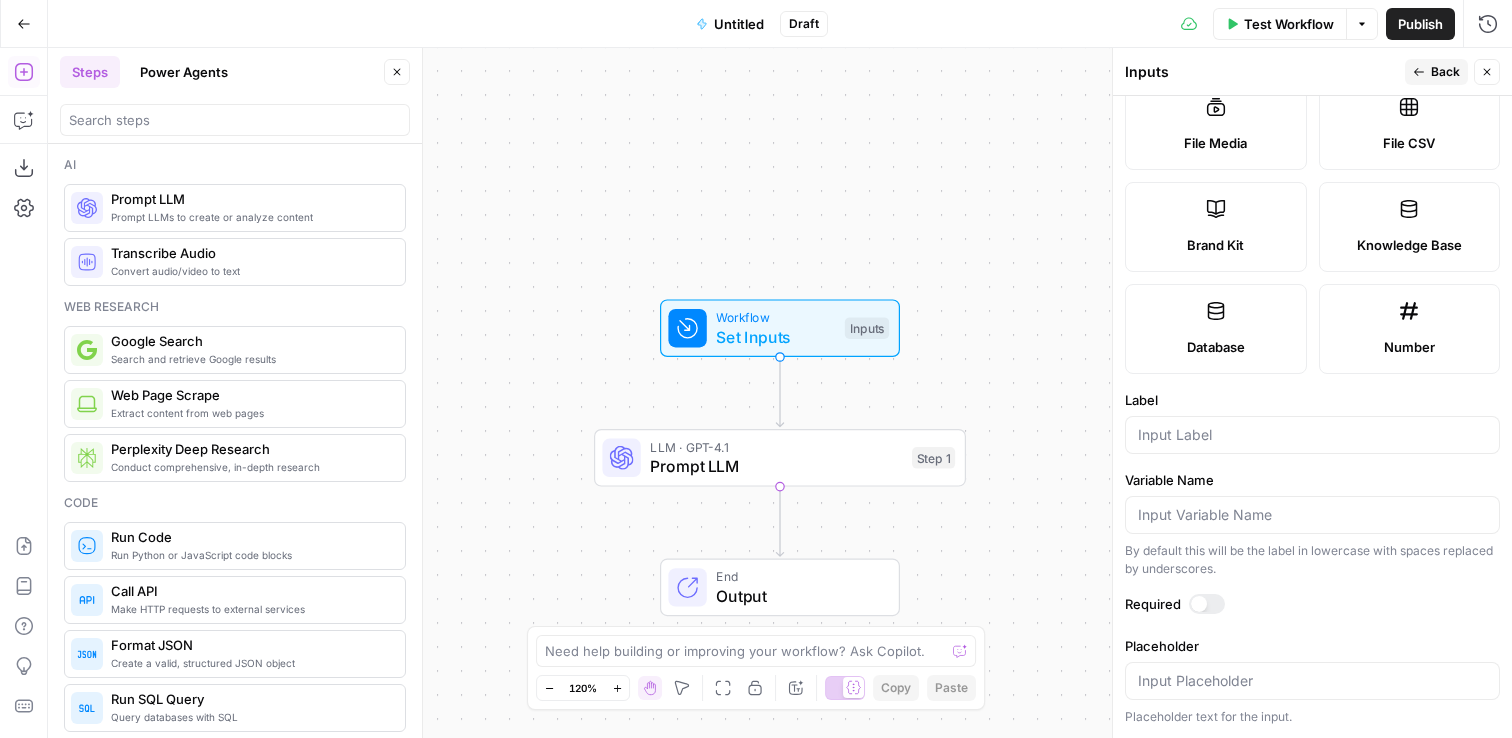 click at bounding box center [1207, 604] 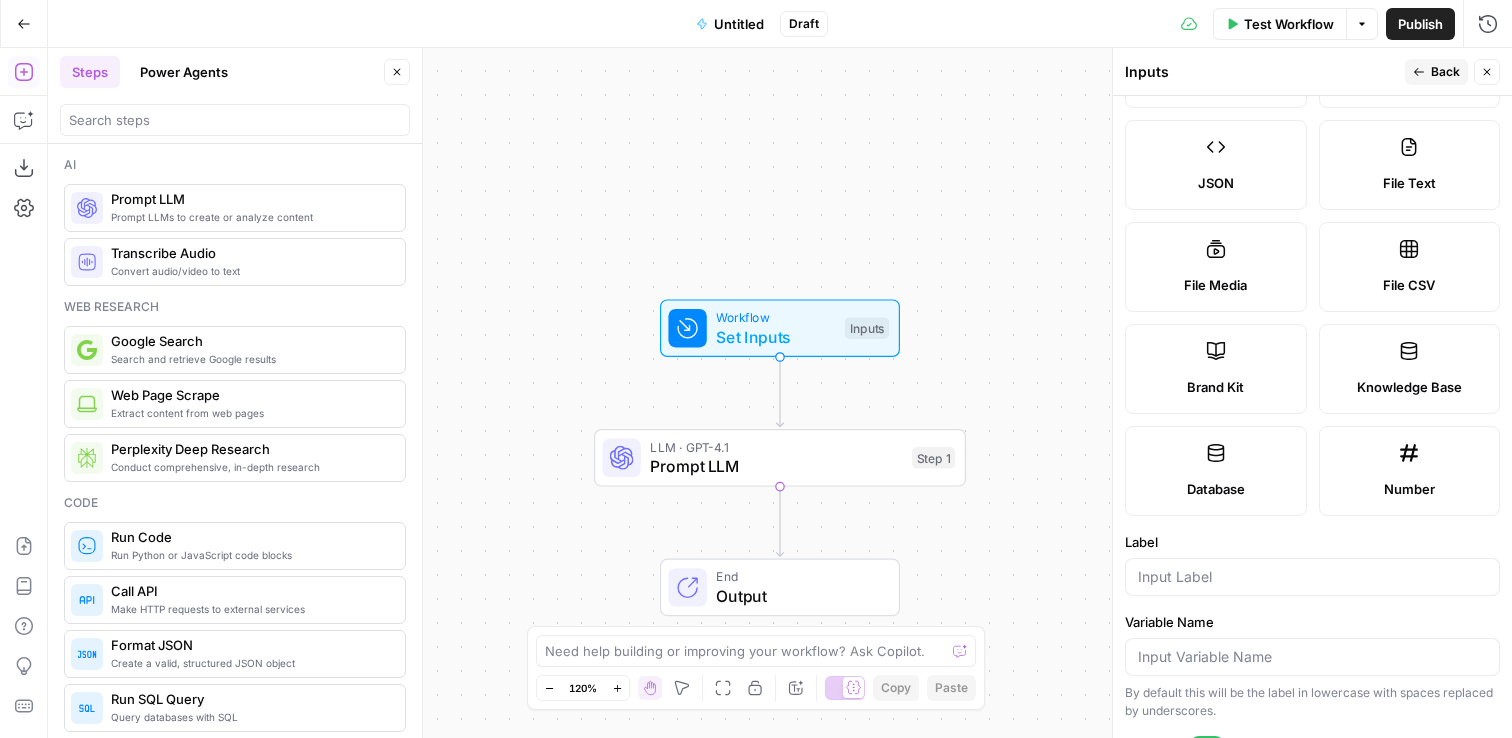 scroll, scrollTop: 235, scrollLeft: 0, axis: vertical 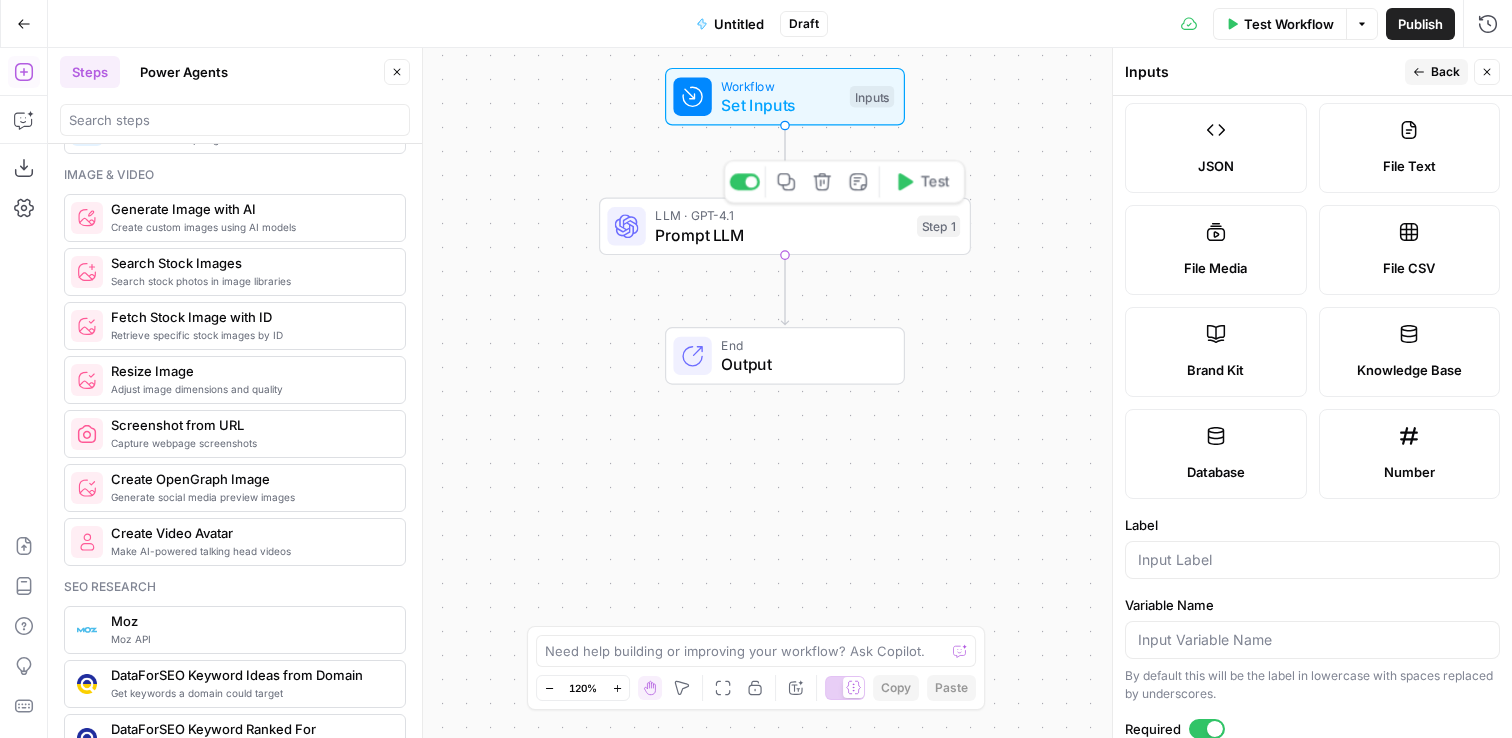 click on "LLM · GPT-4.1 Prompt LLM Step 1 Copy step Delete step Add Note Test" at bounding box center [785, 227] 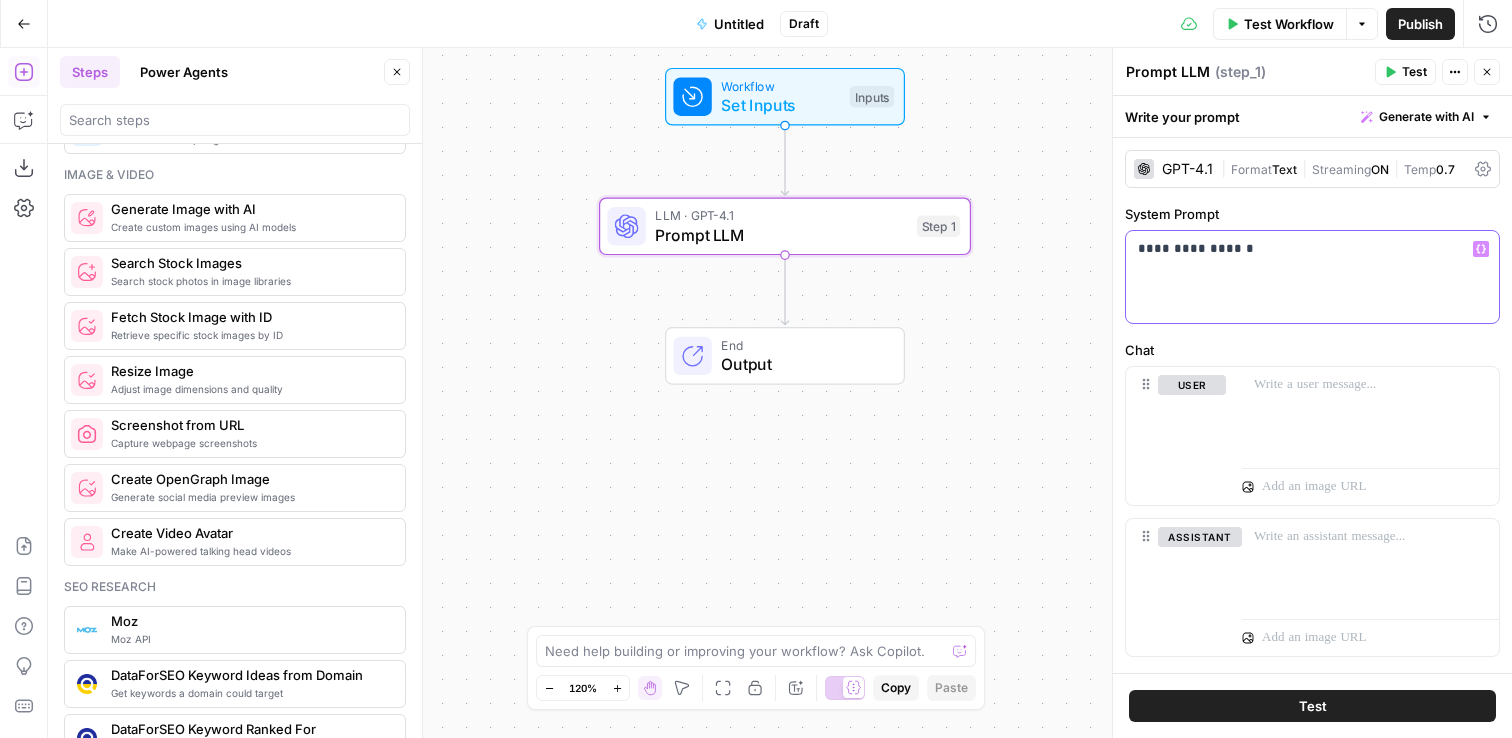 click on "**********" at bounding box center [1312, 249] 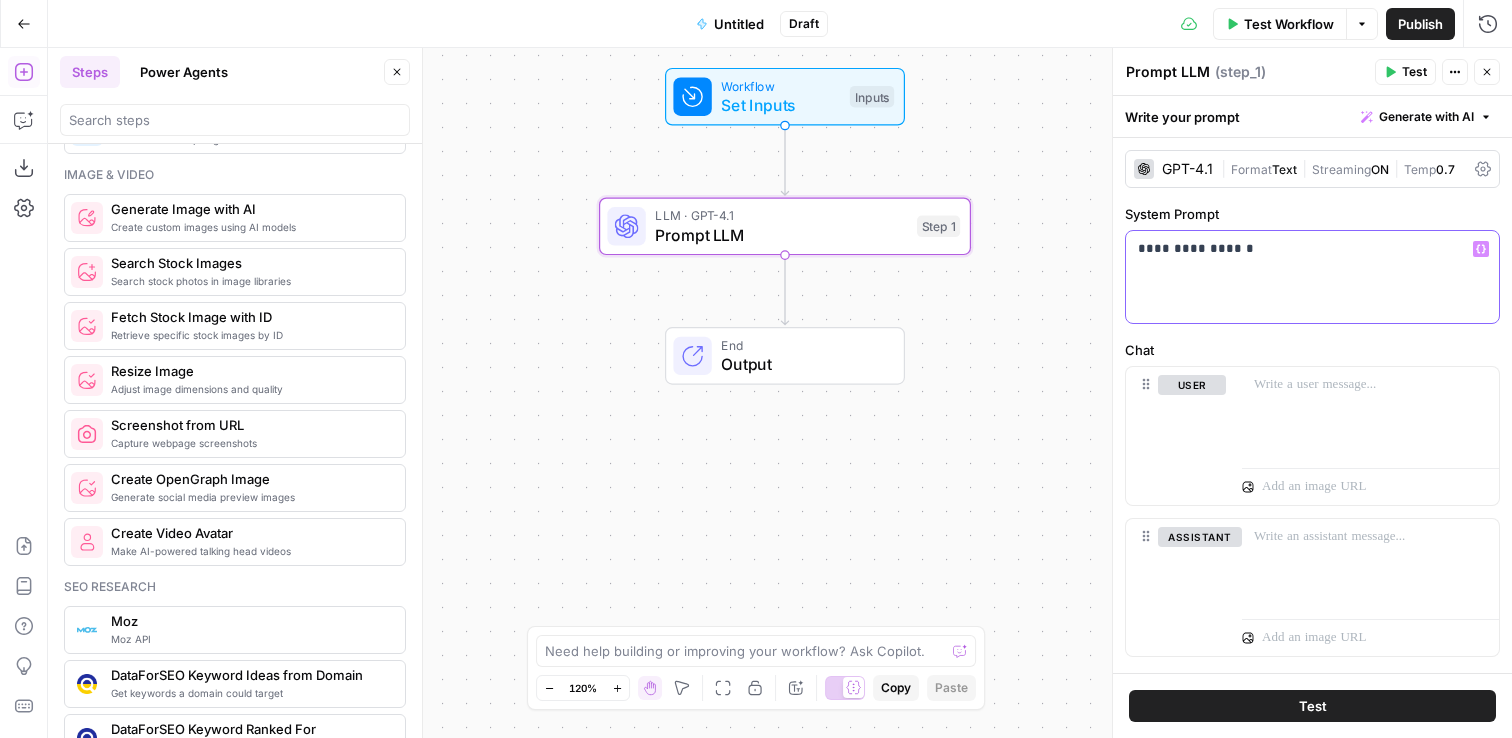 type 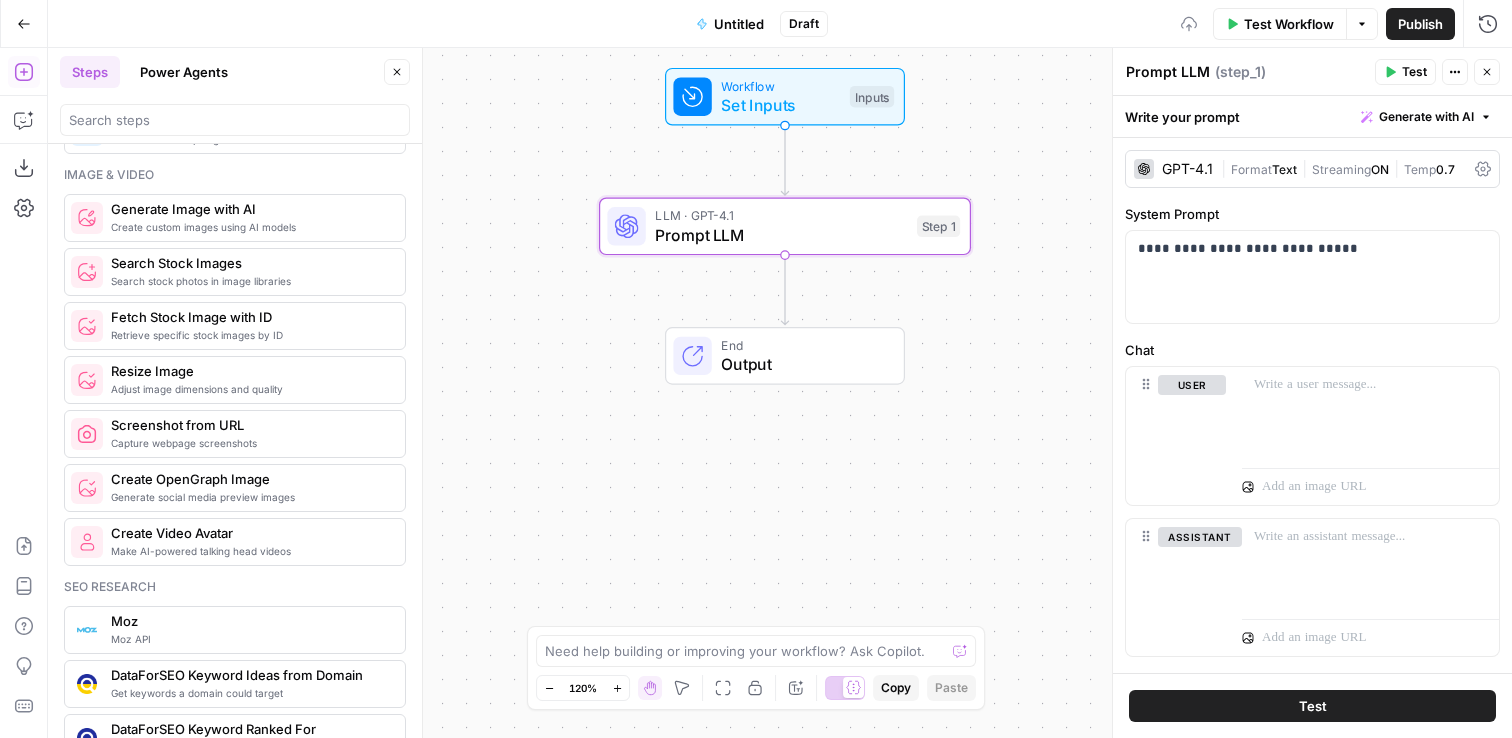click on "Test" at bounding box center (1312, 706) 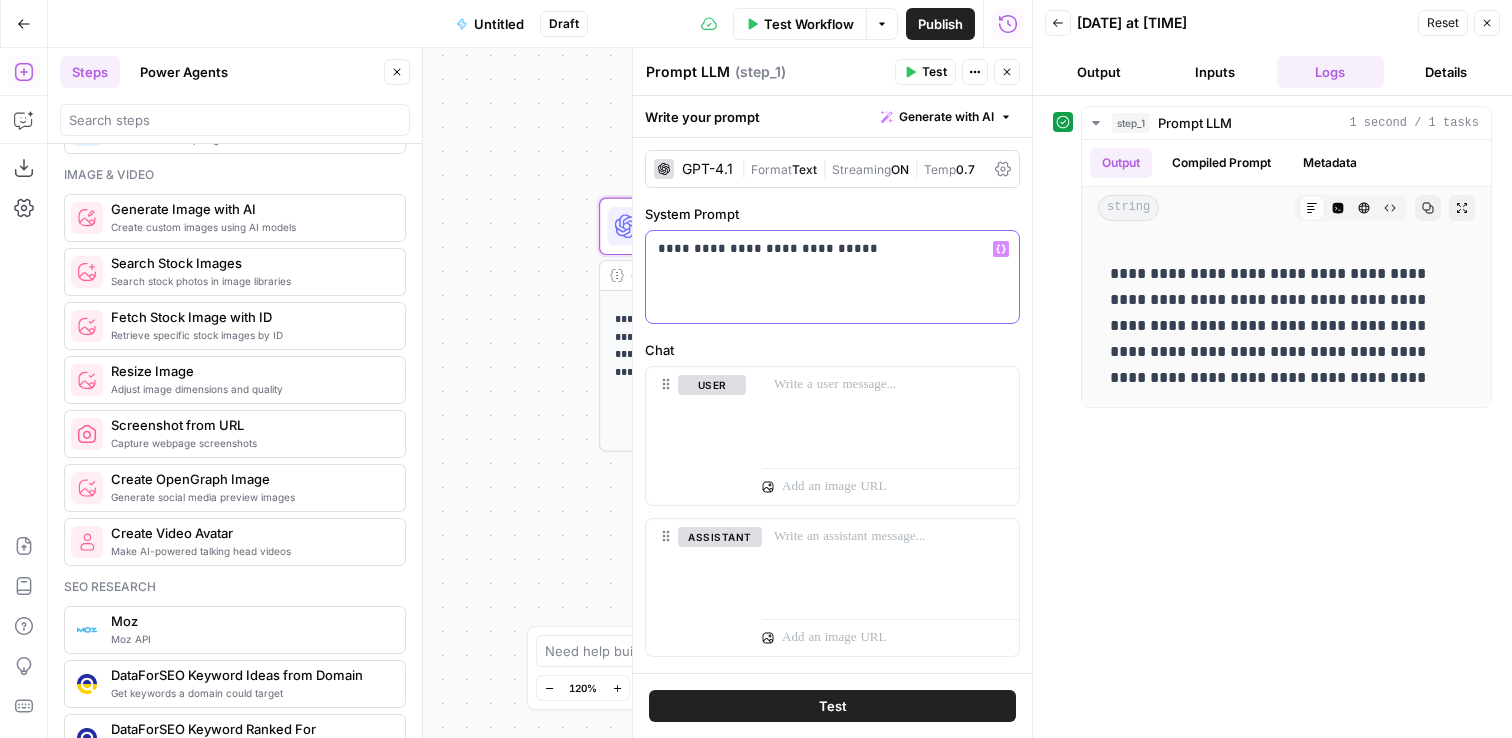 click on "**********" at bounding box center [832, 249] 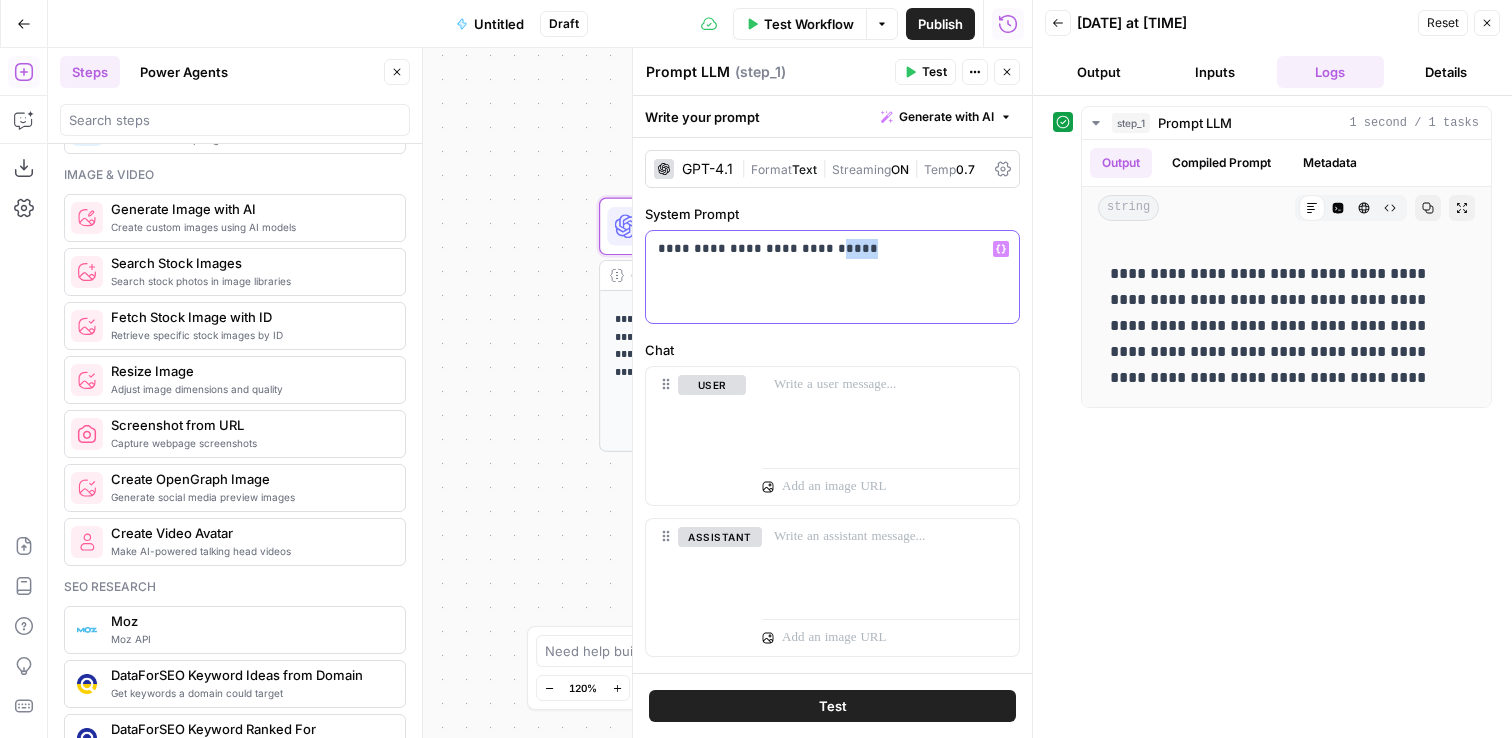 click on "**********" at bounding box center (832, 249) 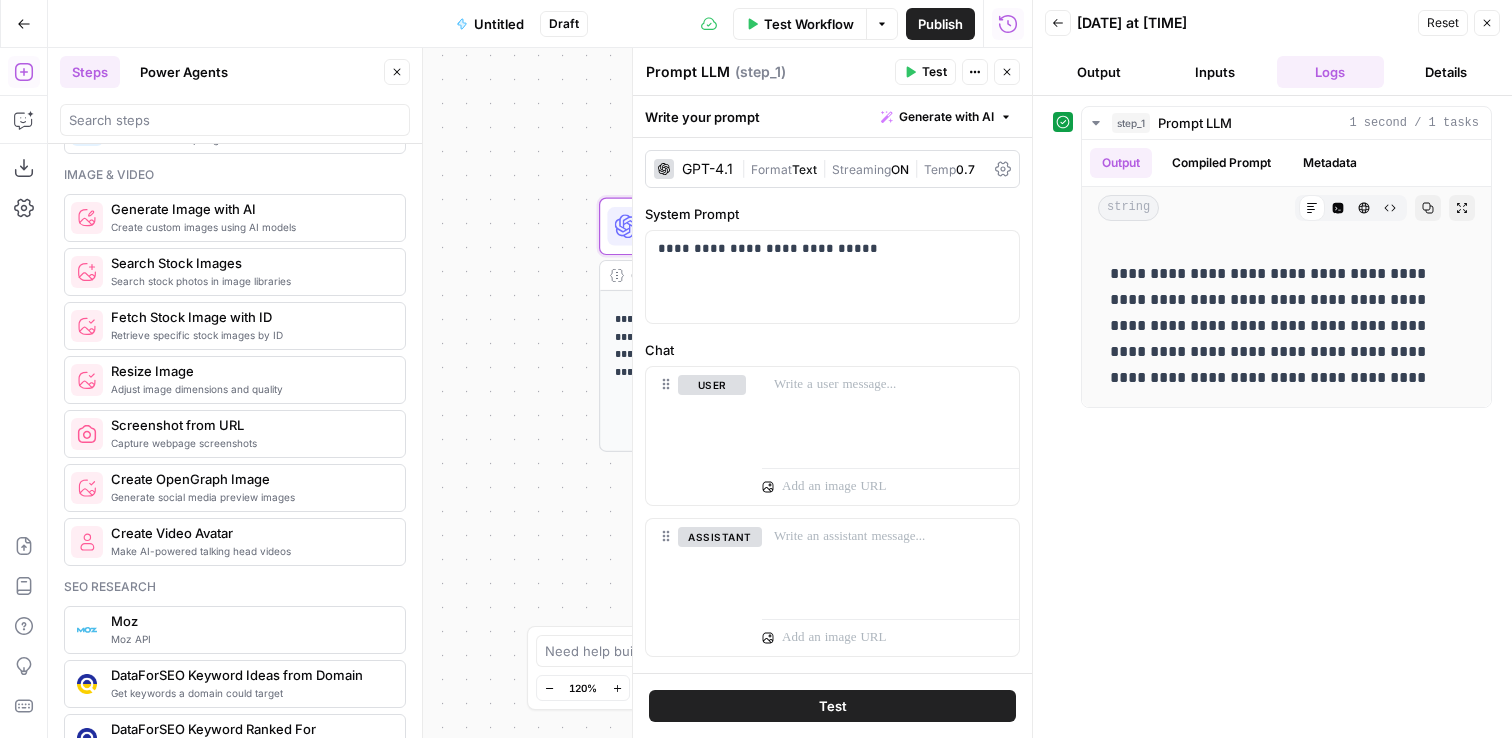 click 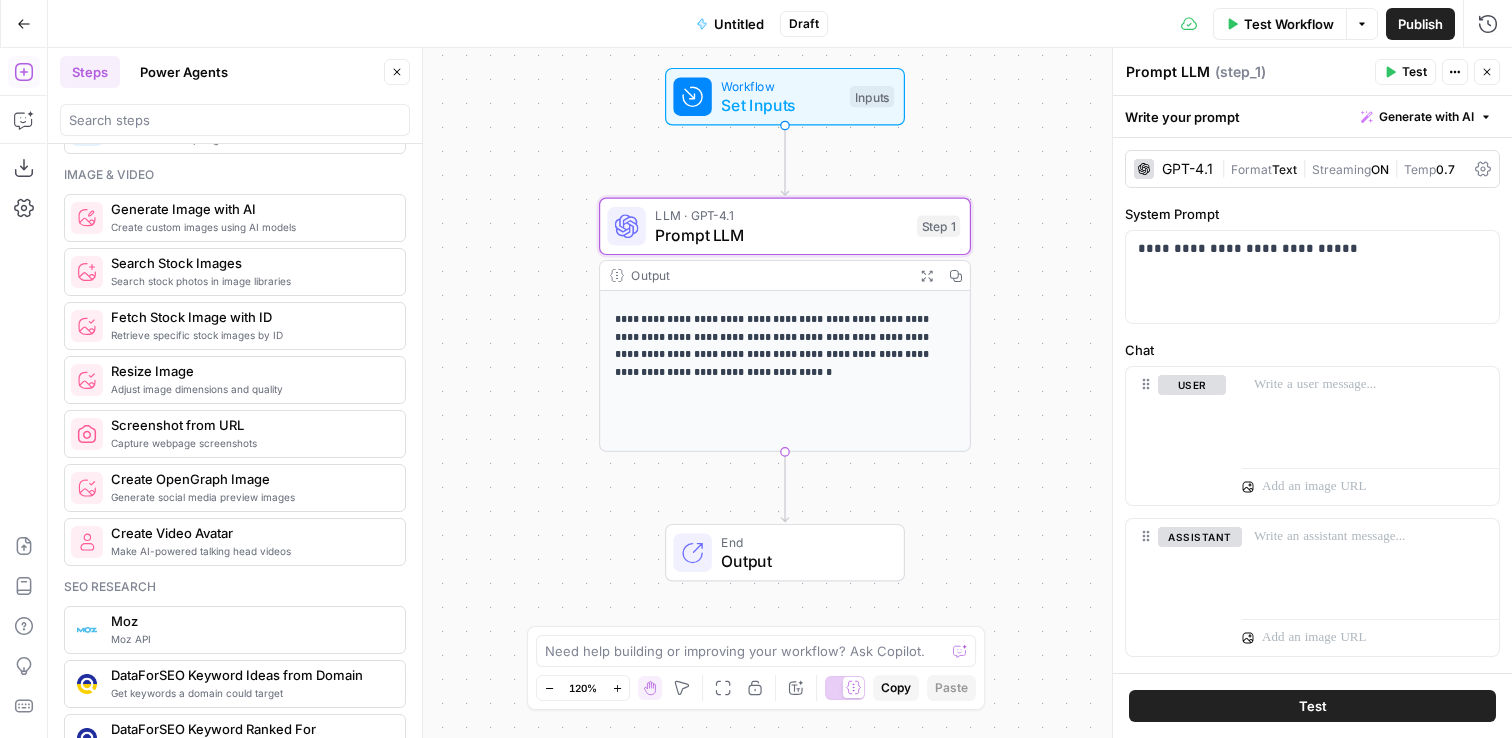click on "End Output" at bounding box center [785, 553] 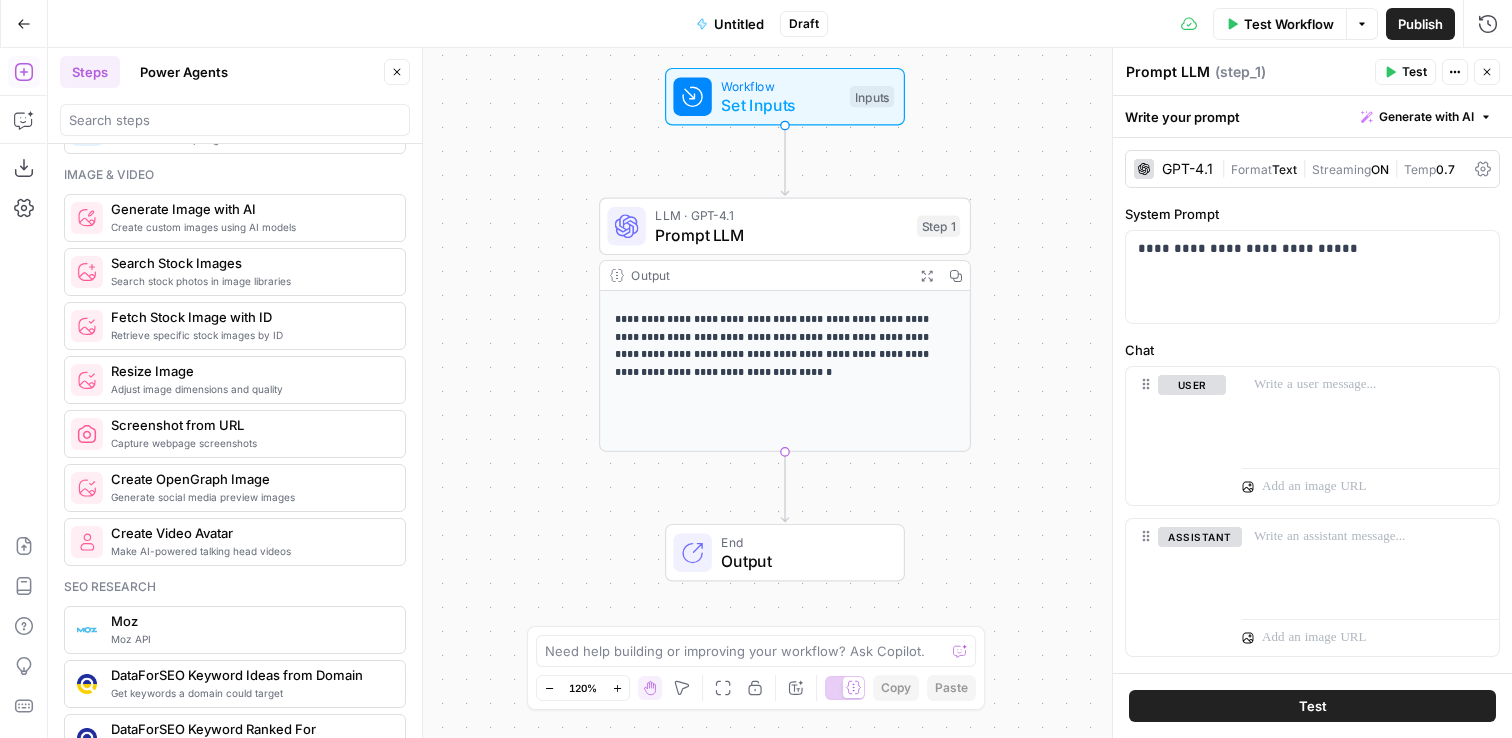 click on "Test Workflow" at bounding box center (1280, 24) 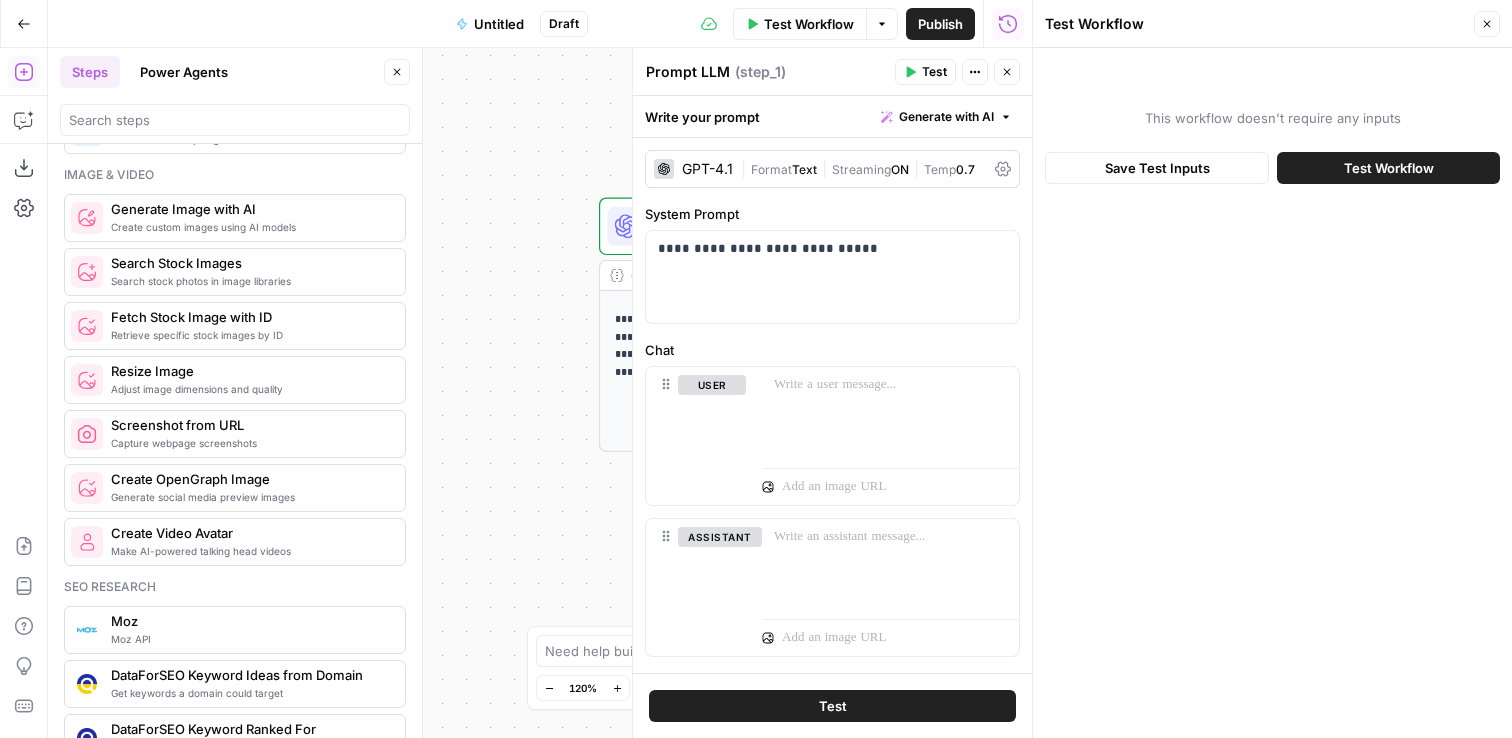 click on "Test Workflow" at bounding box center [1389, 168] 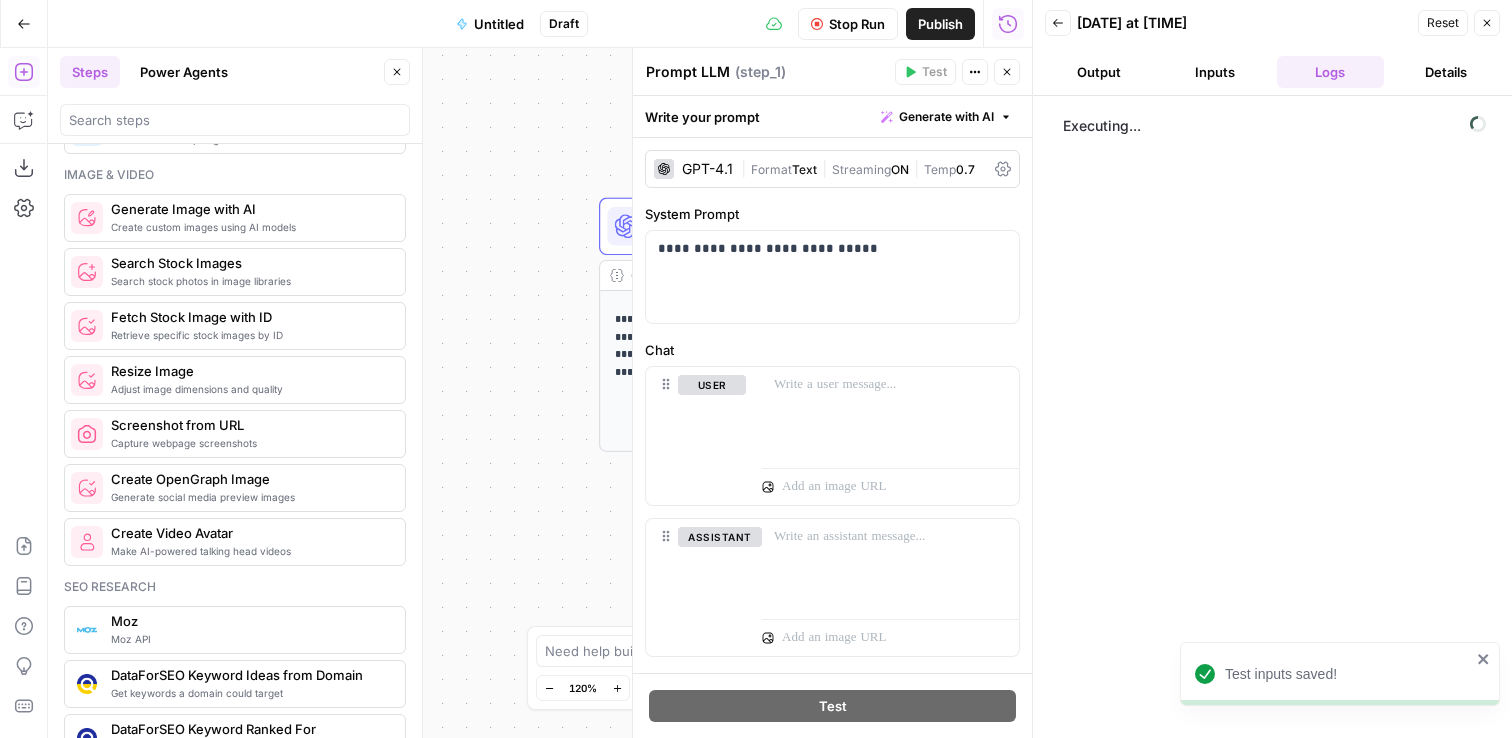 click on "Inputs" at bounding box center [1215, 72] 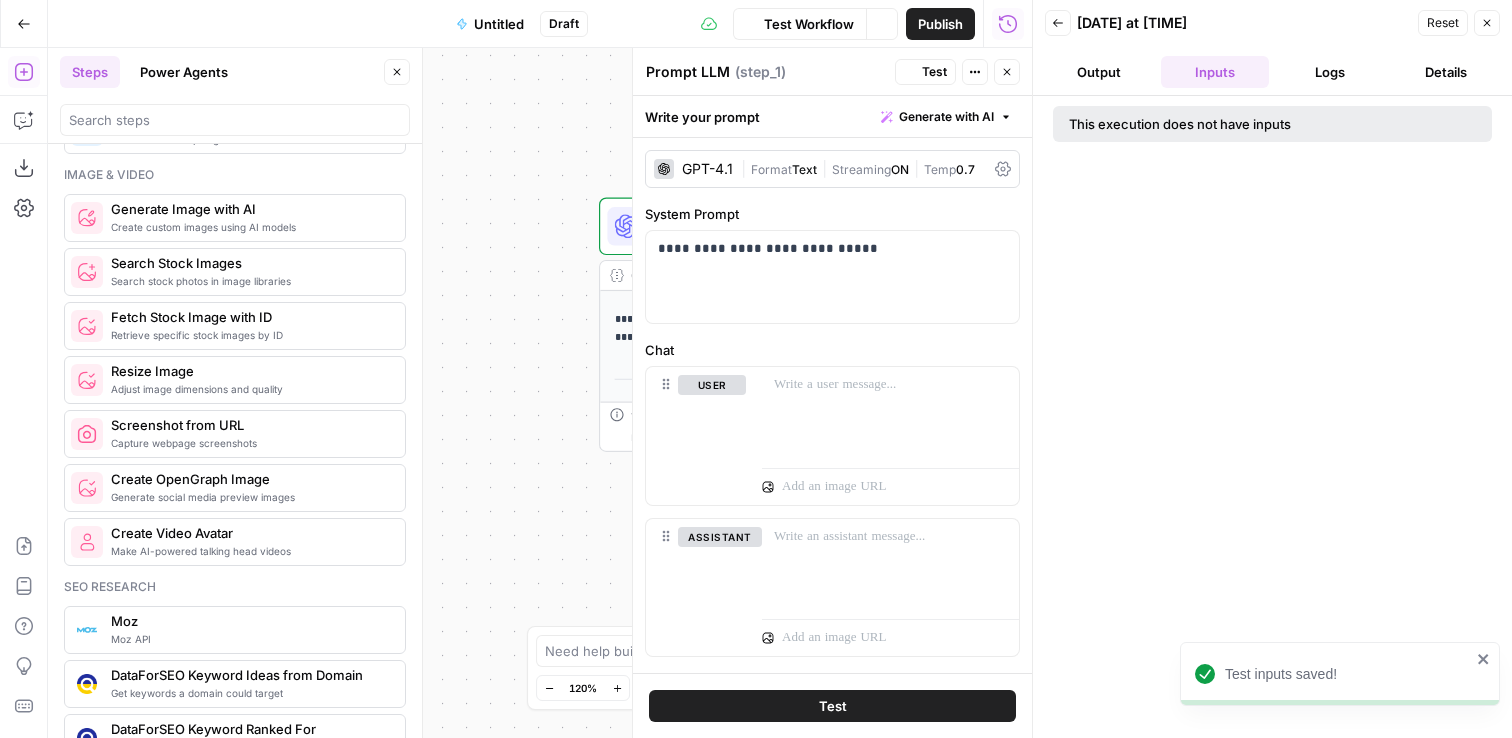 click on "Logs" at bounding box center [1331, 72] 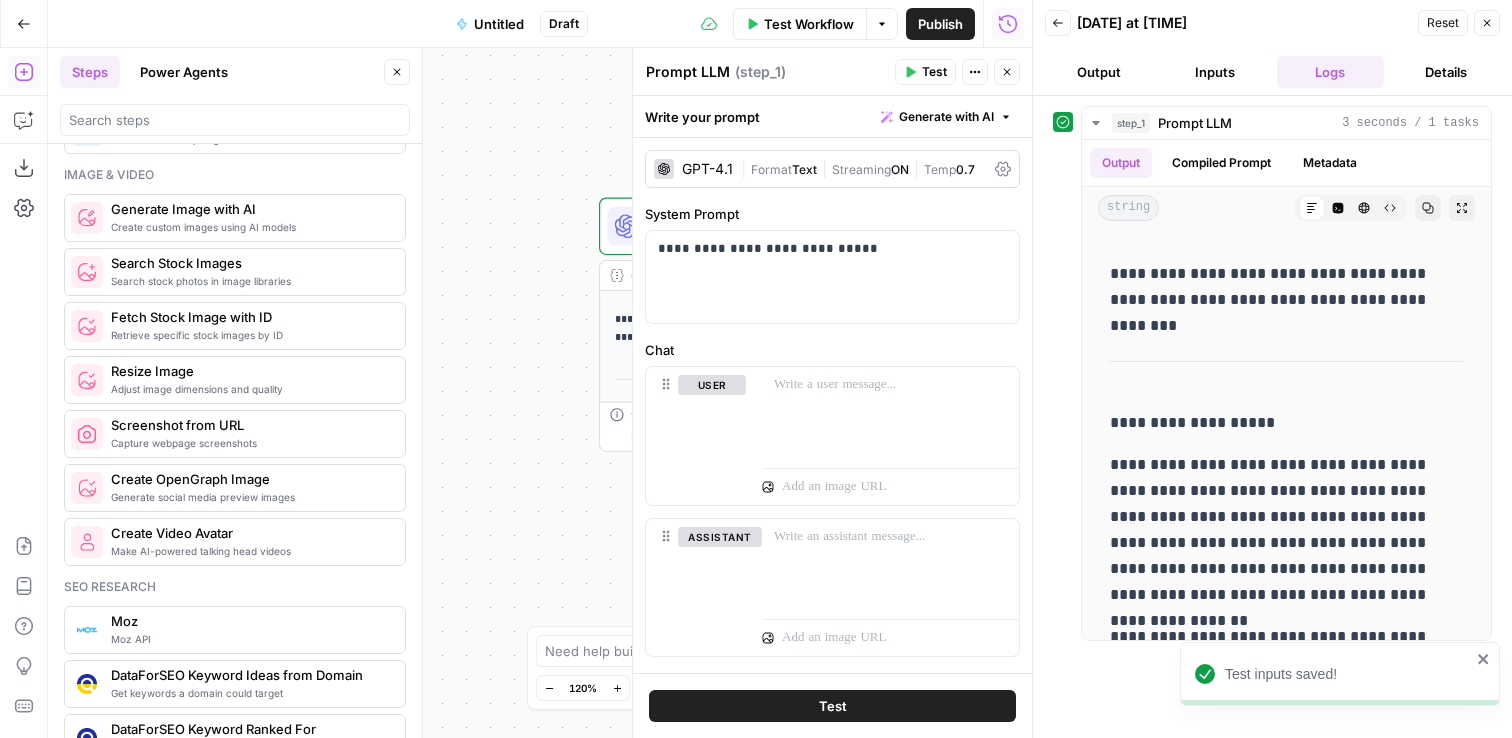 click on "Inputs" at bounding box center (1215, 72) 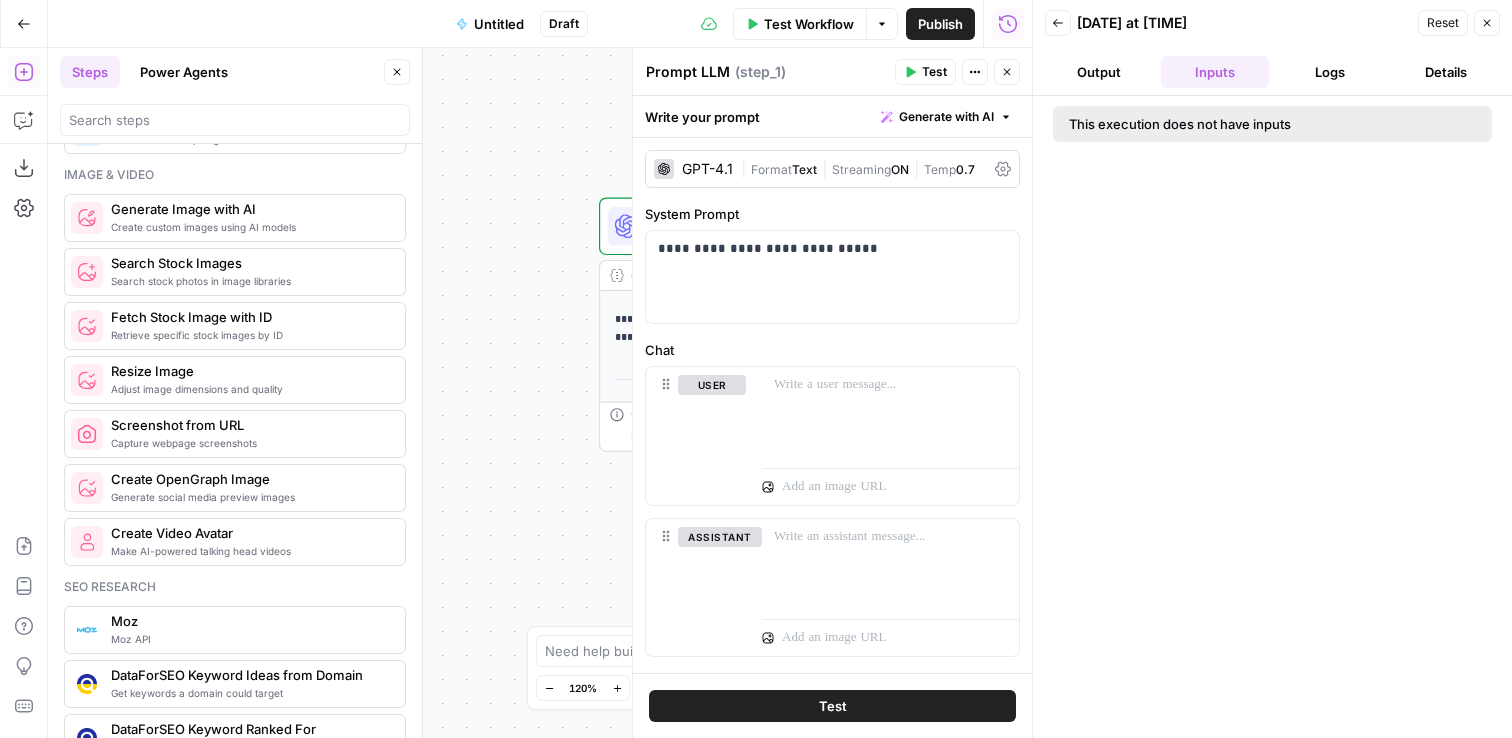 click on "Logs" at bounding box center [1331, 72] 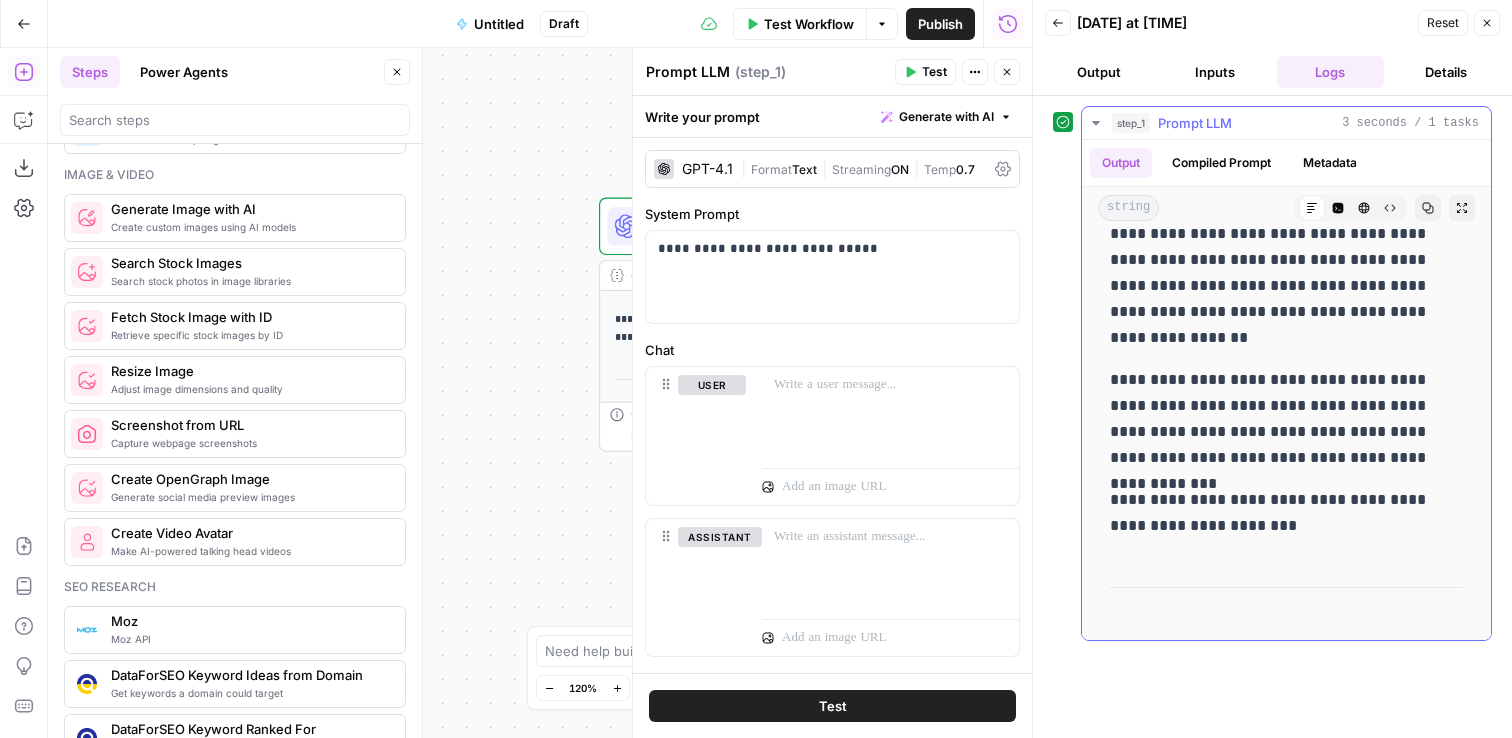 scroll, scrollTop: 597, scrollLeft: 0, axis: vertical 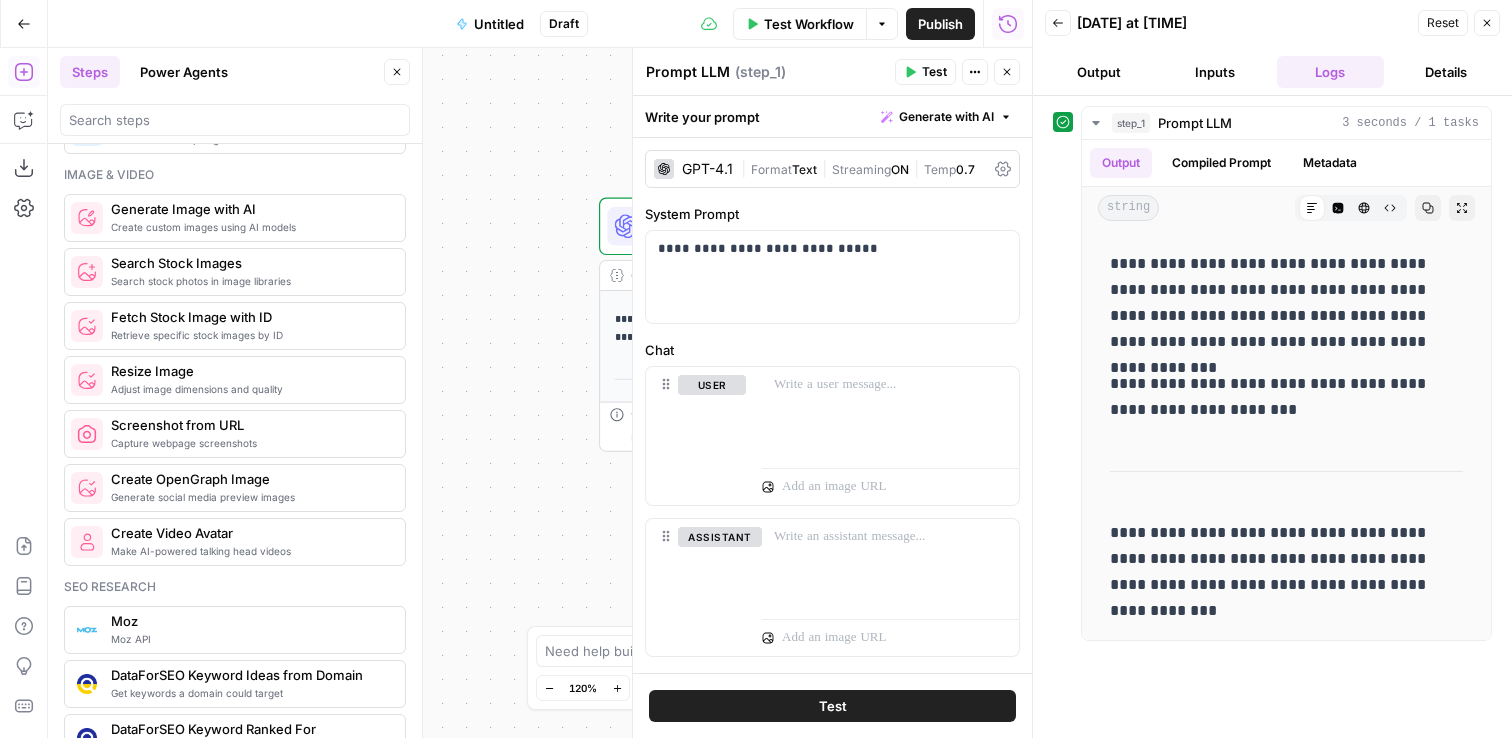 click 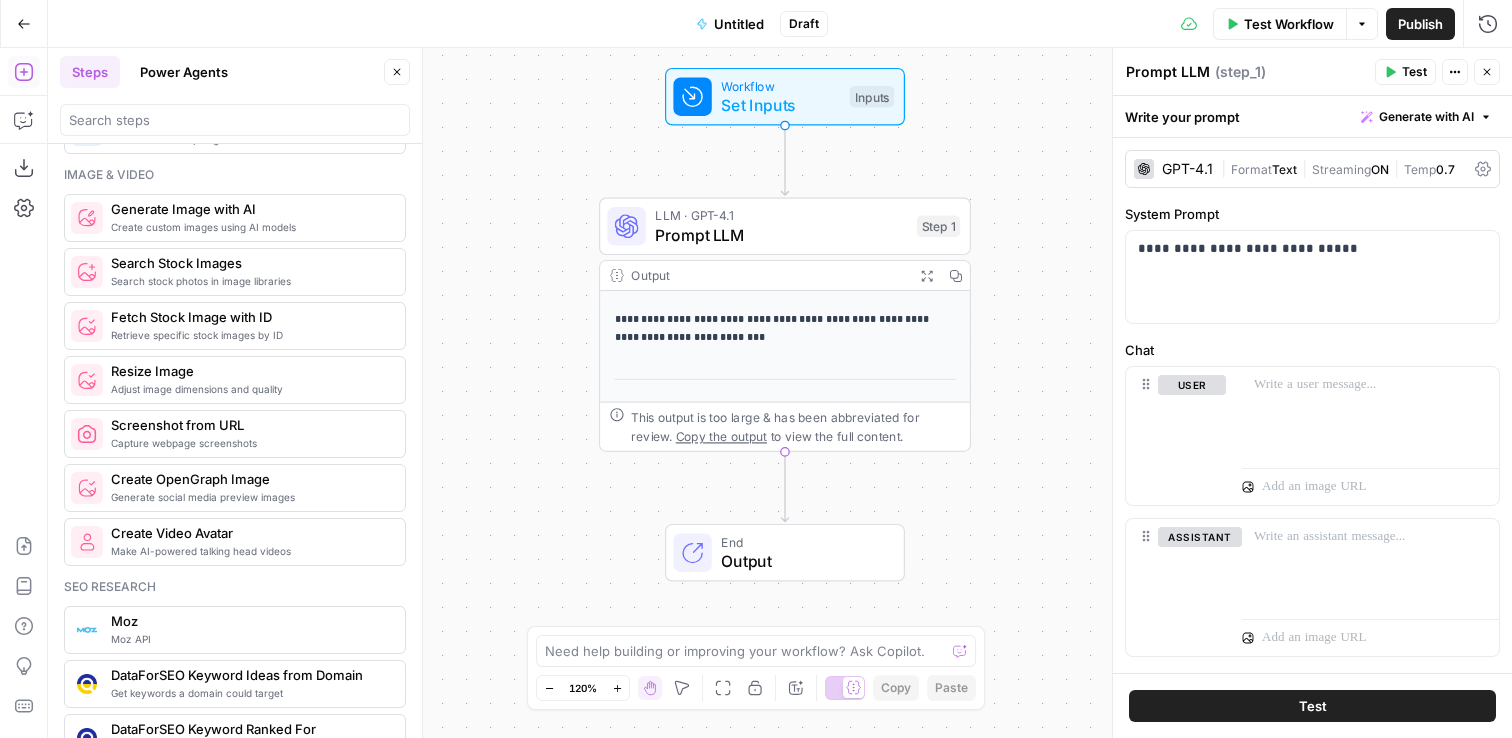 click 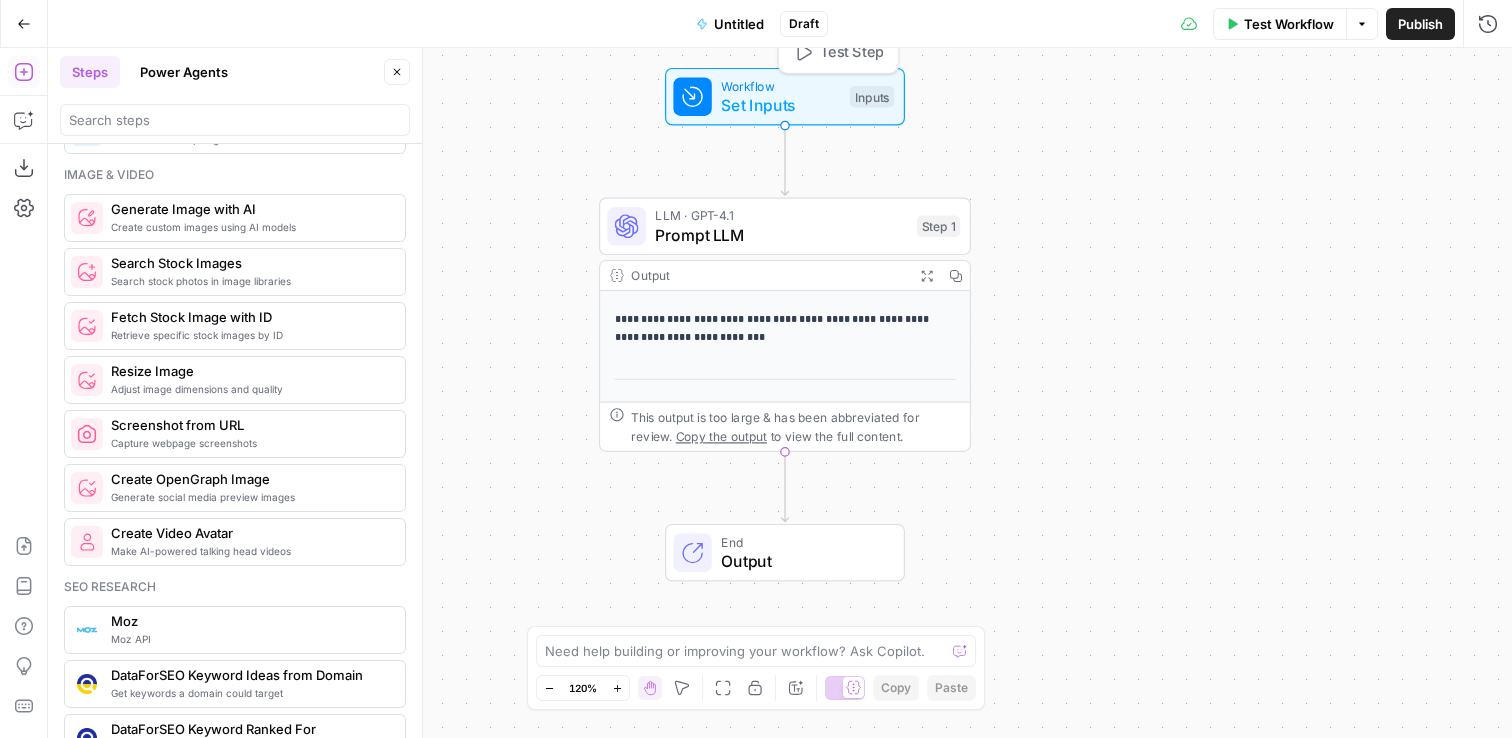 click on "Set Inputs" at bounding box center [780, 105] 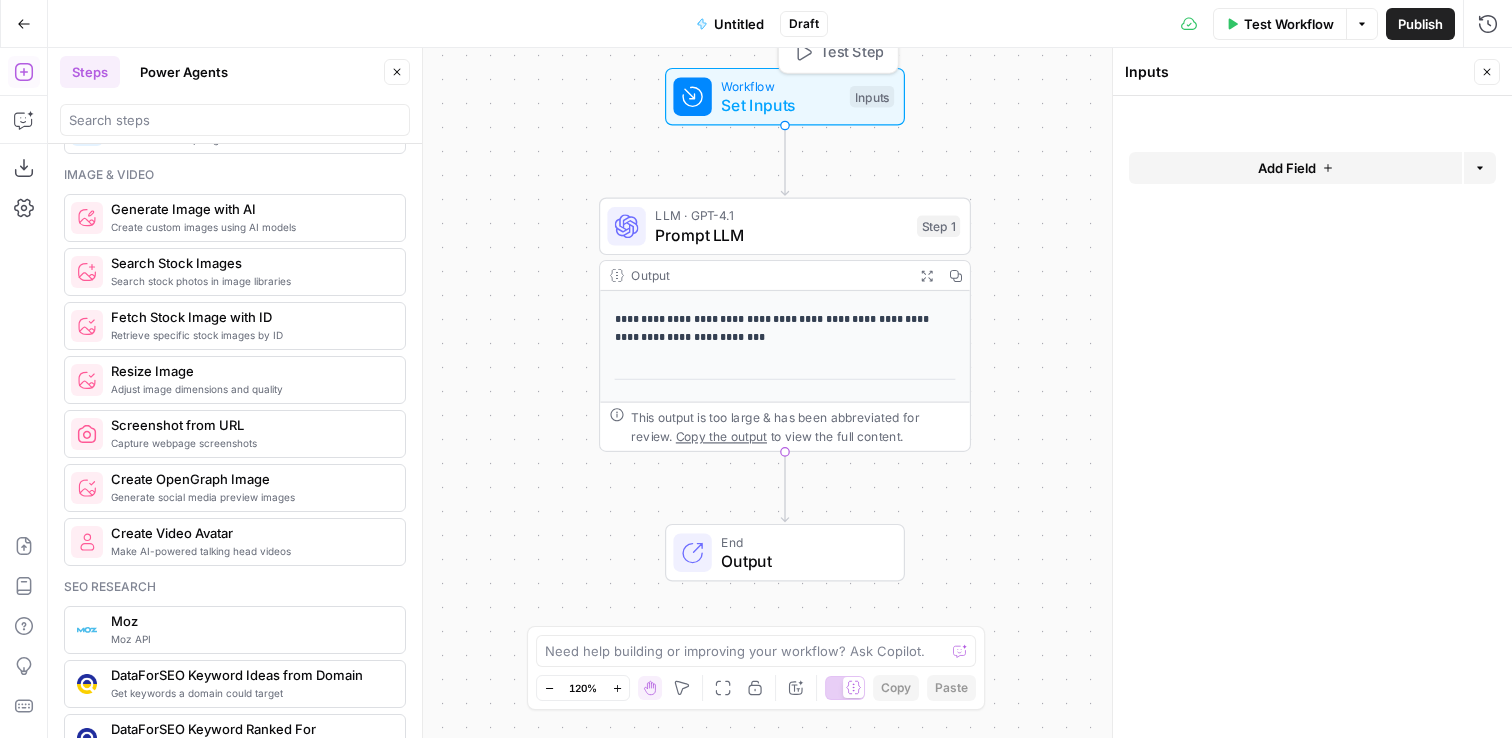 click on "Test Step" at bounding box center (838, 52) 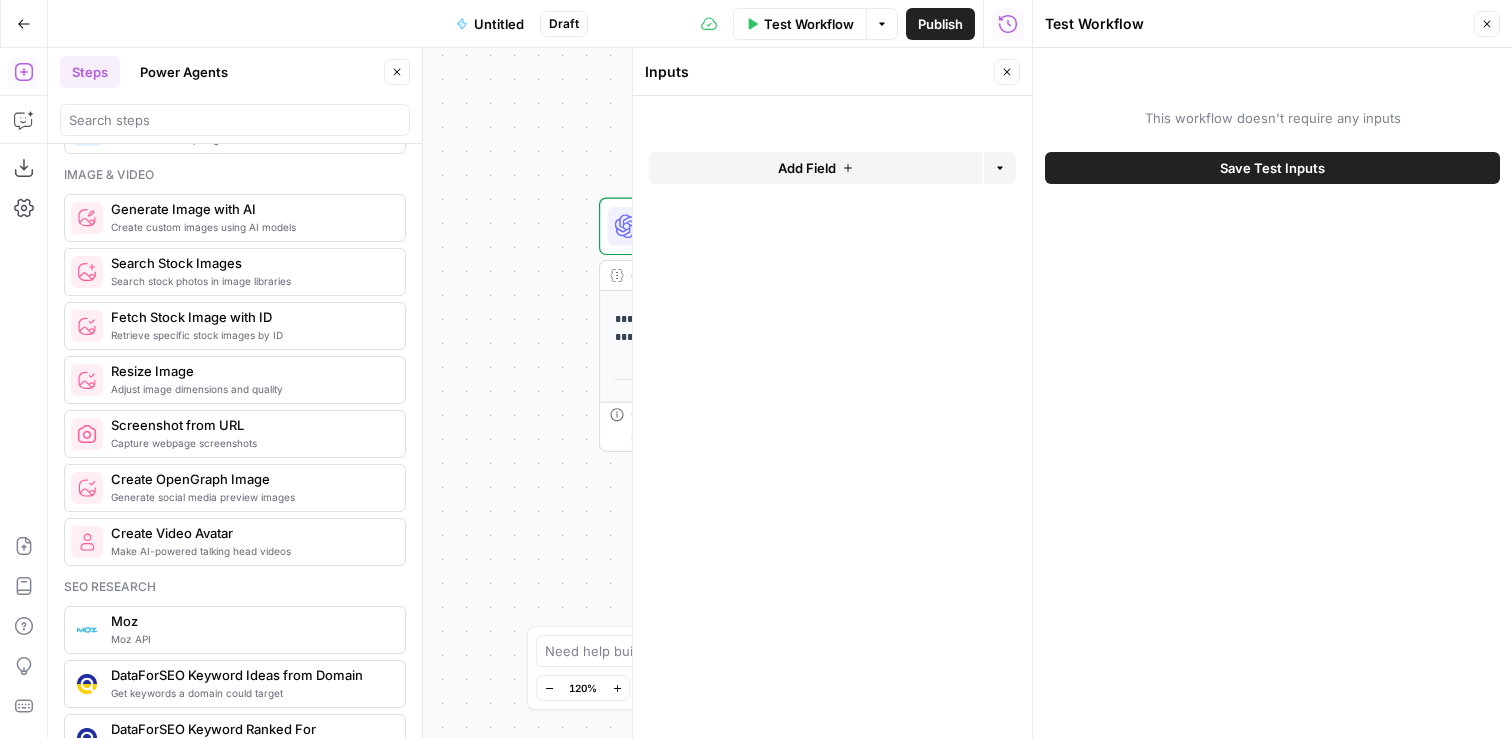 click on "Save Test Inputs" at bounding box center [1272, 168] 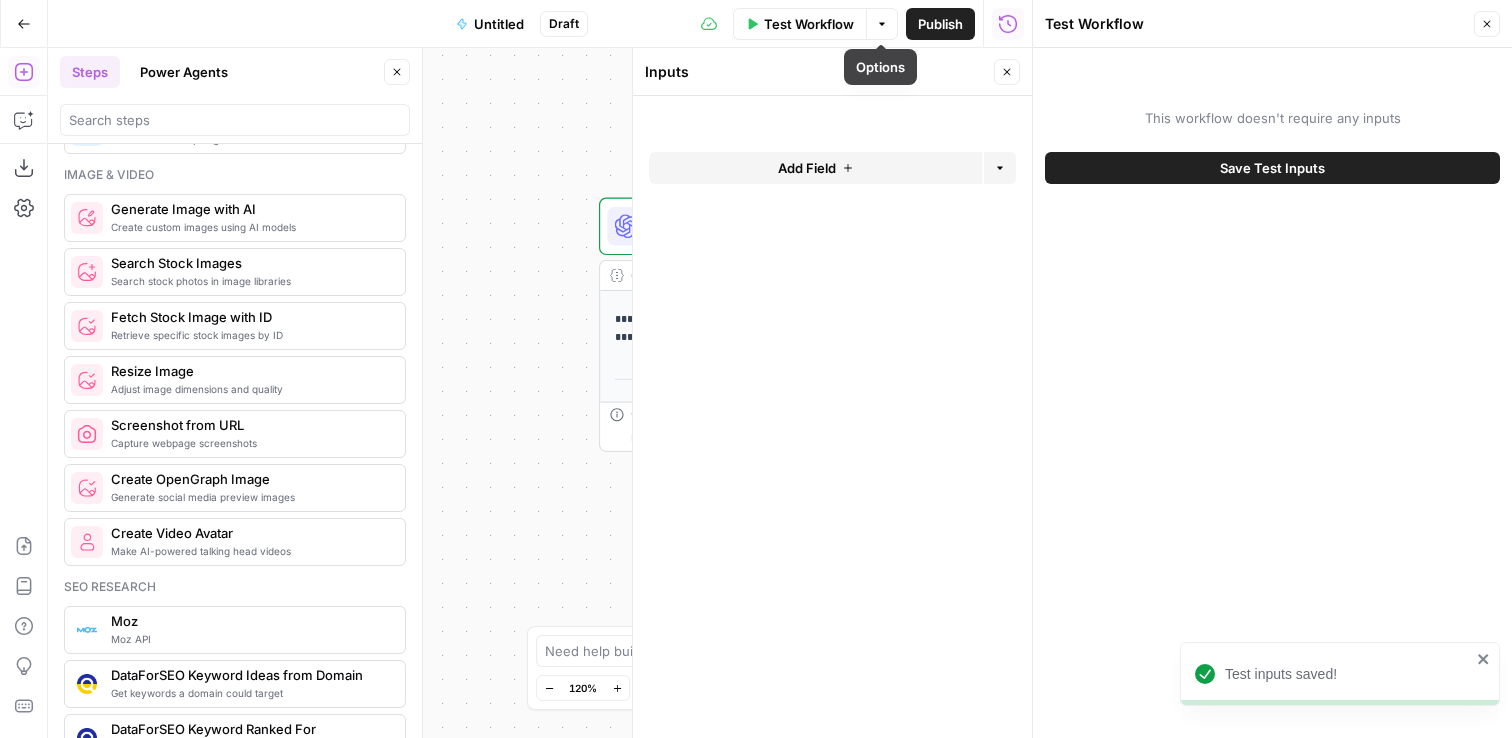 click on "Add Field" at bounding box center (815, 168) 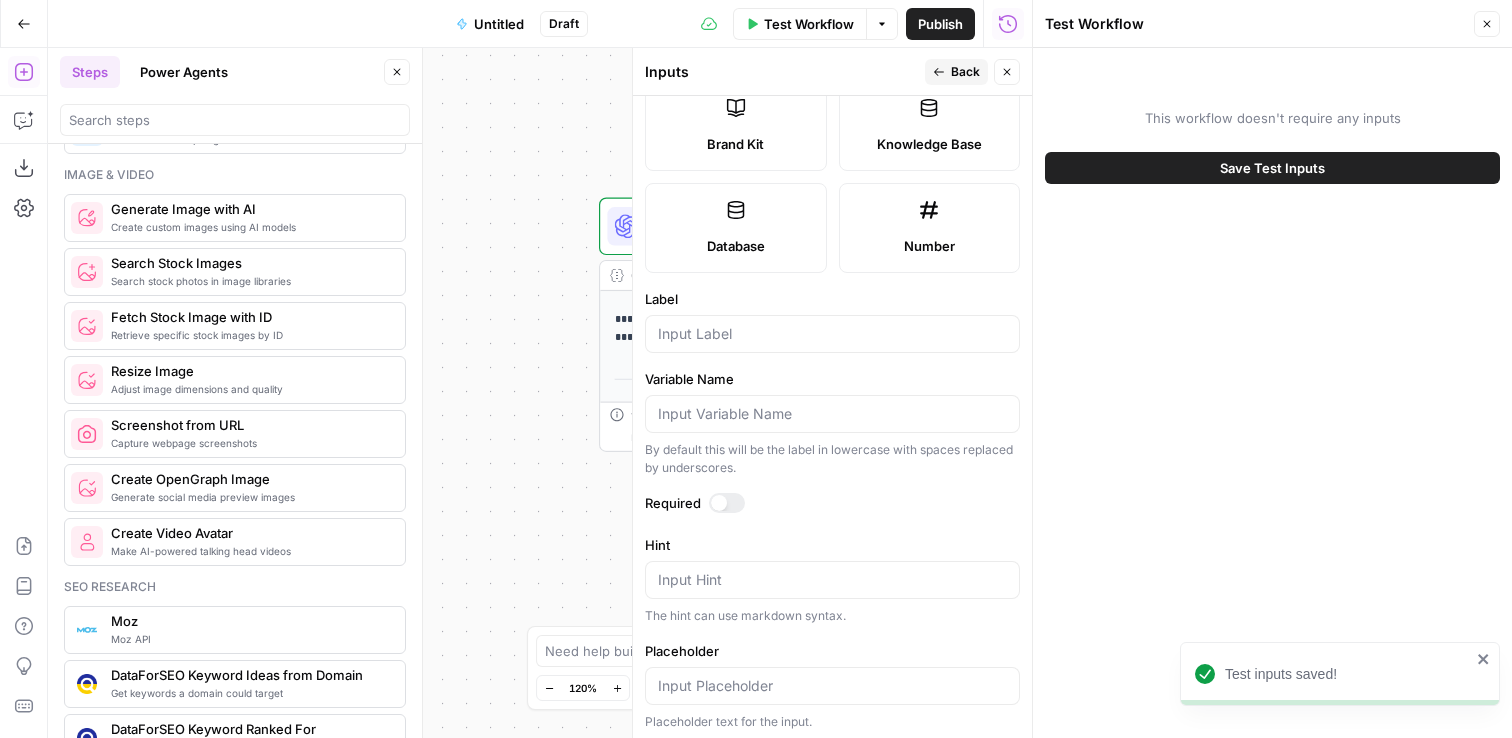 scroll, scrollTop: 585, scrollLeft: 0, axis: vertical 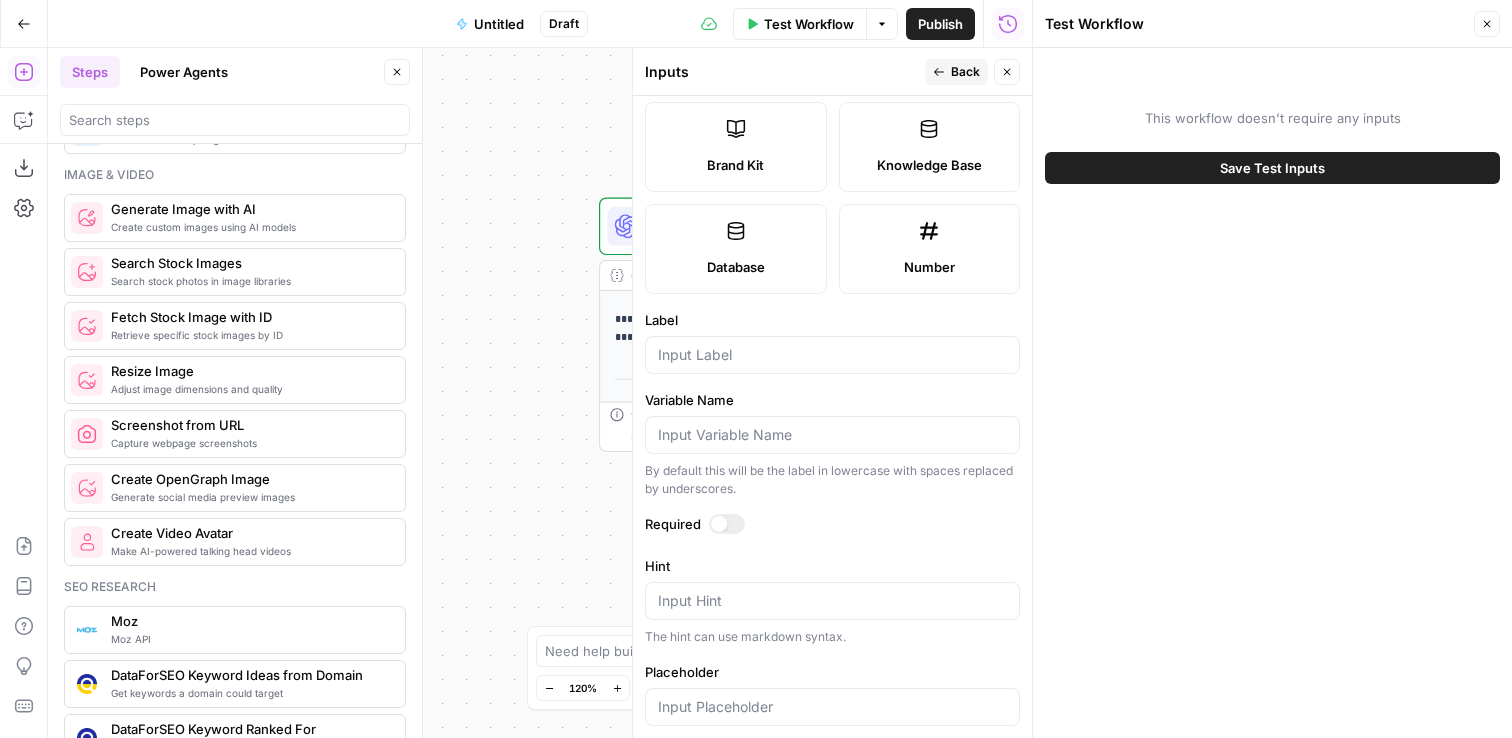 click on "Brand Kit" at bounding box center [735, 165] 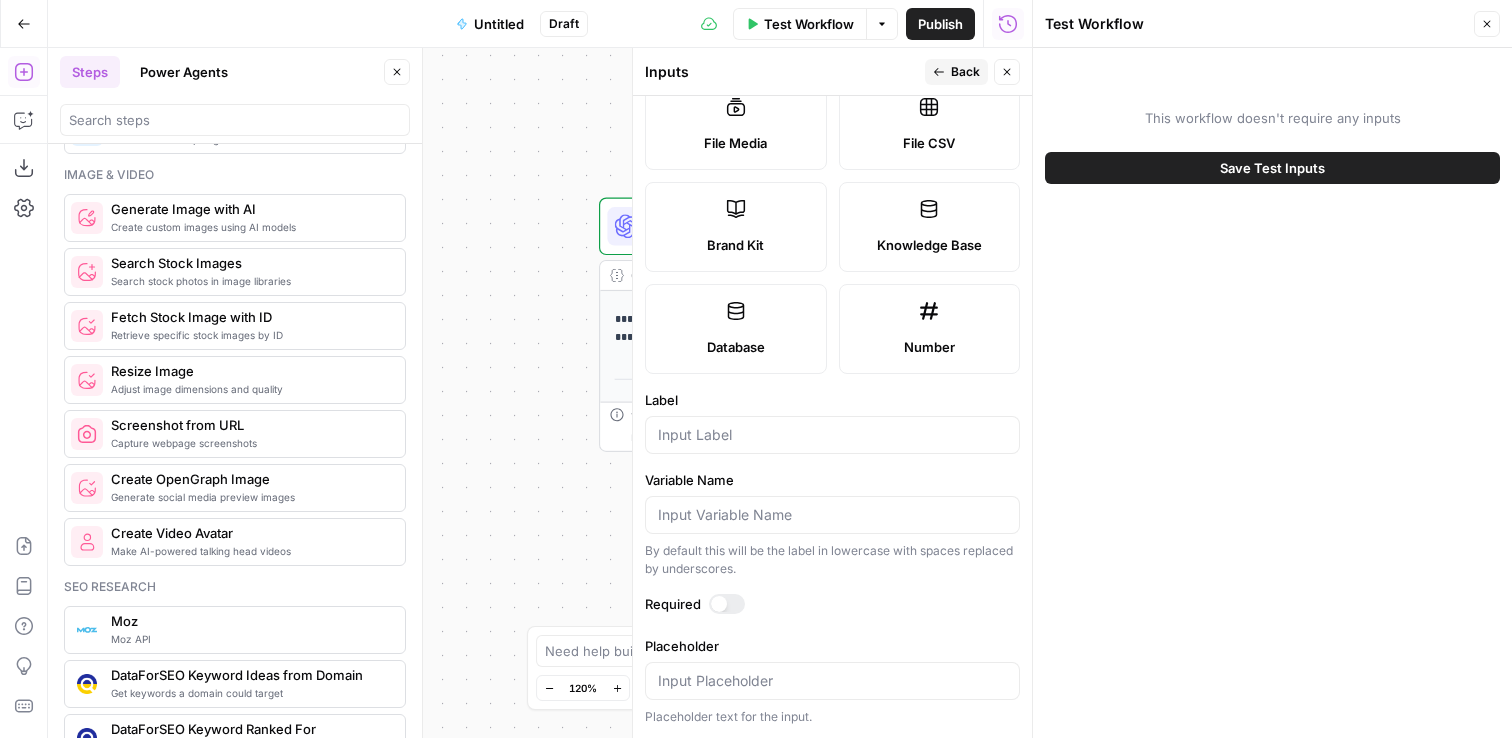 scroll, scrollTop: 360, scrollLeft: 0, axis: vertical 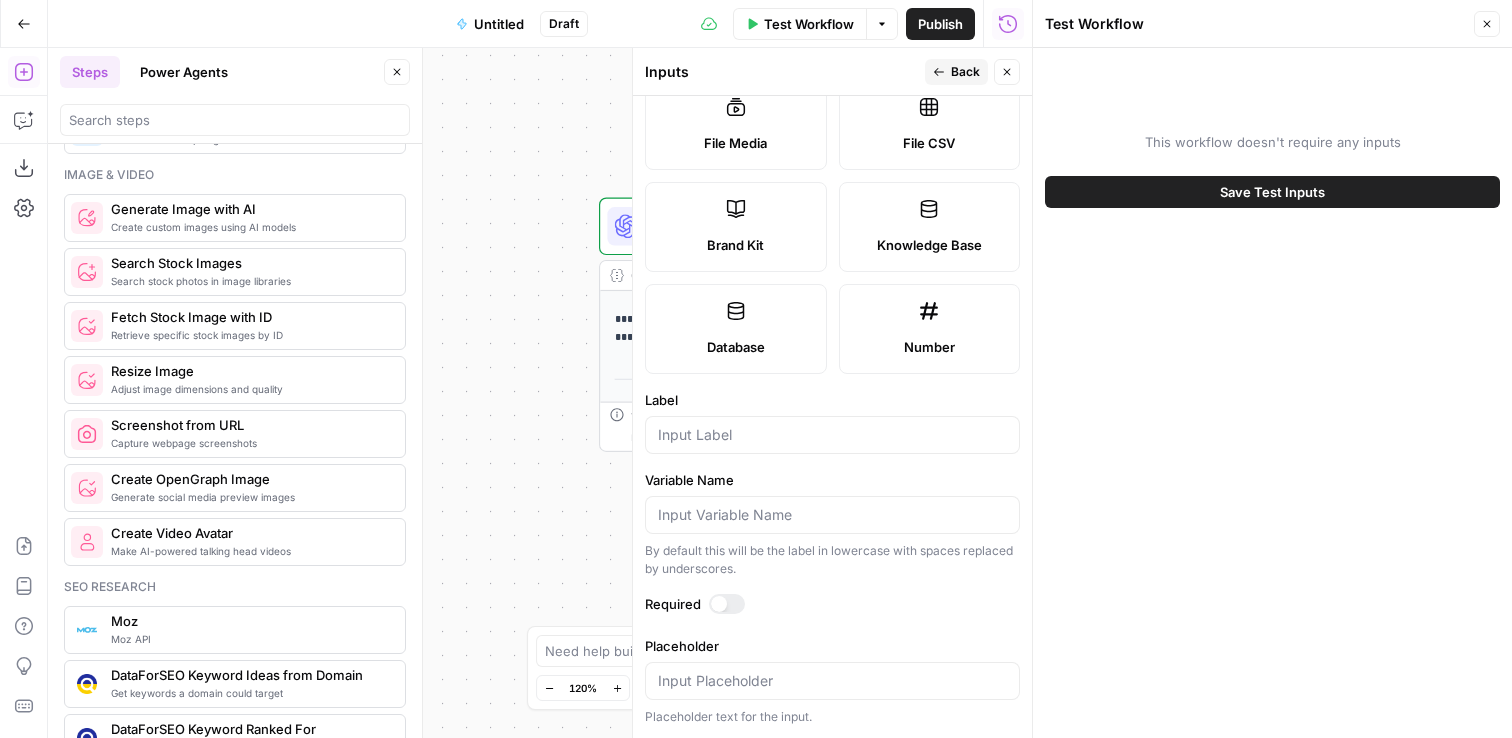 click at bounding box center [832, 435] 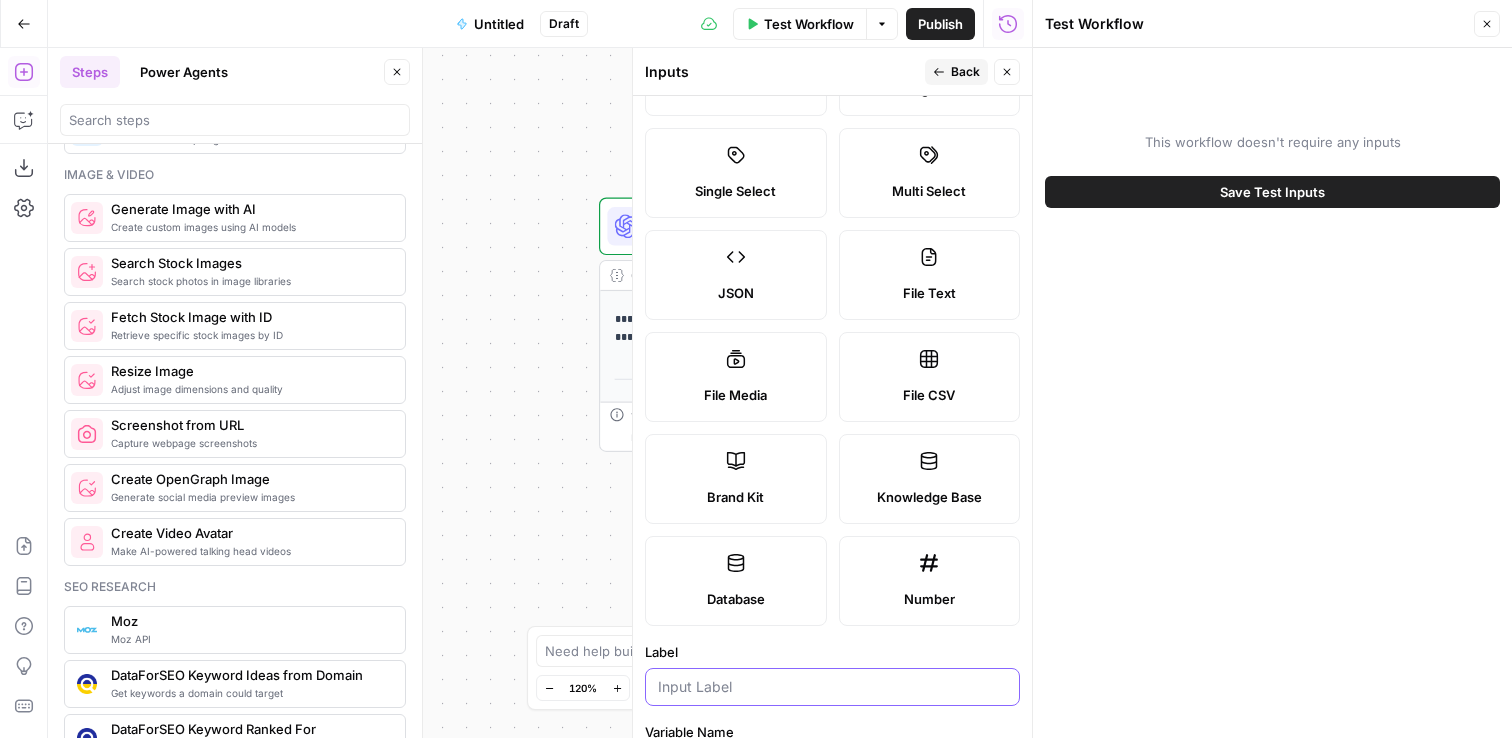 scroll, scrollTop: 0, scrollLeft: 0, axis: both 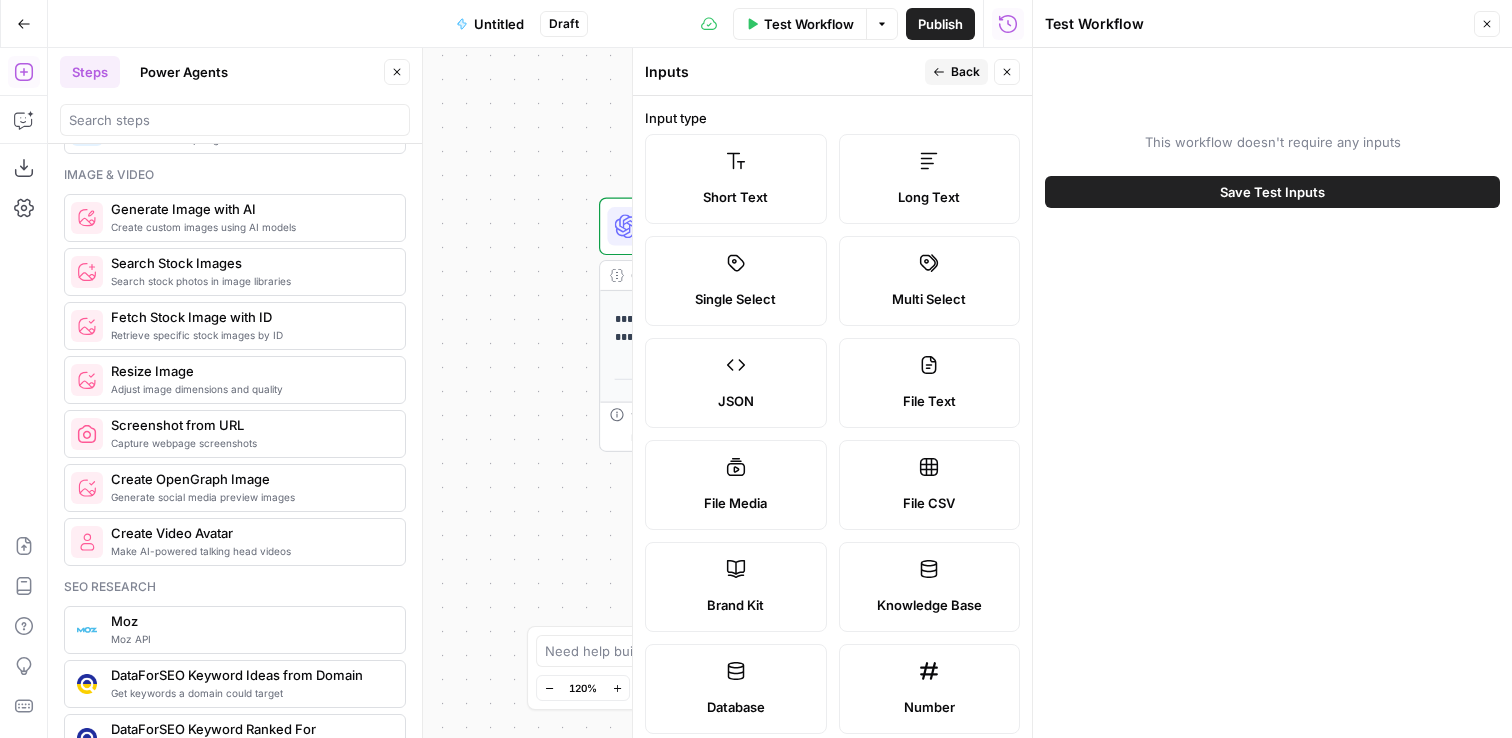 click on "Short Text" at bounding box center [736, 179] 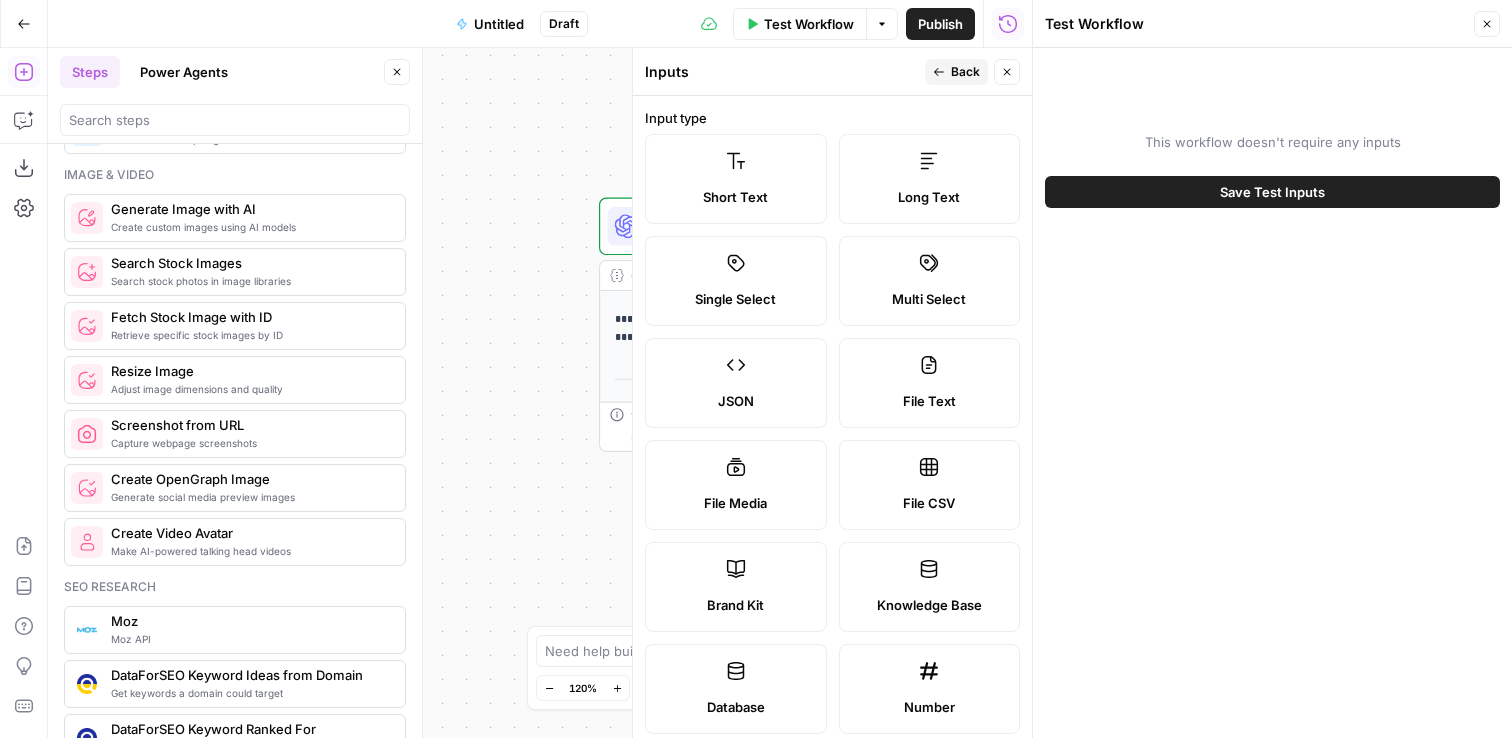 click on "**********" at bounding box center [540, 393] 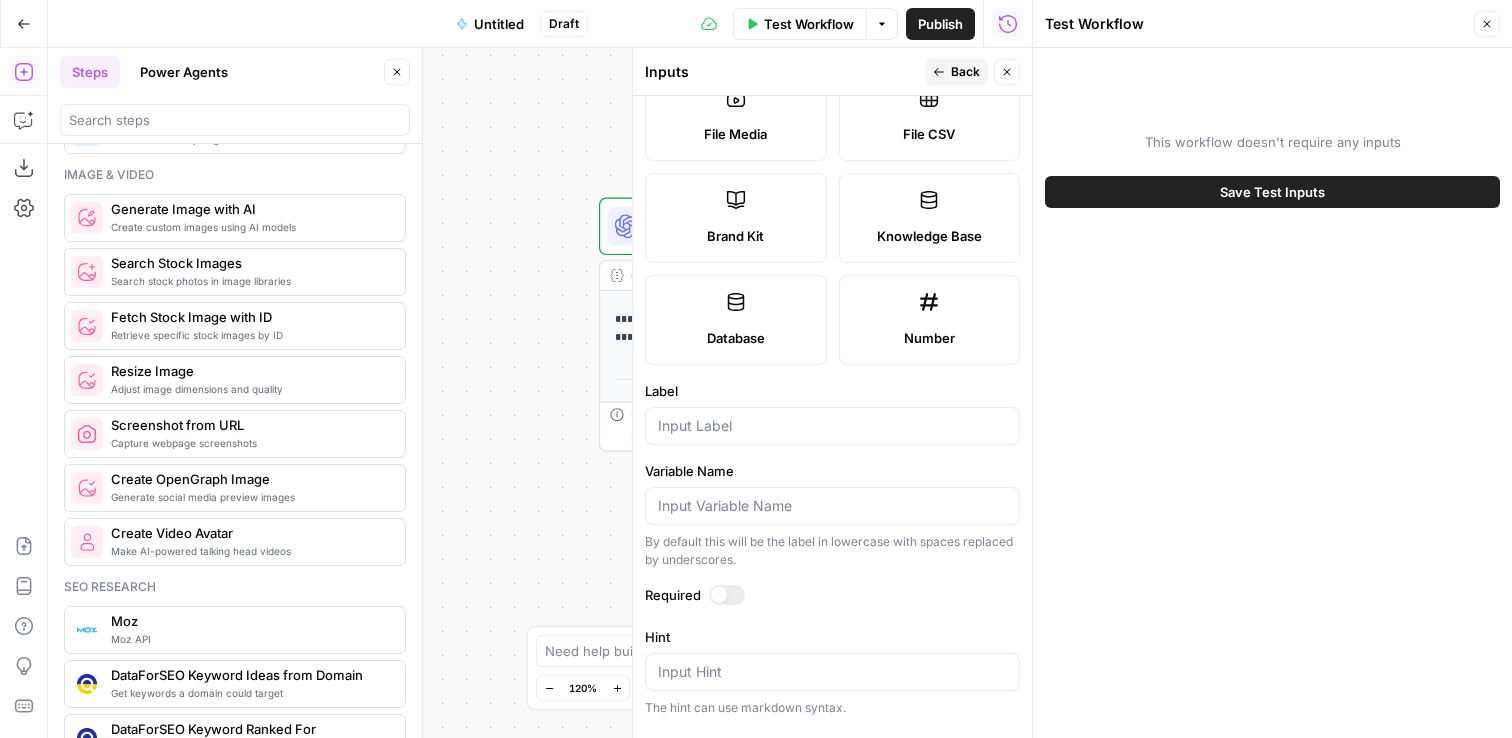 scroll, scrollTop: 357, scrollLeft: 0, axis: vertical 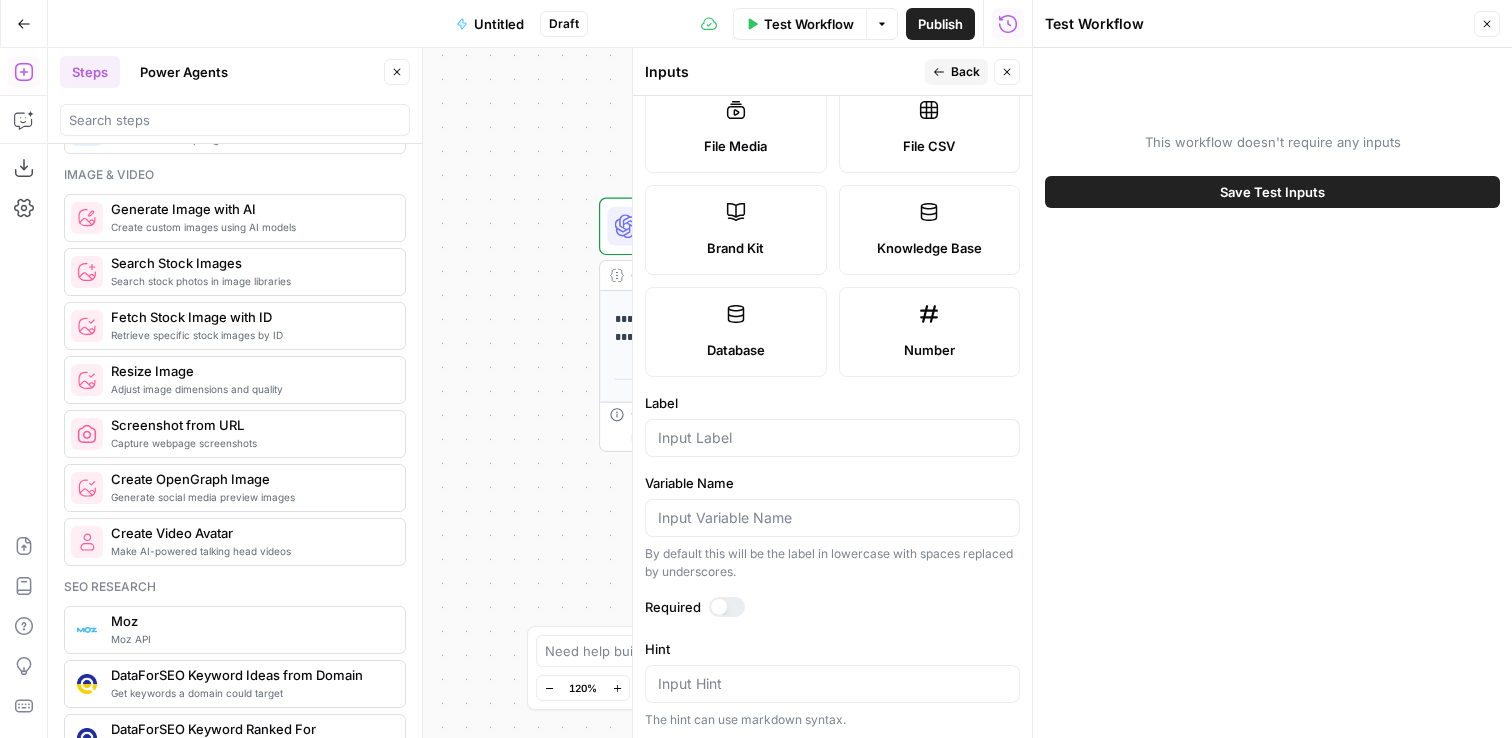 click on "Knowledge Base" at bounding box center [930, 230] 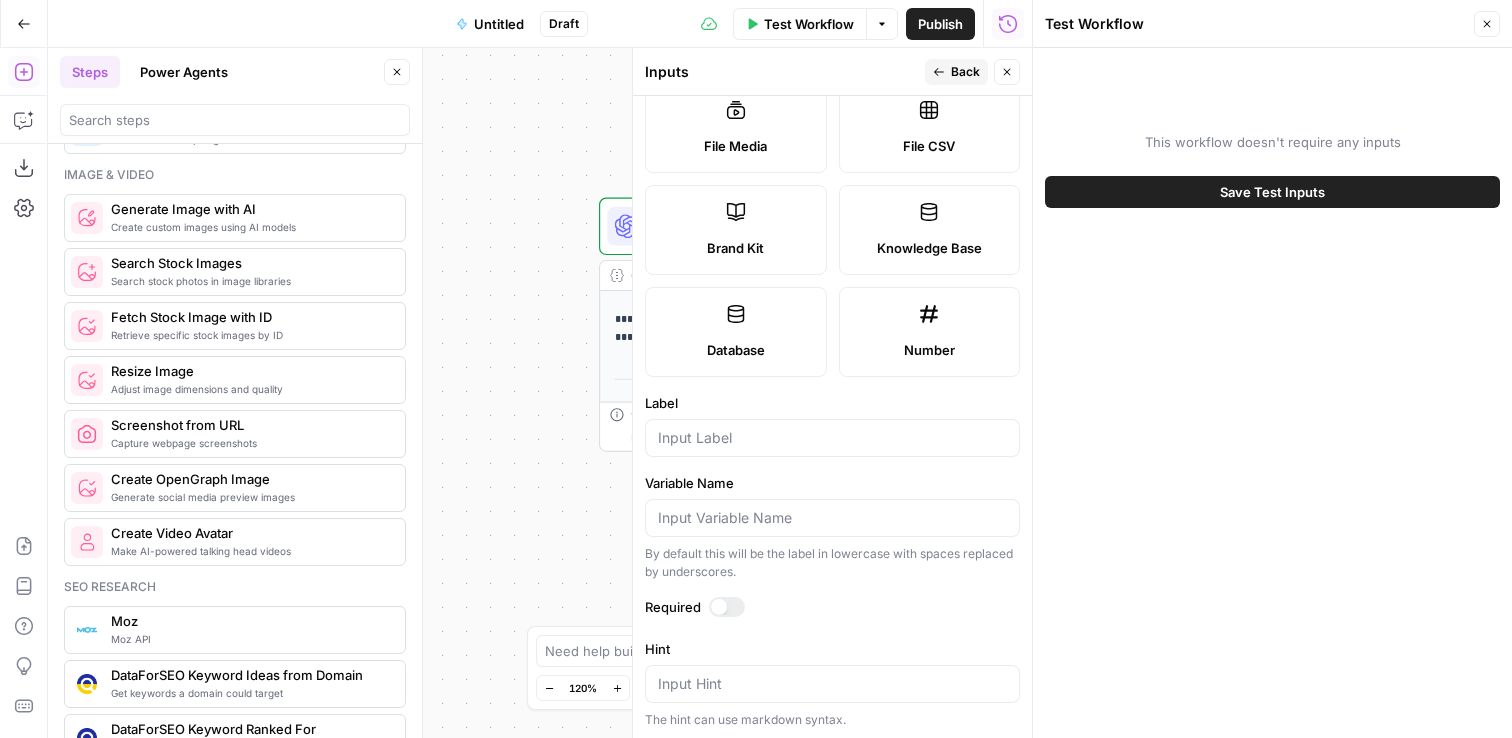 scroll, scrollTop: 466, scrollLeft: 0, axis: vertical 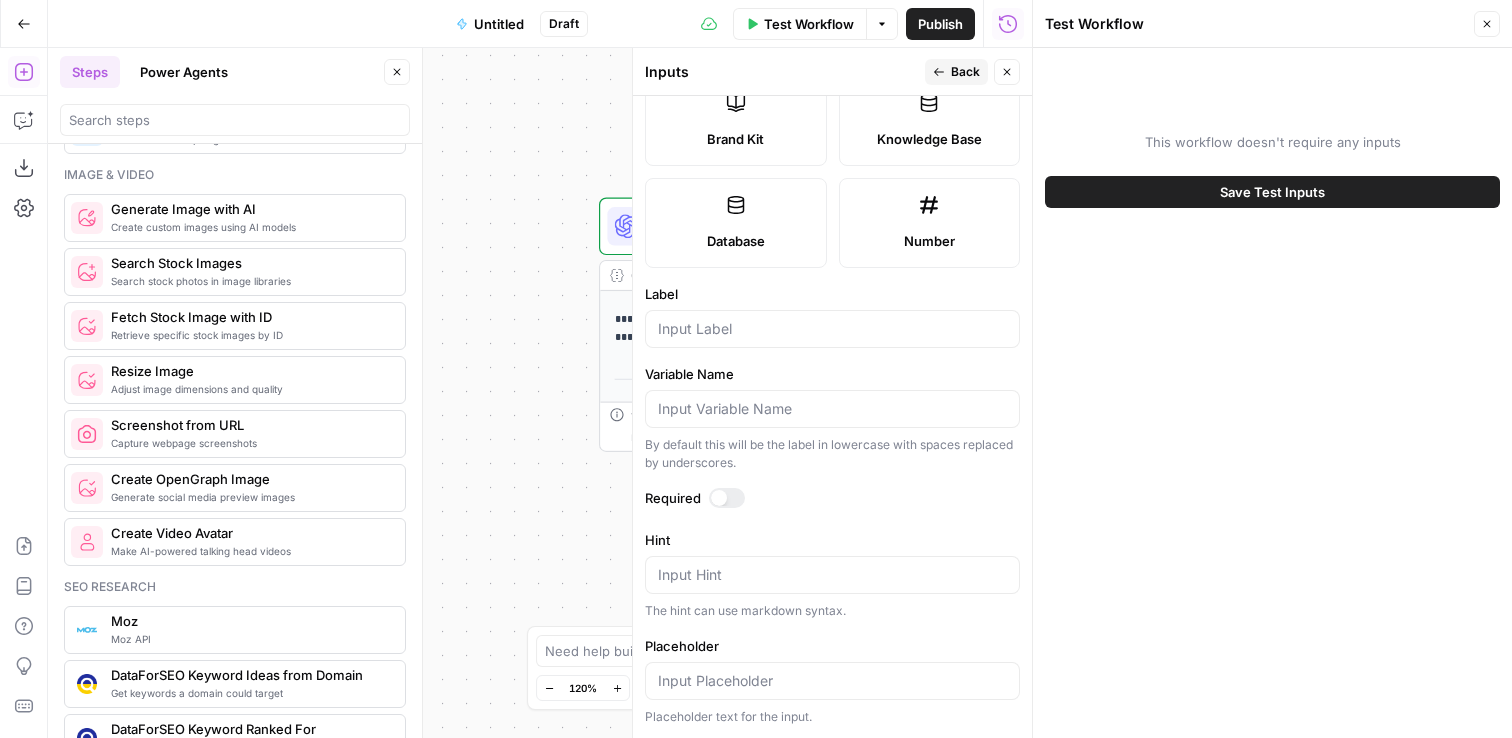 click on "Database" at bounding box center [736, 241] 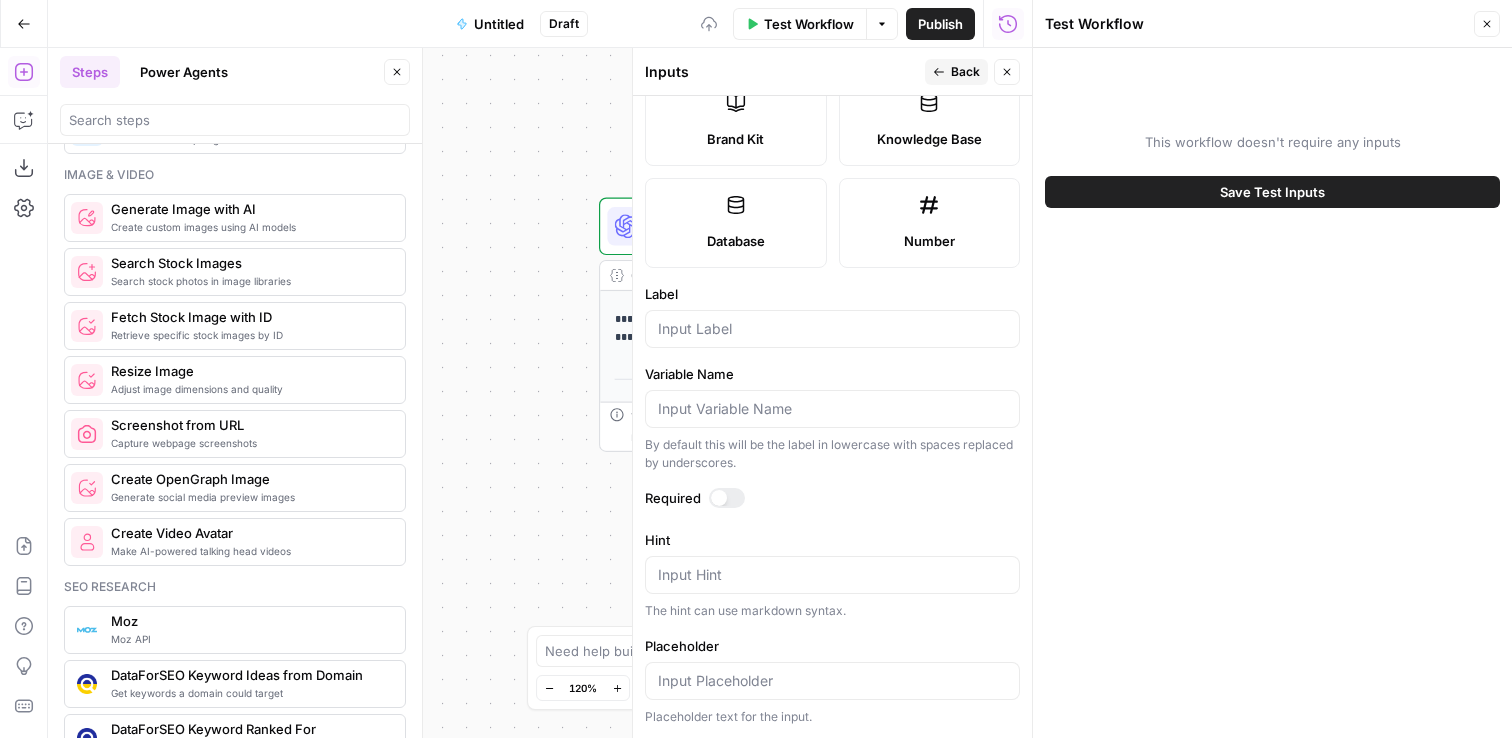 scroll, scrollTop: 452, scrollLeft: 0, axis: vertical 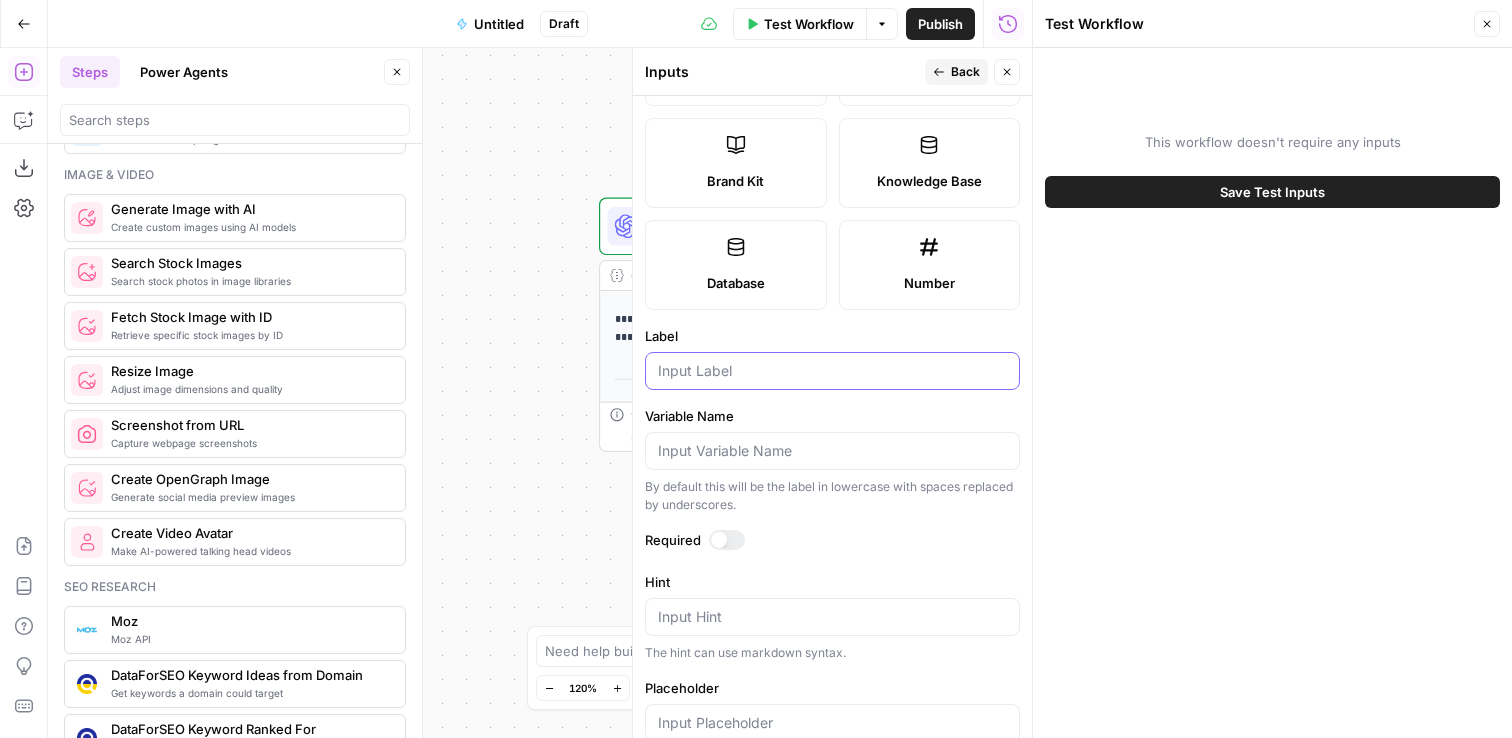 click on "Label" at bounding box center (832, 371) 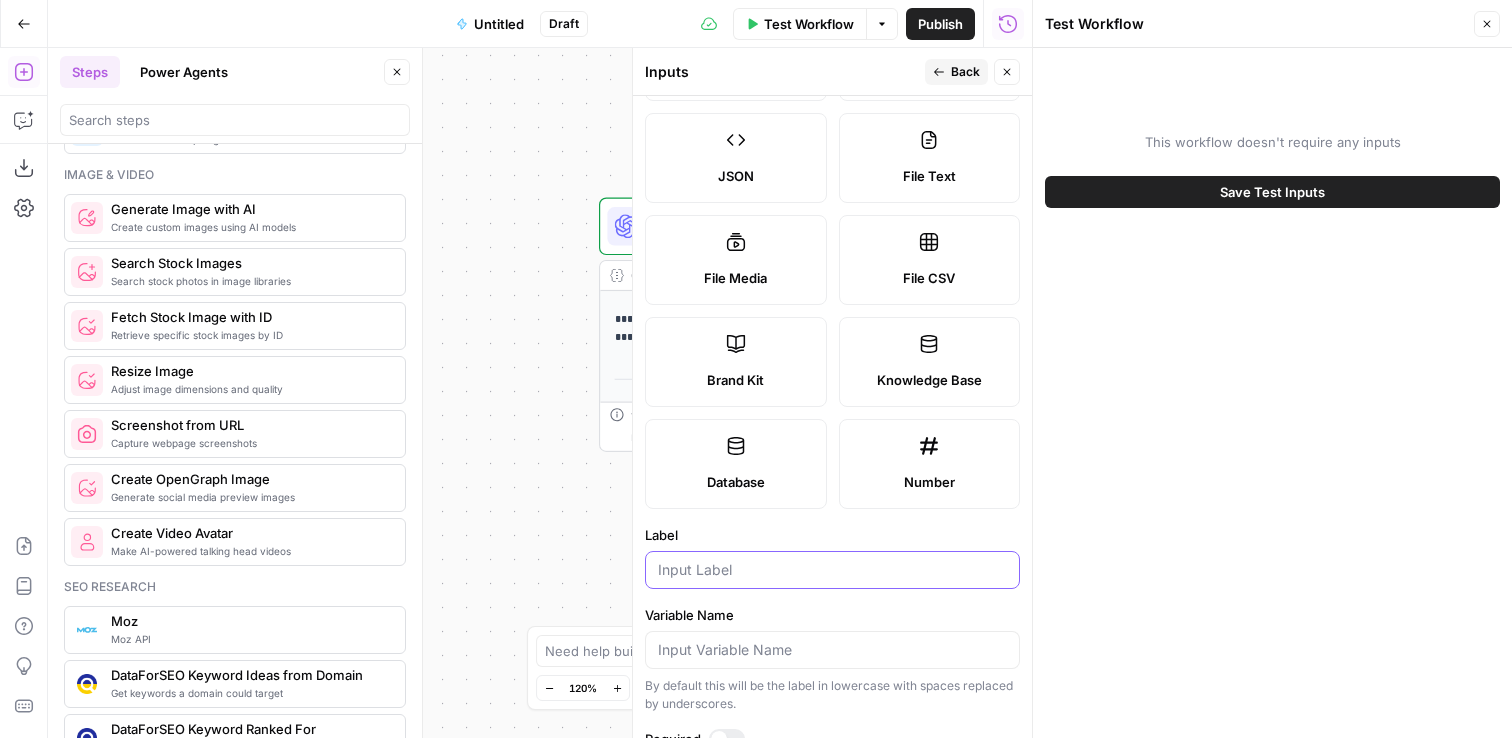 scroll, scrollTop: 0, scrollLeft: 0, axis: both 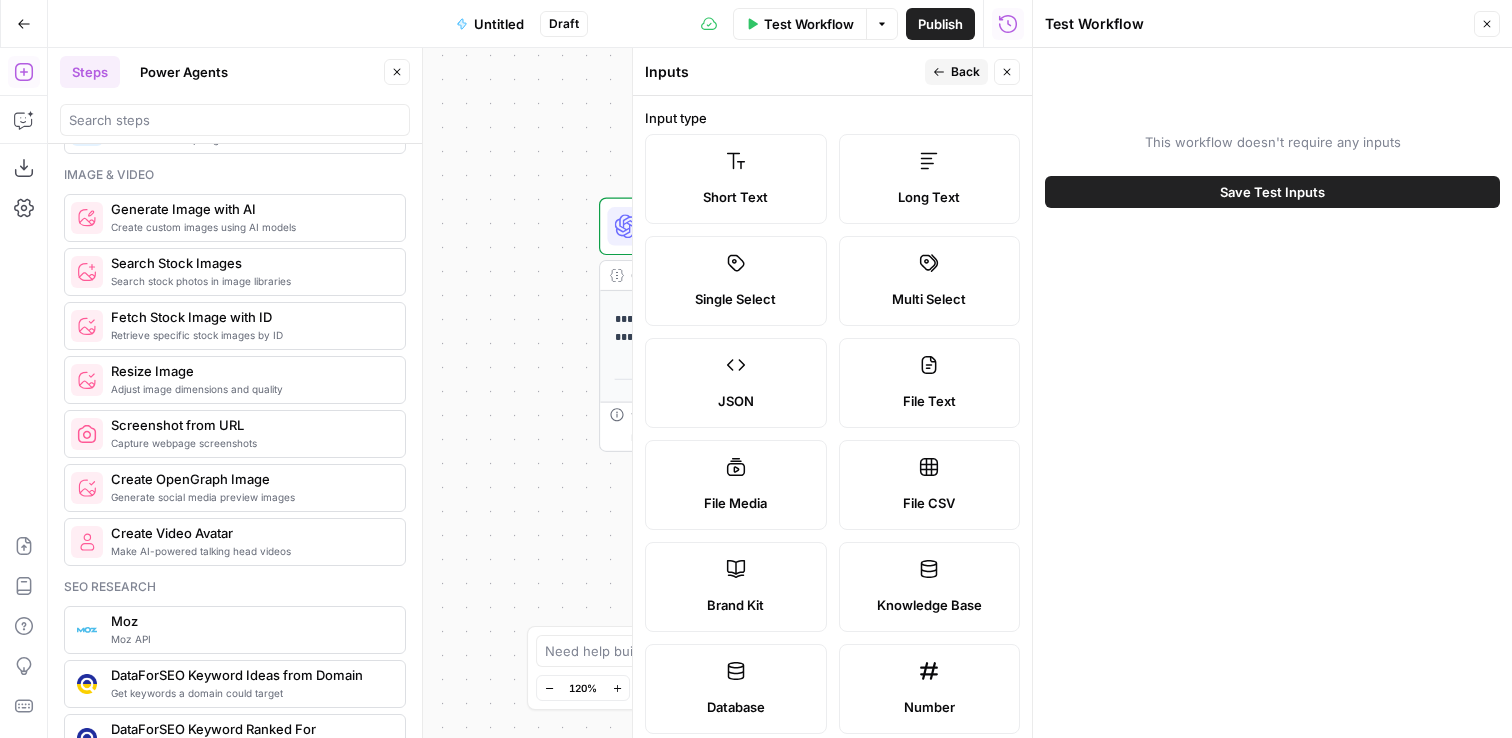 click on "File Media" at bounding box center [736, 485] 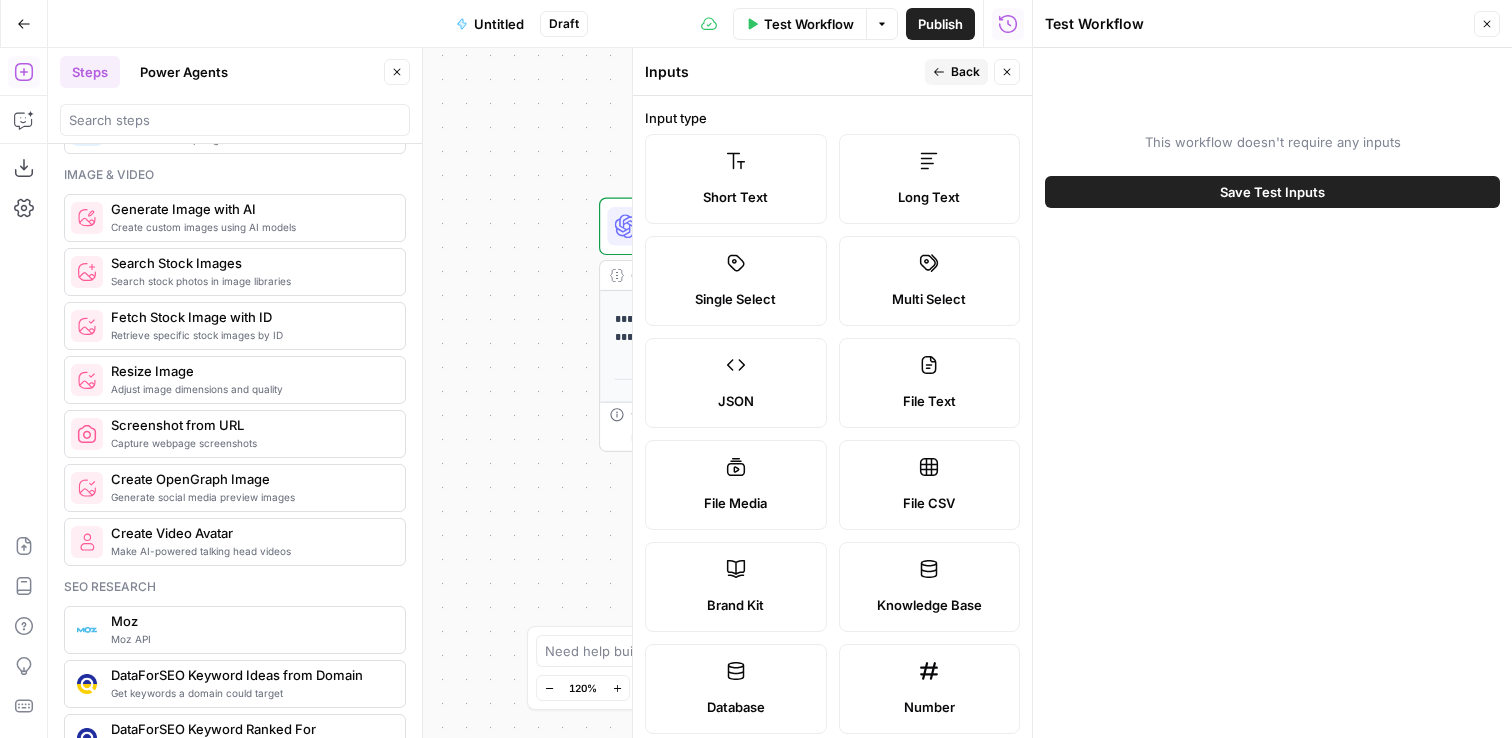type on "Supports .mp4, .mp3, .wav, .jpg, .png, .webp, .wma, .m4a file types" 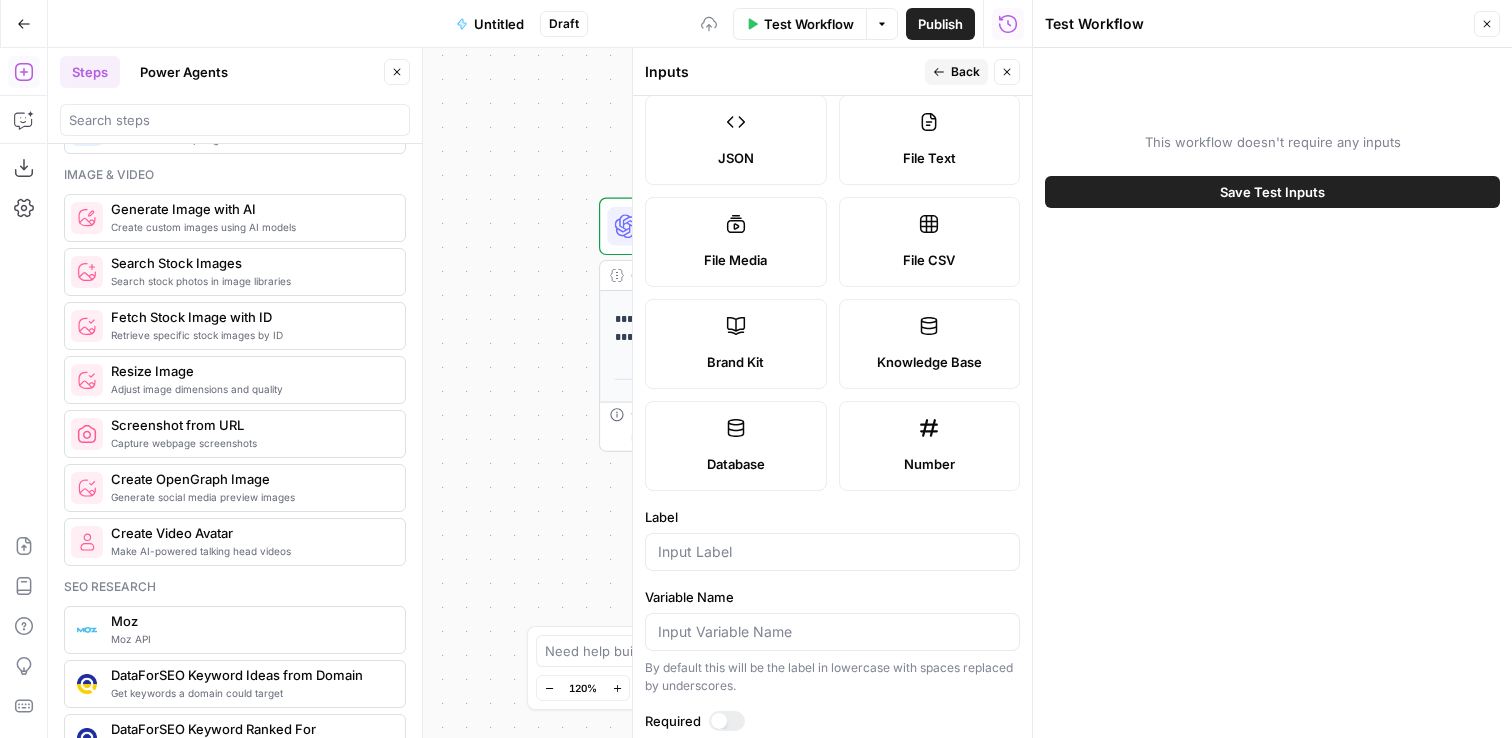 scroll, scrollTop: 348, scrollLeft: 0, axis: vertical 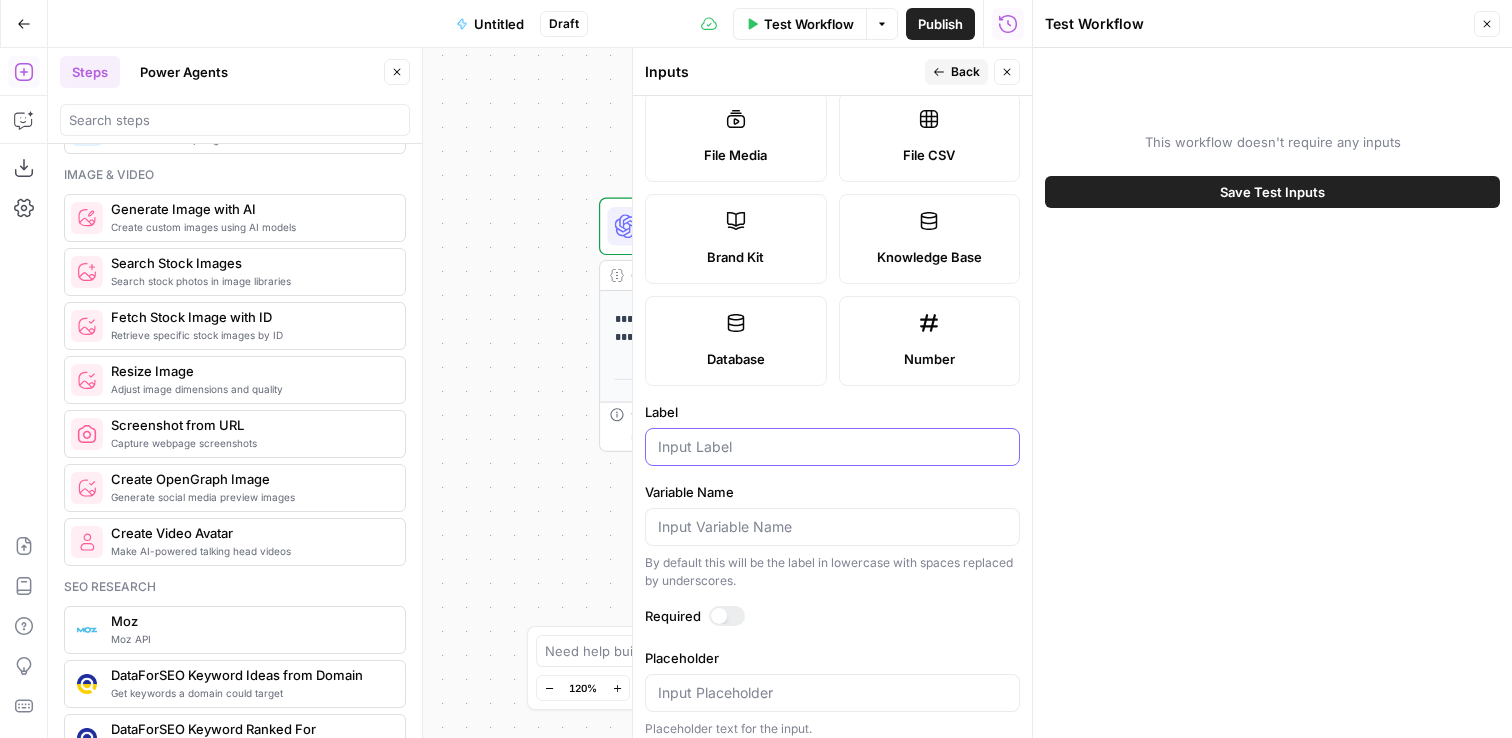 click on "Label" at bounding box center [832, 447] 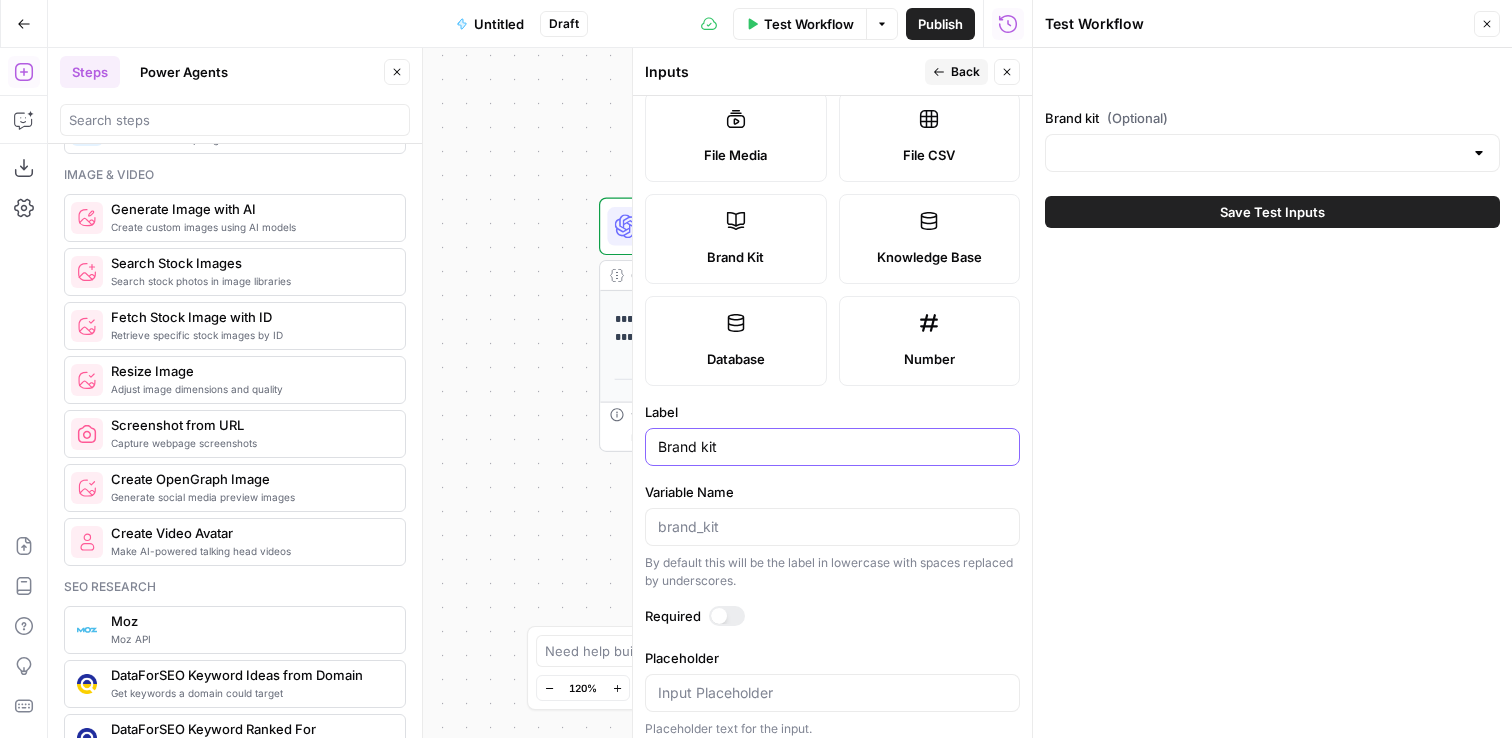 type on "Brand kit" 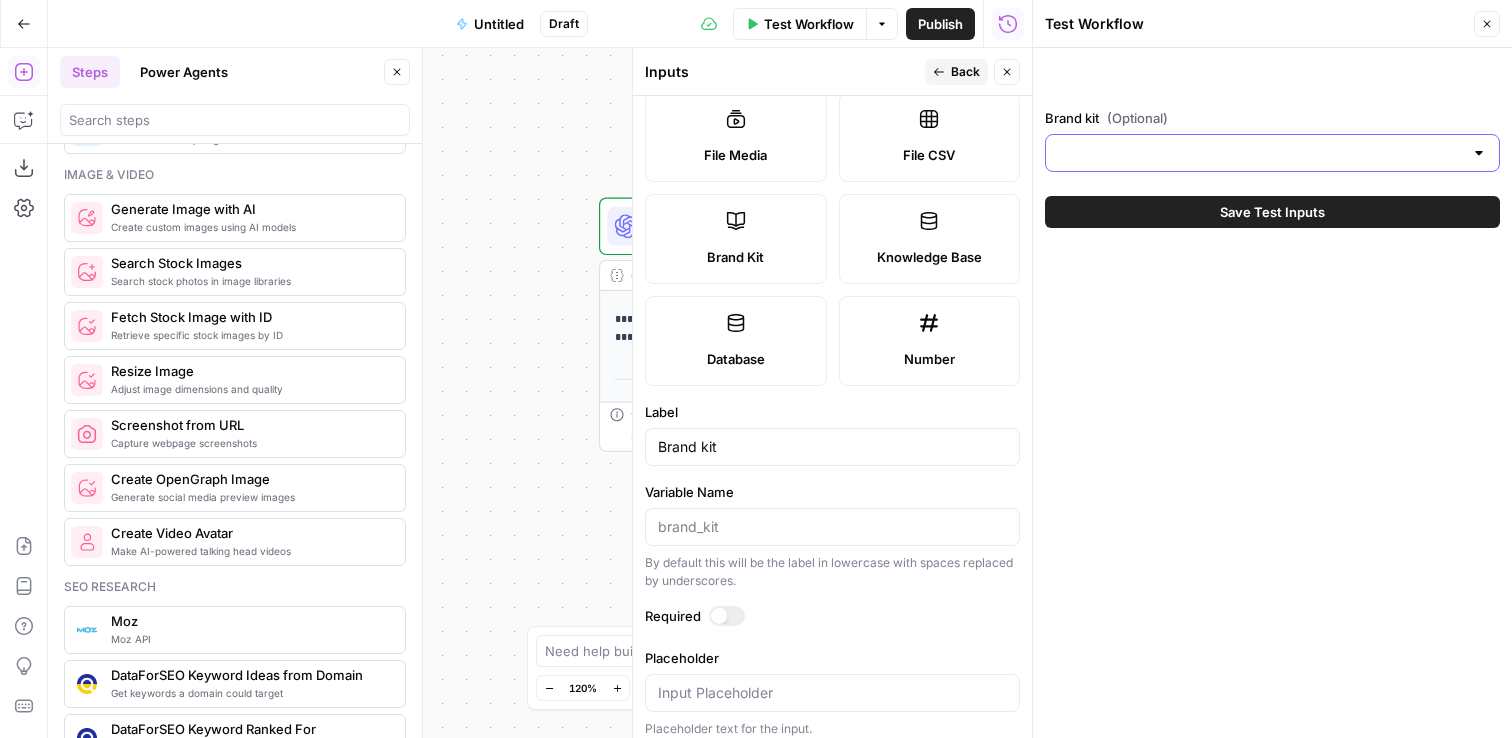 click on "Brand kit   (Optional)" at bounding box center [1260, 153] 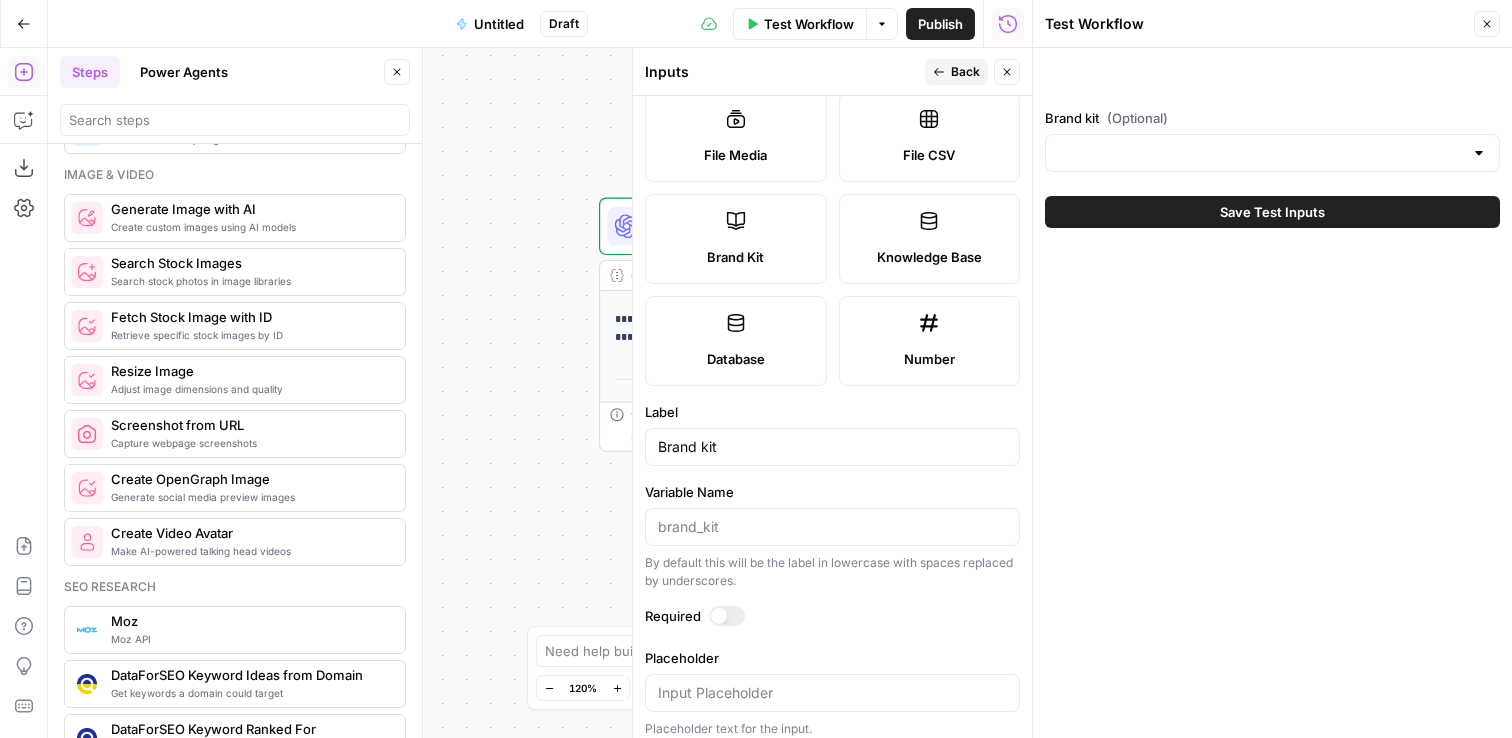 click on "Brand kit   (Optional) Save Test Inputs" at bounding box center [1272, 393] 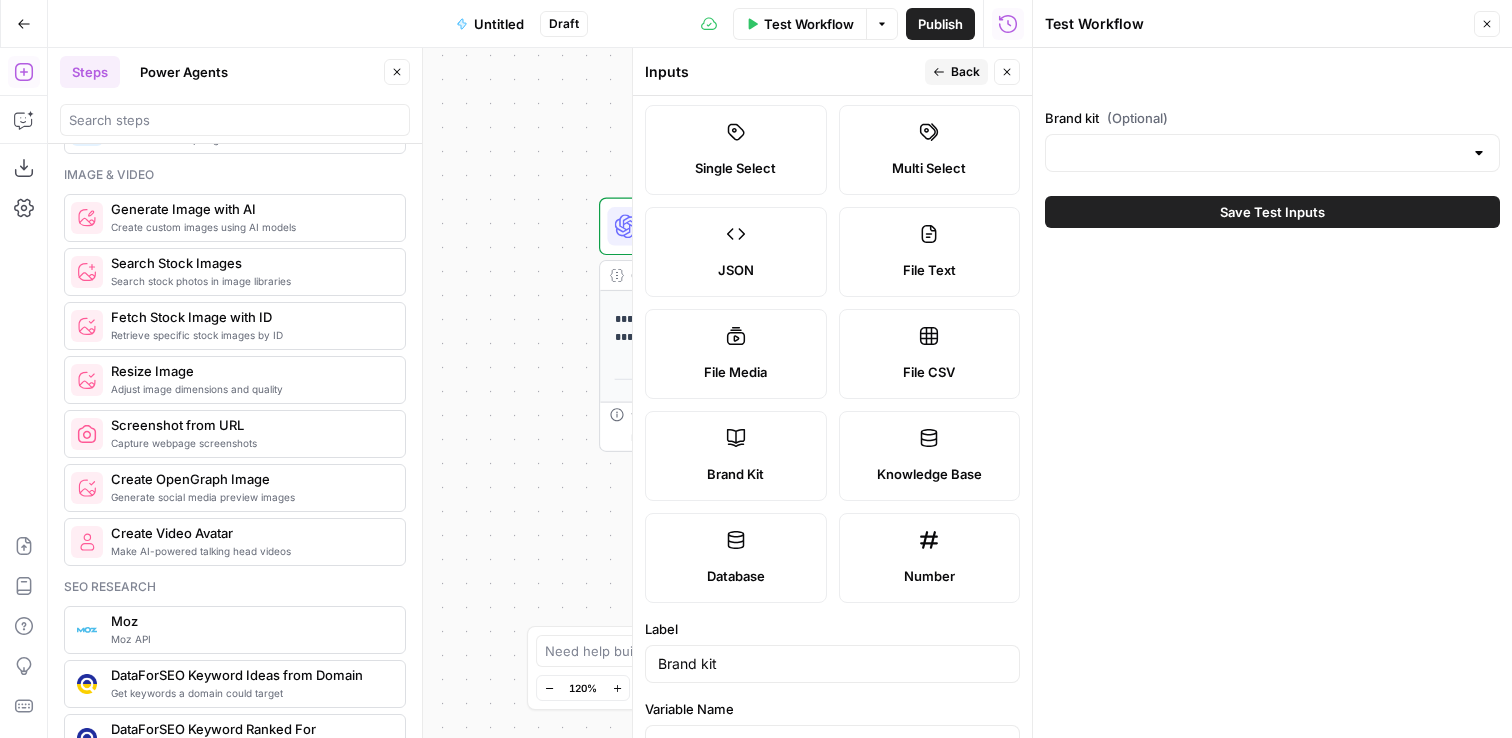 scroll, scrollTop: 0, scrollLeft: 0, axis: both 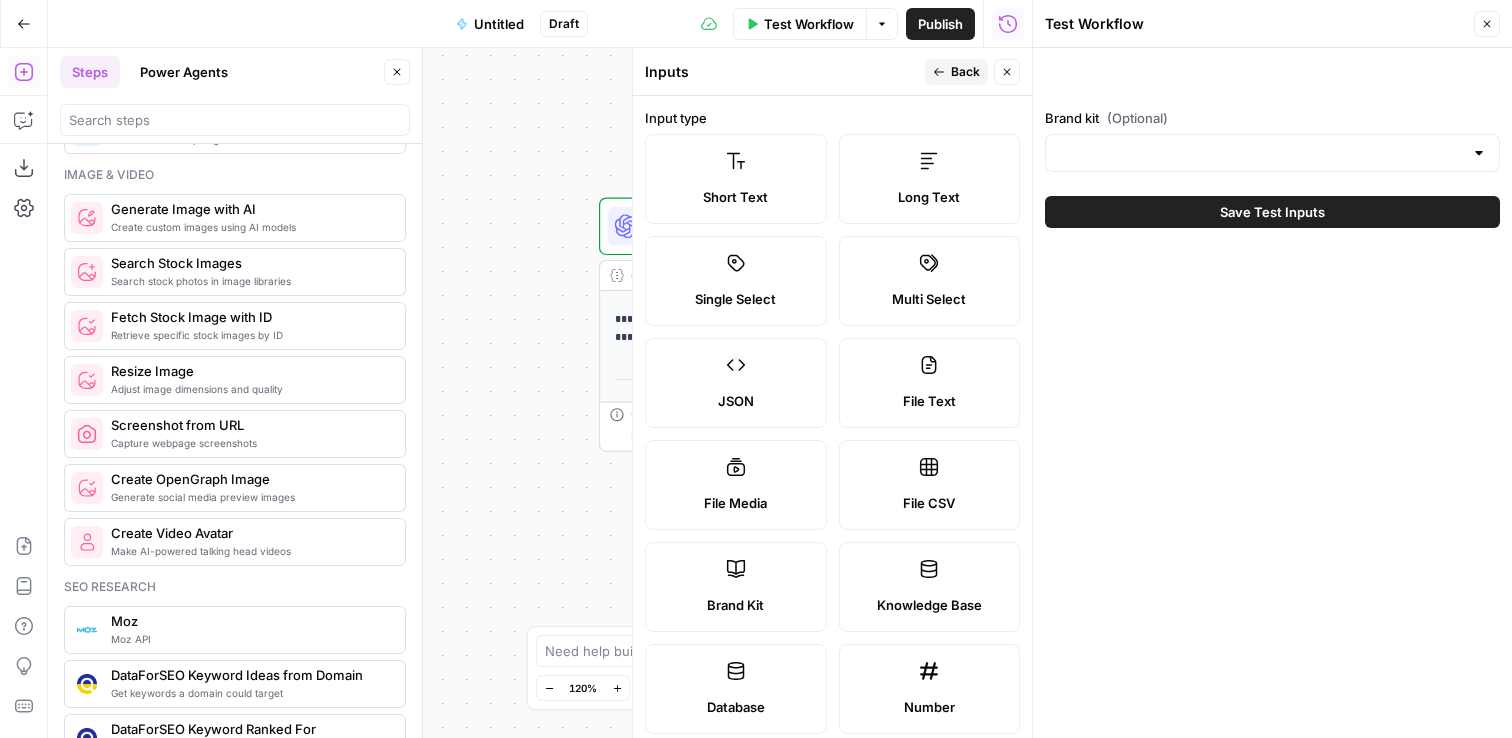 click on "Short Text" at bounding box center [736, 179] 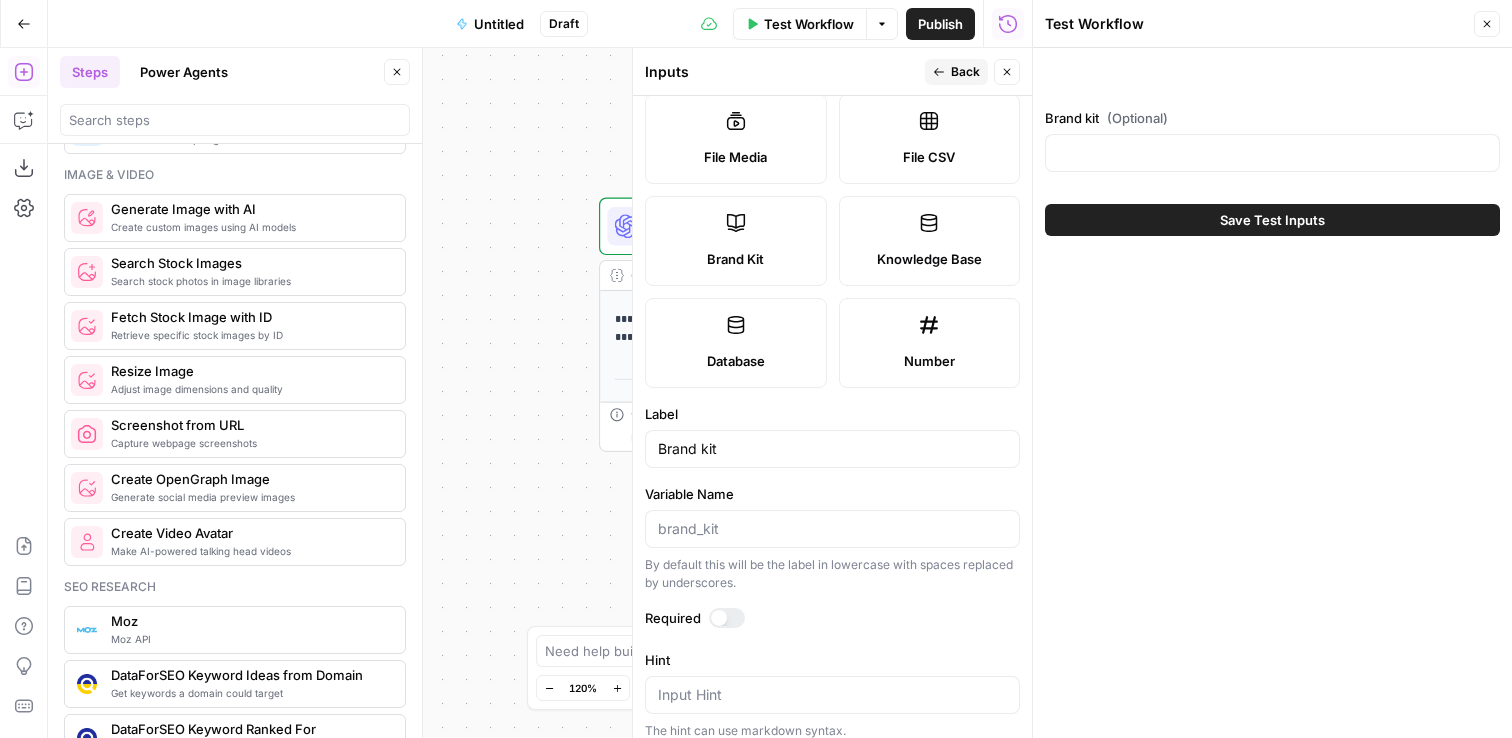 scroll, scrollTop: 331, scrollLeft: 0, axis: vertical 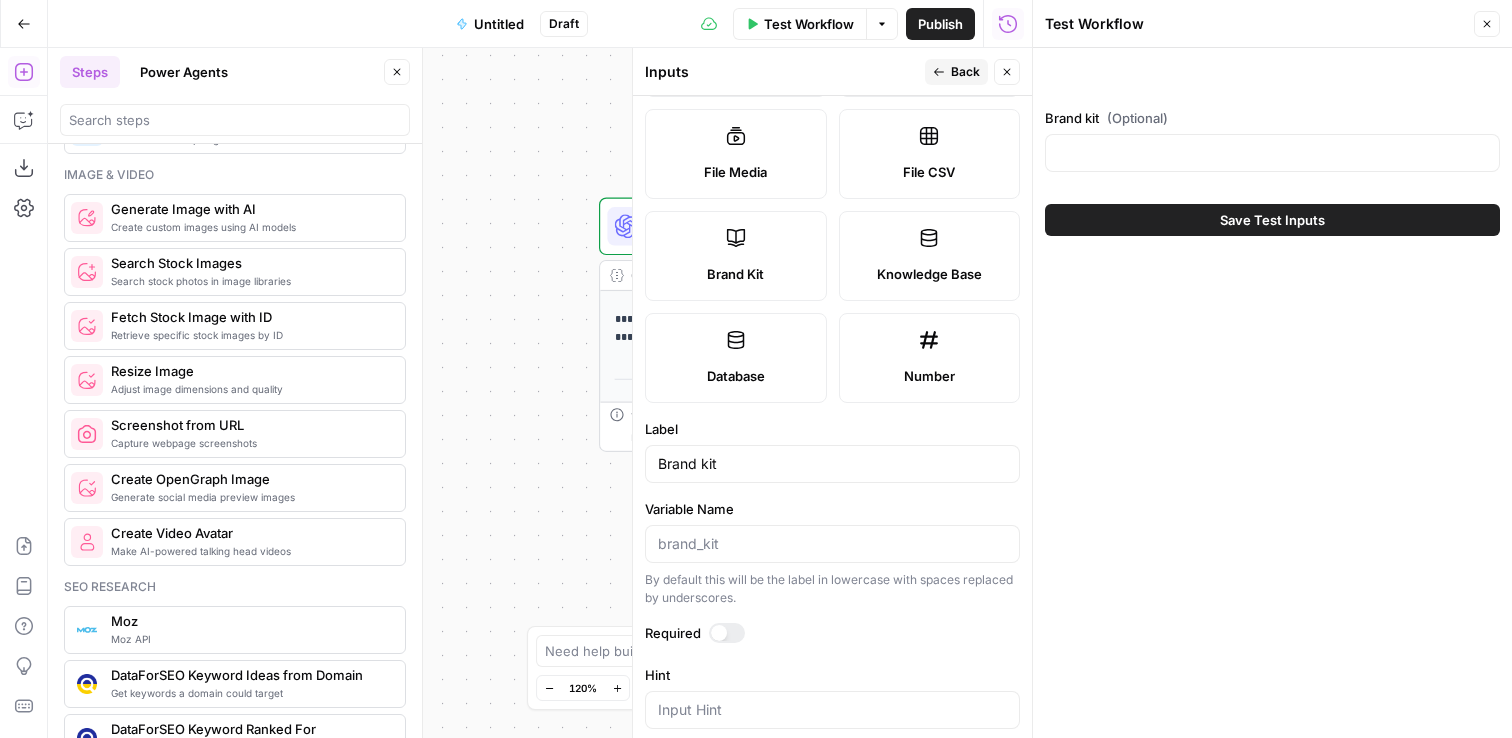 click on "Brand Kit" at bounding box center [736, 256] 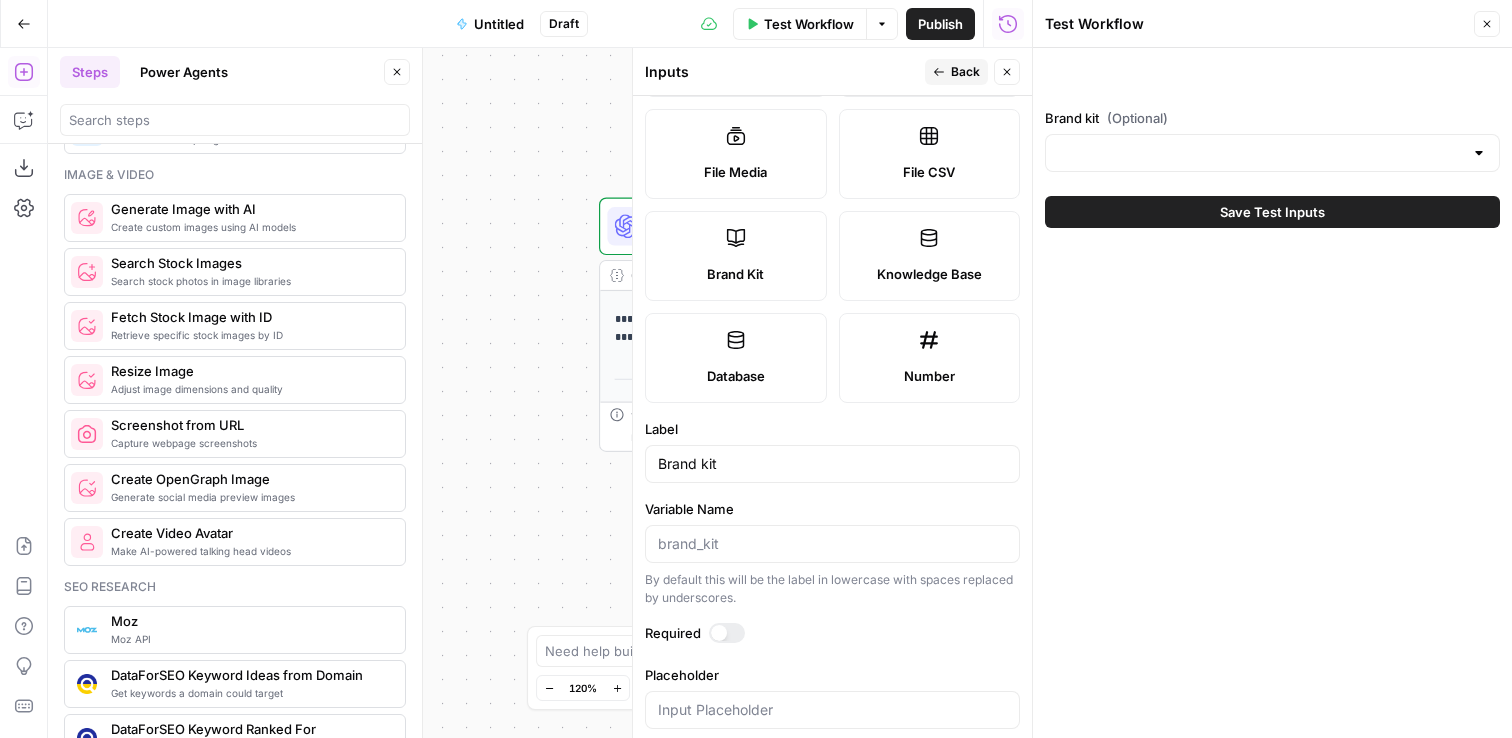 click on "Save Test Inputs" at bounding box center [1272, 212] 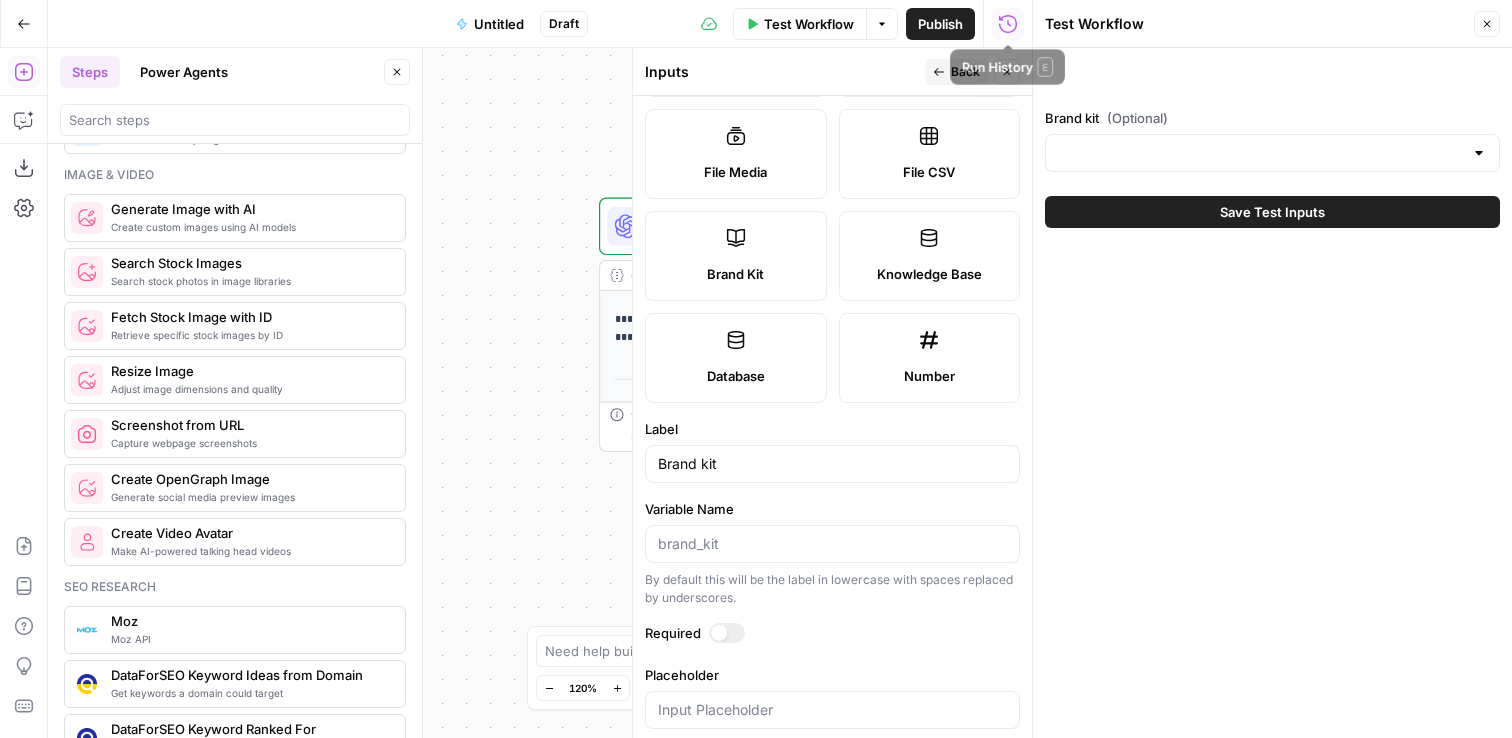 click on "Test Workflow" at bounding box center [809, 24] 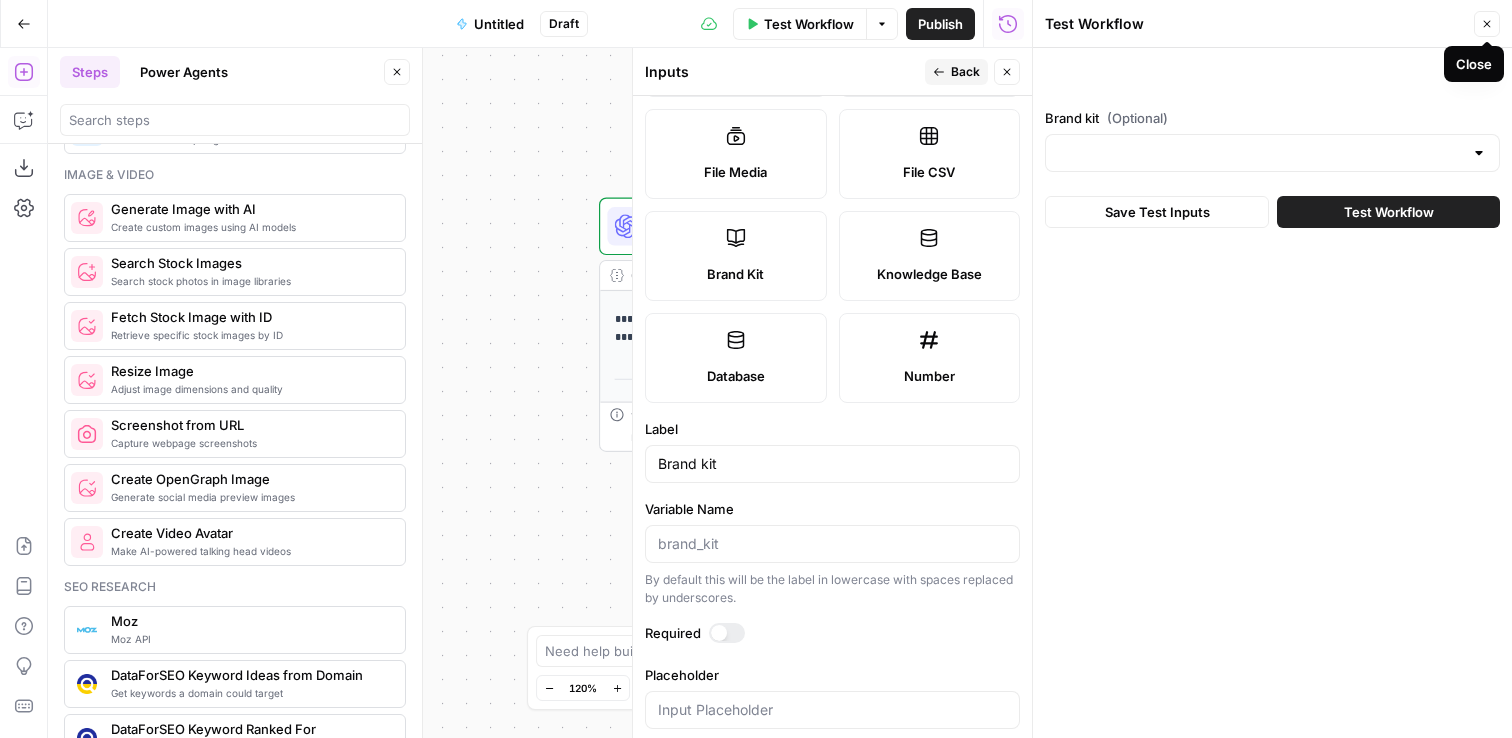 click on "Test Workflow" at bounding box center [1388, 212] 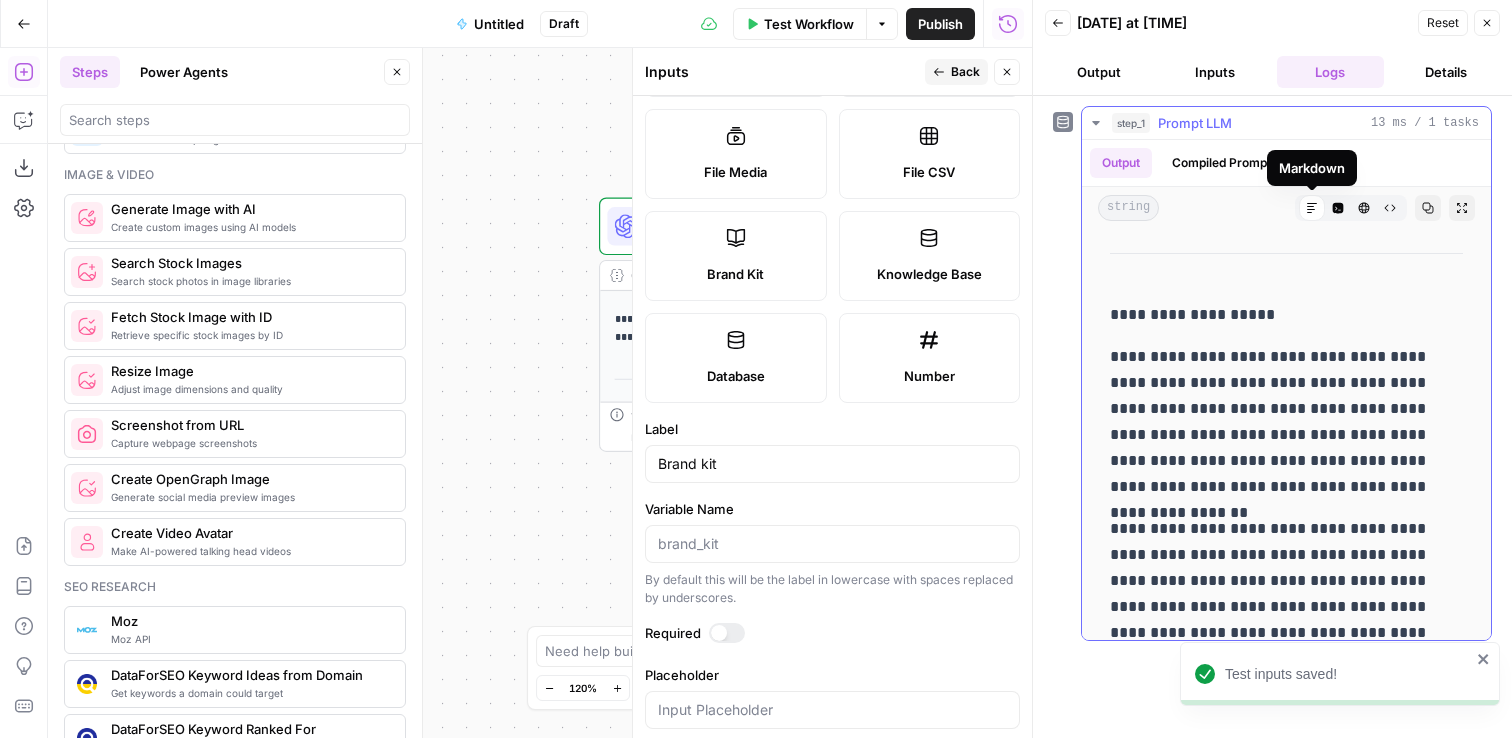scroll, scrollTop: 0, scrollLeft: 0, axis: both 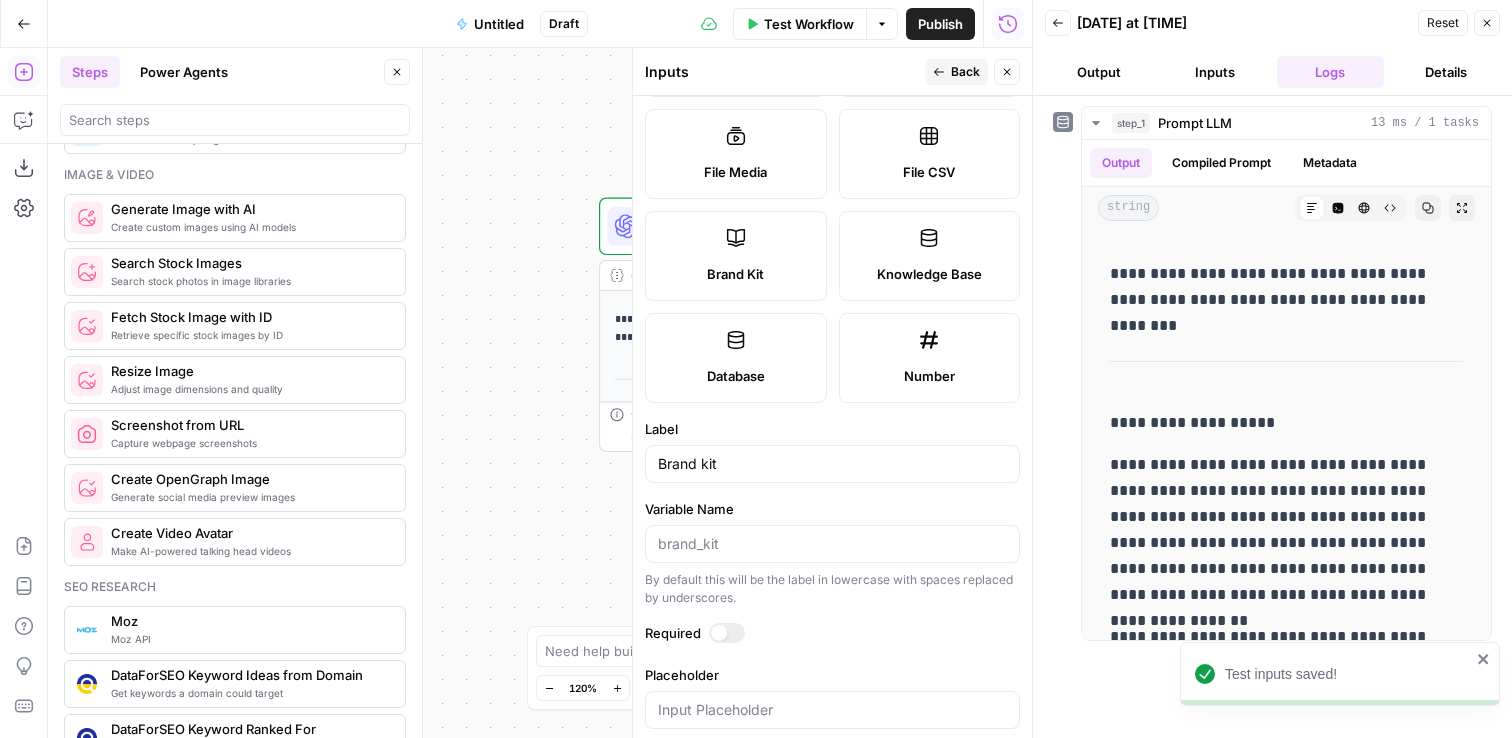 click on "Output" at bounding box center [1099, 72] 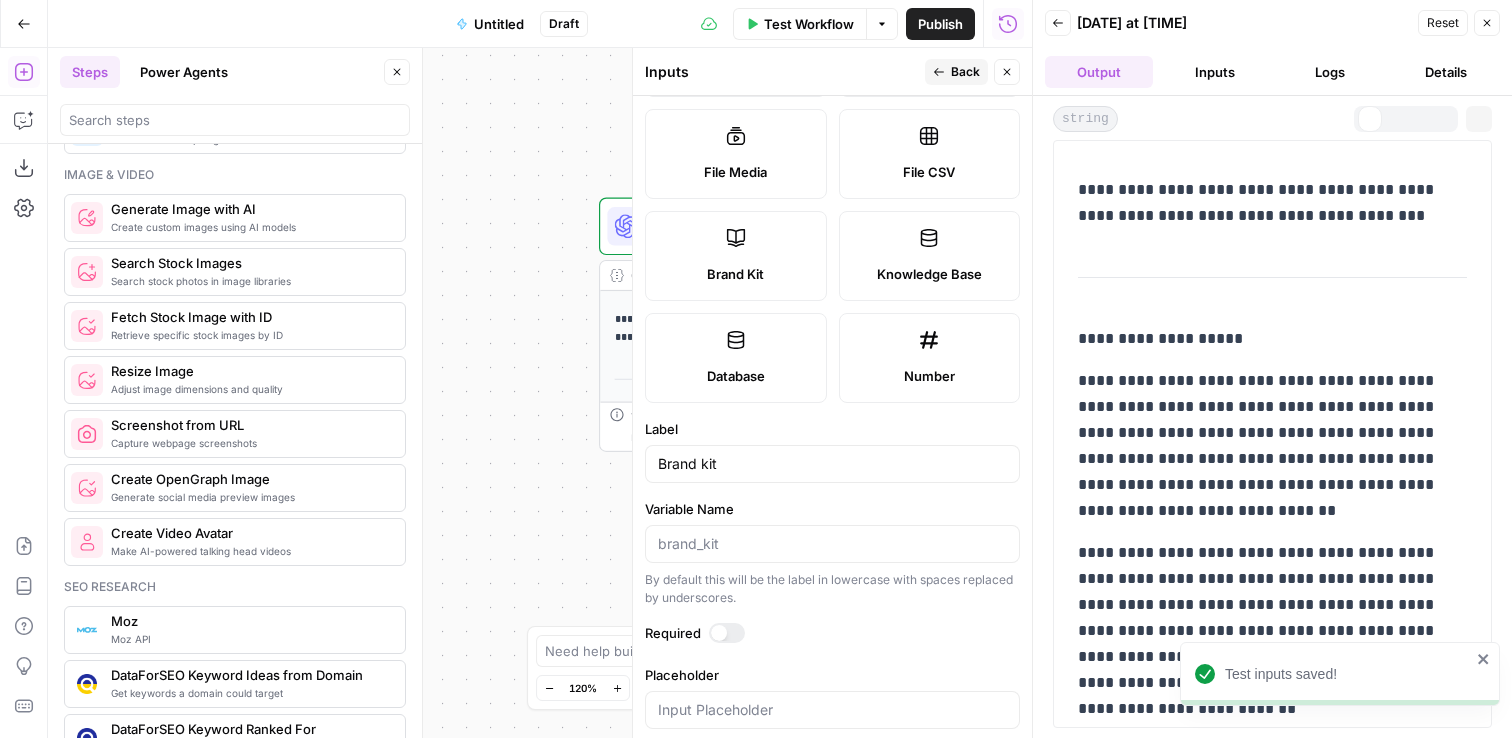 click on "Logs" at bounding box center (1331, 72) 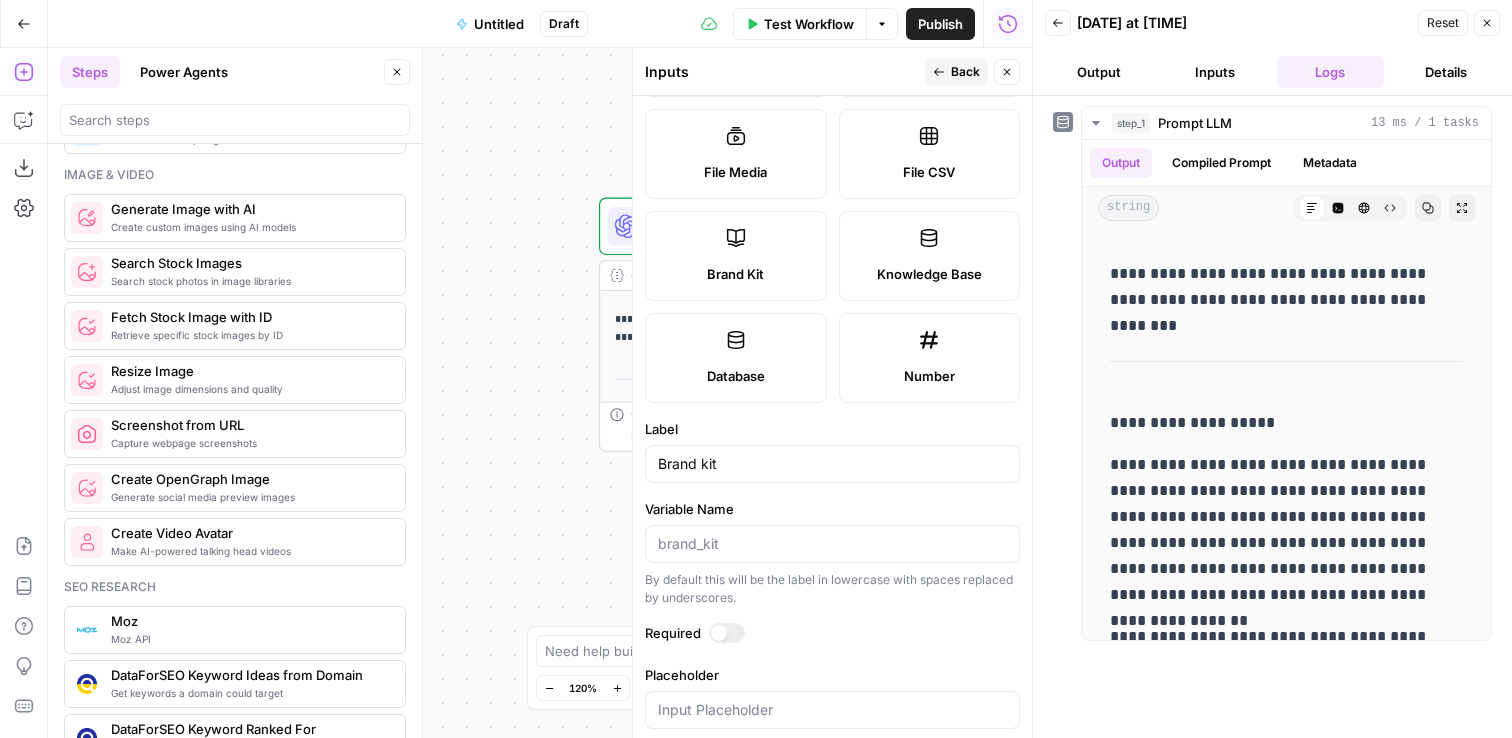 click on "Inputs" at bounding box center (1215, 72) 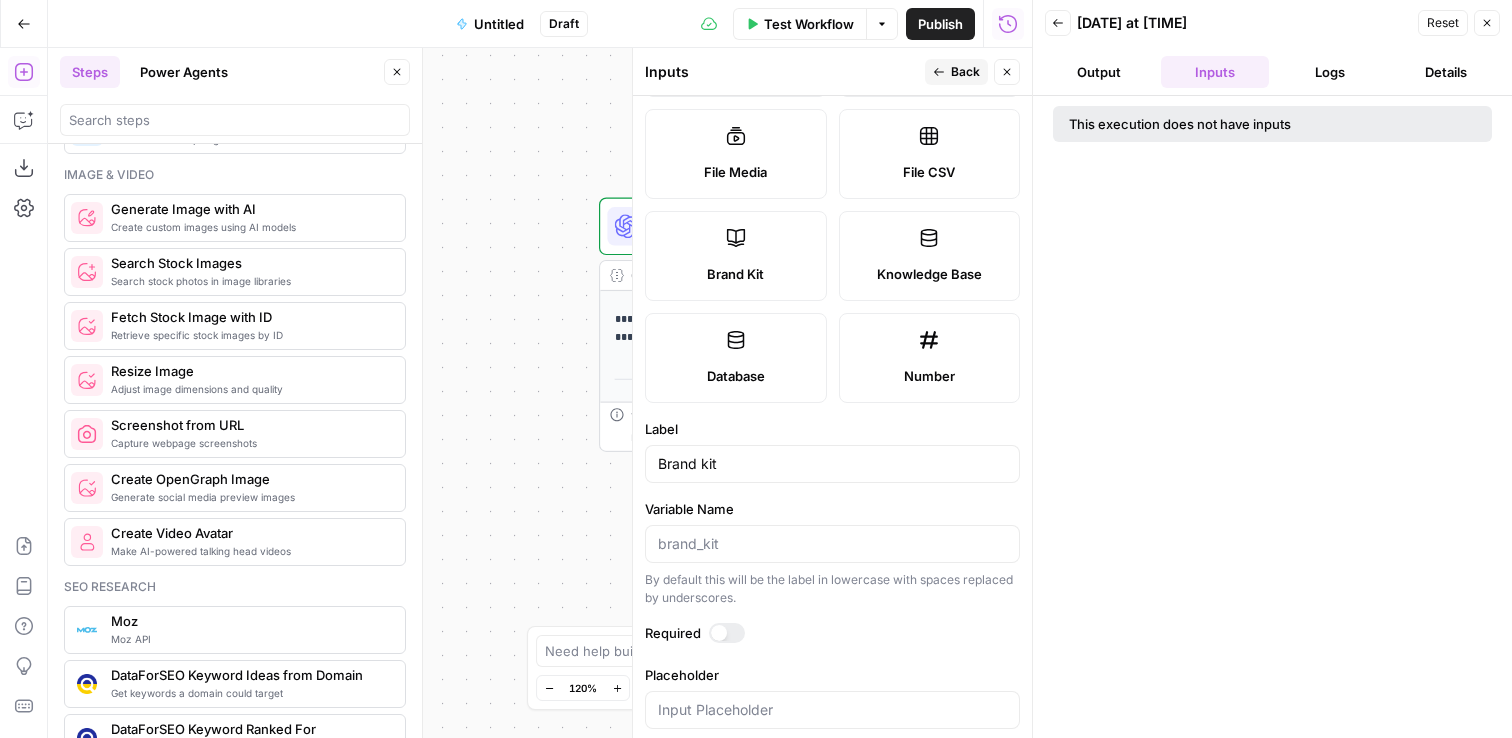 click on "This execution does not have inputs" at bounding box center (1226, 124) 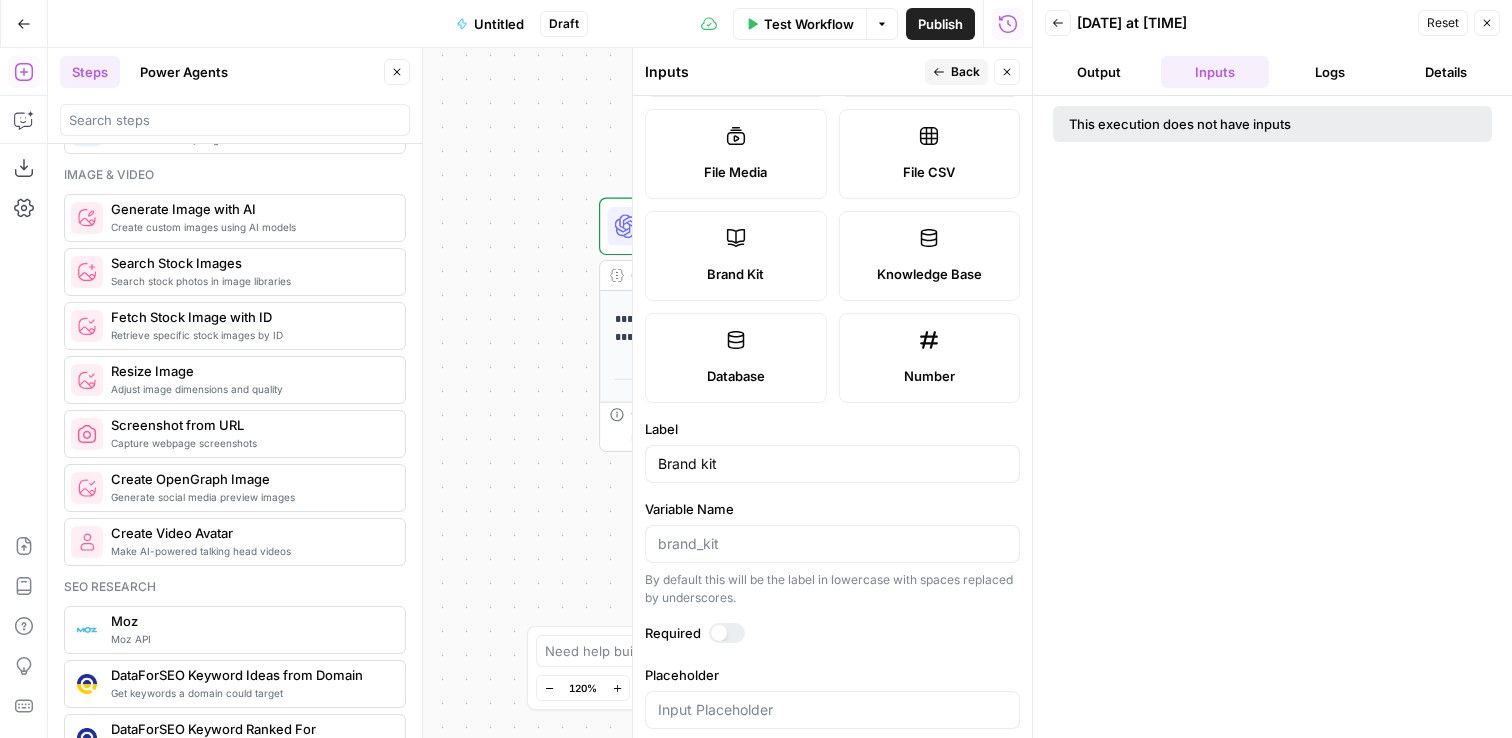 click on "Reset Close" at bounding box center (1459, 23) 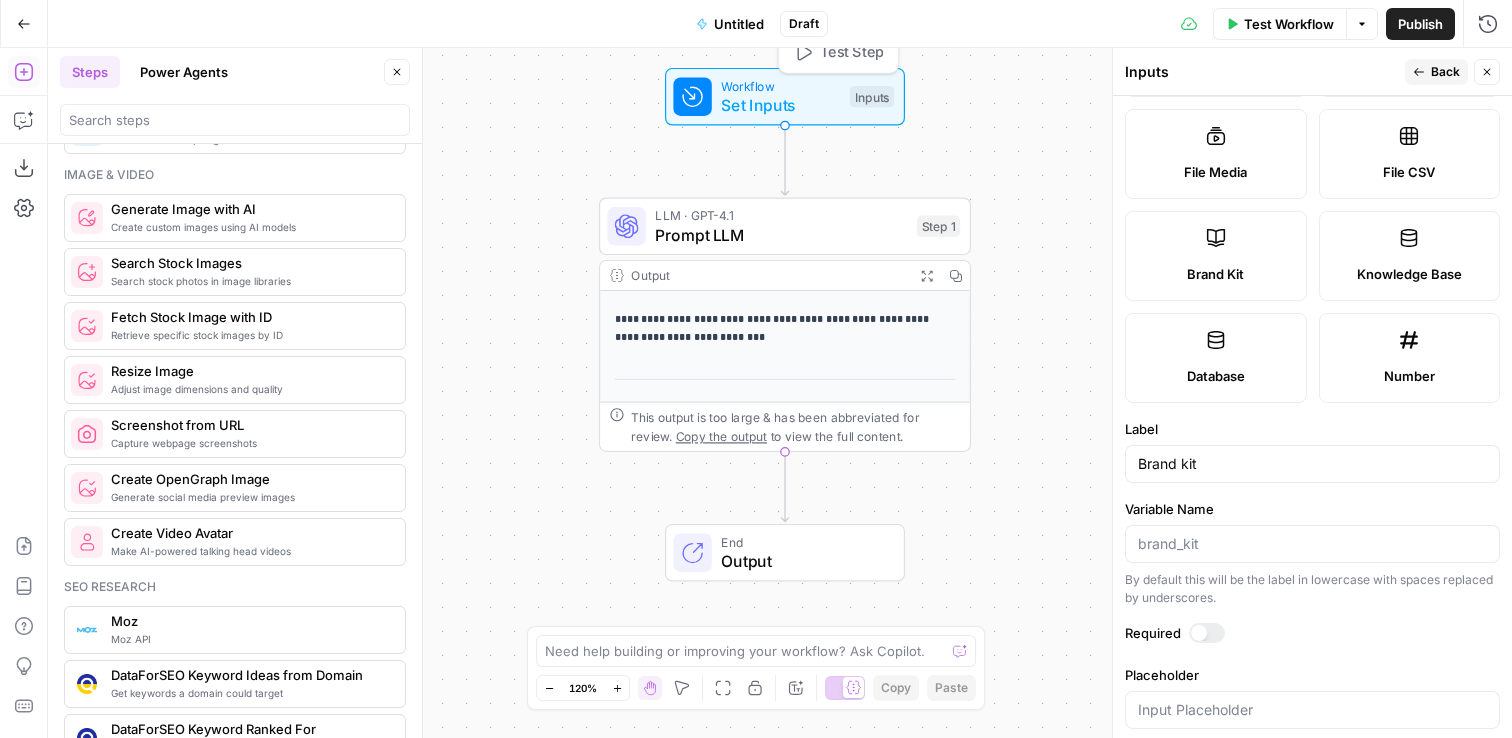 click on "Set Inputs" at bounding box center [780, 105] 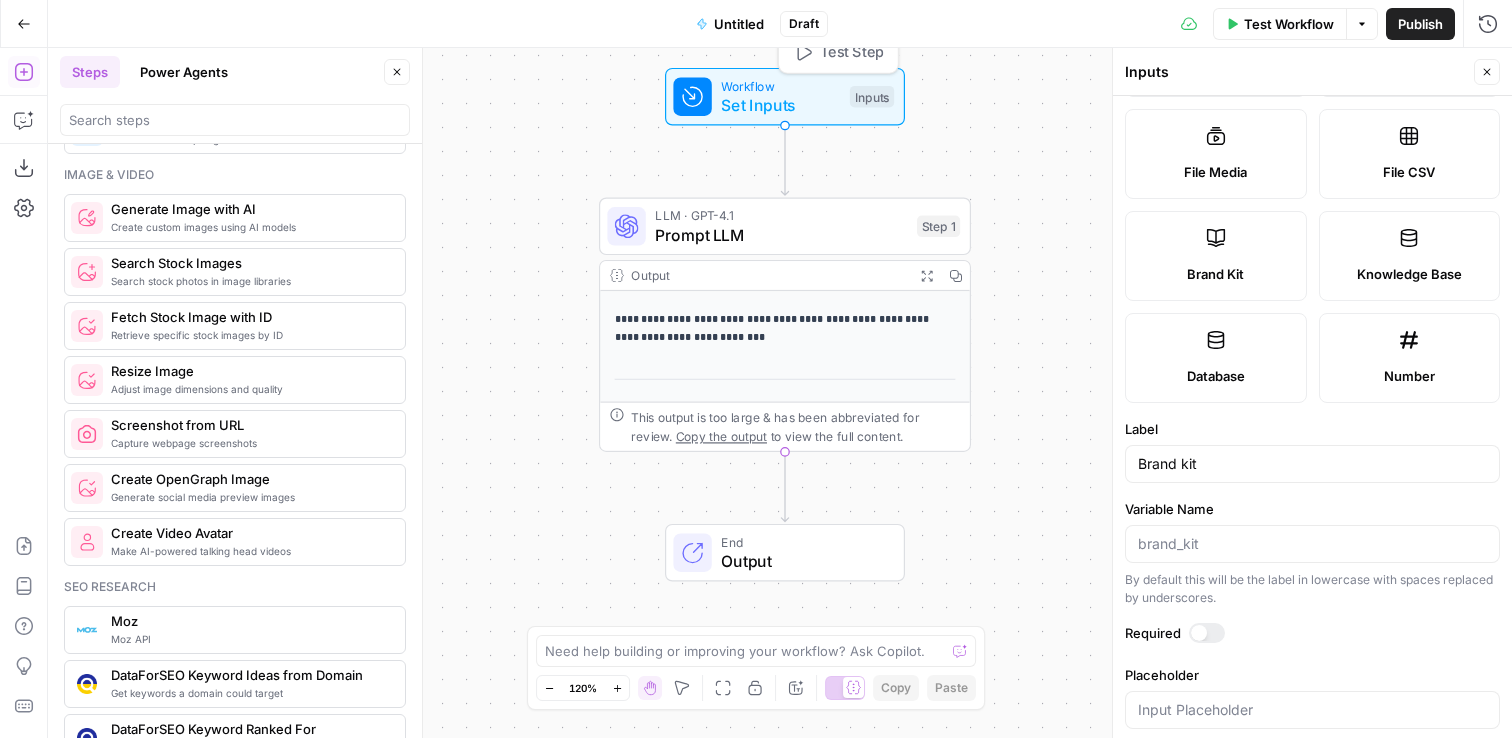 click on "Test Step" at bounding box center (852, 53) 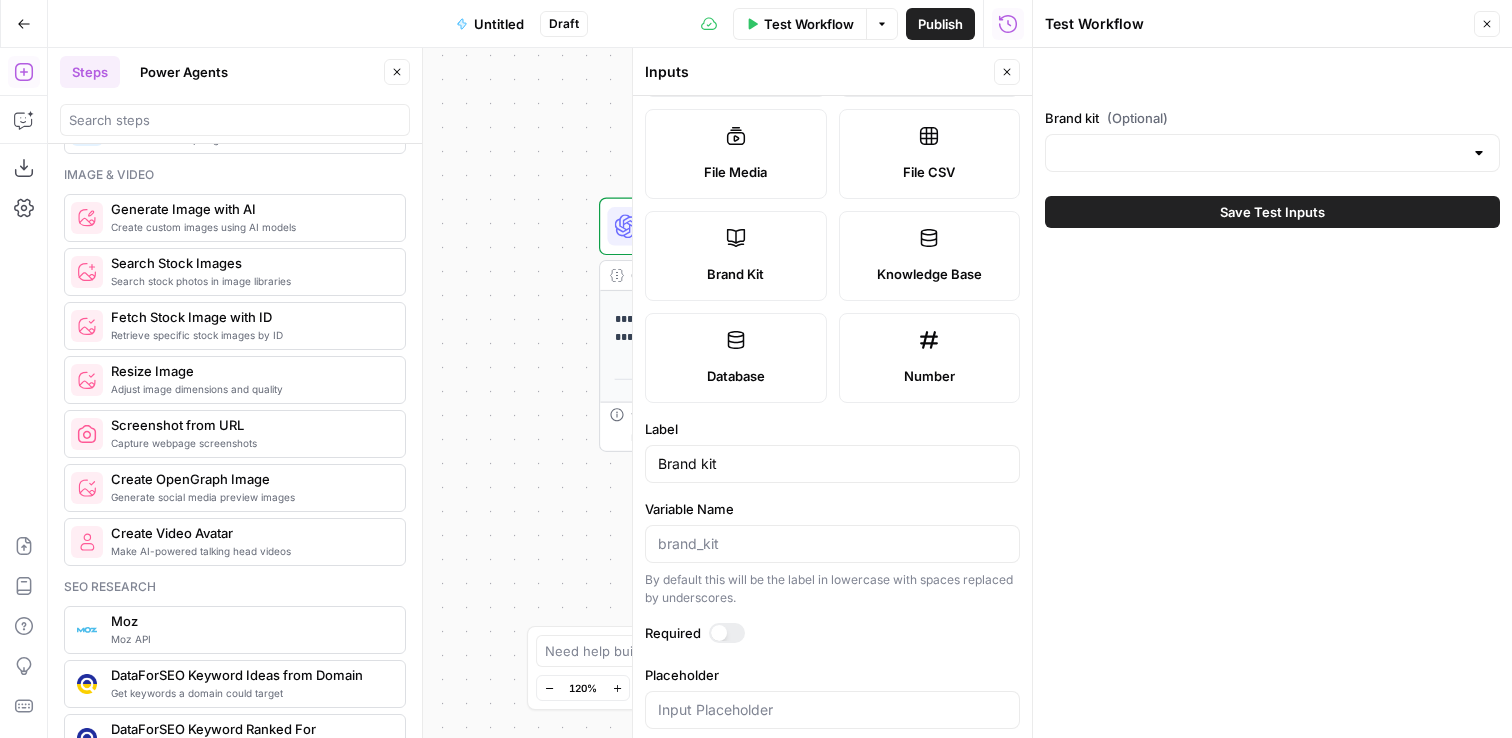 click on "Brand kit   (Optional) Save Test Inputs" at bounding box center [1272, 144] 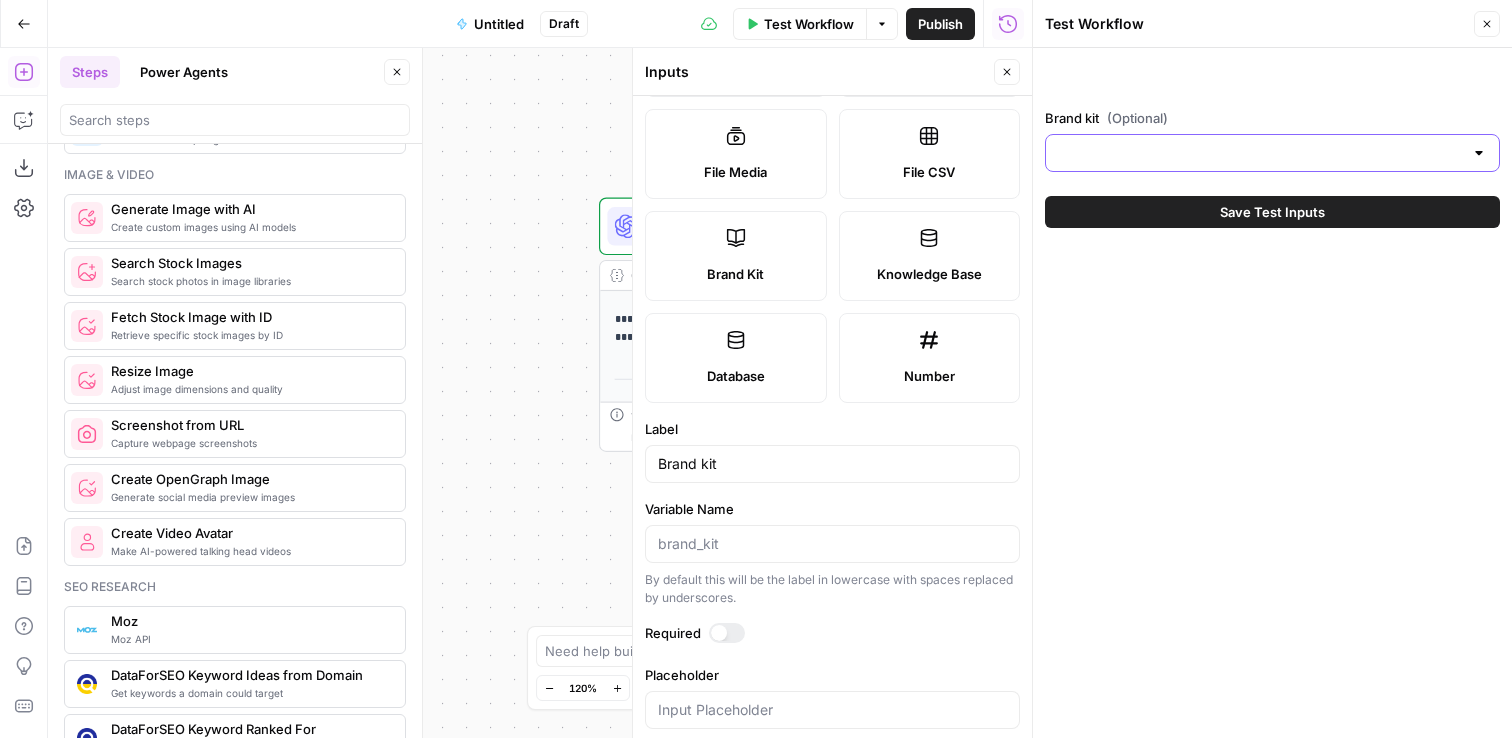 click on "Brand kit   (Optional)" at bounding box center [1260, 153] 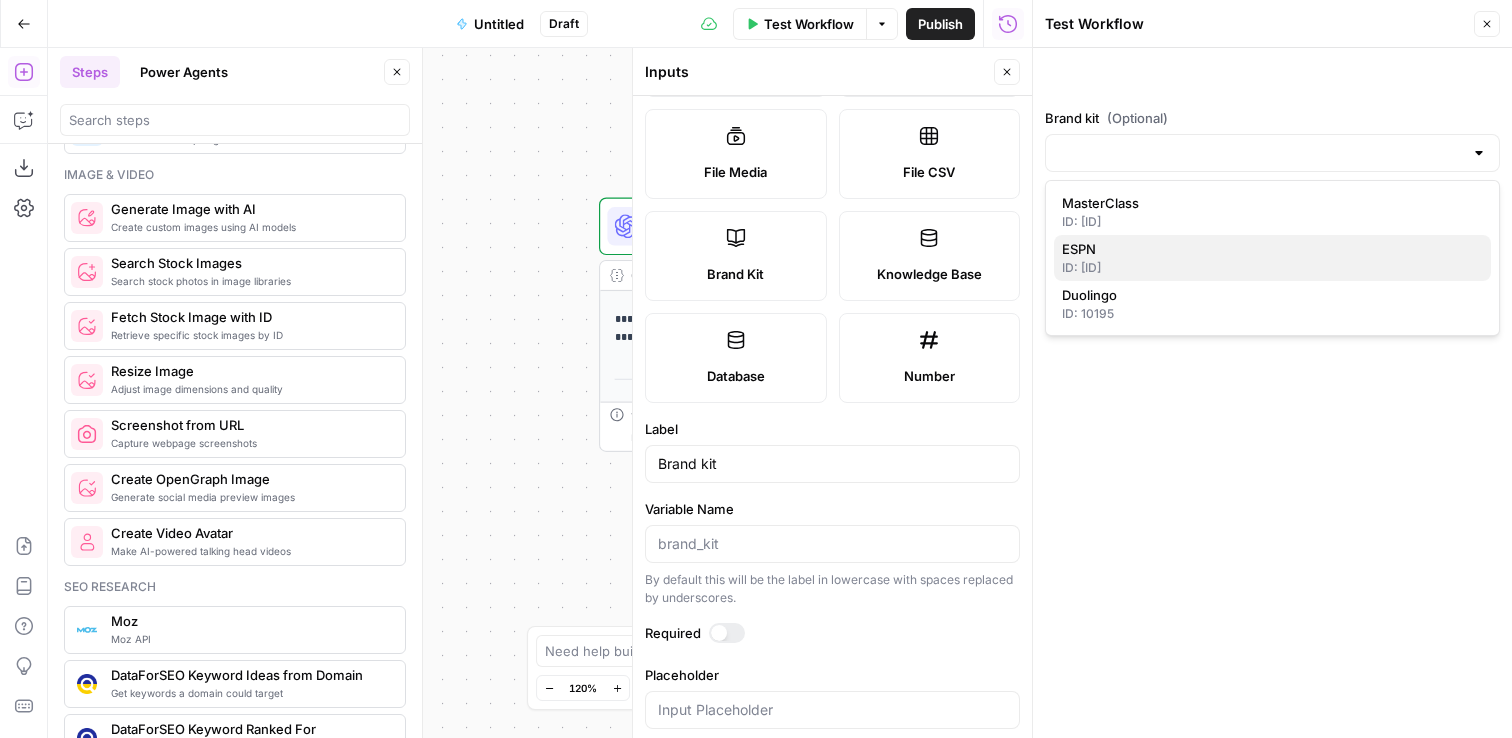 click on "ID: 10151" at bounding box center (1272, 268) 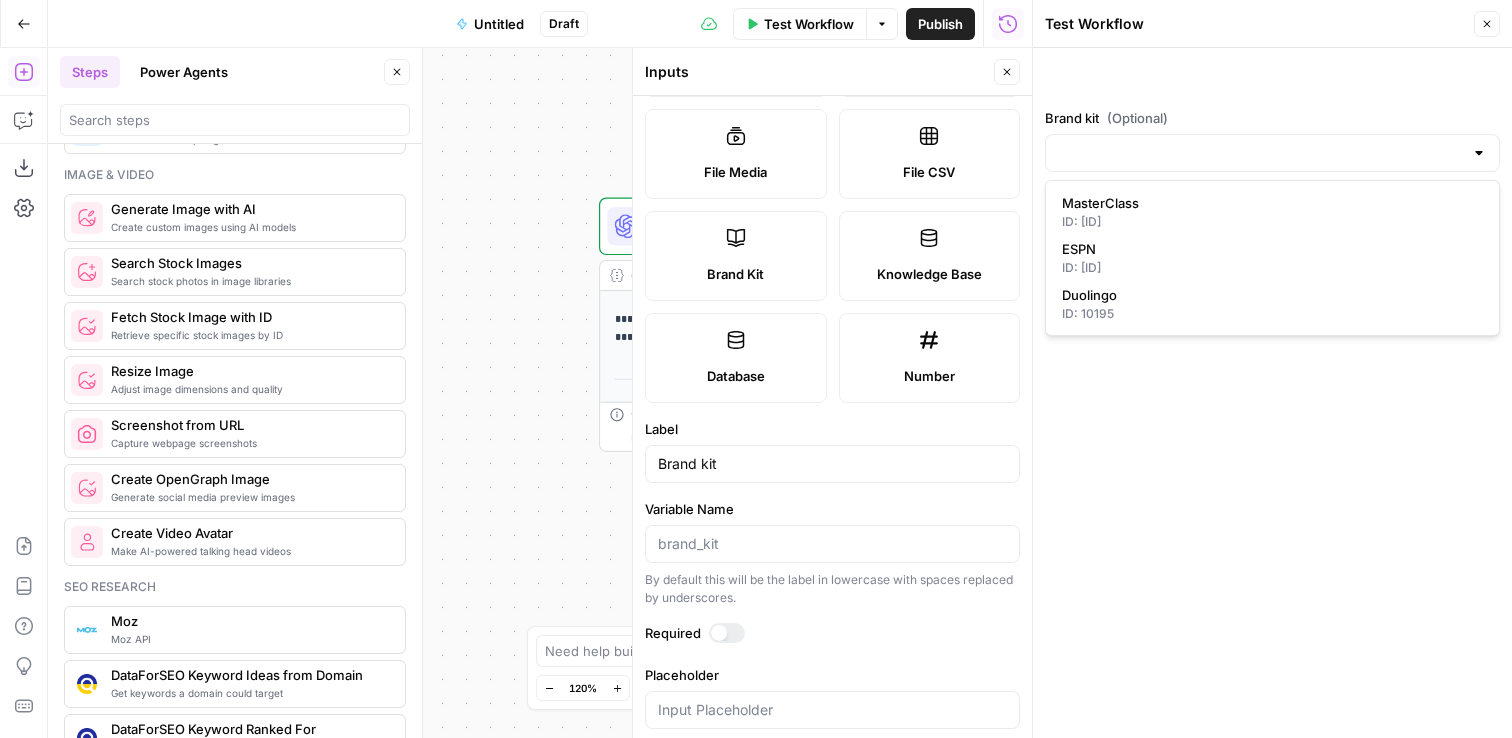 type on "ESPN" 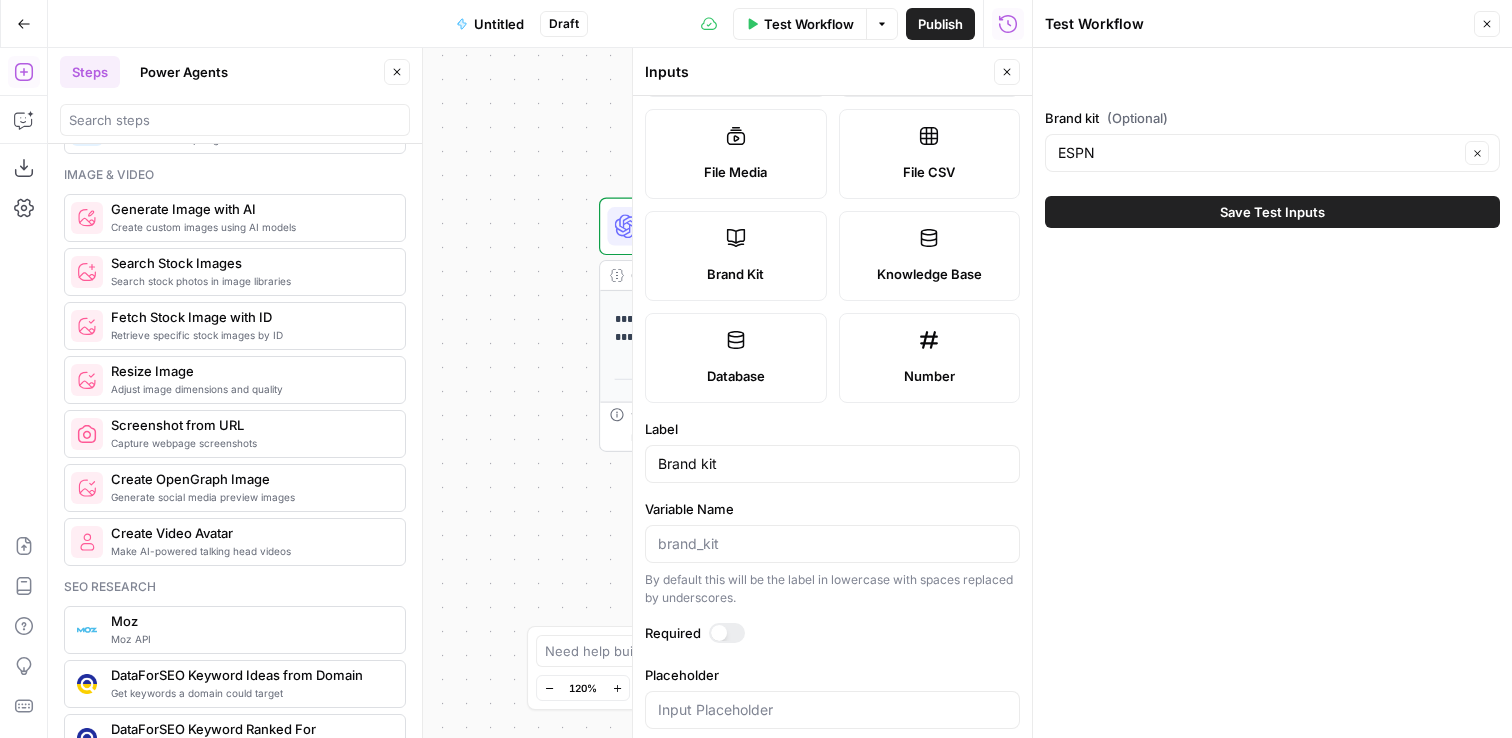 click on "Save Test Inputs" at bounding box center [1272, 212] 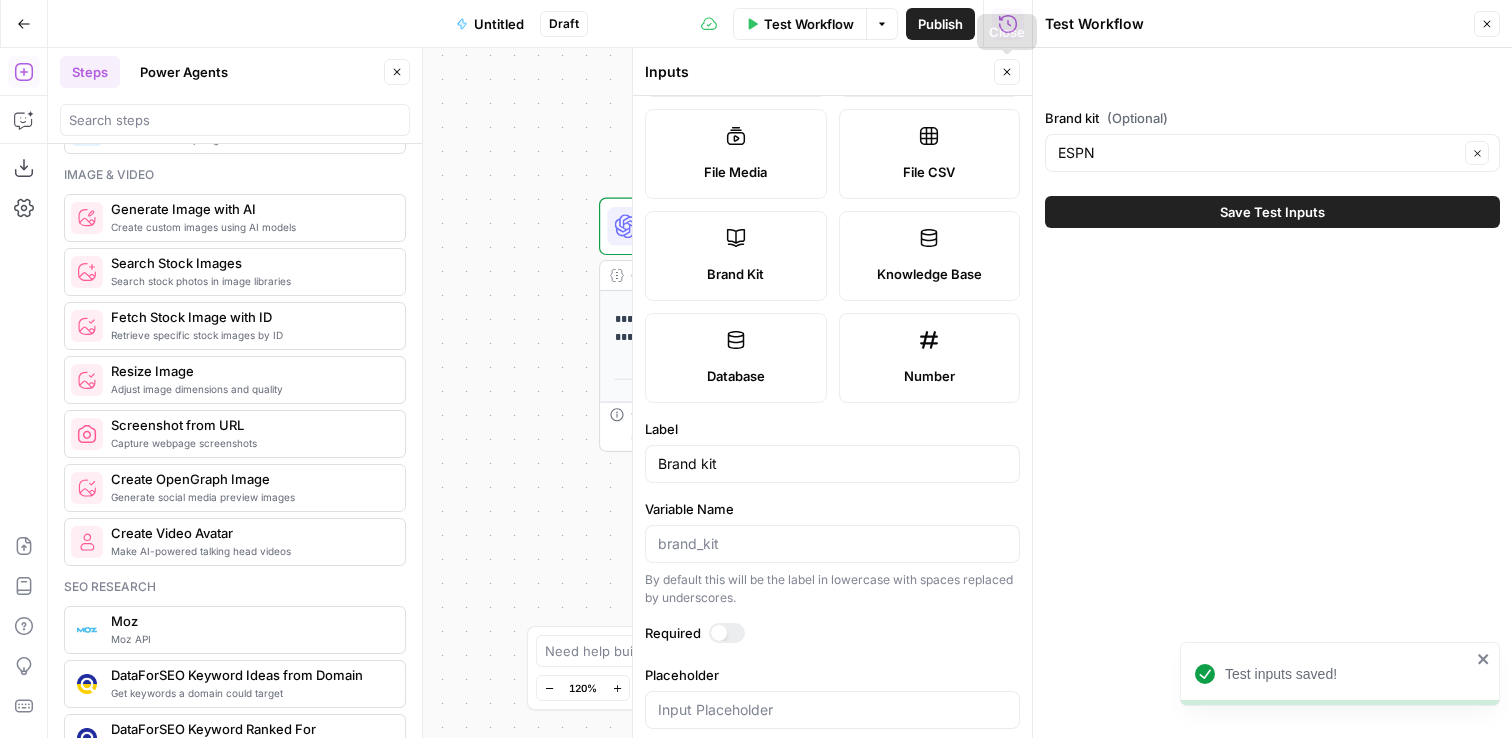 click on "Test Workflow" at bounding box center [809, 24] 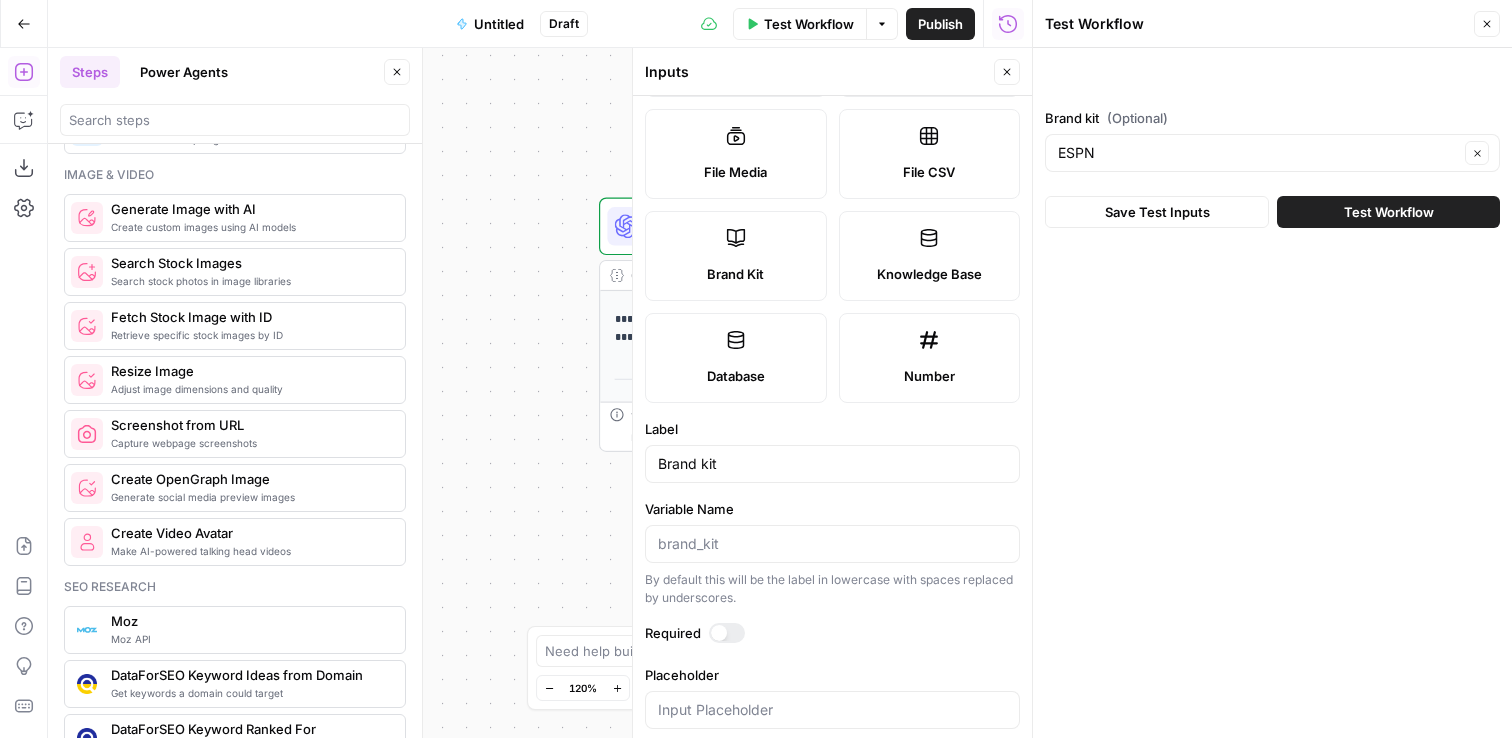 click on "Test Workflow" at bounding box center [809, 24] 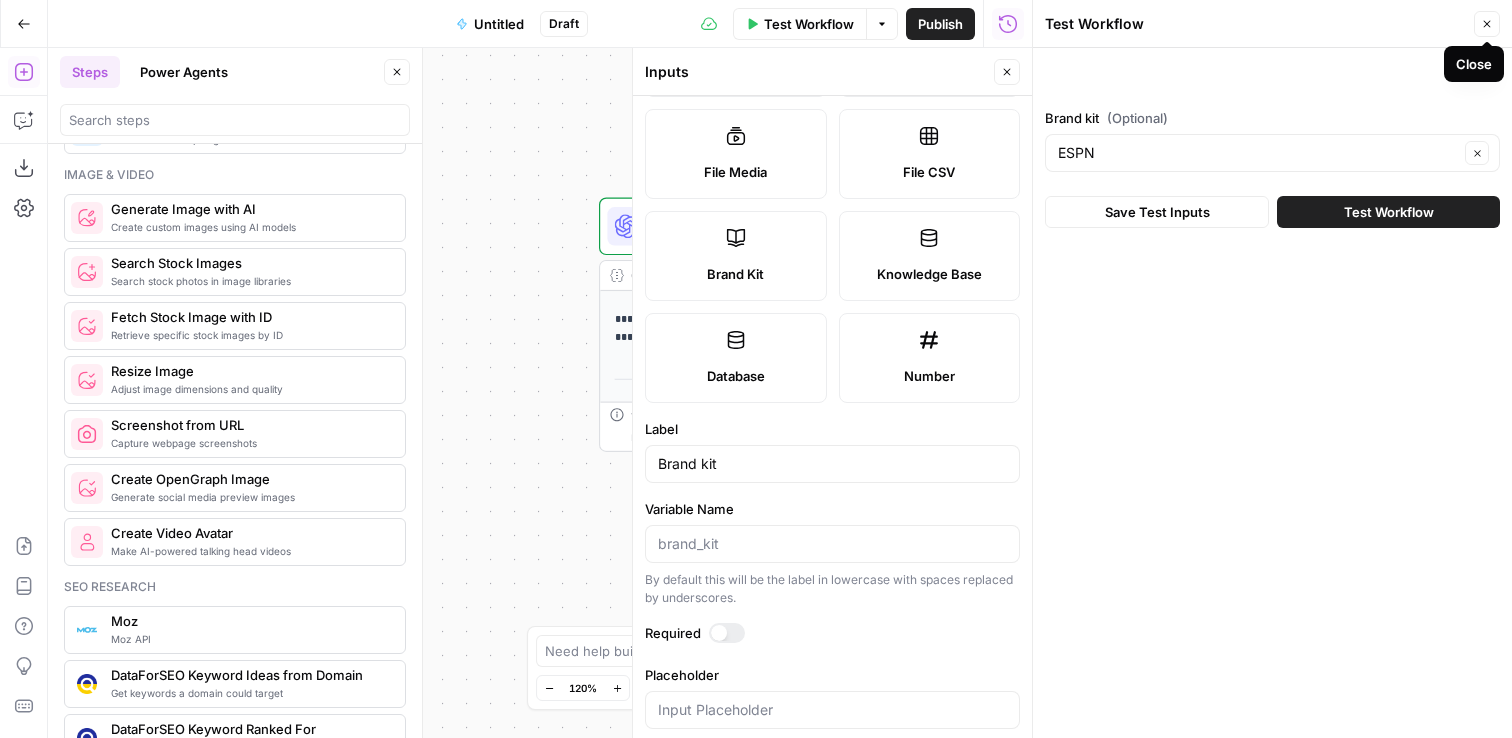 click on "Test Workflow" at bounding box center [1389, 212] 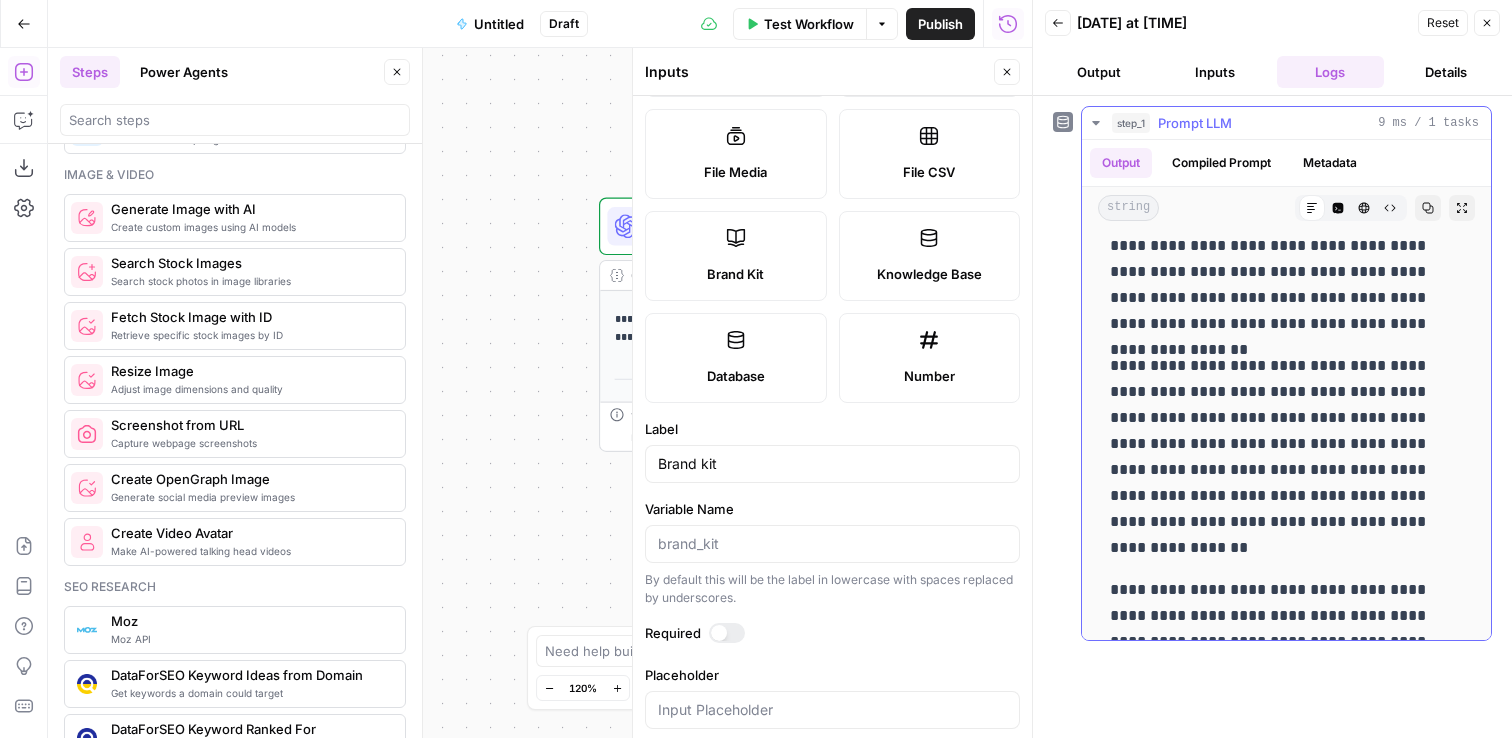 scroll, scrollTop: 0, scrollLeft: 0, axis: both 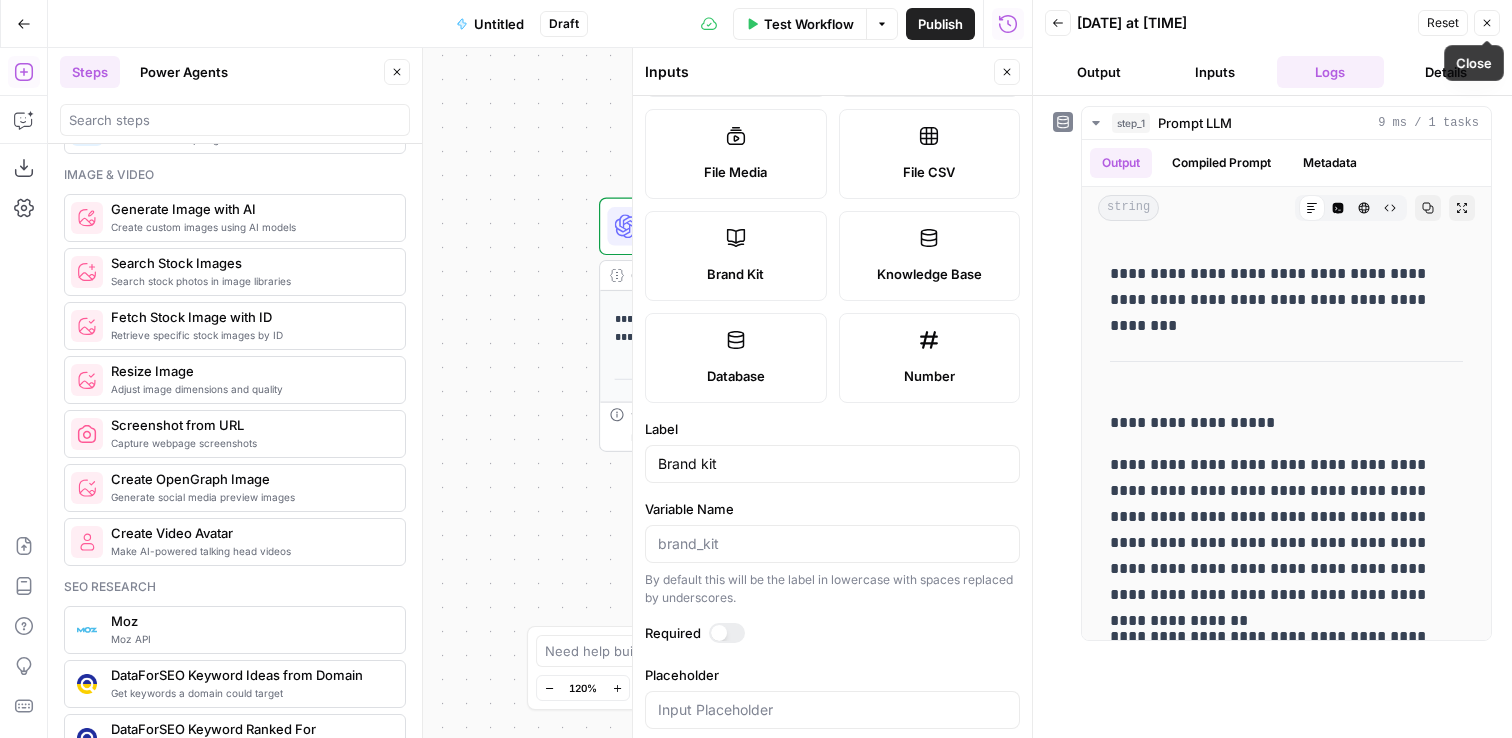 click 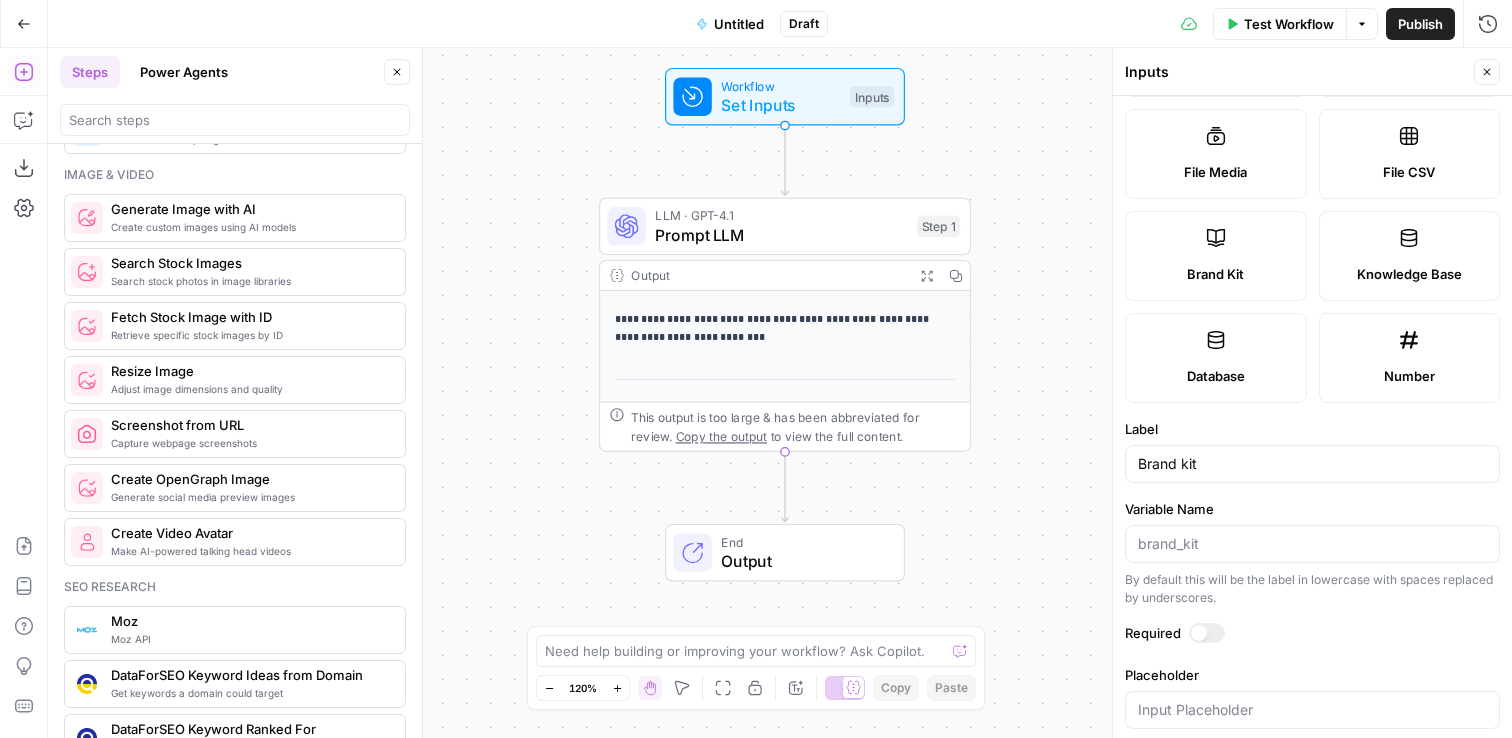 click on "Close" at bounding box center [1487, 72] 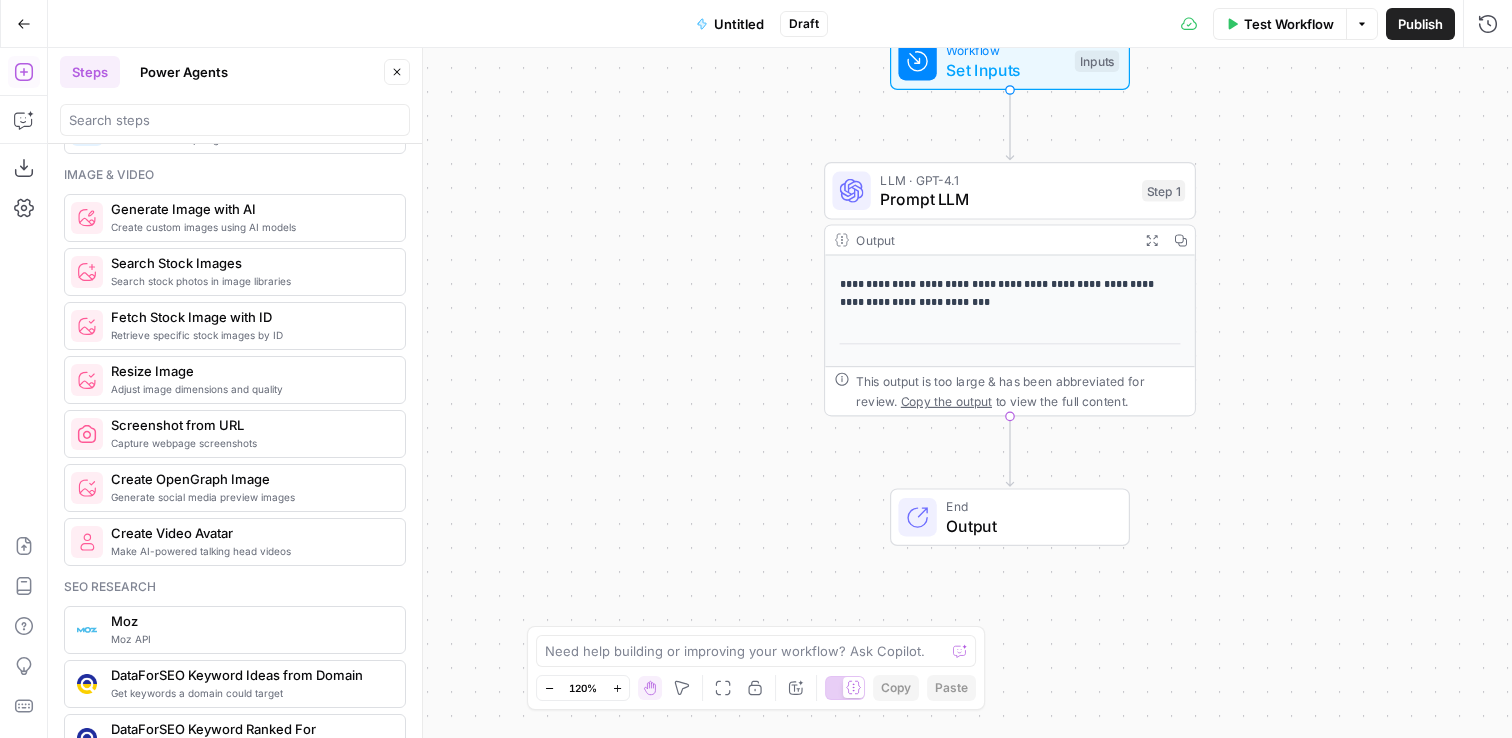 click on "End Output" at bounding box center (1010, 517) 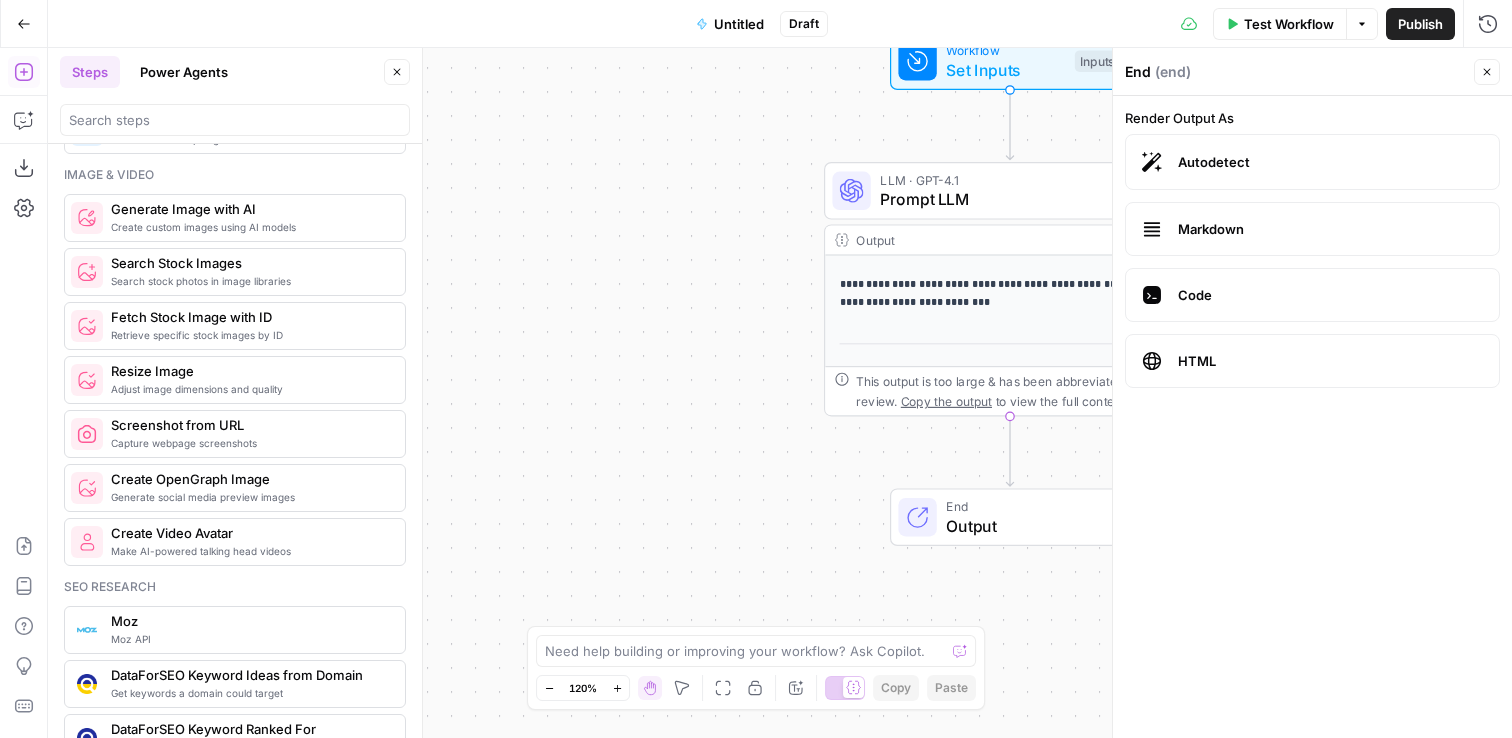 click on "**********" at bounding box center [1010, 516] 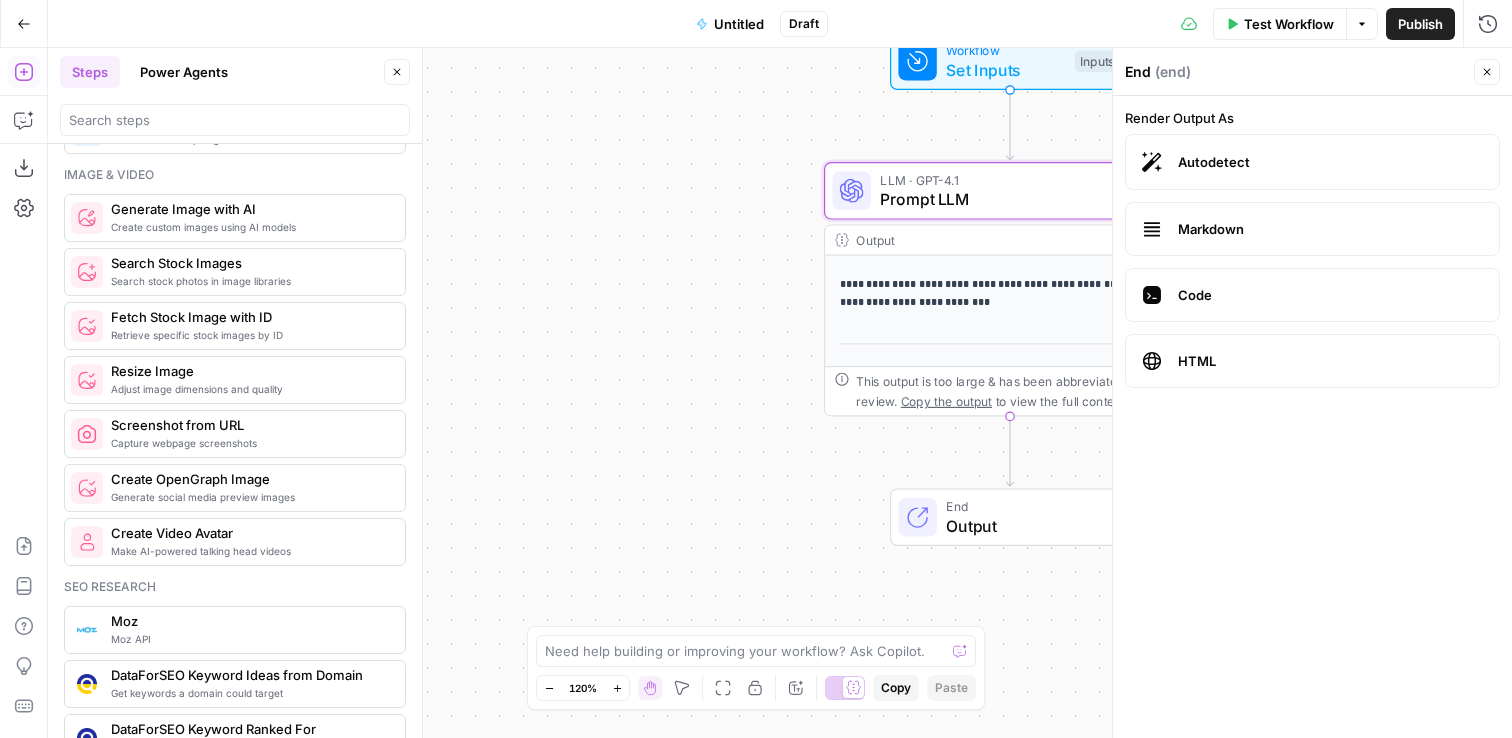 click on "**********" at bounding box center [1011, 293] 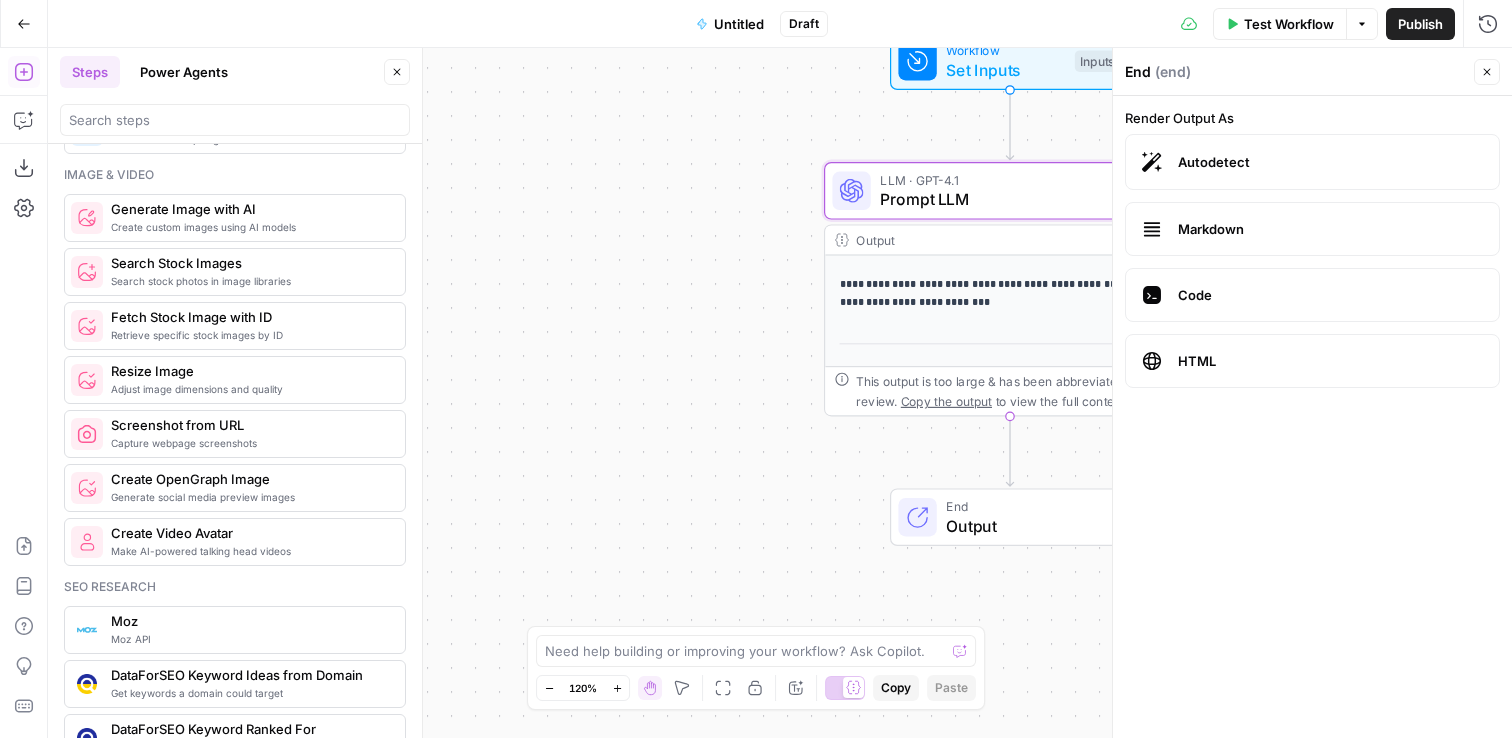 click on "LLM · GPT-4.1 Prompt LLM Step 1 Copy step Delete step Add Note Test" at bounding box center [1010, 191] 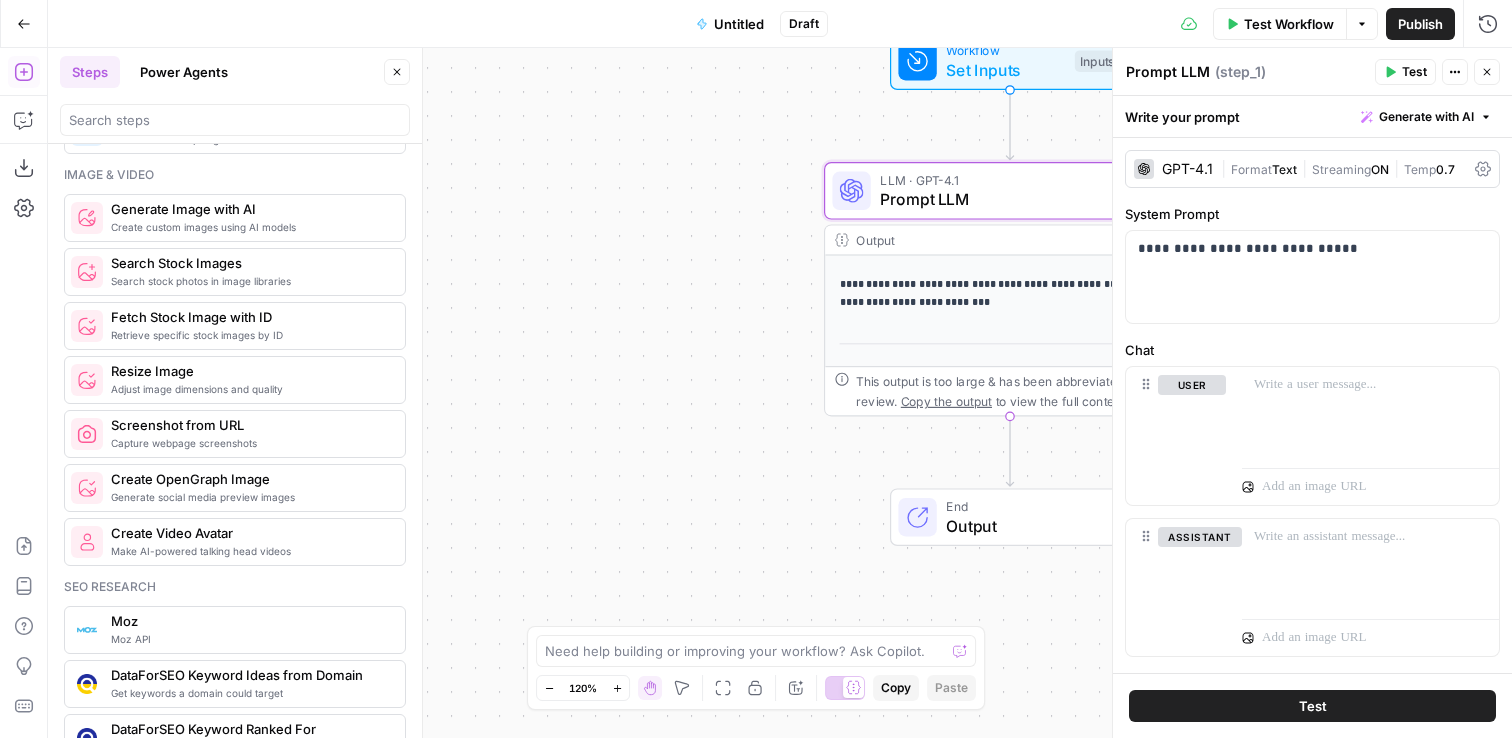 click on "**********" at bounding box center [780, 393] 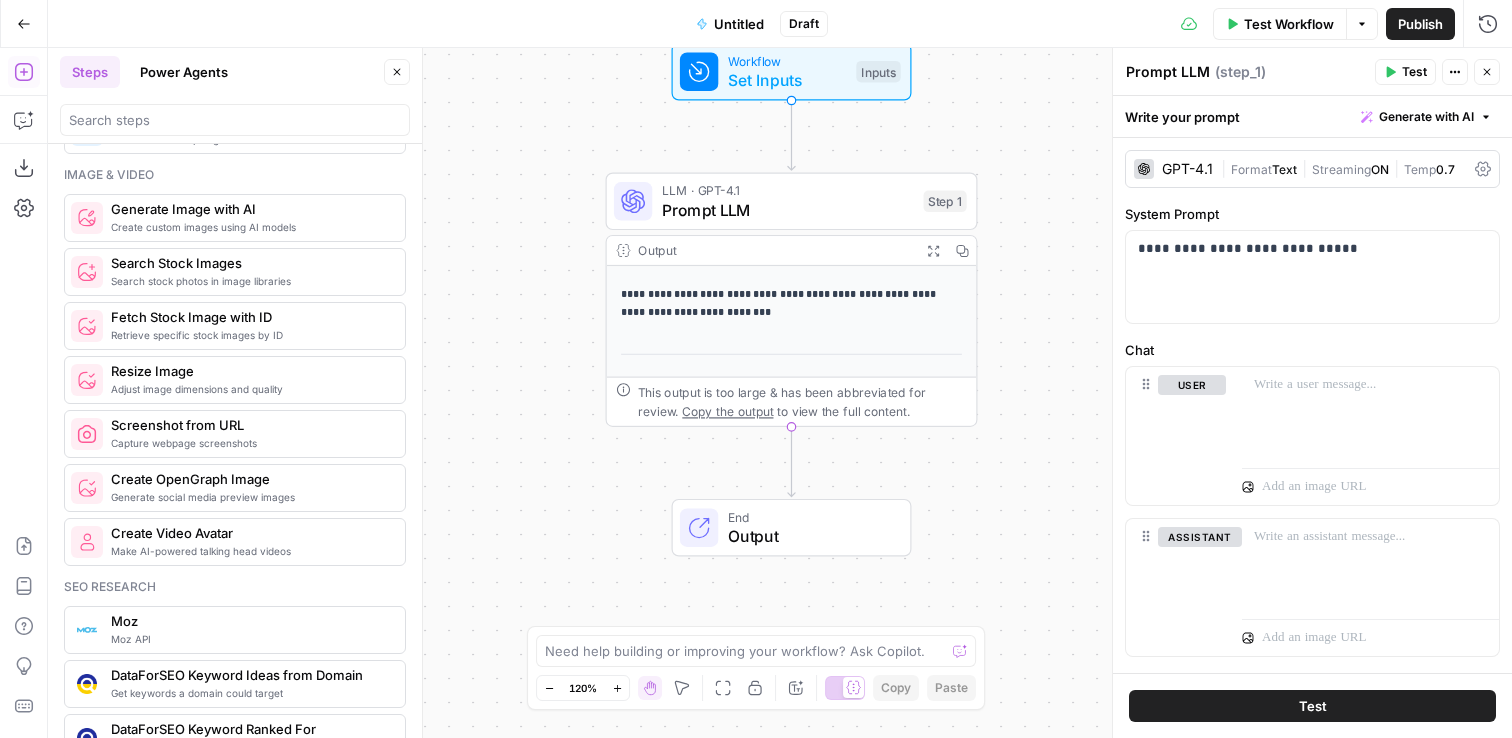 click on "Close" at bounding box center (1487, 72) 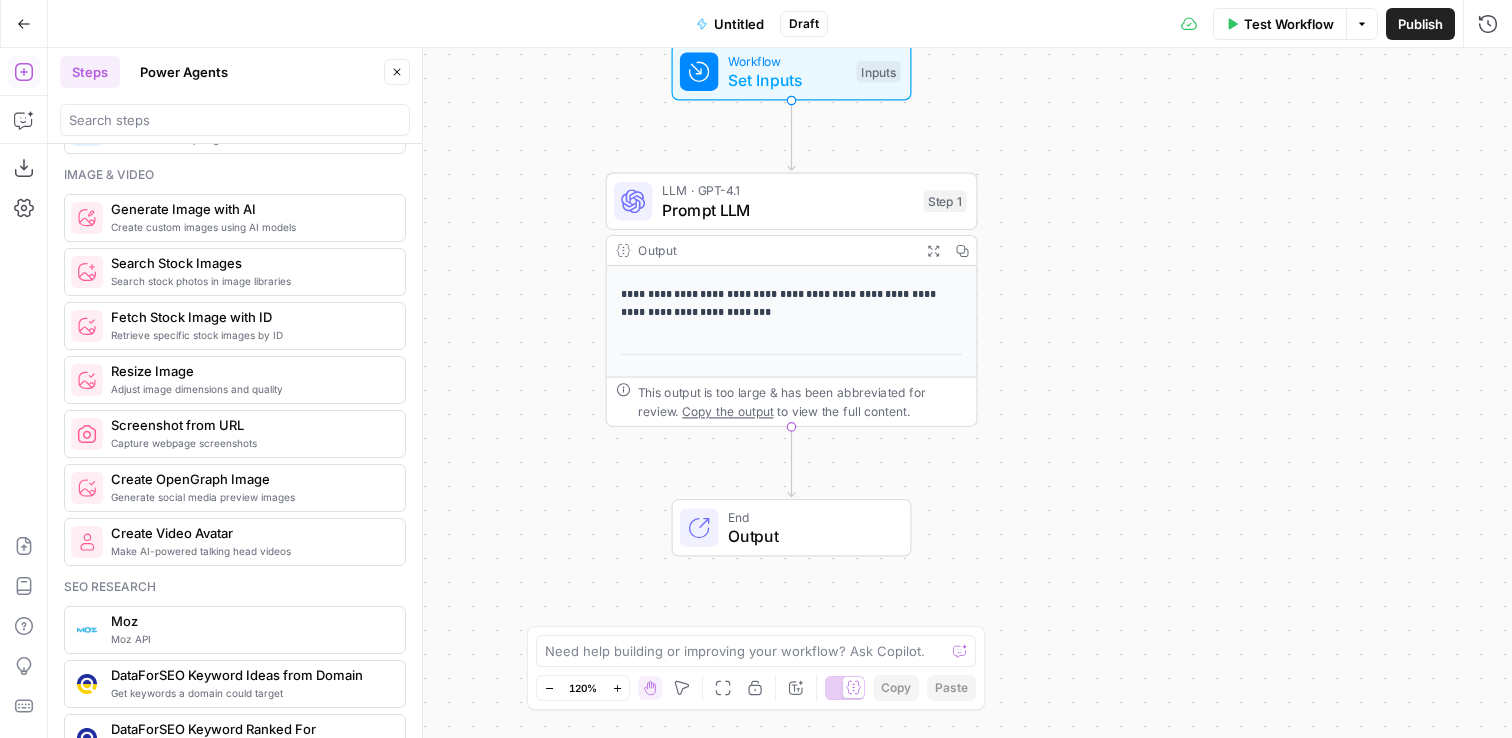 click on "Go Back" at bounding box center (24, 24) 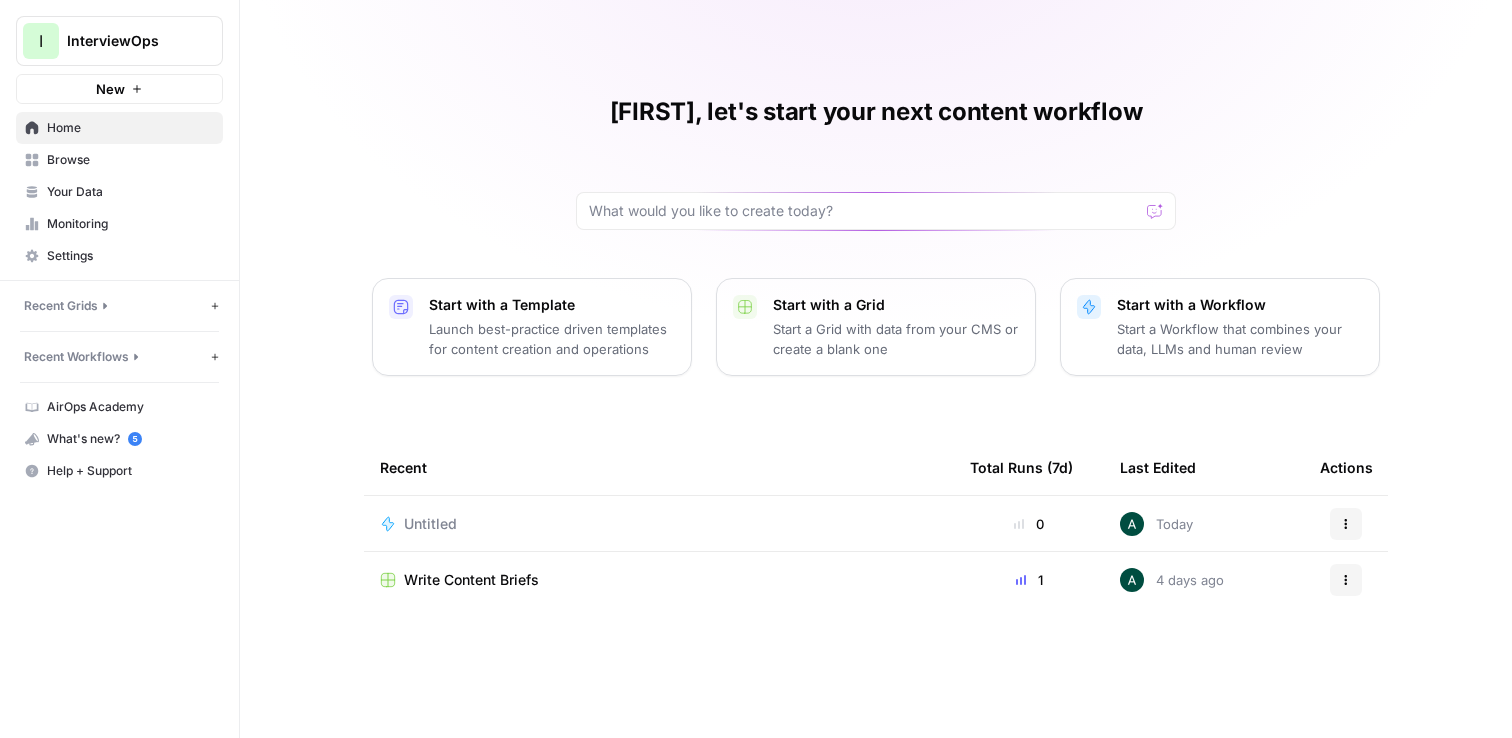 click on "Write Content Briefs" at bounding box center (471, 580) 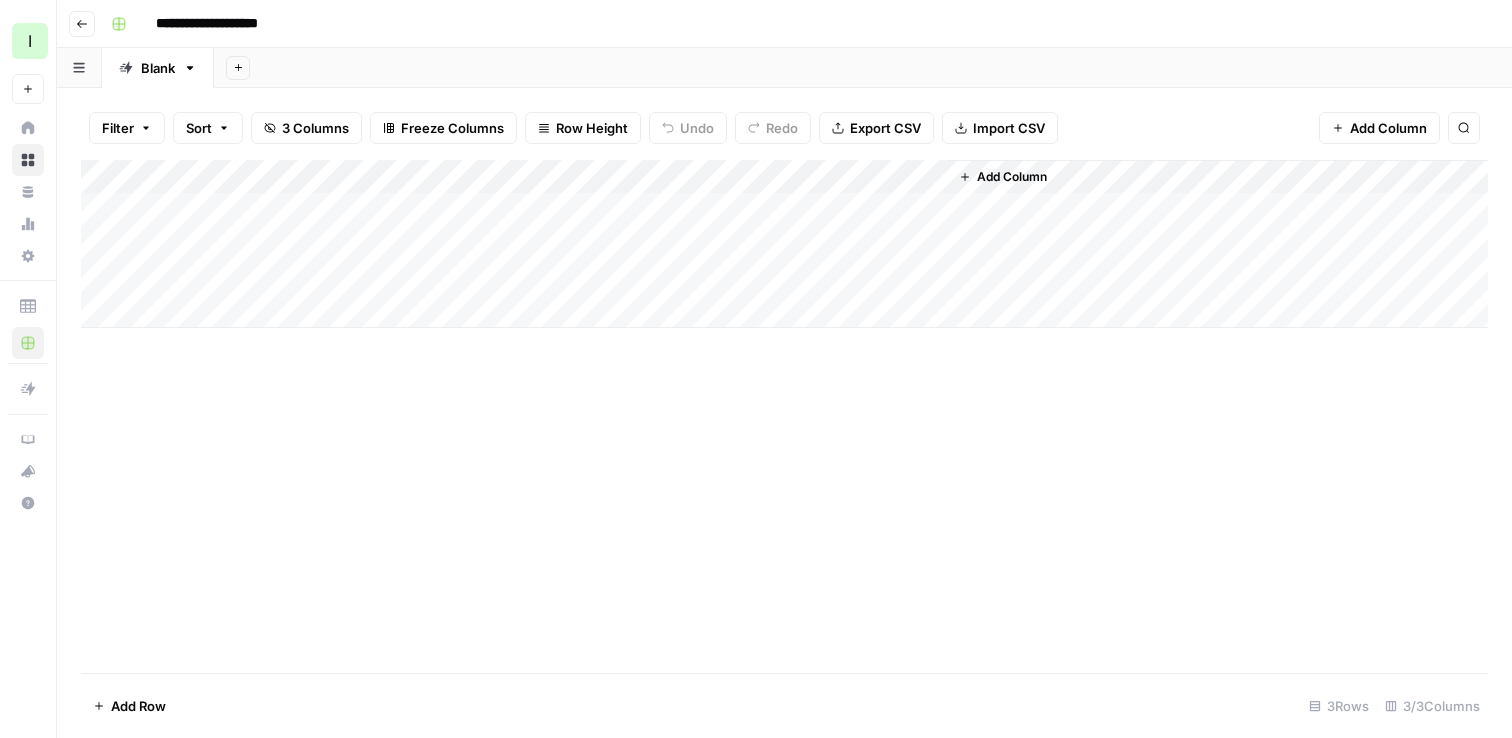 click on "Add Column" at bounding box center [784, 244] 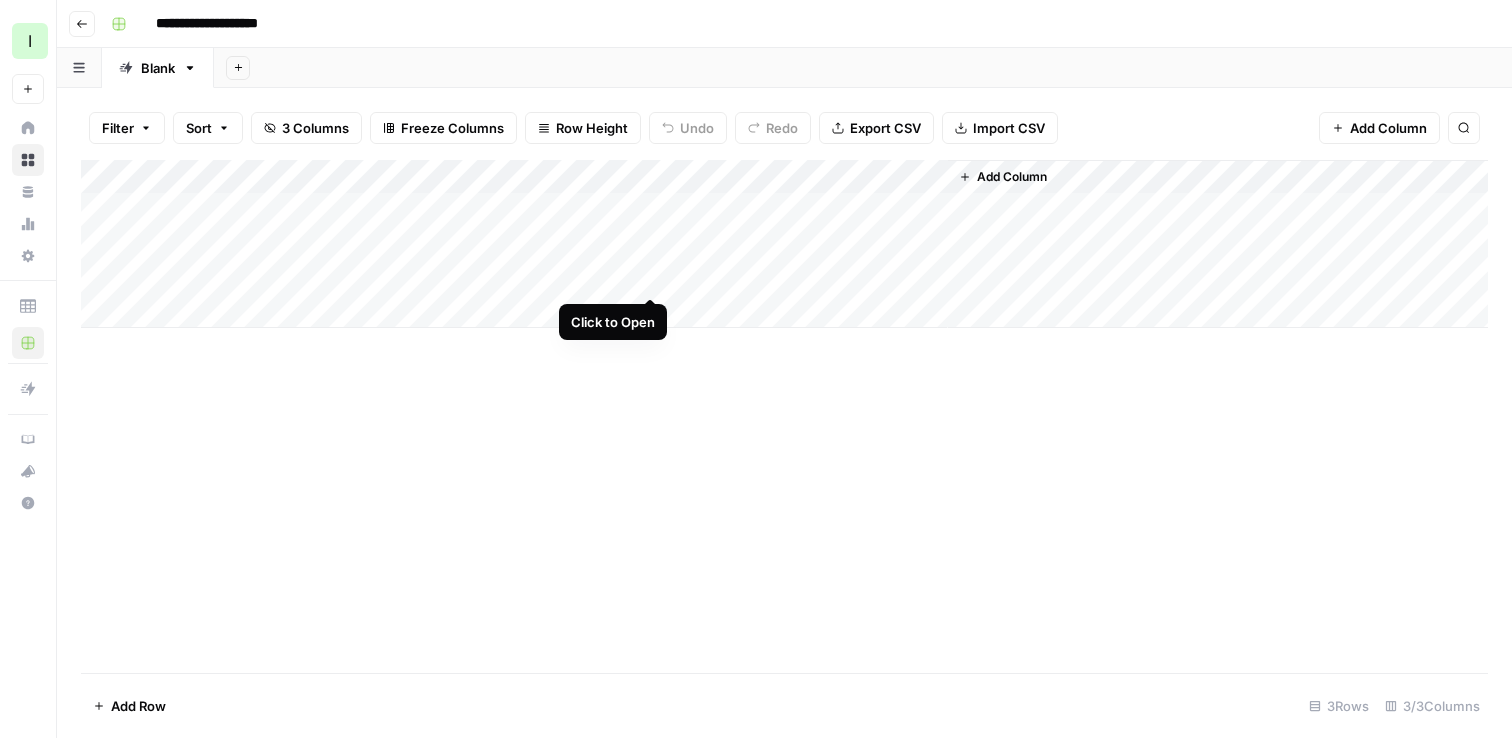 click on "Add Column" at bounding box center [784, 244] 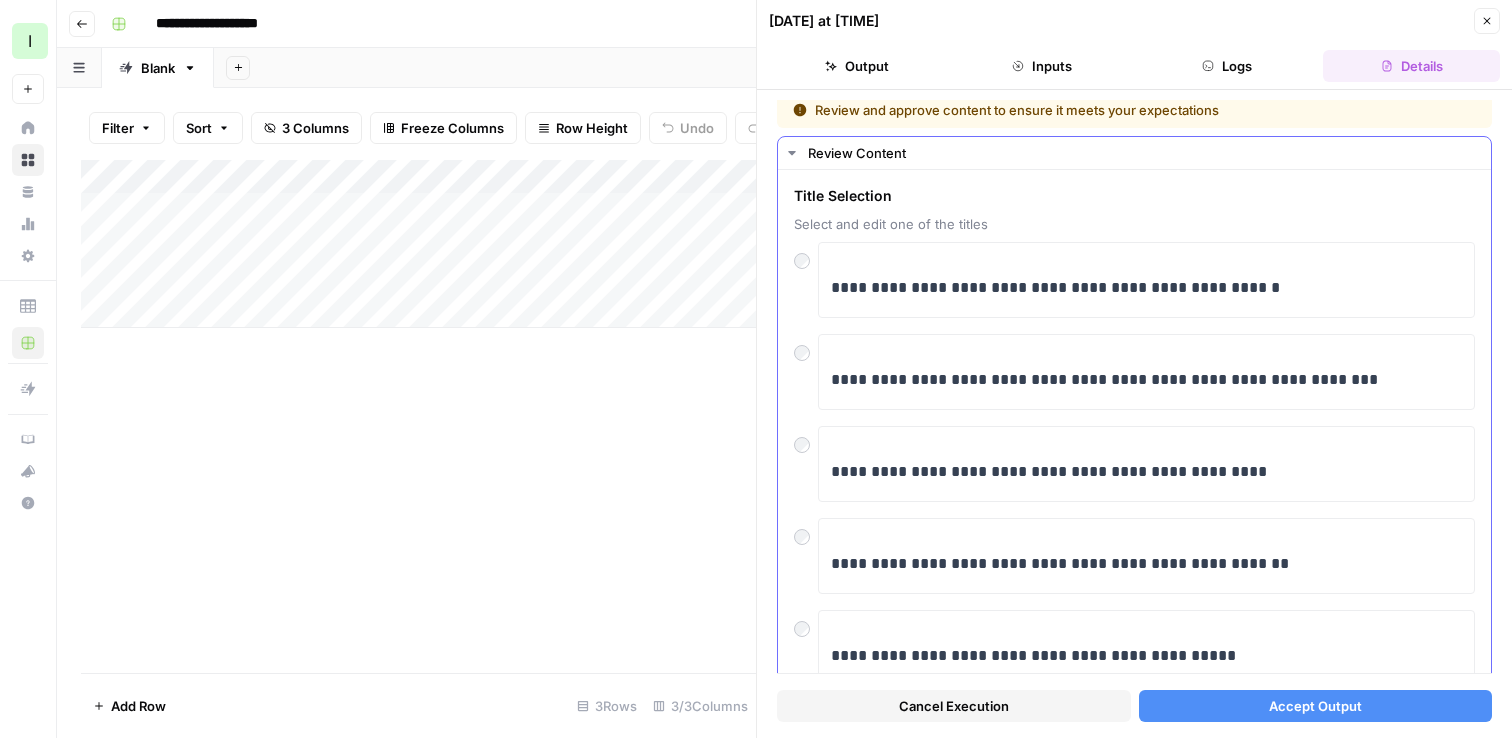 scroll, scrollTop: 0, scrollLeft: 0, axis: both 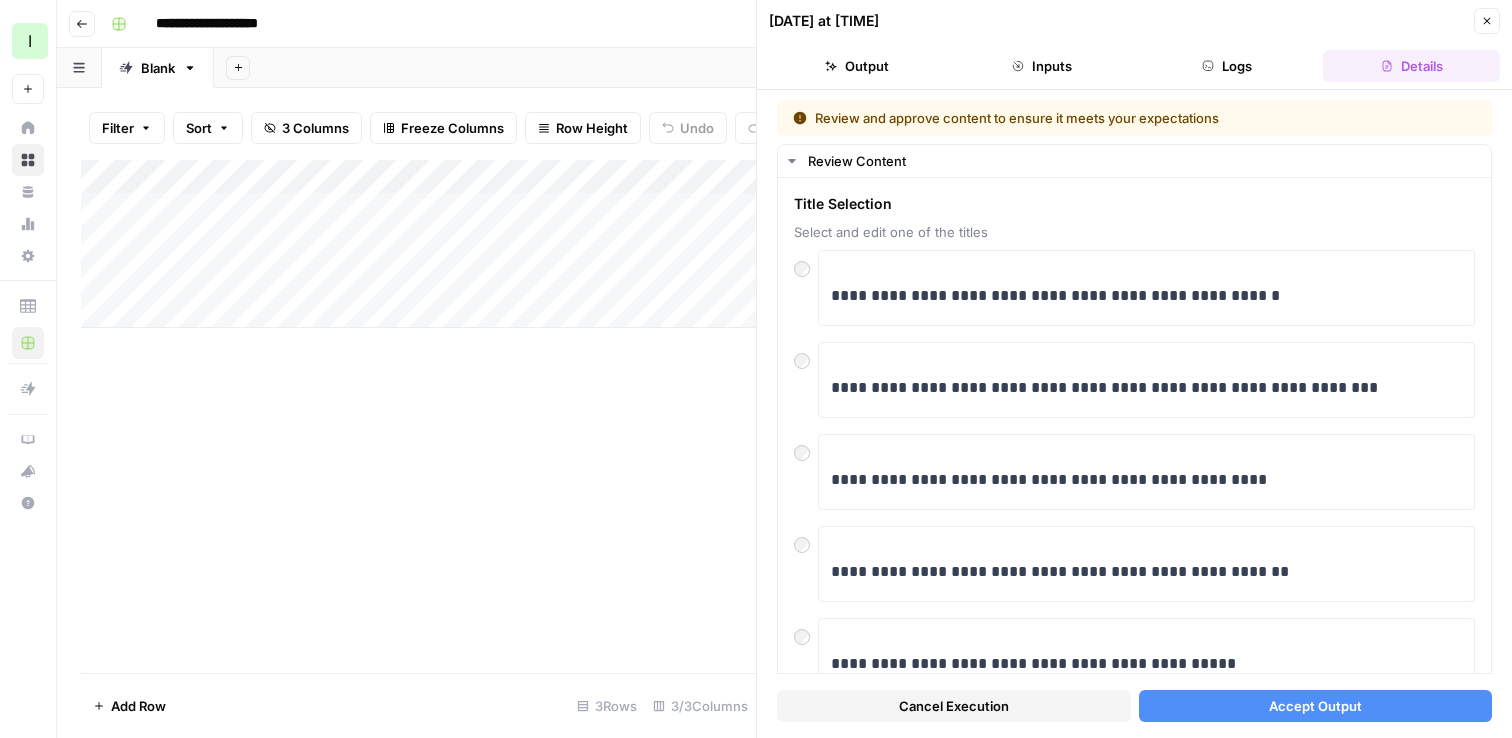 click on "Review and approve content to ensure it meets your expectations" at bounding box center [1070, 118] 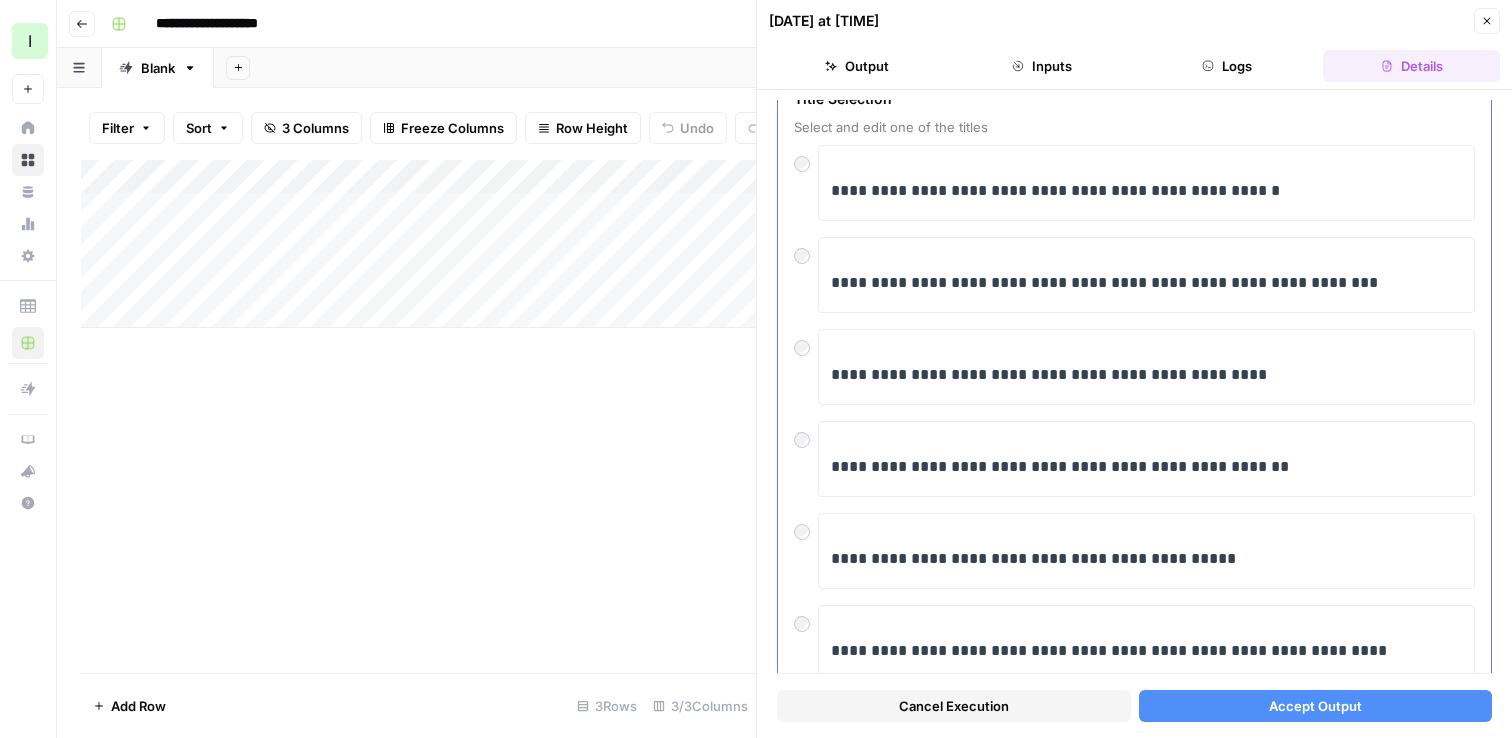 scroll, scrollTop: 90, scrollLeft: 0, axis: vertical 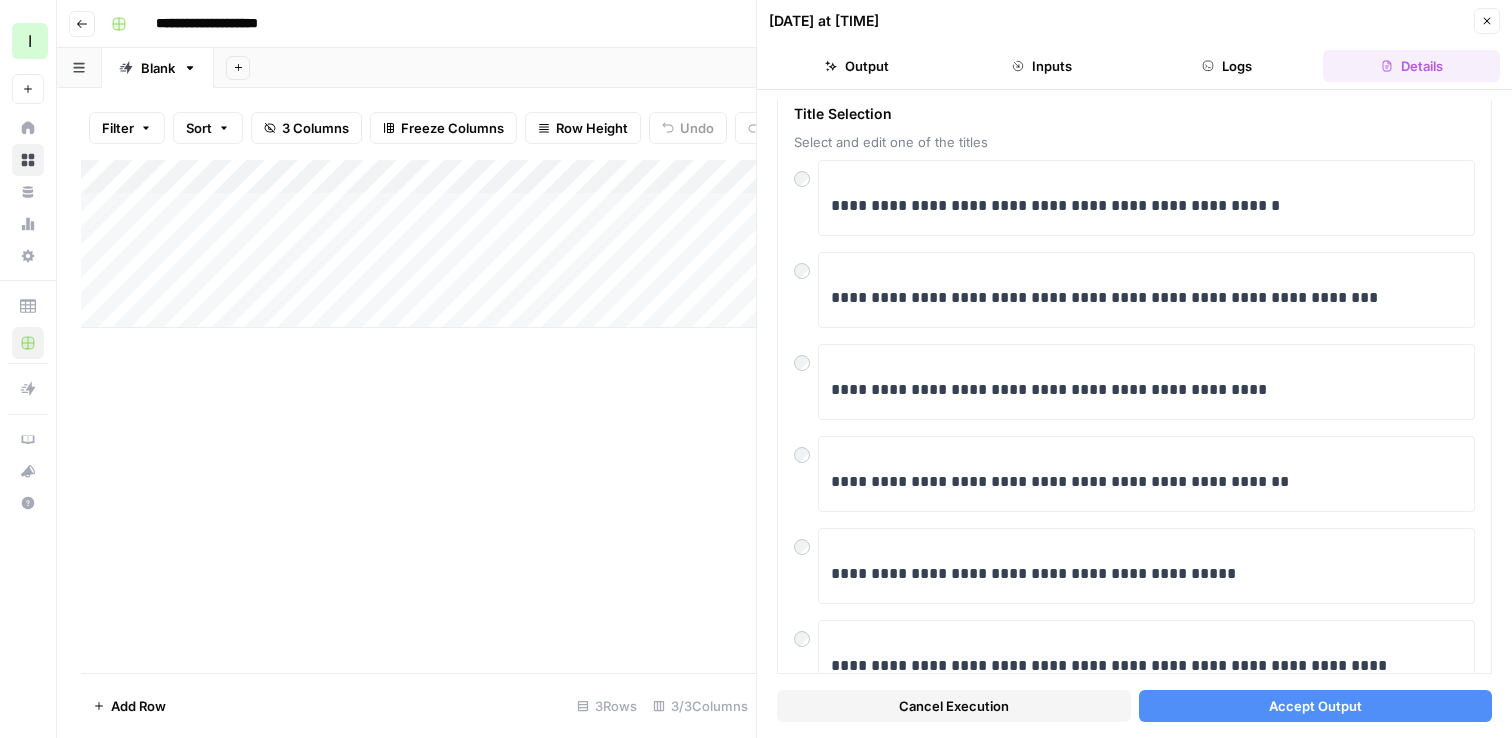 click on "Add Column" at bounding box center [418, 244] 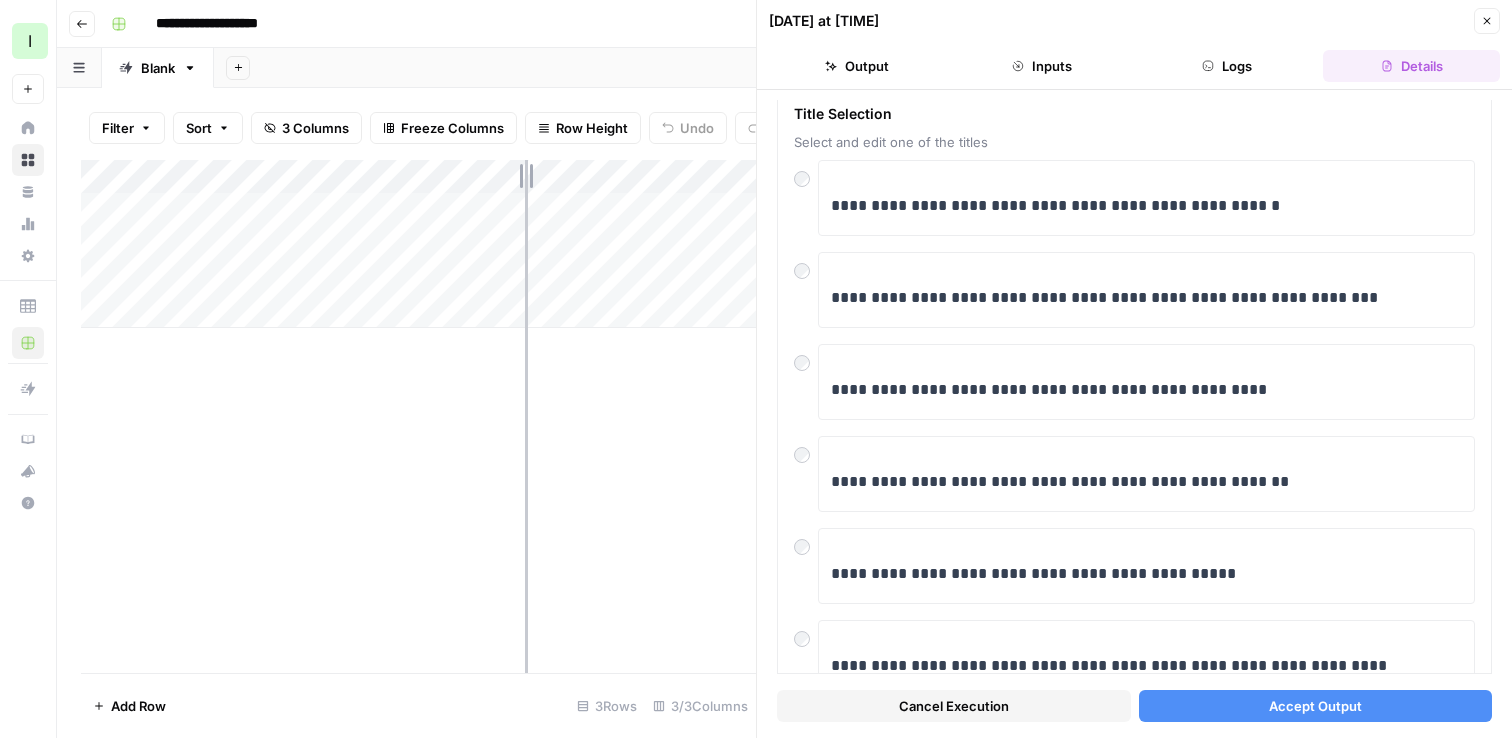 drag, startPoint x: 369, startPoint y: 172, endPoint x: 523, endPoint y: 178, distance: 154.11684 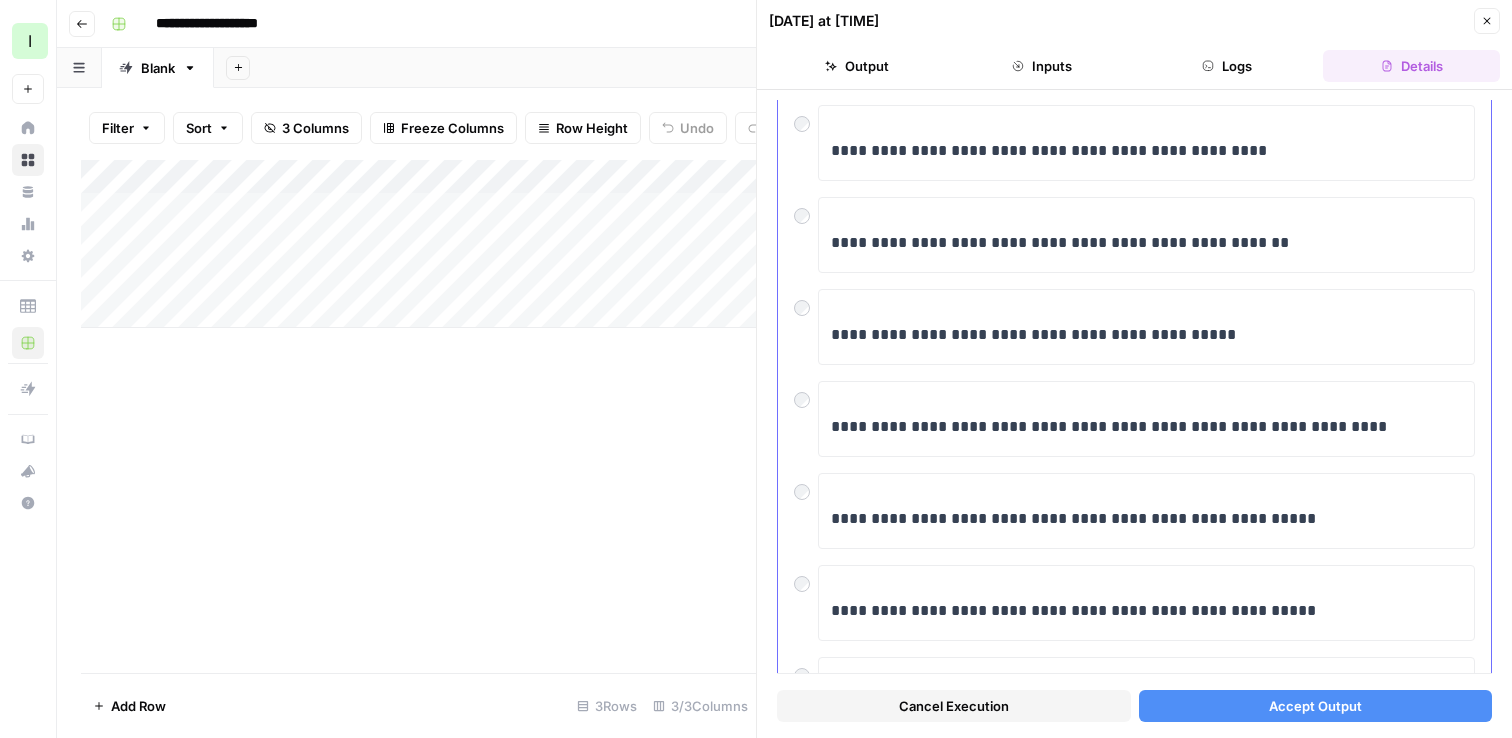 scroll, scrollTop: 0, scrollLeft: 0, axis: both 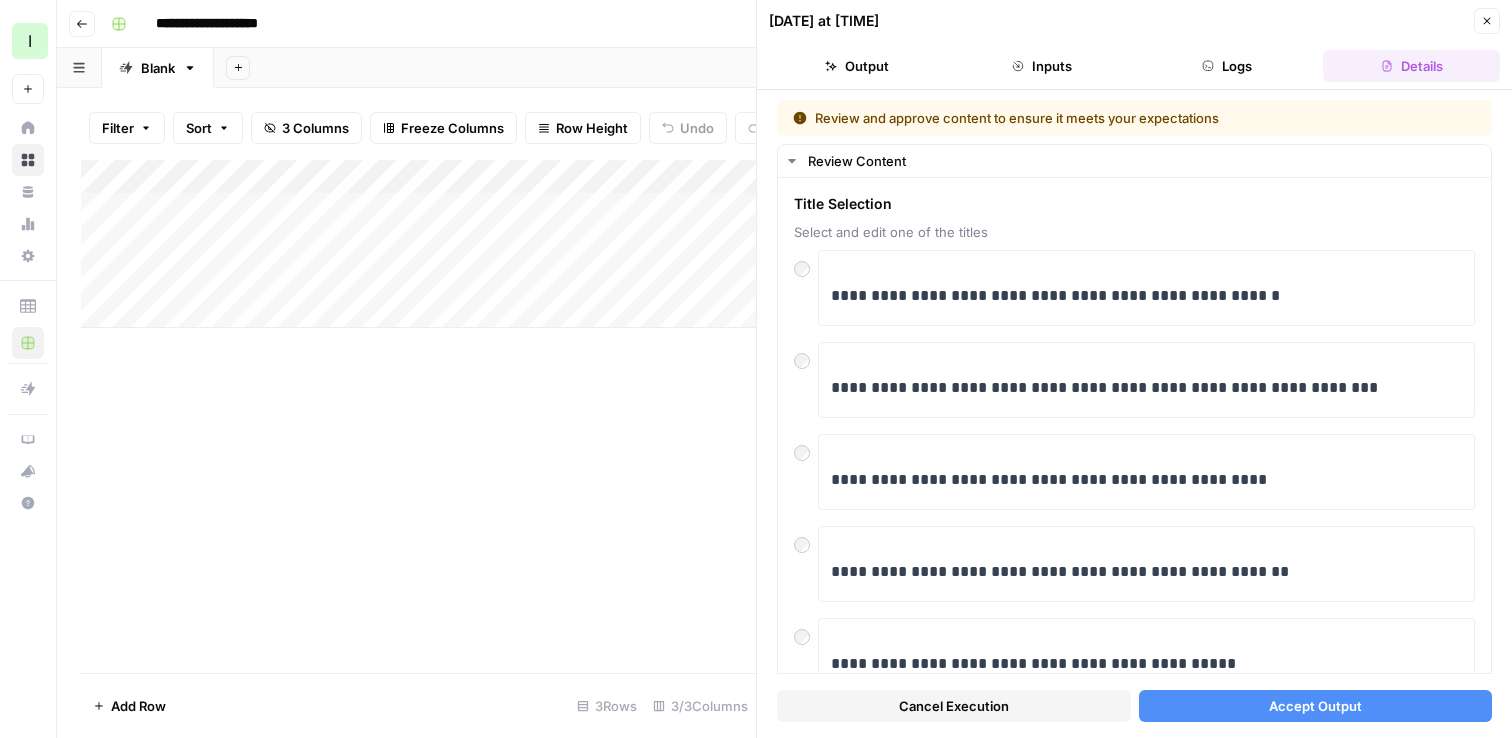 click on "07/18/25 at 1:42 PM Close Output Inputs Logs Details" at bounding box center [1134, 45] 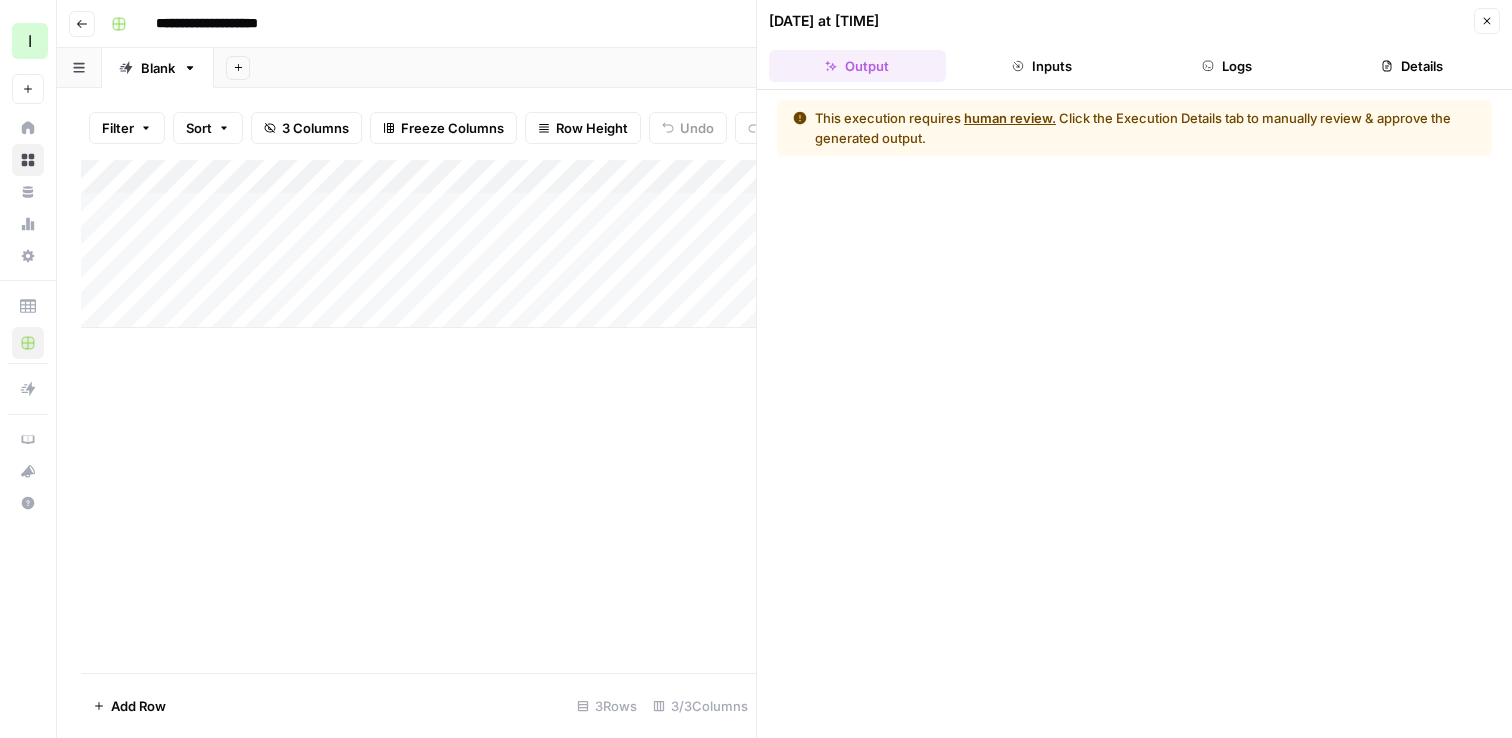 click on "Inputs" at bounding box center (1042, 66) 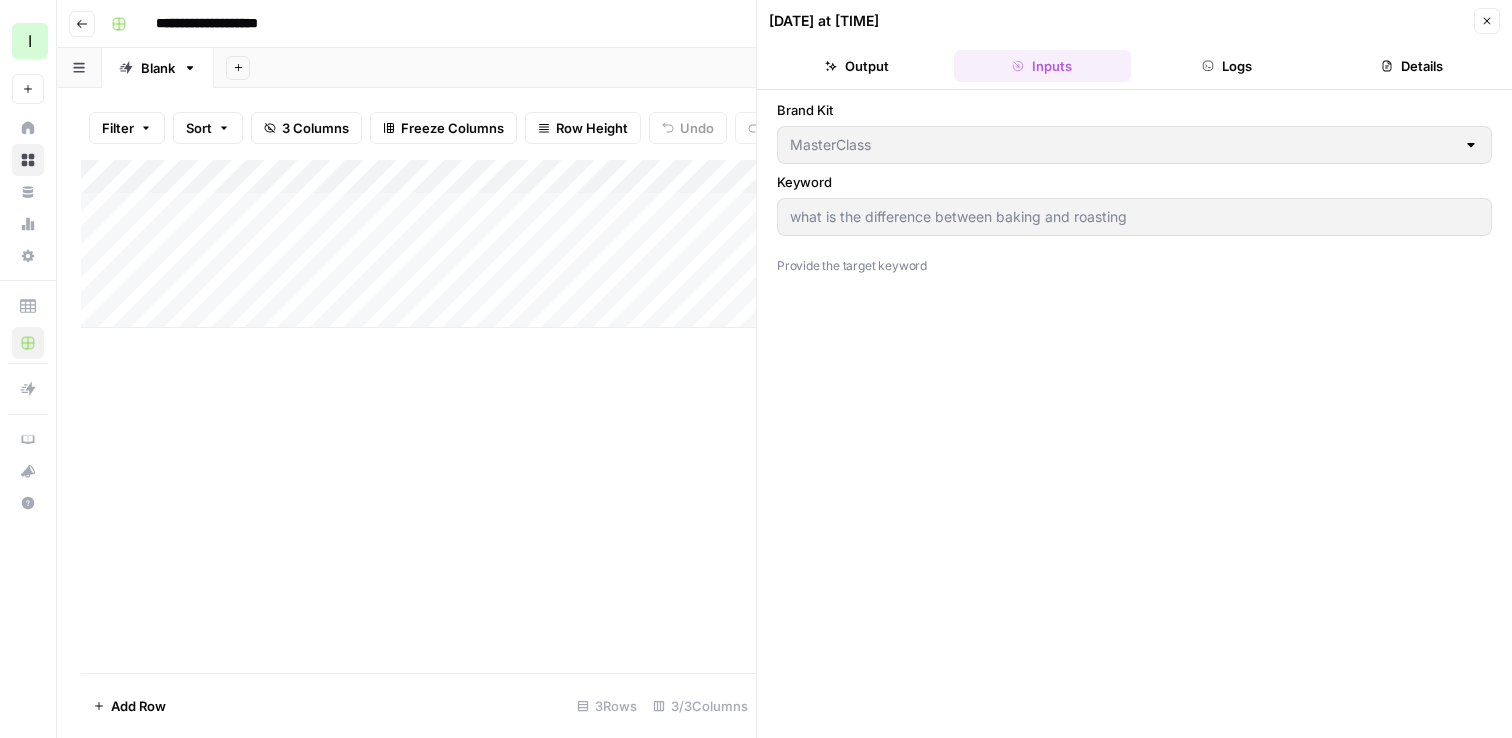 click on "Logs" at bounding box center (1227, 66) 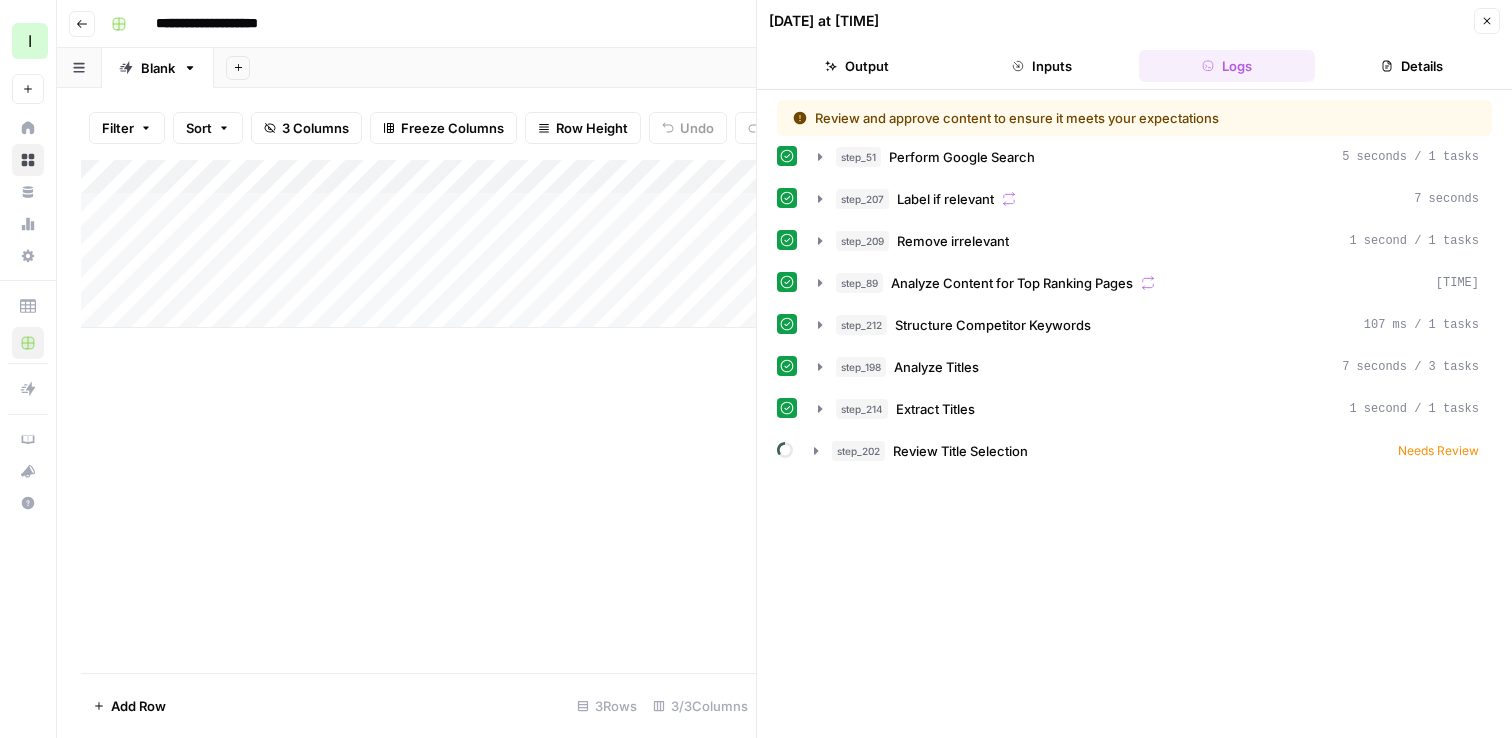 click on "Inputs" at bounding box center (1042, 66) 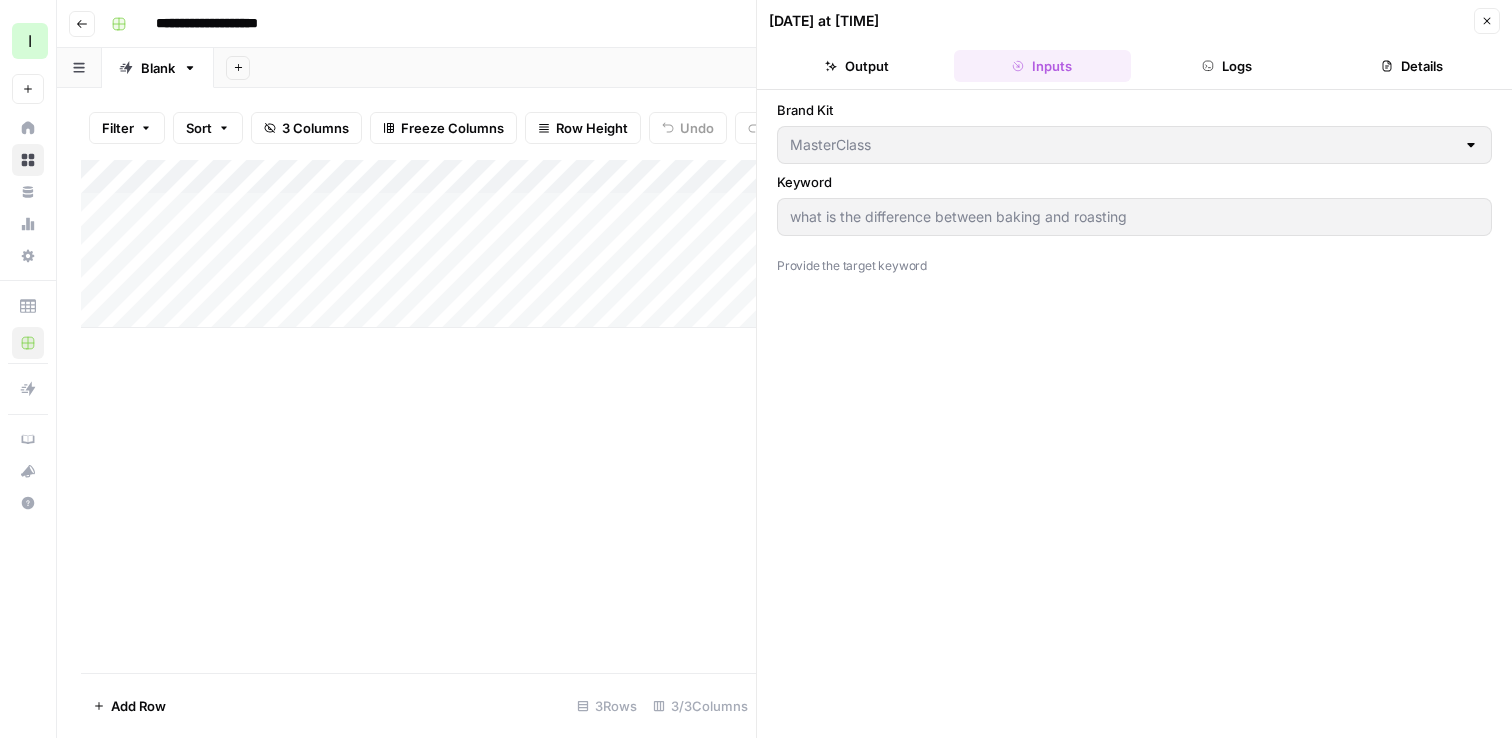 click on "what is the difference between baking and roasting" at bounding box center (1134, 217) 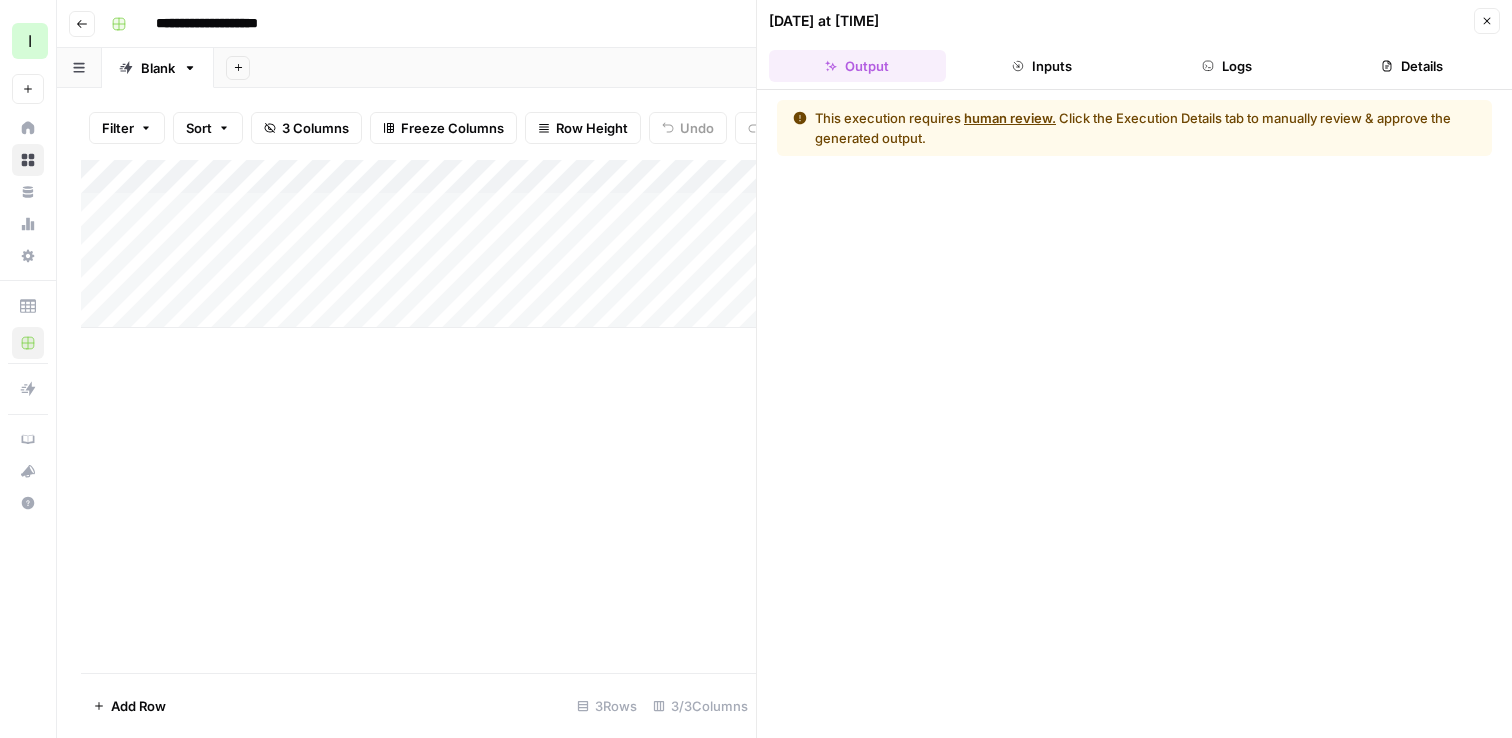 click on "Add Column" at bounding box center (418, 244) 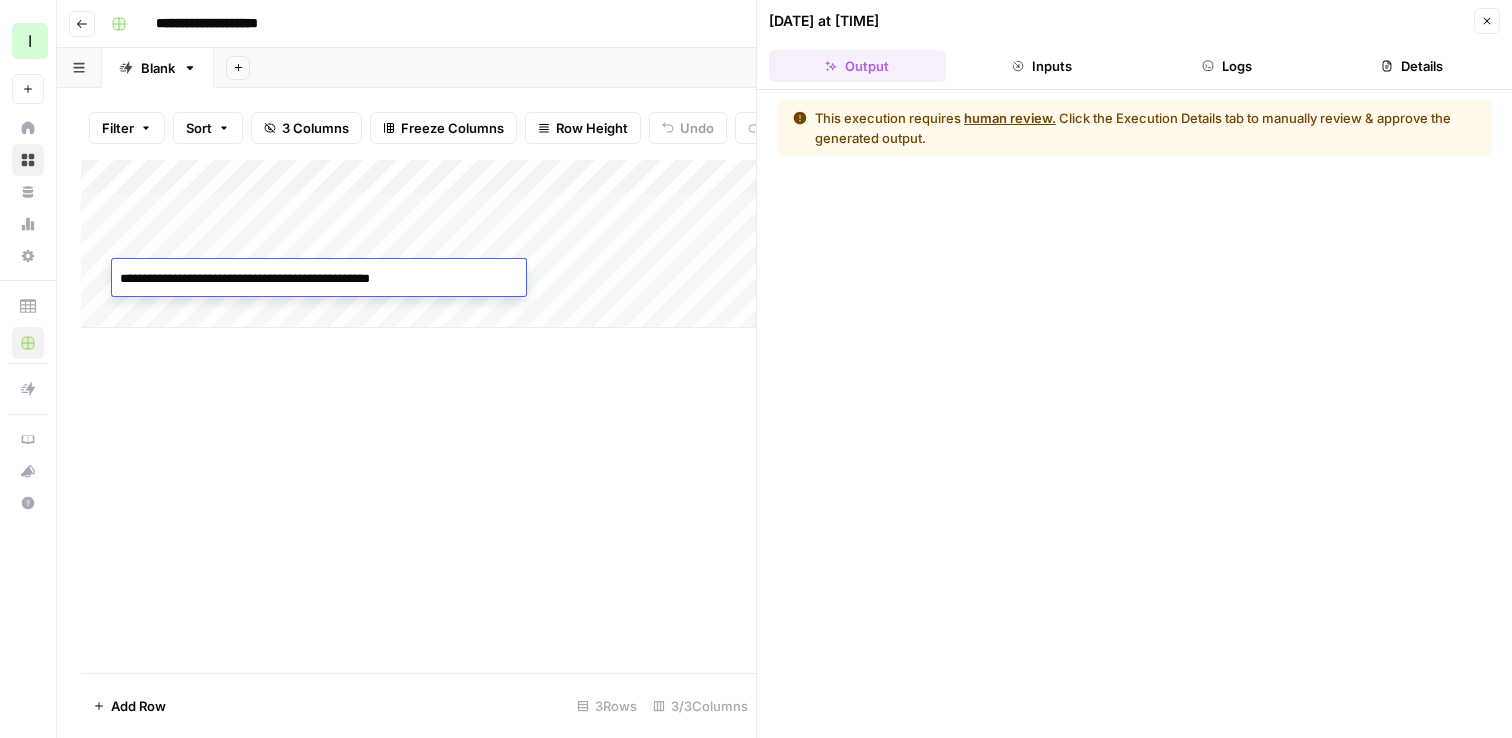 click on "Add Column" at bounding box center [418, 244] 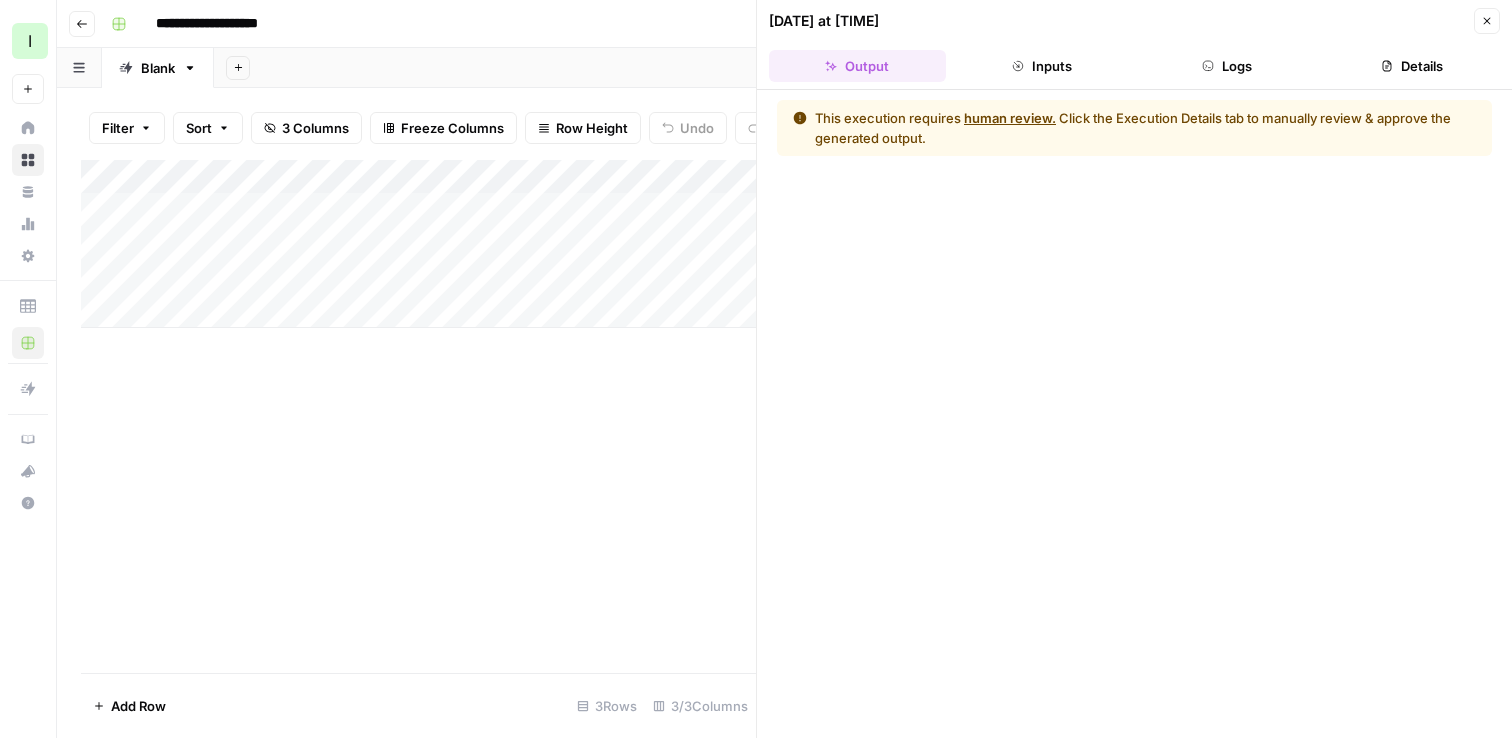 click on "Inputs" at bounding box center (1042, 66) 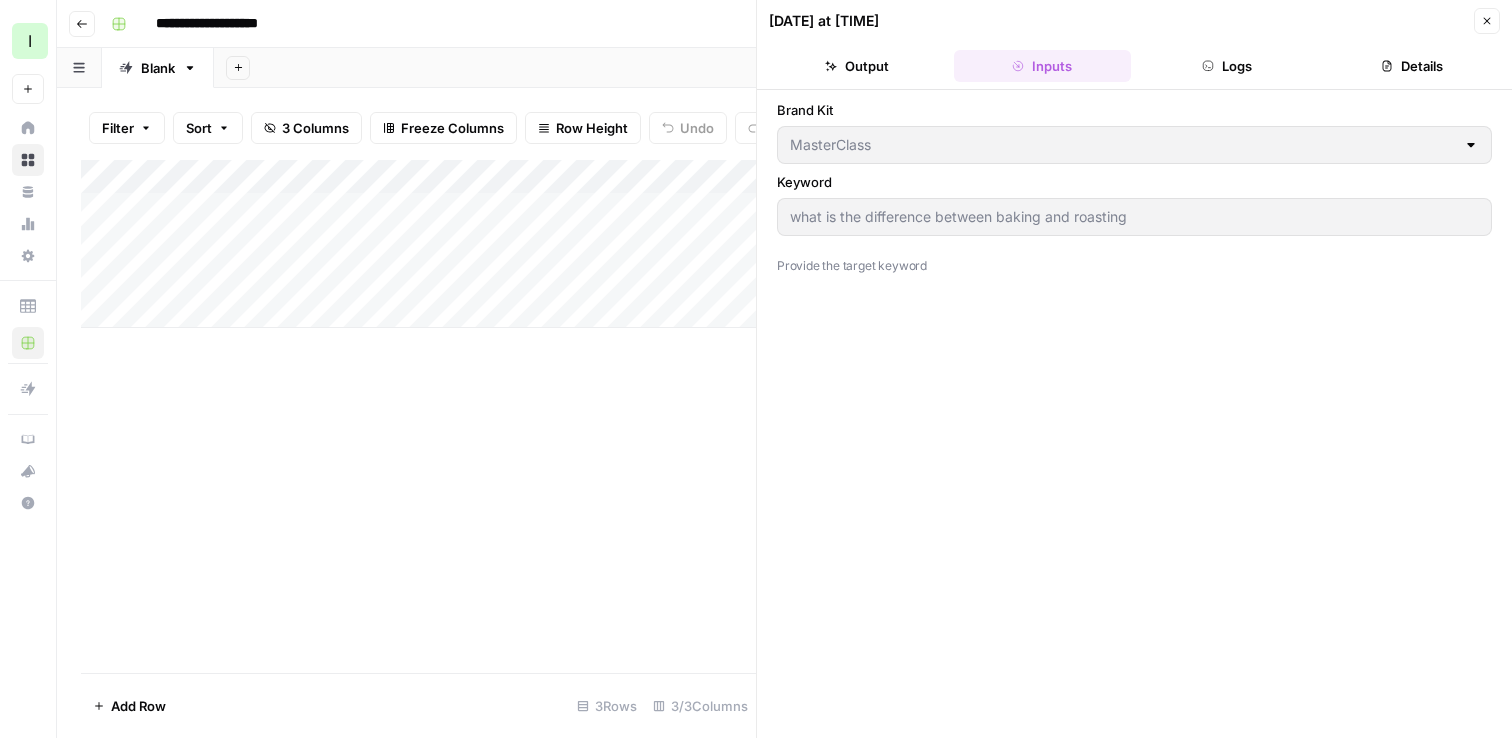 click on "Add Column" at bounding box center [418, 244] 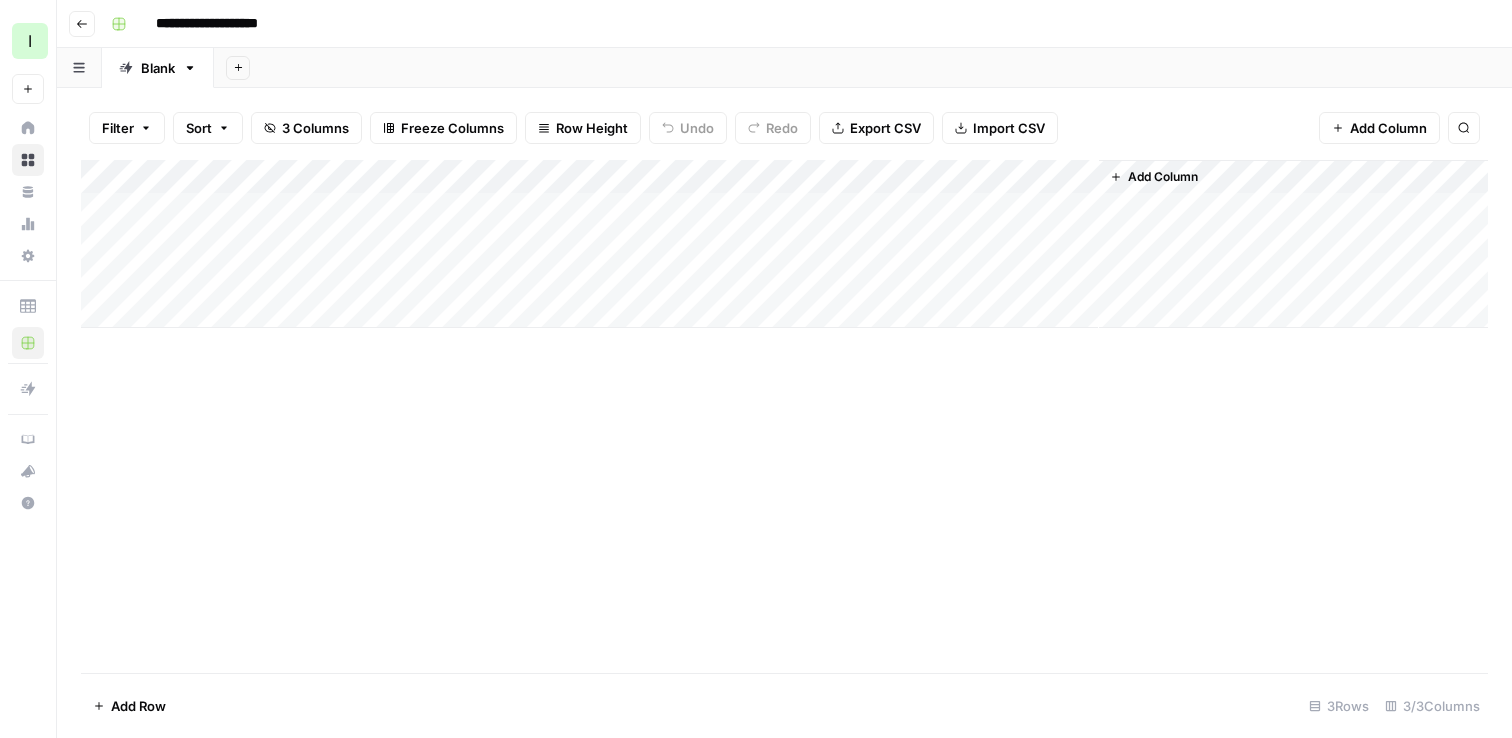 click on "Add Column" at bounding box center [784, 244] 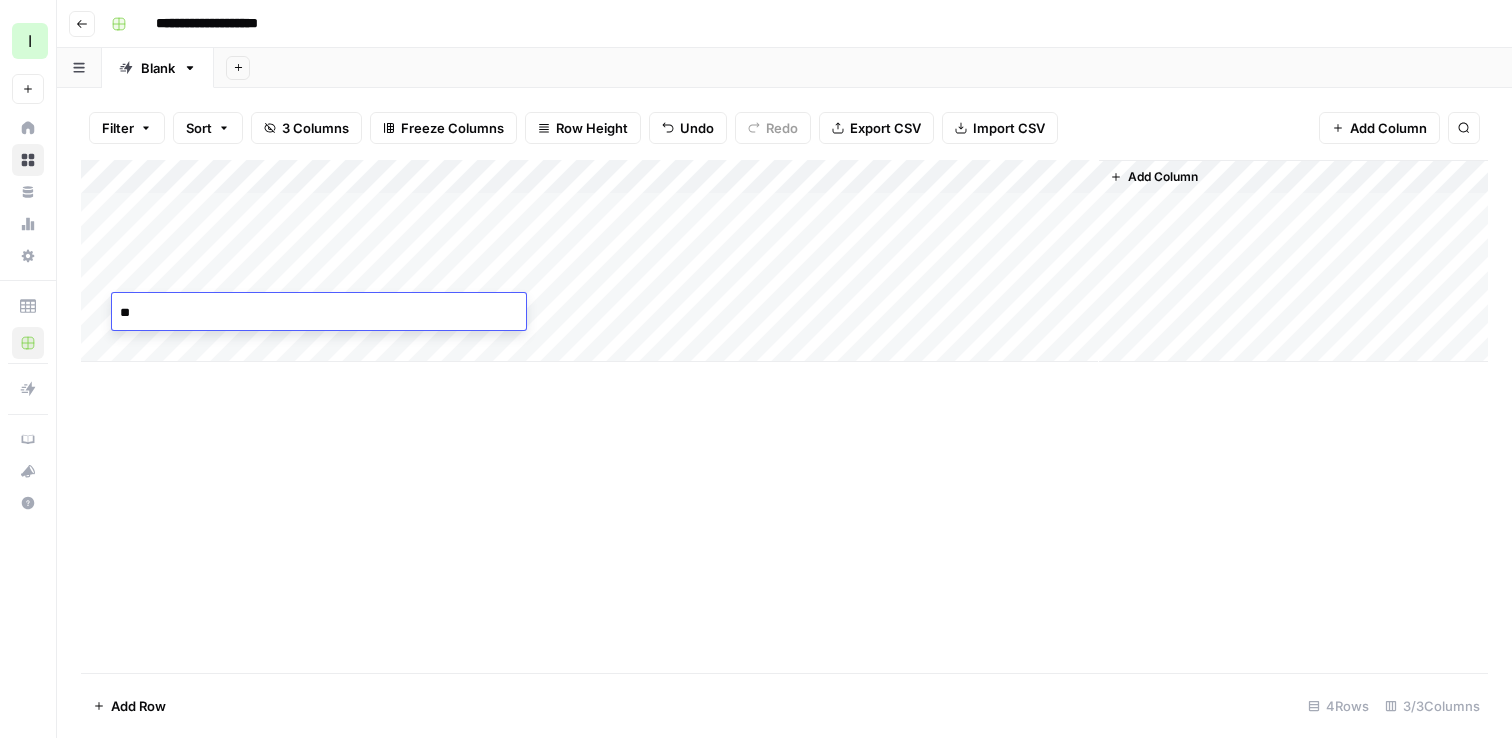 type on "*" 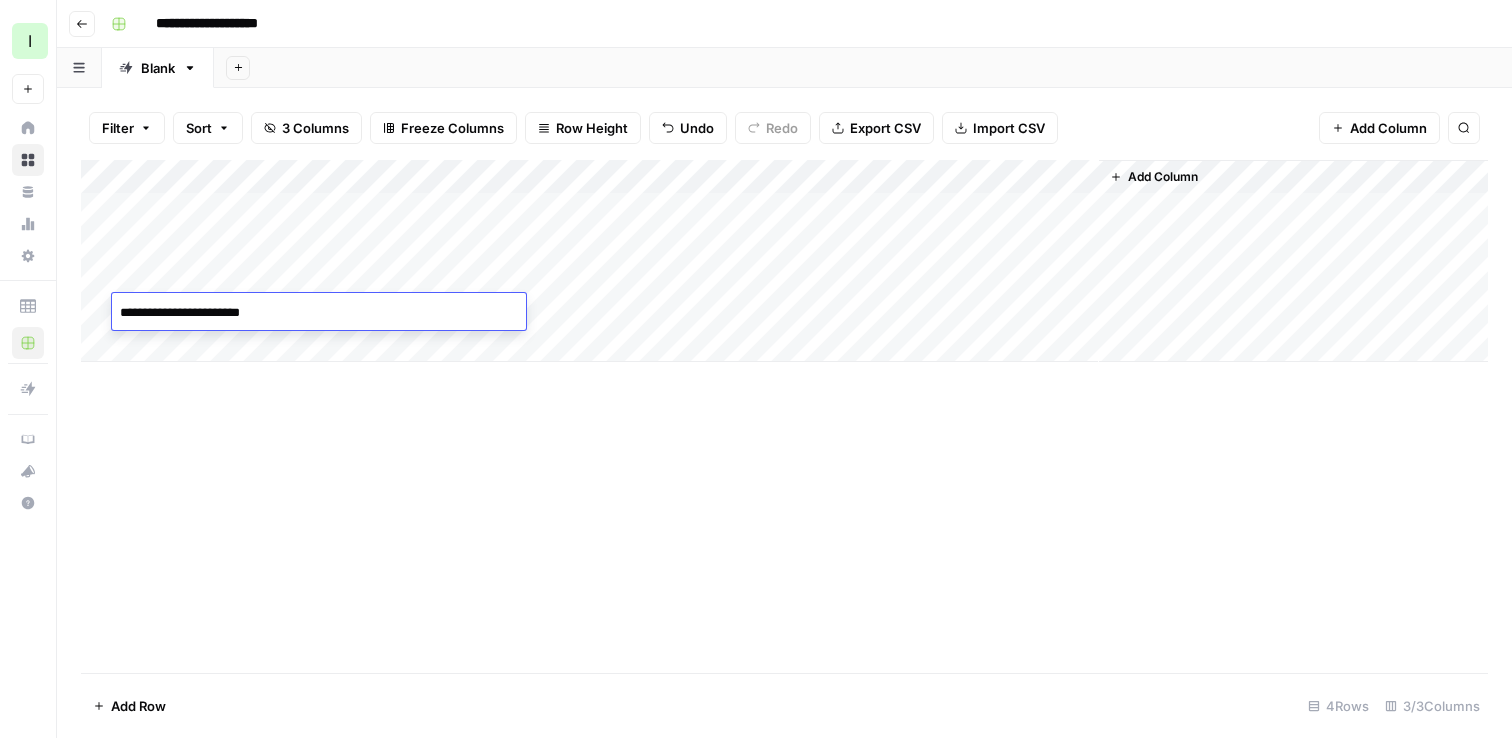 type on "**********" 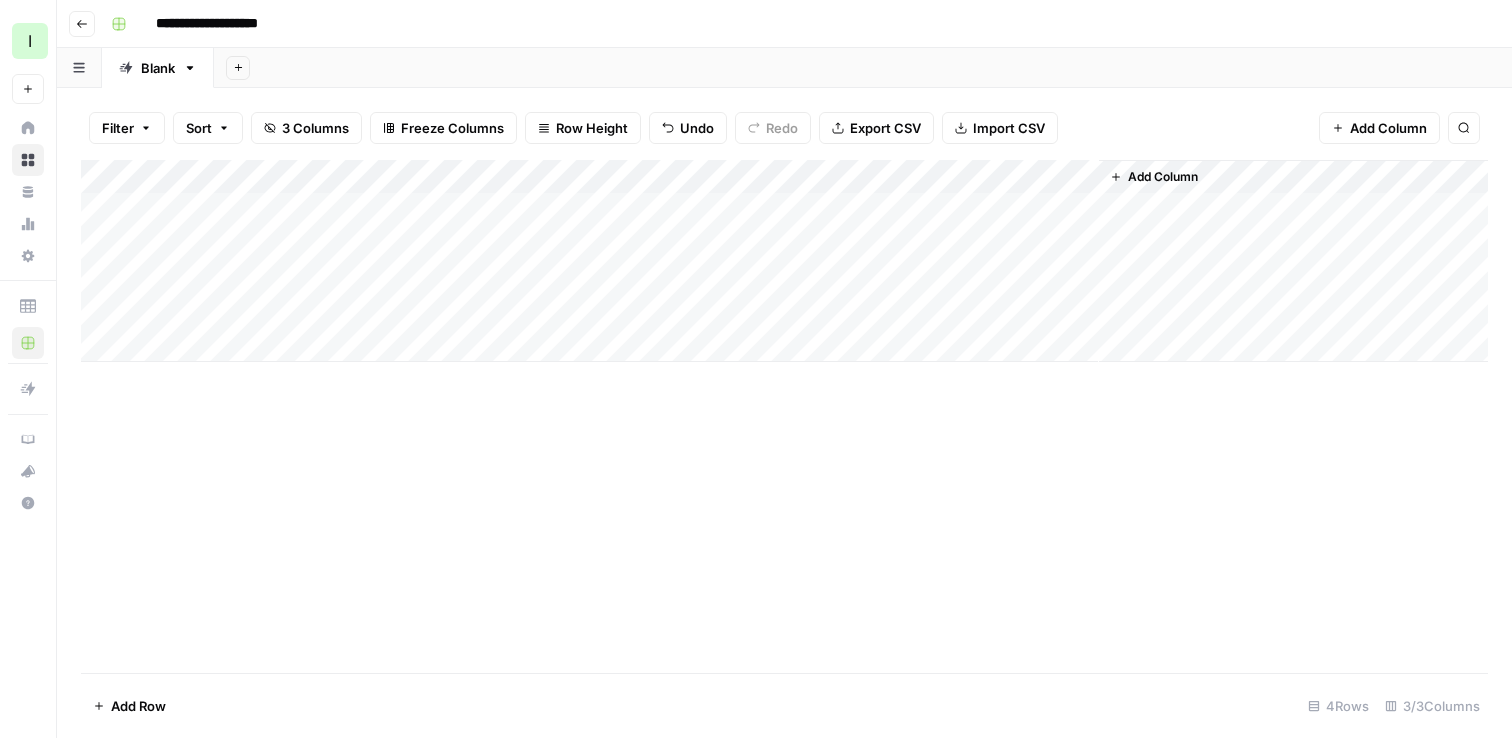click on "Add Column" at bounding box center (784, 416) 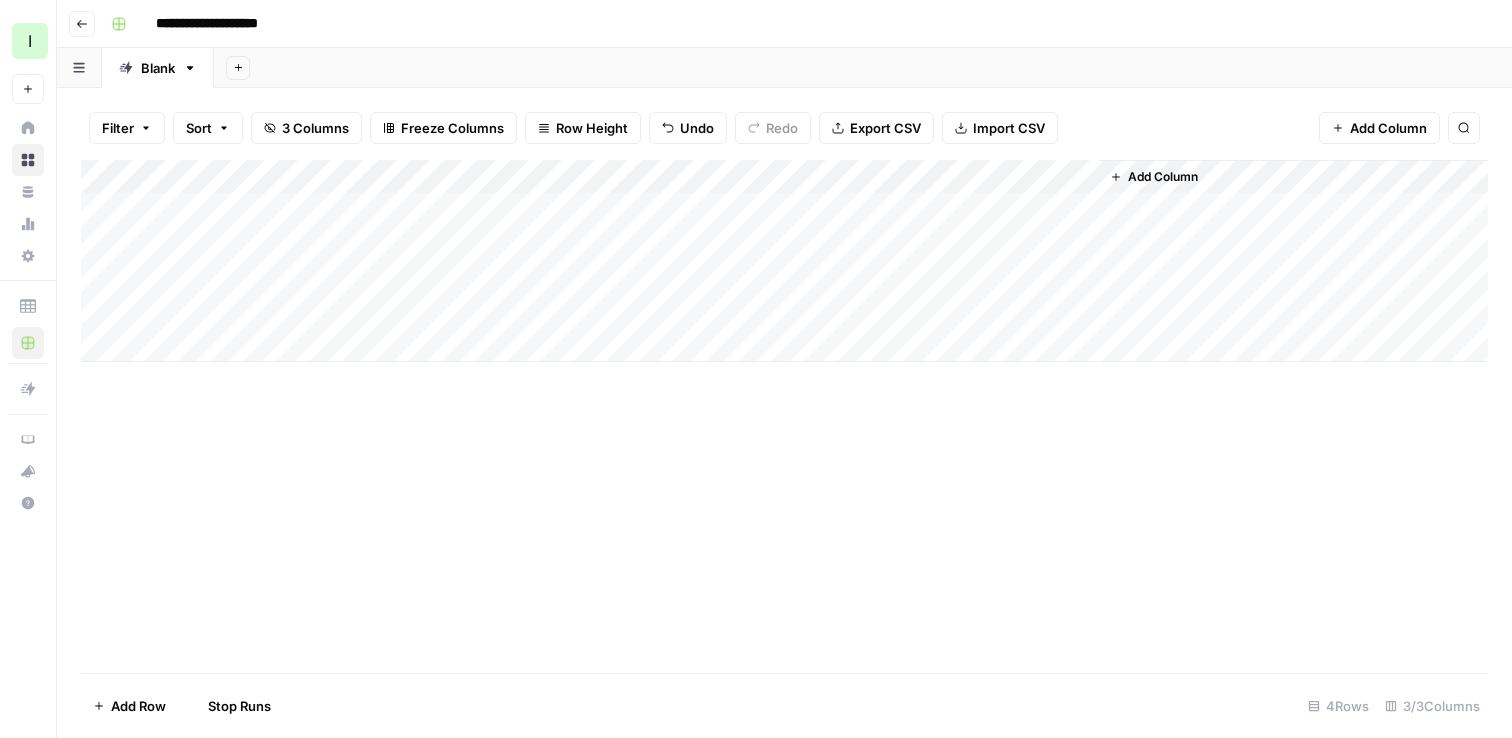 click on "Add Column" at bounding box center (784, 261) 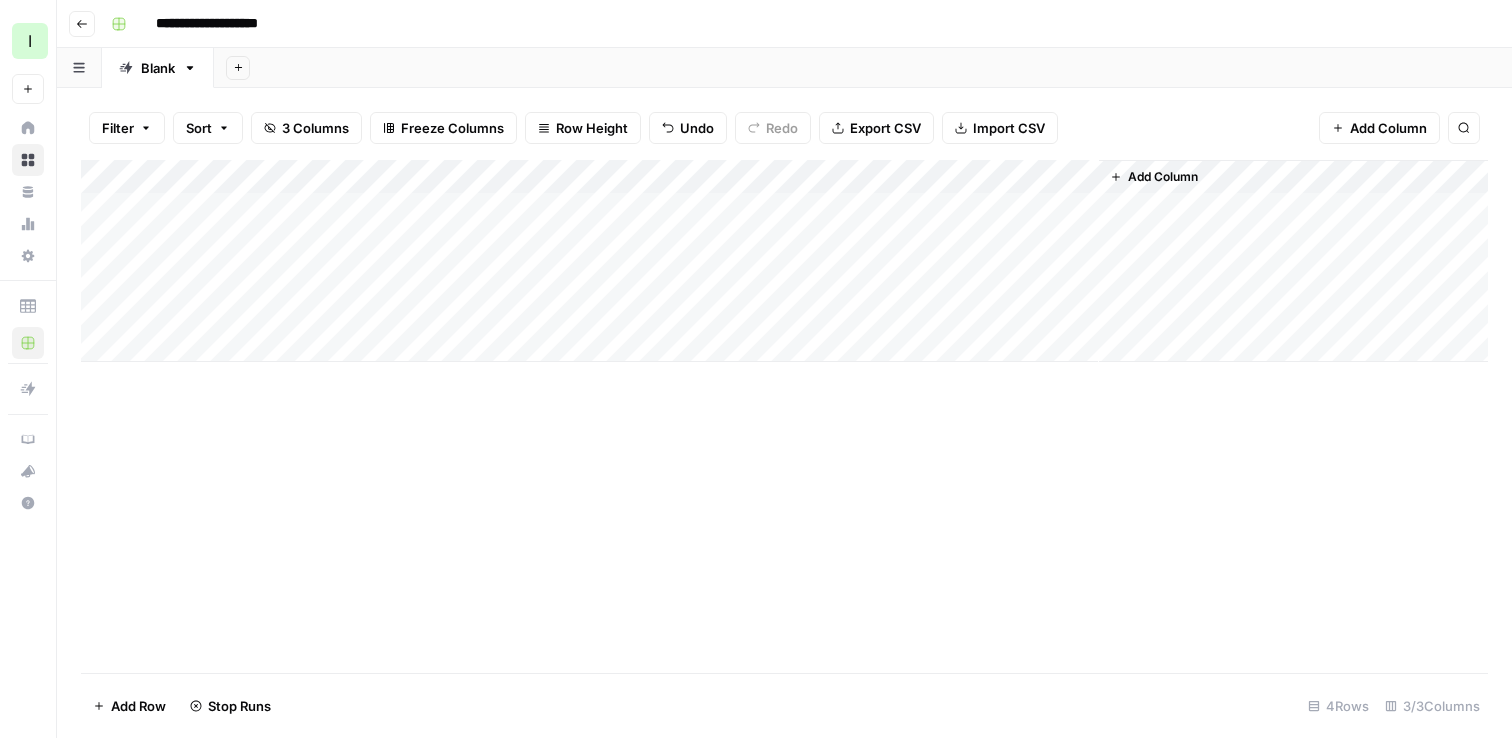 click on "Add Column" at bounding box center (784, 261) 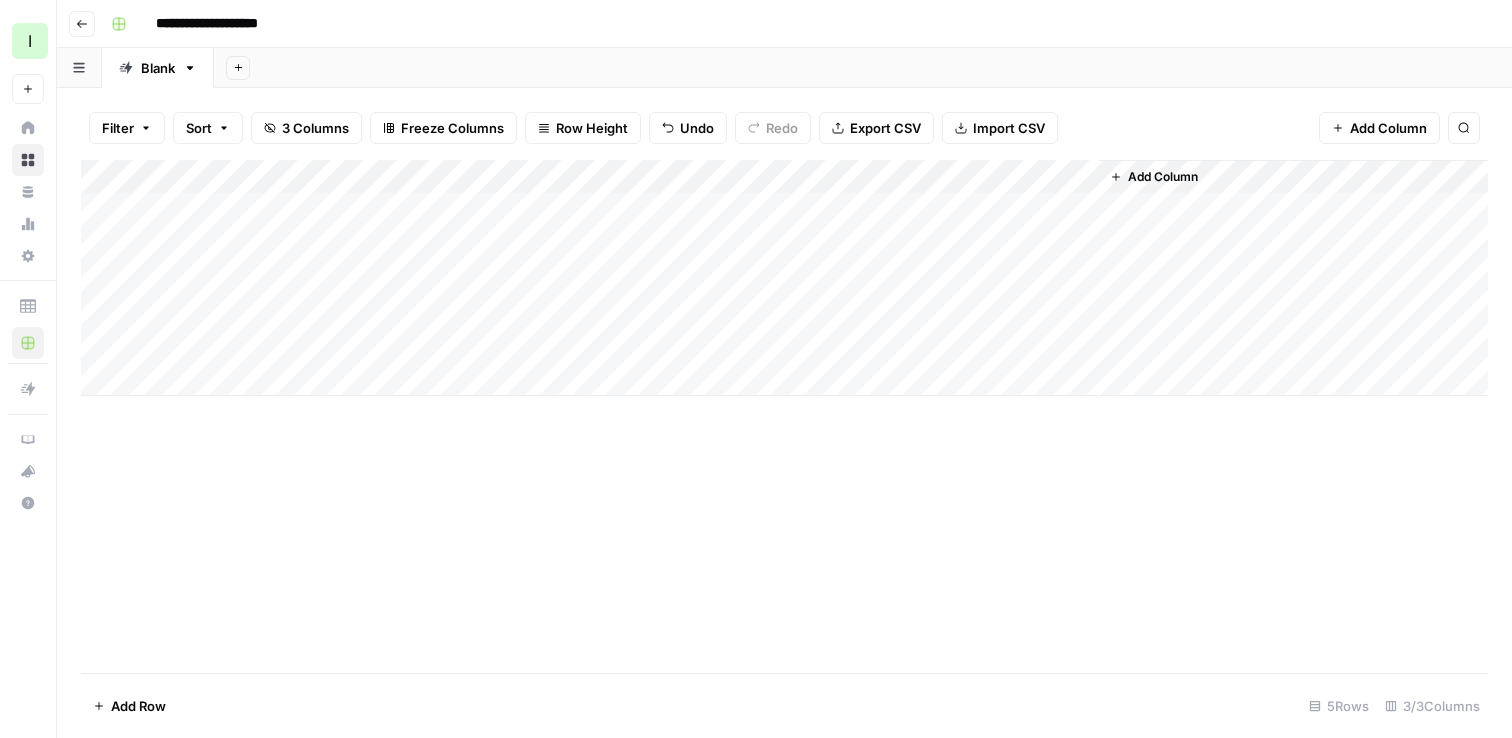 click on "Add Column" at bounding box center (784, 278) 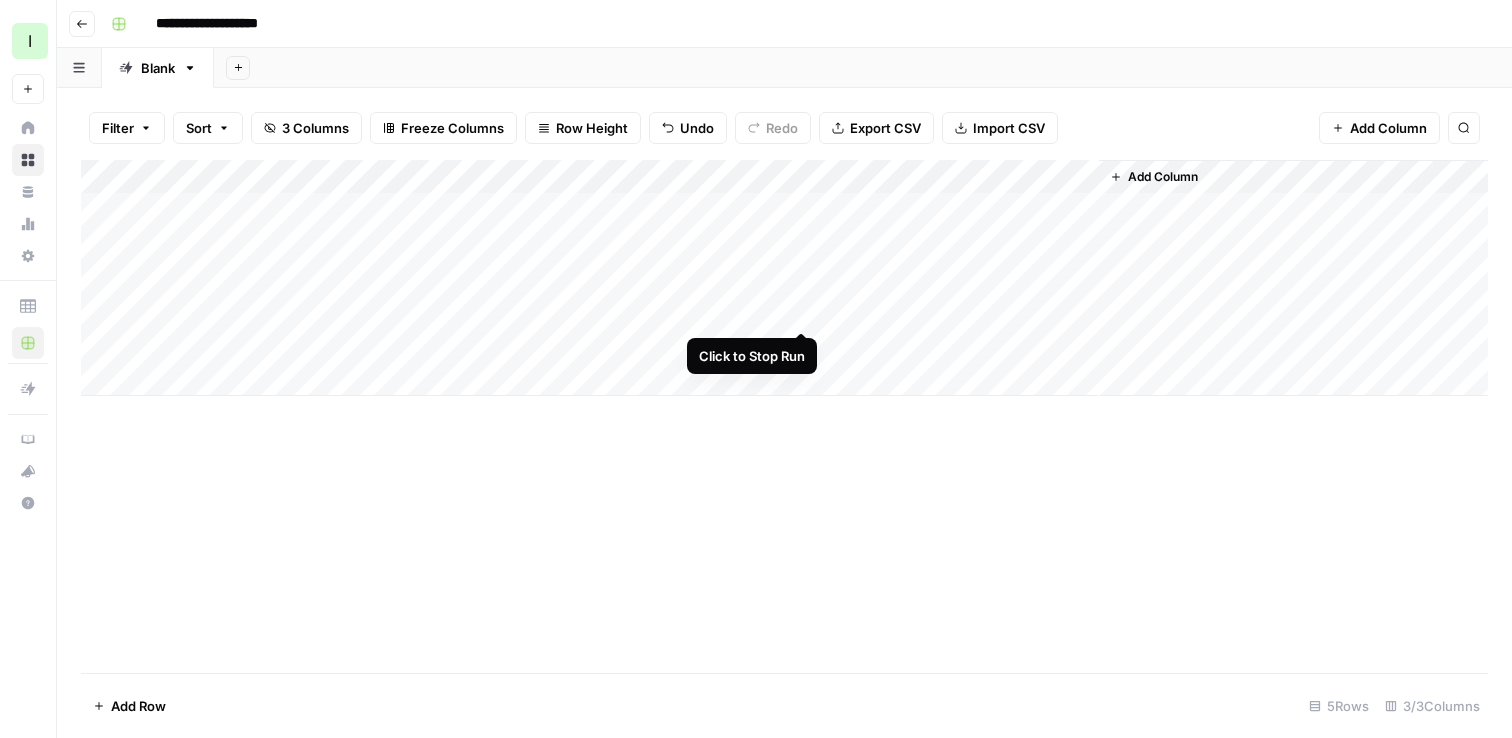 click on "Add Column" at bounding box center [784, 278] 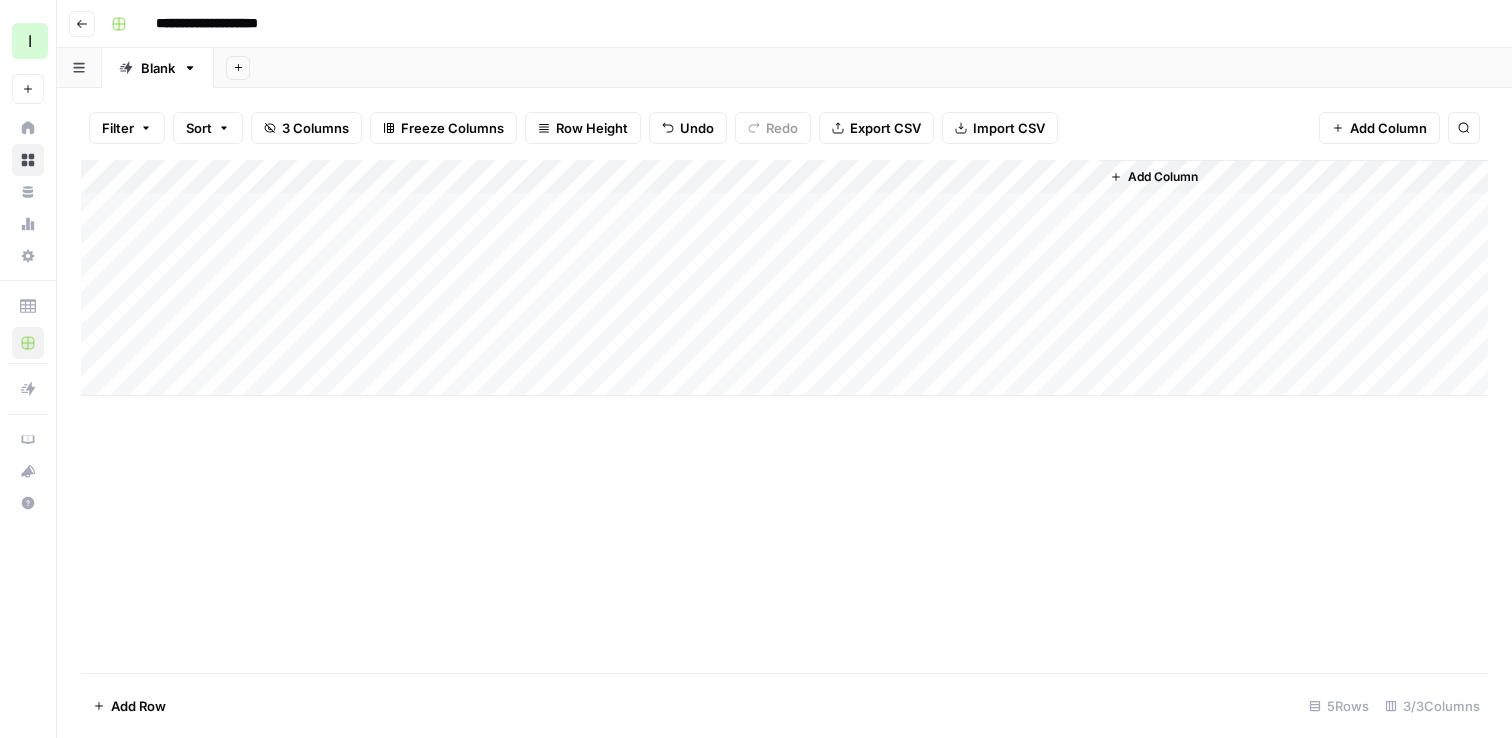 click on "Add Column" at bounding box center (784, 278) 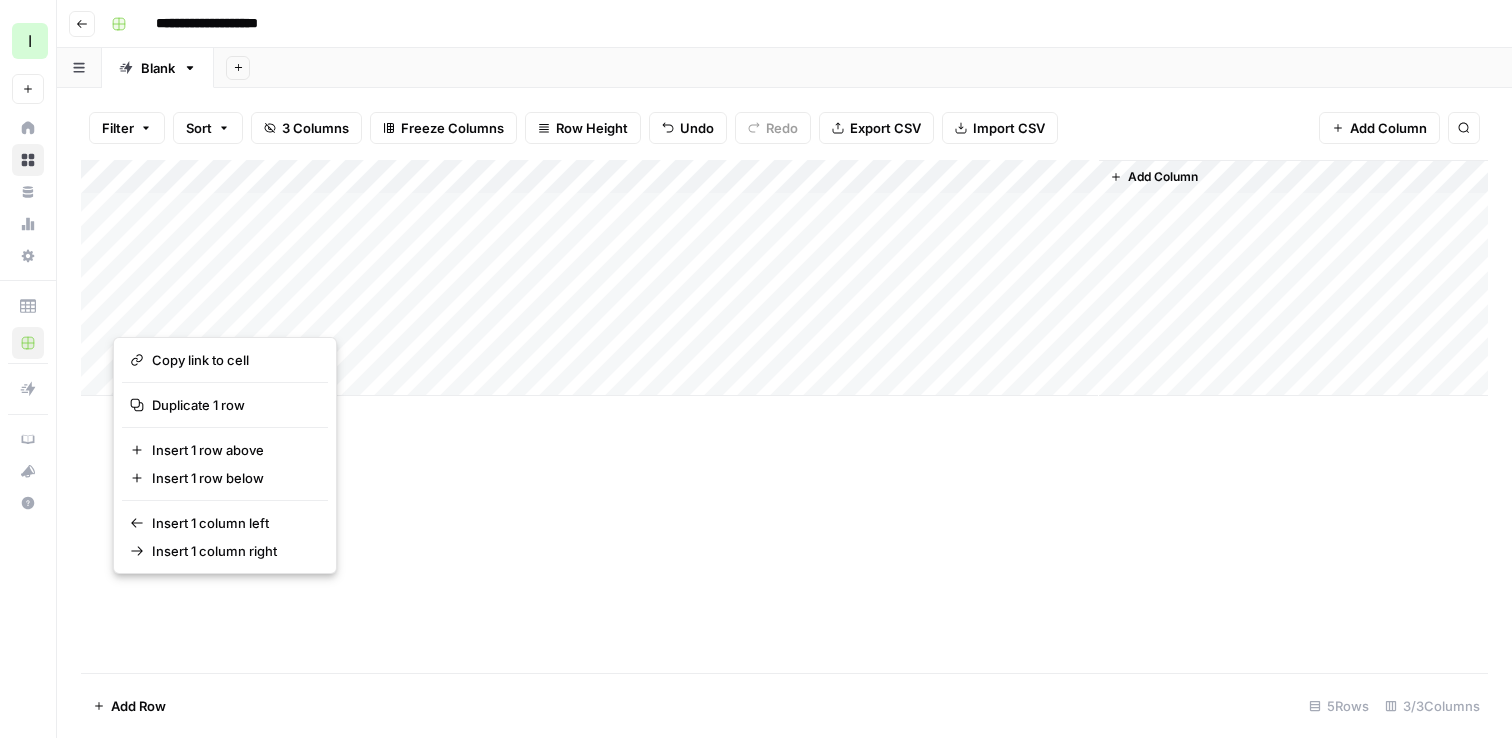 click on "Add Column" at bounding box center [784, 416] 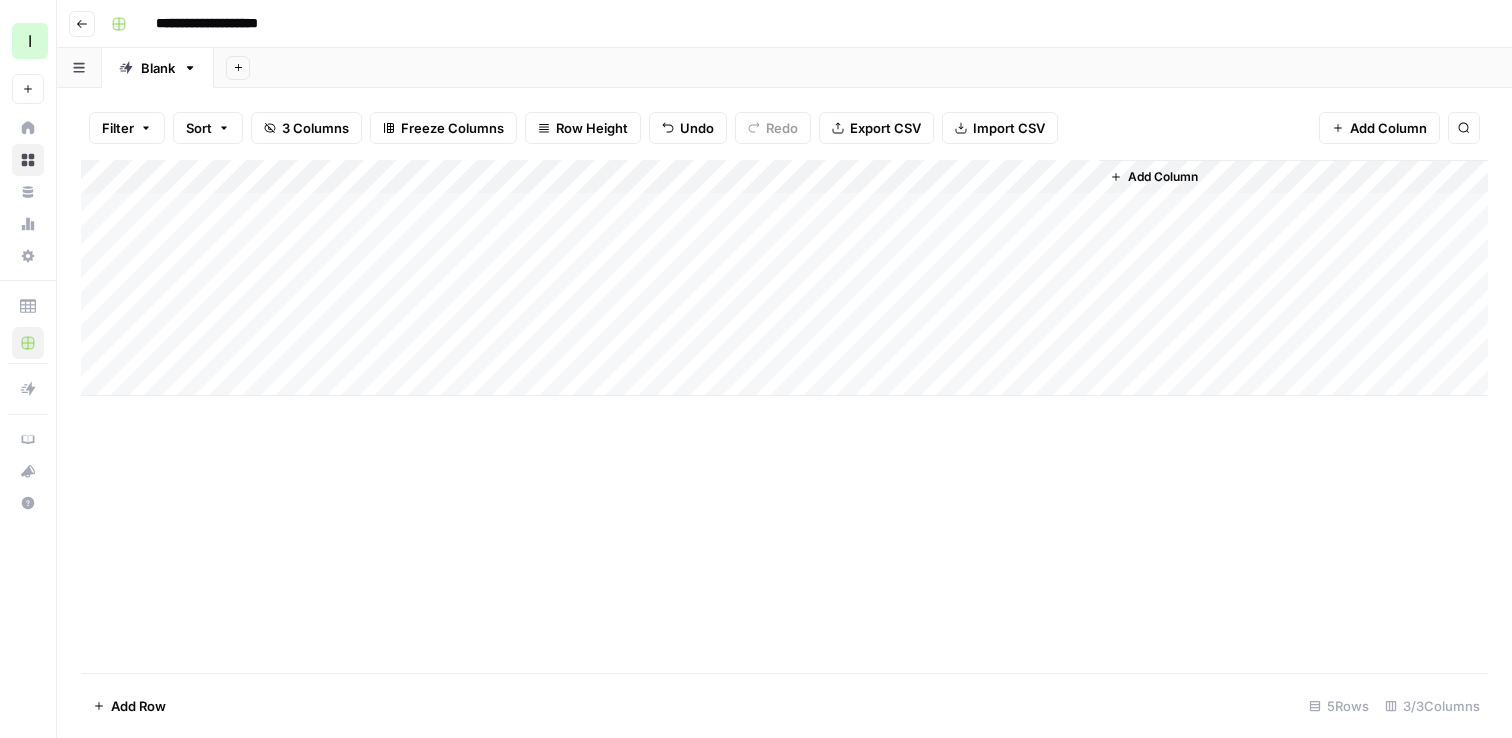 click on "Add Column" at bounding box center [784, 278] 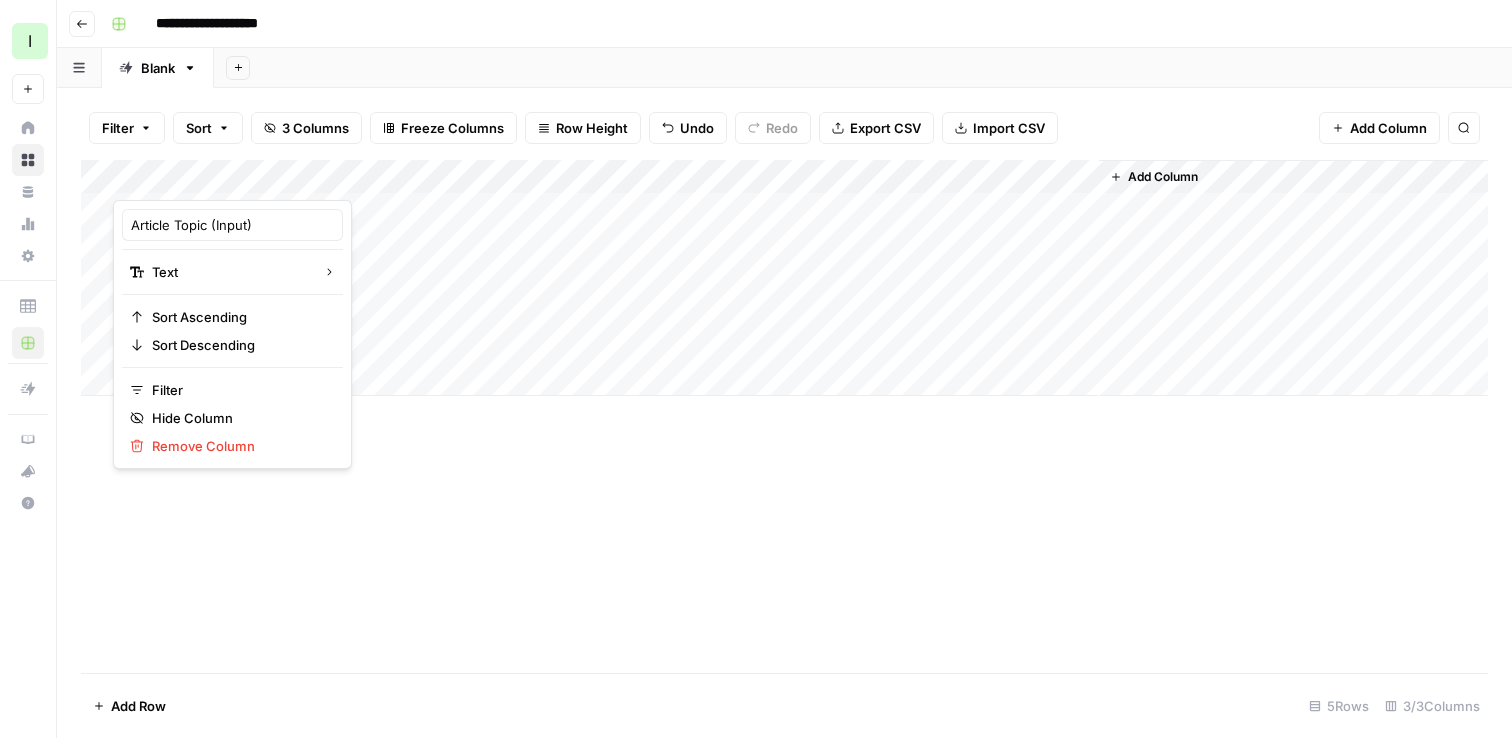 click at bounding box center (319, 180) 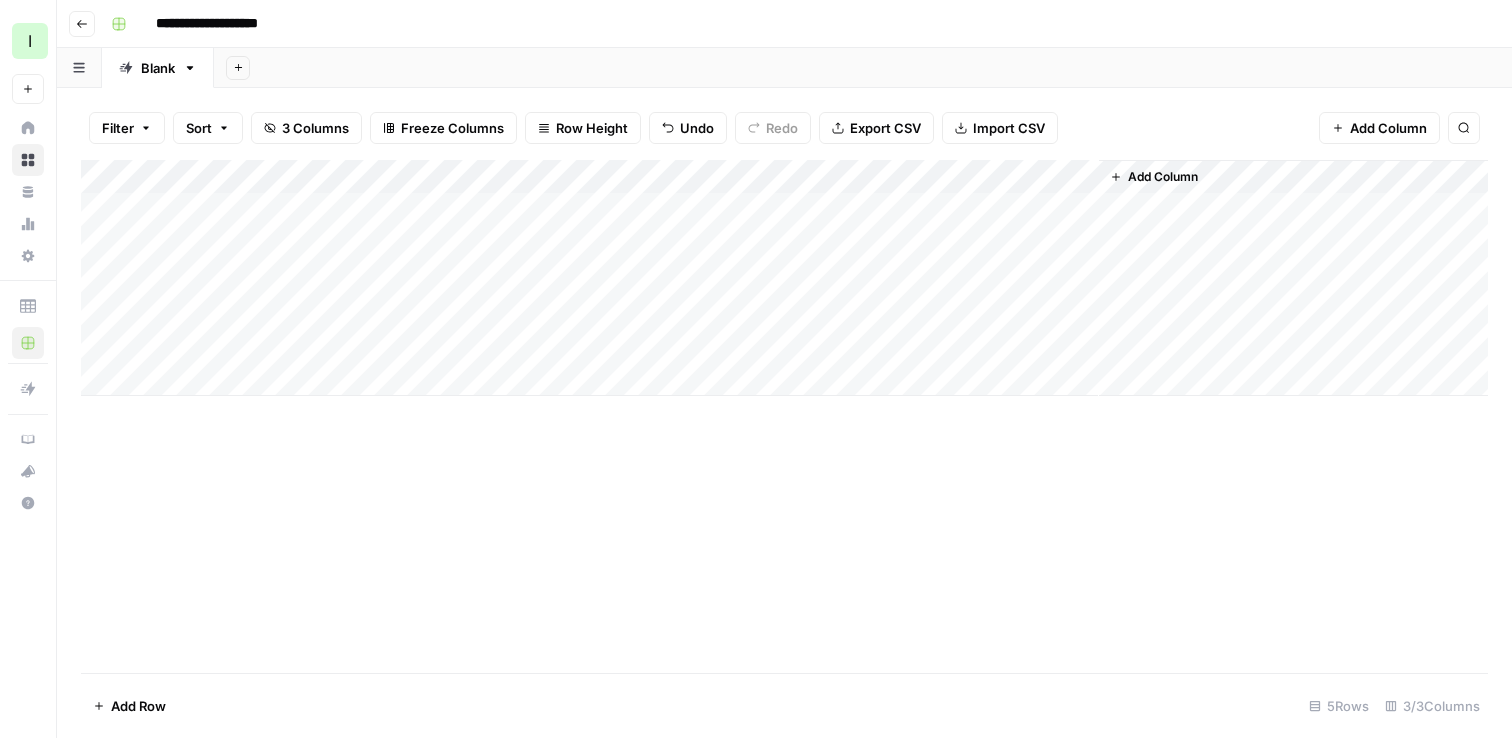 click on "Add Column" at bounding box center (784, 278) 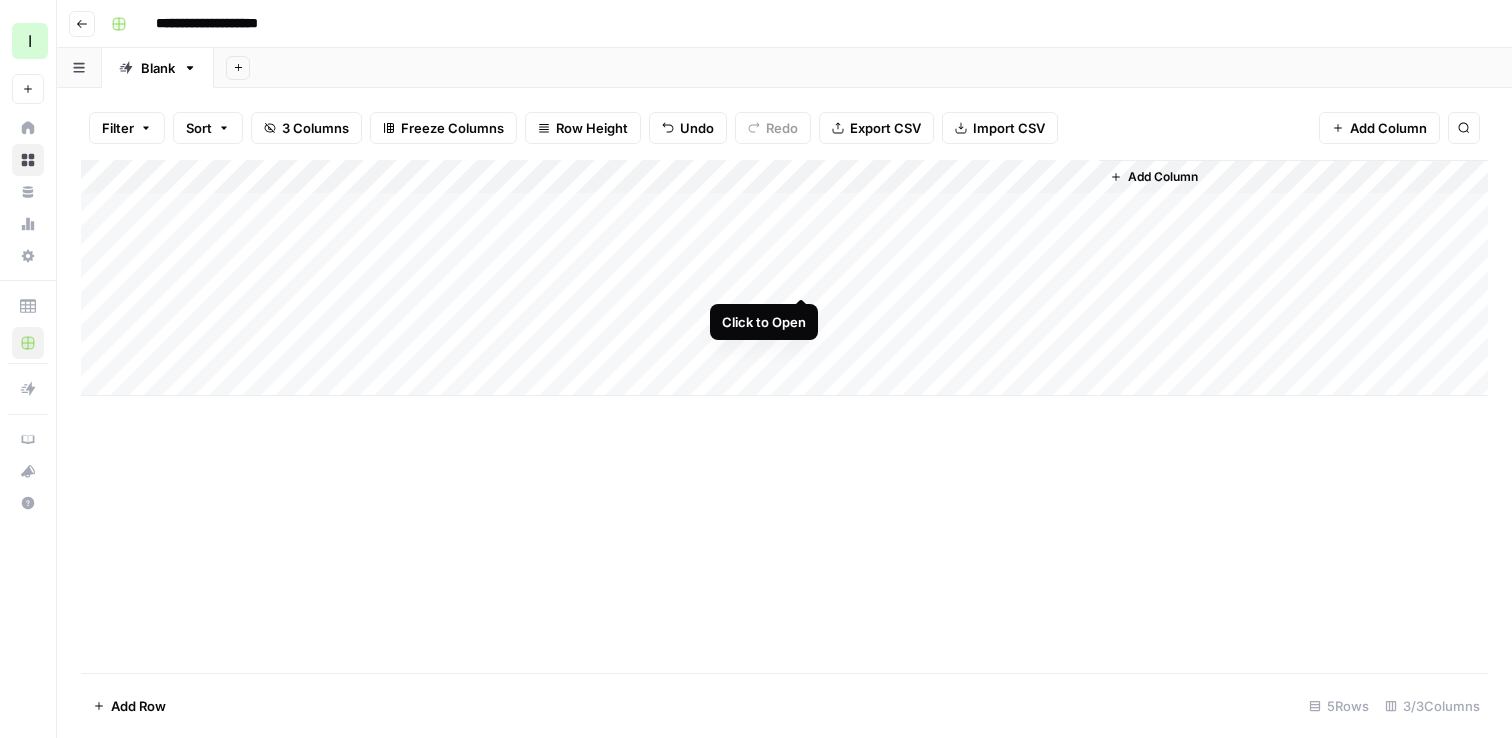 click on "Add Column" at bounding box center (784, 278) 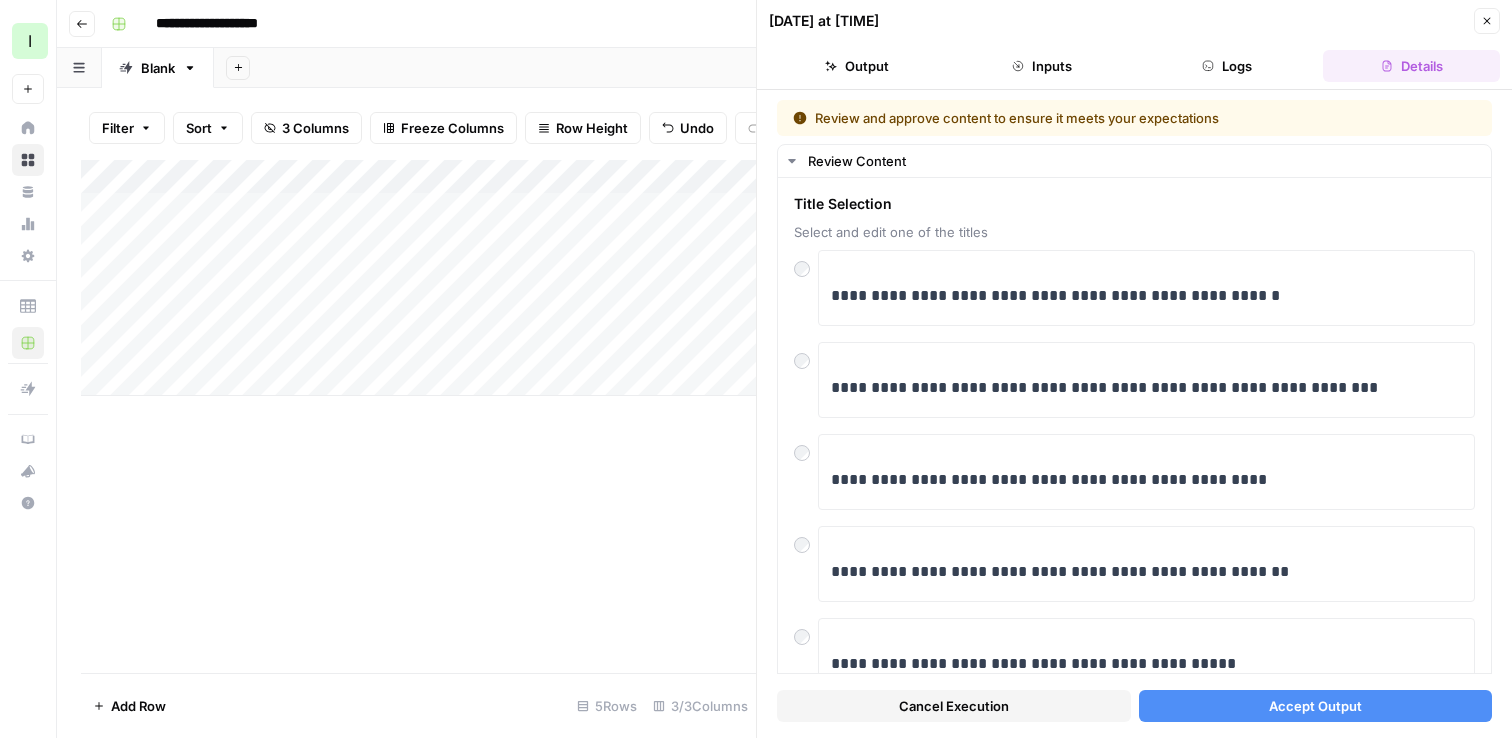 click on "Inputs" at bounding box center (1042, 66) 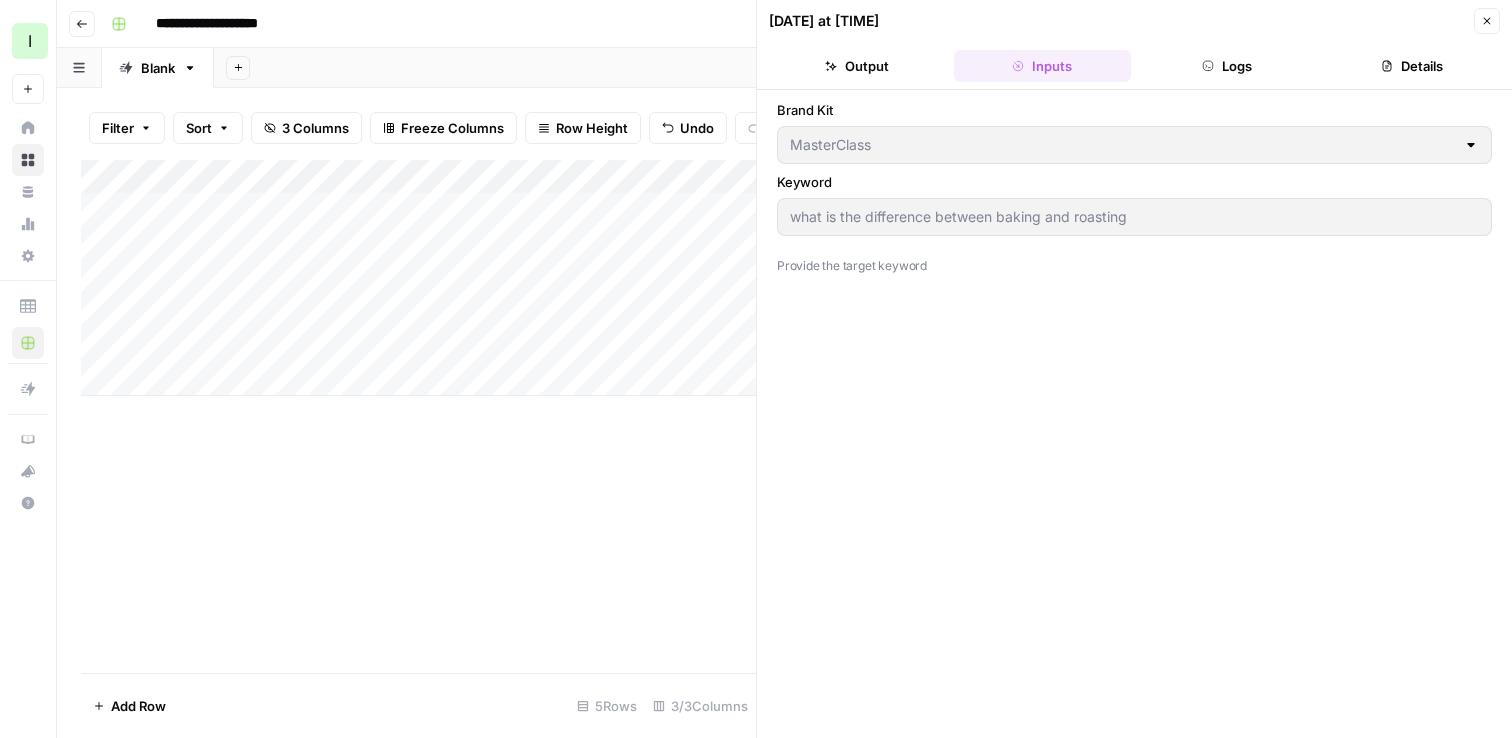 click 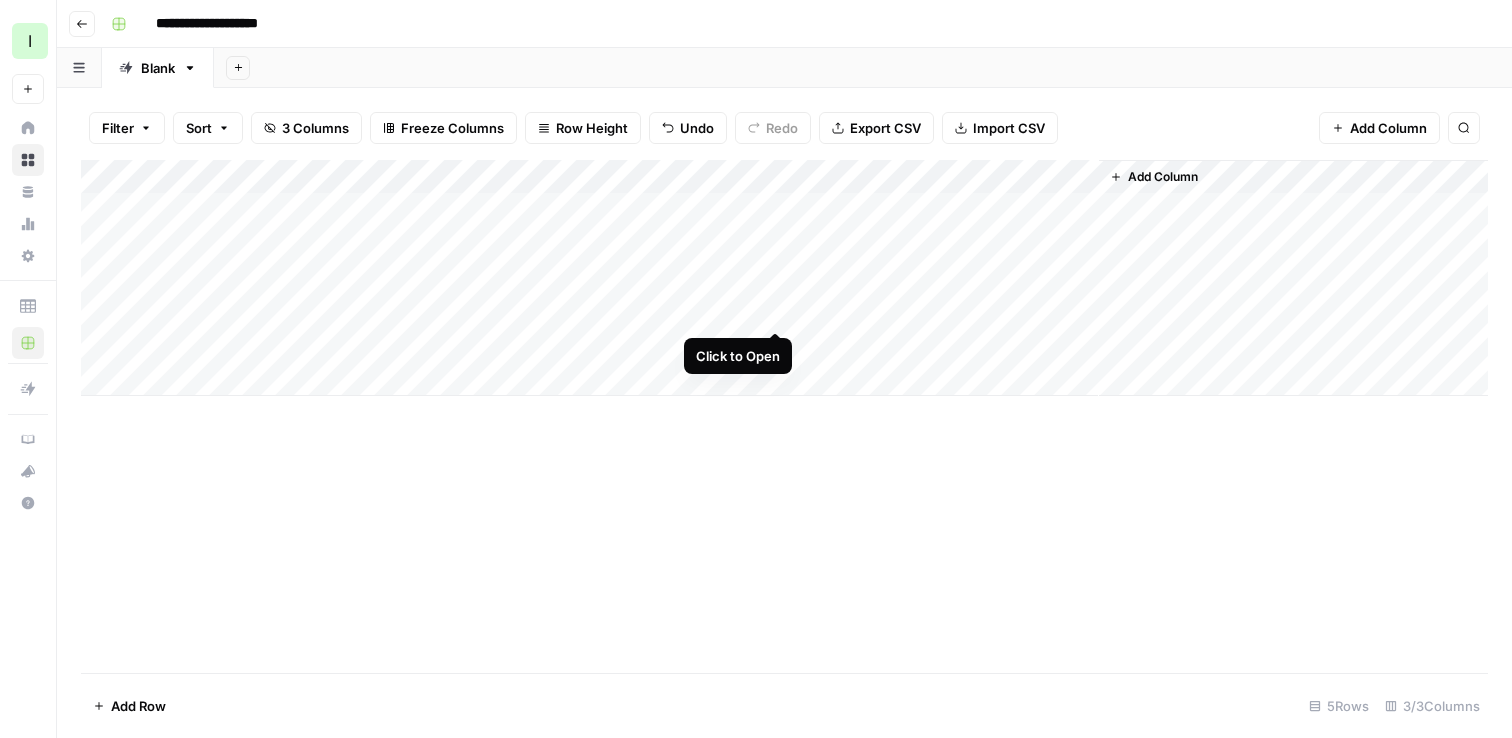 click on "Add Column" at bounding box center (784, 278) 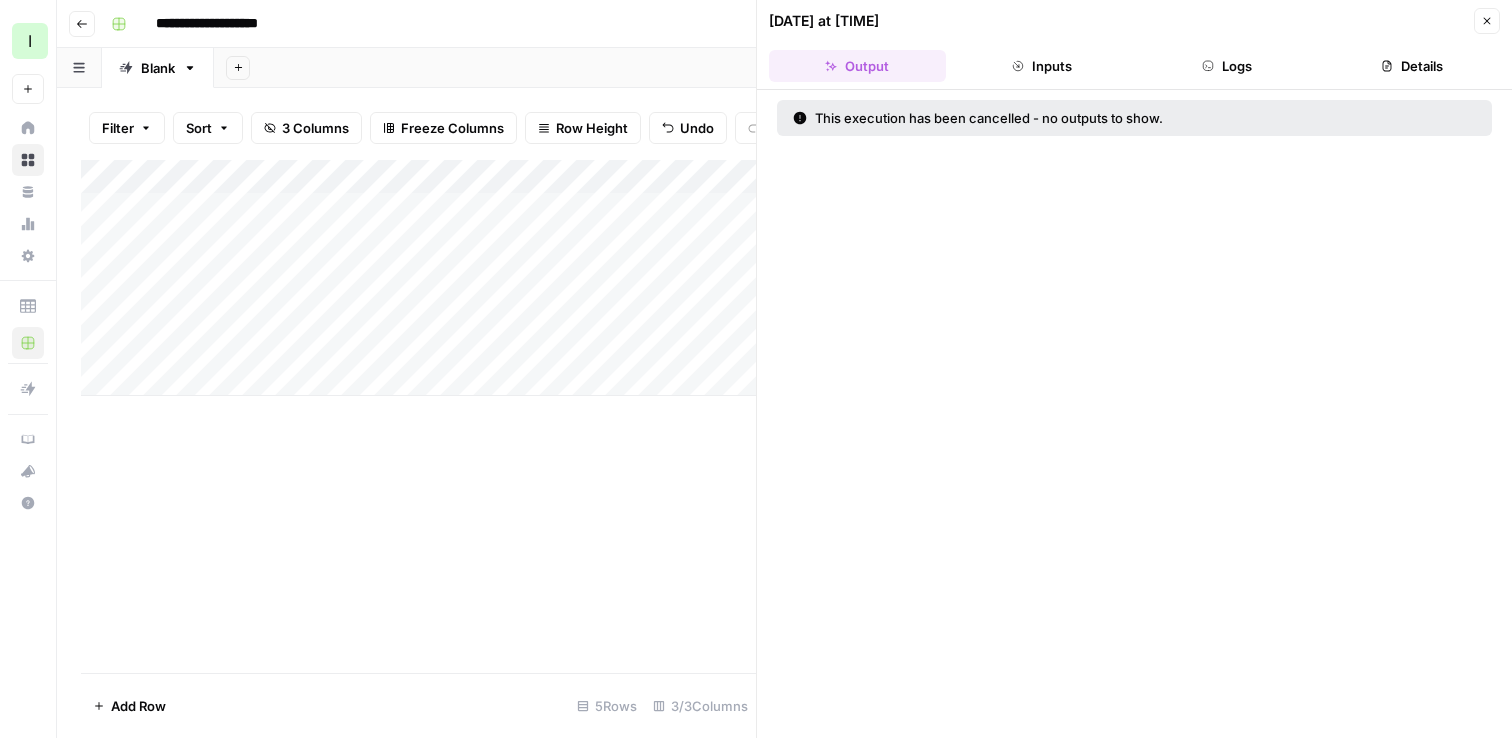 click on "Inputs" at bounding box center [1042, 66] 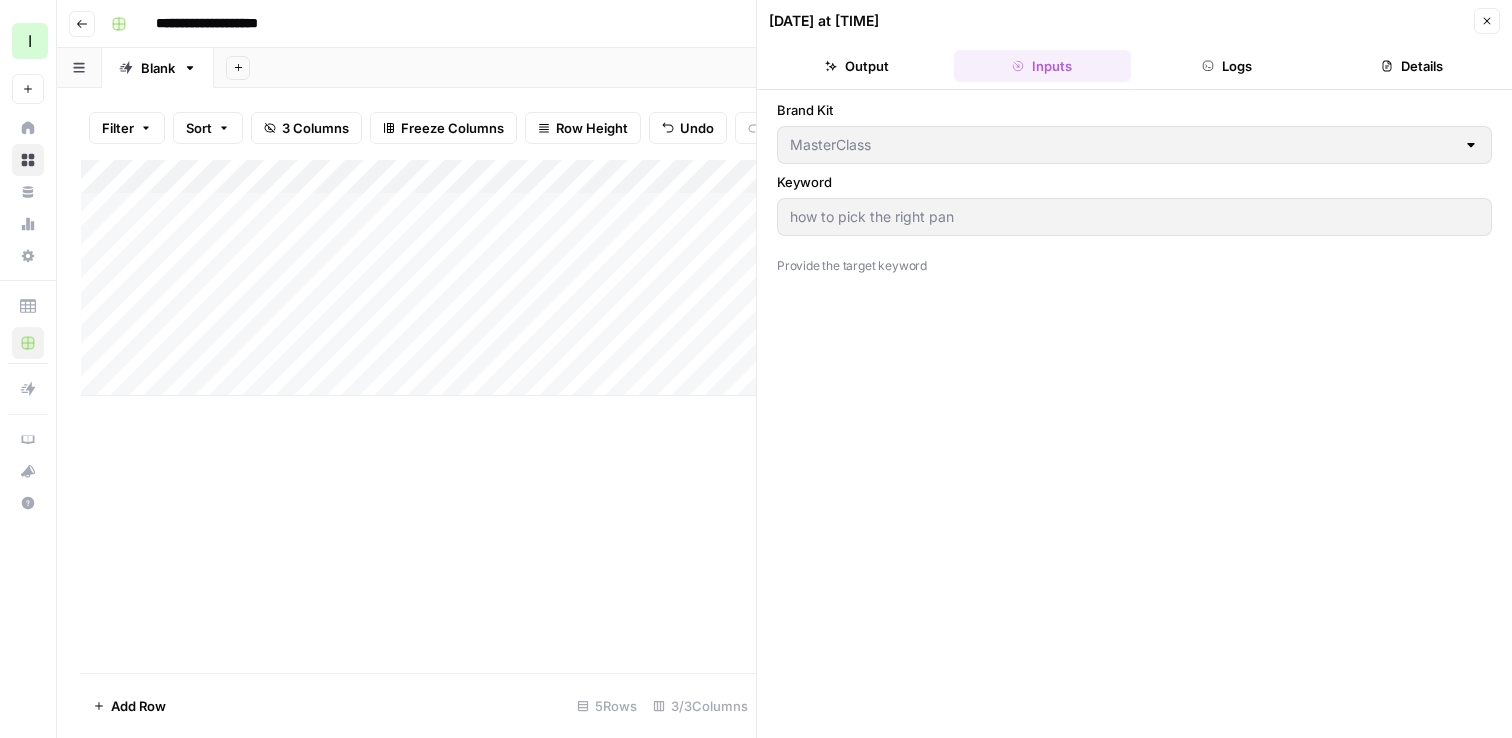click on "Keyword" at bounding box center [1134, 182] 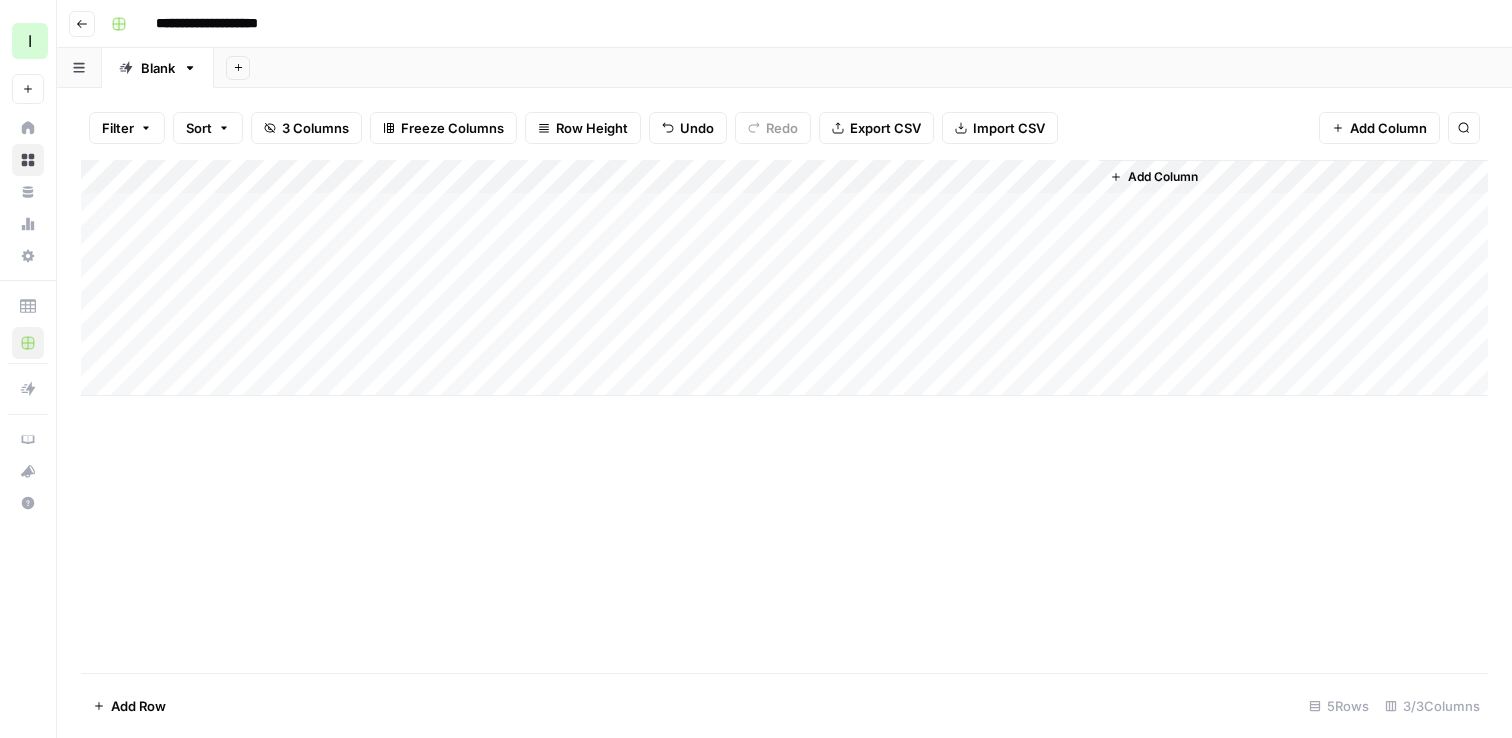 click on "Add Sheet" at bounding box center [238, 68] 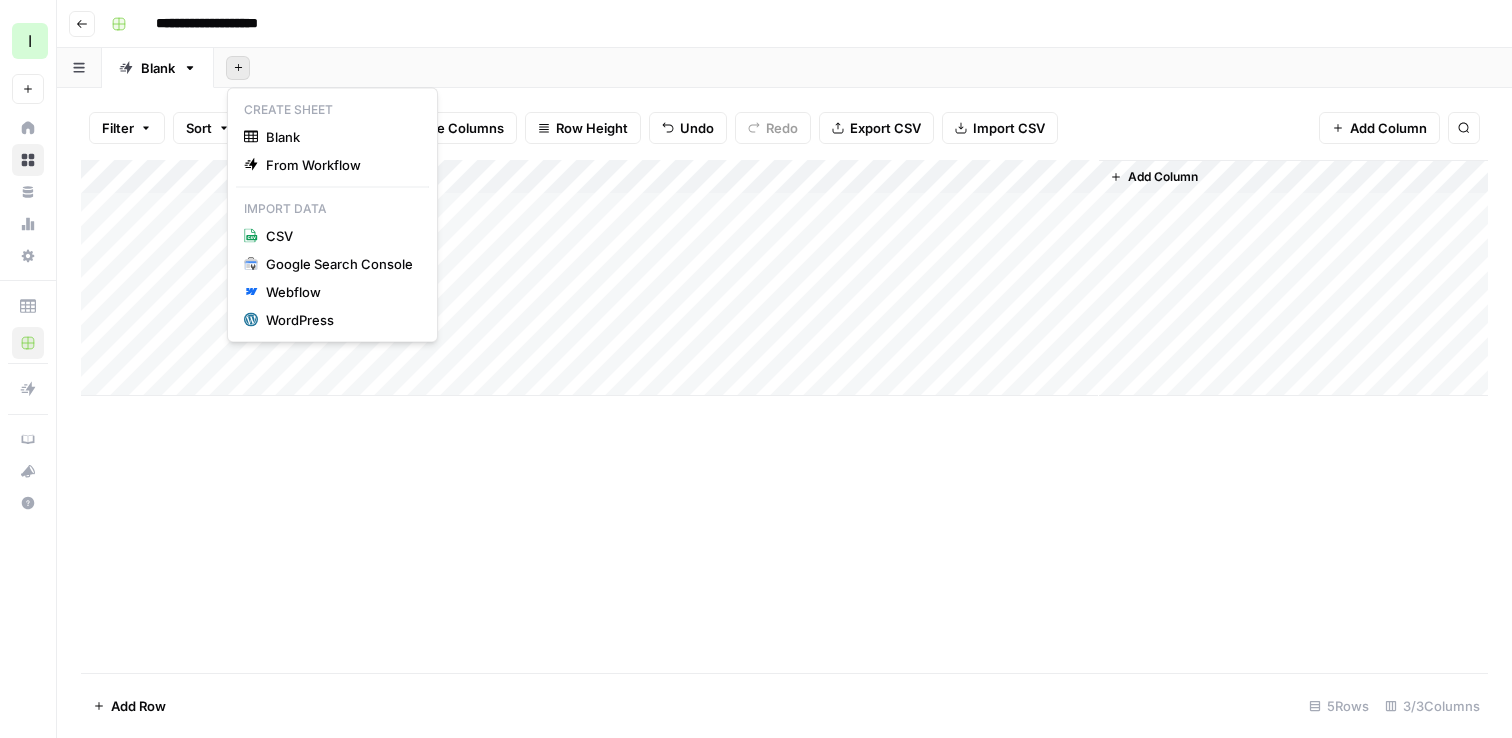 click on "Add Column" at bounding box center (784, 416) 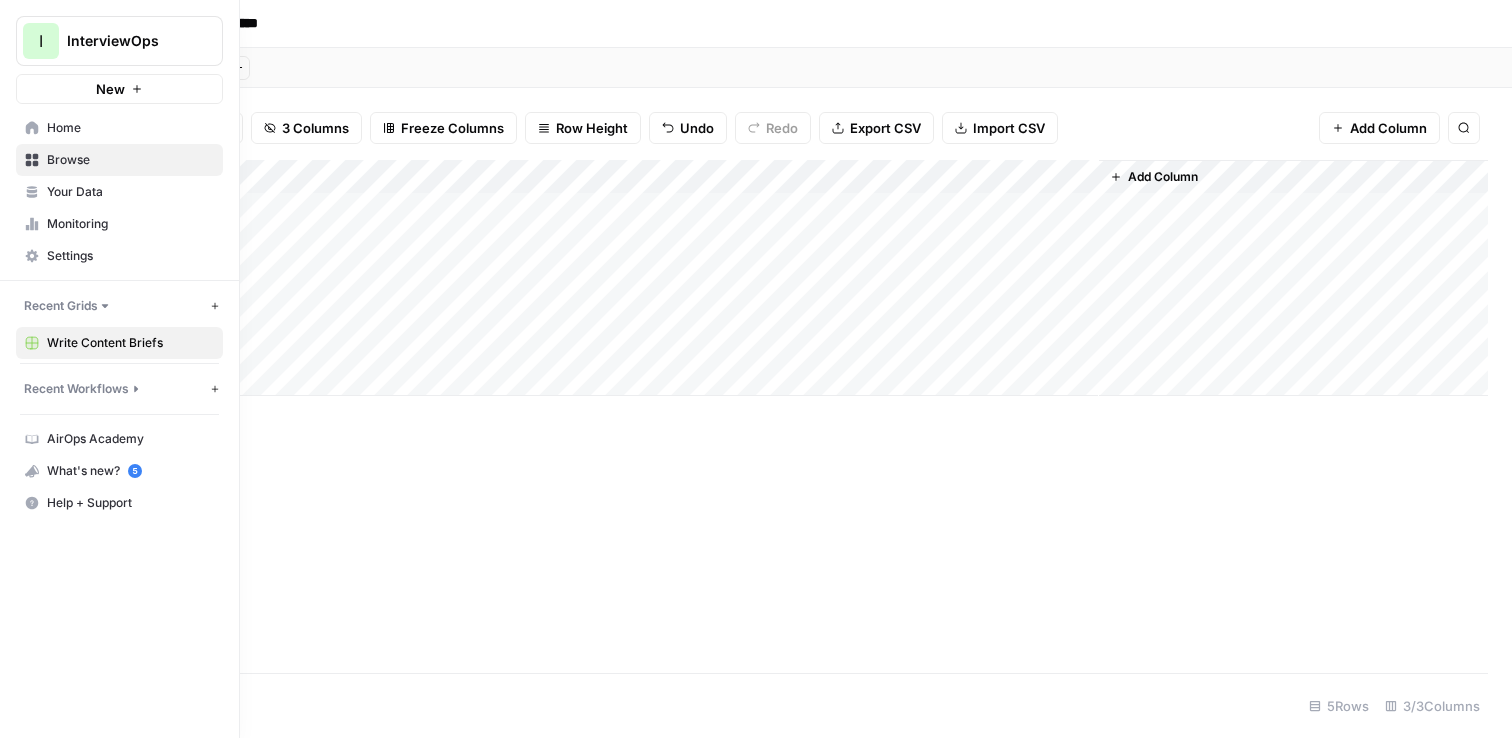 click on "Recent Workflows" at bounding box center [76, 389] 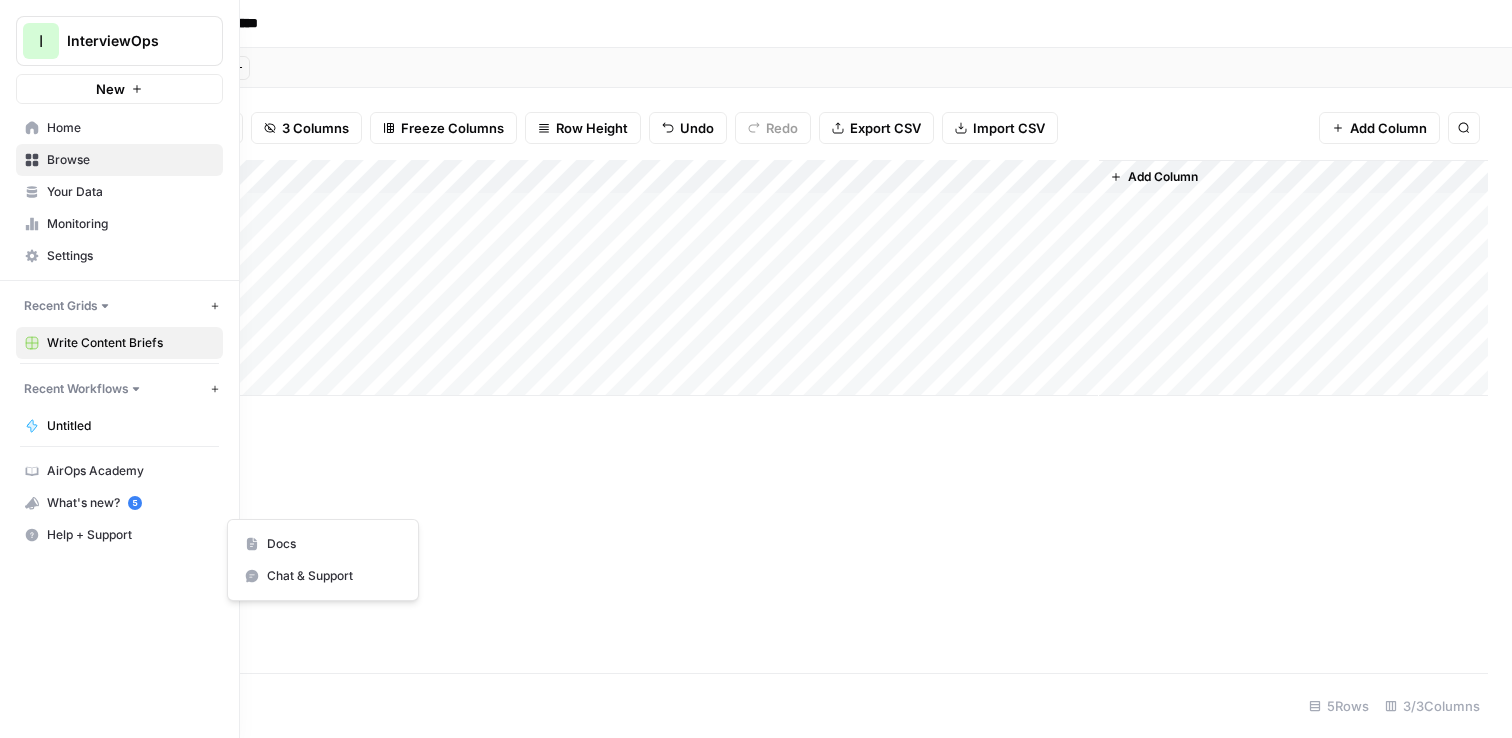 click on "Help + Support" at bounding box center (130, 535) 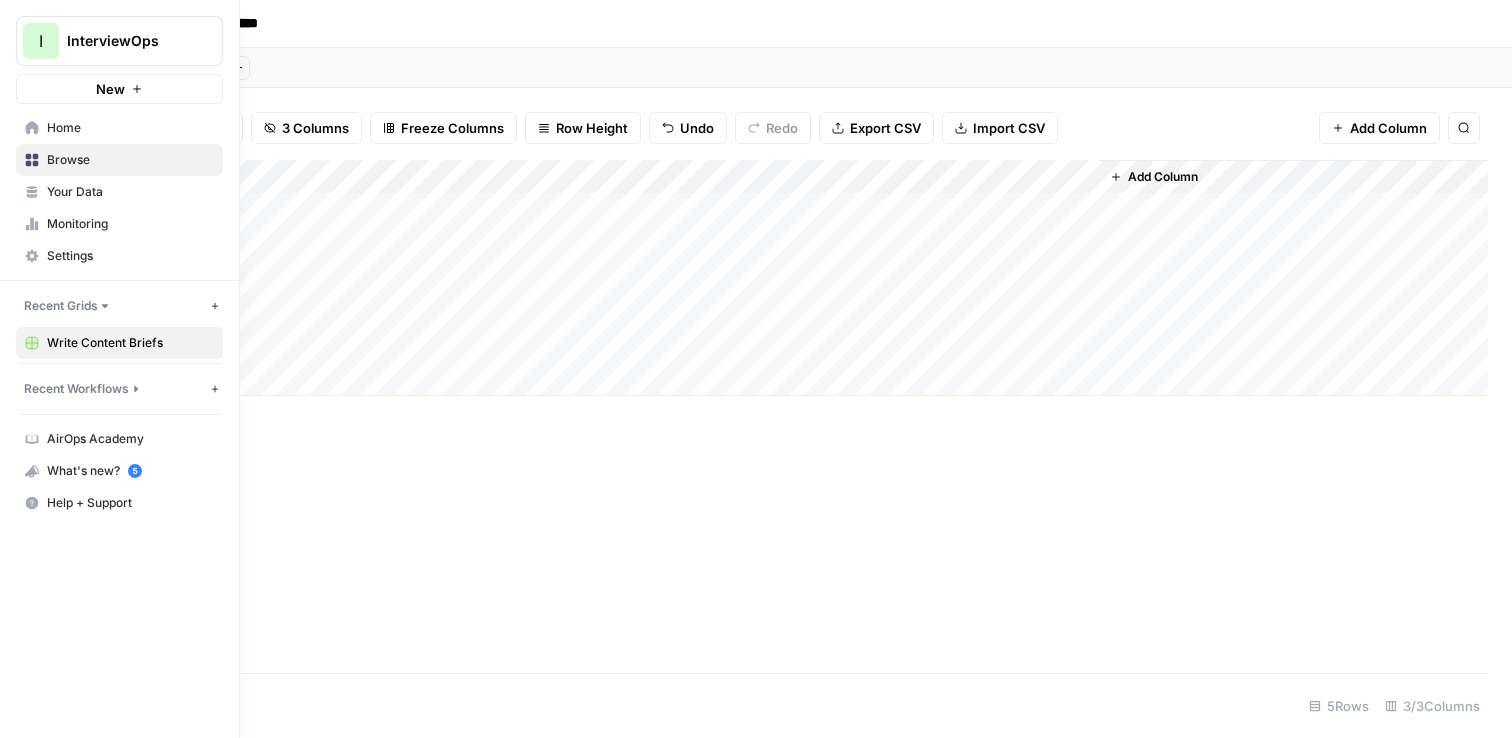 click on "Help + Support" at bounding box center (119, 503) 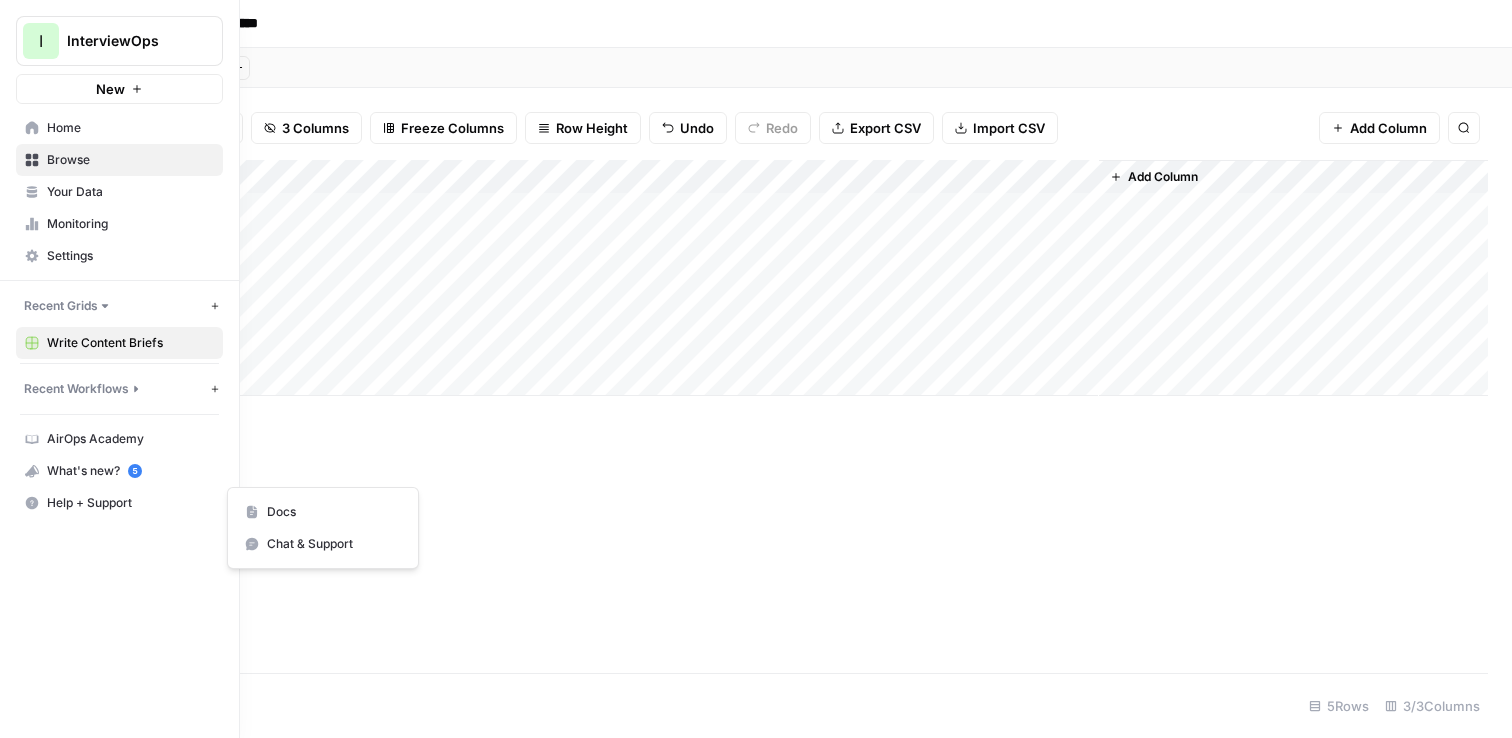 click on "Docs" at bounding box center [334, 512] 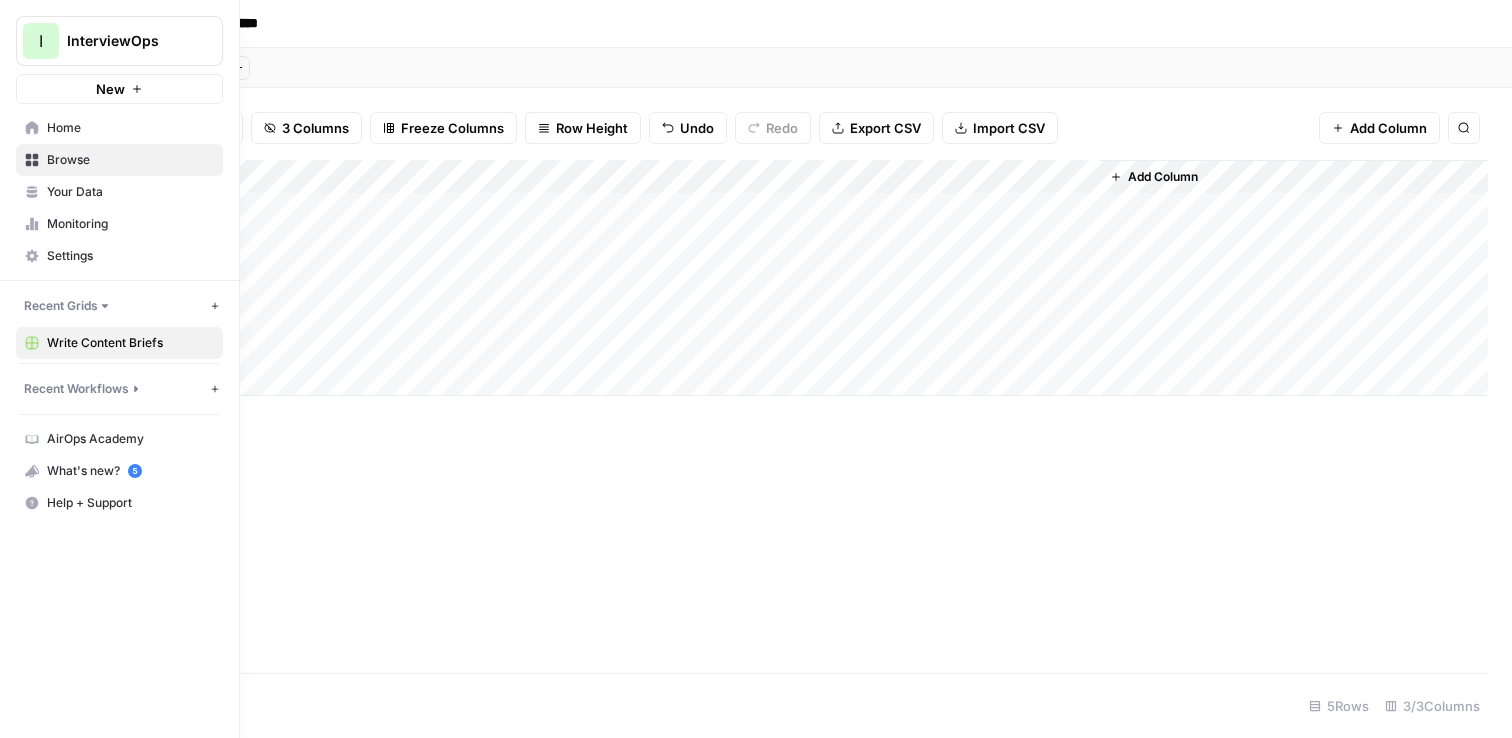 click on "Monitoring" at bounding box center (119, 224) 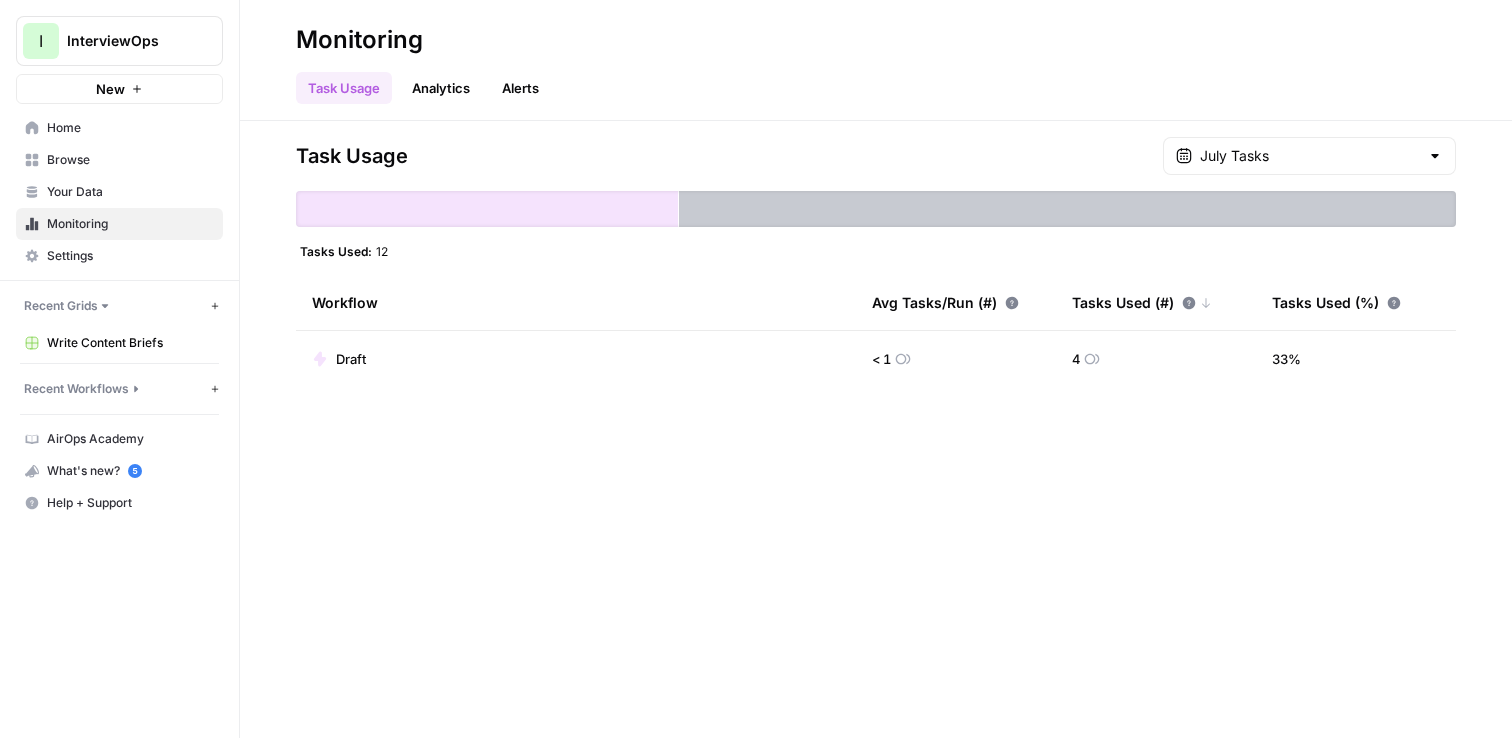 click on "Your Data" at bounding box center [130, 192] 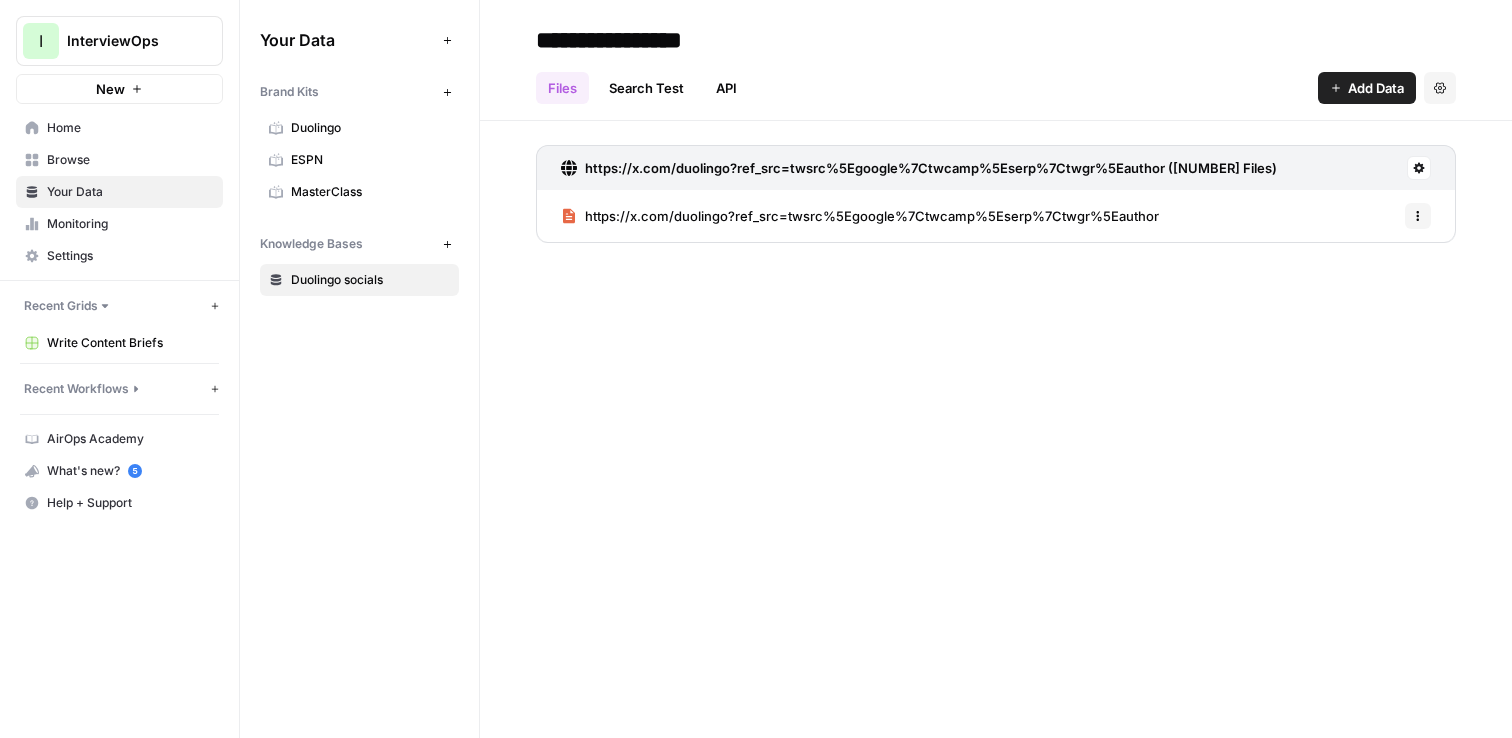 click on "Browse" at bounding box center [130, 160] 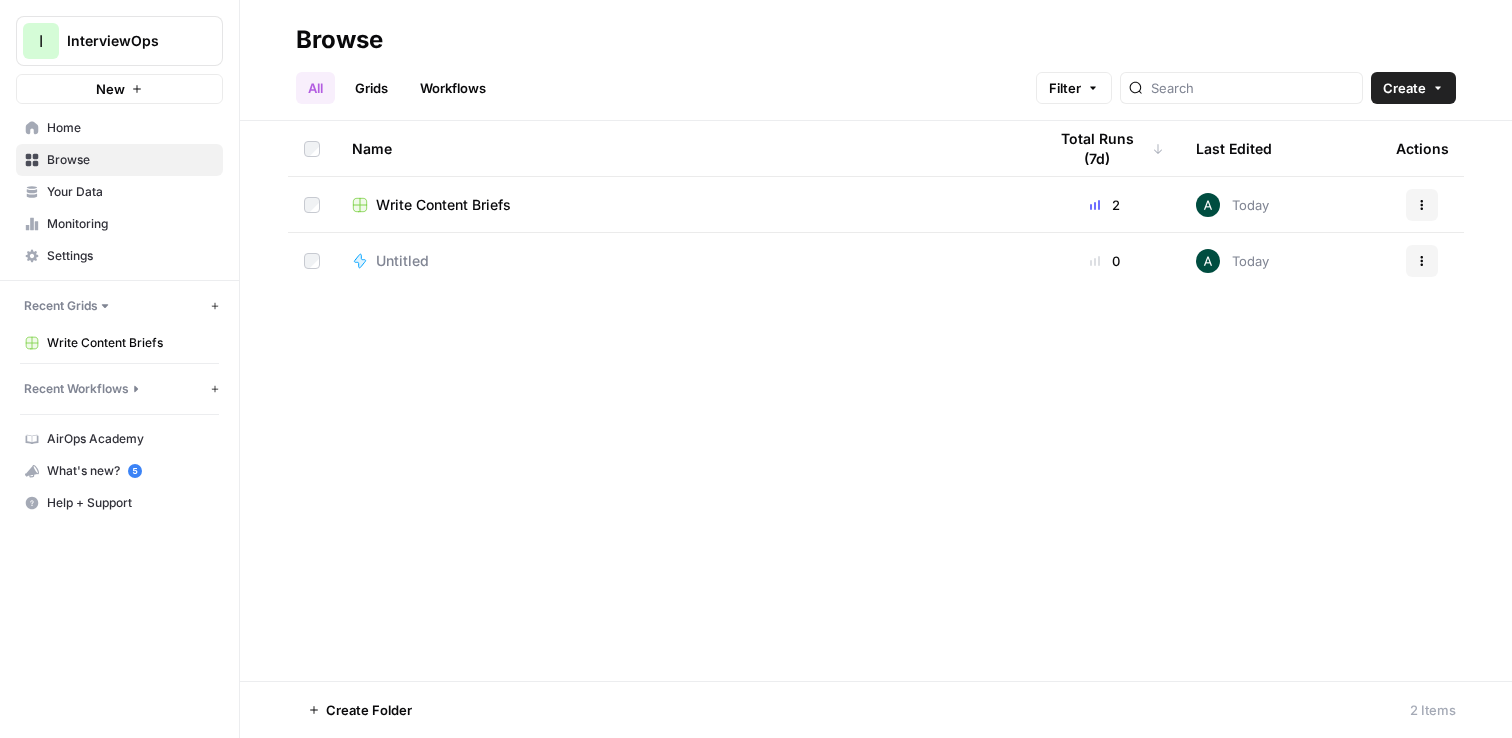 click on "Home" at bounding box center [130, 128] 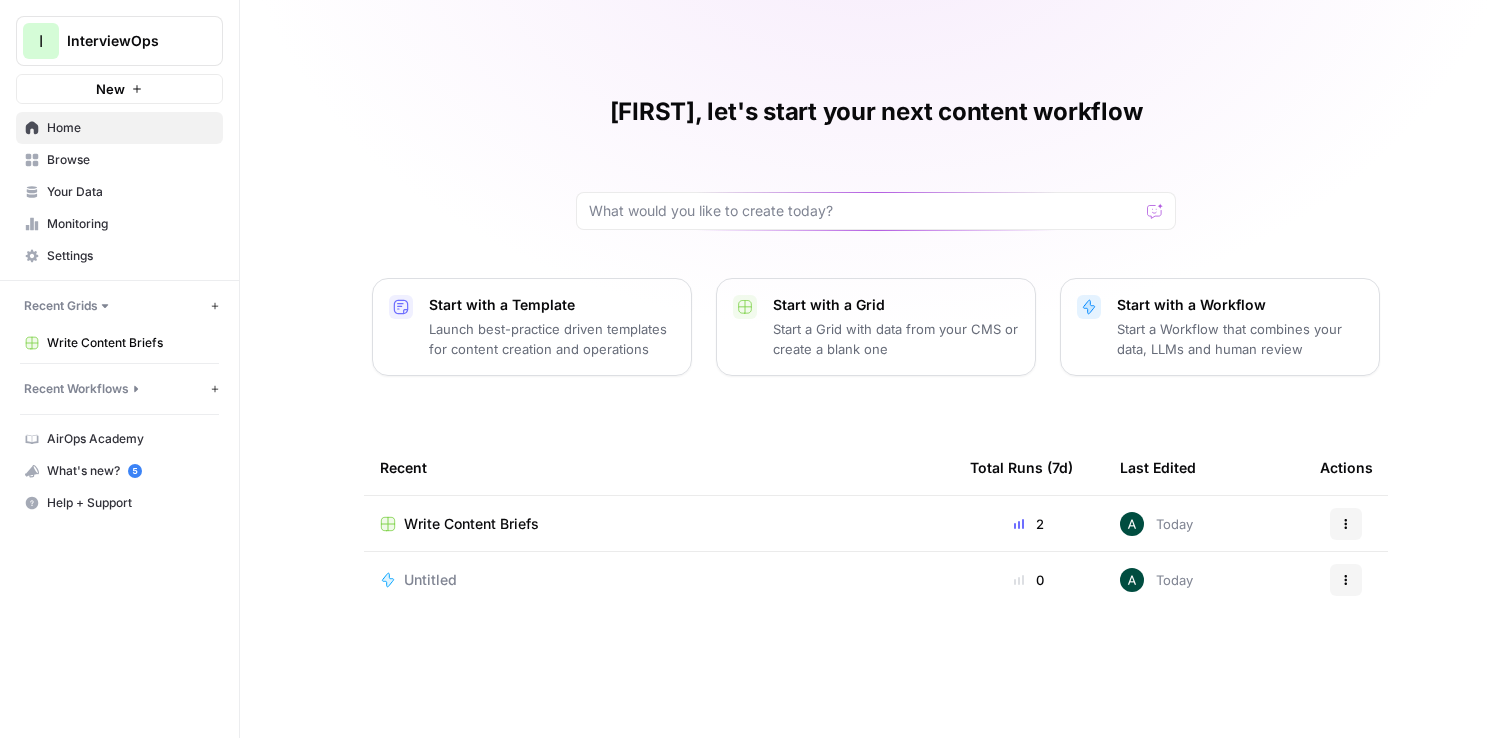 click on "Settings" at bounding box center [130, 256] 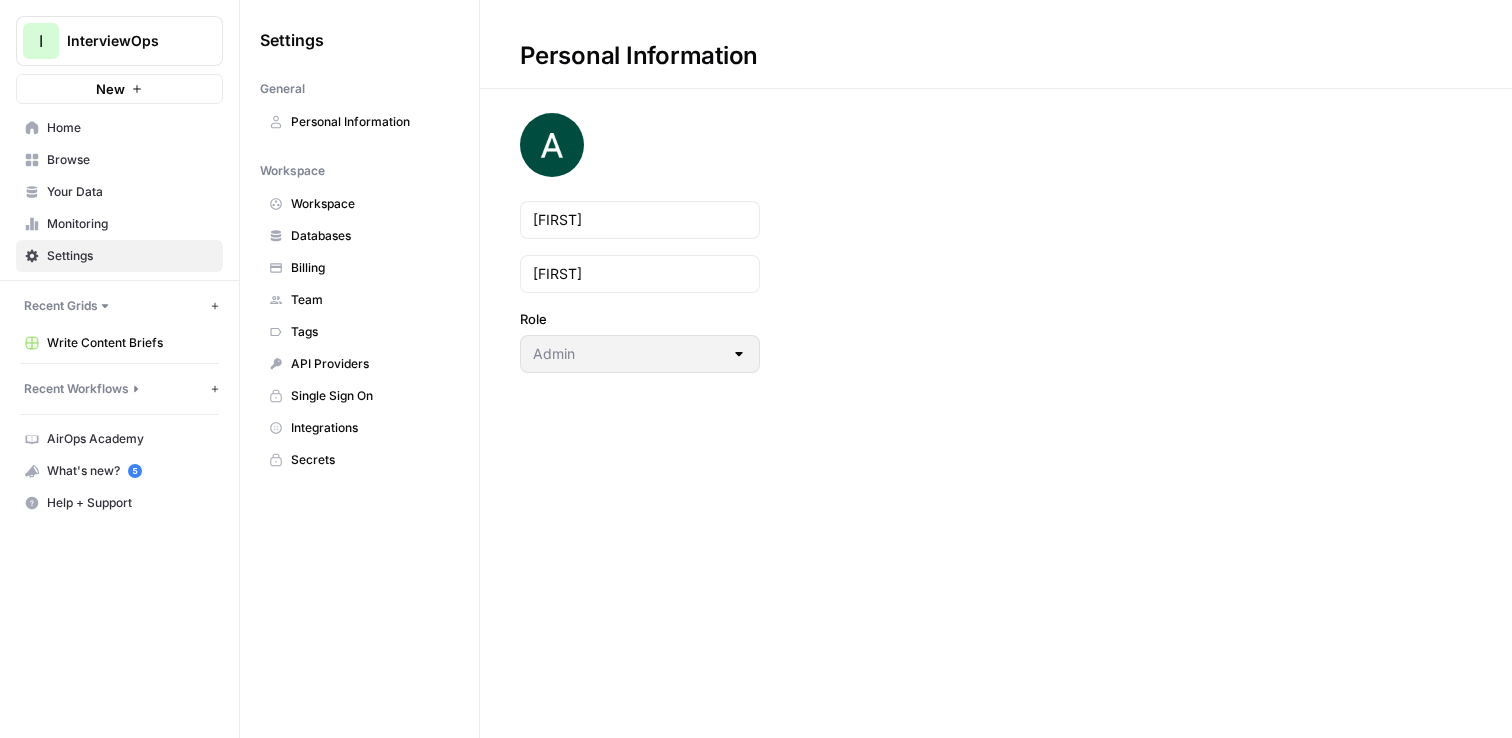 click on "Monitoring" at bounding box center [119, 224] 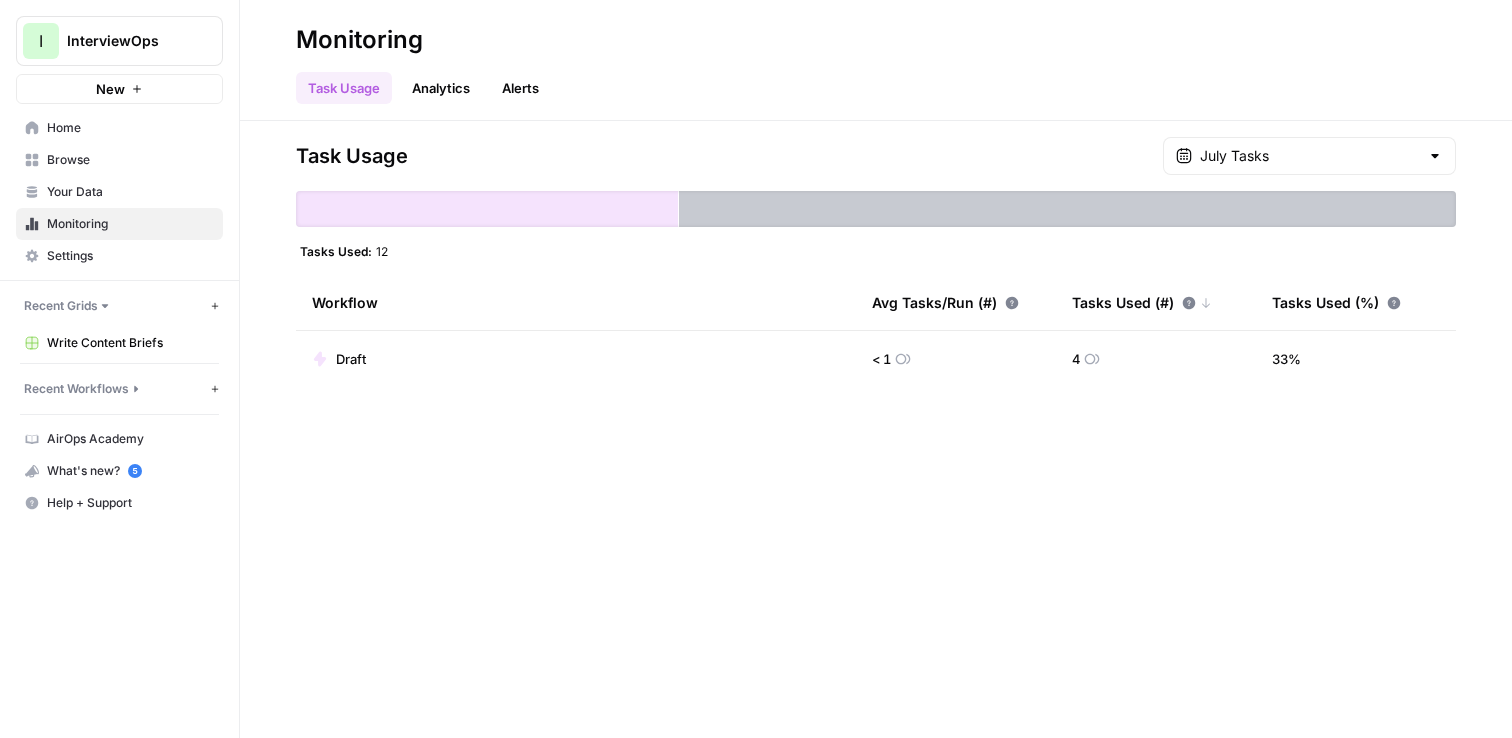 click on "Your Data" at bounding box center [130, 192] 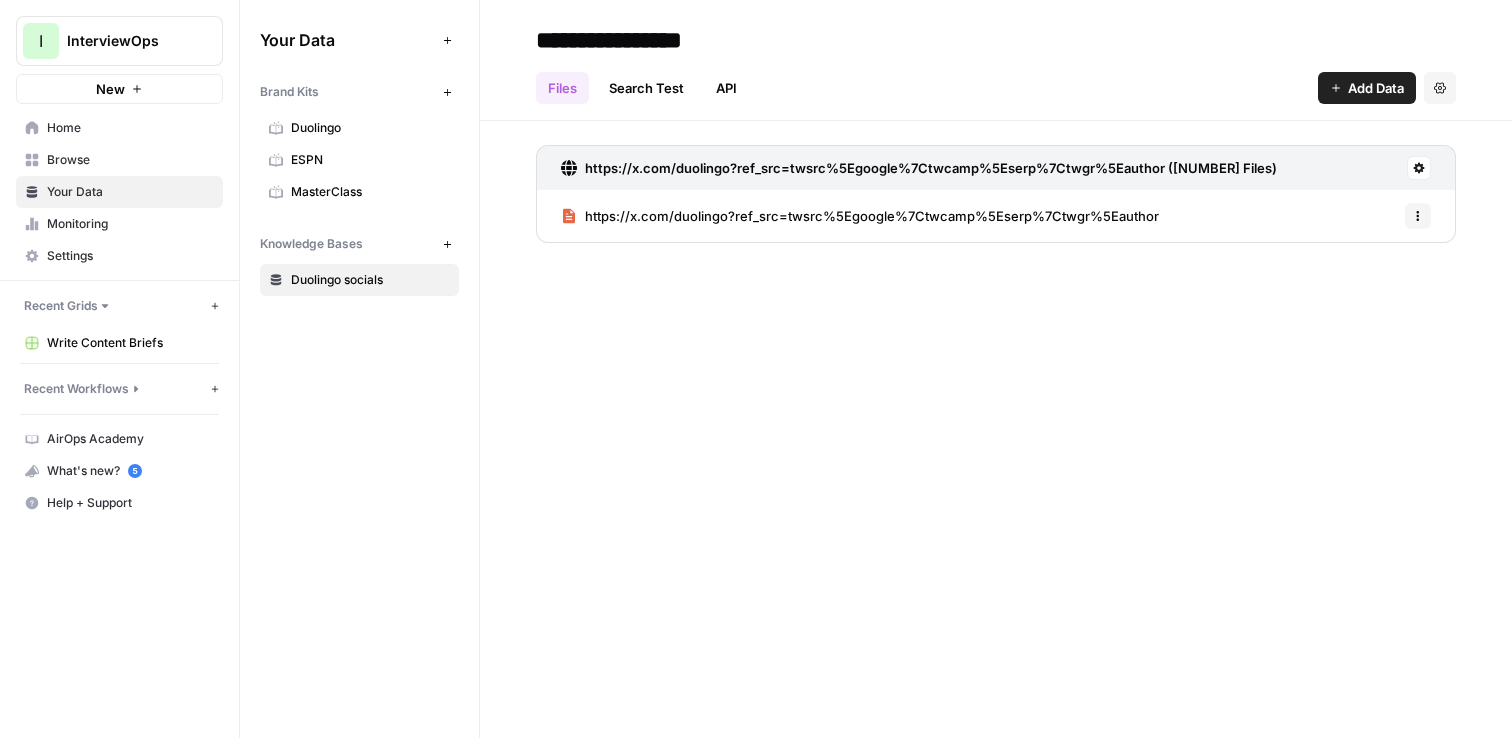 click on "Browse" at bounding box center [130, 160] 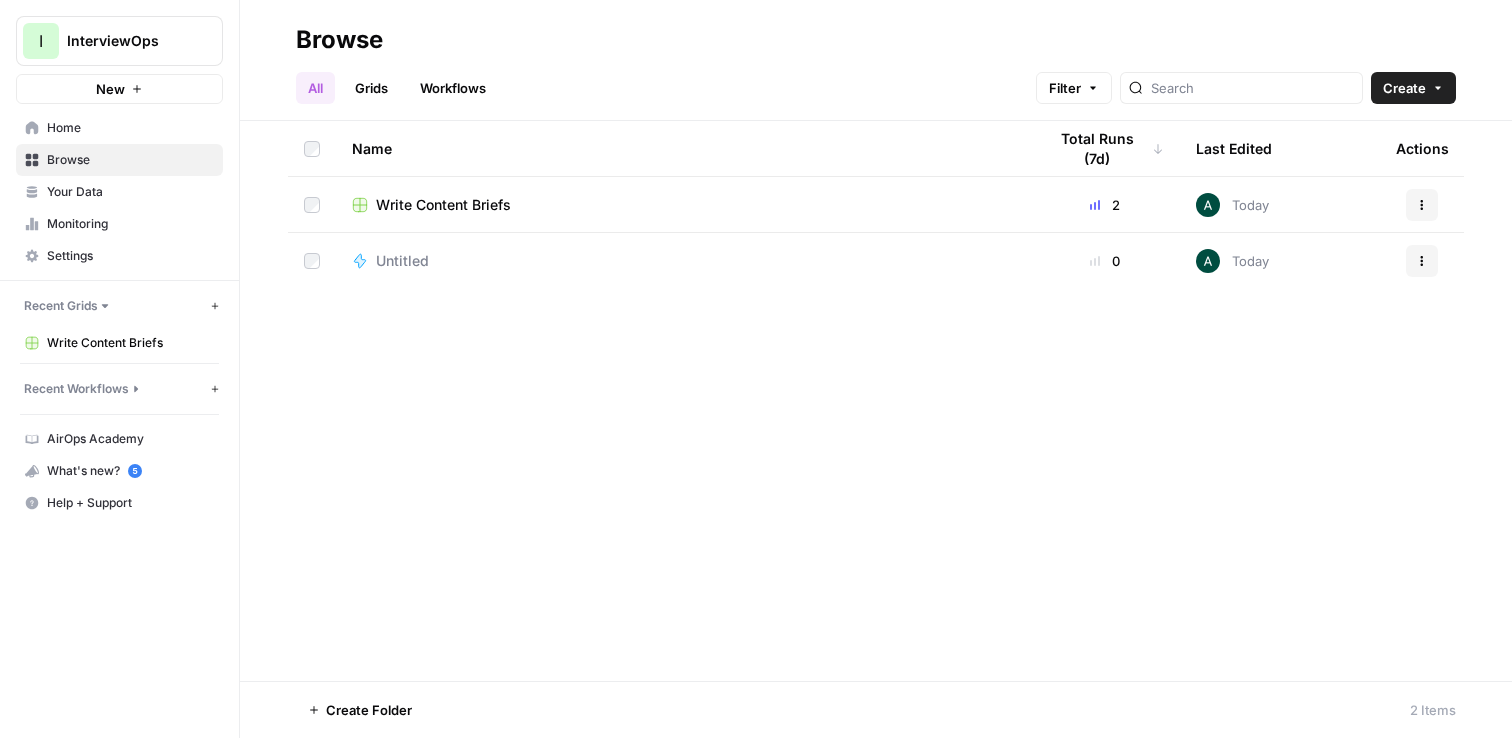 click on "Home" at bounding box center (119, 128) 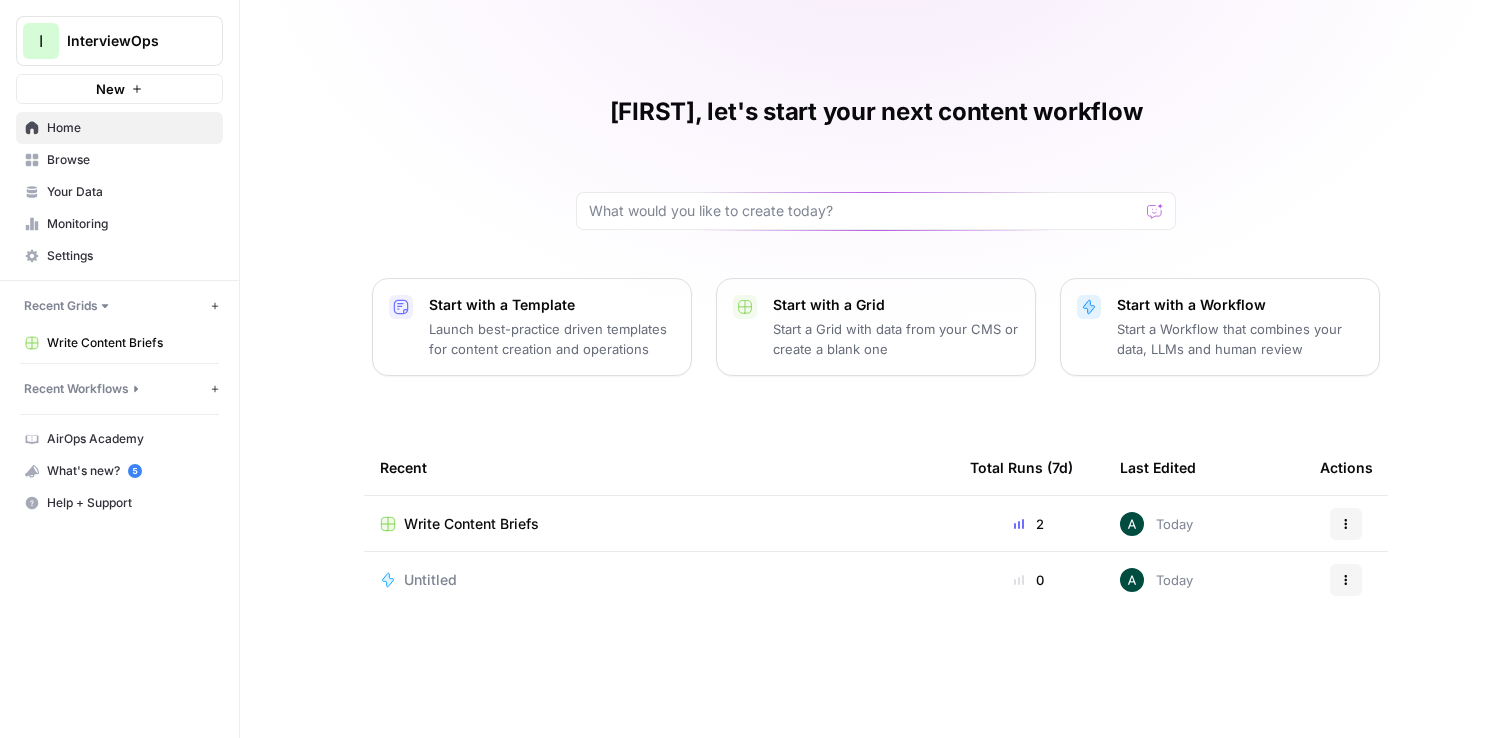 click on "Settings" at bounding box center (130, 256) 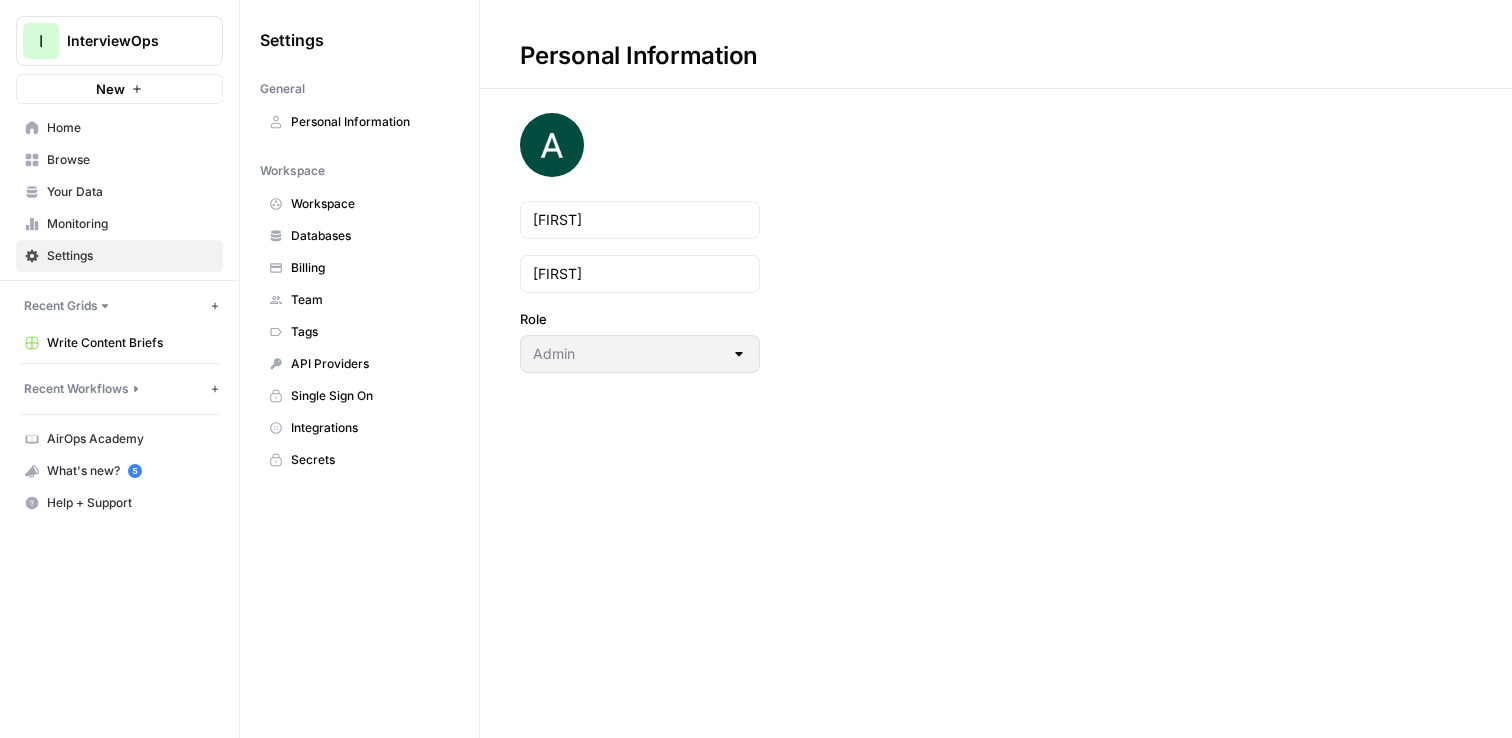 click on "Databases" at bounding box center (370, 236) 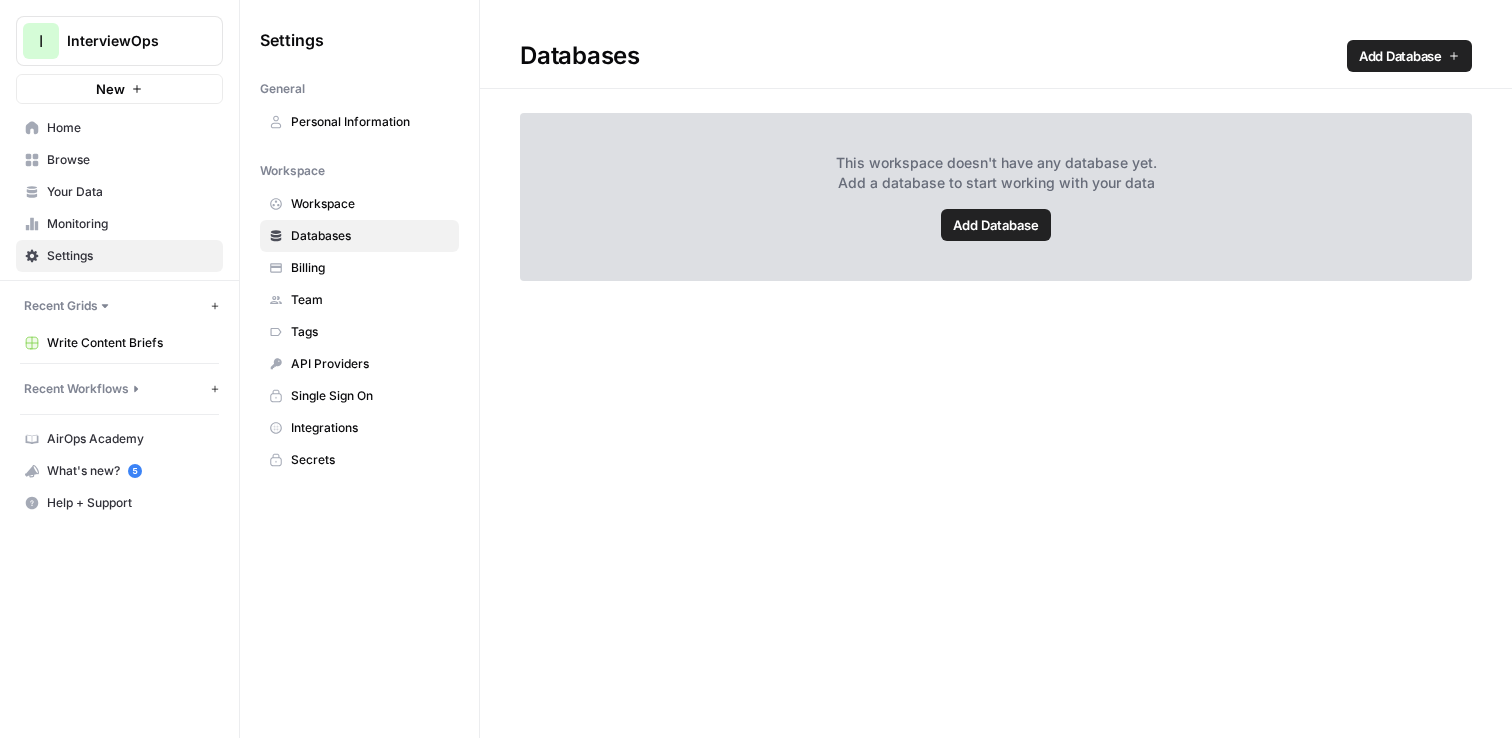 click on "Personal Information" at bounding box center (370, 122) 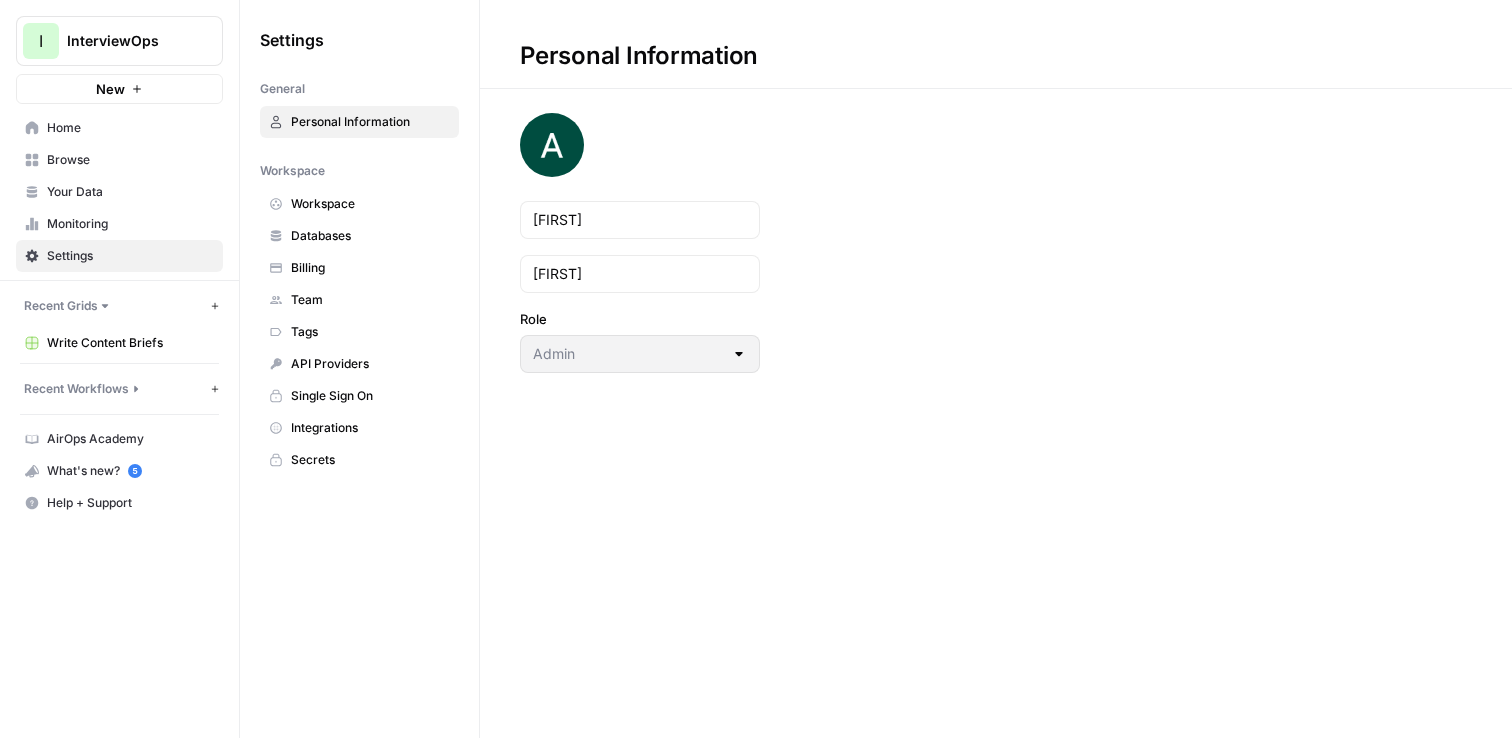 click on "Your Data" at bounding box center (119, 192) 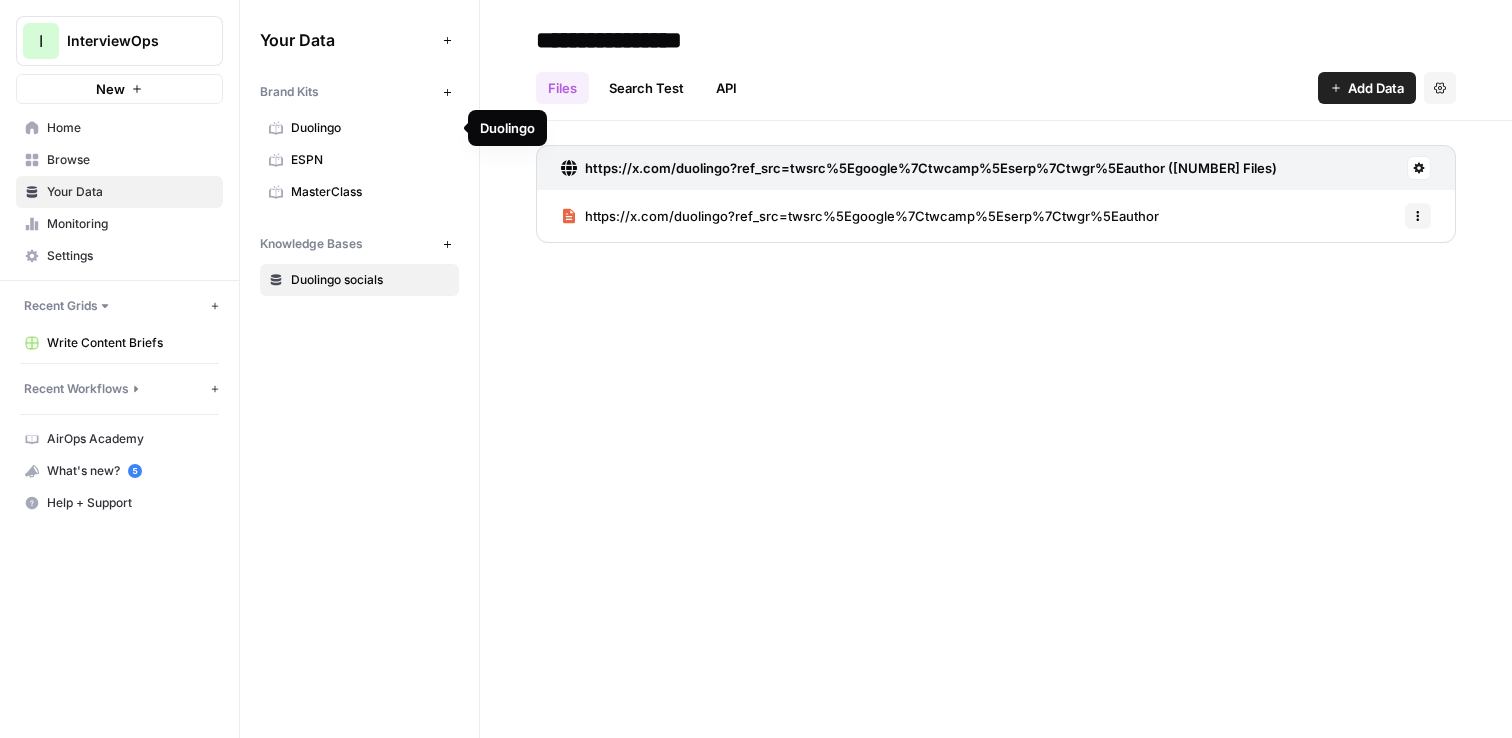 click on "[BRAND]" at bounding box center (370, 128) 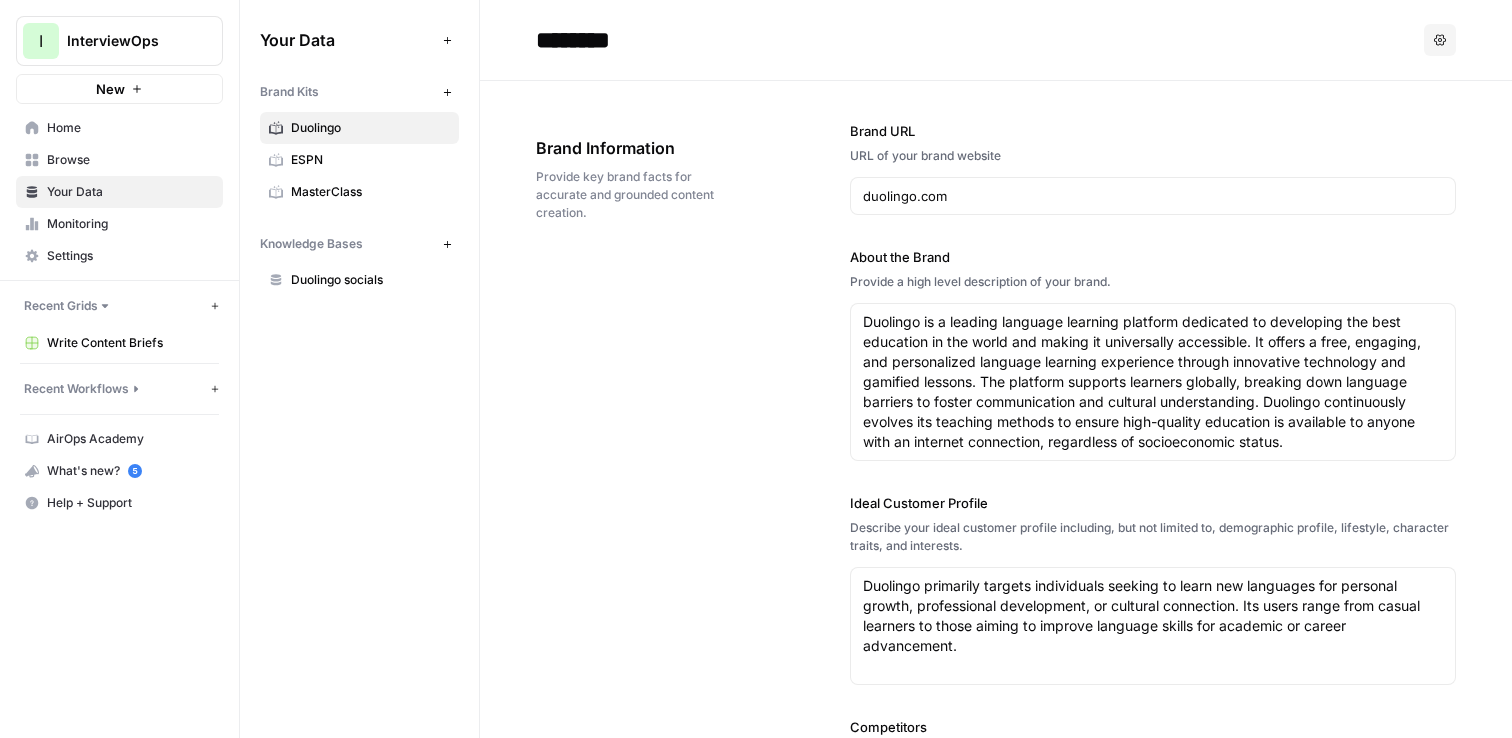 click 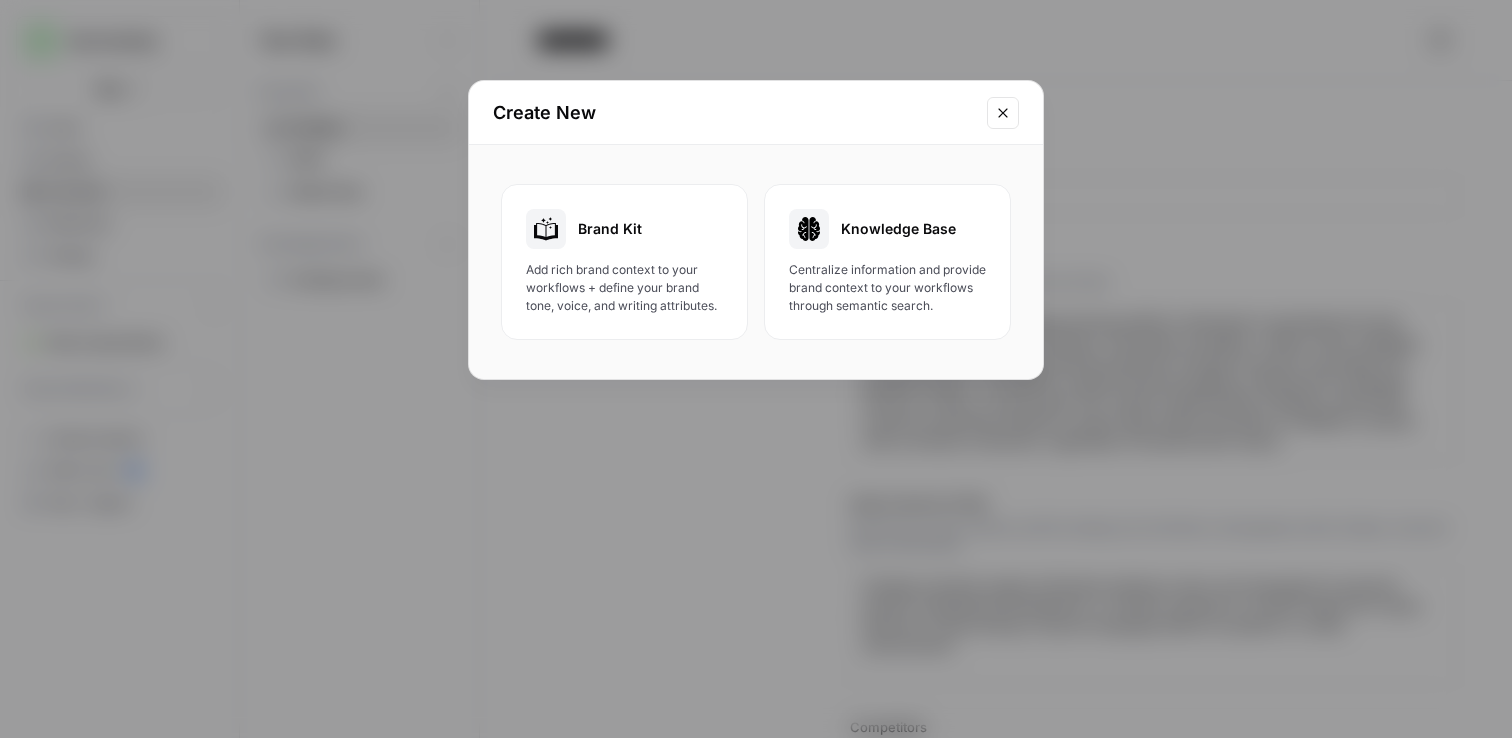 click 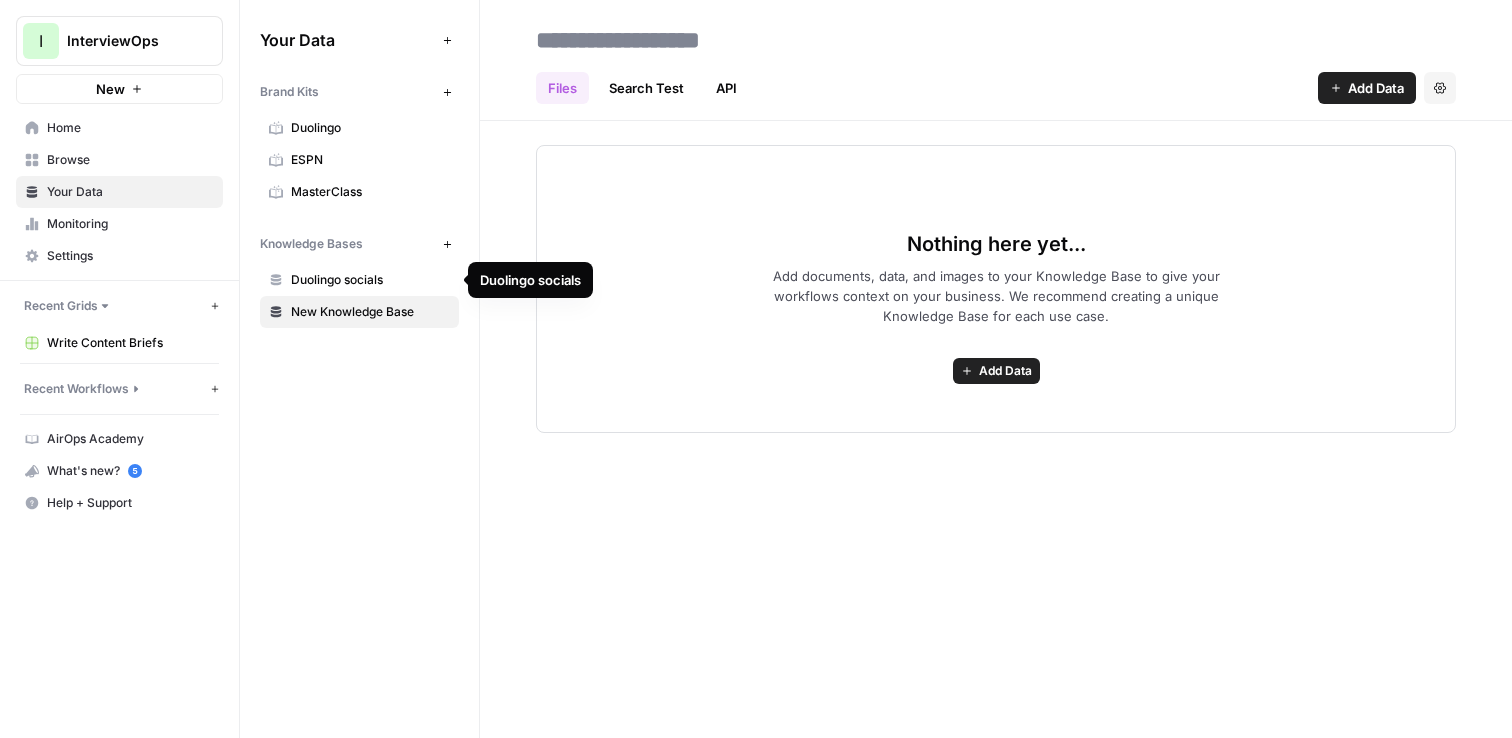 click on "[BRAND] socials" at bounding box center [370, 280] 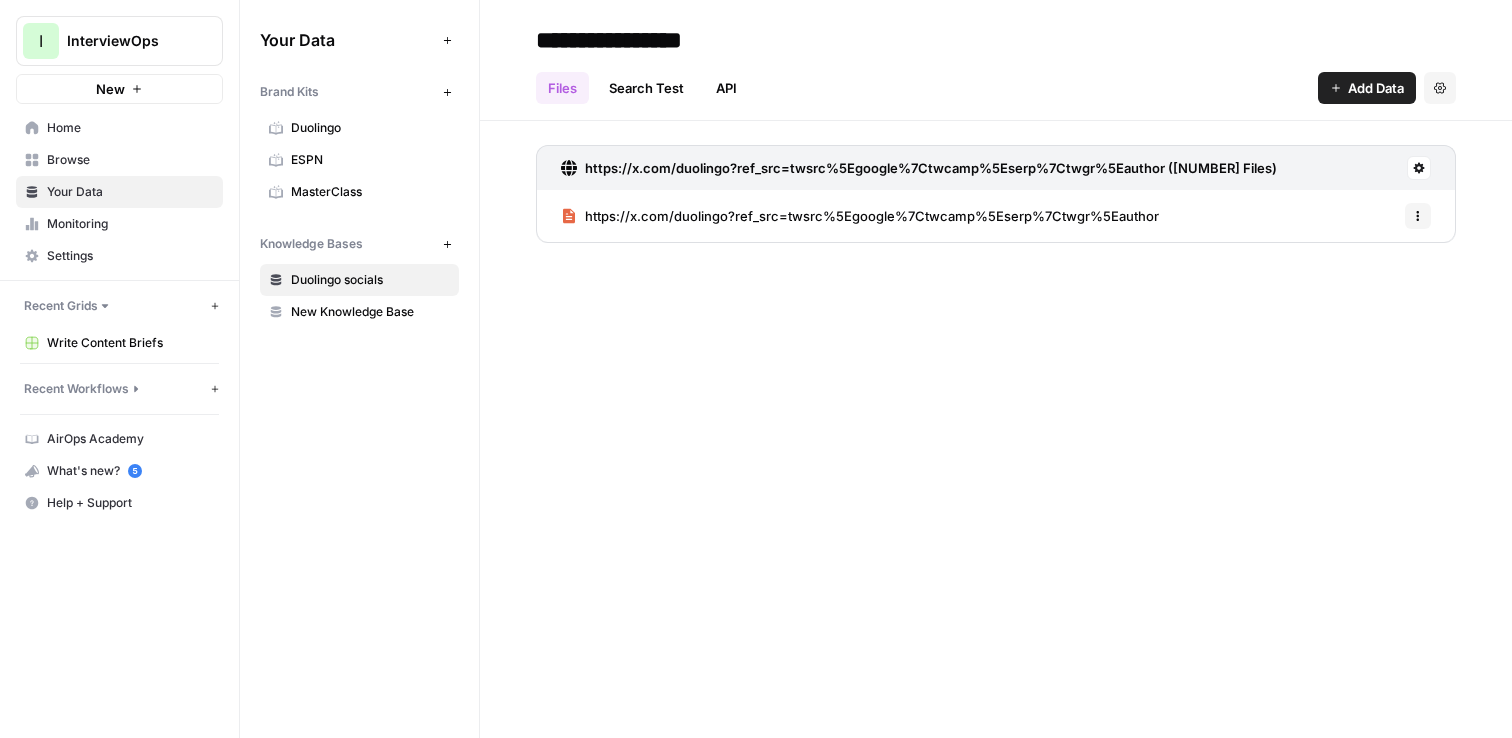 click 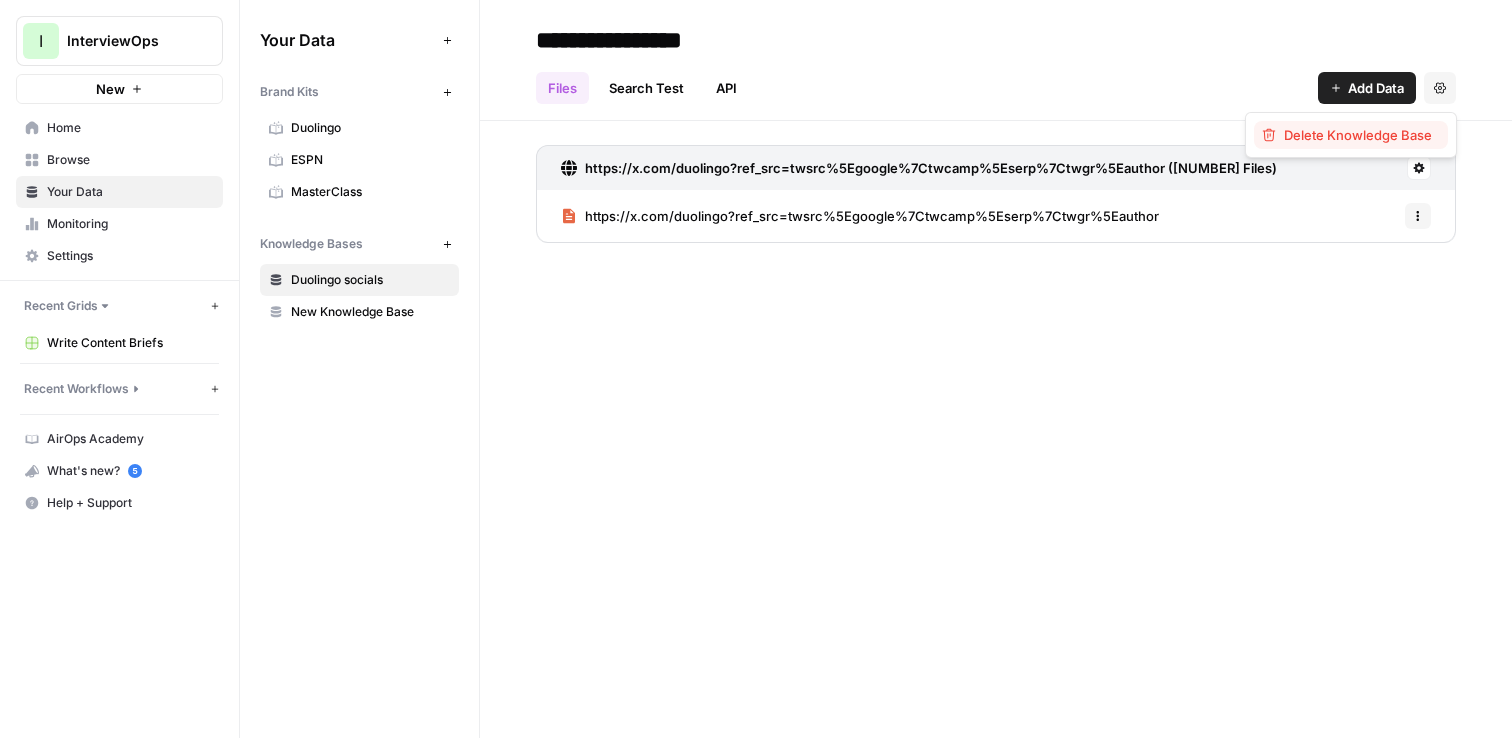 click on "Delete Knowledge Base" at bounding box center (1358, 135) 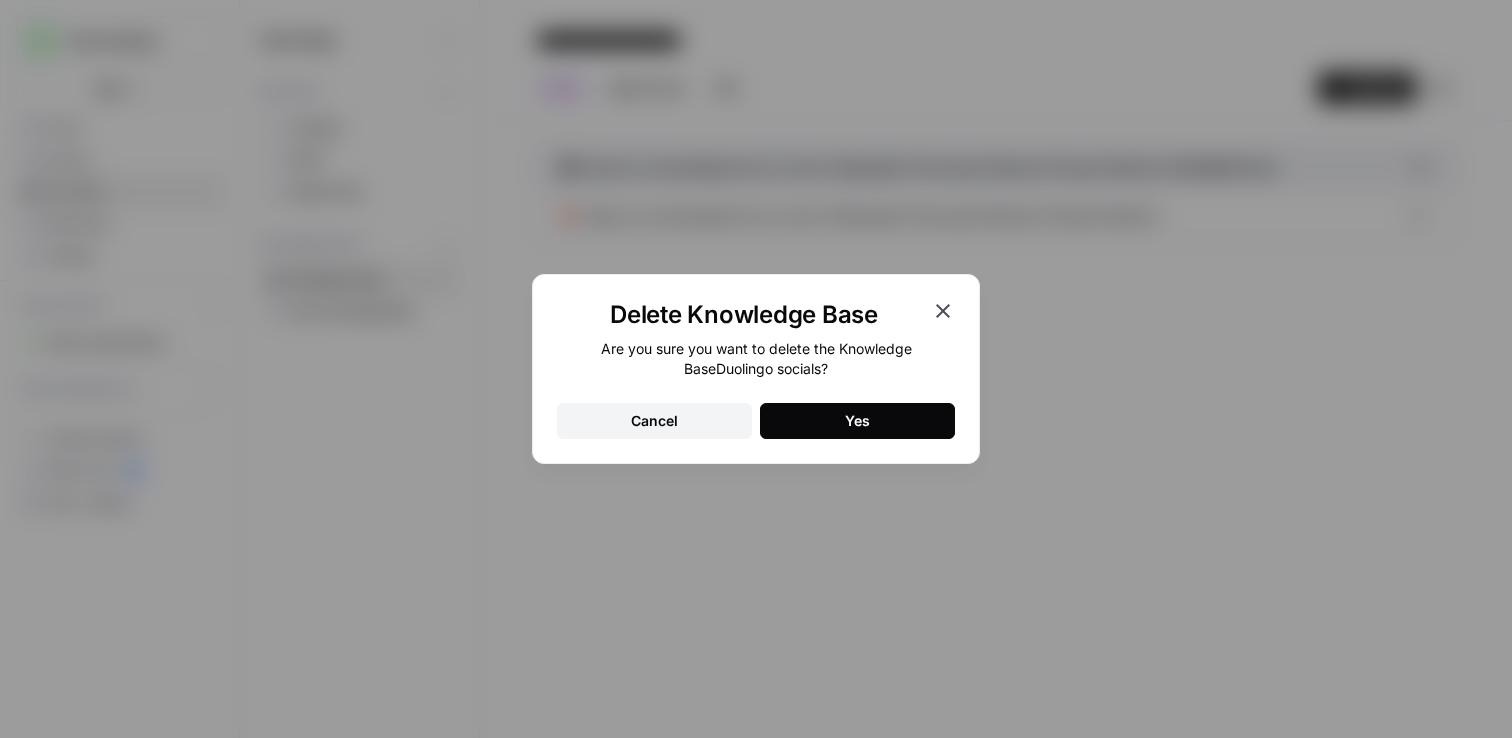 click on "Yes" at bounding box center [857, 421] 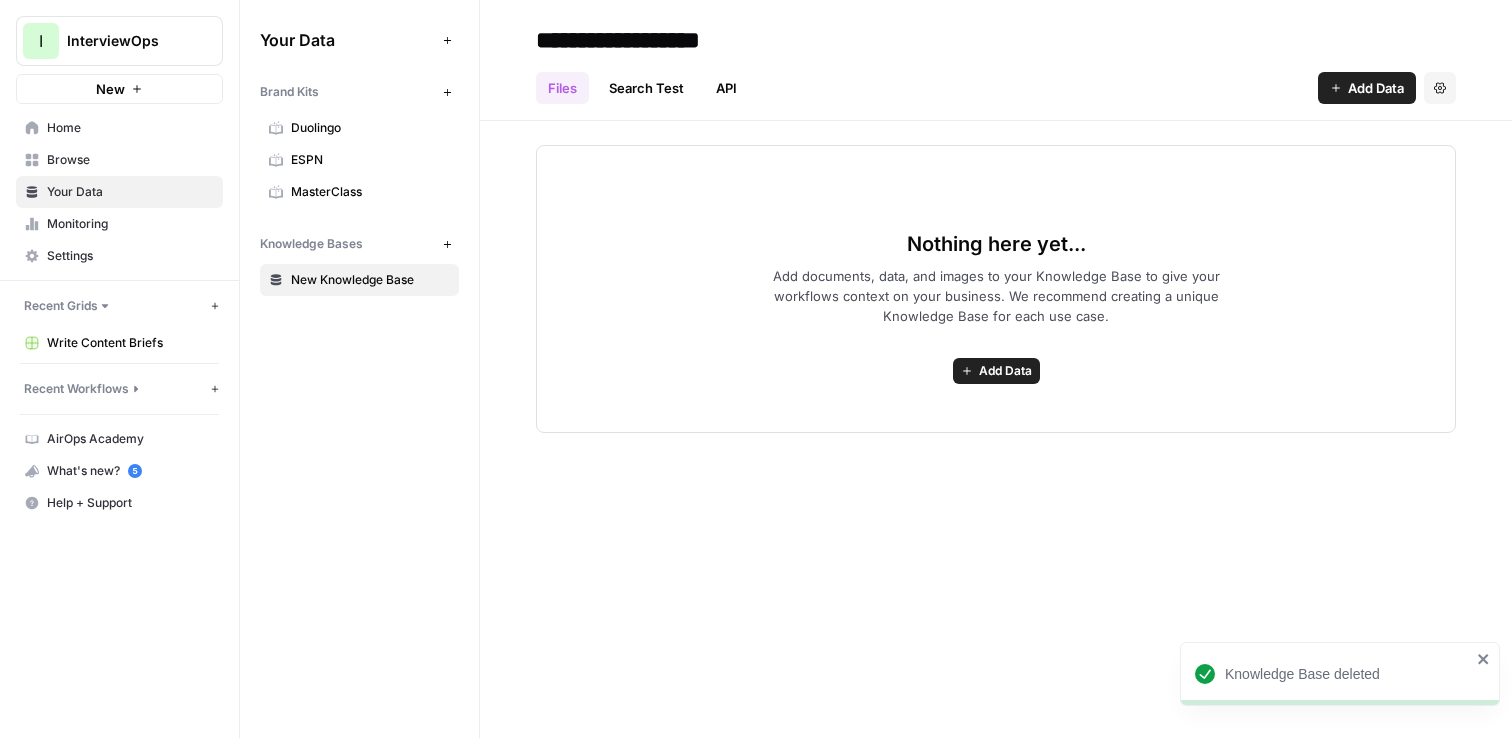 click on "MasterClass" at bounding box center [370, 192] 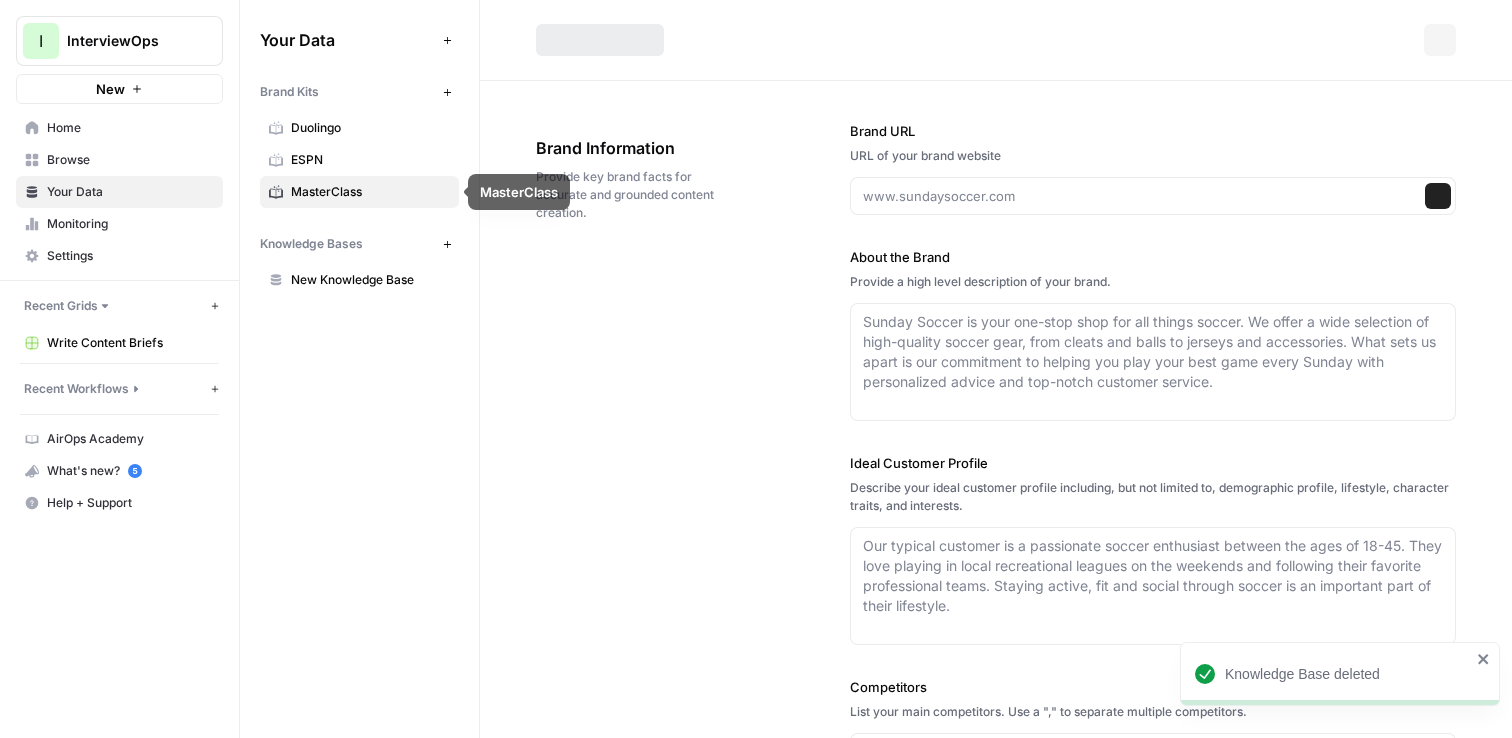 type on "masterclass.com" 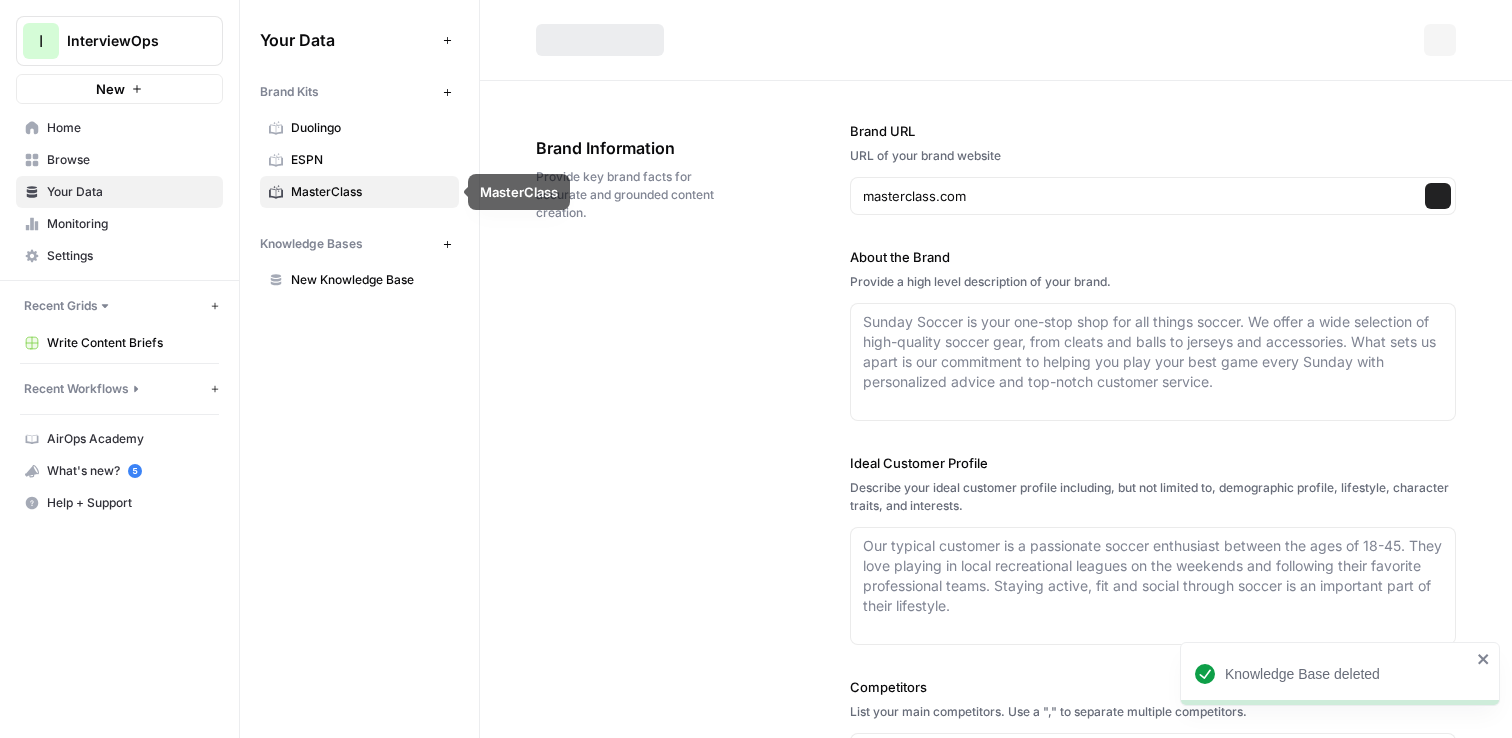 type on "MasterClass offers online classes taught by renowned experts across various fields, providing users with unlimited access to thousands of bite-sized lessons. The platform focuses on delivering high-quality educational content that empowers individuals to learn from the best in the industry. With a diverse range of topics, MasterClass aims to inspire creativity and personal growth through engaging and accessible learning experiences." 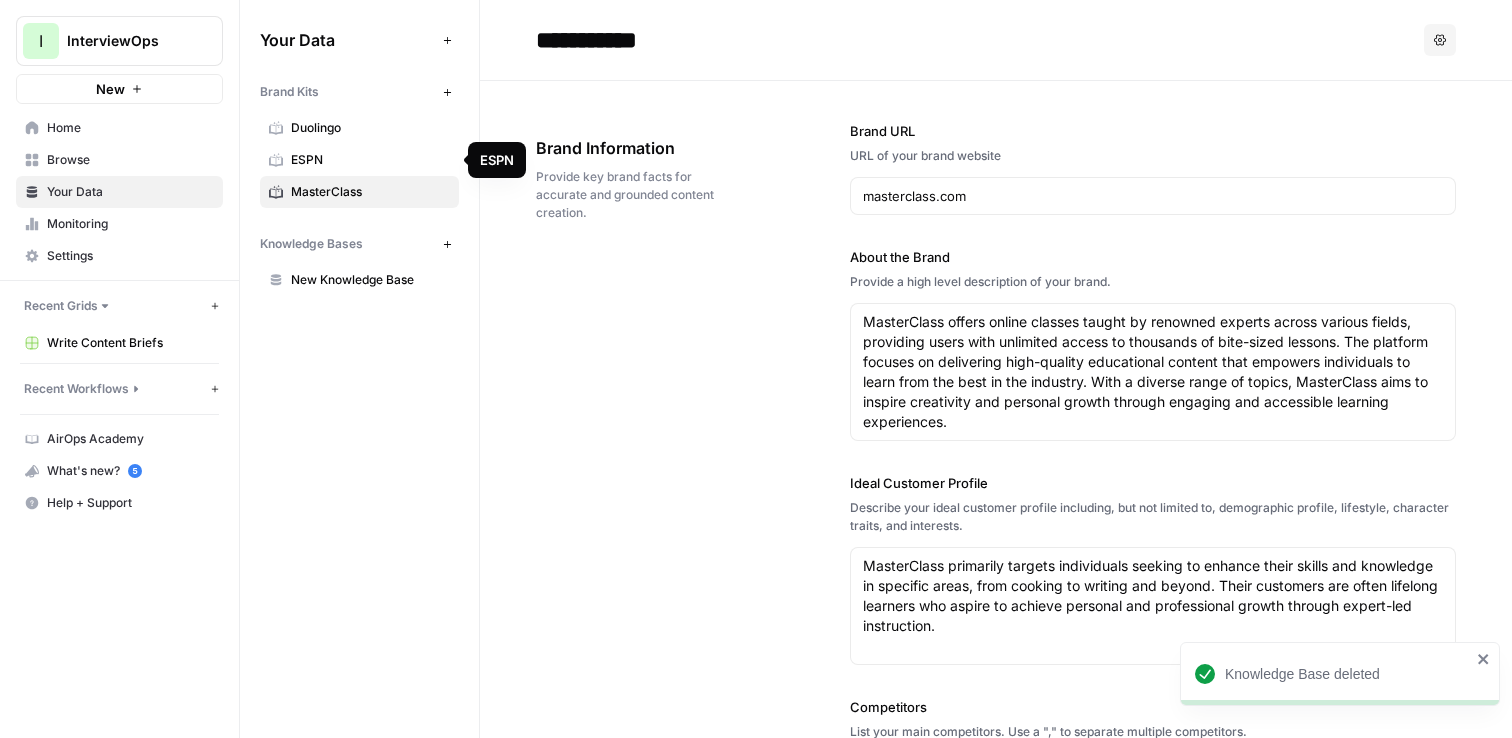 click on "ESPN" at bounding box center [370, 160] 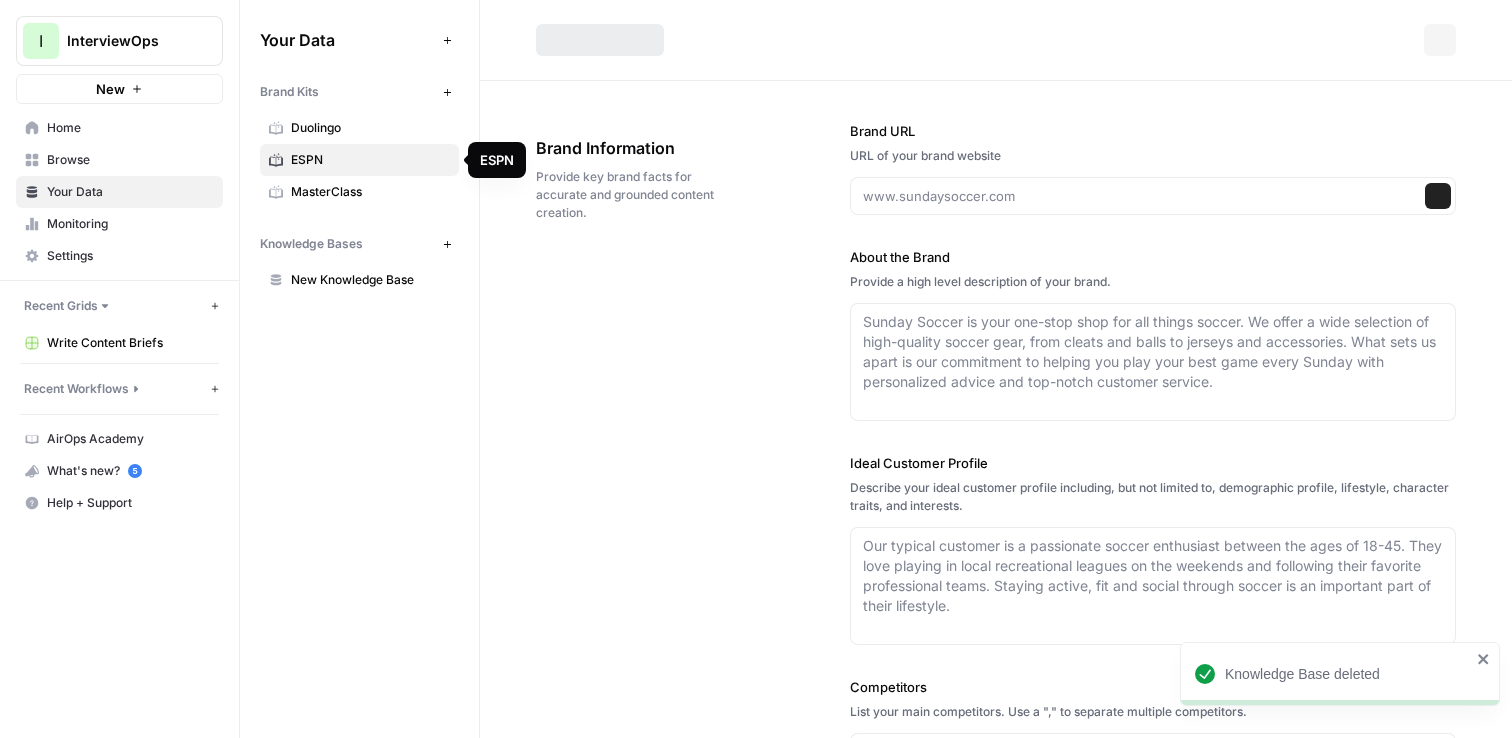 type on "www.espn.com" 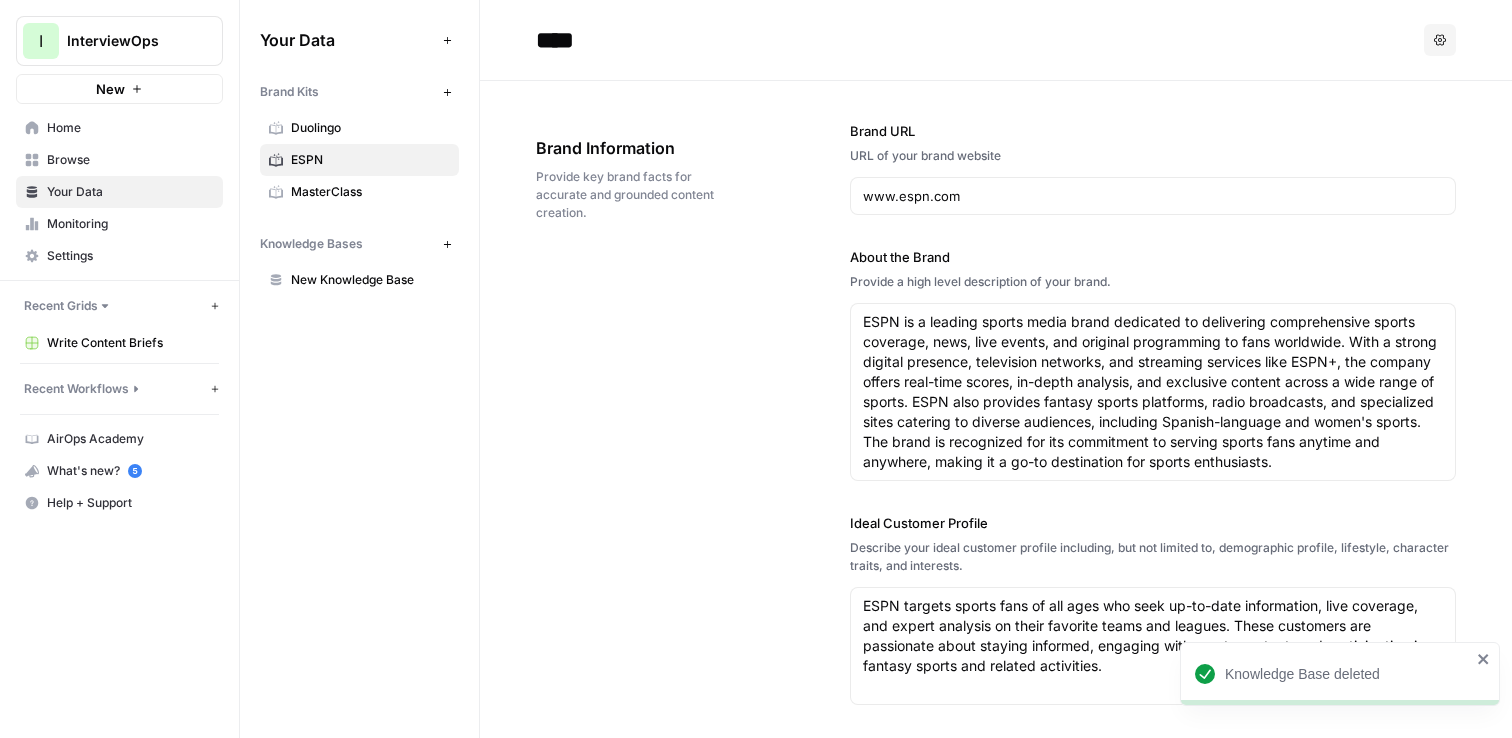 click on "[BRAND]" at bounding box center (359, 128) 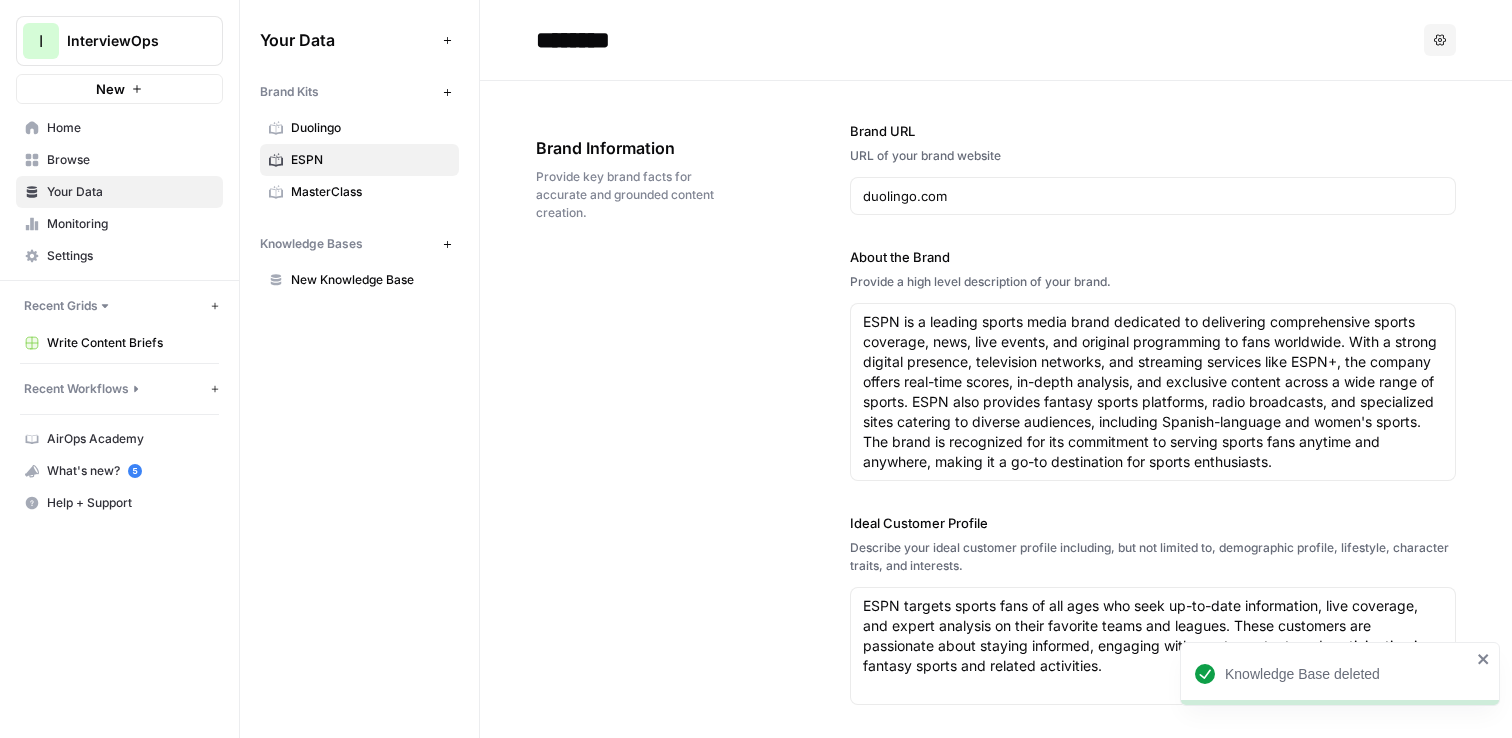 type on "[BRAND] is a leading language learning platform dedicated to developing the best education in the world and making it universally accessible. It offers a free, engaging, and personalized language learning experience through innovative technology and gamified lessons. The platform supports learners globally, breaking down language barriers to foster communication and cultural understanding. [BRAND] continuously evolves its teaching methods to ensure high-quality education is available to anyone with an internet connection, regardless of socioeconomic status." 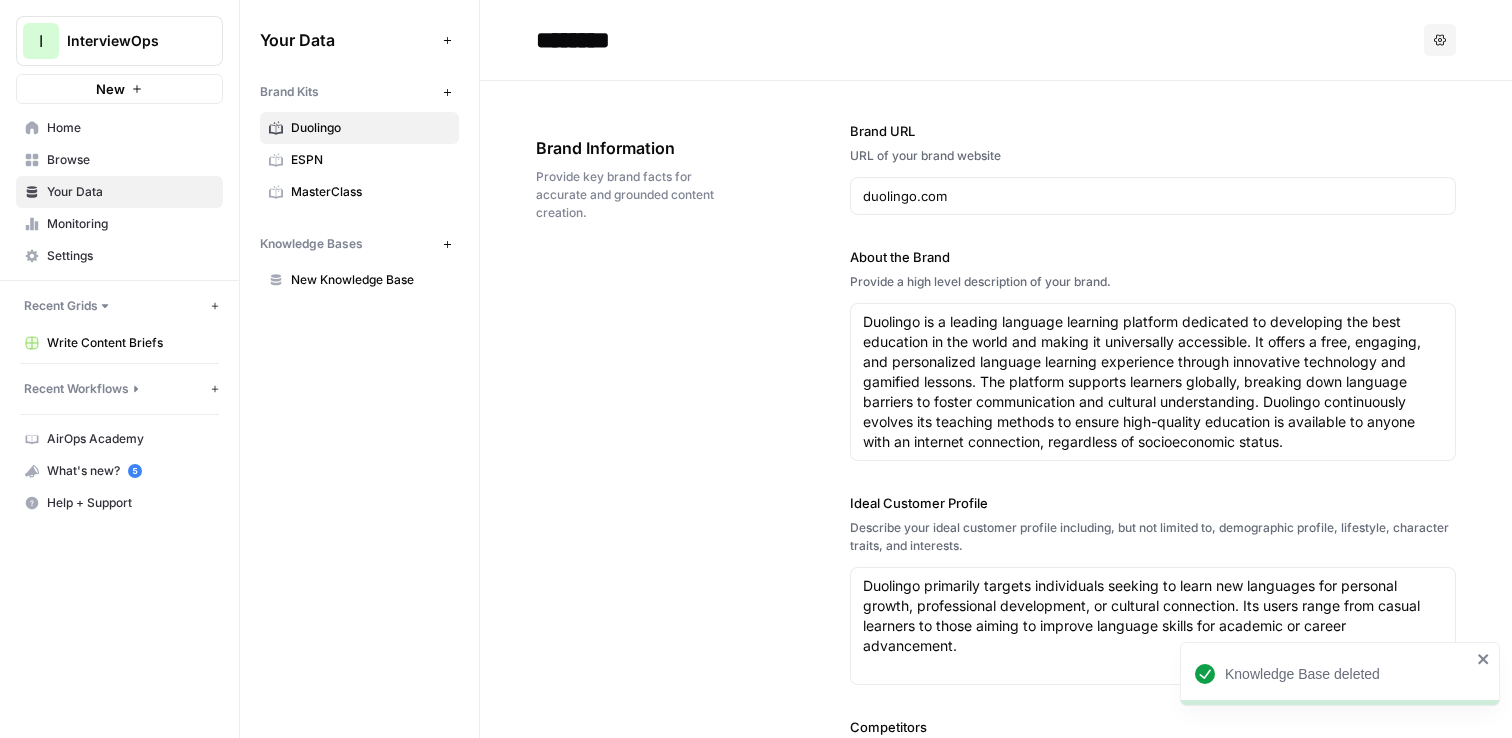 click on "ESPN" at bounding box center (359, 160) 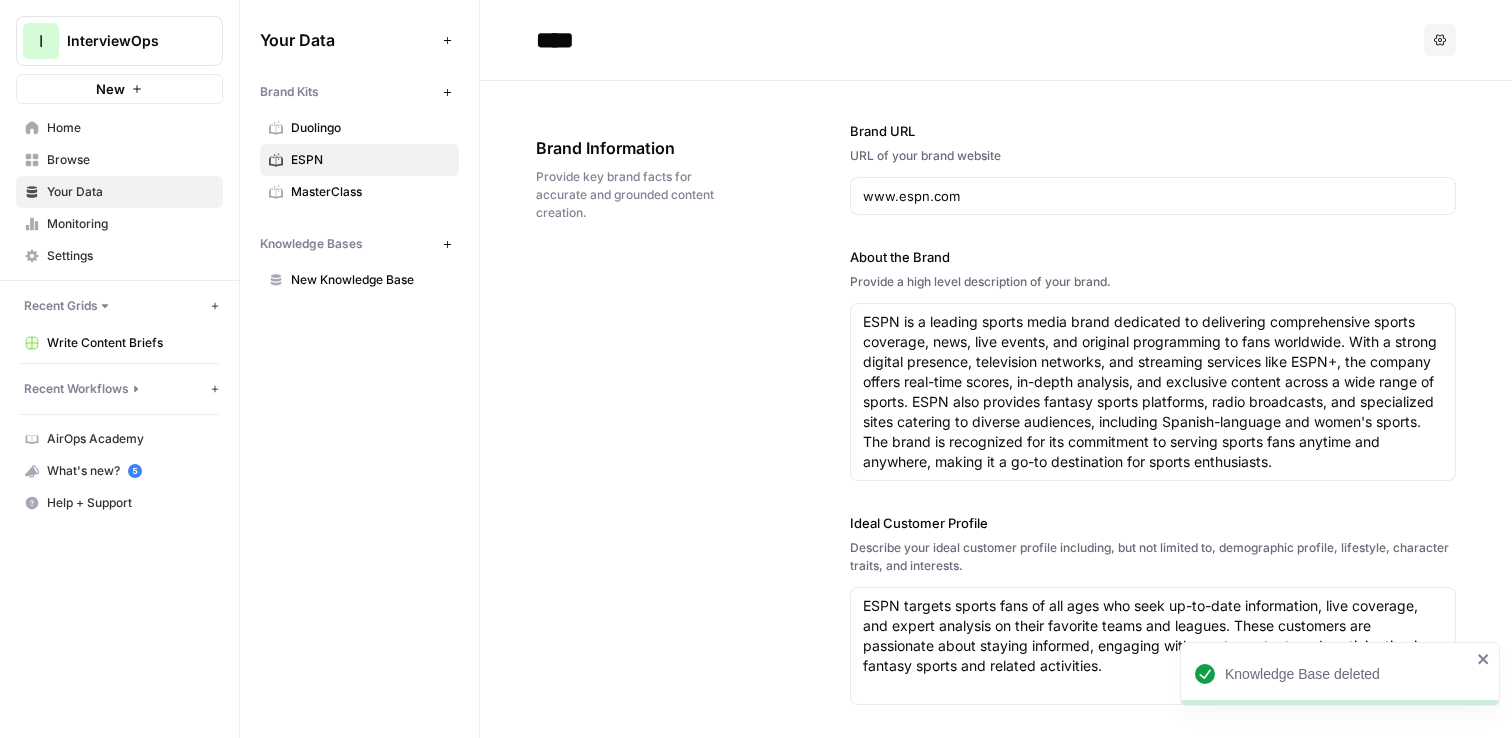 click on "MasterClass" at bounding box center [370, 192] 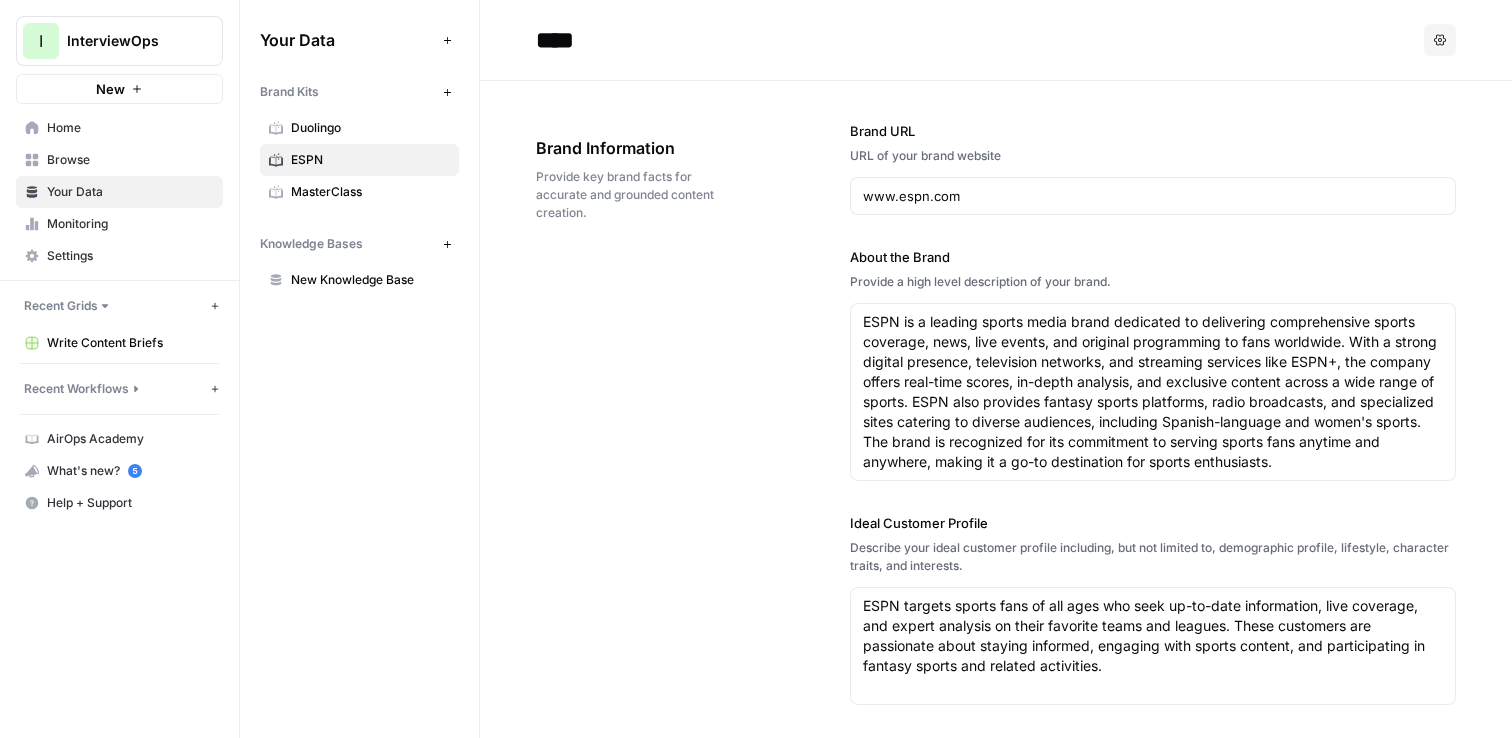 type on "masterclass.com" 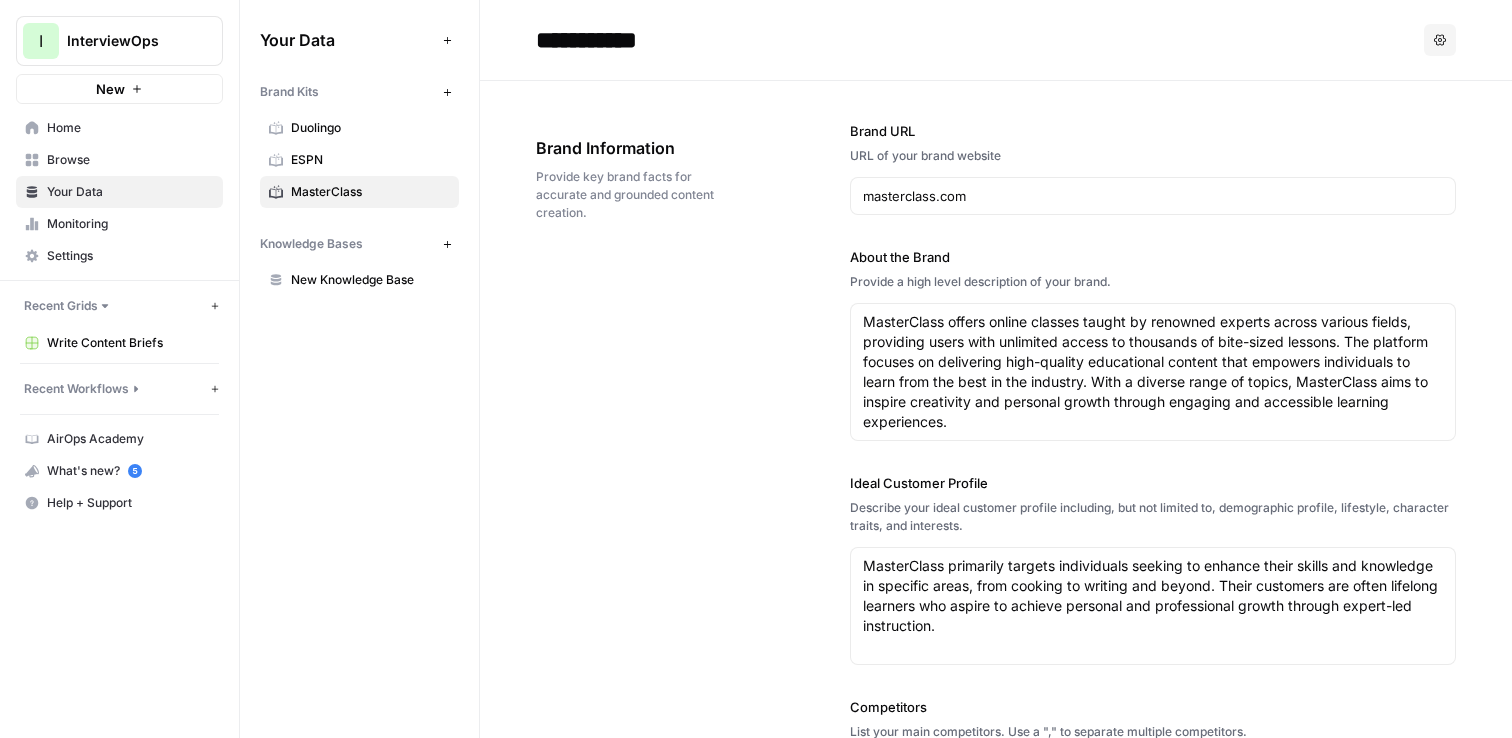 click on "ESPN" at bounding box center [370, 160] 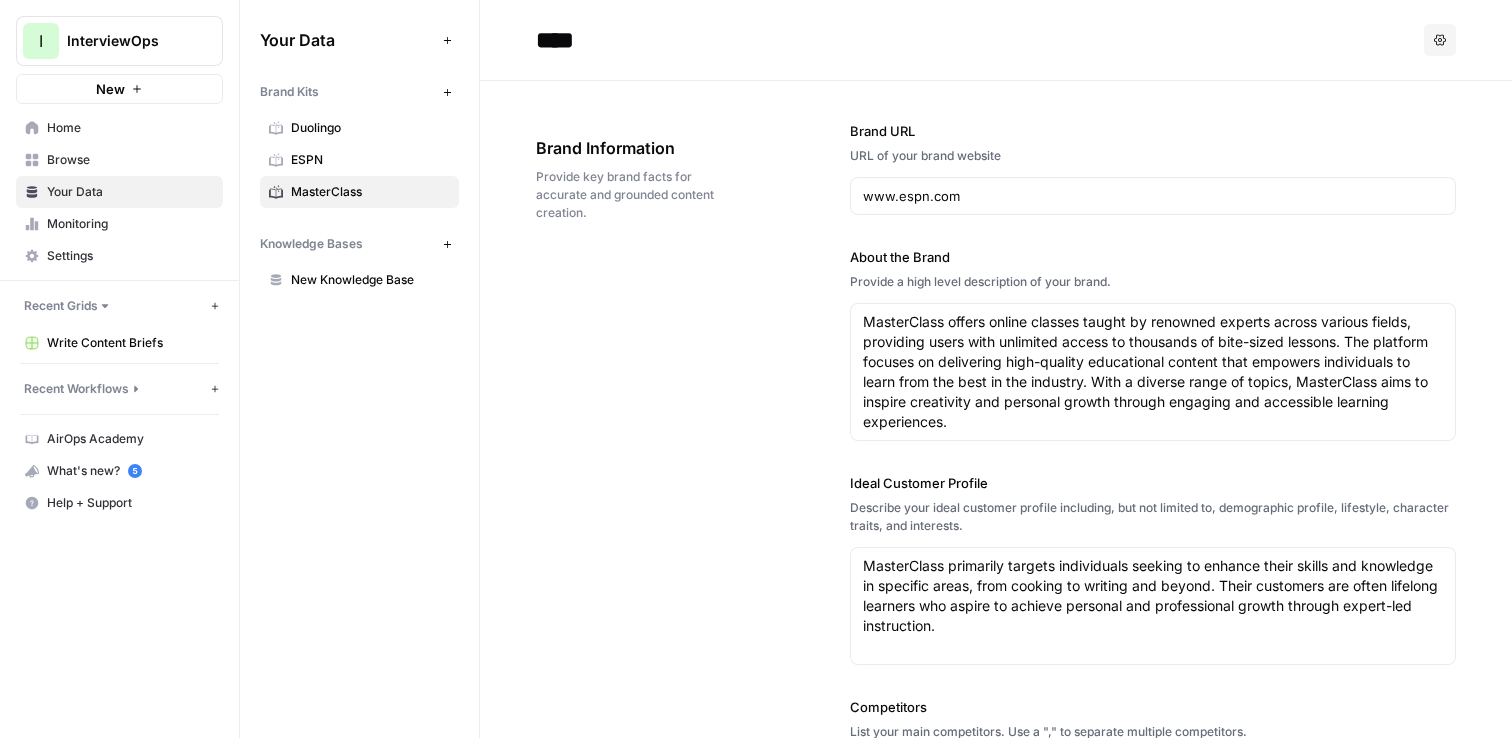 type on "ESPN is a leading sports media brand dedicated to delivering comprehensive sports coverage, news, live events, and original programming to fans worldwide. With a strong digital presence, television networks, and streaming services like ESPN+, the company offers real-time scores, in-depth analysis, and exclusive content across a wide range of sports. ESPN also provides fantasy sports platforms, radio broadcasts, and specialized sites catering to diverse audiences, including Spanish-language and women's sports. The brand is recognized for its commitment to serving sports fans anytime and anywhere, making it a go-to destination for sports enthusiasts." 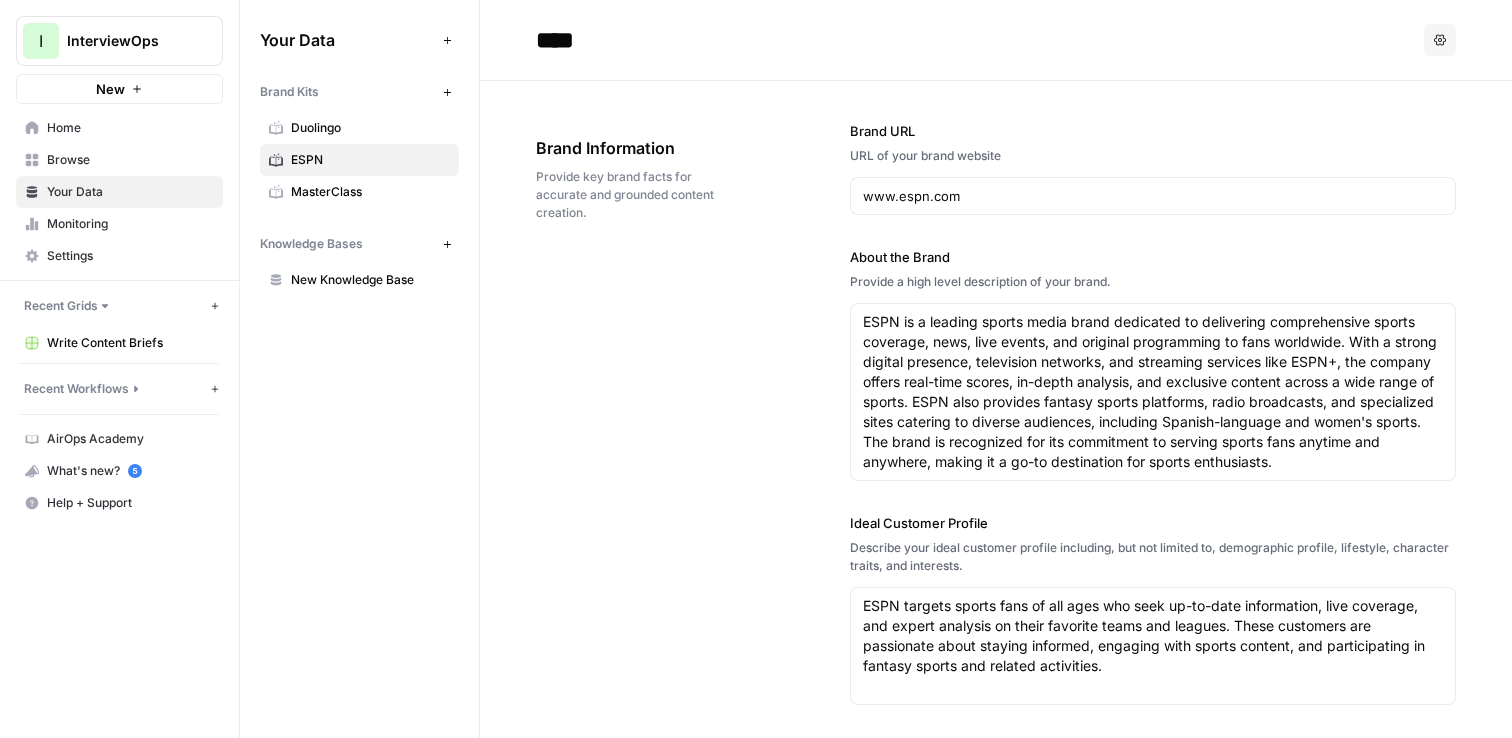 click on "Home" at bounding box center [130, 128] 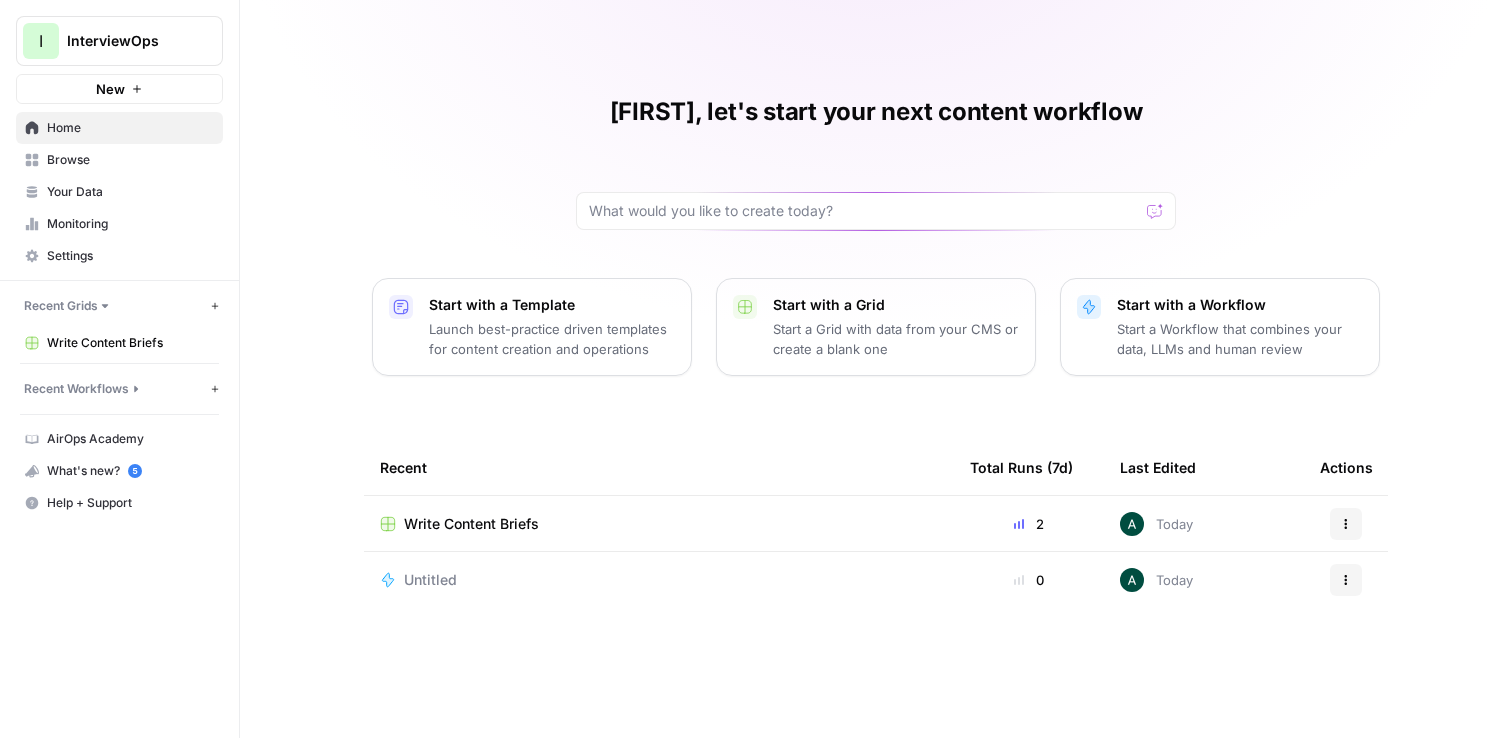 click on "New" at bounding box center (119, 89) 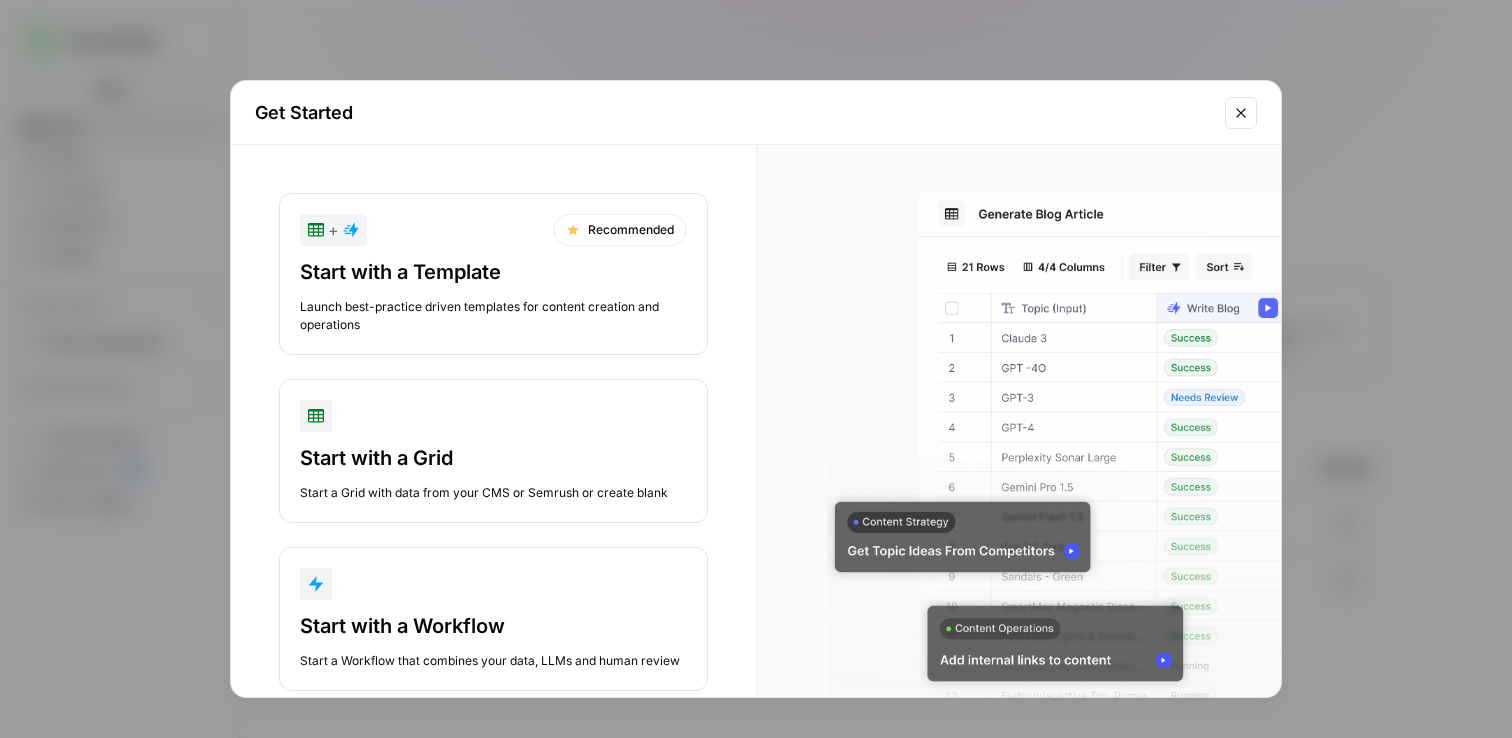 click 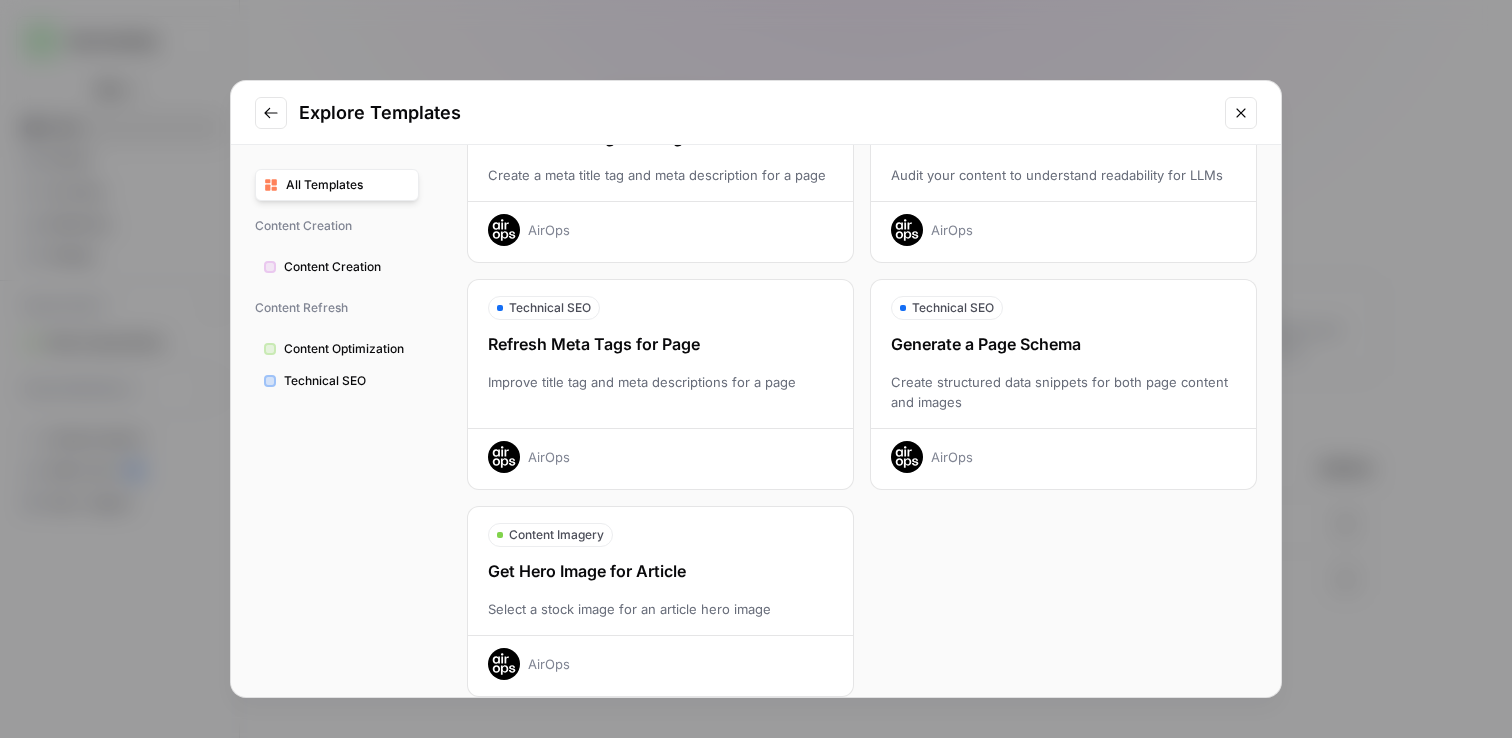 scroll, scrollTop: 623, scrollLeft: 0, axis: vertical 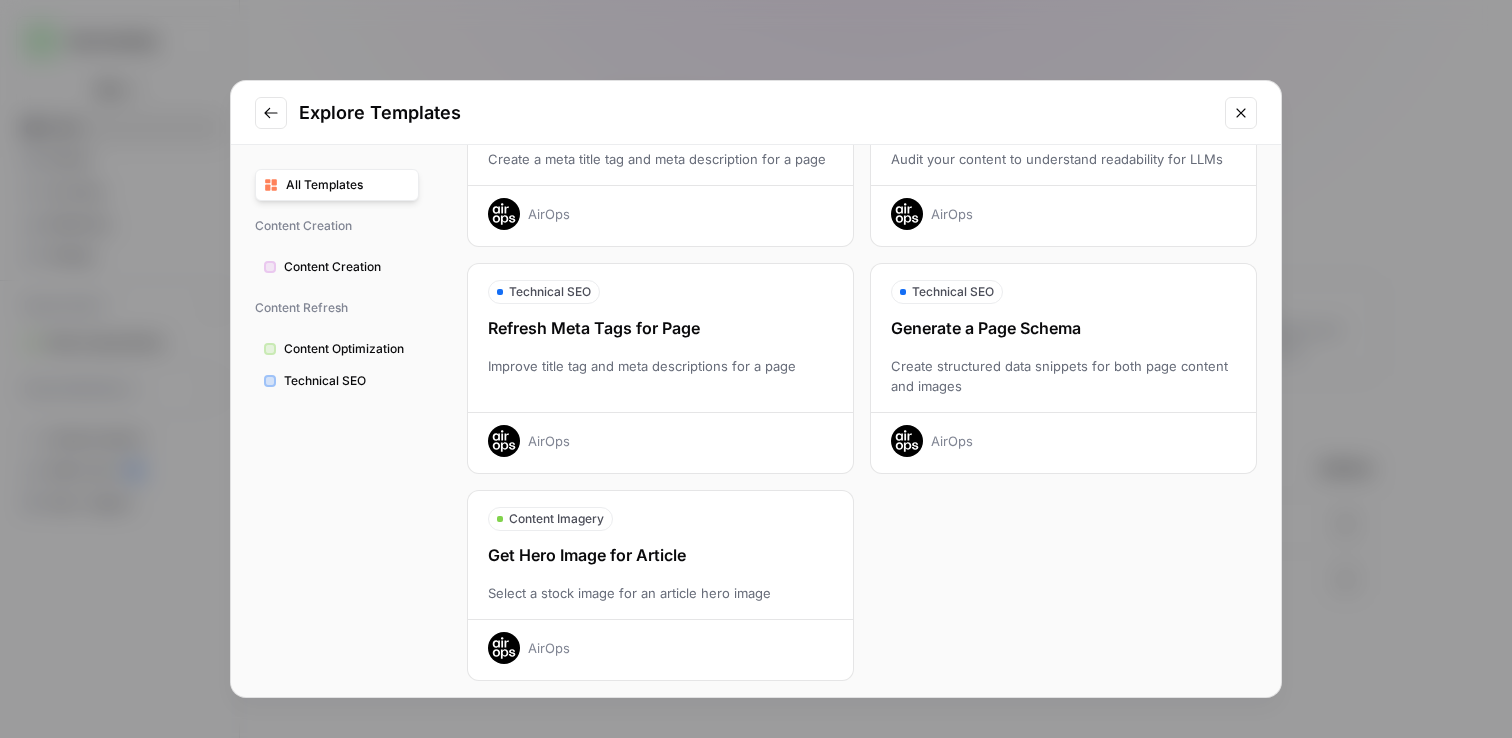 click on "Content Creation" at bounding box center (347, 267) 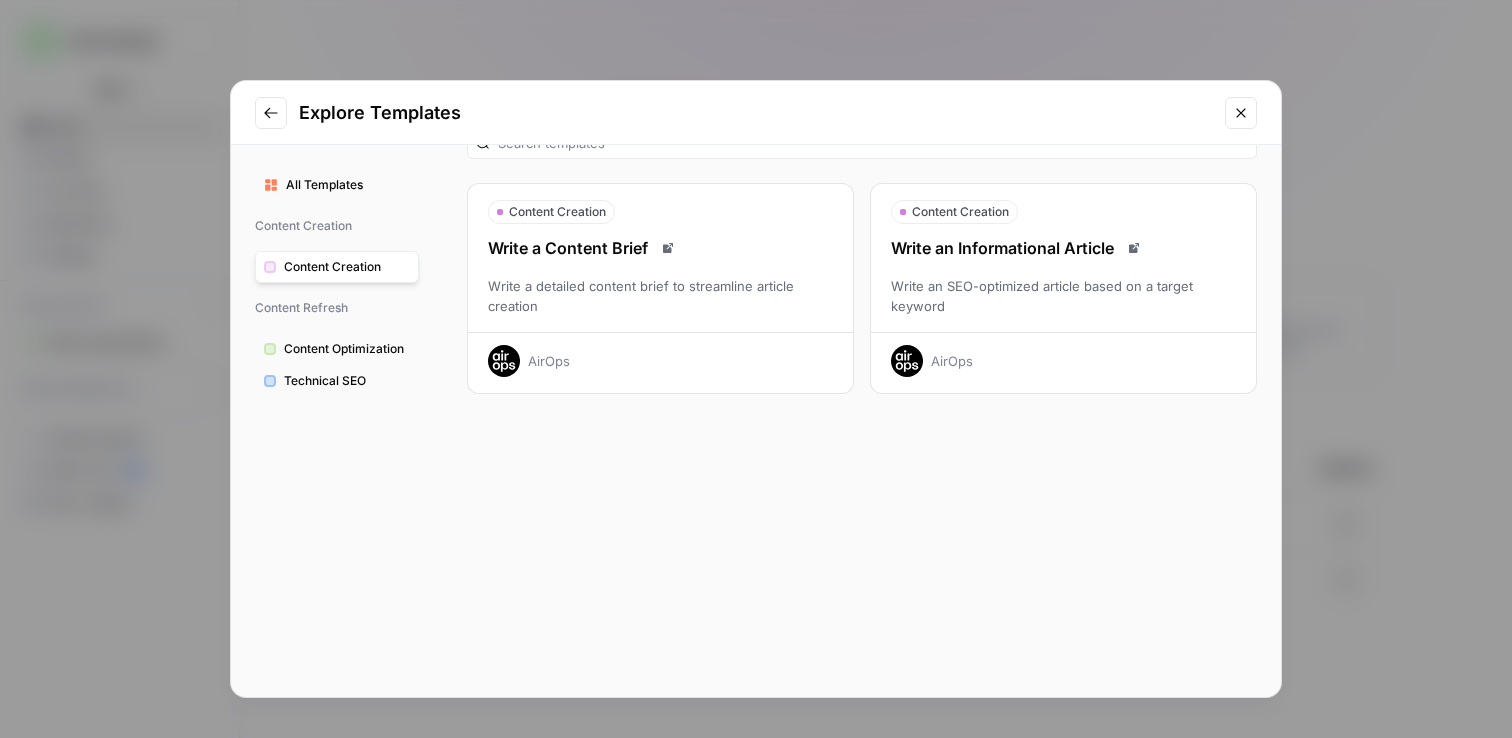 scroll, scrollTop: 0, scrollLeft: 0, axis: both 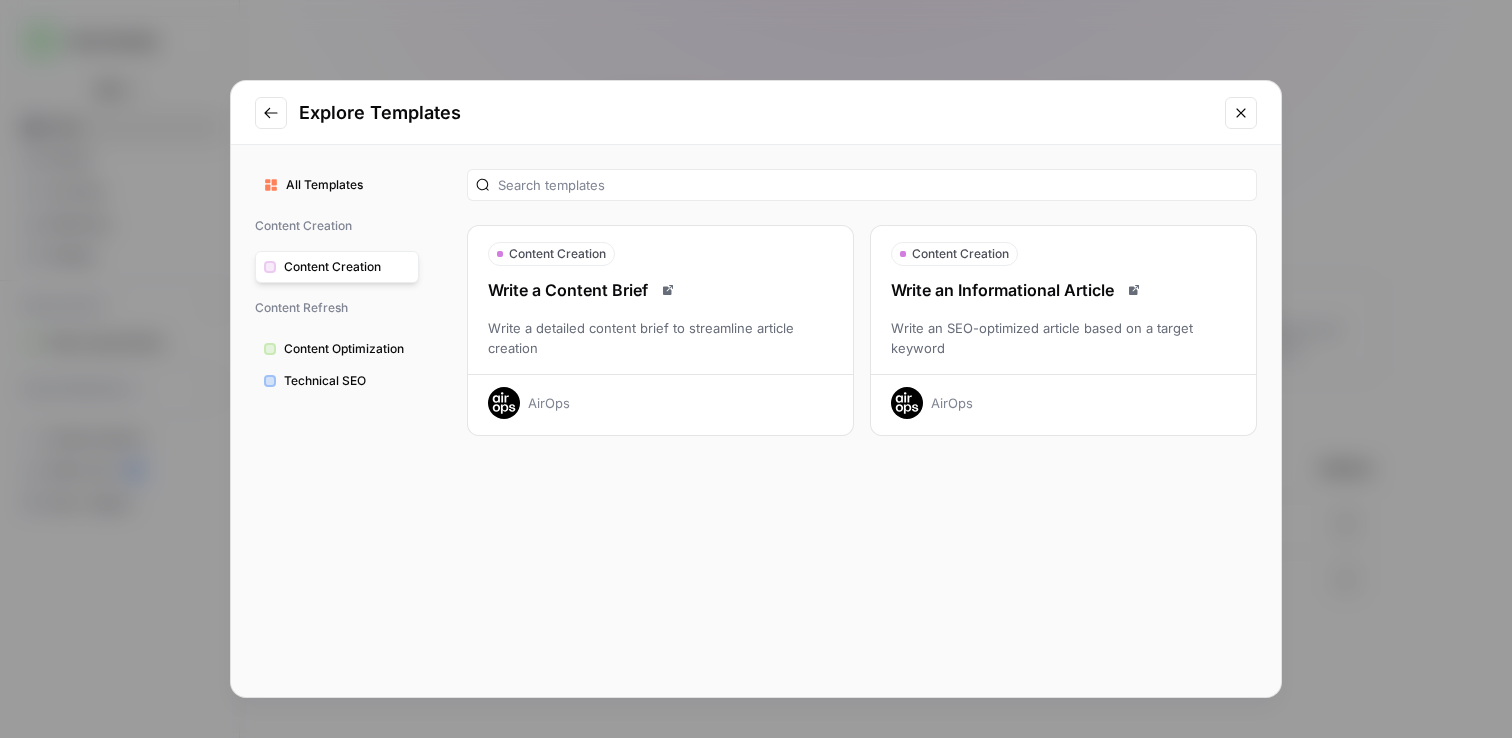 click on "Write an SEO-optimized article based on a target keyword" at bounding box center (1063, 338) 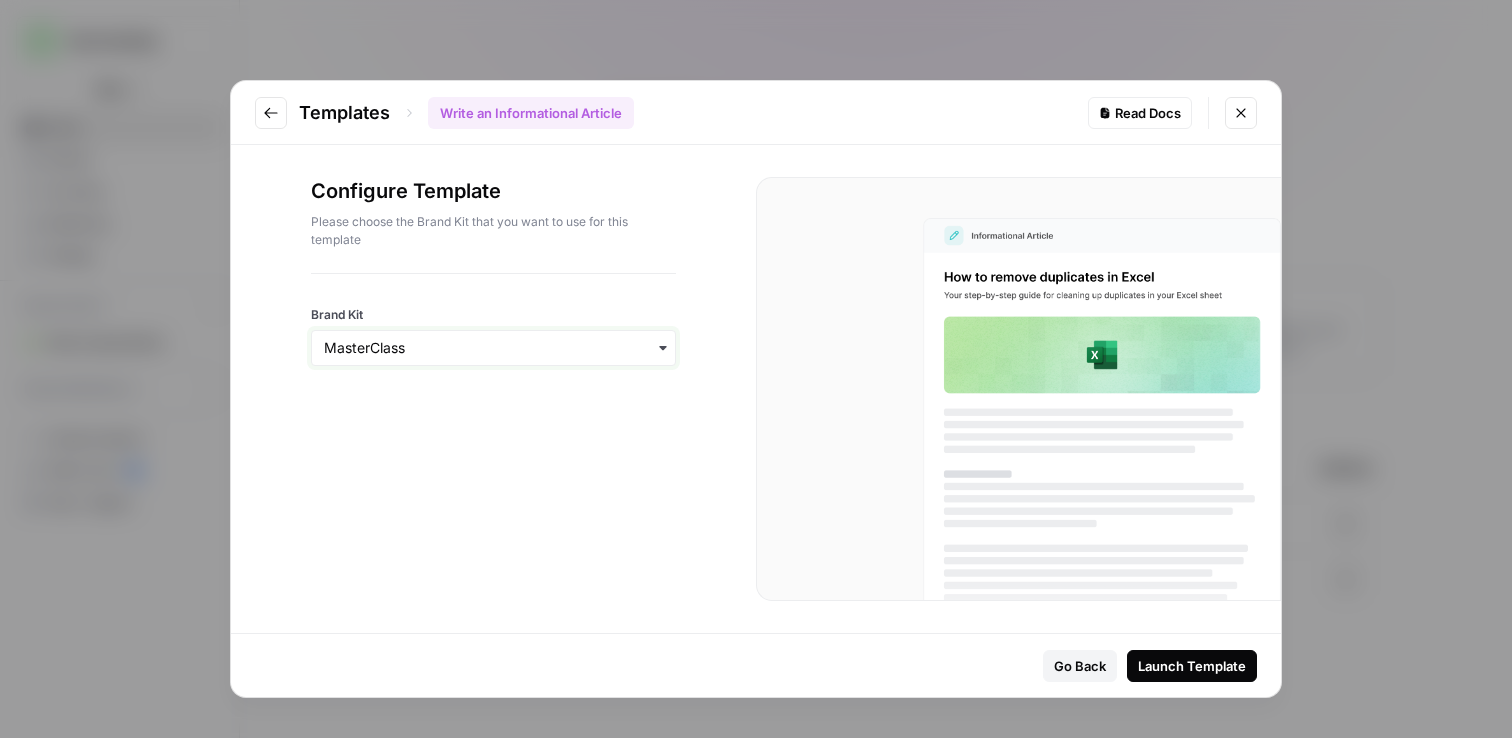 click on "Brand Kit" at bounding box center [493, 348] 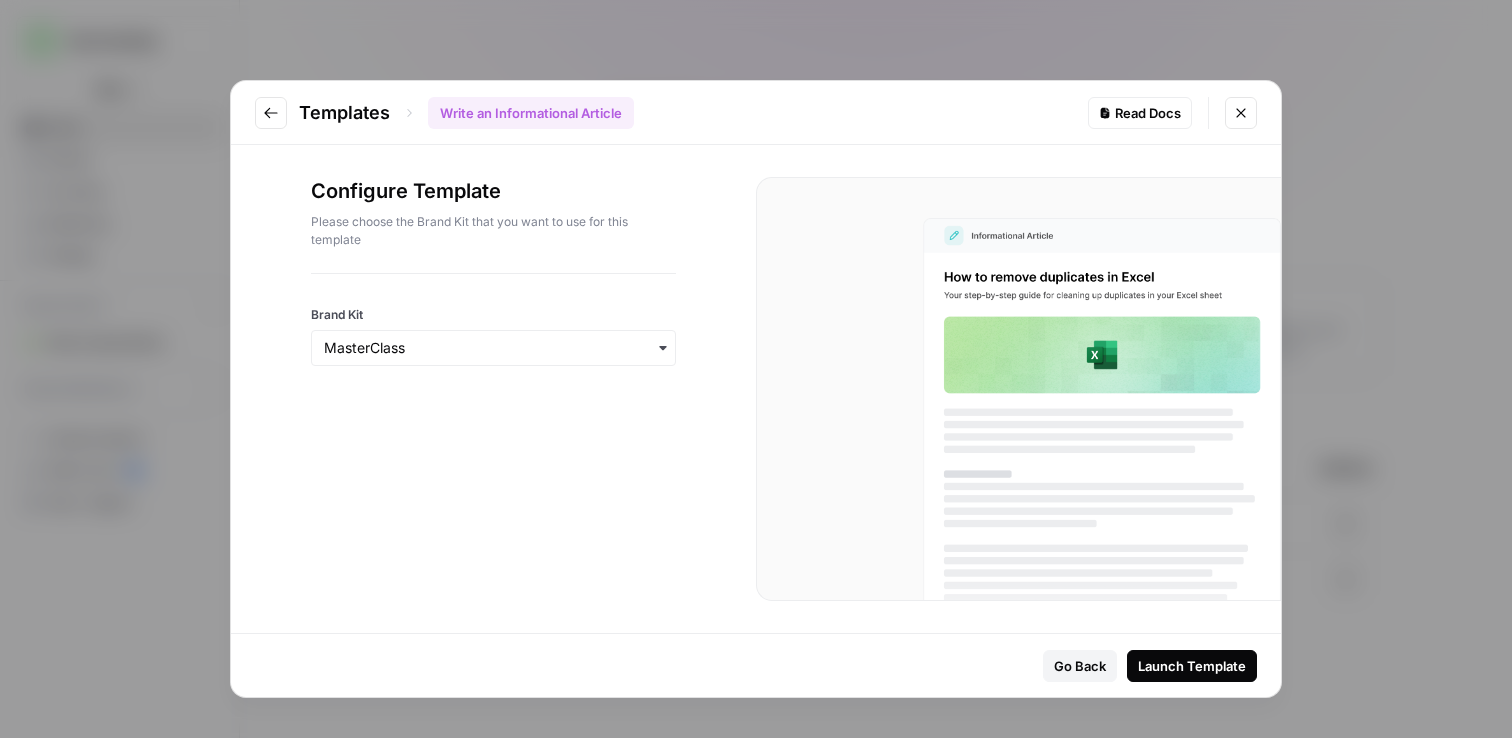 click on "Read Docs" at bounding box center [1140, 113] 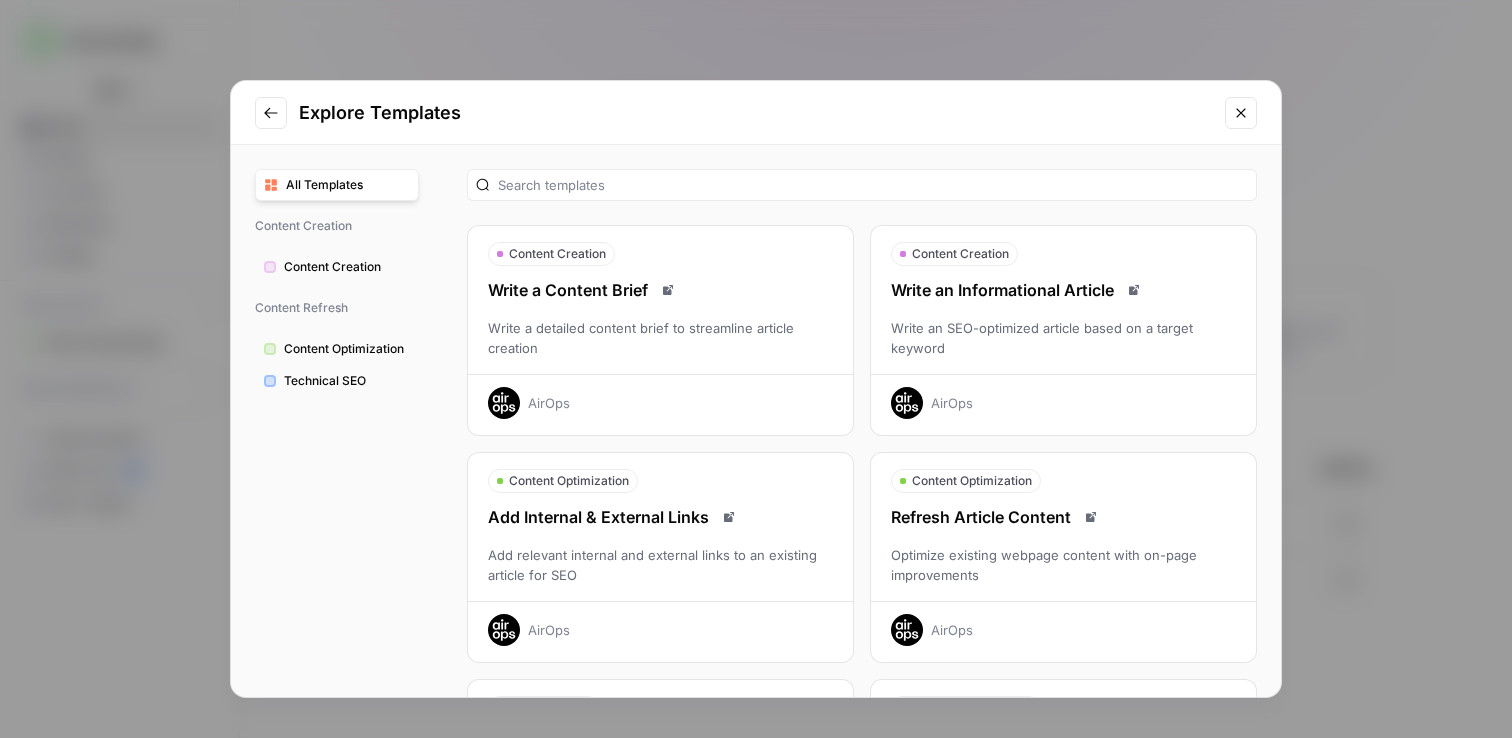 click 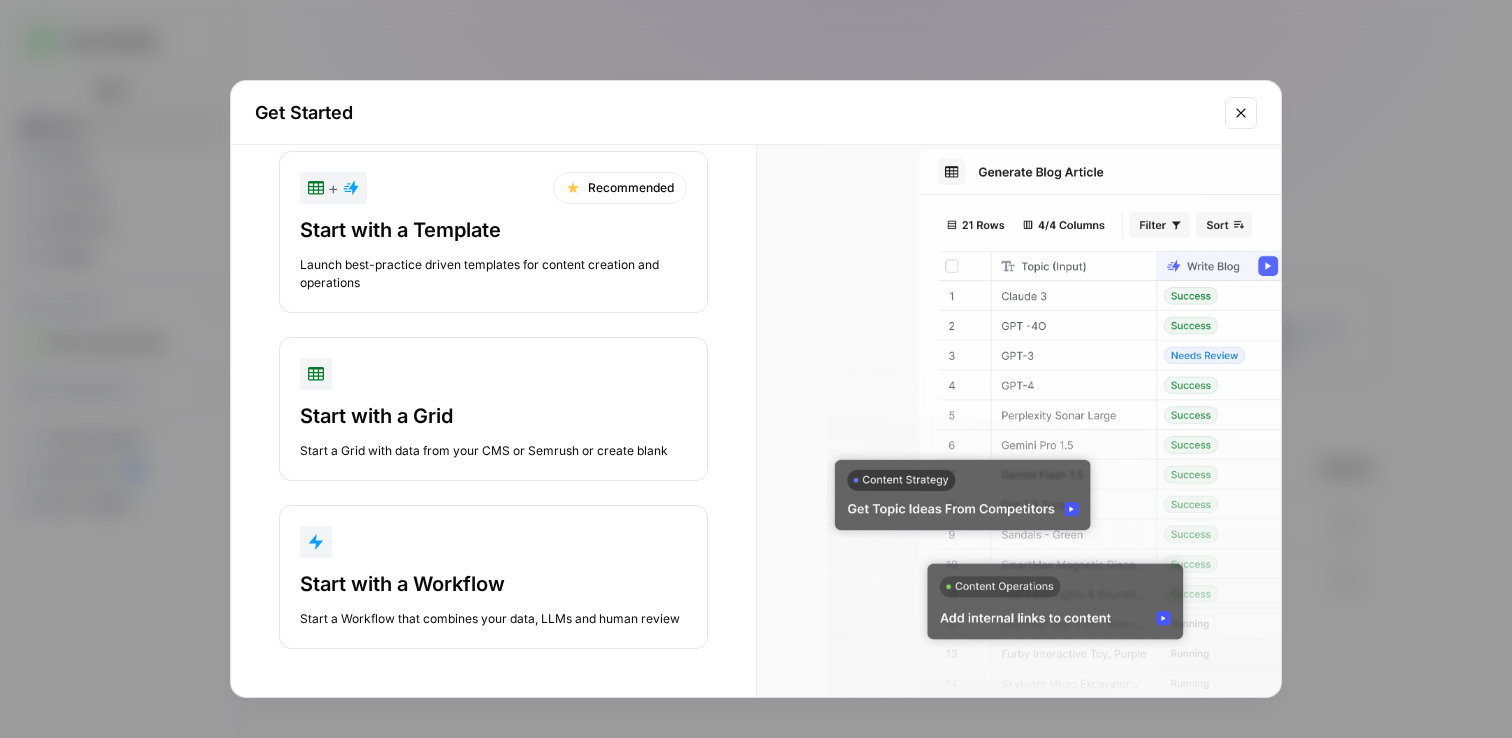 scroll, scrollTop: 21, scrollLeft: 0, axis: vertical 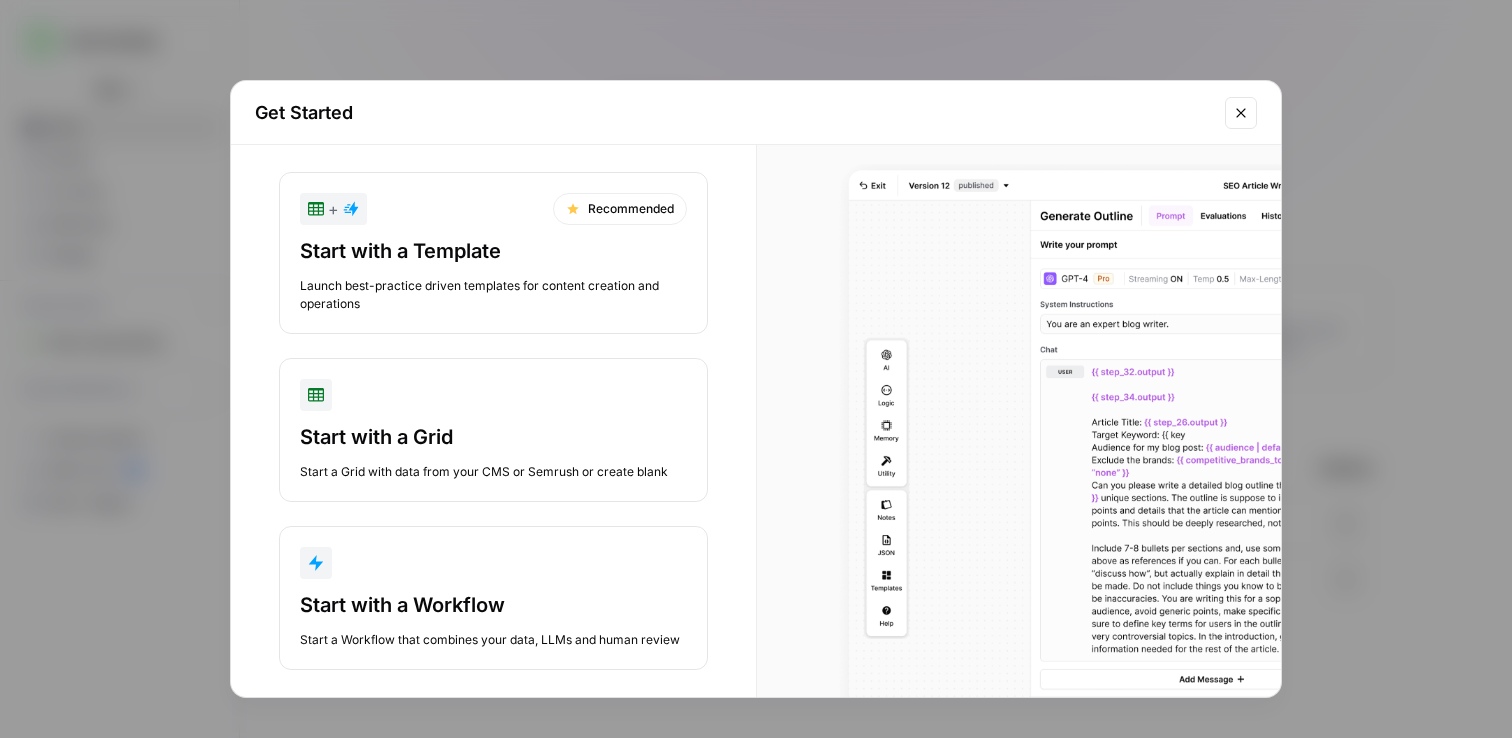 click at bounding box center [493, 563] 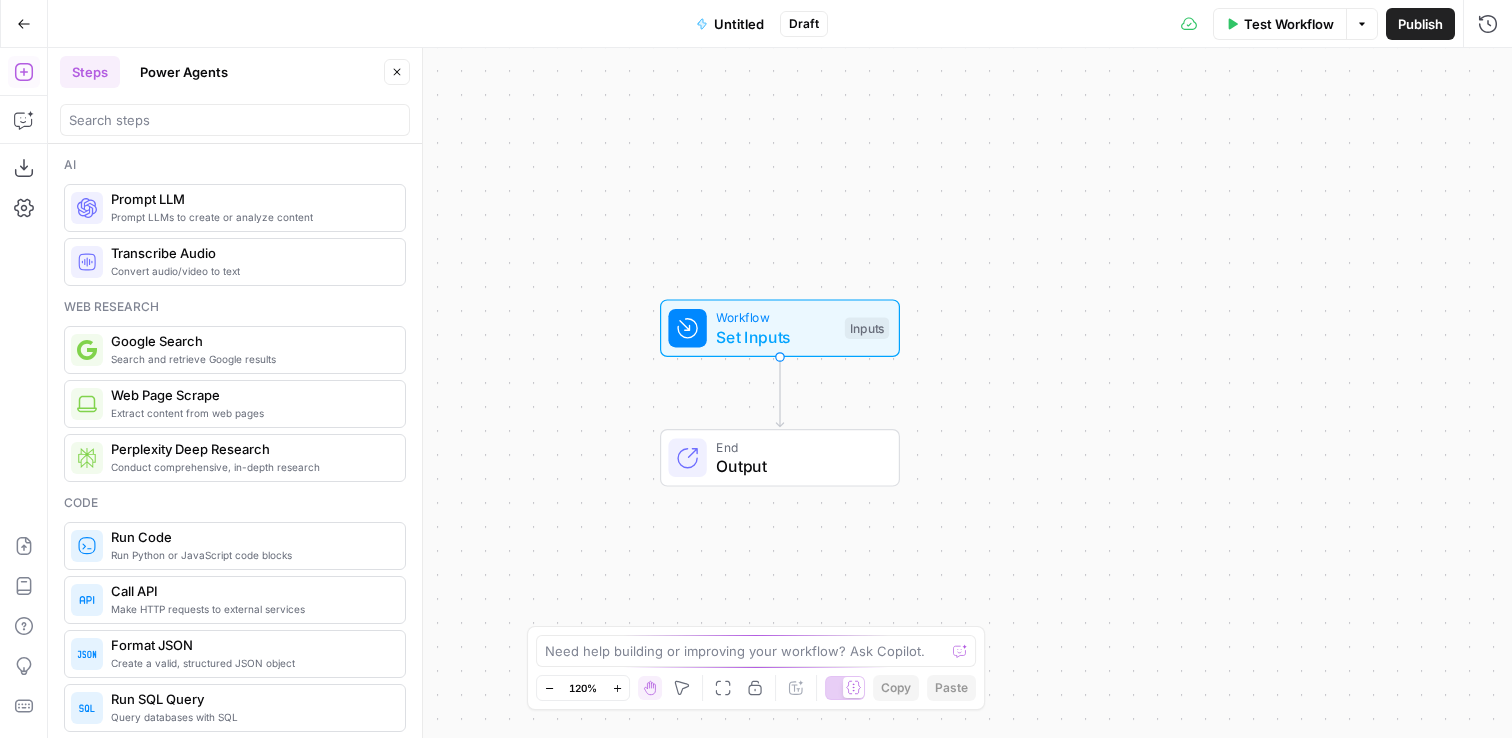 click on "Go Back" at bounding box center [24, 24] 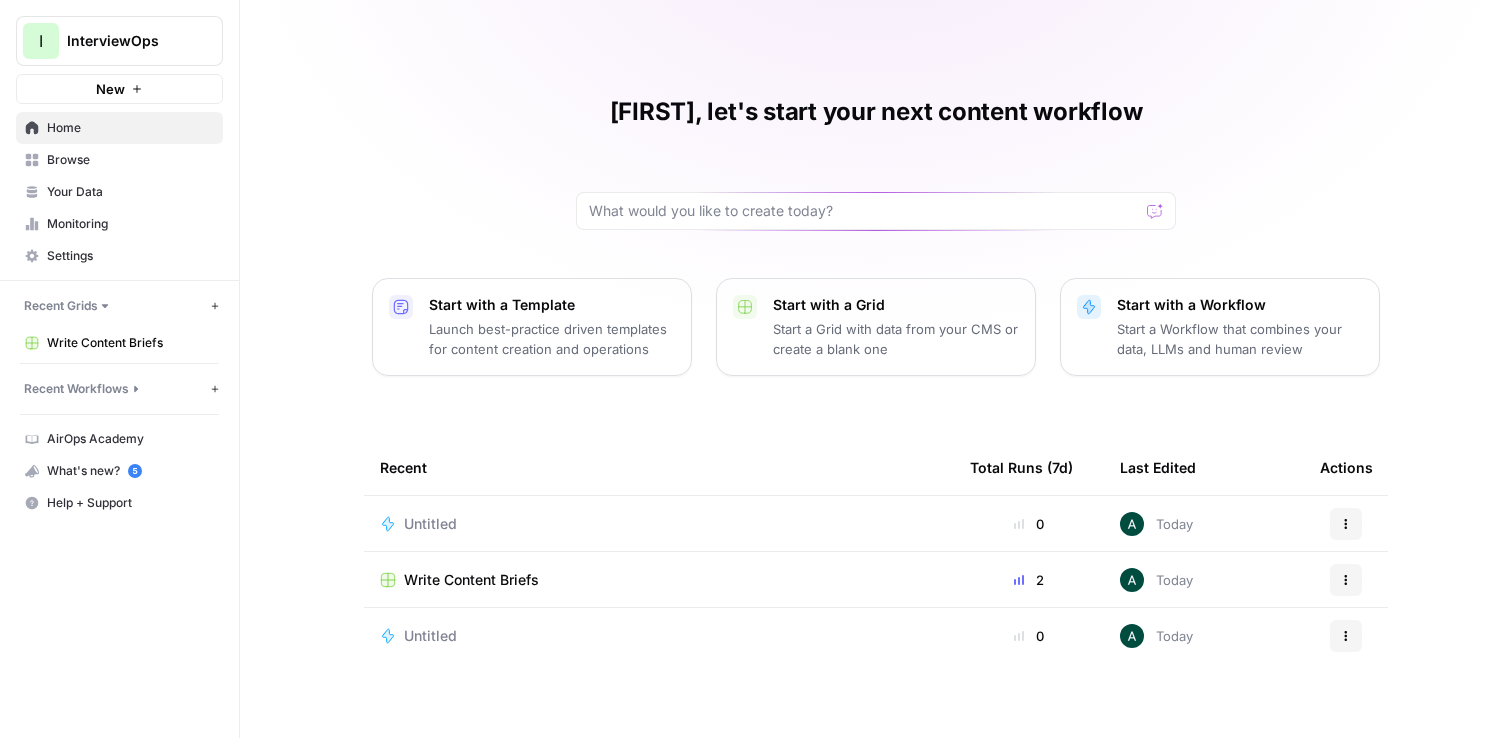 click on "Launch best-practice driven templates for content creation and operations" at bounding box center [552, 339] 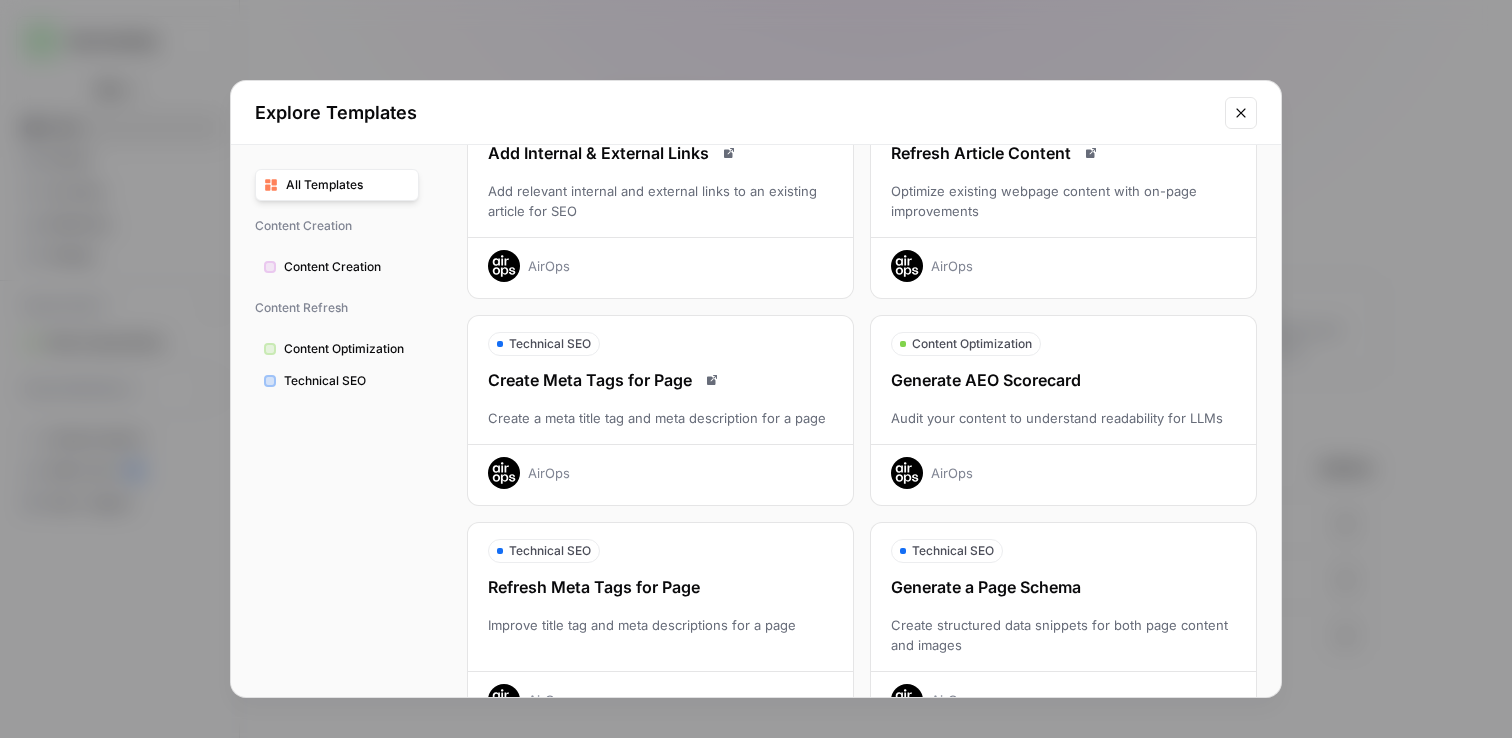 click on "Content Creation" at bounding box center (347, 267) 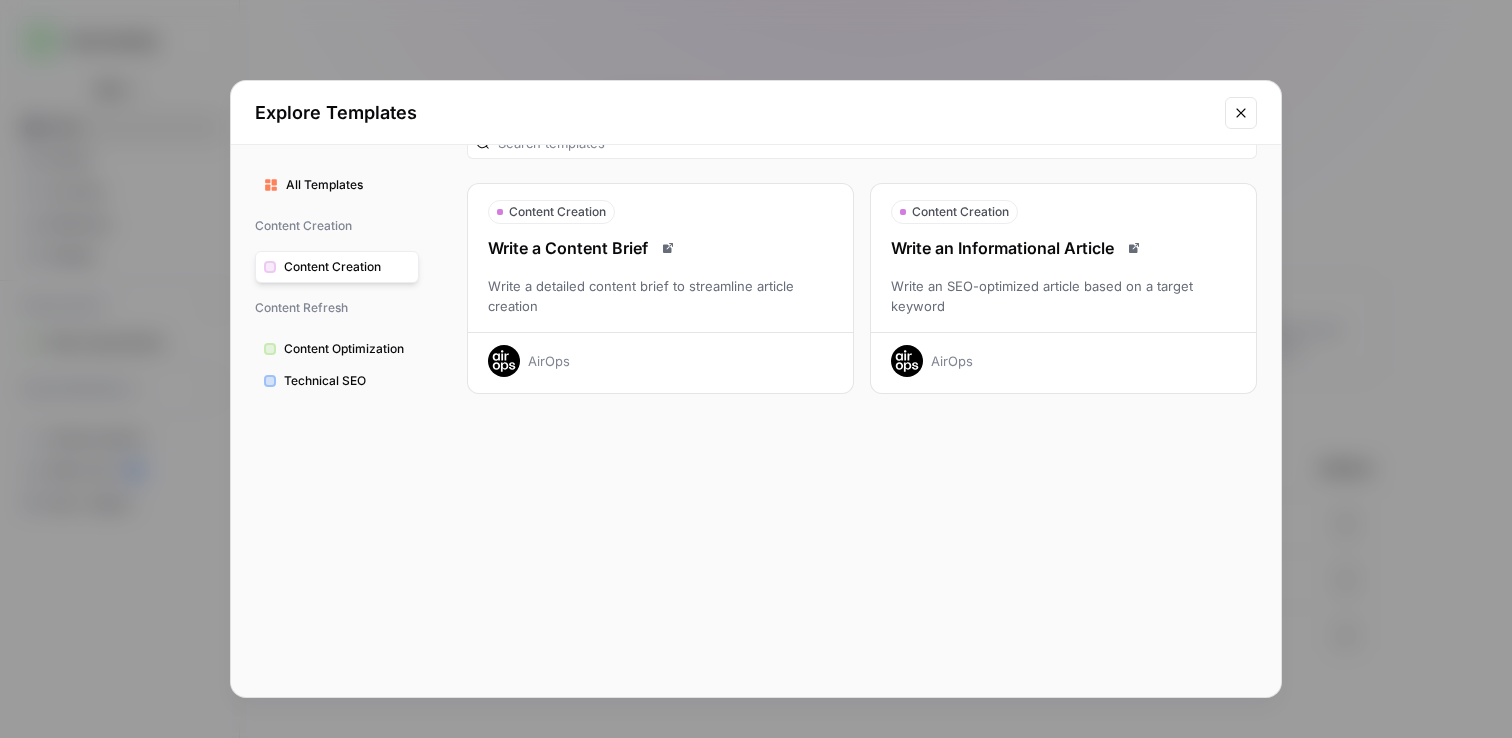 scroll, scrollTop: 0, scrollLeft: 0, axis: both 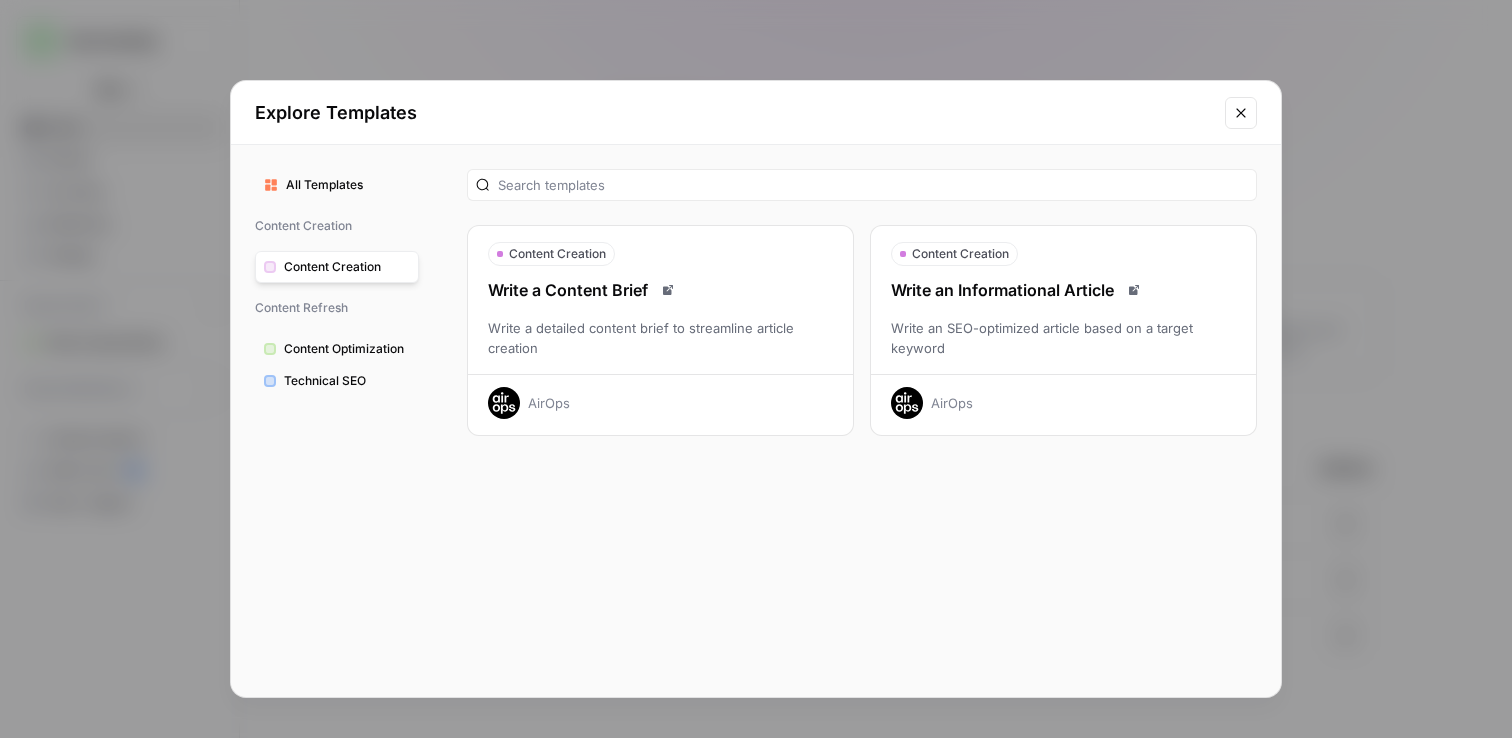 click on "Write an Informational Article Write an SEO-optimized article based on a target keyword AirOps" at bounding box center [1063, 348] 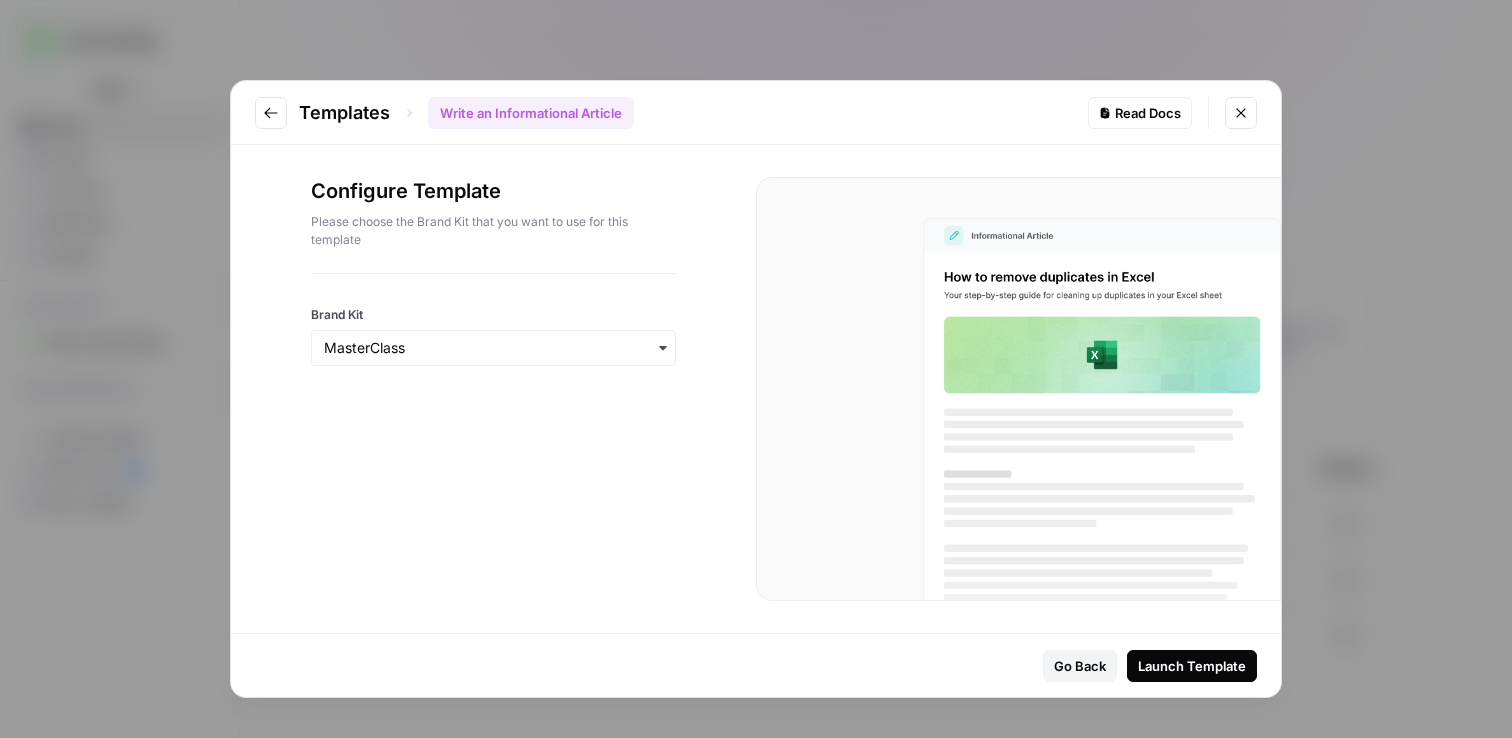 click at bounding box center (493, 348) 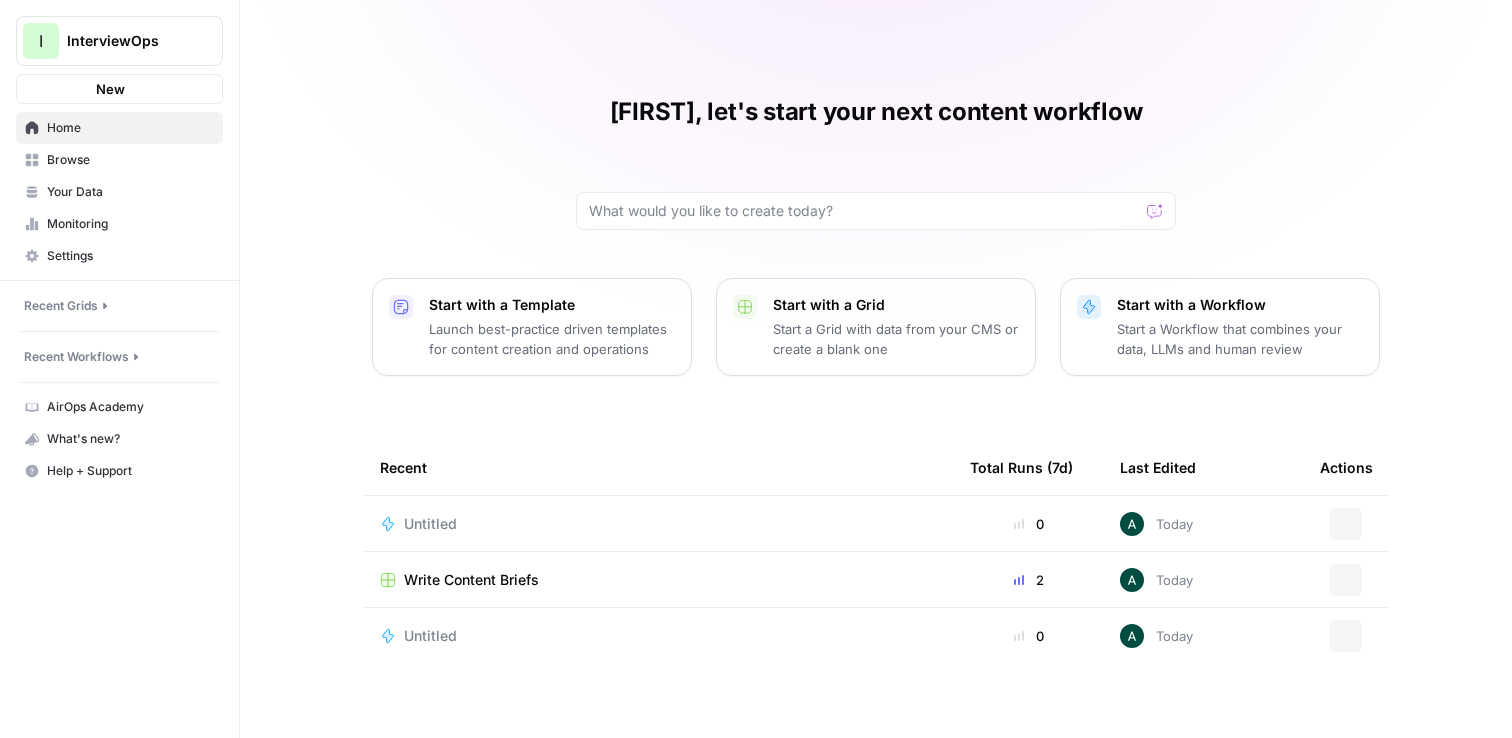 scroll, scrollTop: 0, scrollLeft: 0, axis: both 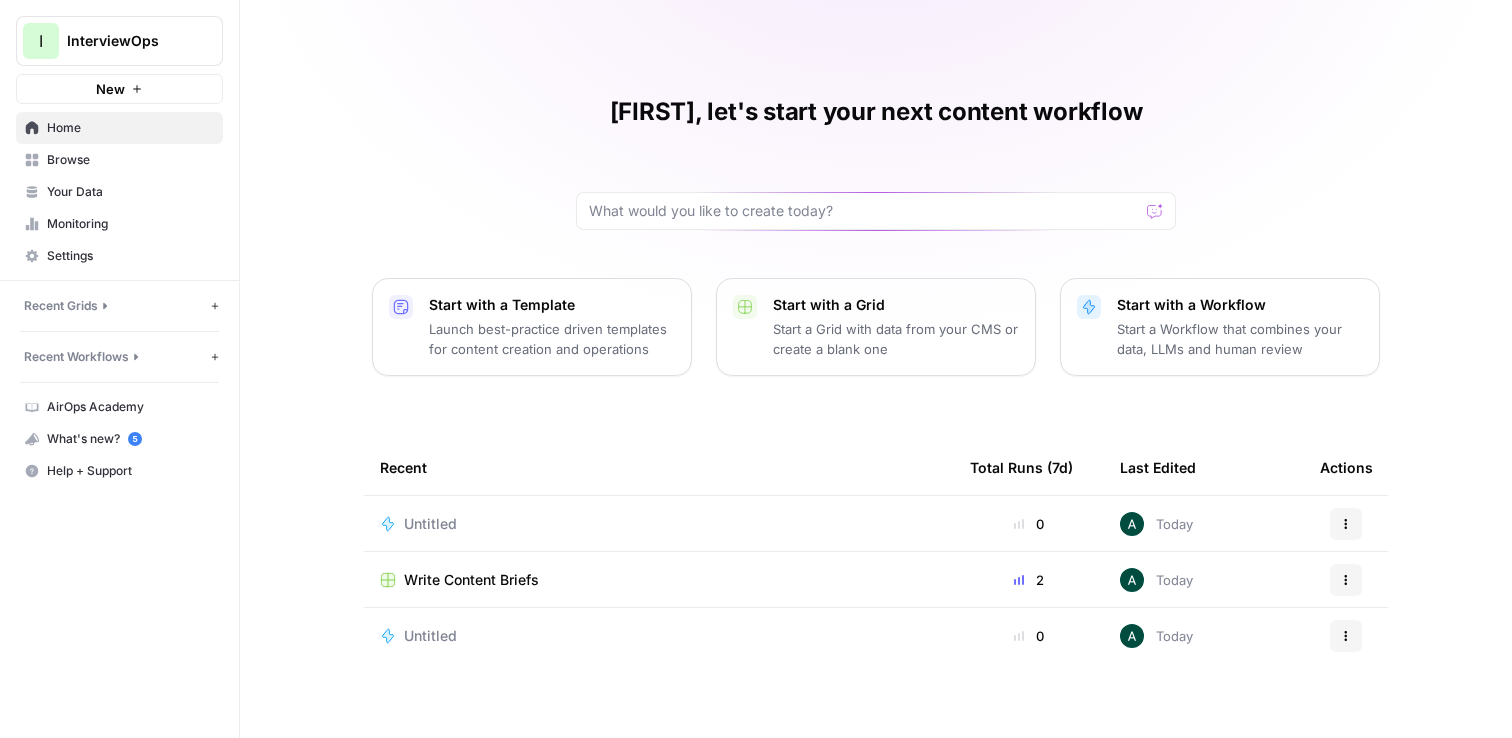 click on "Your Data" at bounding box center [130, 192] 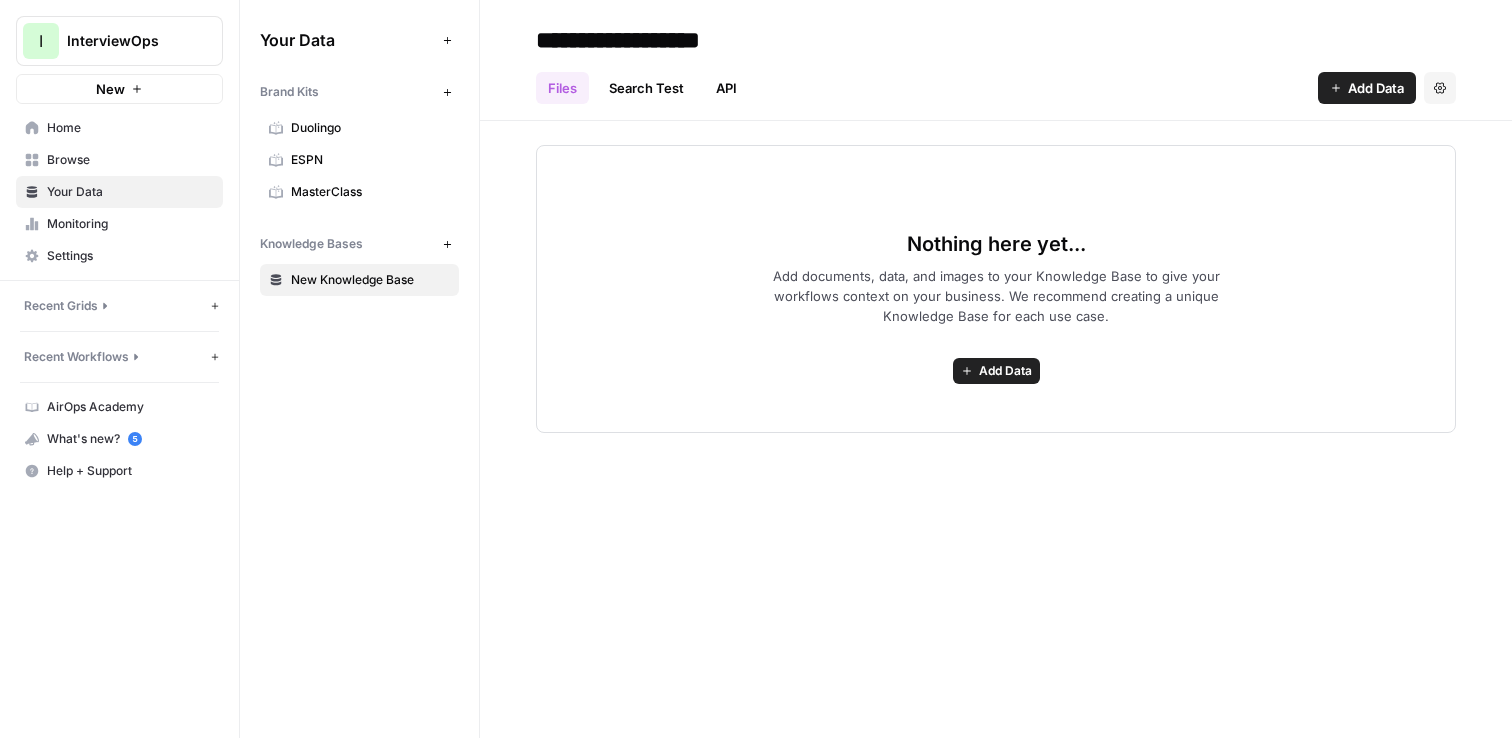 click on "Recent Grids" at bounding box center (115, 306) 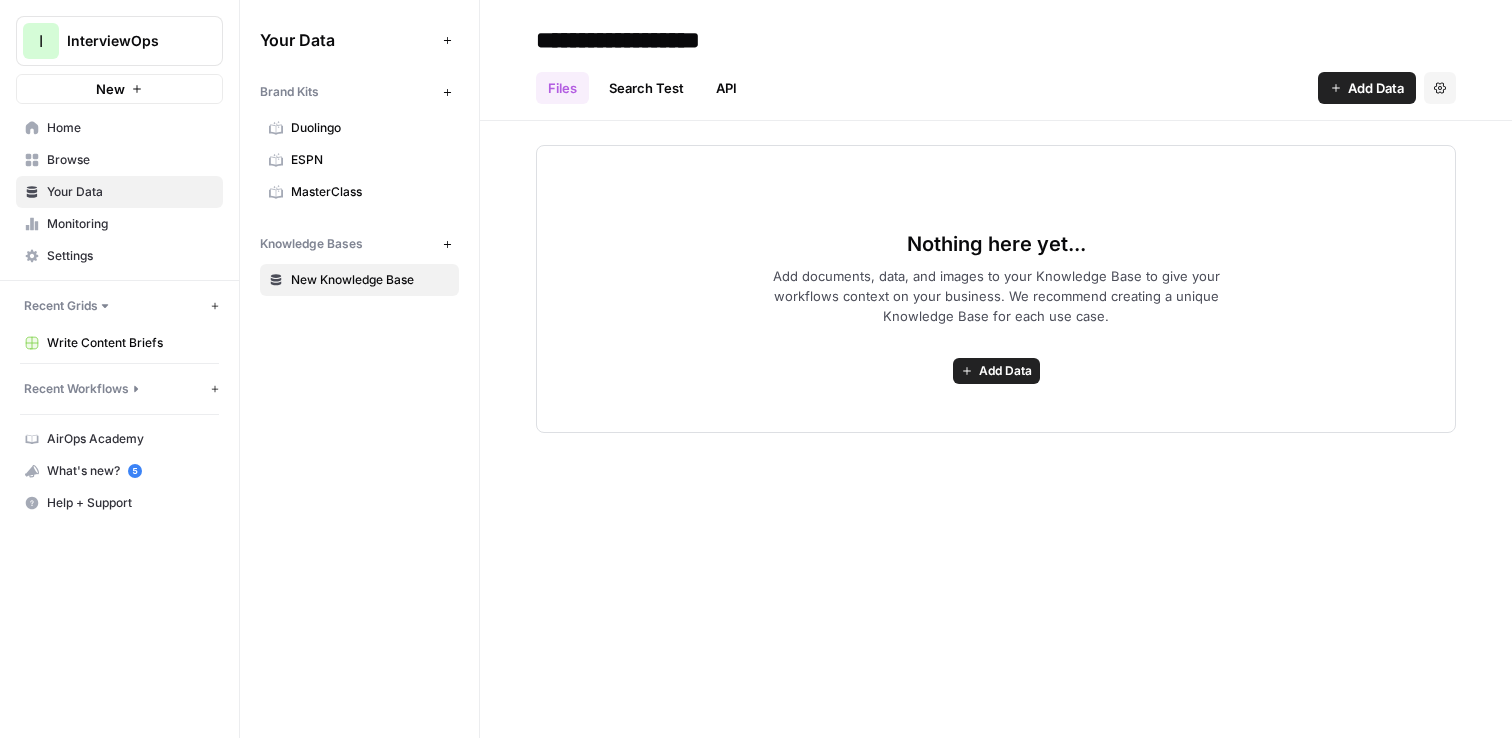 click on "Write Content Briefs" at bounding box center (130, 343) 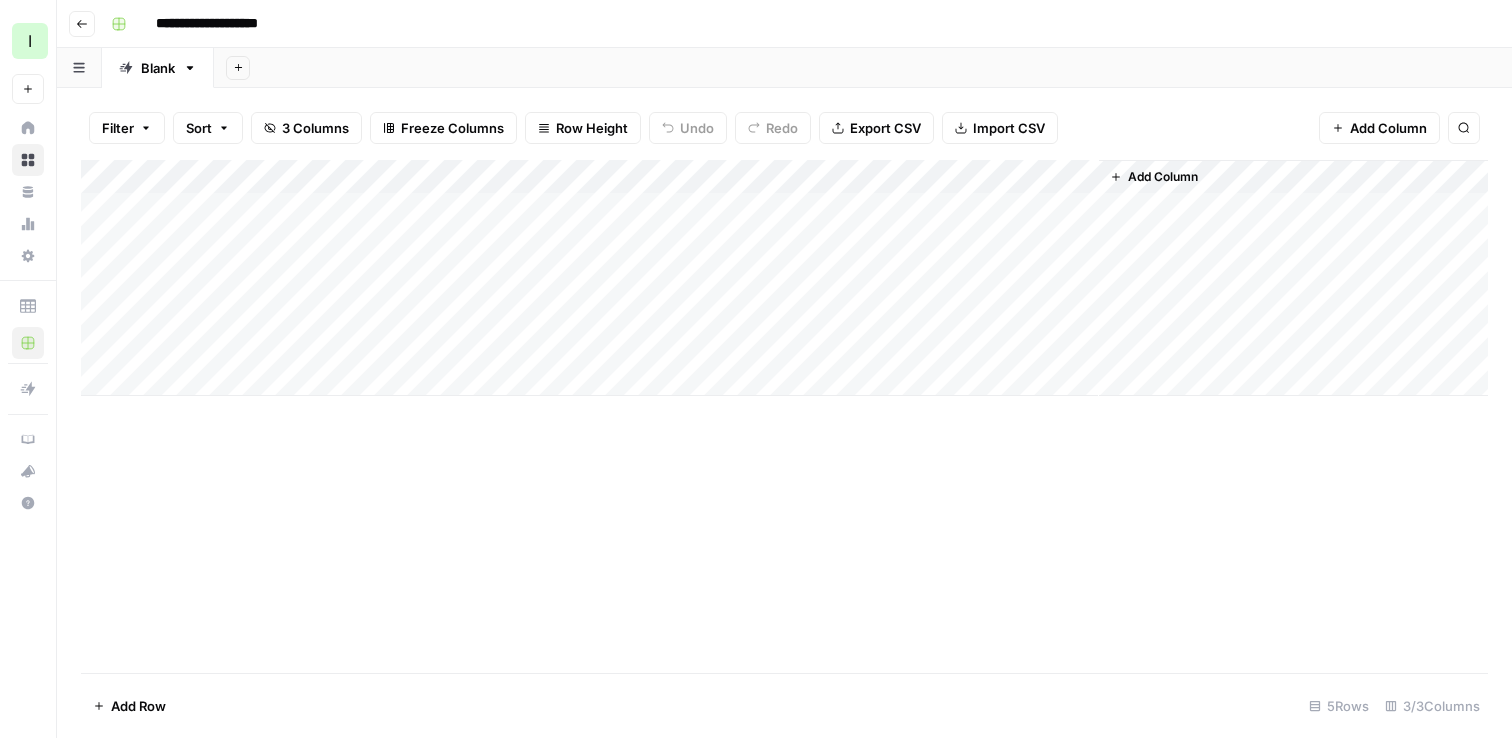 click on "Add Column" at bounding box center [784, 278] 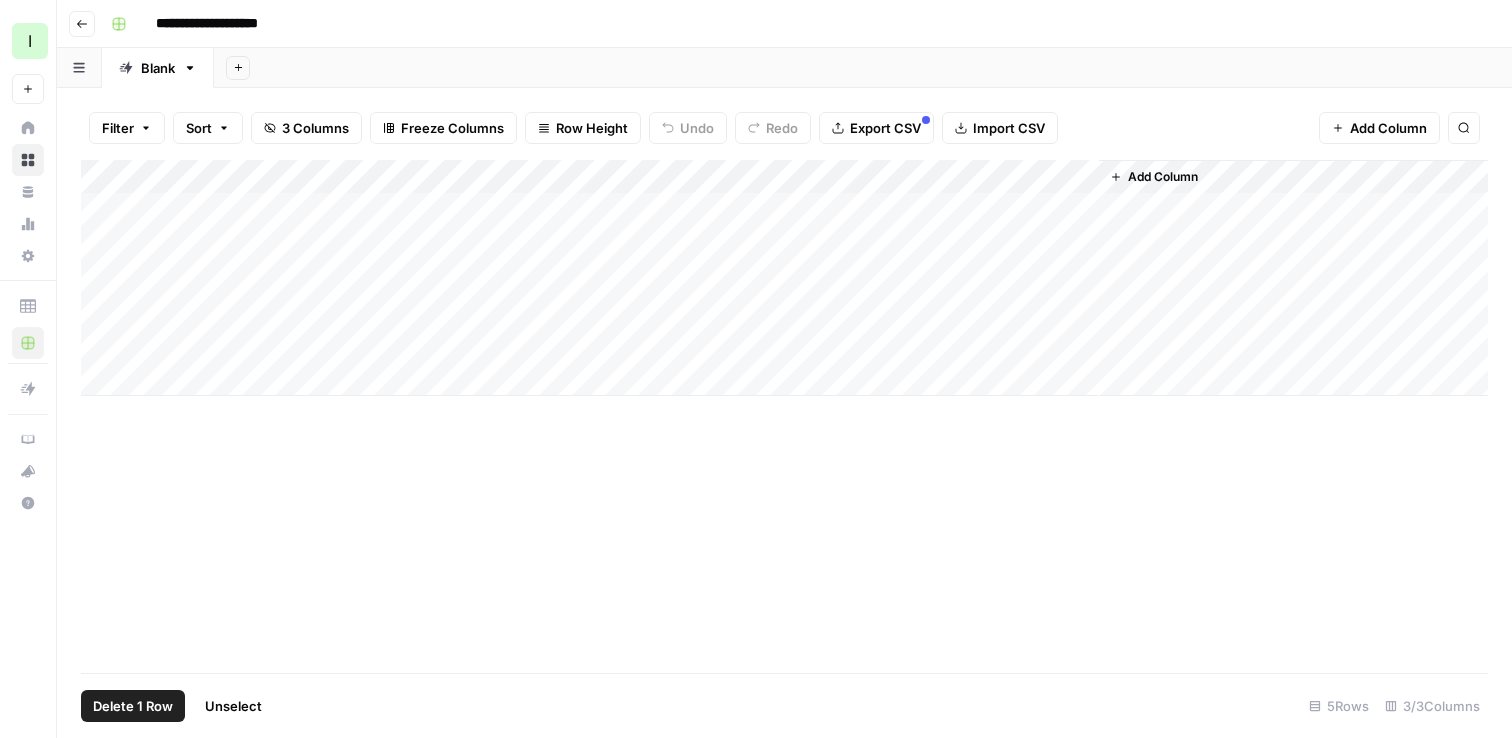click on "Add Column" at bounding box center (784, 278) 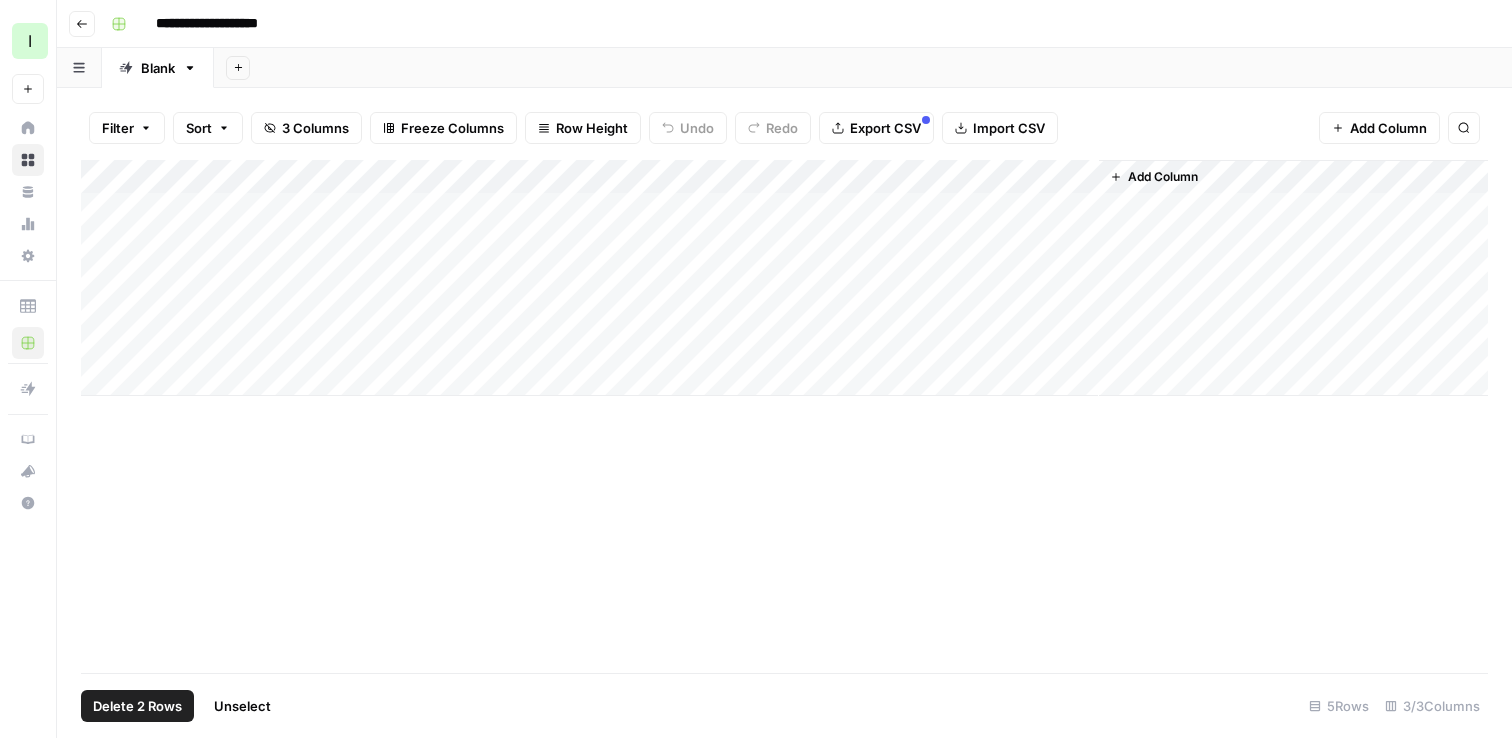 click on "Add Column" at bounding box center (784, 278) 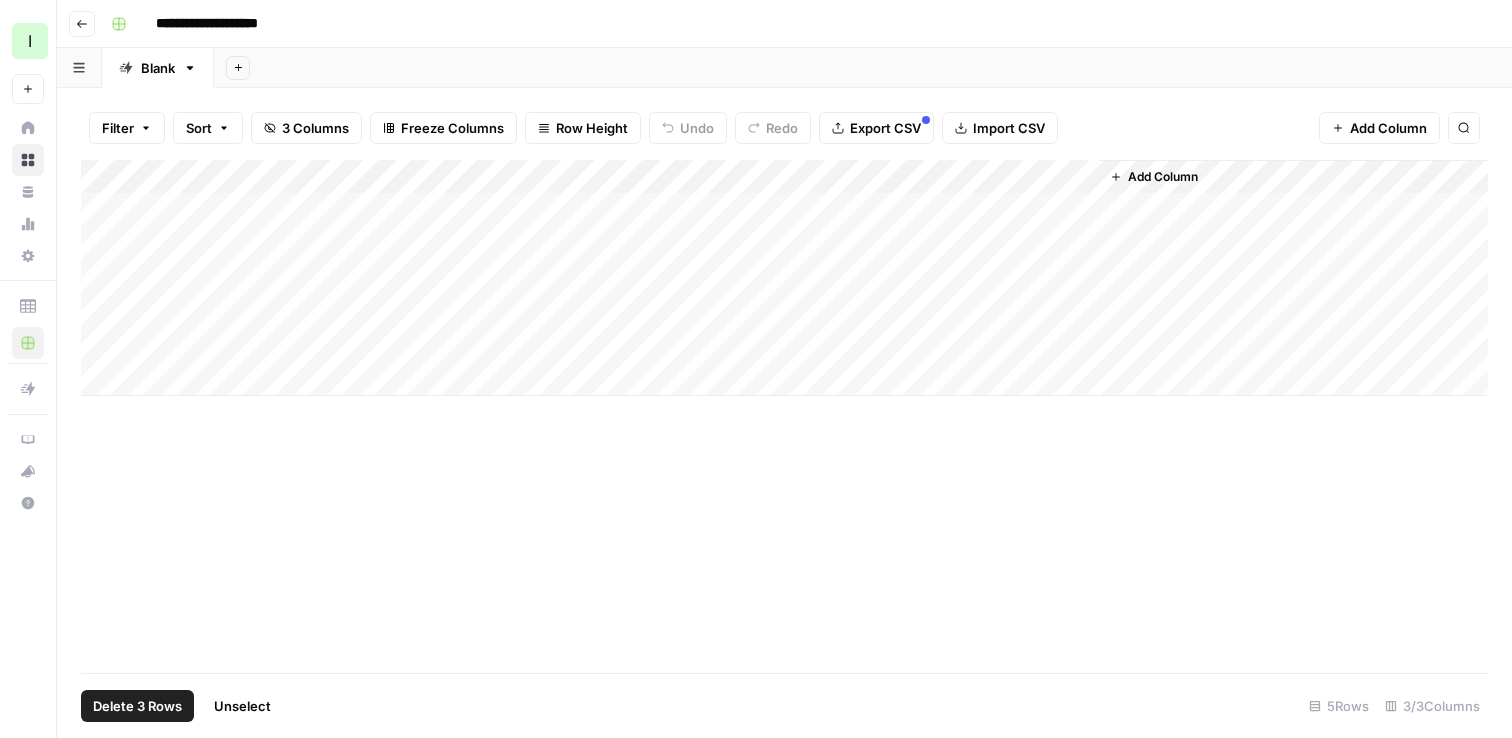 click on "Add Column" at bounding box center [784, 278] 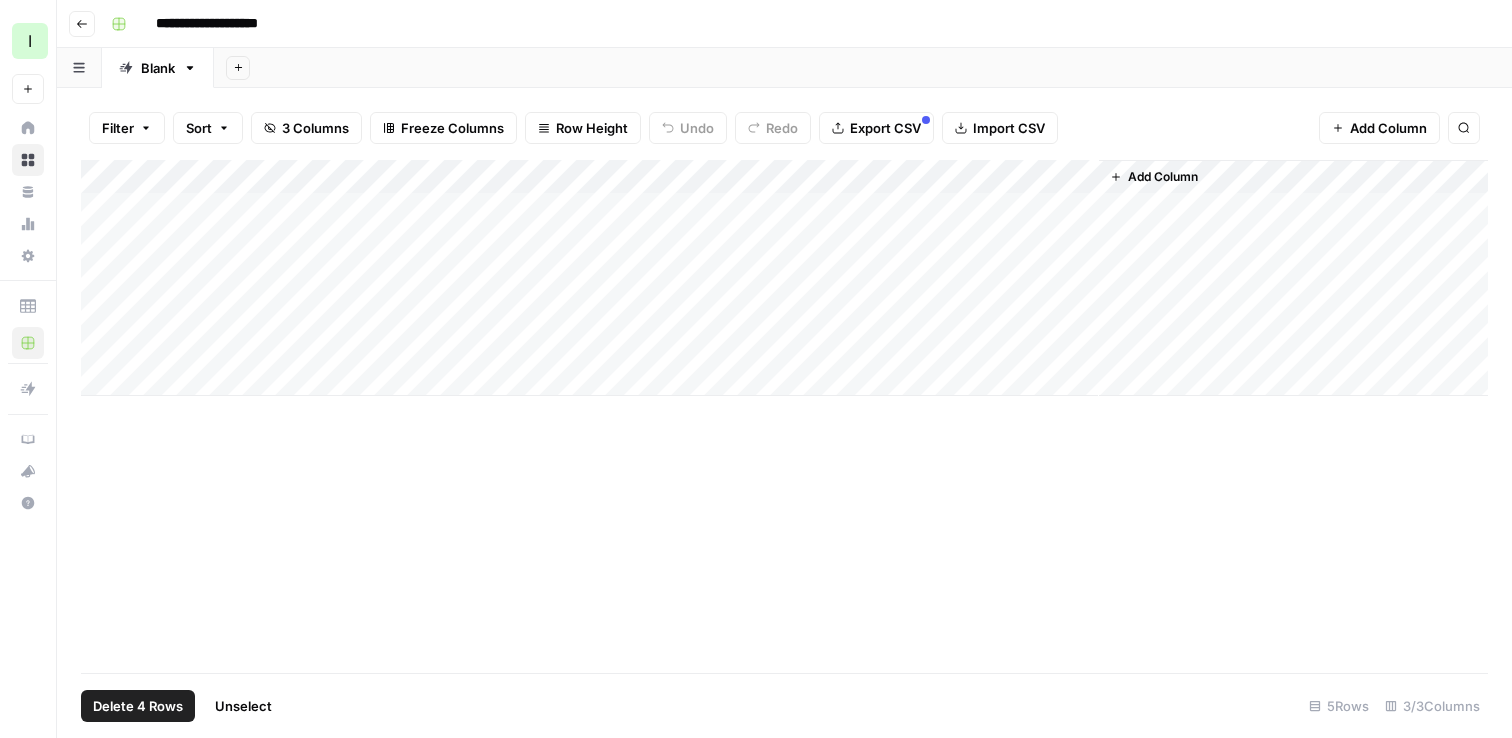 click on "Add Column" at bounding box center [784, 278] 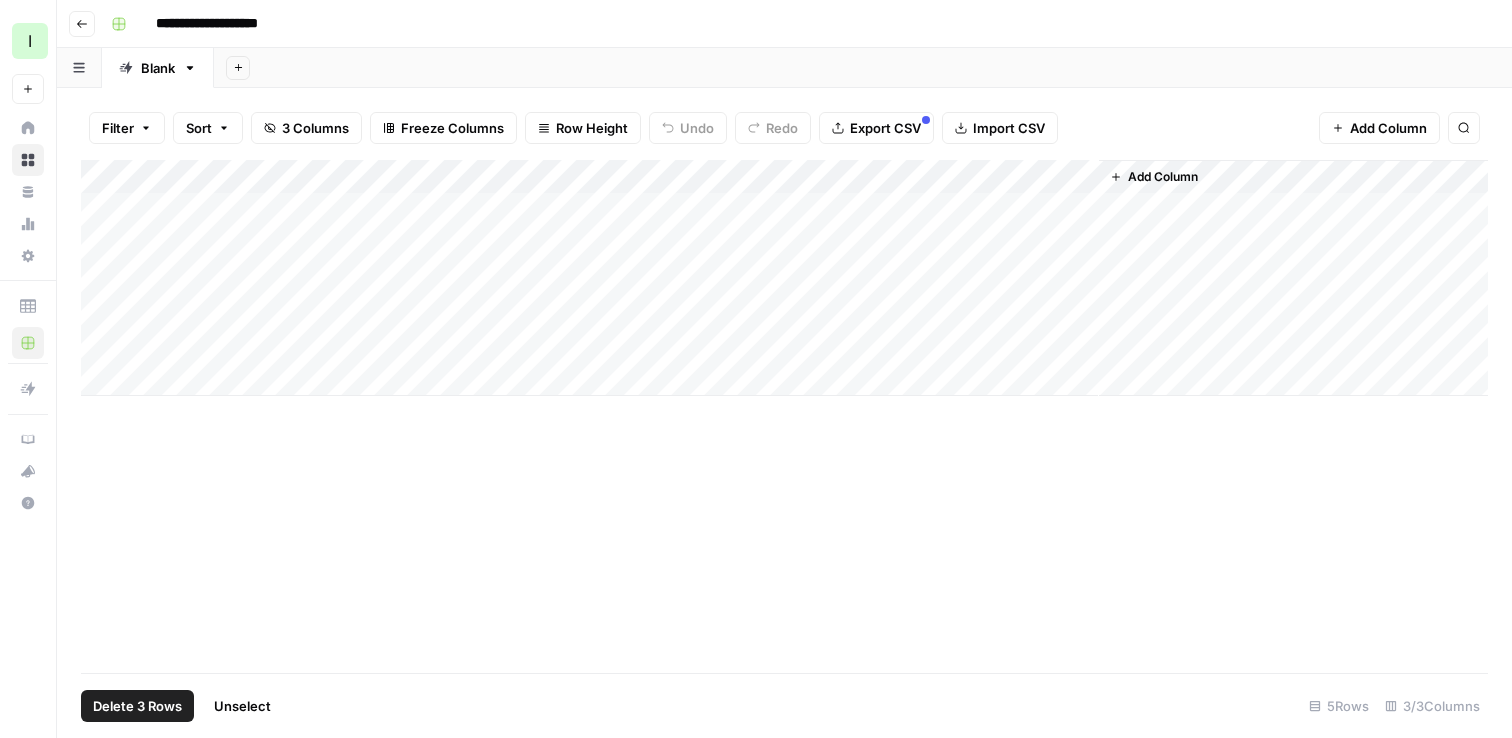 click on "Add Column" at bounding box center [784, 278] 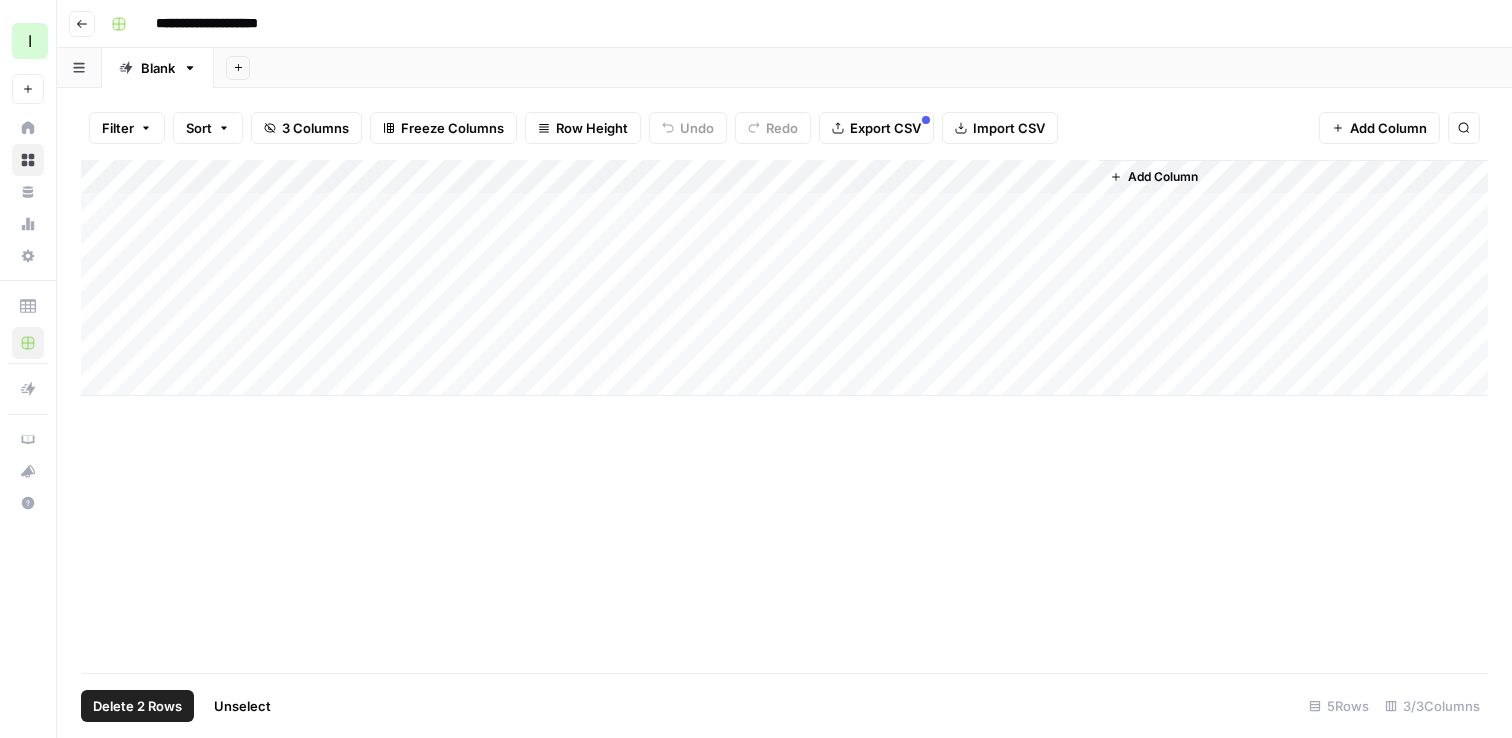 click on "Add Column" at bounding box center (784, 278) 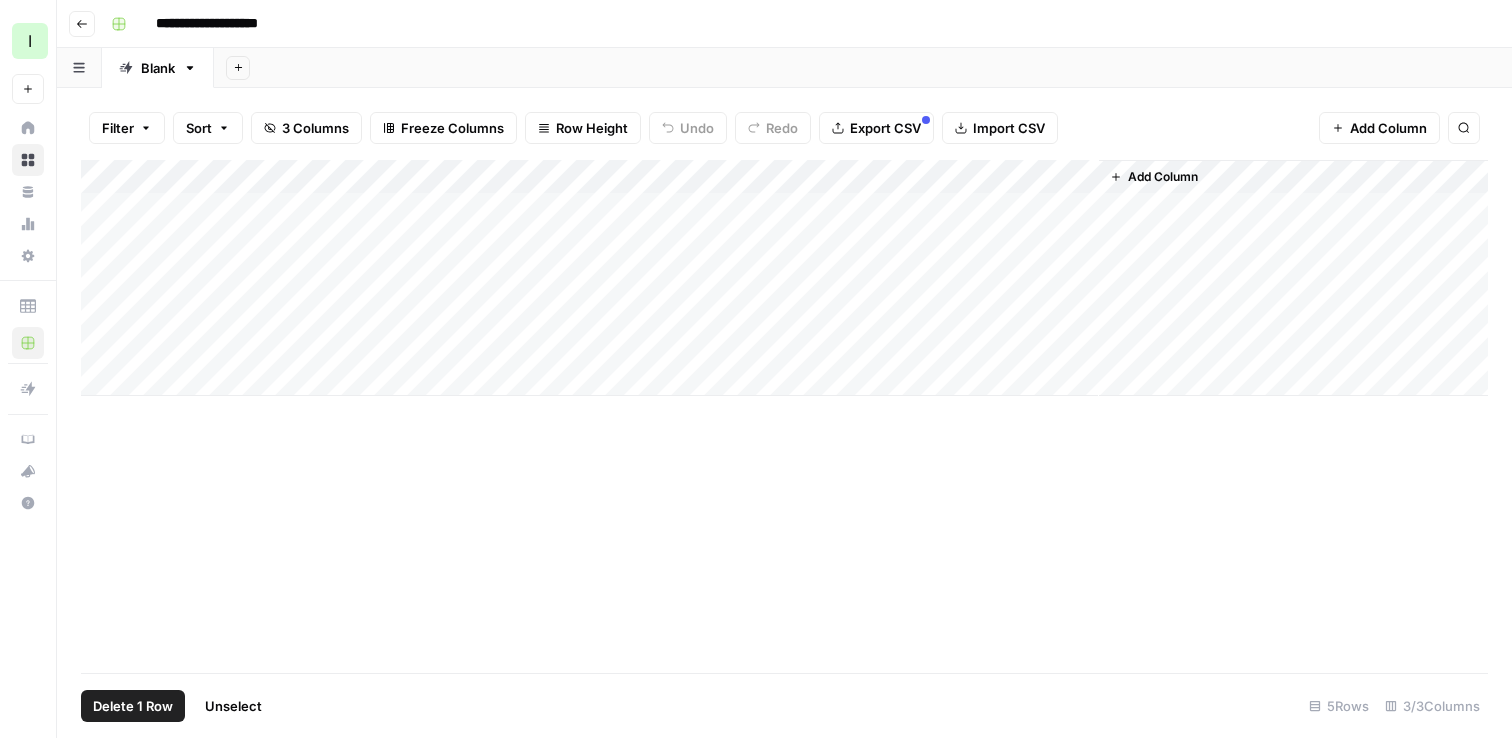 click on "Add Column" at bounding box center (784, 278) 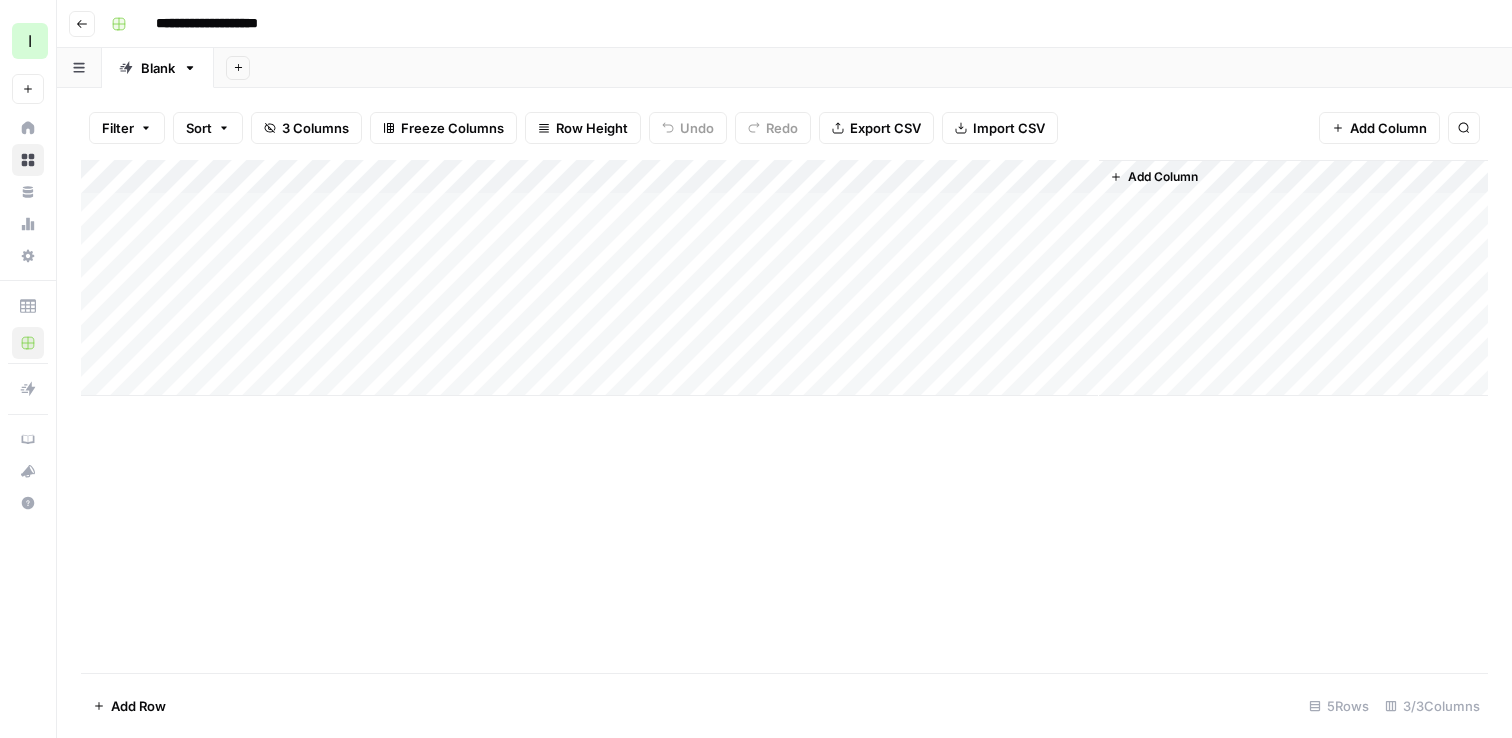 click on "Add Column" at bounding box center (784, 278) 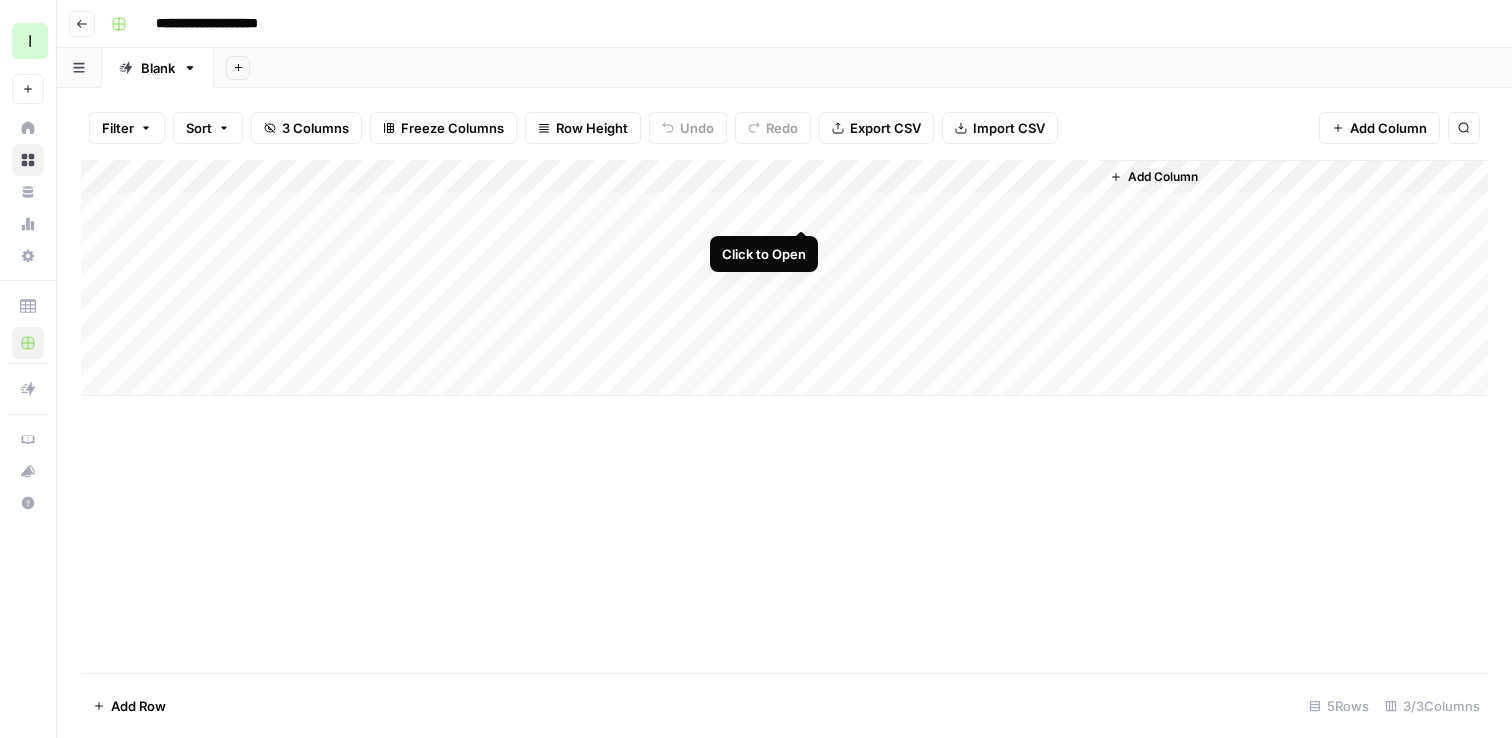click on "Add Column" at bounding box center (784, 278) 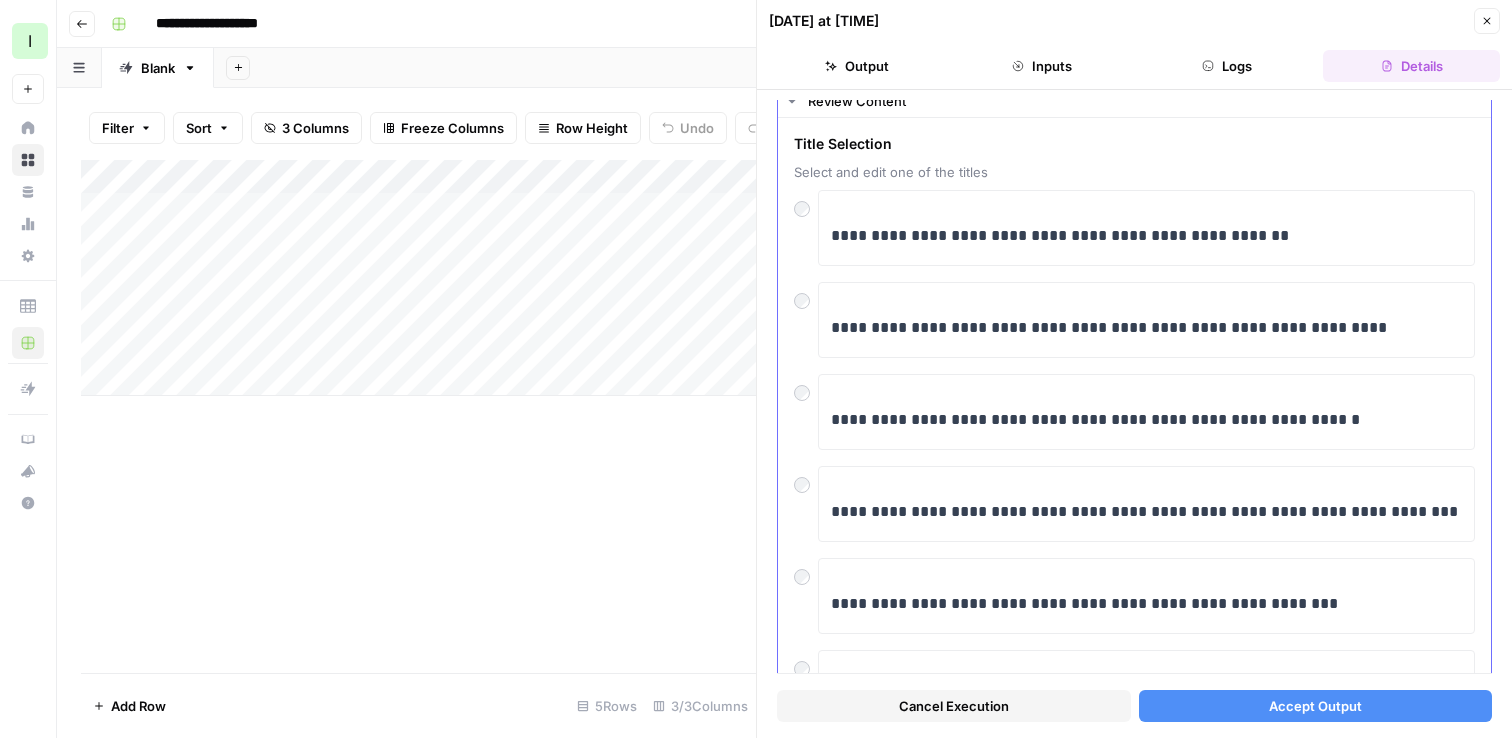 scroll, scrollTop: 64, scrollLeft: 0, axis: vertical 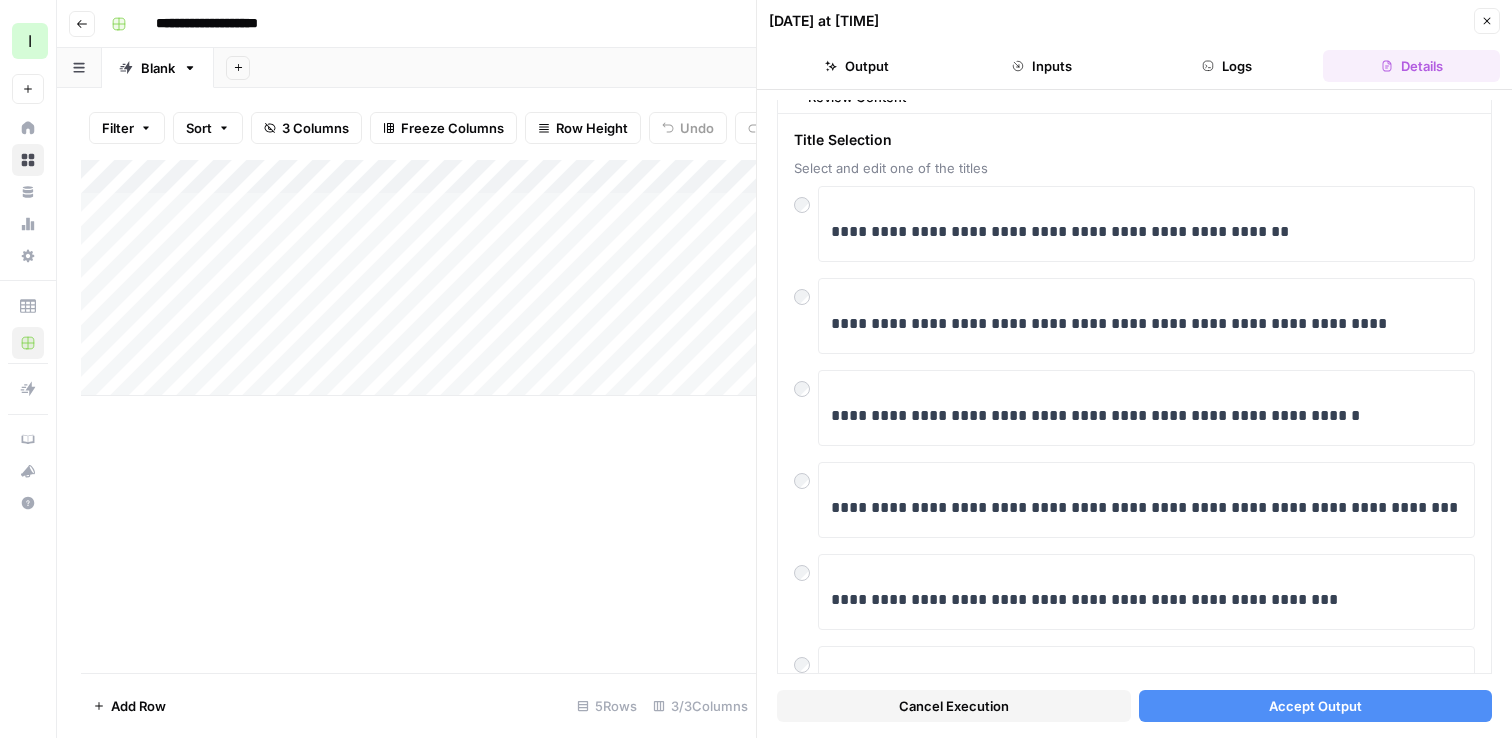 click on "Accept Output" at bounding box center [1316, 706] 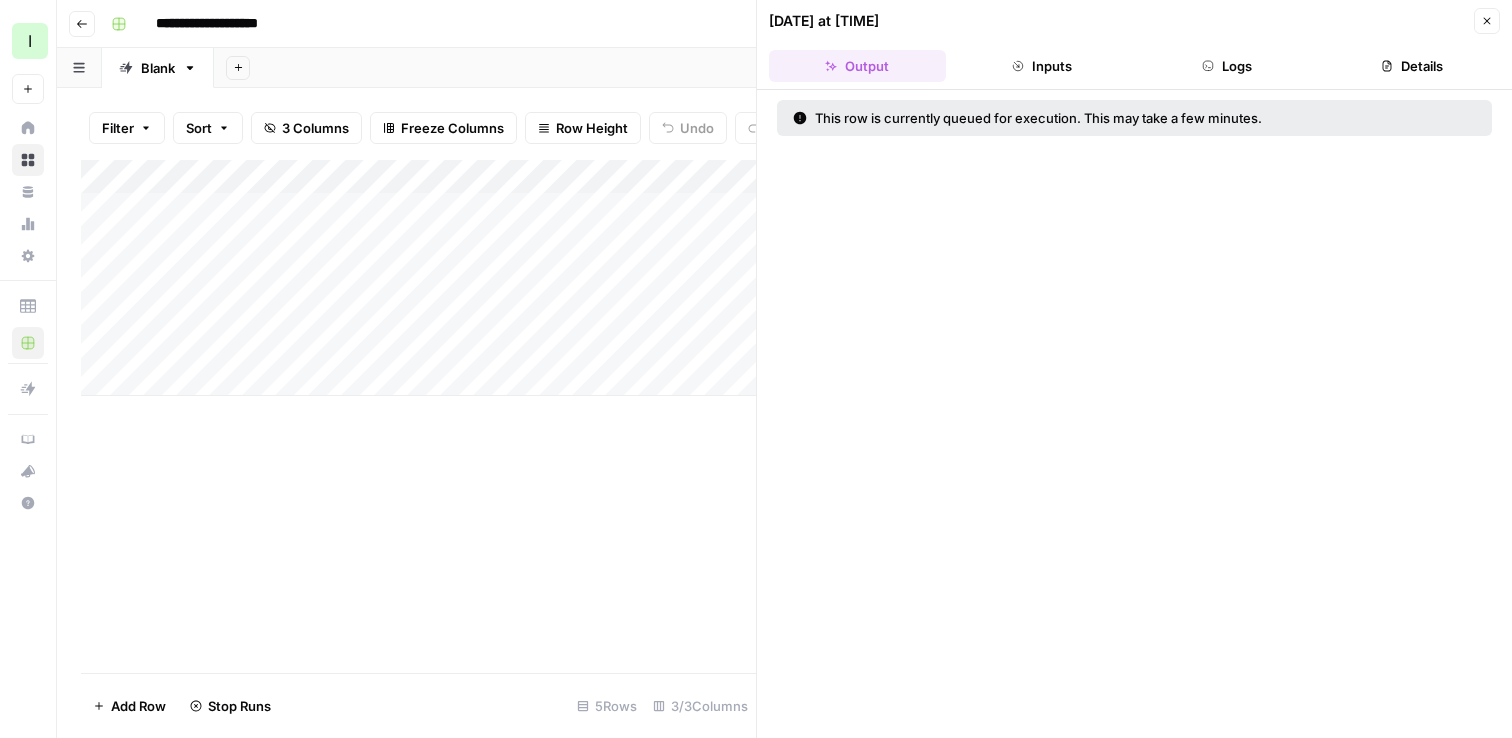 click on "Close" at bounding box center [1487, 21] 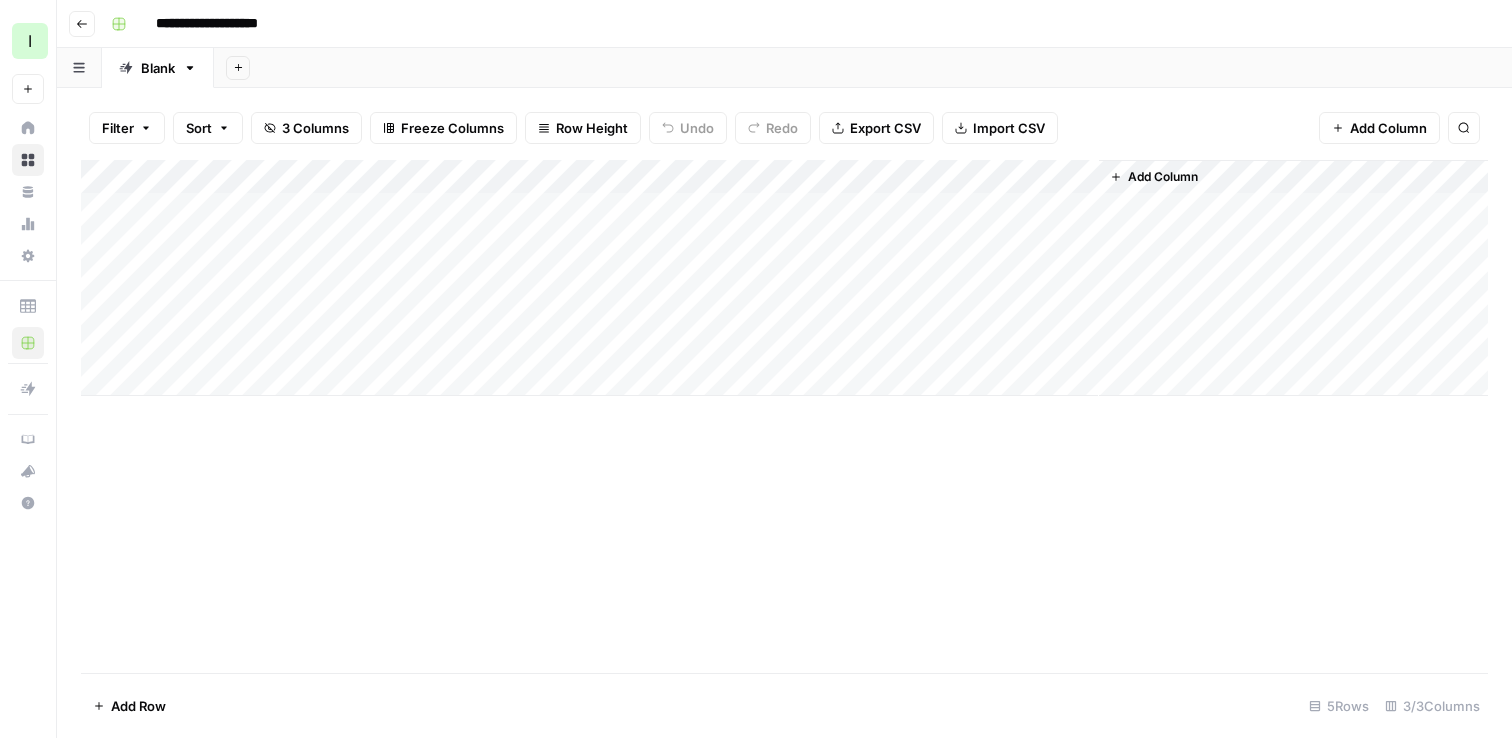 click on "Add Column" at bounding box center (784, 278) 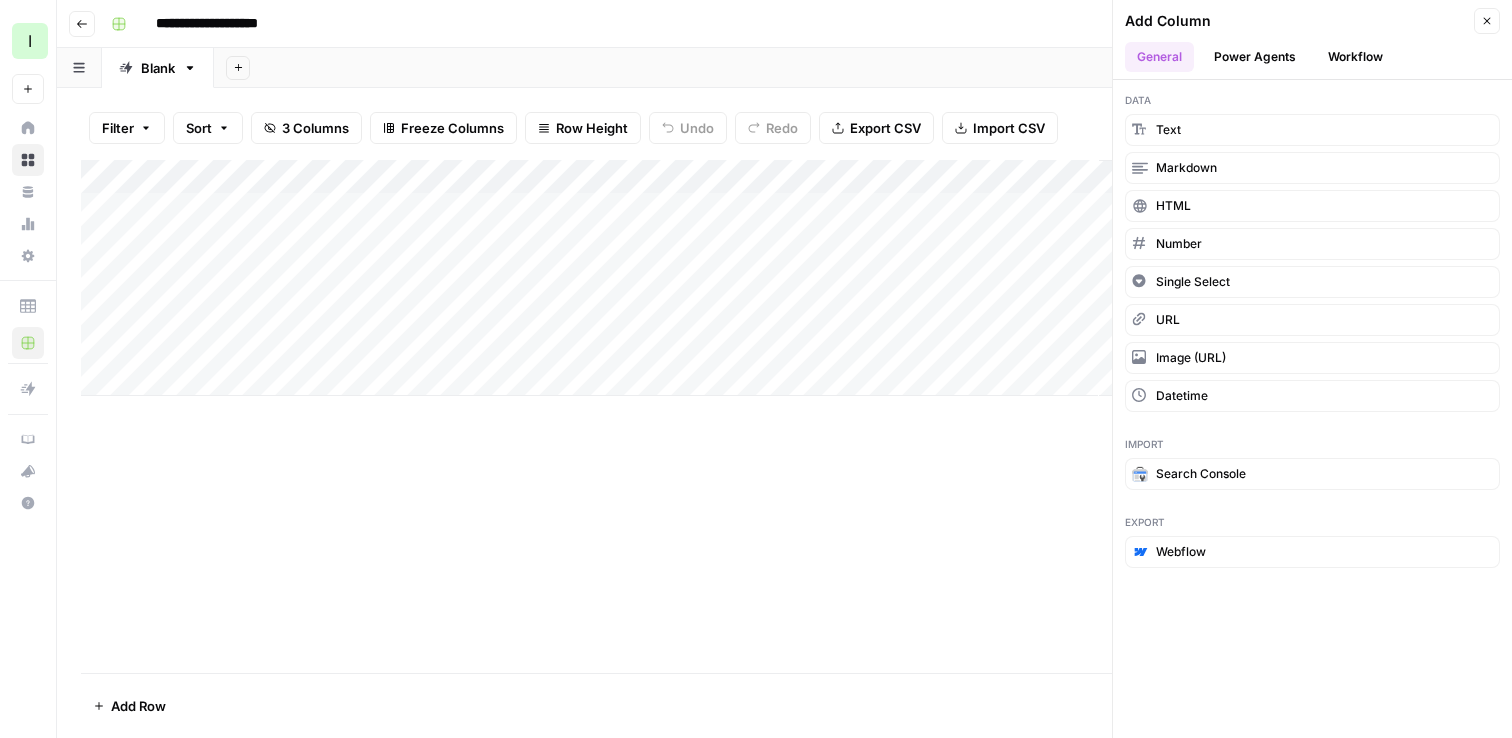 click on "Power Agents" at bounding box center (1255, 57) 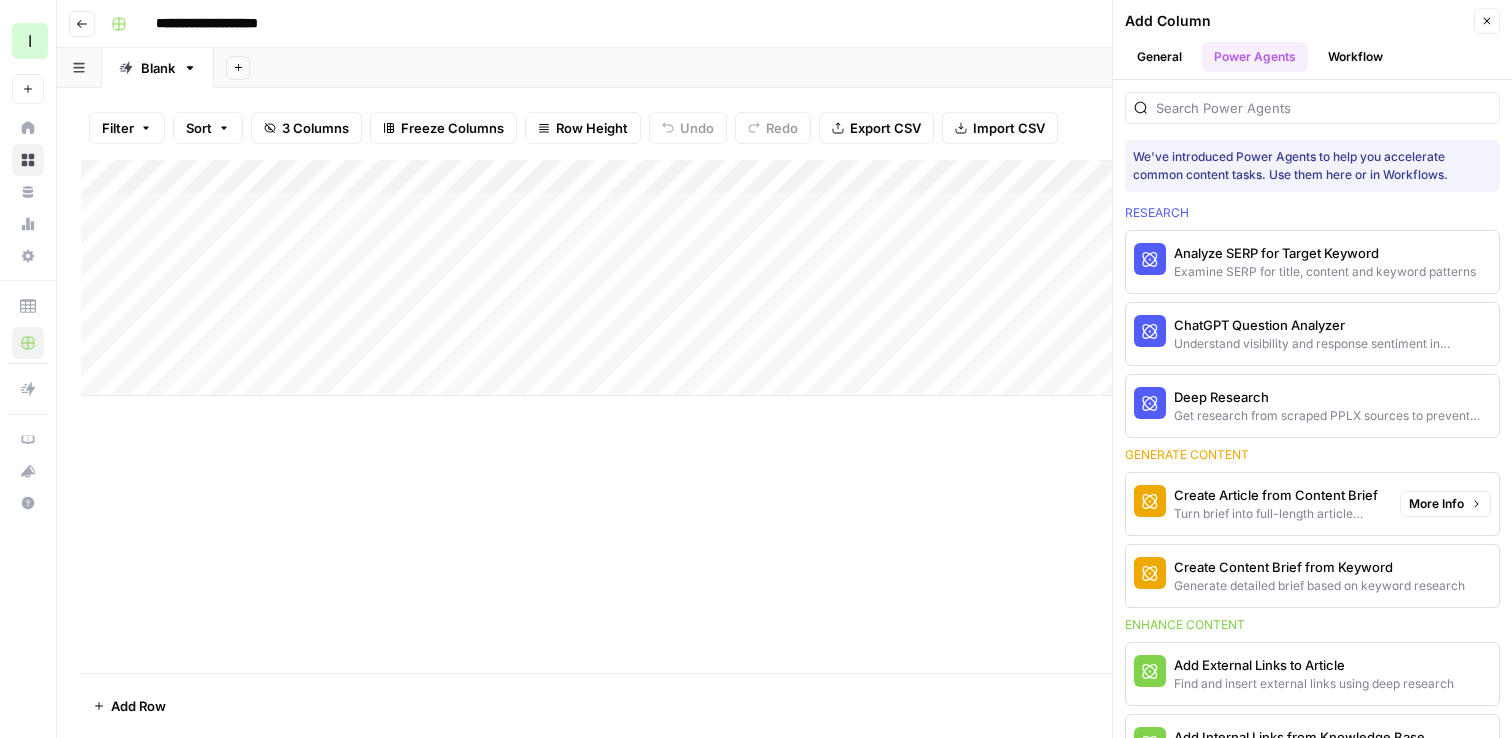 click on "Turn brief into full-length article content" at bounding box center [1279, 514] 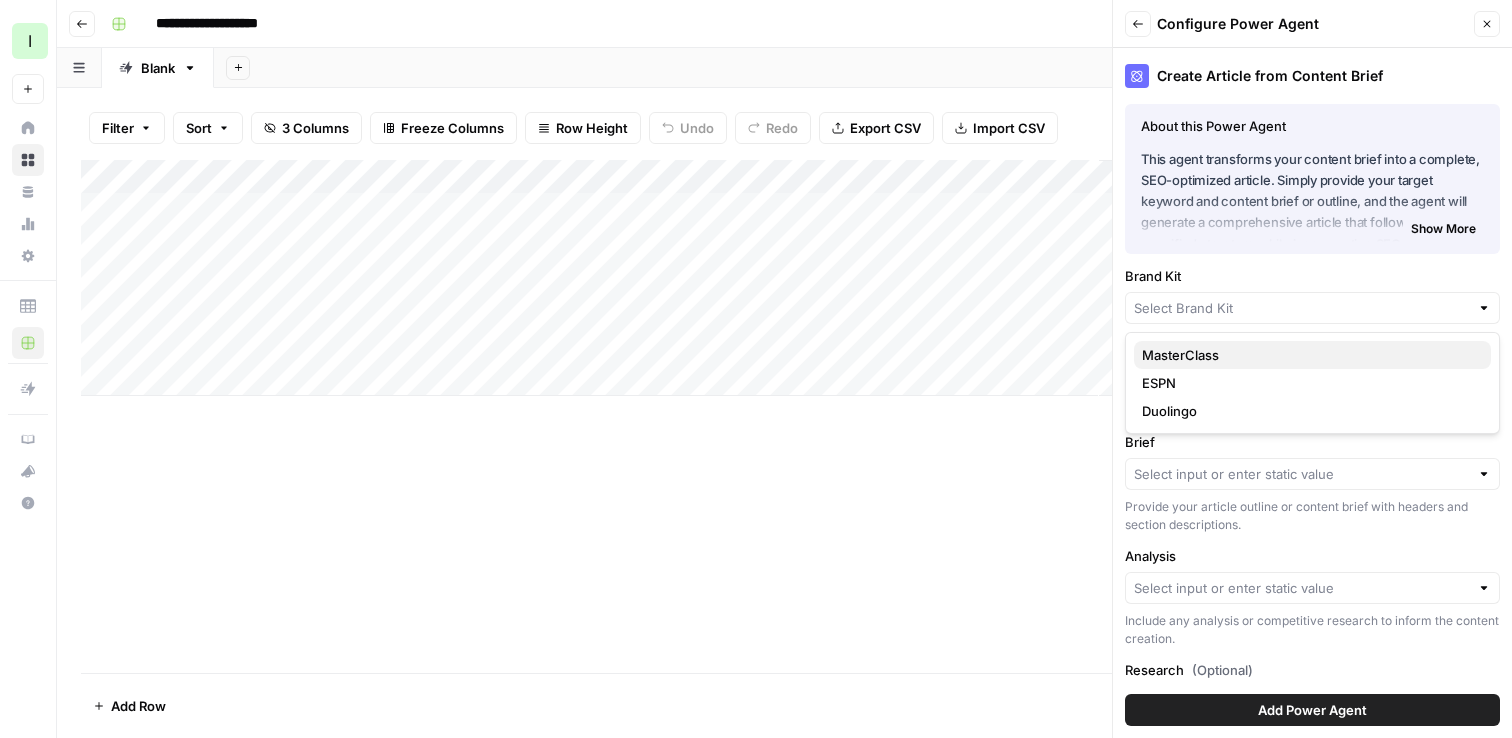 click on "MasterClass" at bounding box center [1308, 355] 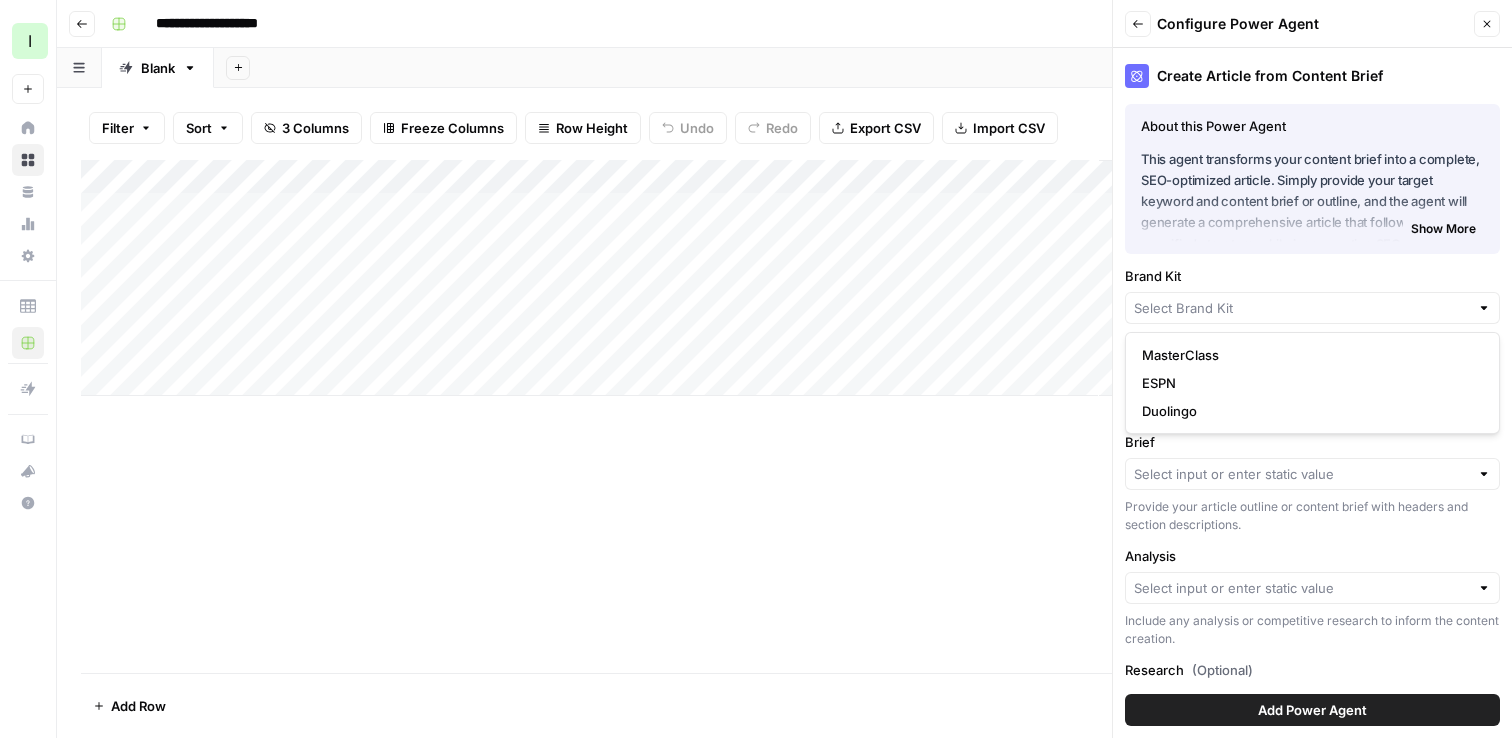 type on "MasterClass" 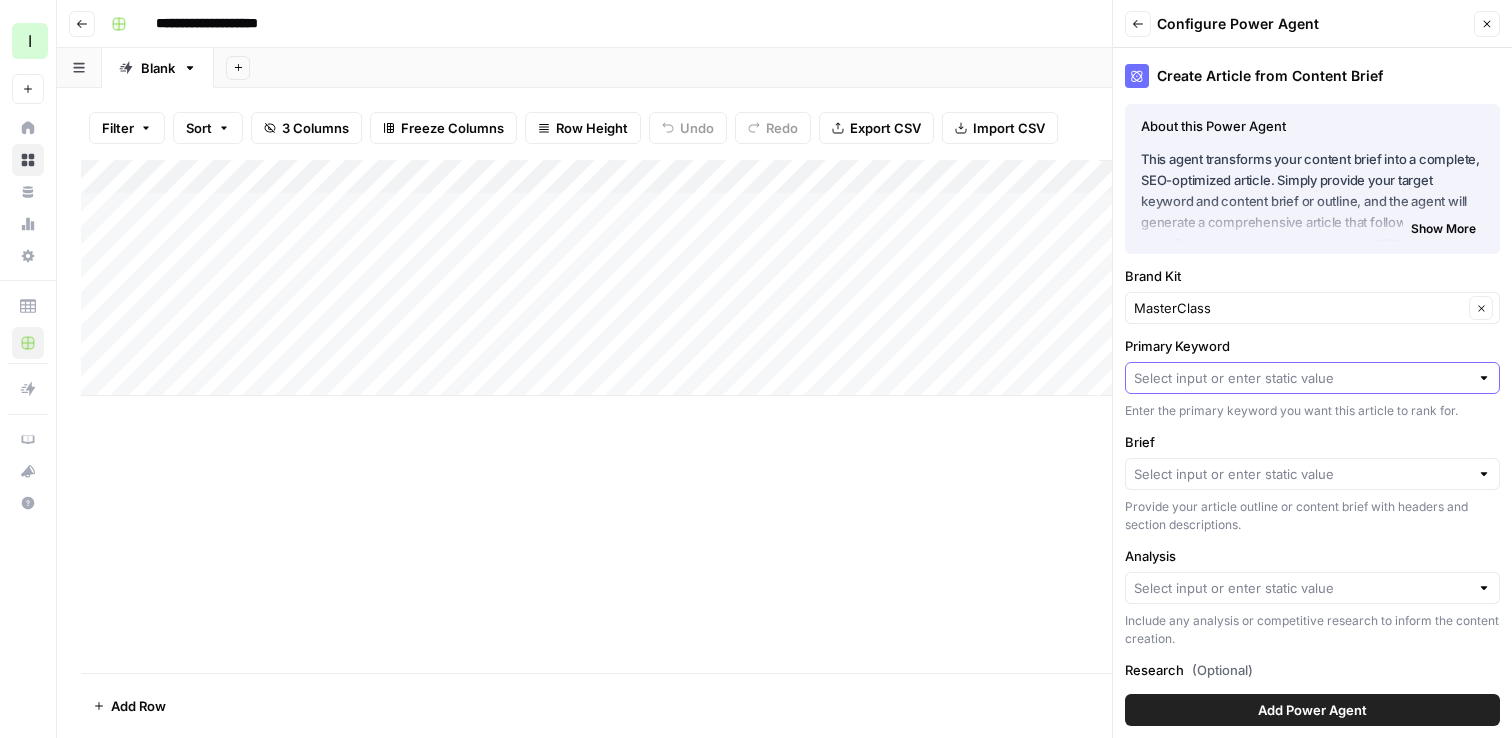 click on "Primary Keyword" at bounding box center (1301, 378) 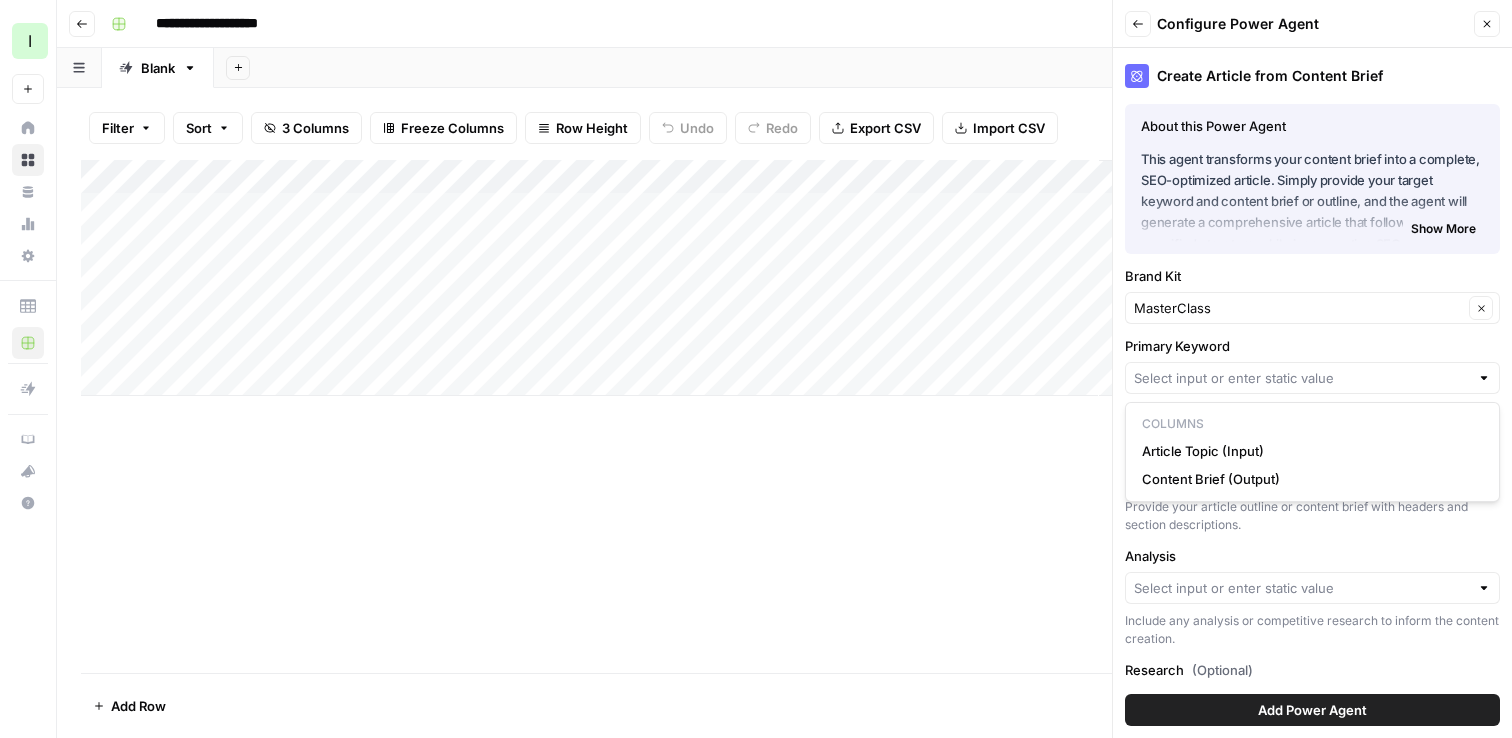 click on "Back Configure Power Agent Close" at bounding box center [1312, 24] 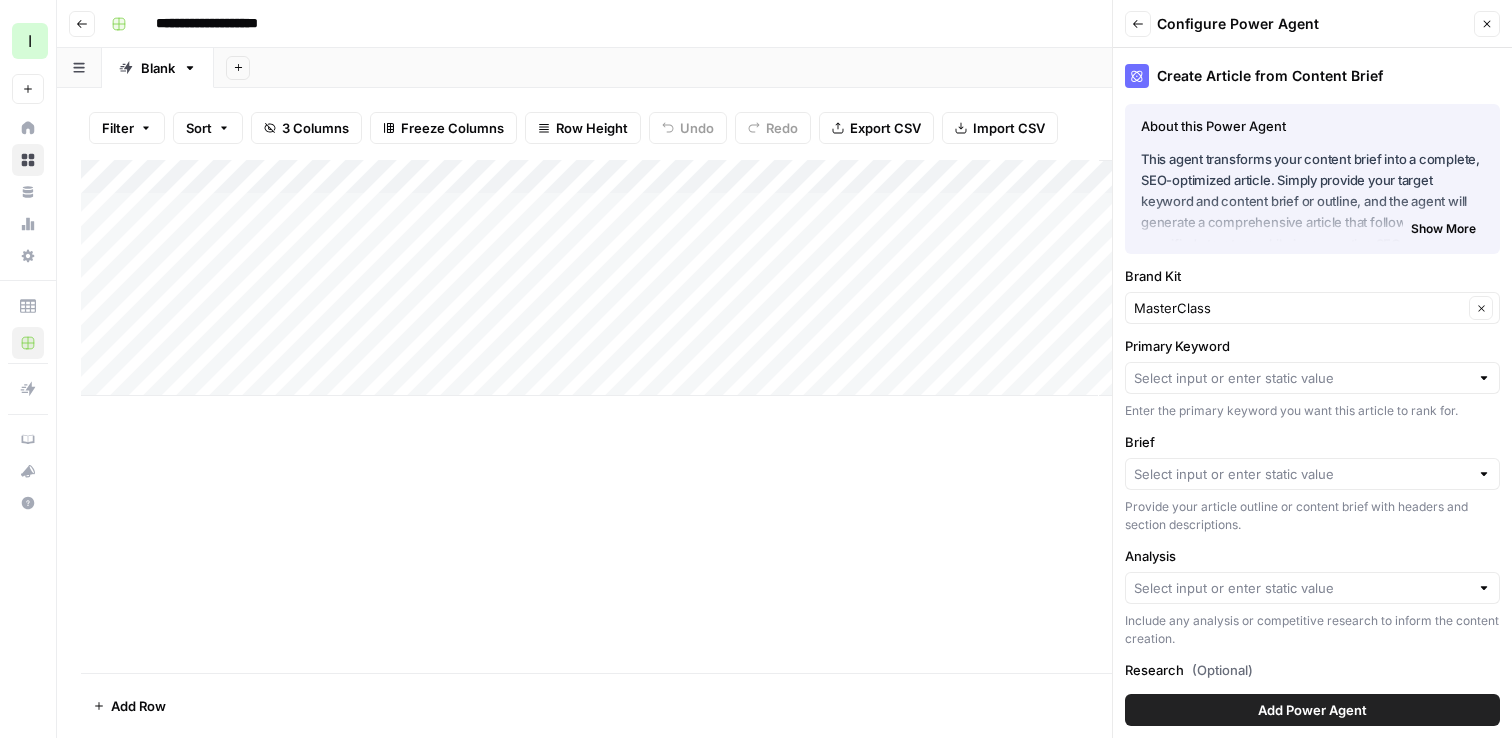 click 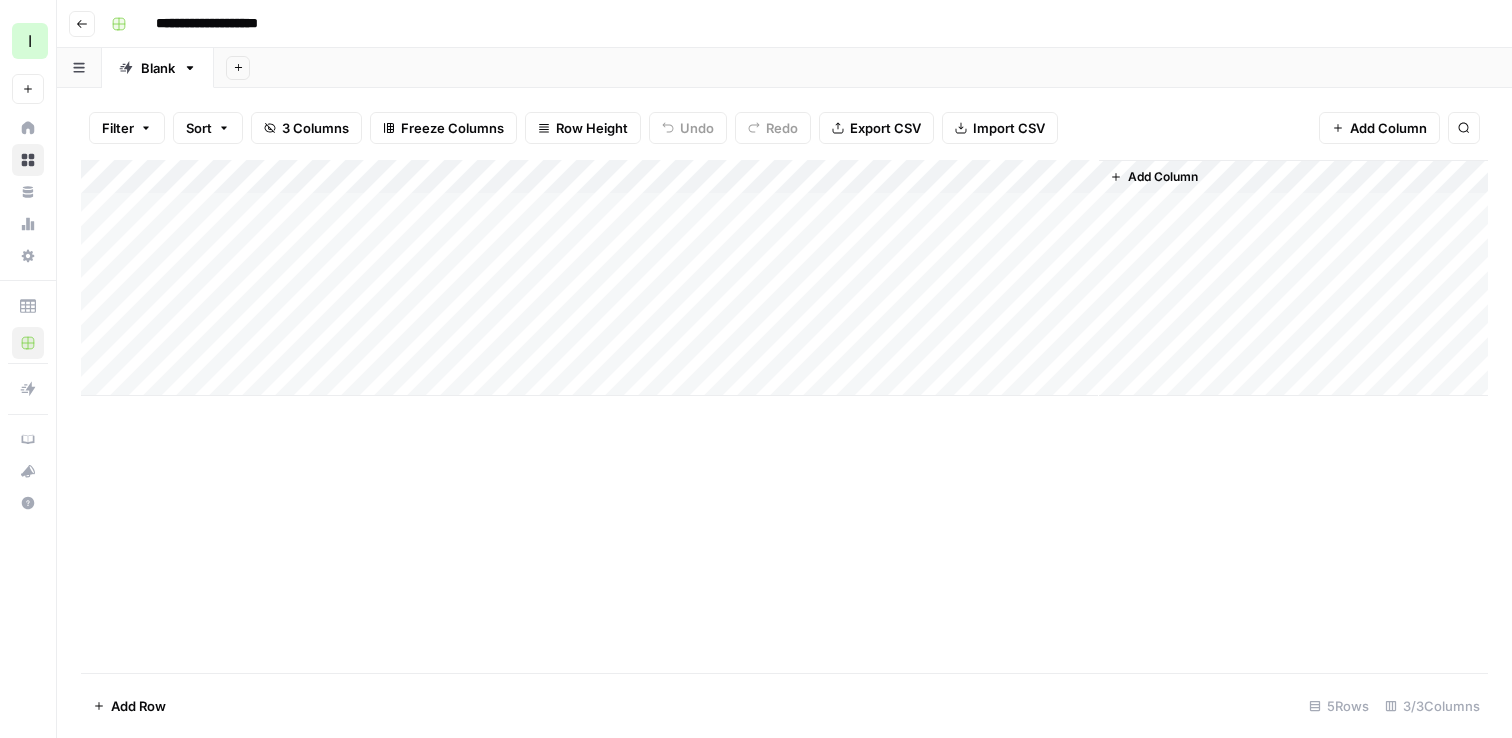 click on "Add Column" at bounding box center [1154, 177] 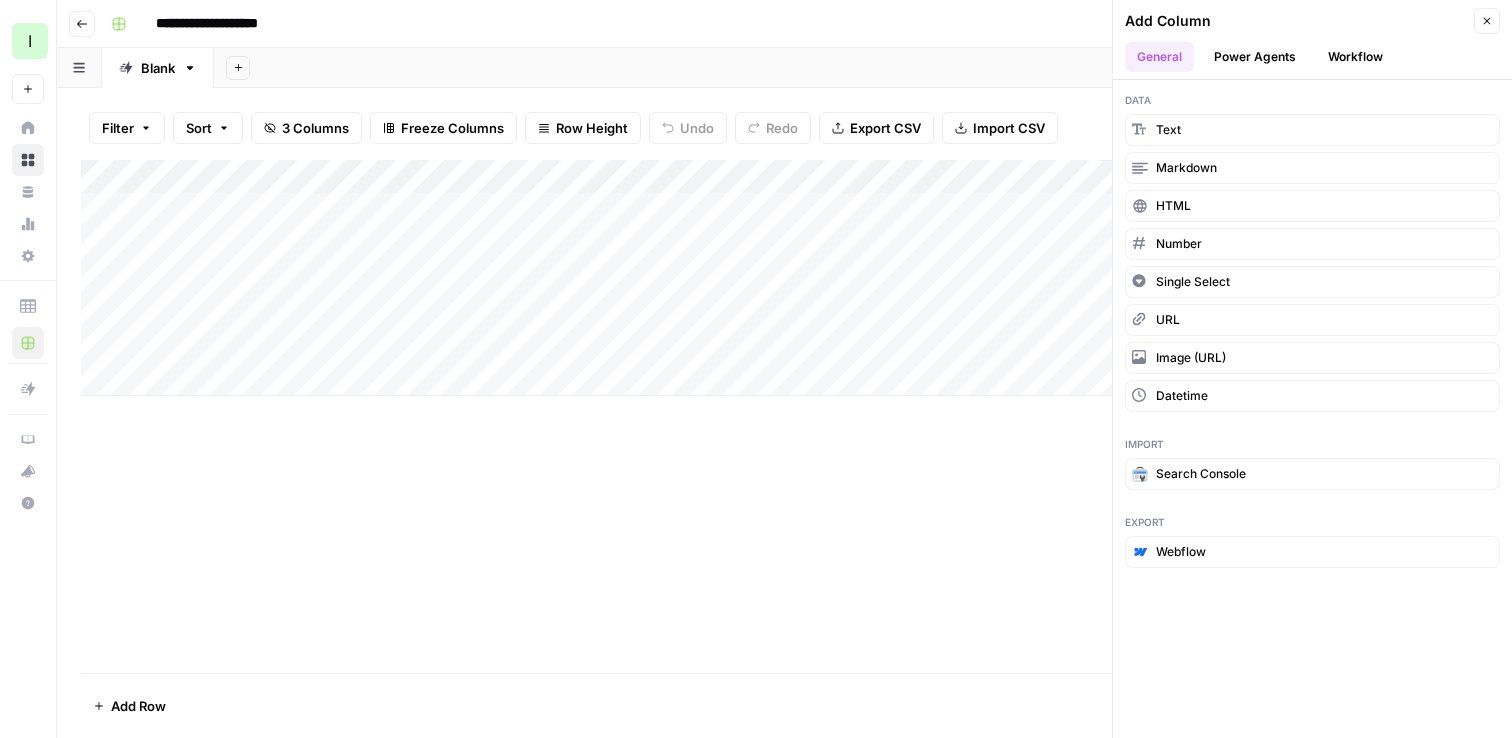 click on "Power Agents" at bounding box center (1255, 57) 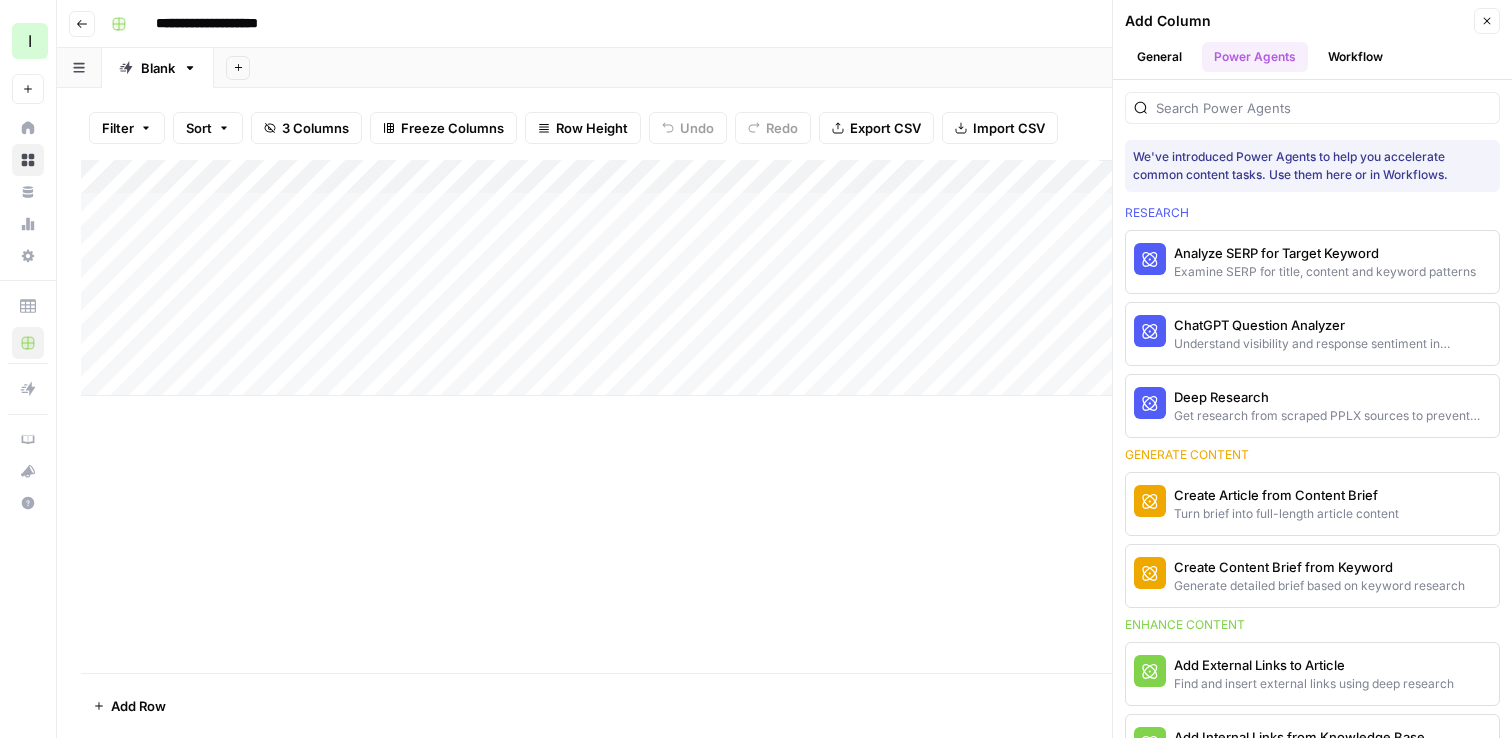 click on "Workflow" at bounding box center (1355, 57) 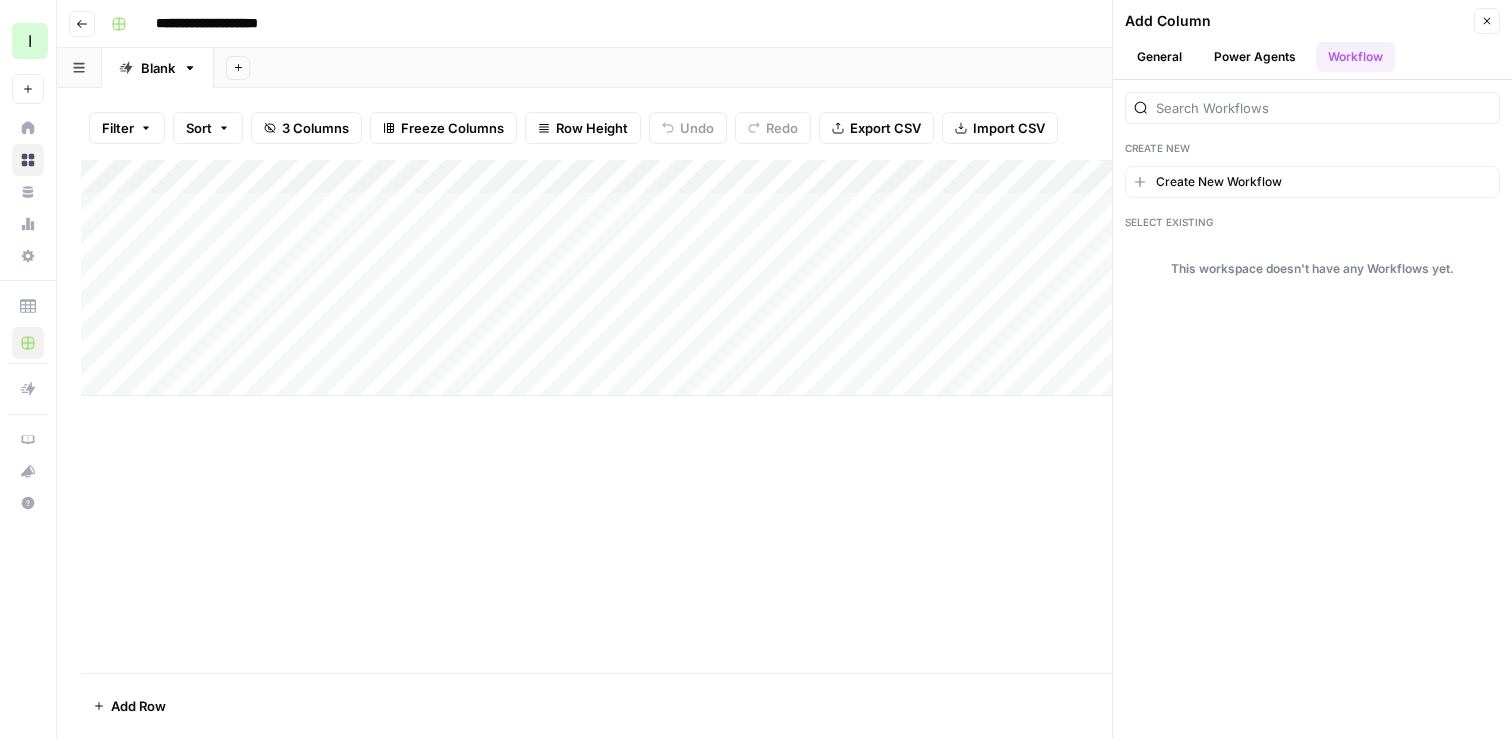 click on "Power Agents" at bounding box center (1255, 57) 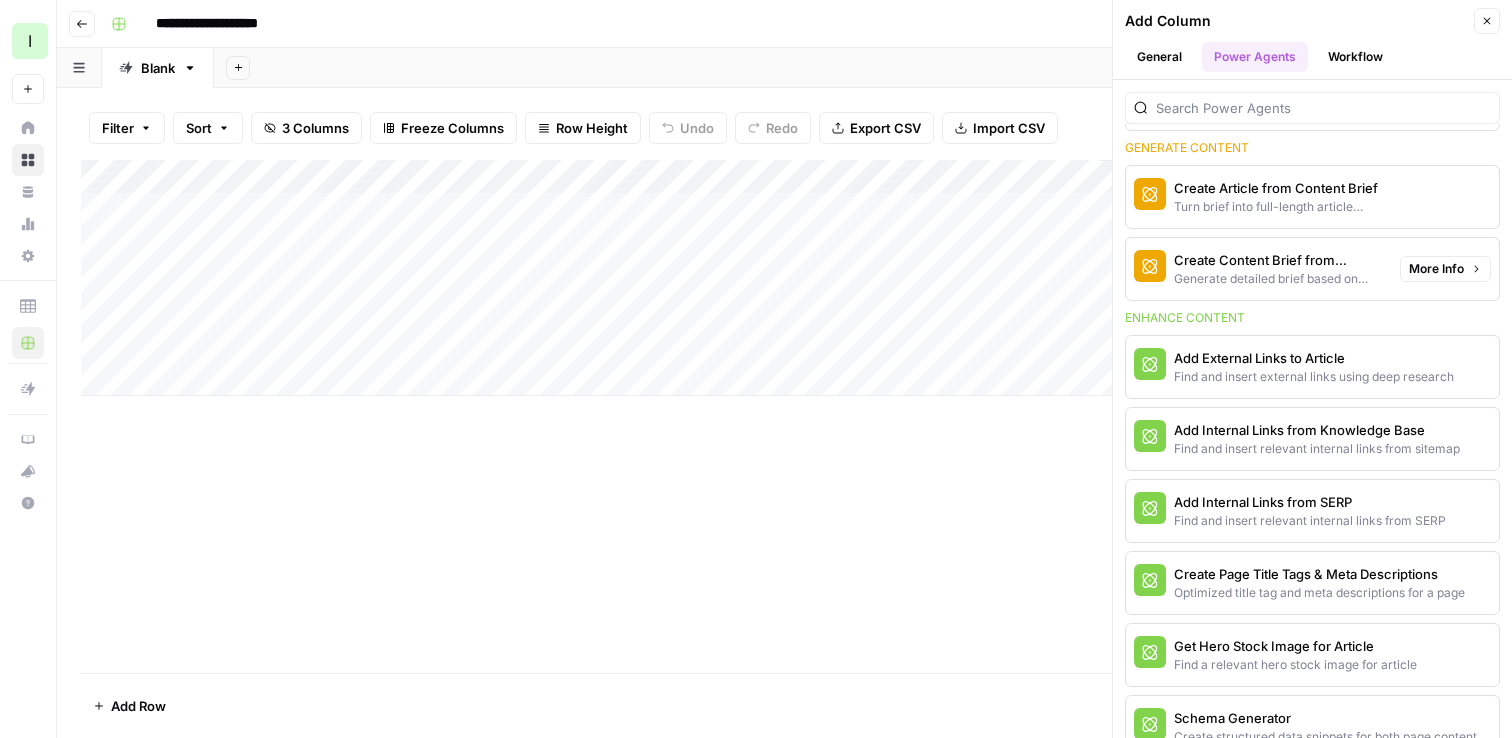 scroll, scrollTop: 0, scrollLeft: 0, axis: both 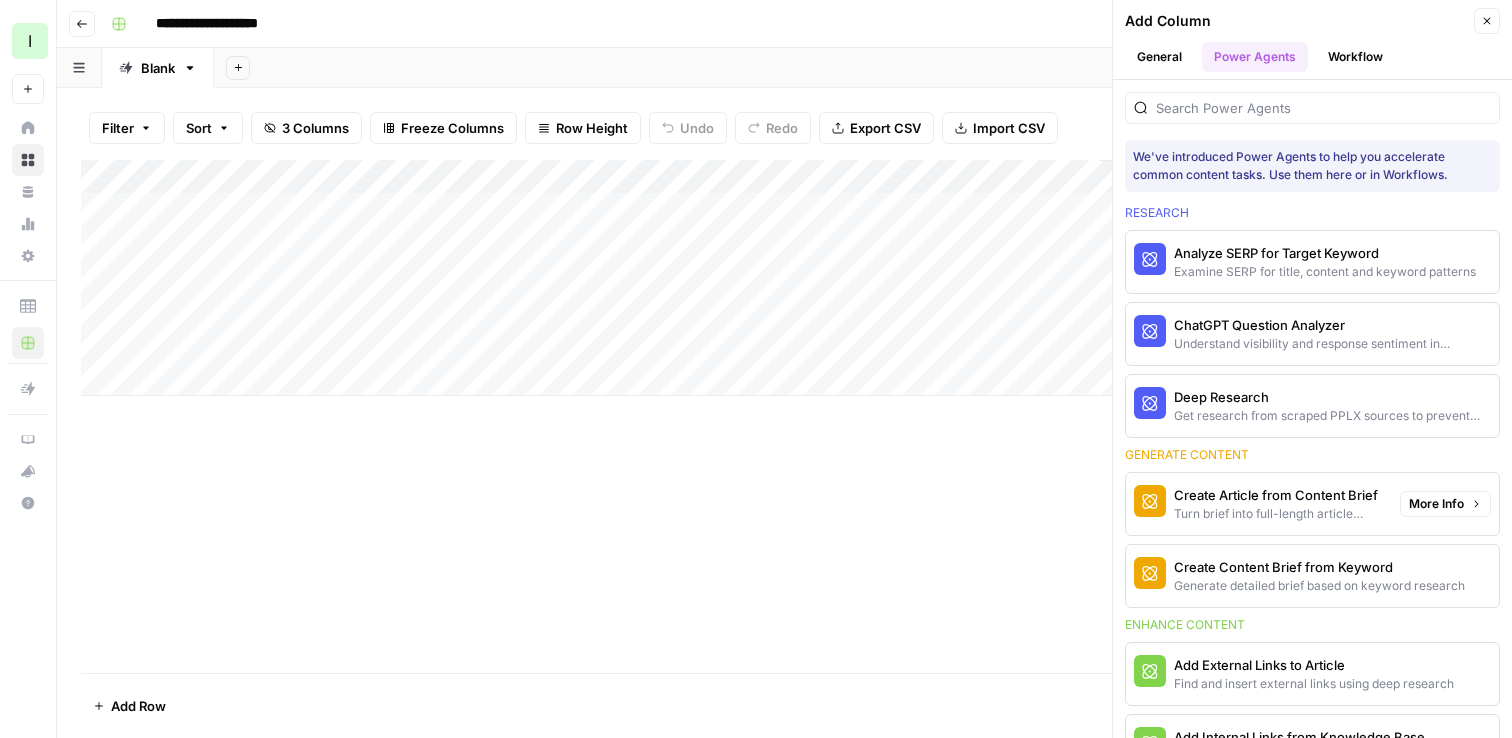 click on "Turn brief into full-length article content" at bounding box center [1279, 514] 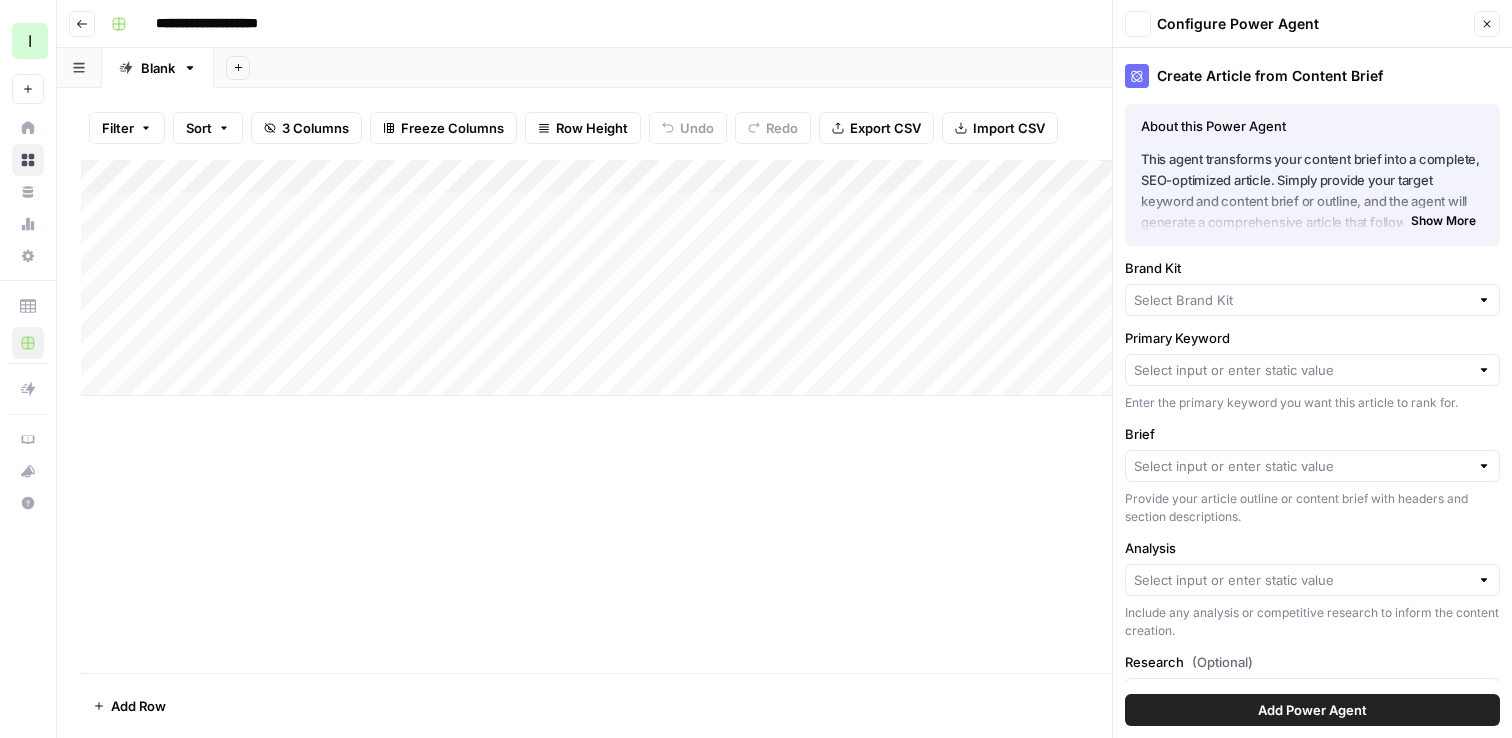 type on "MasterClass" 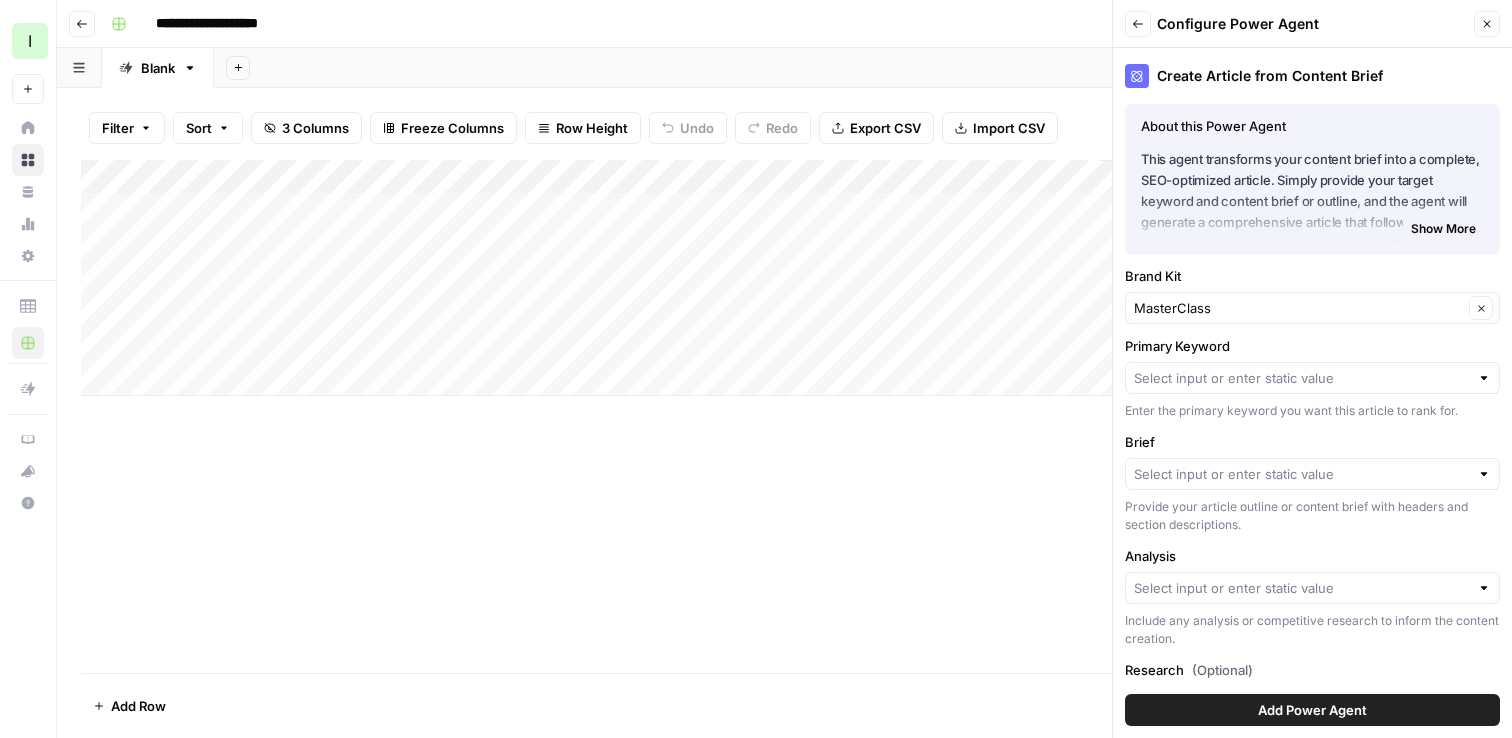 click at bounding box center (1312, 474) 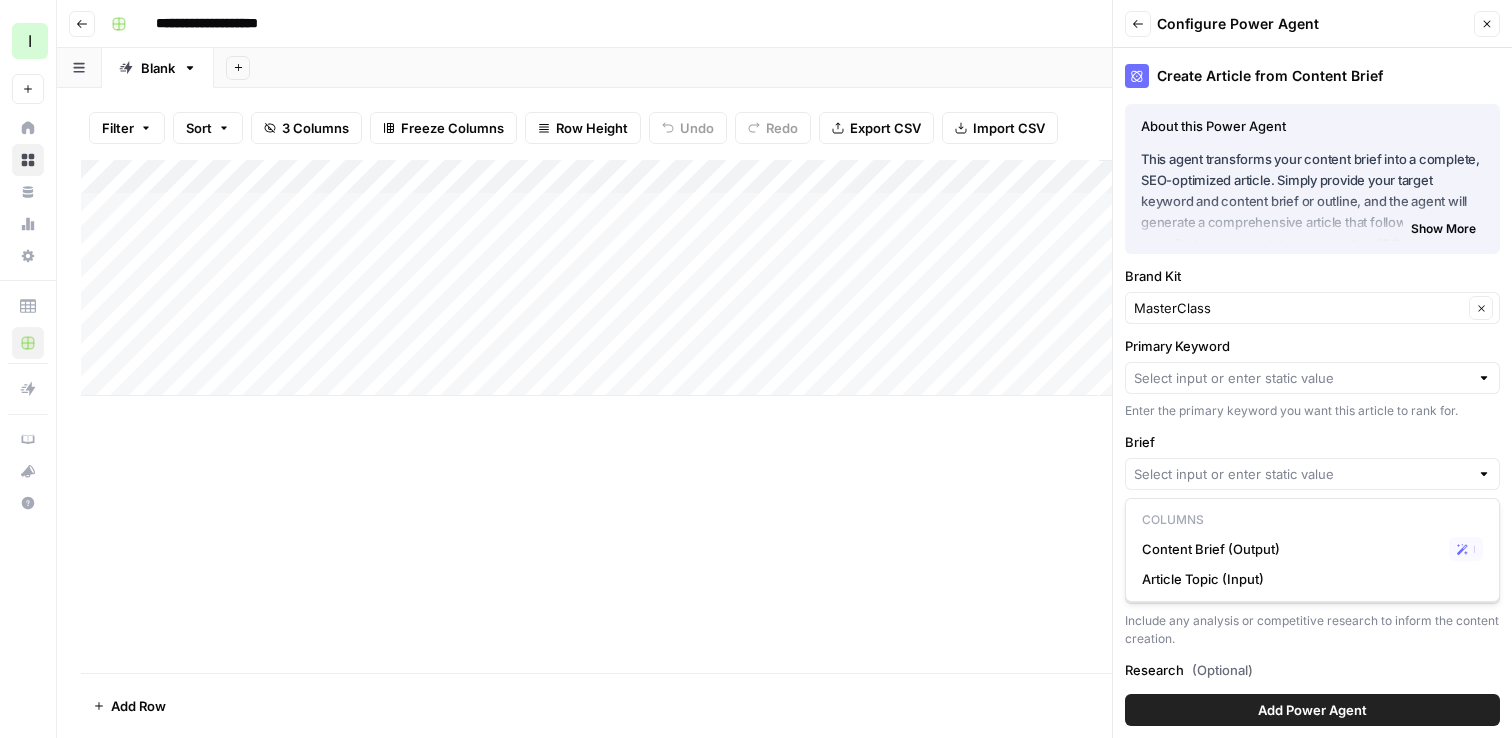 click at bounding box center (1312, 474) 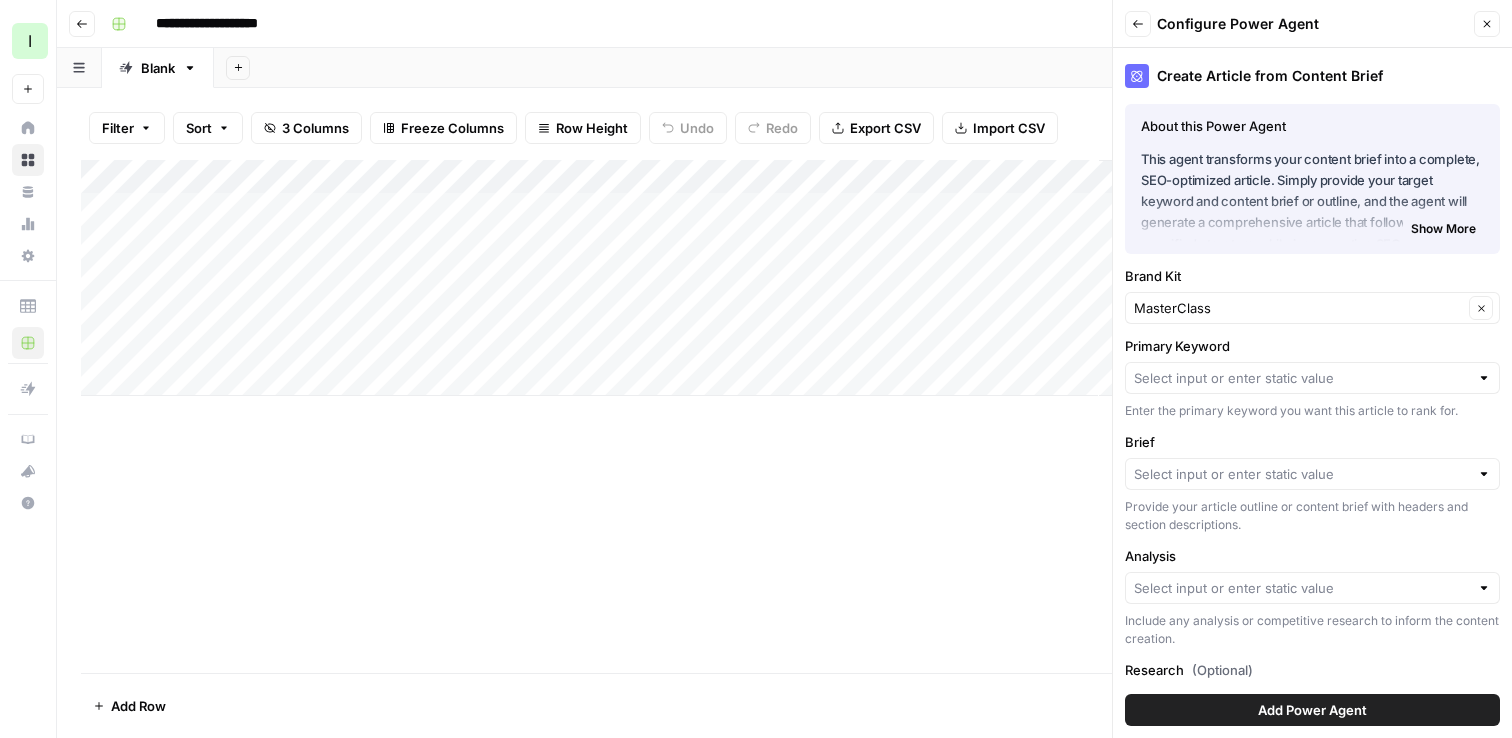 click on "Create Article from Content Brief About this Power Agent This agent transforms your content brief into a complete, SEO-optimized article. Simply provide your target keyword and content brief or outline, and the agent will generate a comprehensive article that follows your specified structure while incorporating SEO best practices. The agent analyzes search results for your keyword, extracts the optimal structure from your outline, and creates engaging content that maintains your brand's voice and style.
Key Features:
Performs keyword research to understand search intent and competitive landscape
Extracts article structure from your outline to maintain your content plan
Generates a complete article with introduction, body sections, and conclusion
Incorporates SEO best practices based on top-ranking content
Maintains consistent brand voice using your Brand Kit settings
Supports additional research integration for more comprehensive content
Show More About this Power Agent
Key Features:" at bounding box center [1312, 393] 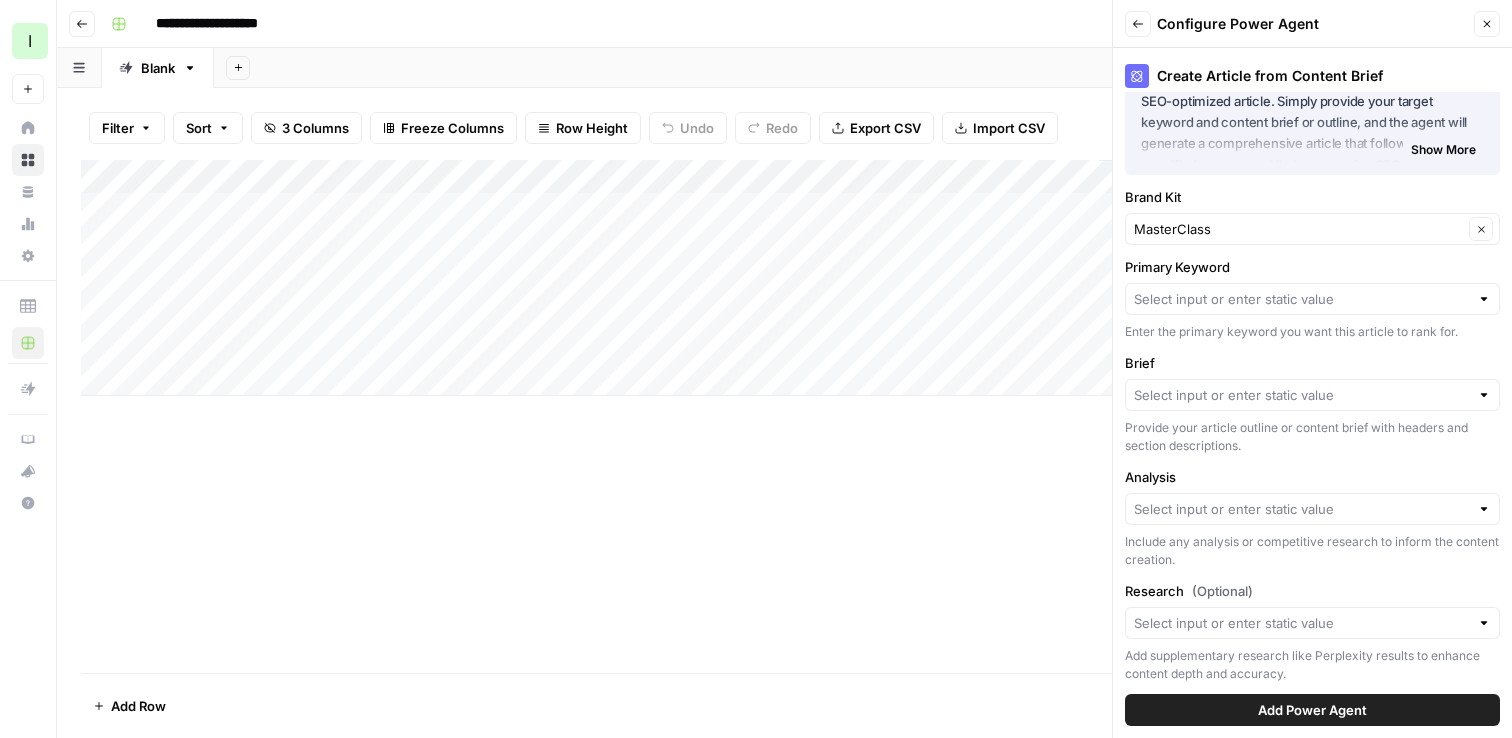 scroll, scrollTop: 92, scrollLeft: 0, axis: vertical 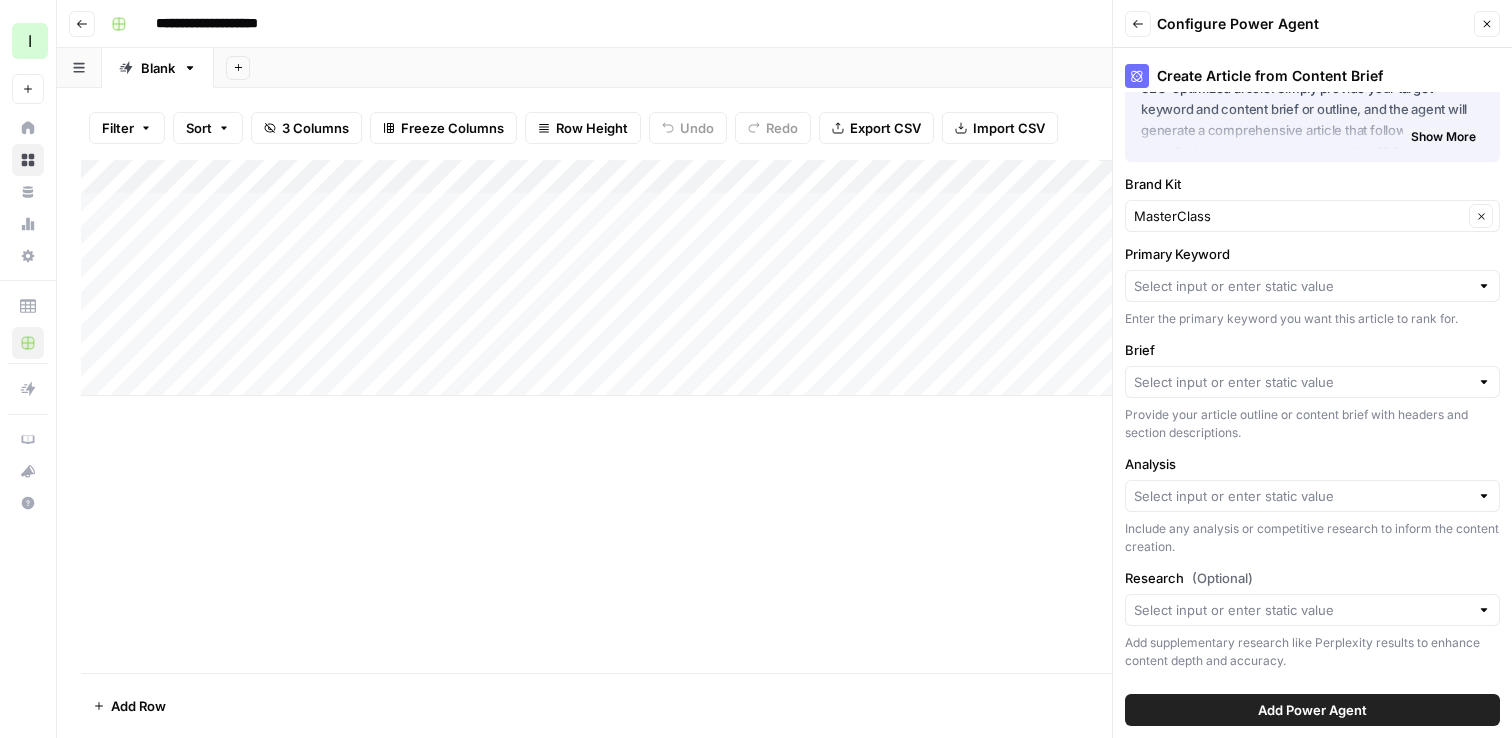 click at bounding box center (1312, 610) 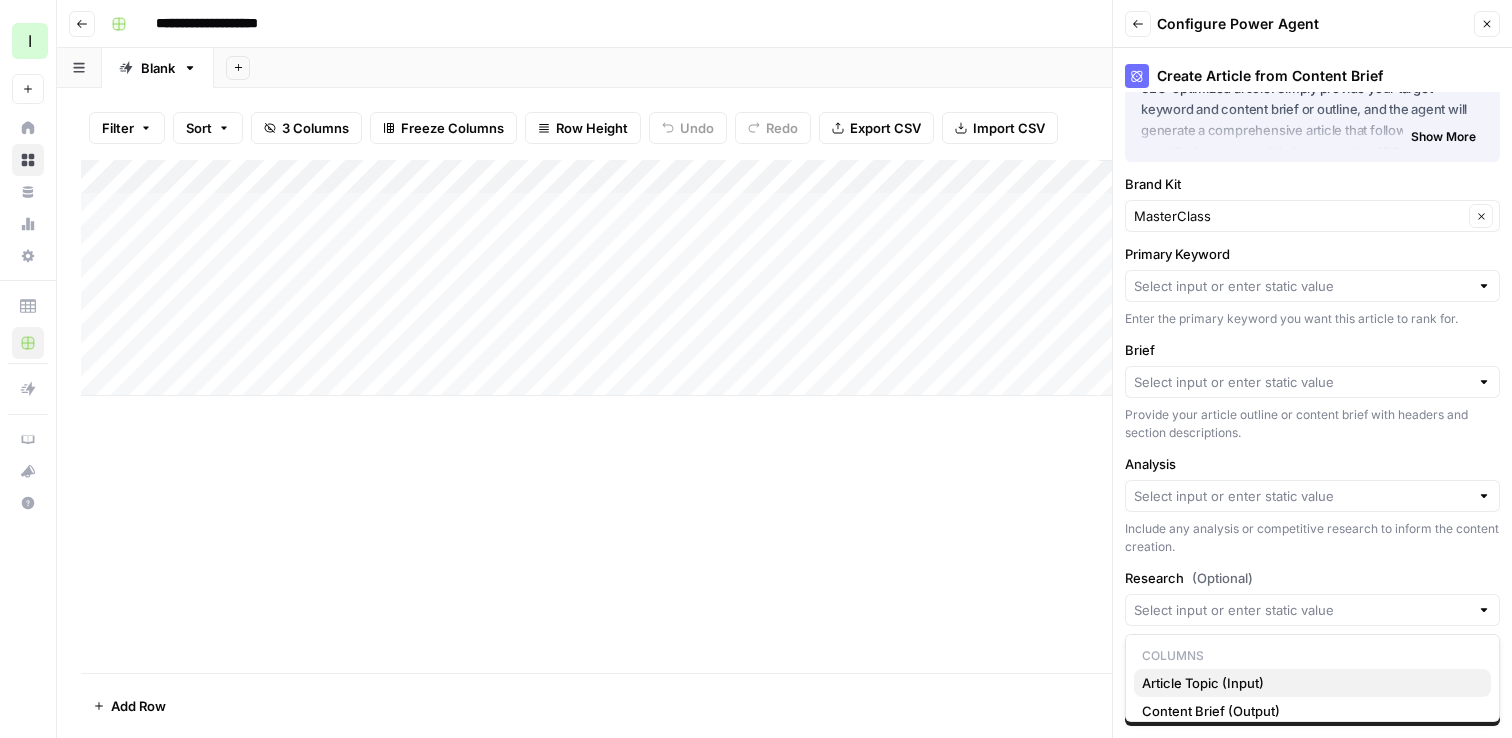 scroll, scrollTop: 12, scrollLeft: 0, axis: vertical 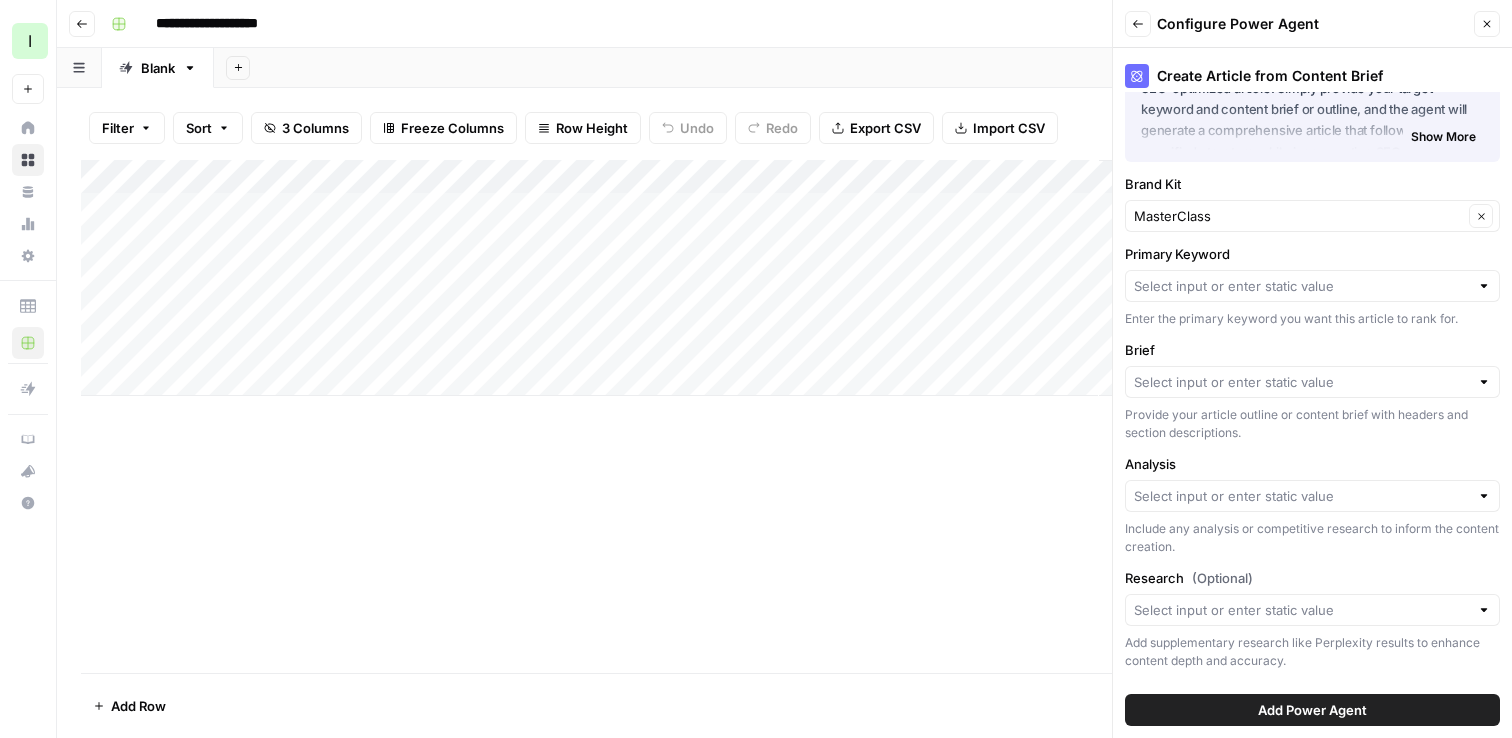 click on "Include any analysis or competitive research to inform the content creation." at bounding box center (1312, 538) 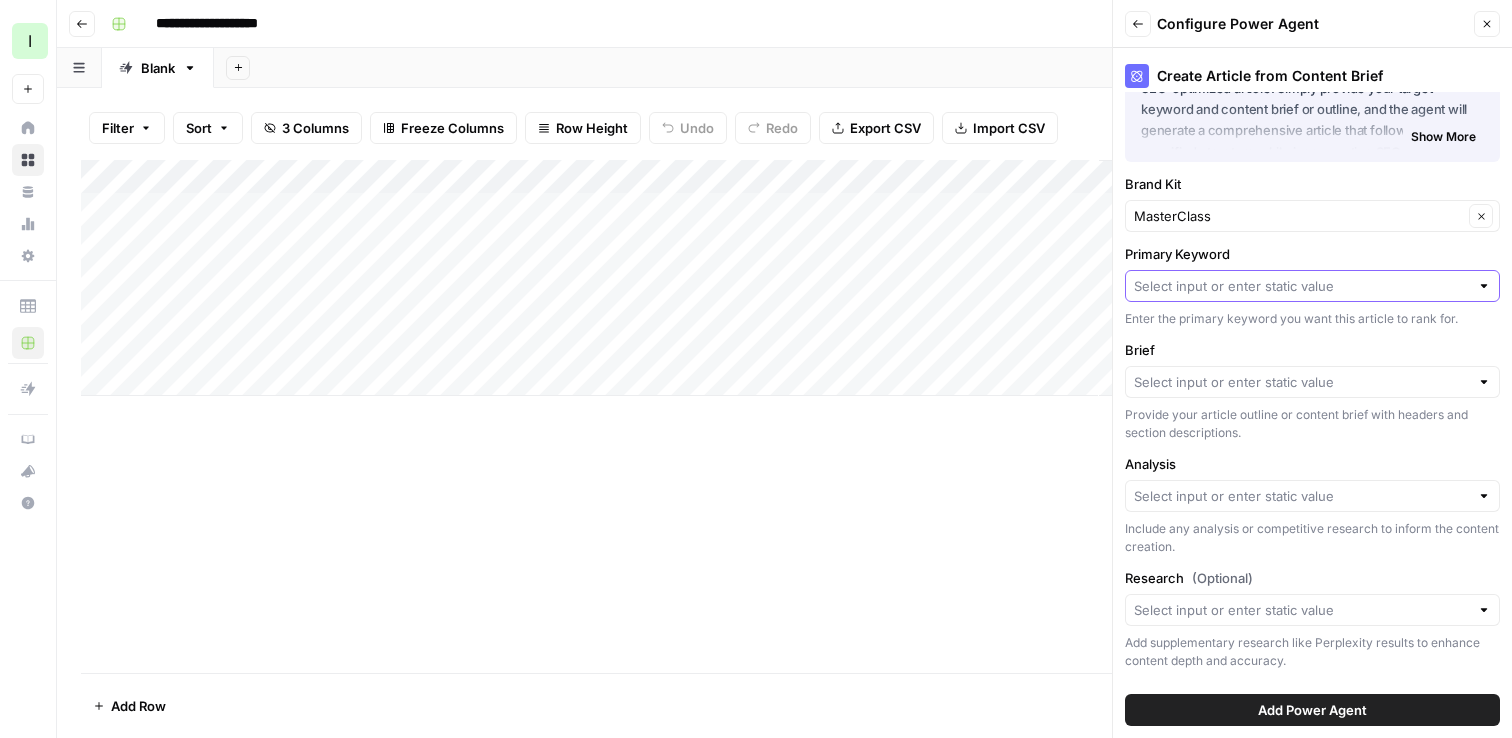click on "Primary Keyword" at bounding box center [1301, 286] 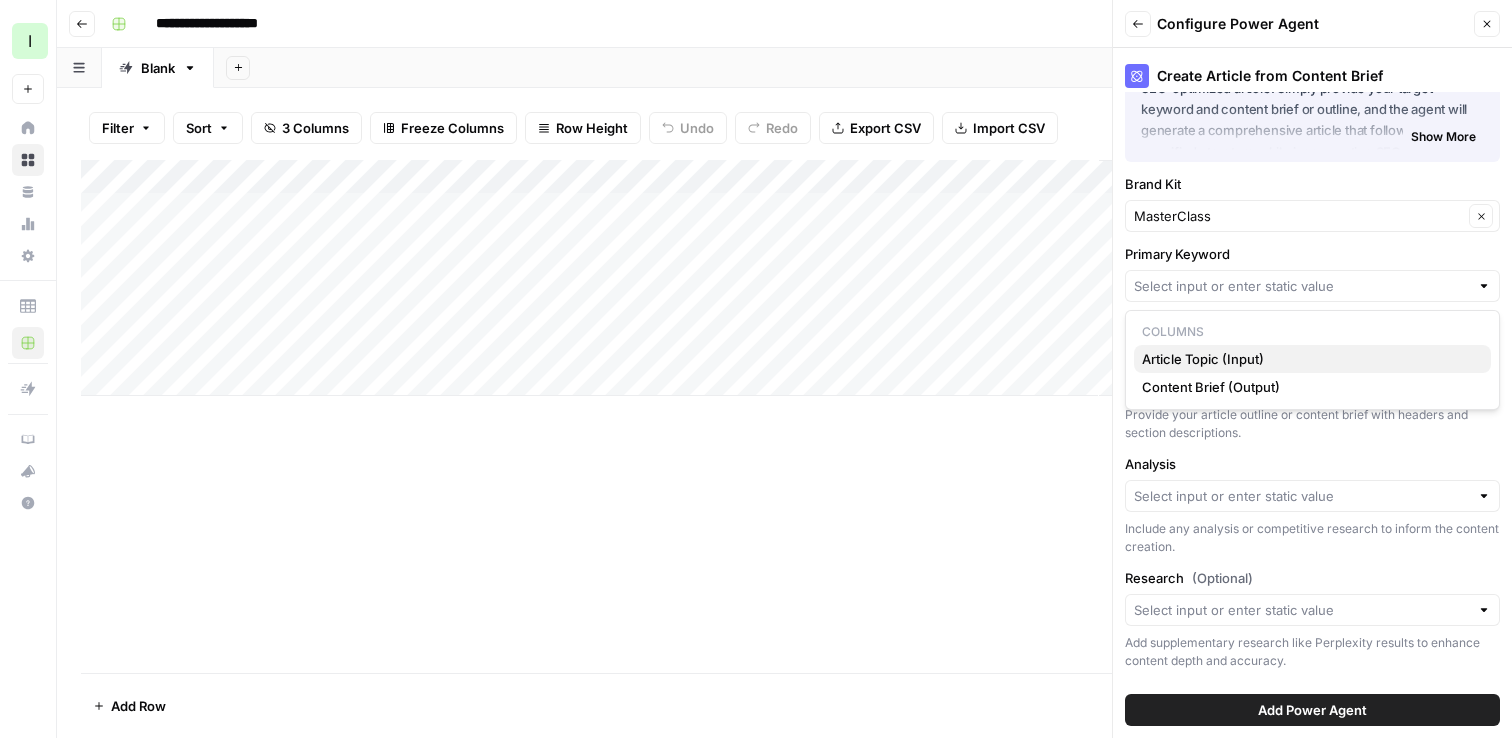 click on "Article Topic (Input)" at bounding box center (1308, 359) 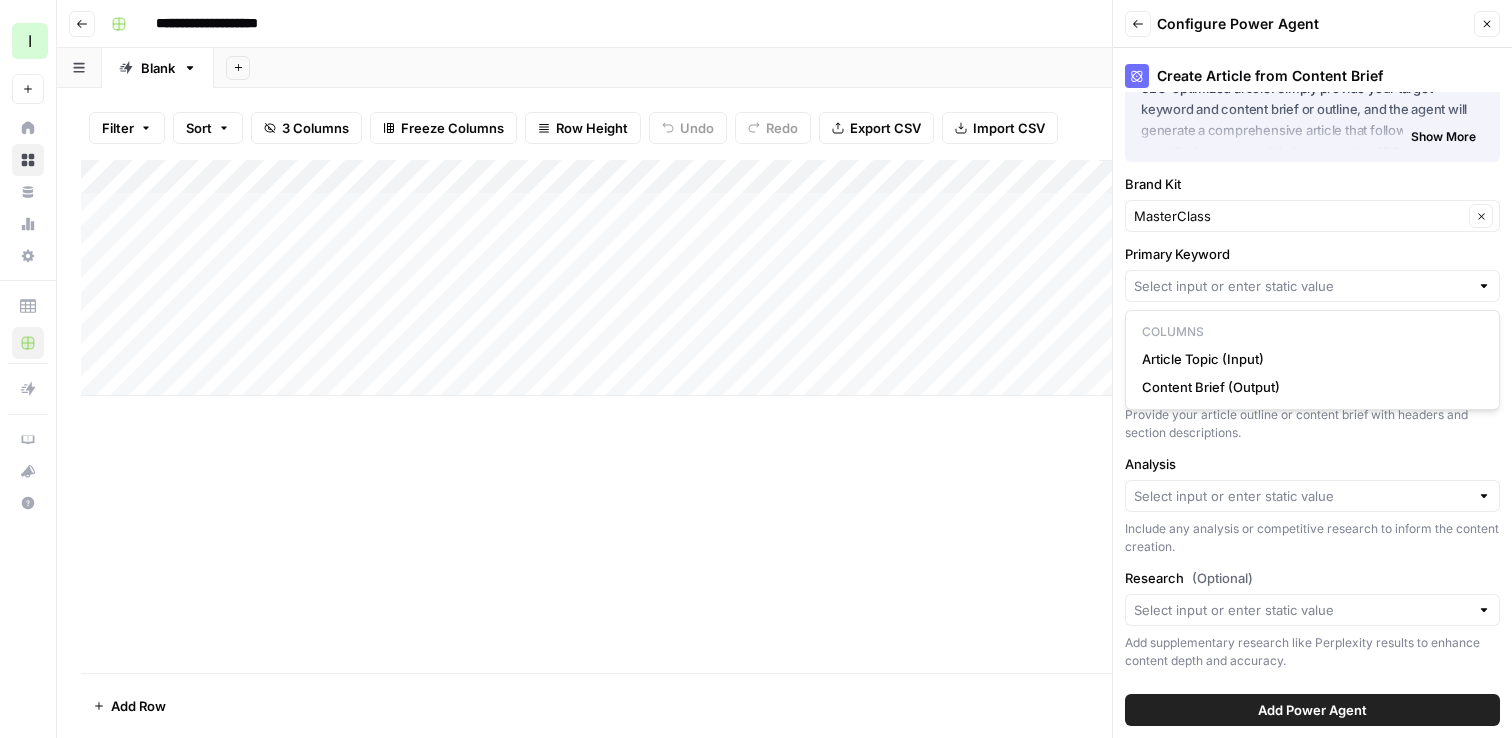 type on "Article Topic (Input)" 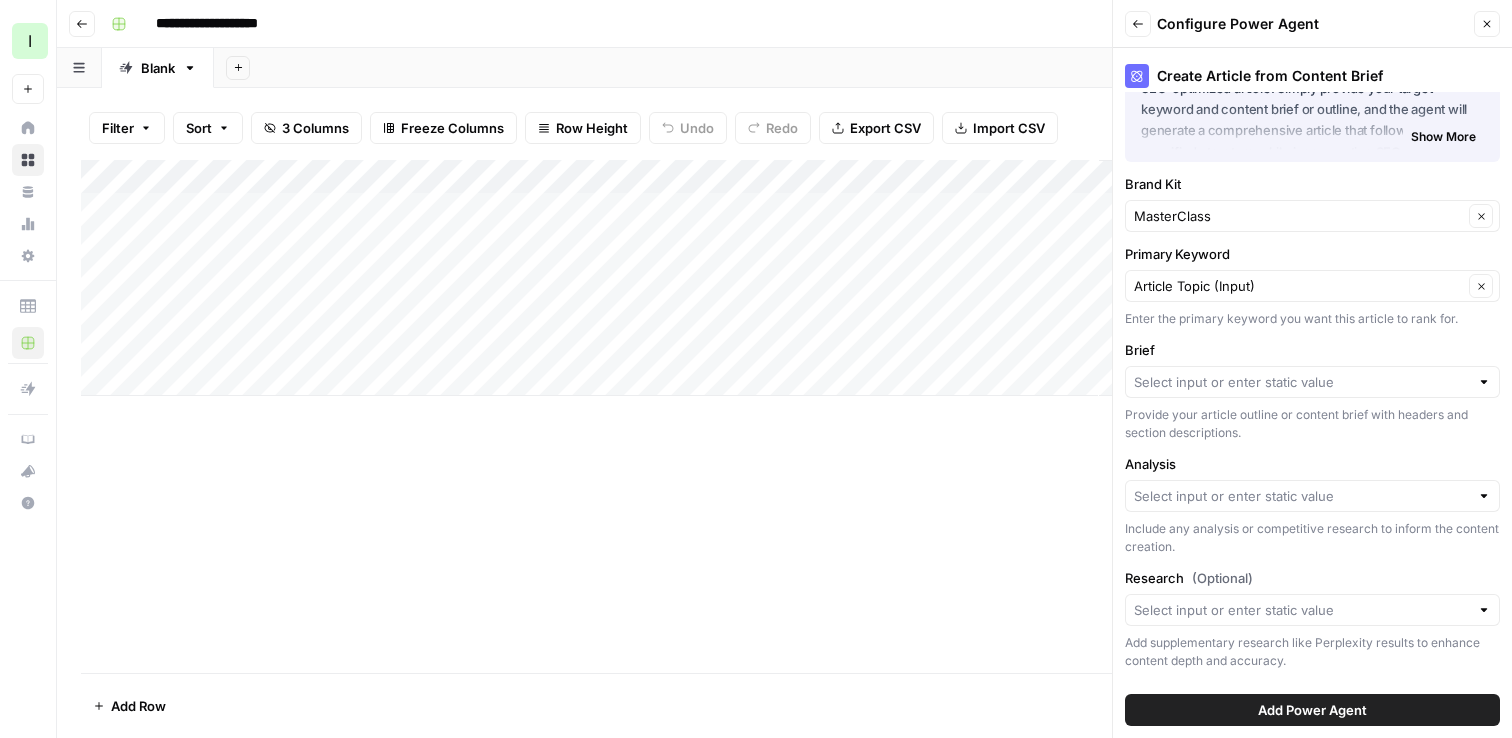 click at bounding box center [1312, 382] 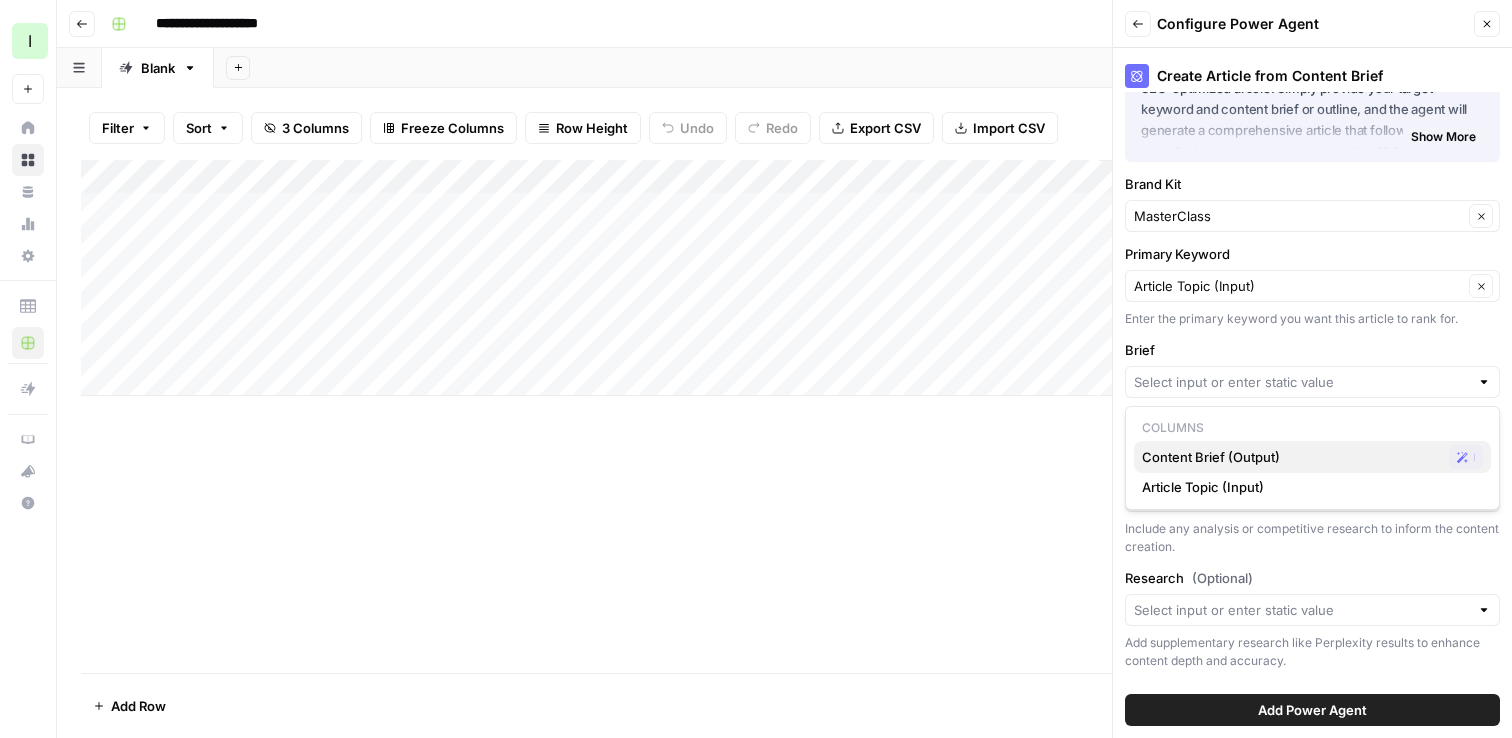 click on "Content Brief (Output)" at bounding box center (1291, 457) 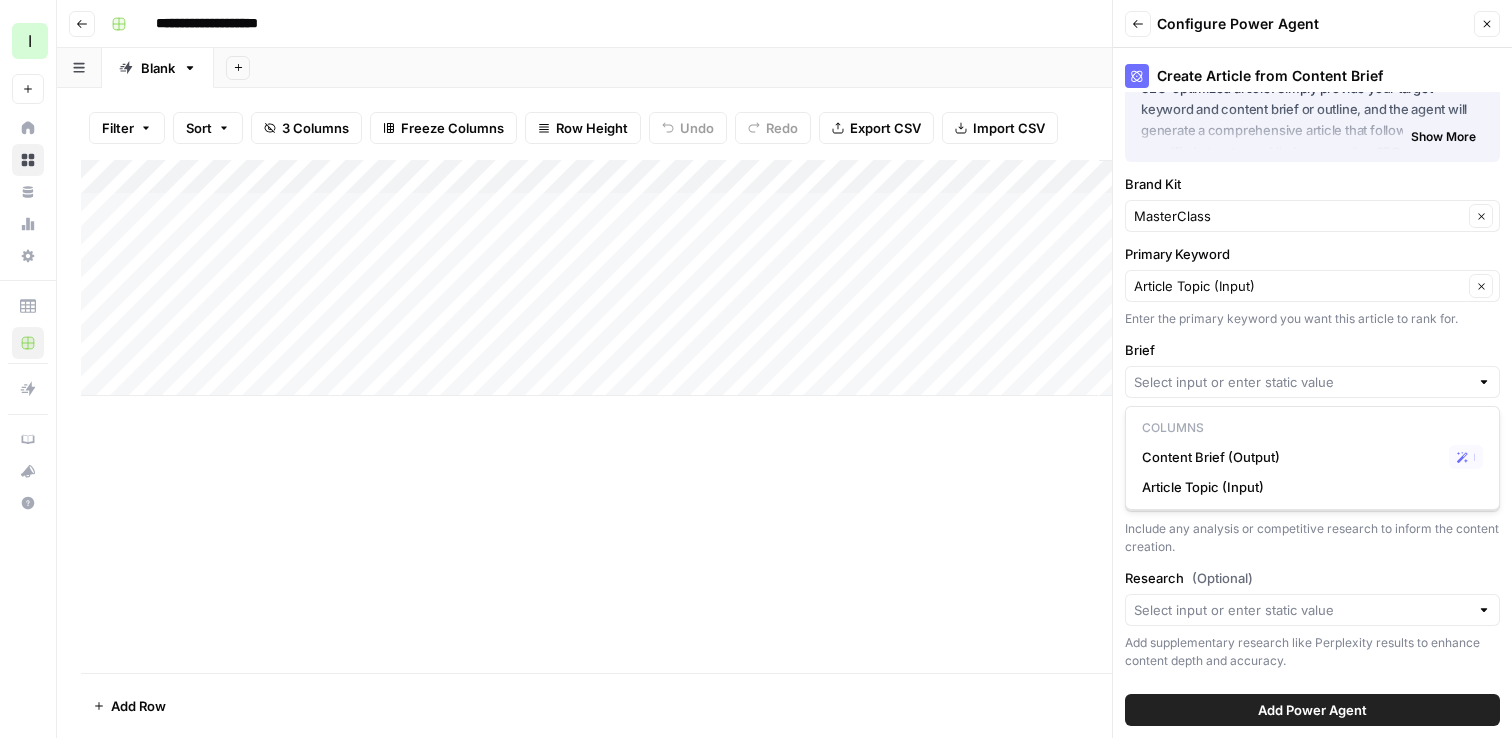 type on "Content Brief (Output)" 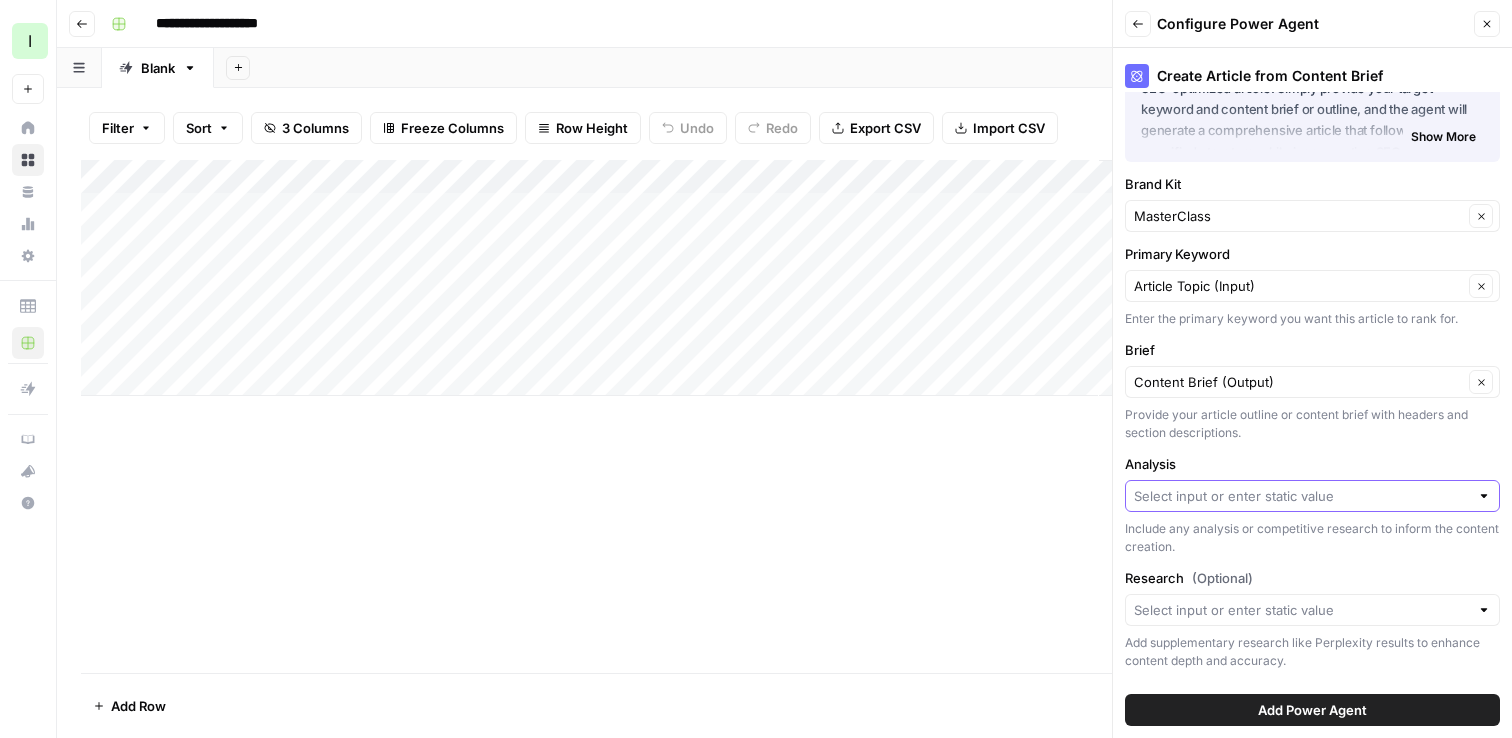 click on "Analysis" at bounding box center (1301, 496) 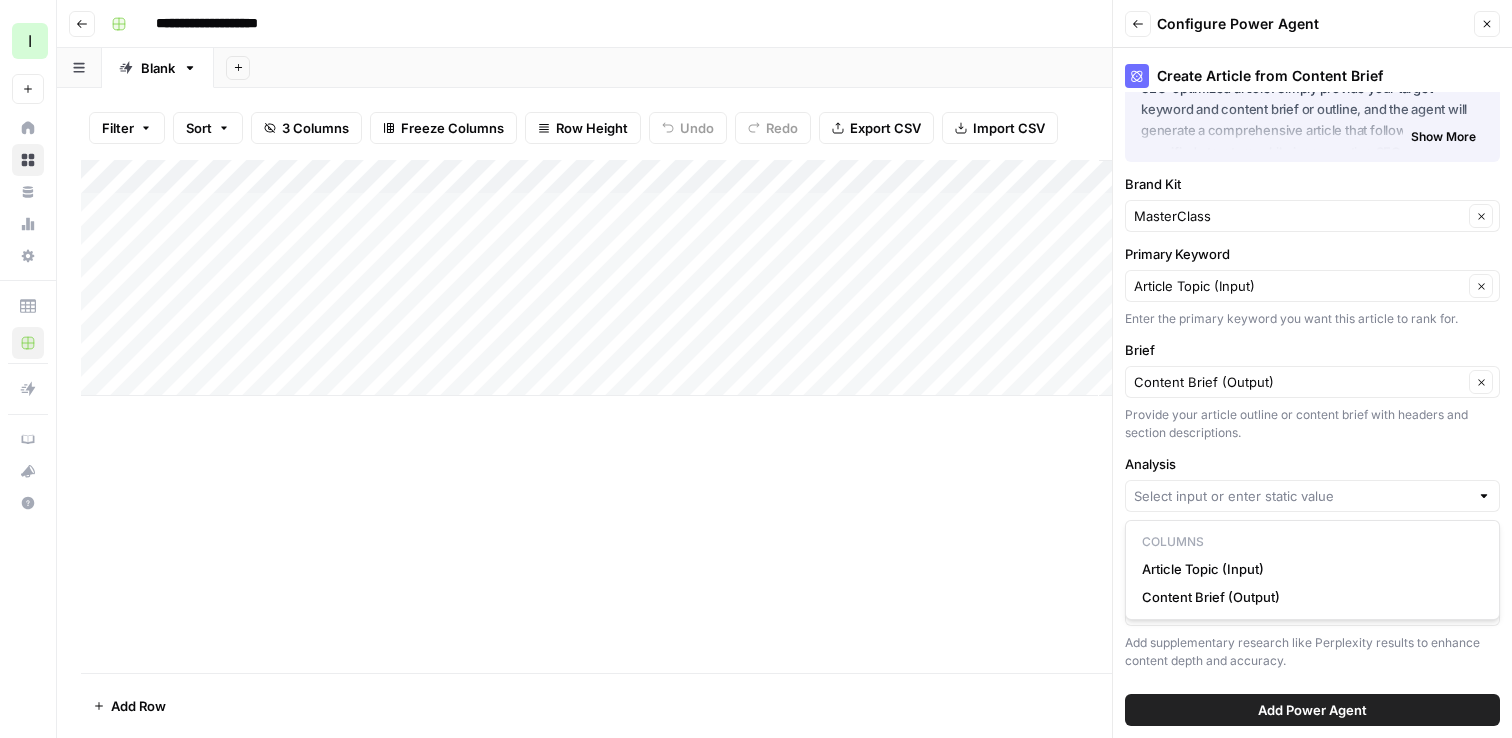 click on "Analysis" at bounding box center (1312, 464) 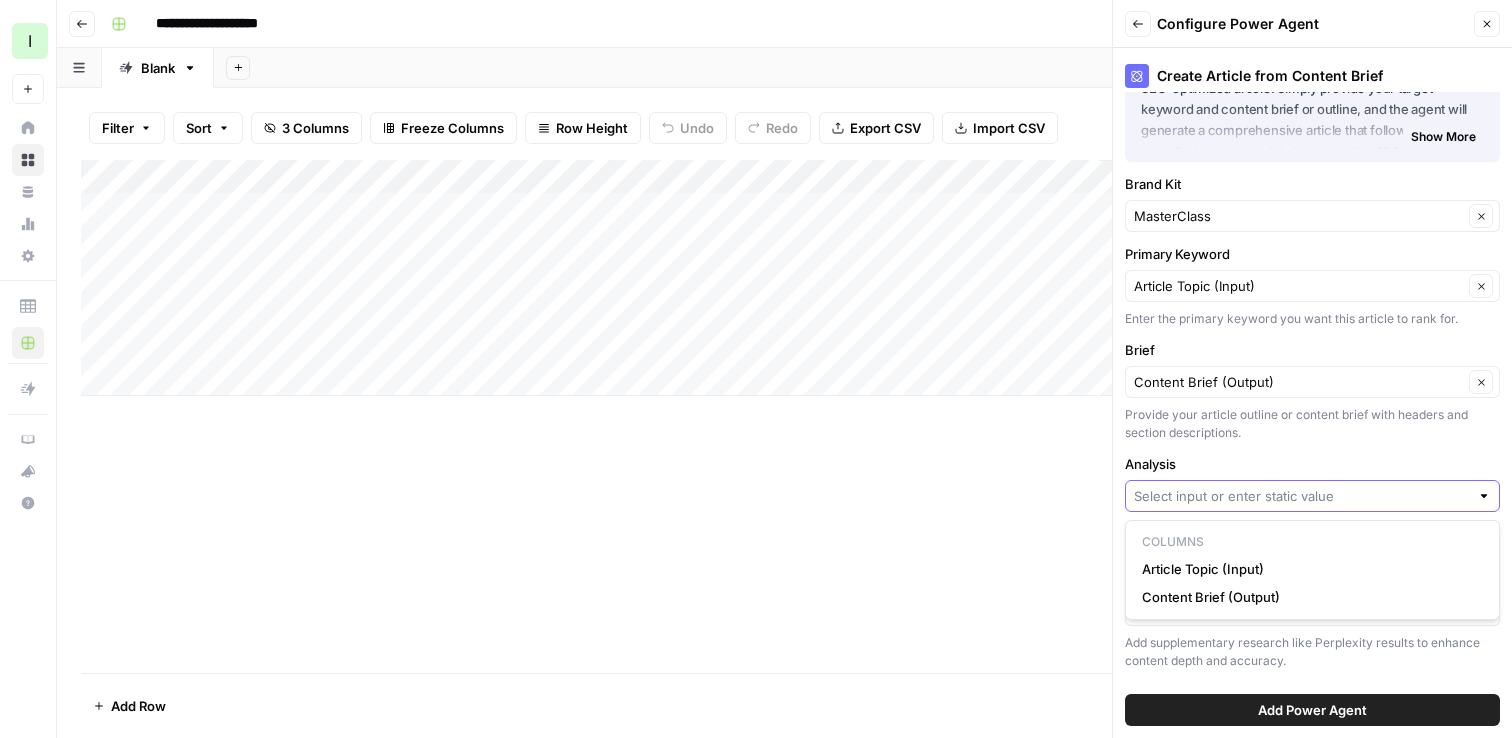 click on "Analysis" at bounding box center (1301, 496) 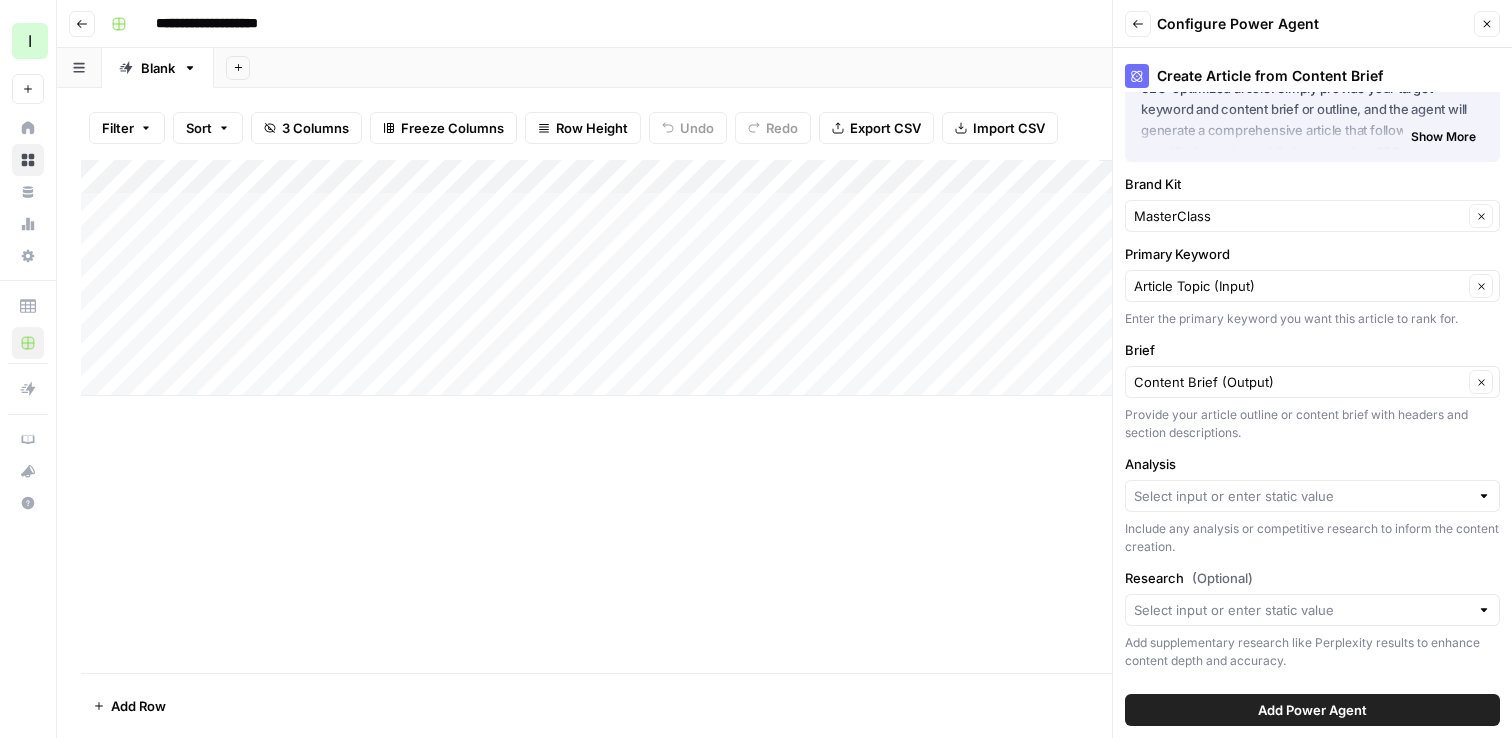 click on "Create Article from Content Brief About this Power Agent This agent transforms your content brief into a complete, SEO-optimized article. Simply provide your target keyword and content brief or outline, and the agent will generate a comprehensive article that follows your specified structure while incorporating SEO best practices. The agent analyzes search results for your keyword, extracts the optimal structure from your outline, and creates engaging content that maintains your brand's voice and style.
Key Features:
Performs keyword research to understand search intent and competitive landscape
Extracts article structure from your outline to maintain your content plan
Generates a complete article with introduction, body sections, and conclusion
Incorporates SEO best practices based on top-ranking content
Maintains consistent brand voice using your Brand Kit settings
Supports additional research integration for more comprehensive content
Show More About this Power Agent
Key Features:" at bounding box center (1312, 393) 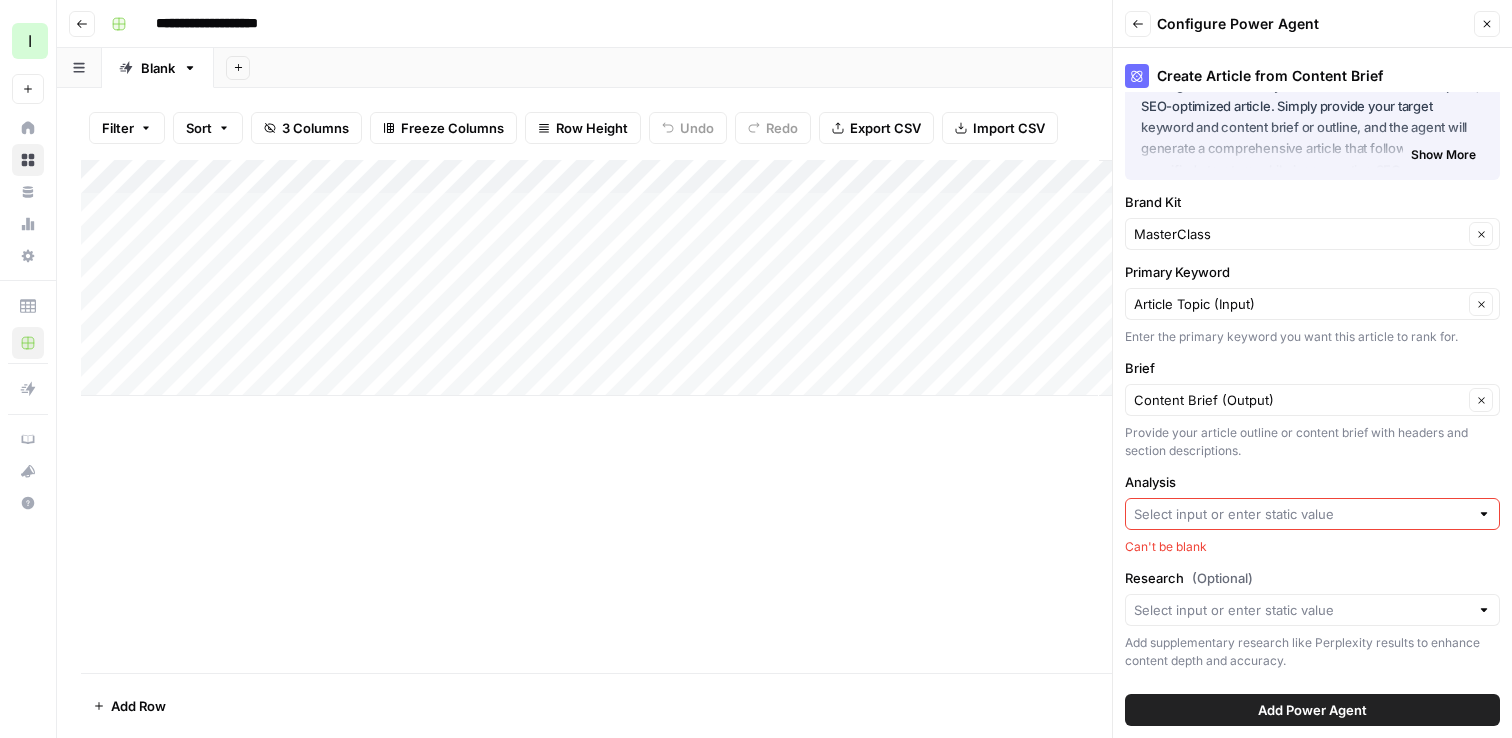 click at bounding box center [1312, 514] 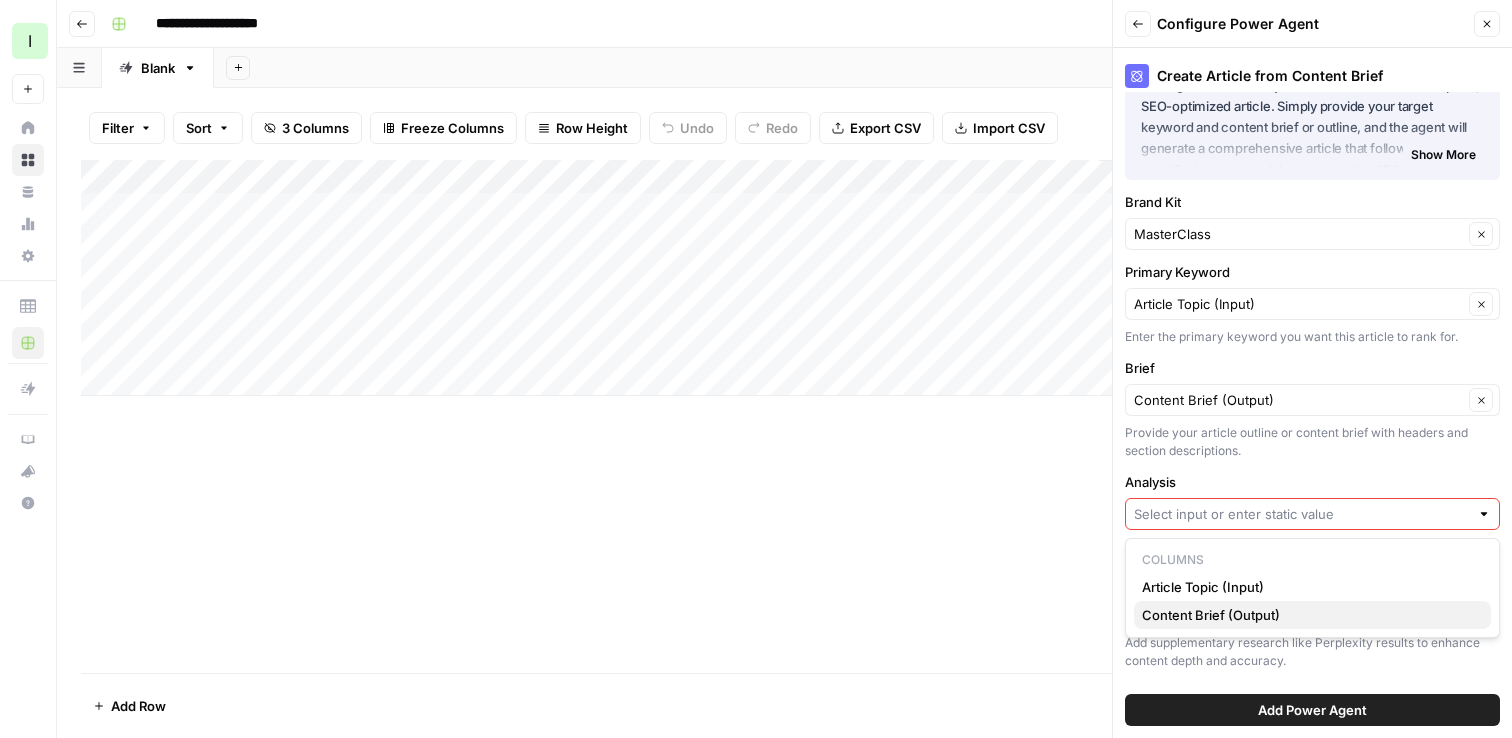 click on "Content Brief (Output)" at bounding box center [1308, 615] 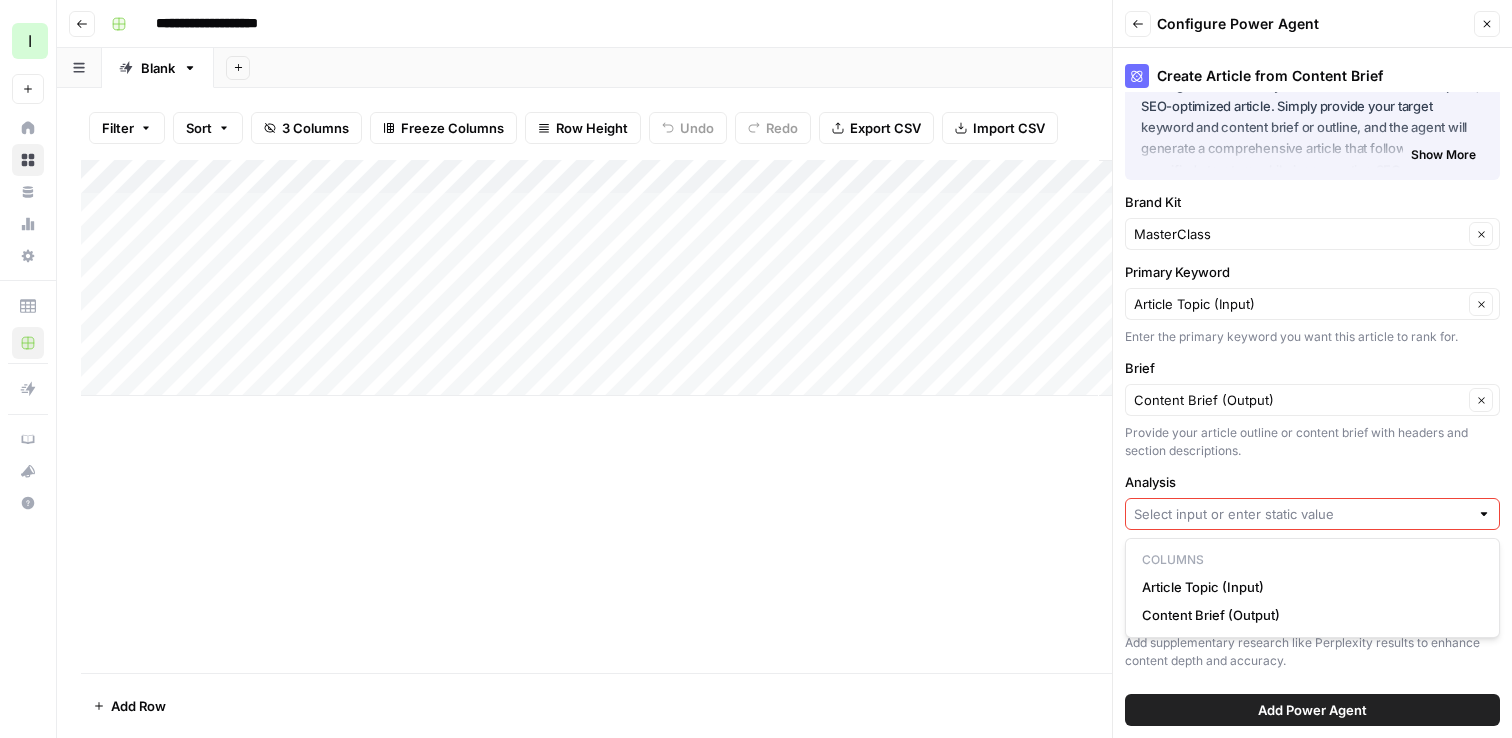 type on "Content Brief (Output)" 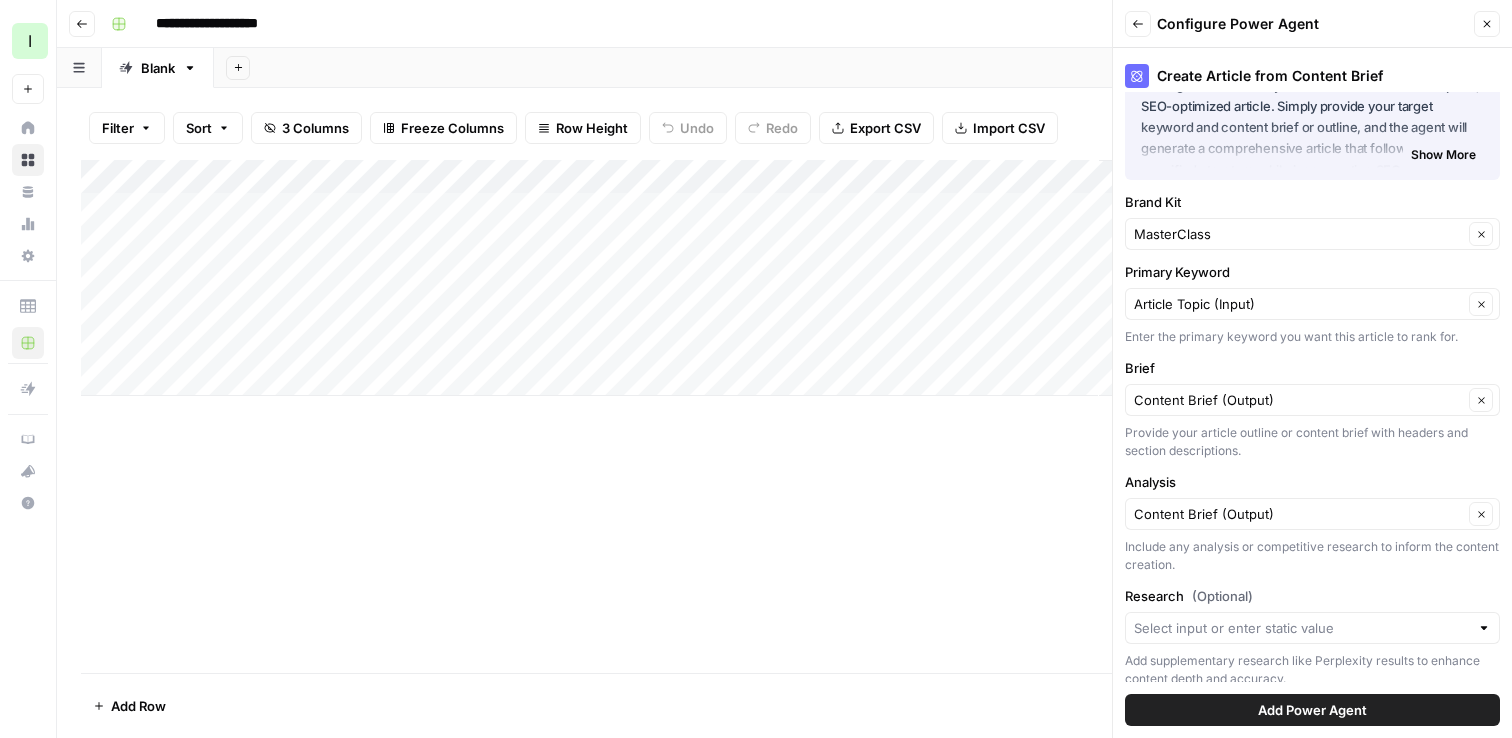 scroll, scrollTop: 92, scrollLeft: 0, axis: vertical 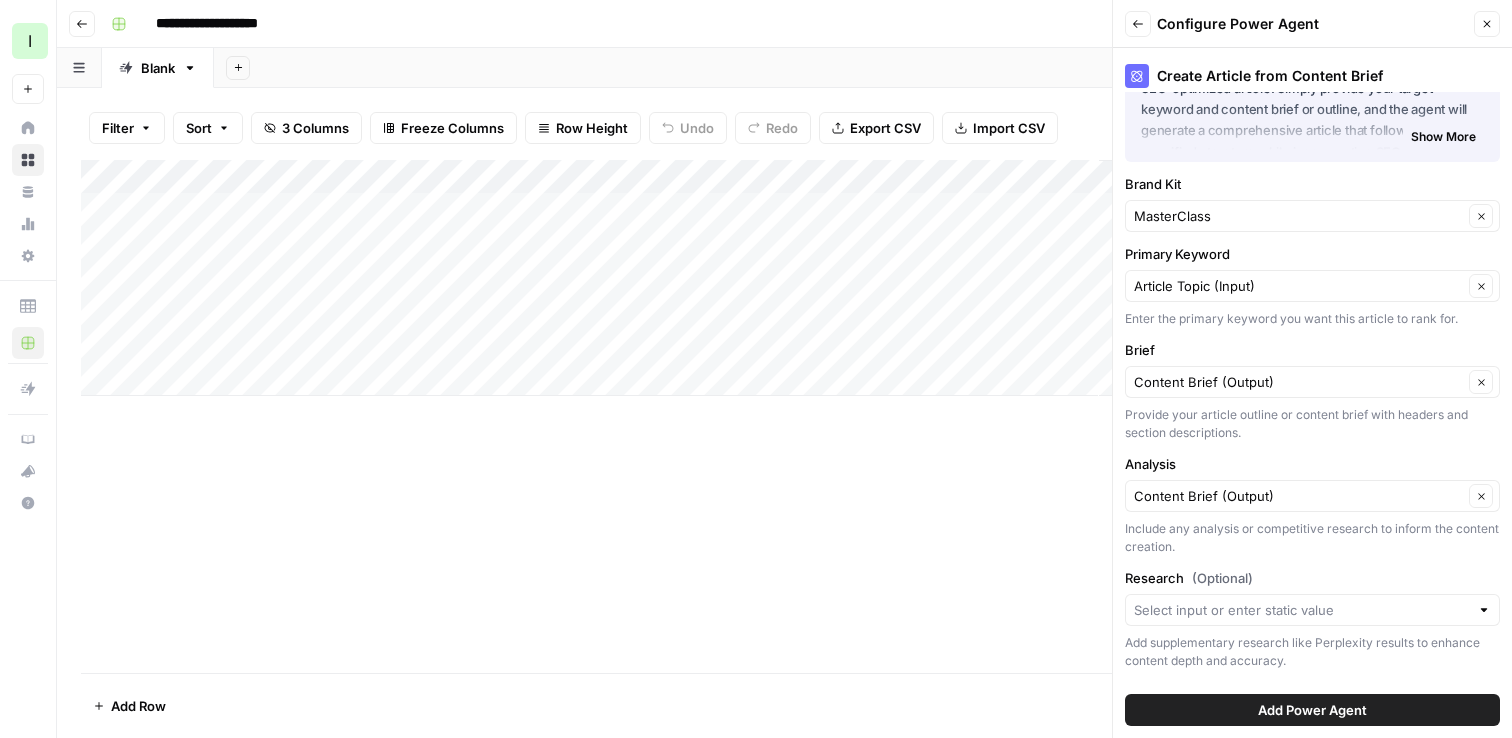 click on "Add Power Agent" at bounding box center [1312, 710] 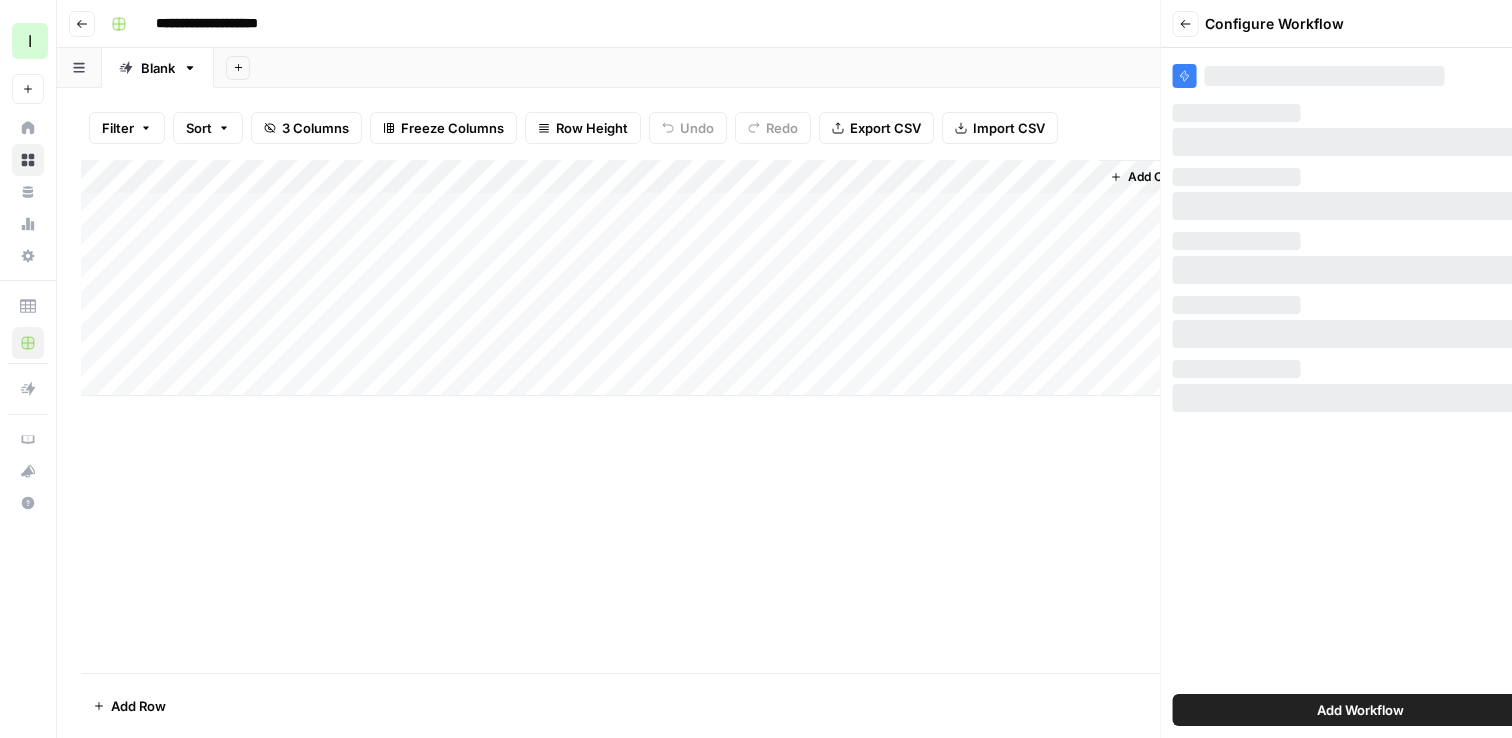 scroll, scrollTop: 0, scrollLeft: 0, axis: both 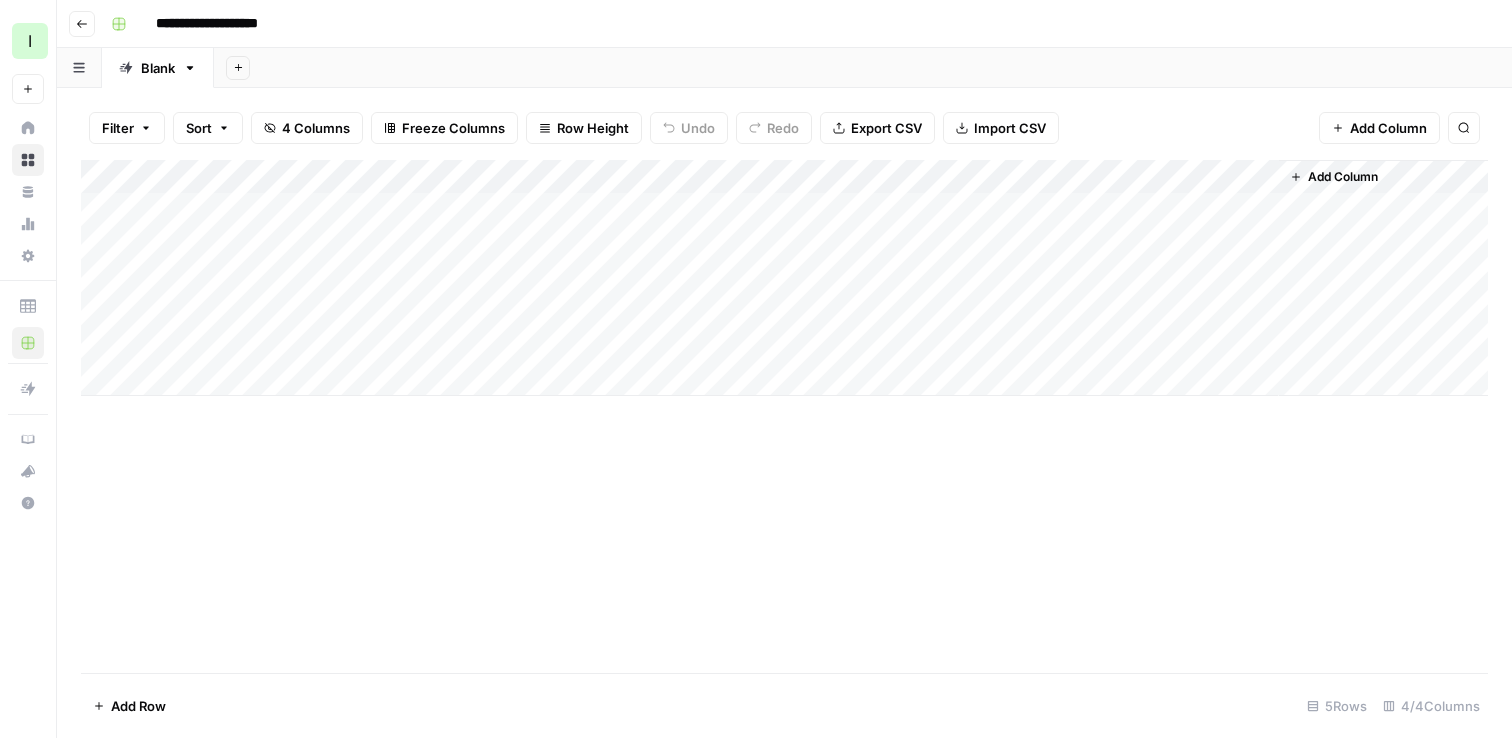 click on "Add Column" at bounding box center [784, 278] 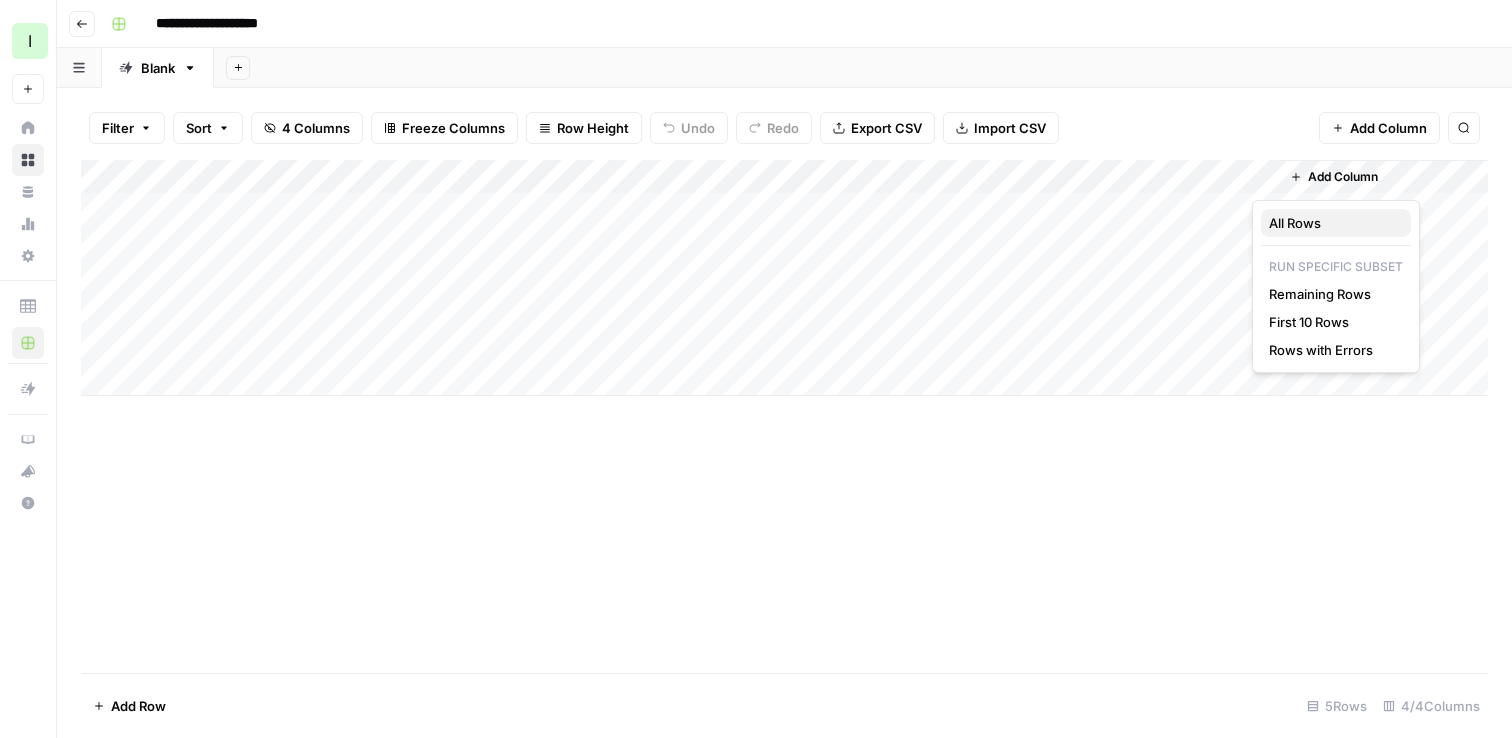 click on "All Rows" at bounding box center (1332, 223) 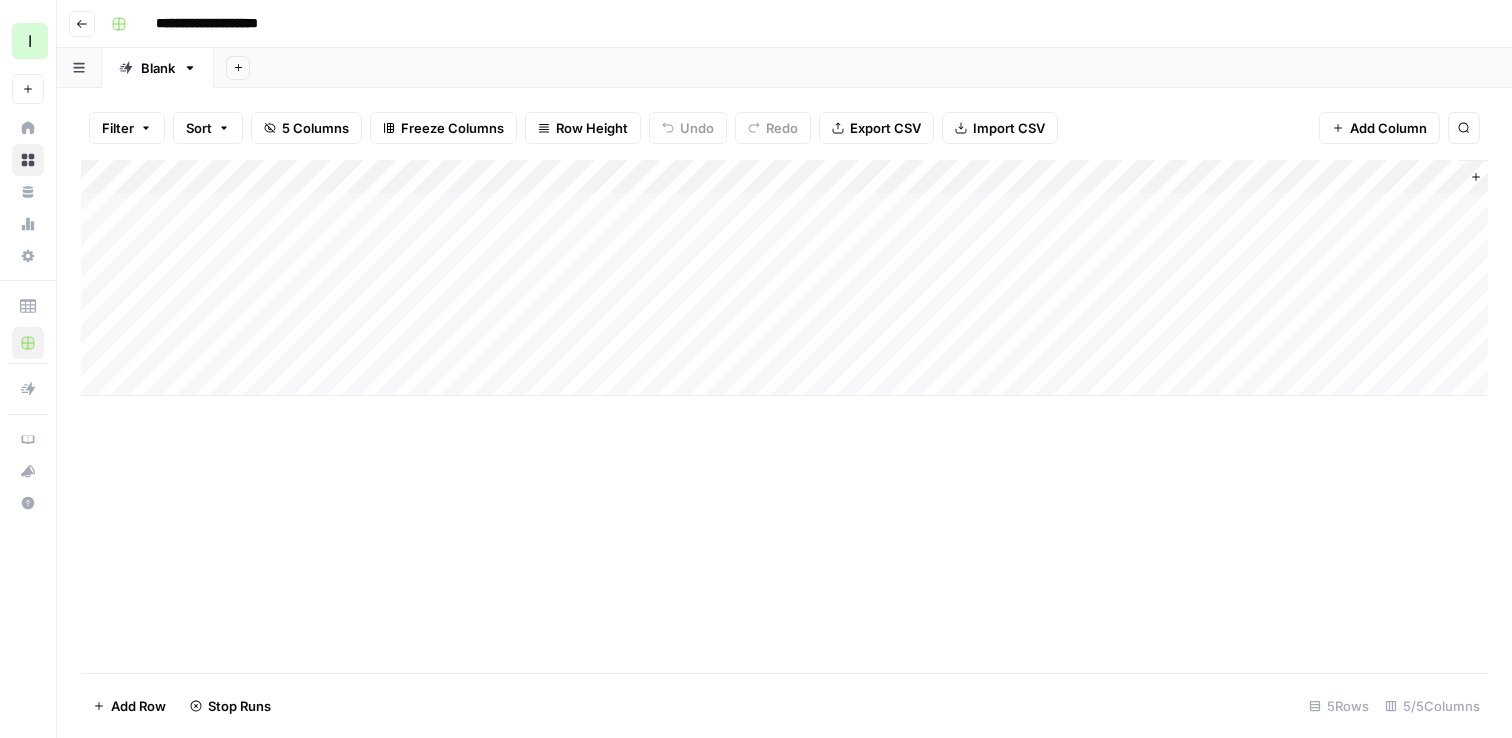 scroll, scrollTop: 0, scrollLeft: 2, axis: horizontal 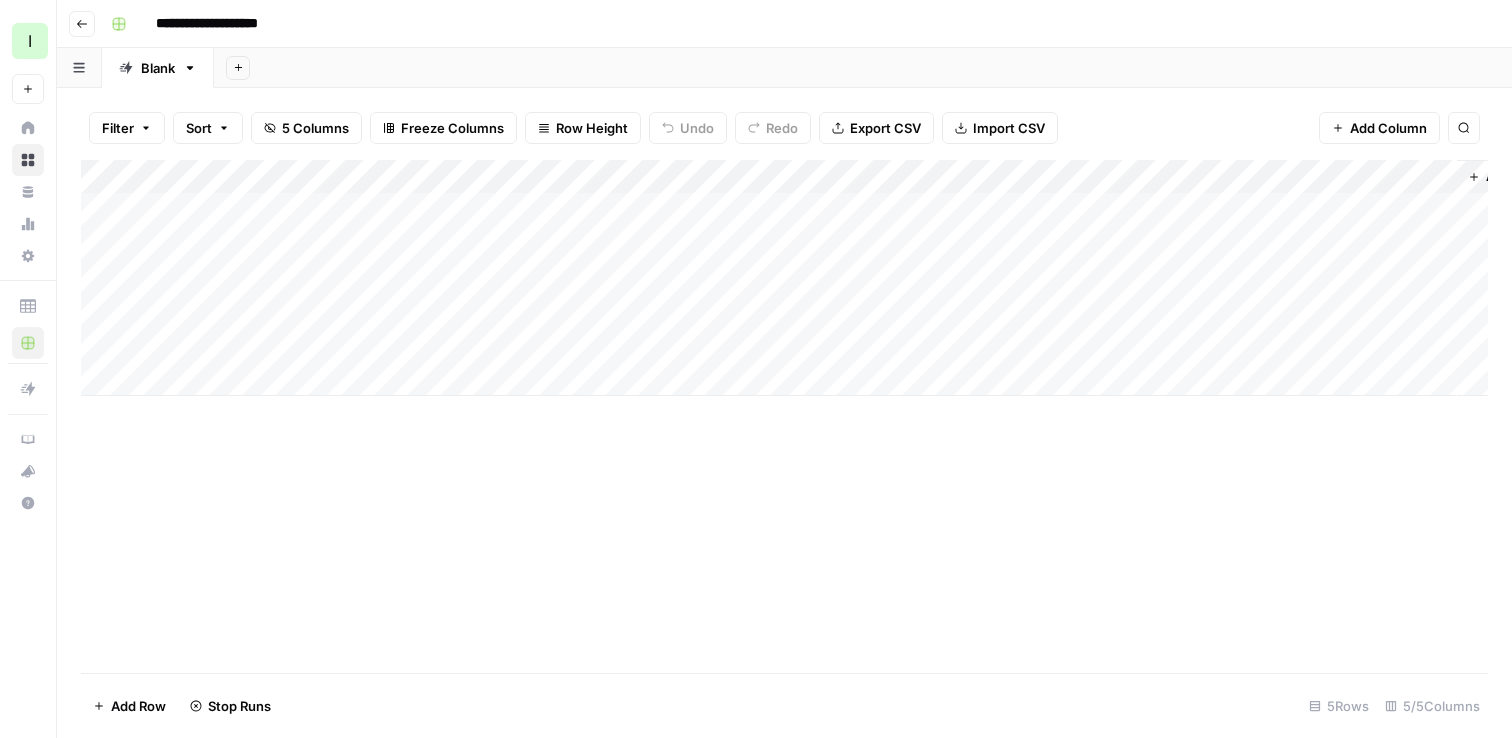 click on "Add Column" at bounding box center [784, 278] 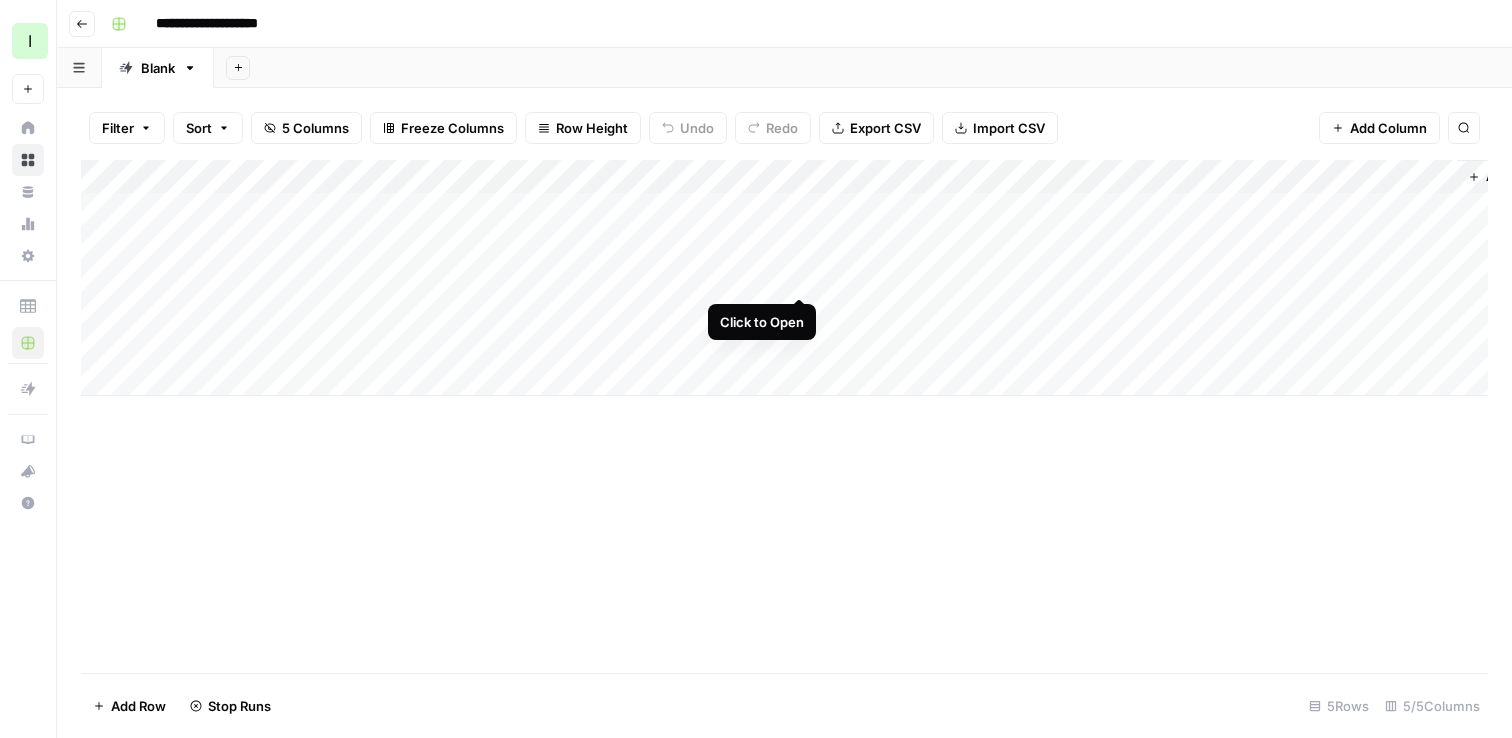 click on "Add Column" at bounding box center (784, 278) 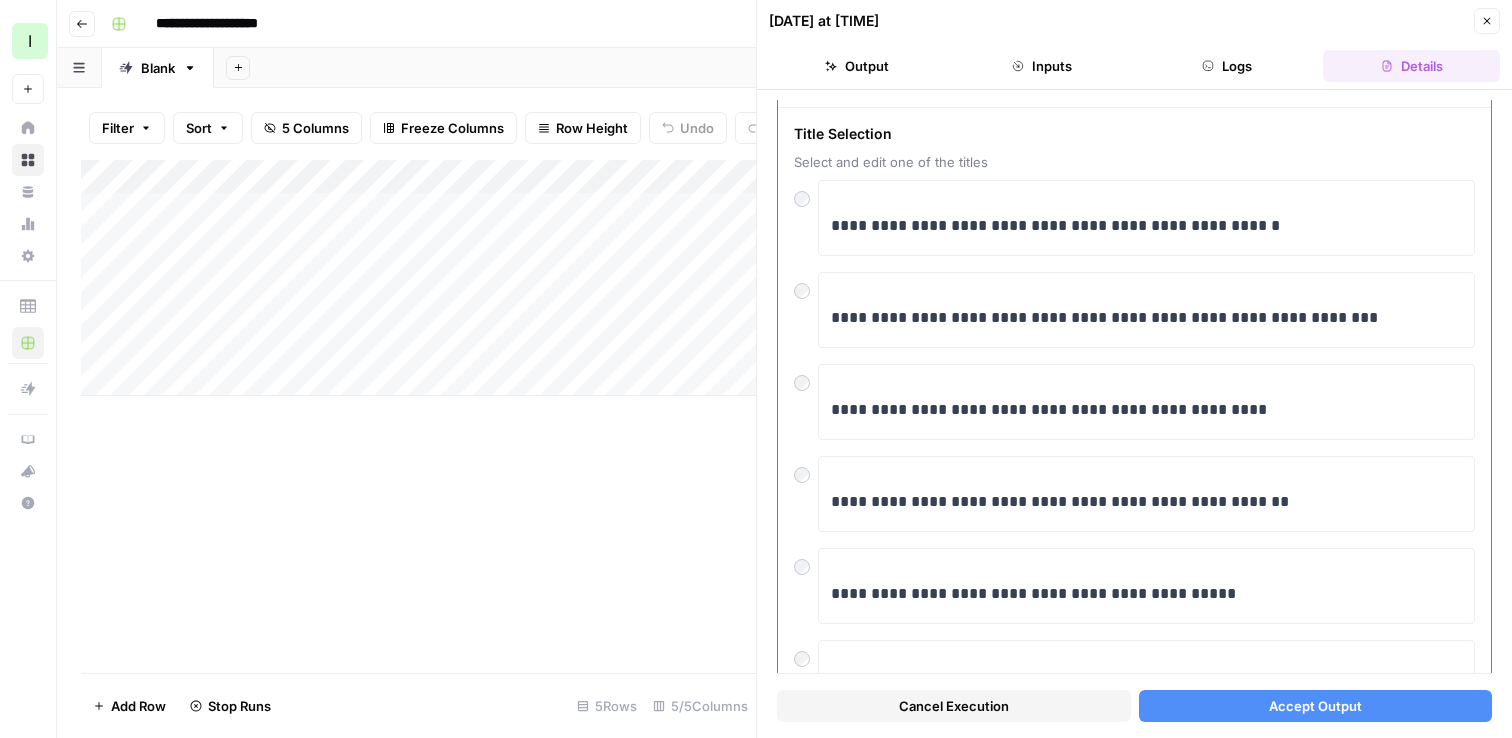 scroll, scrollTop: 106, scrollLeft: 0, axis: vertical 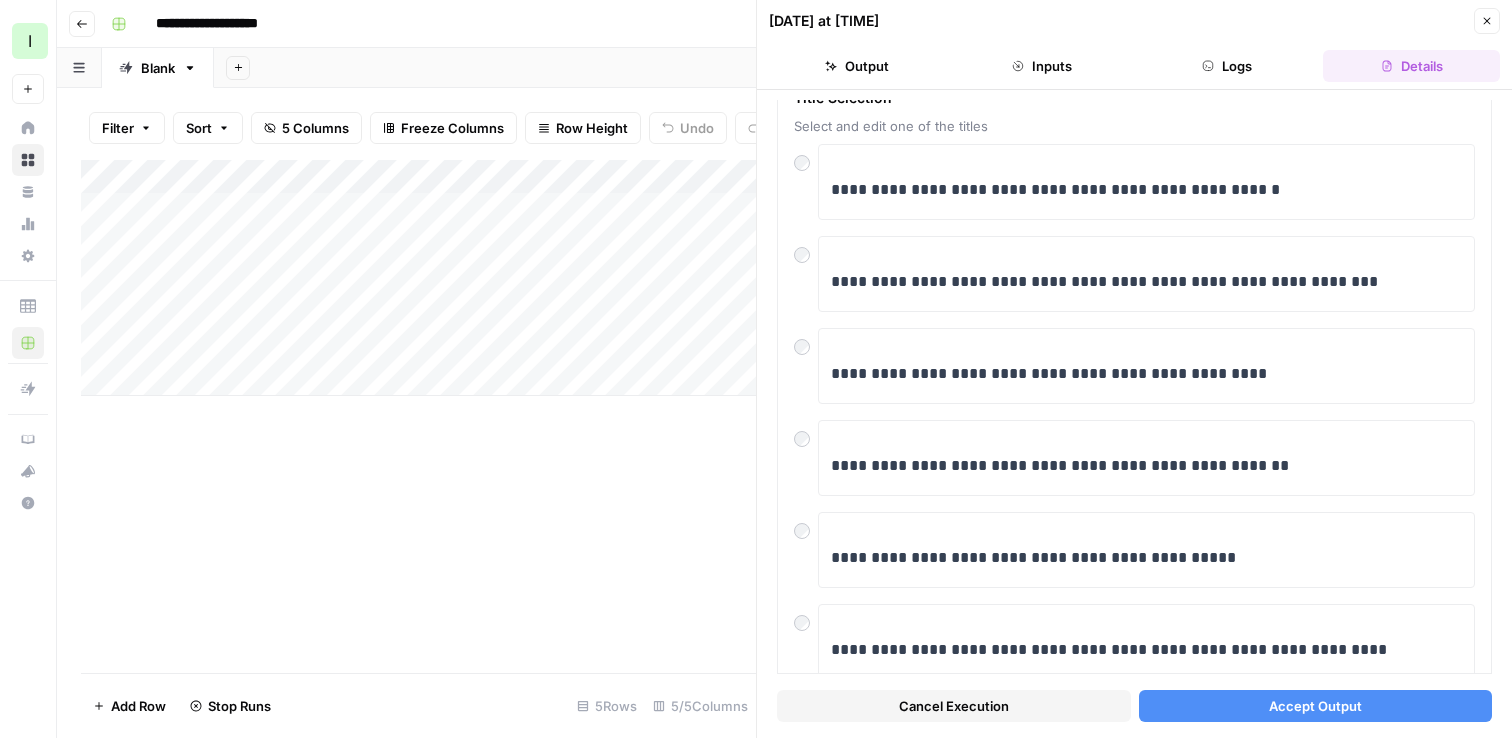 click on "Accept Output" at bounding box center (1316, 706) 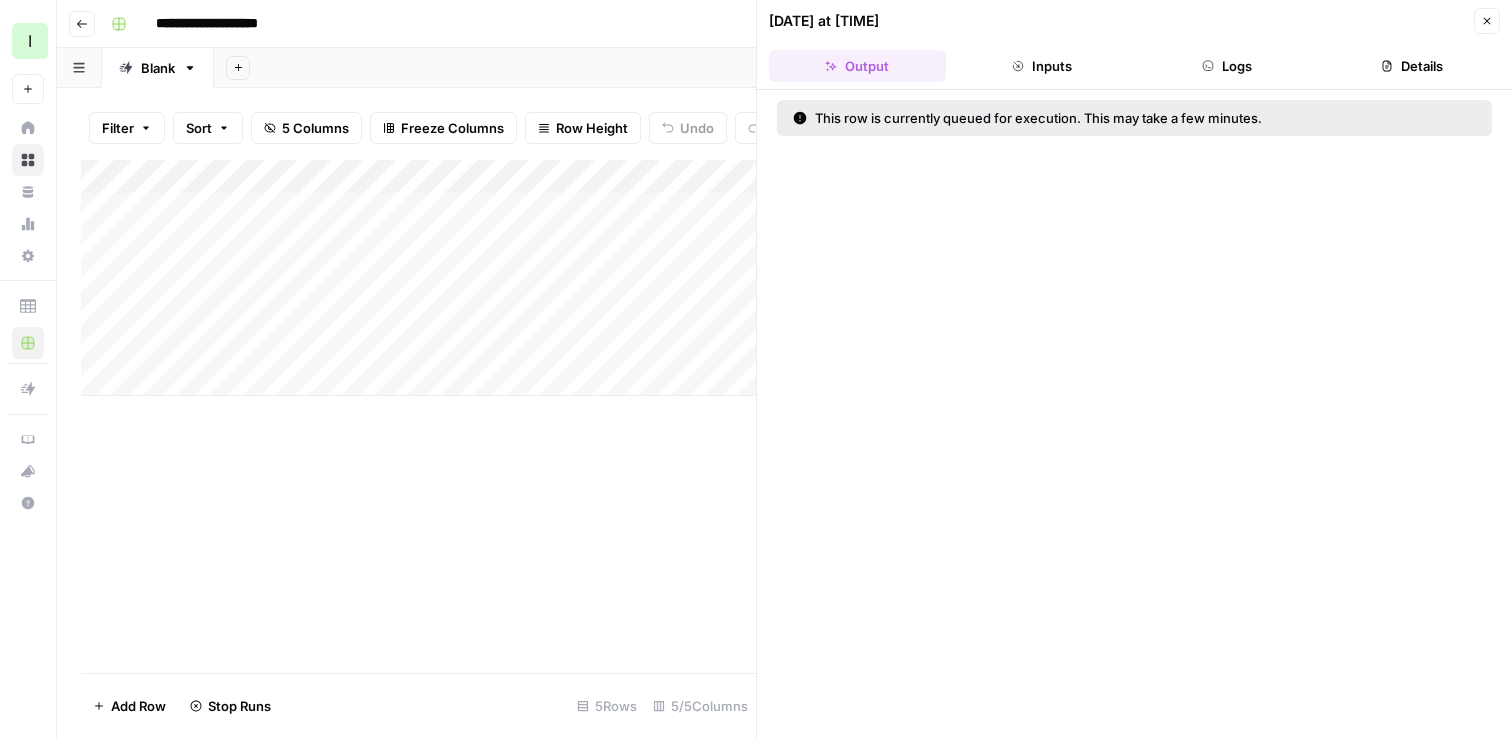 click 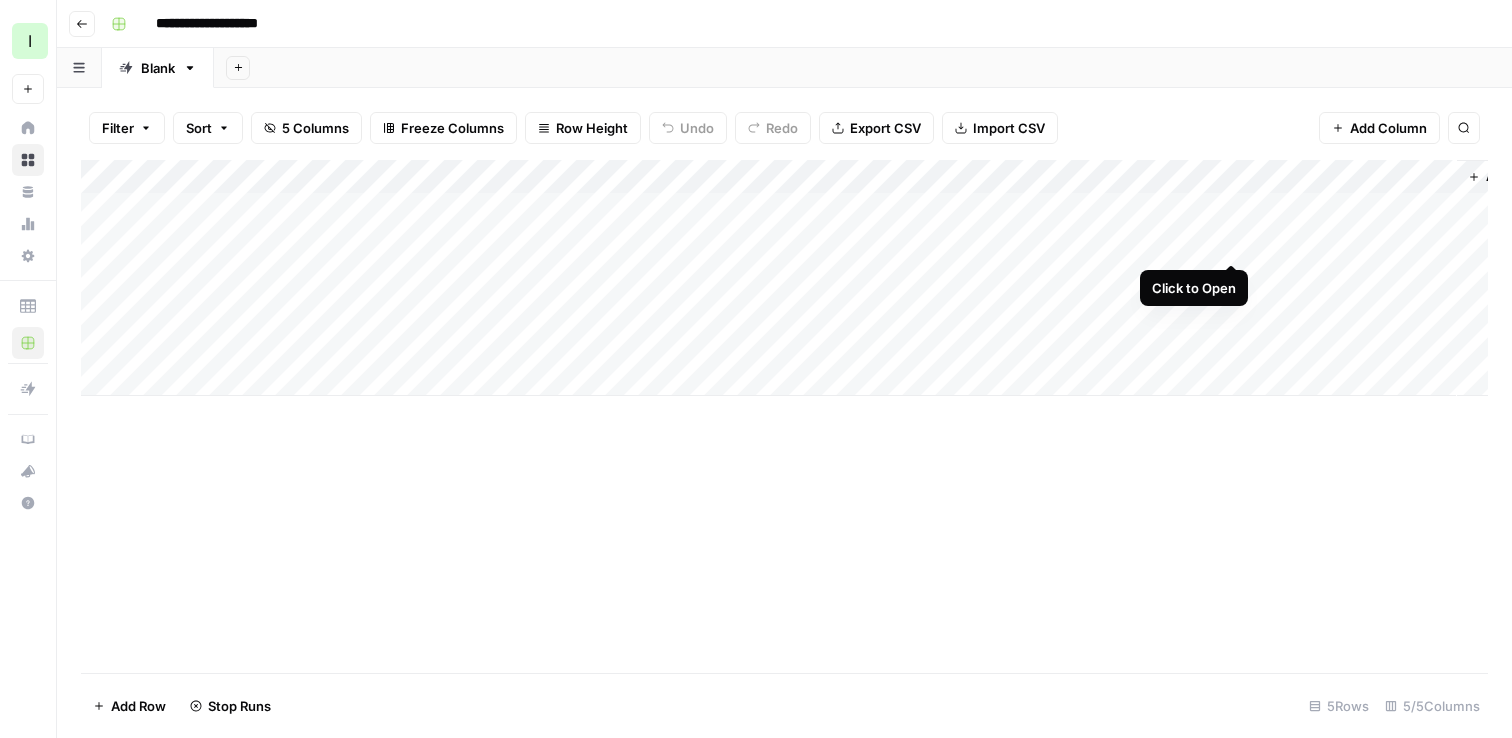 click on "Add Column" at bounding box center [784, 278] 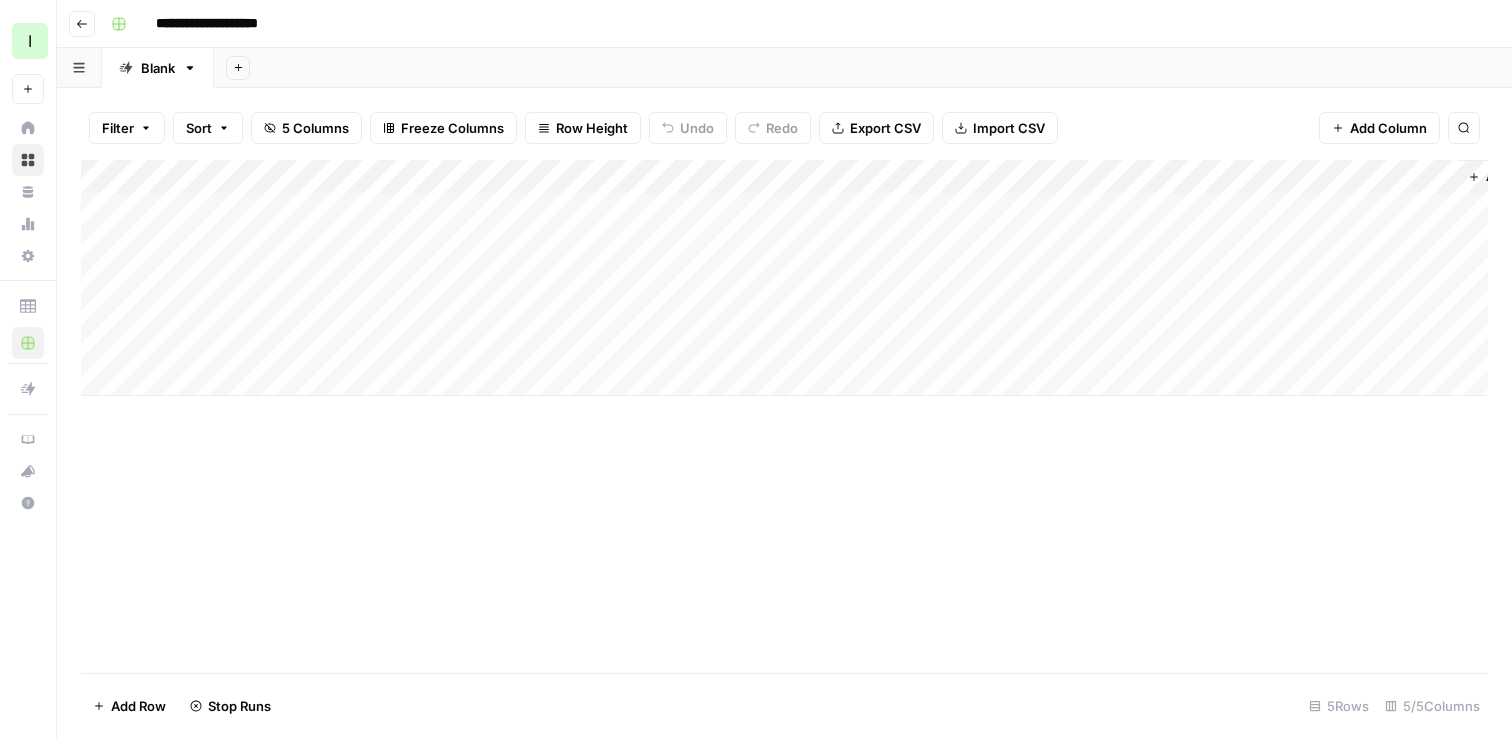 click on "Add Column" at bounding box center (784, 278) 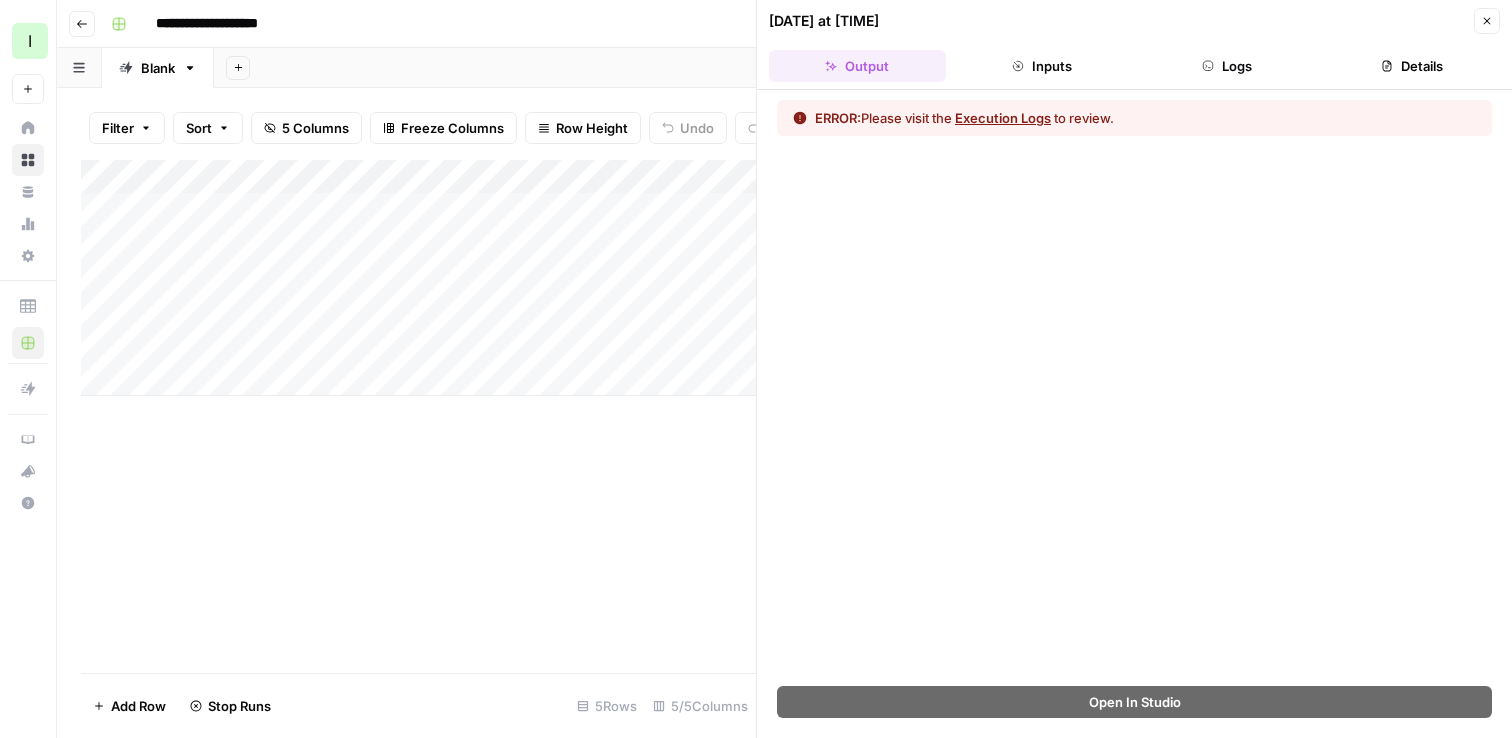 click on "Execution Logs" at bounding box center (1003, 118) 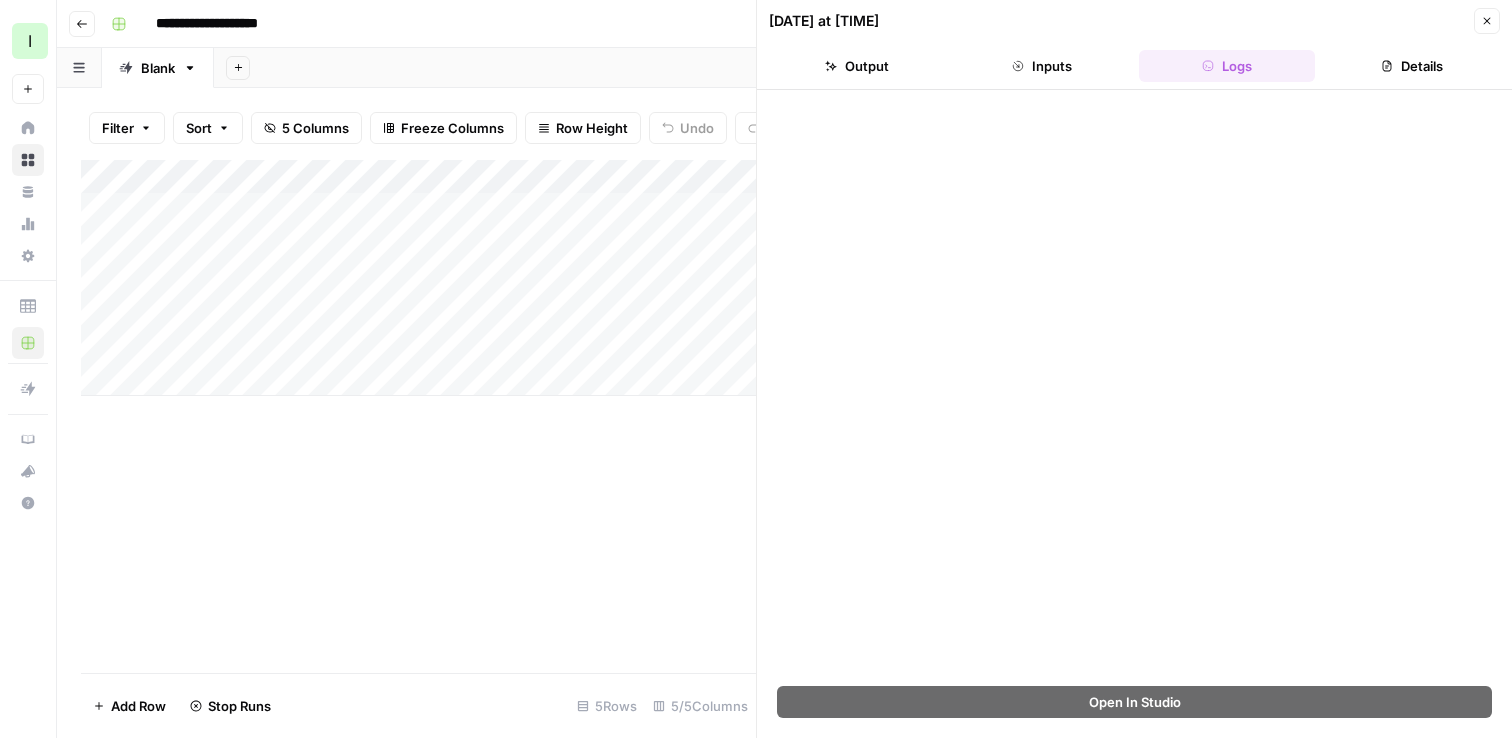 click on "Close" at bounding box center (1487, 21) 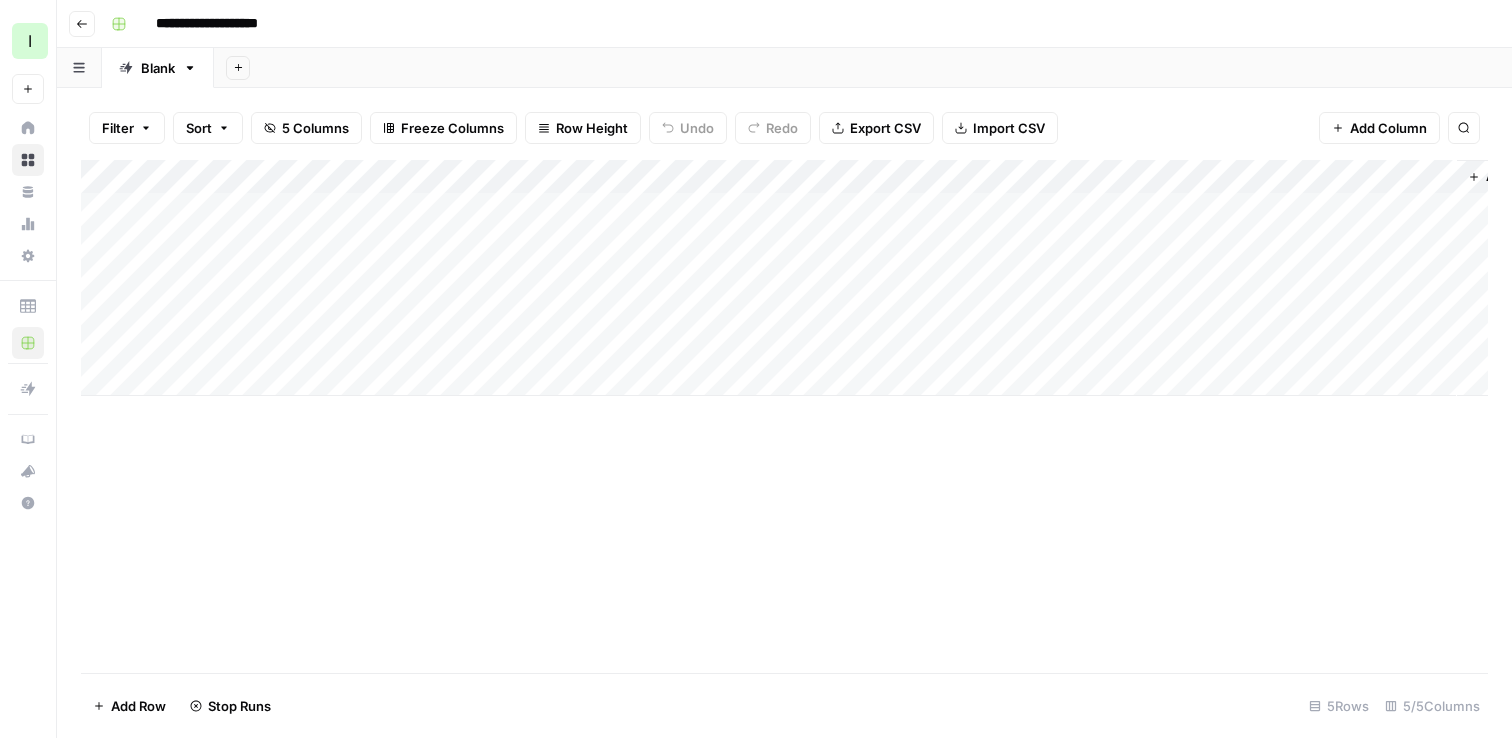 click on "Add Column" at bounding box center [784, 278] 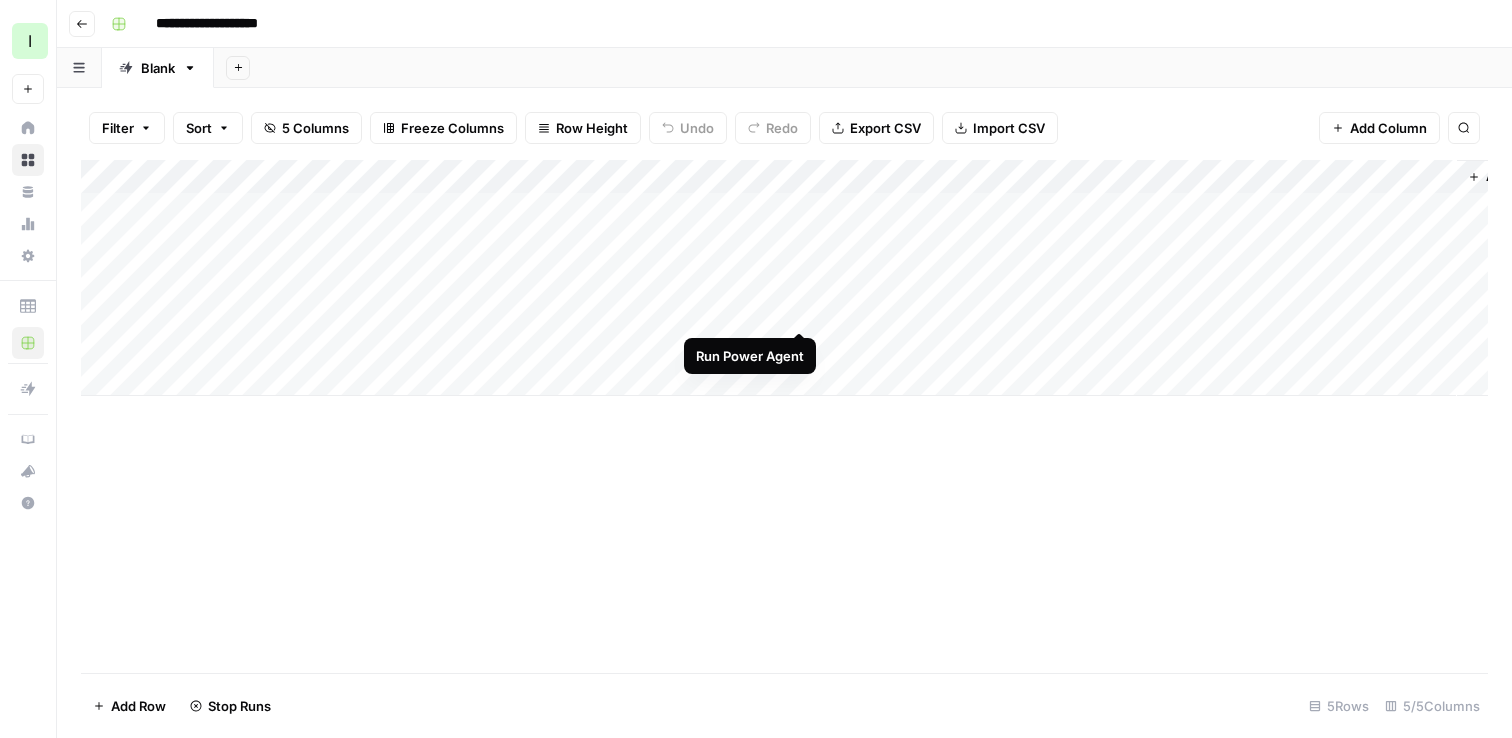 click on "Add Column" at bounding box center [784, 278] 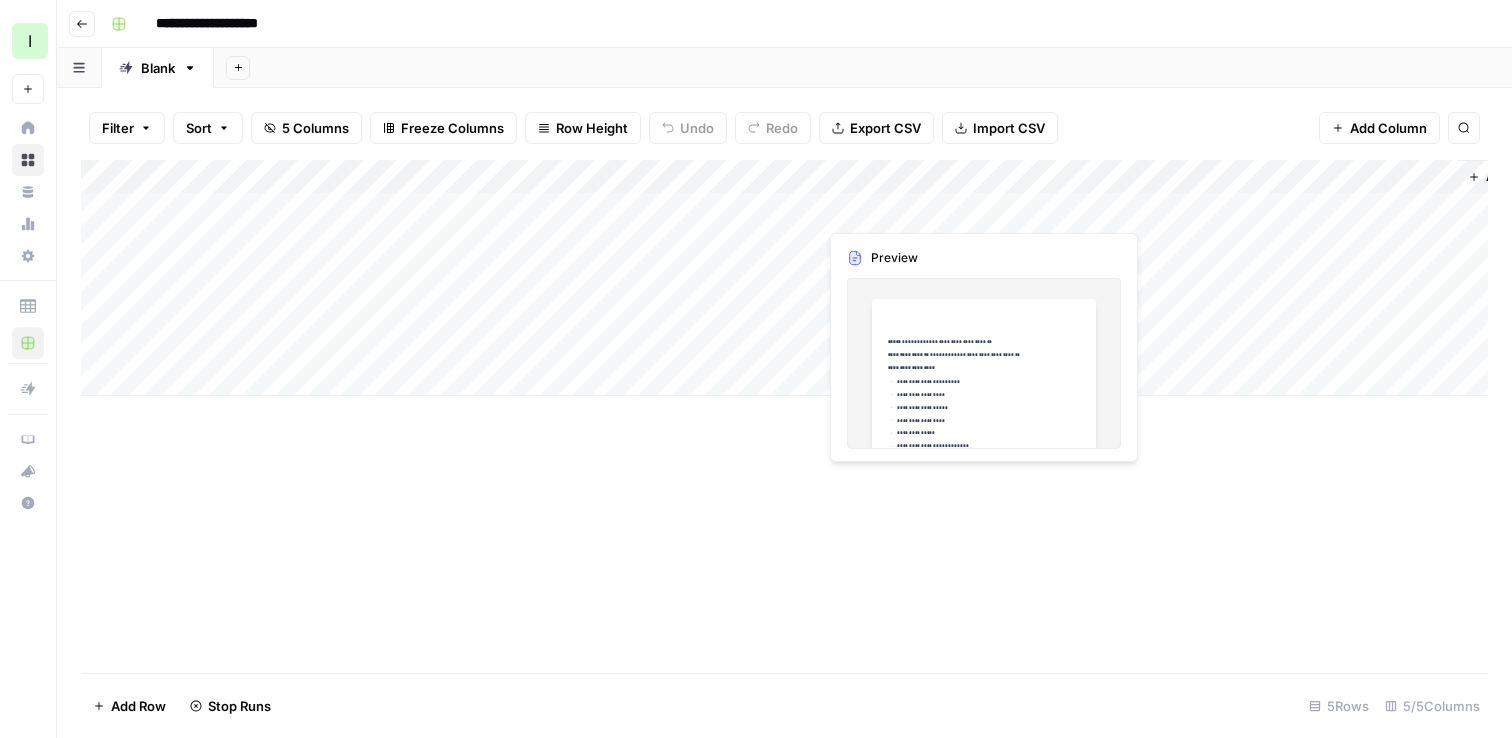 click on "Add Column" at bounding box center (784, 278) 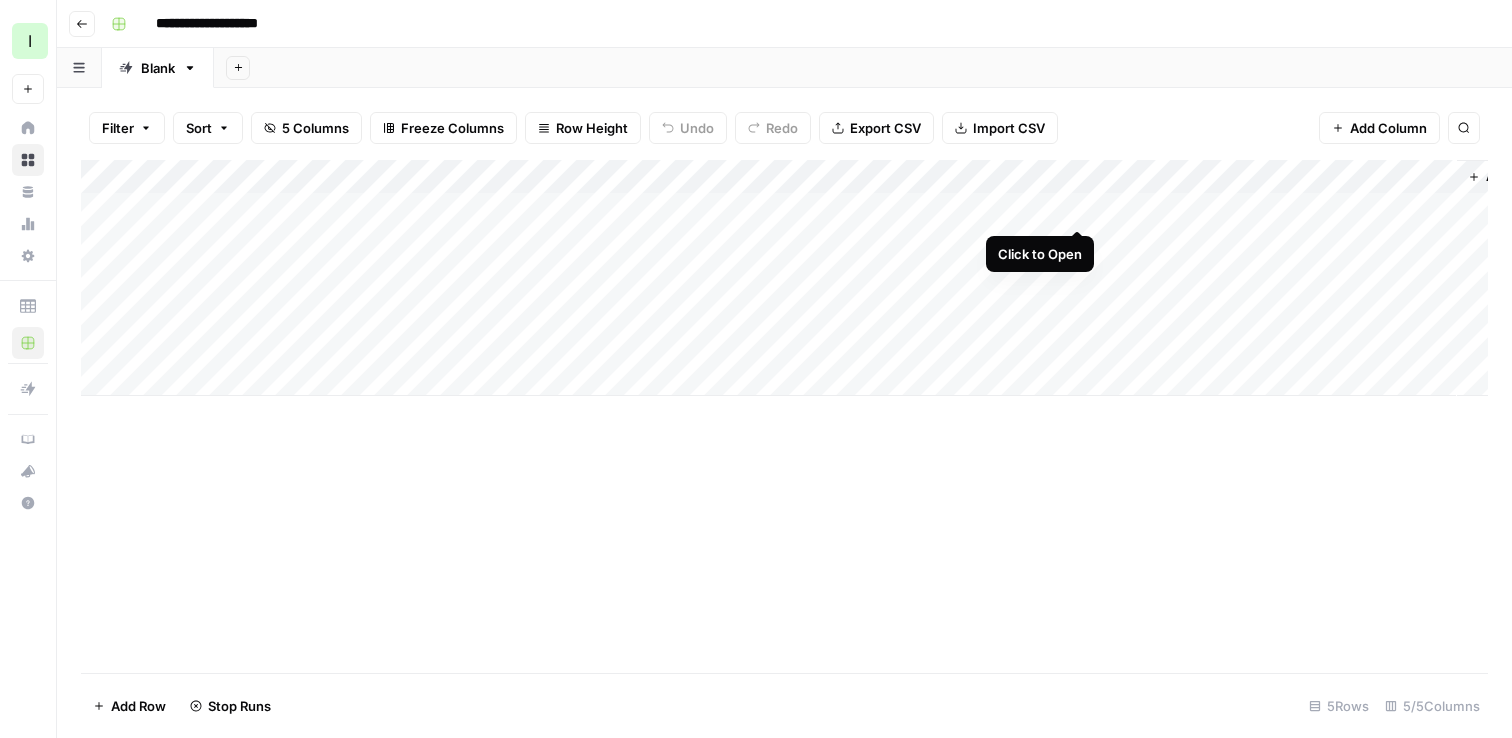 click on "Add Column" at bounding box center [784, 278] 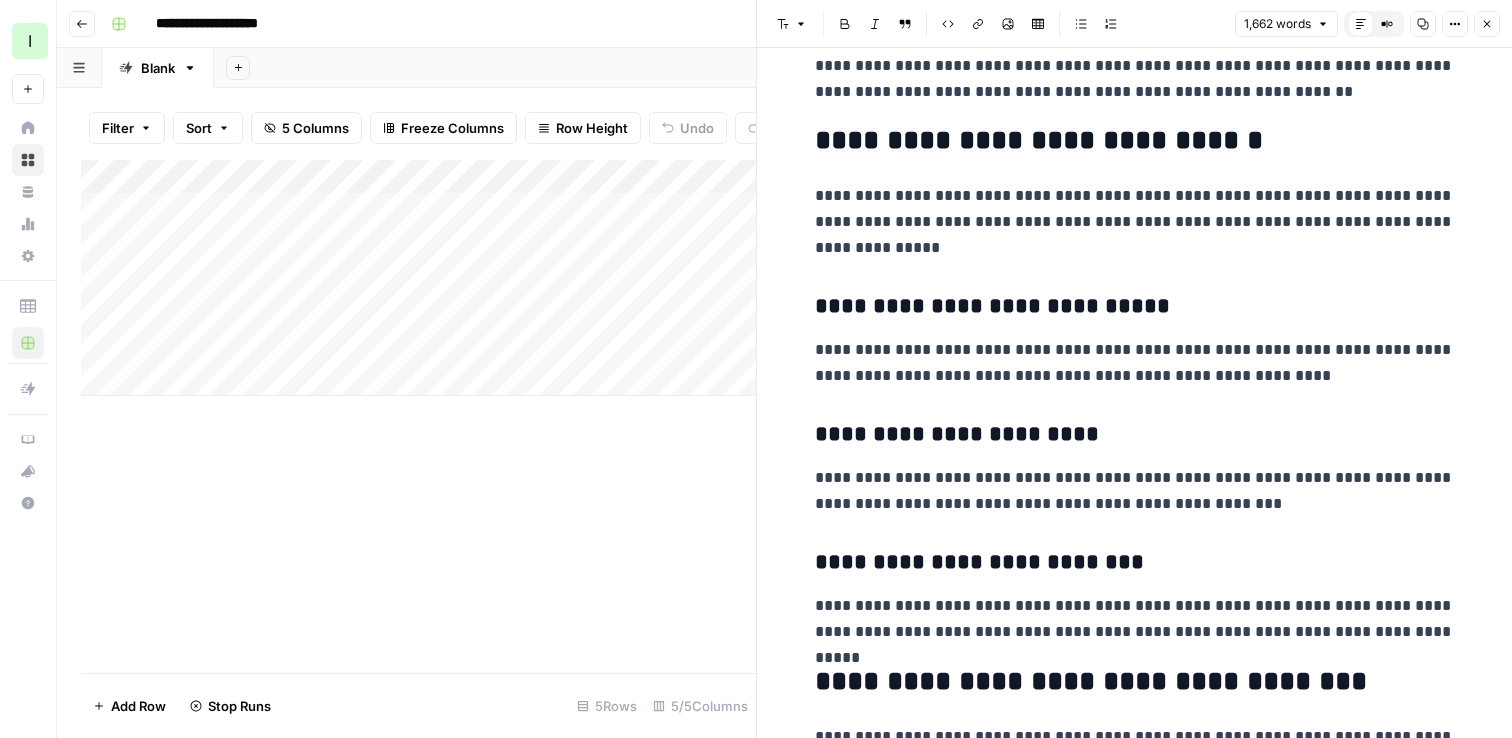 scroll, scrollTop: 5187, scrollLeft: 0, axis: vertical 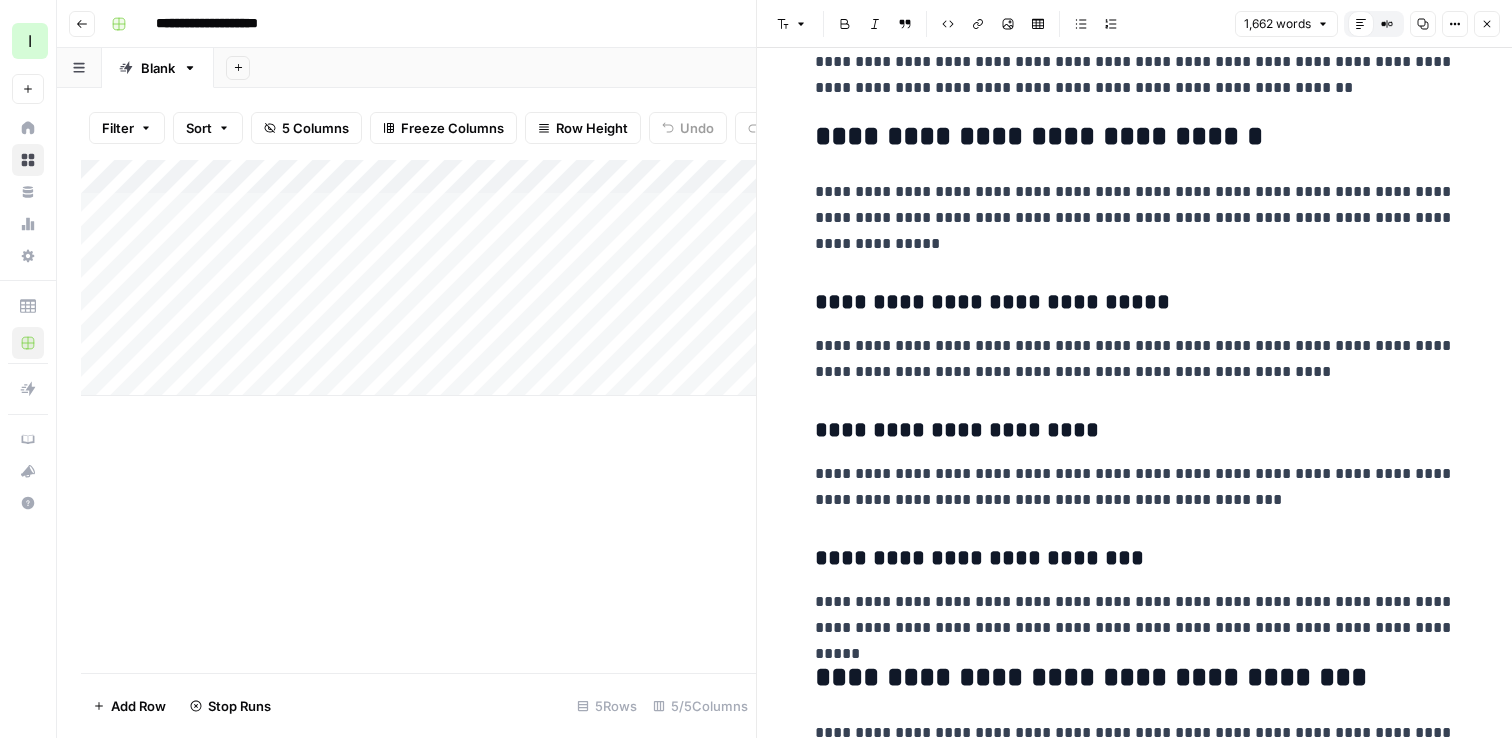 click on "**********" at bounding box center [1135, 359] 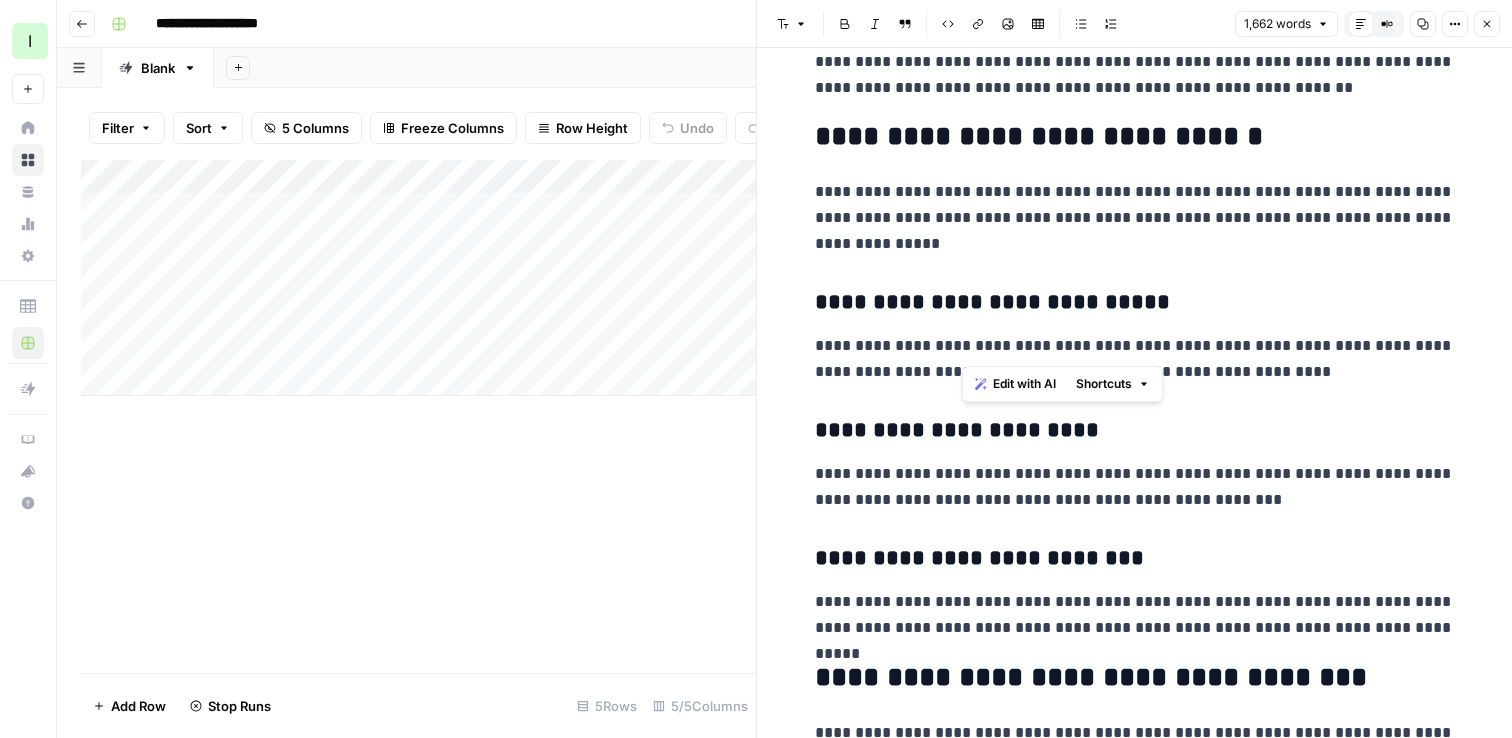 click on "**********" at bounding box center [1135, 359] 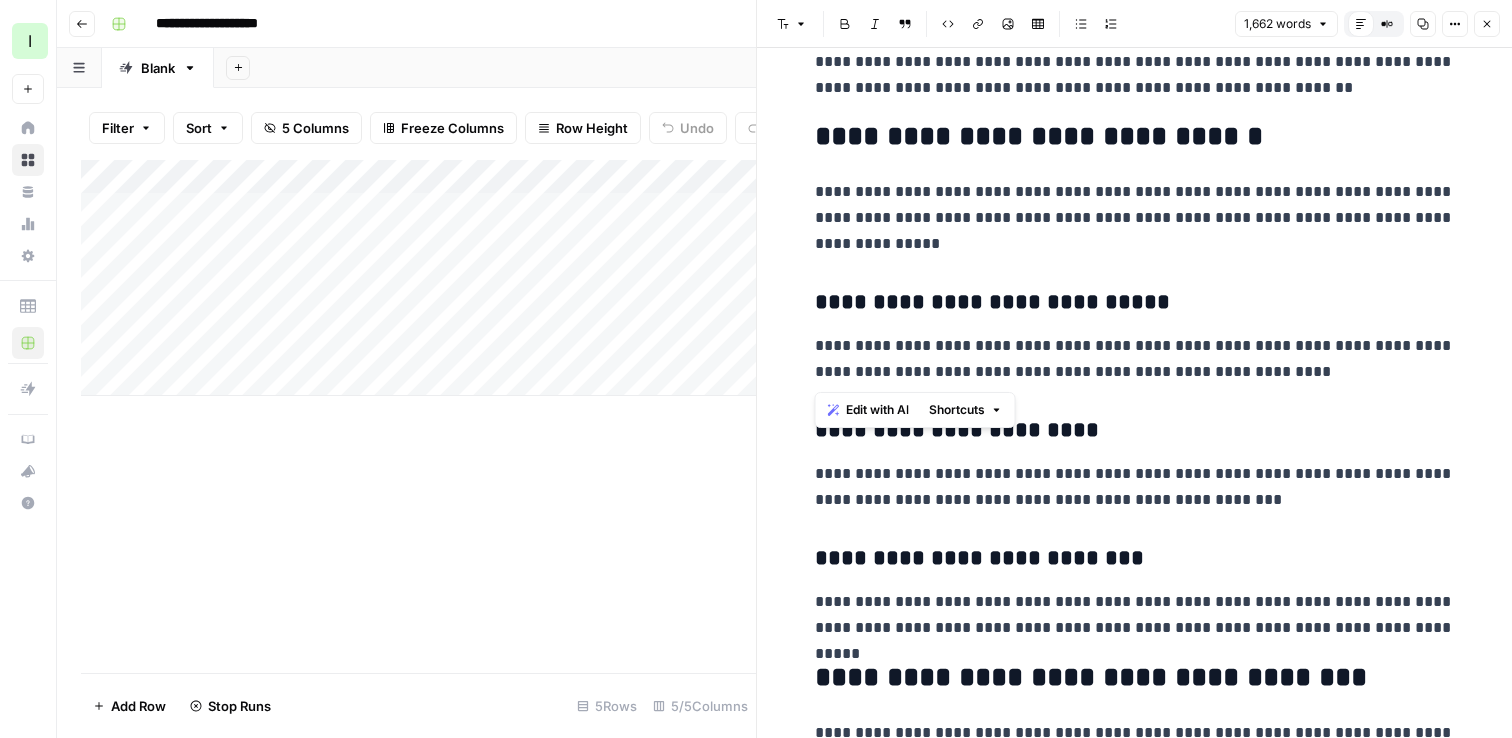 click on "Edit with AI" at bounding box center (877, 410) 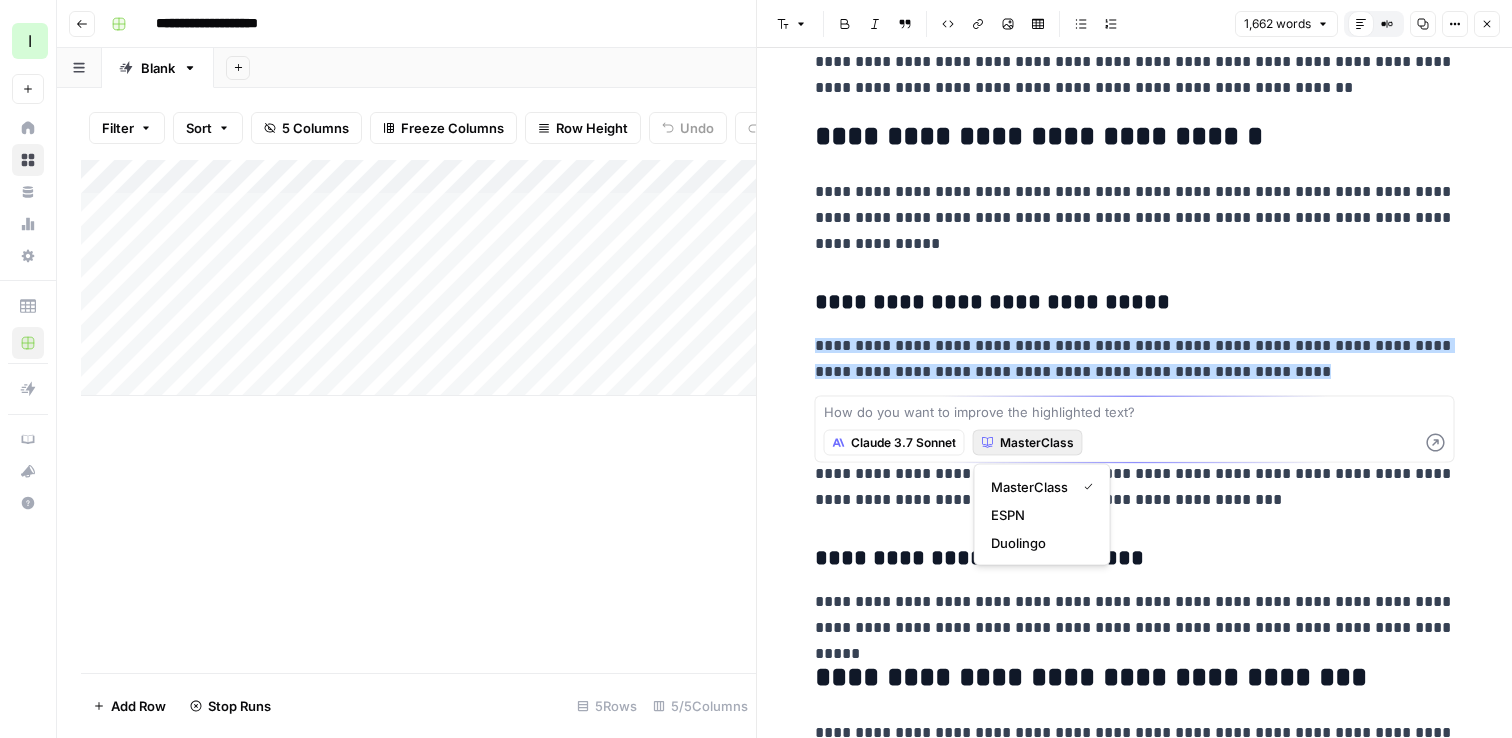 click on "MasterClass" at bounding box center [1037, 443] 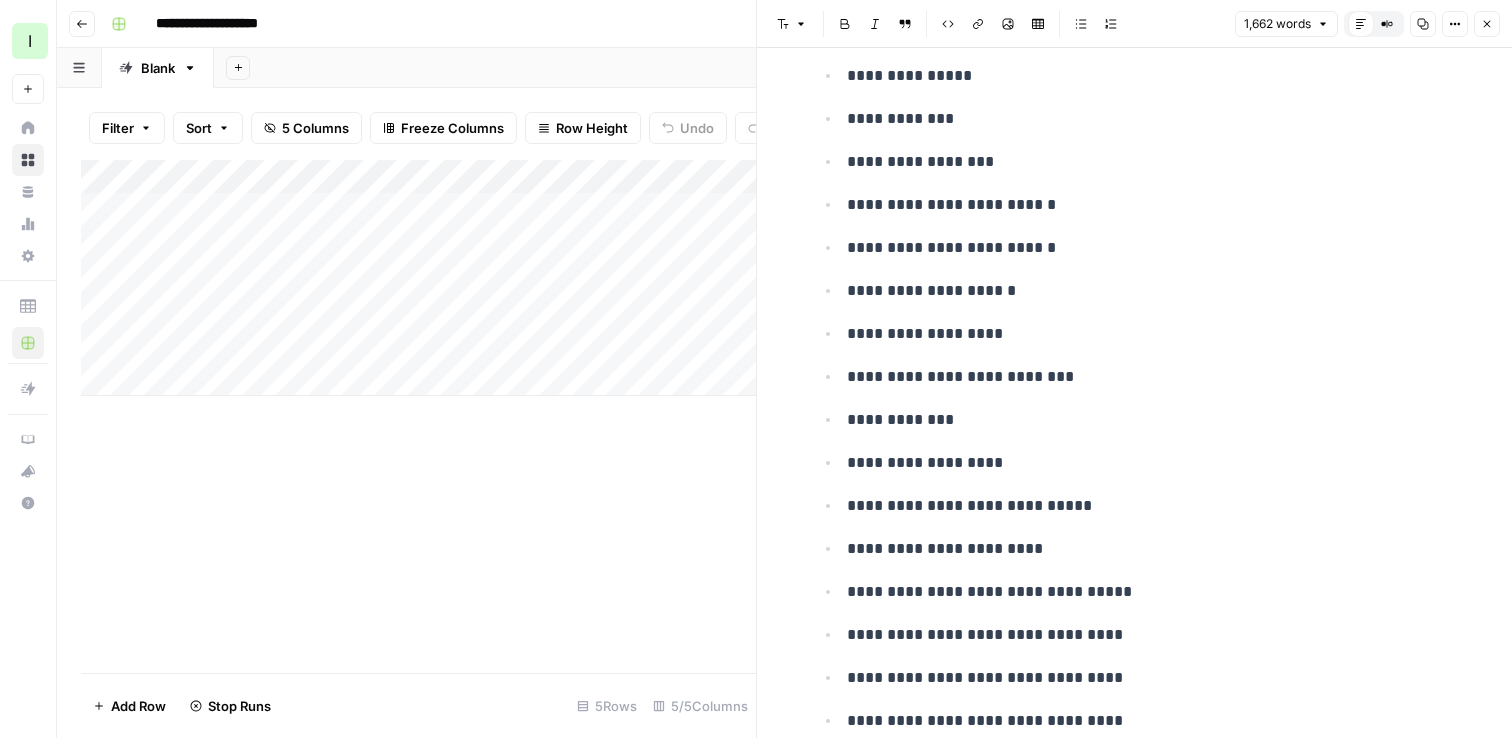 scroll, scrollTop: 768, scrollLeft: 0, axis: vertical 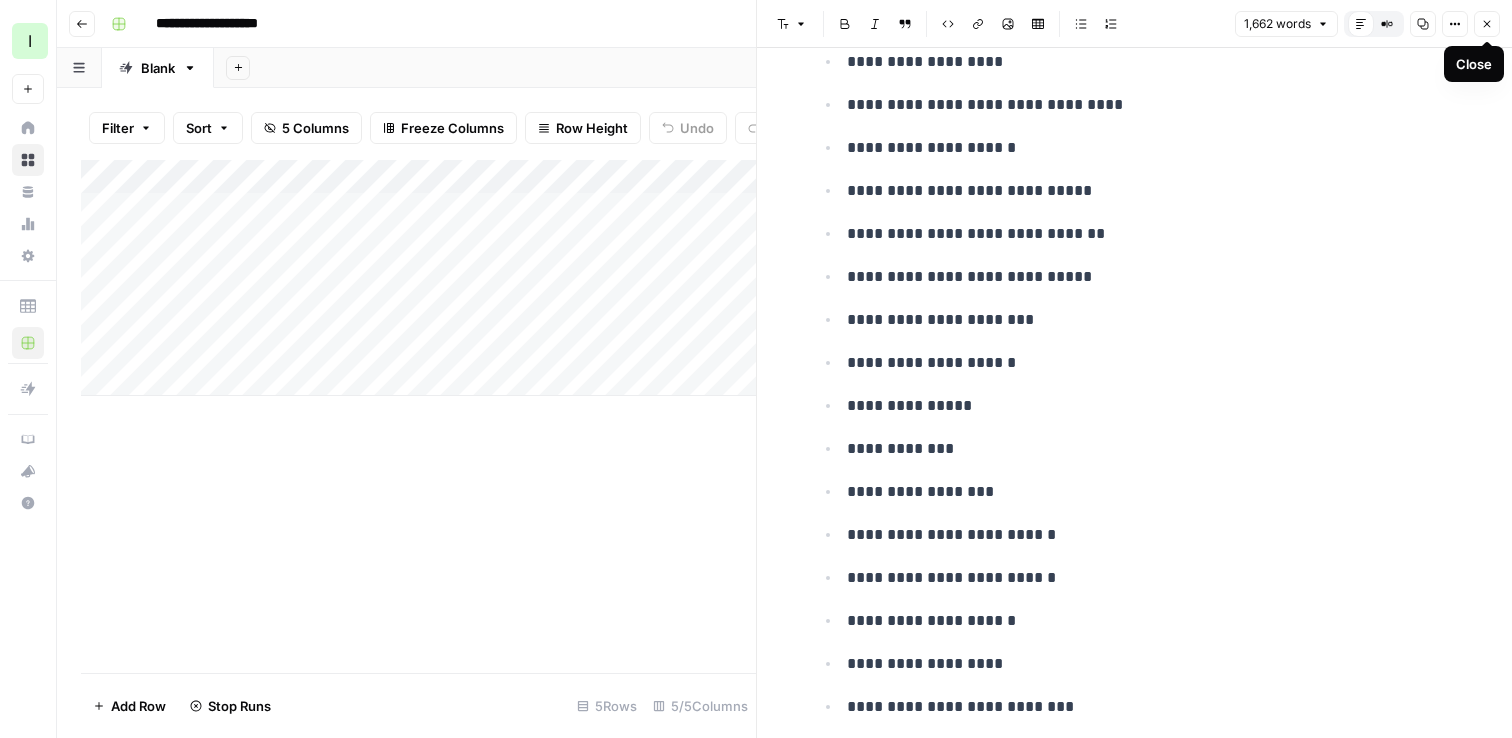 click on "Close" at bounding box center [1487, 24] 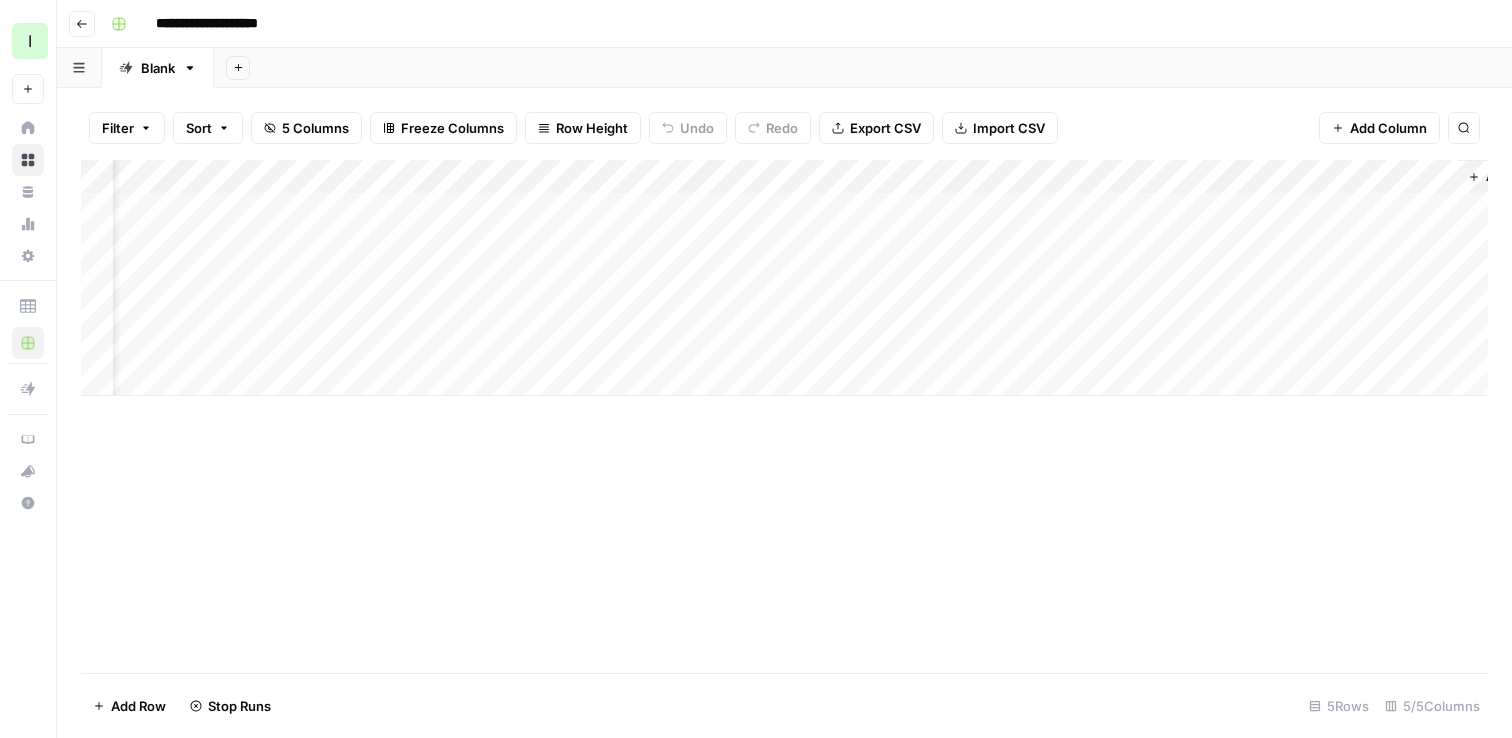 scroll, scrollTop: 0, scrollLeft: 82, axis: horizontal 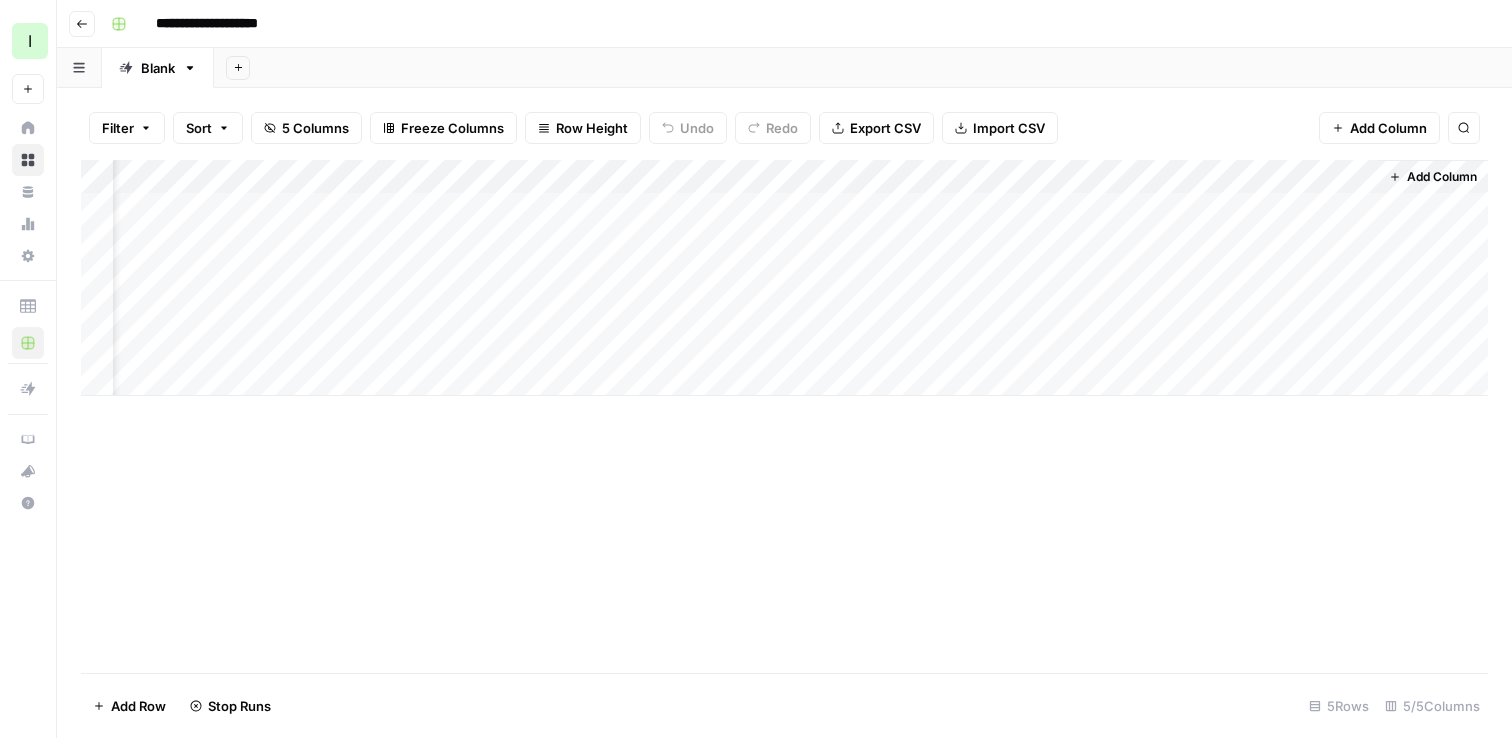 click on "Add Column" at bounding box center (784, 278) 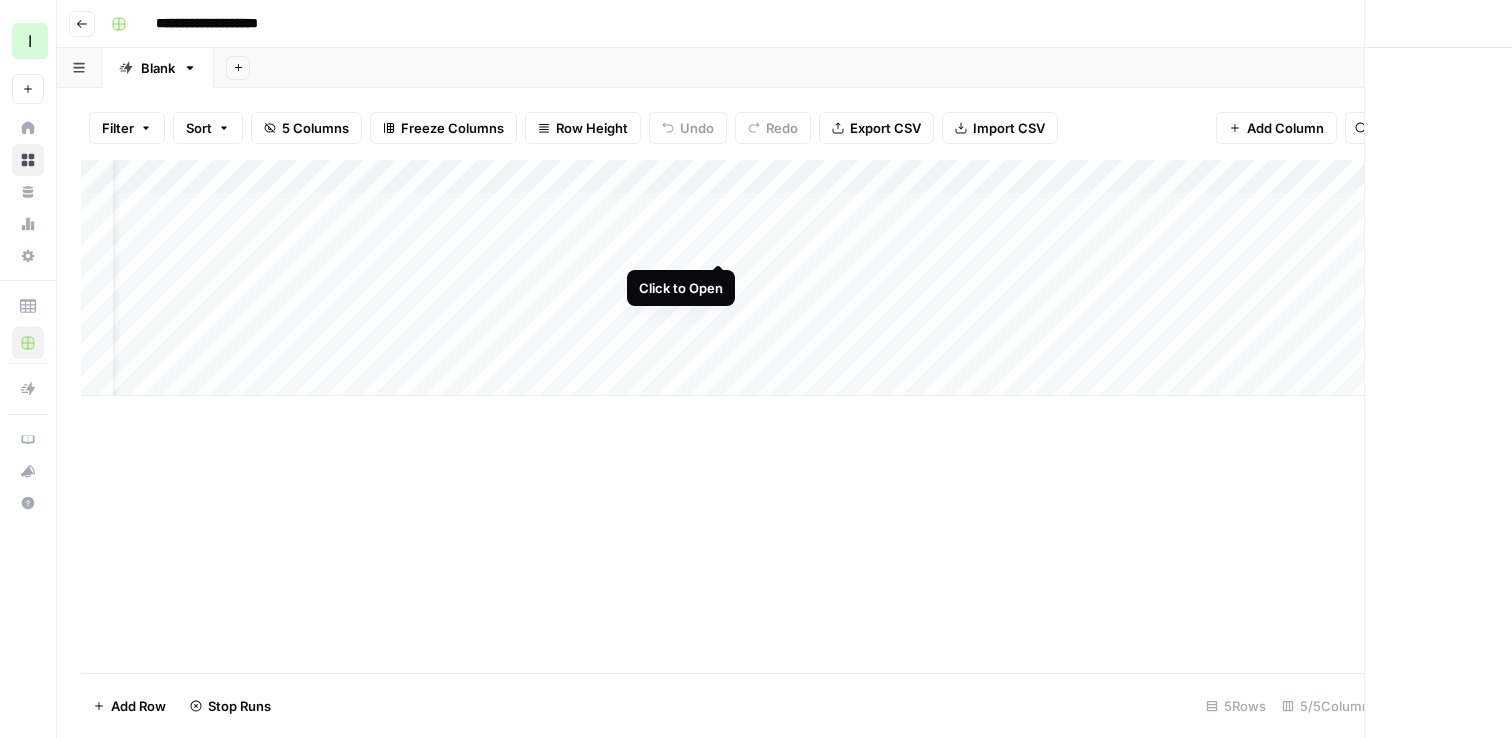 scroll, scrollTop: 0, scrollLeft: 66, axis: horizontal 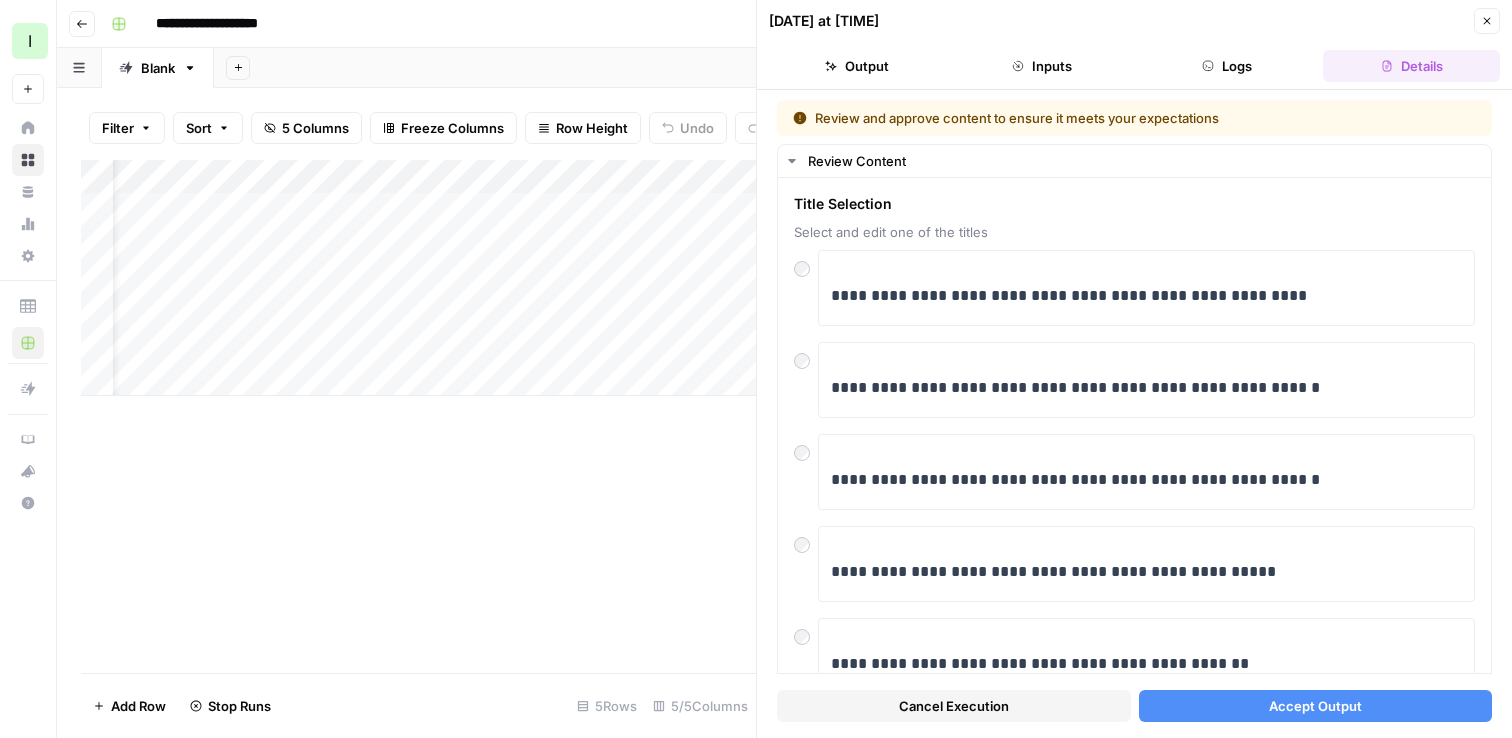 click on "07/22/25 at 5:36 PM" at bounding box center (1118, 21) 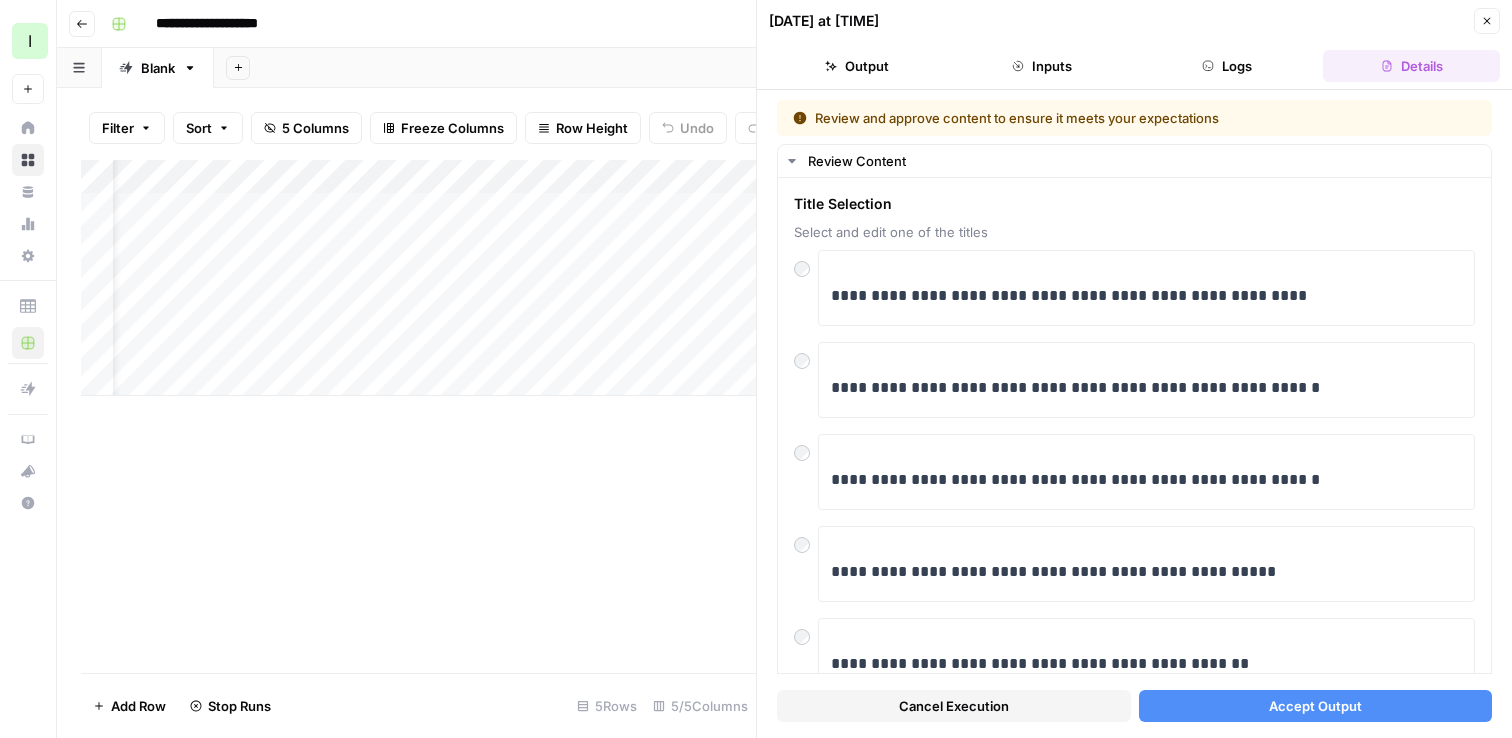 click on "Accept Output" at bounding box center (1315, 706) 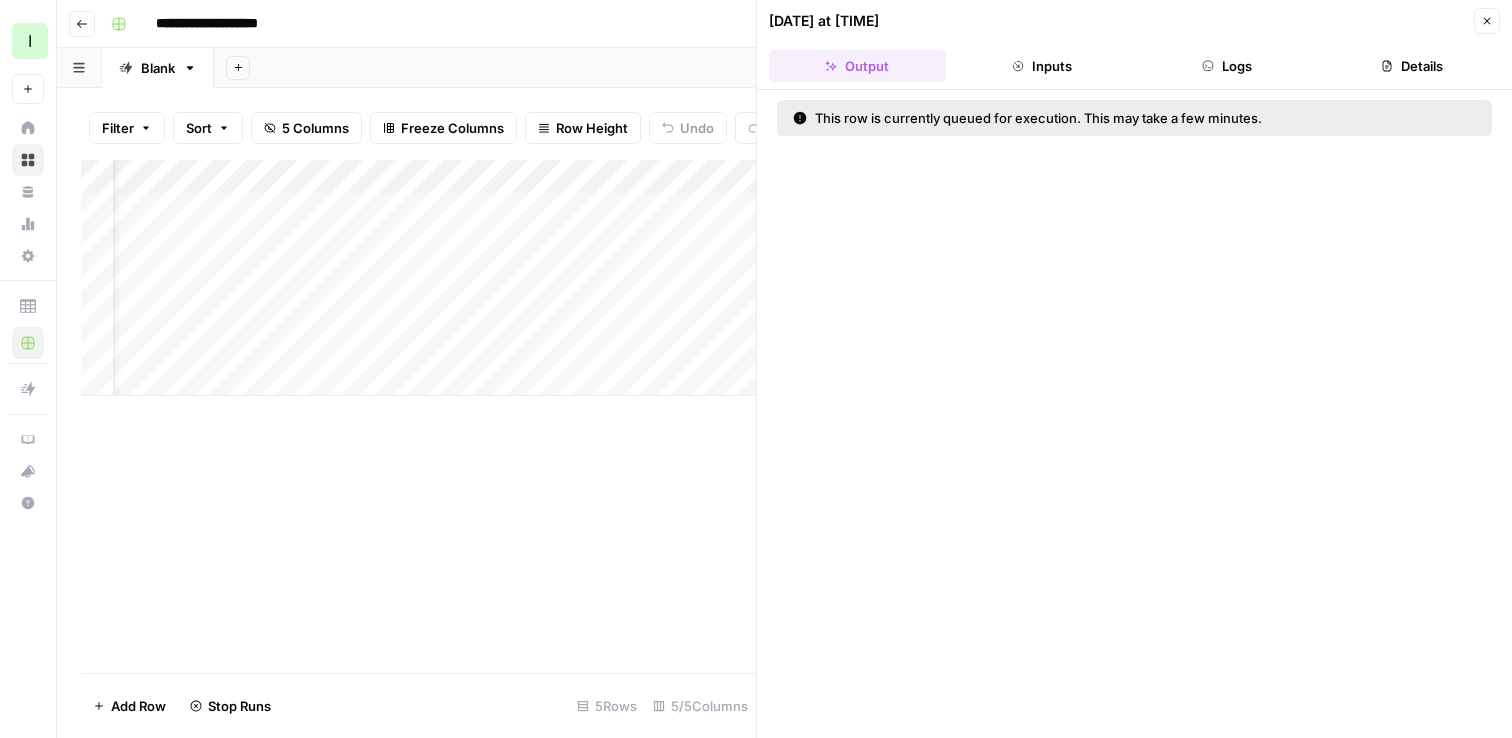 click on "Add Column" at bounding box center (418, 278) 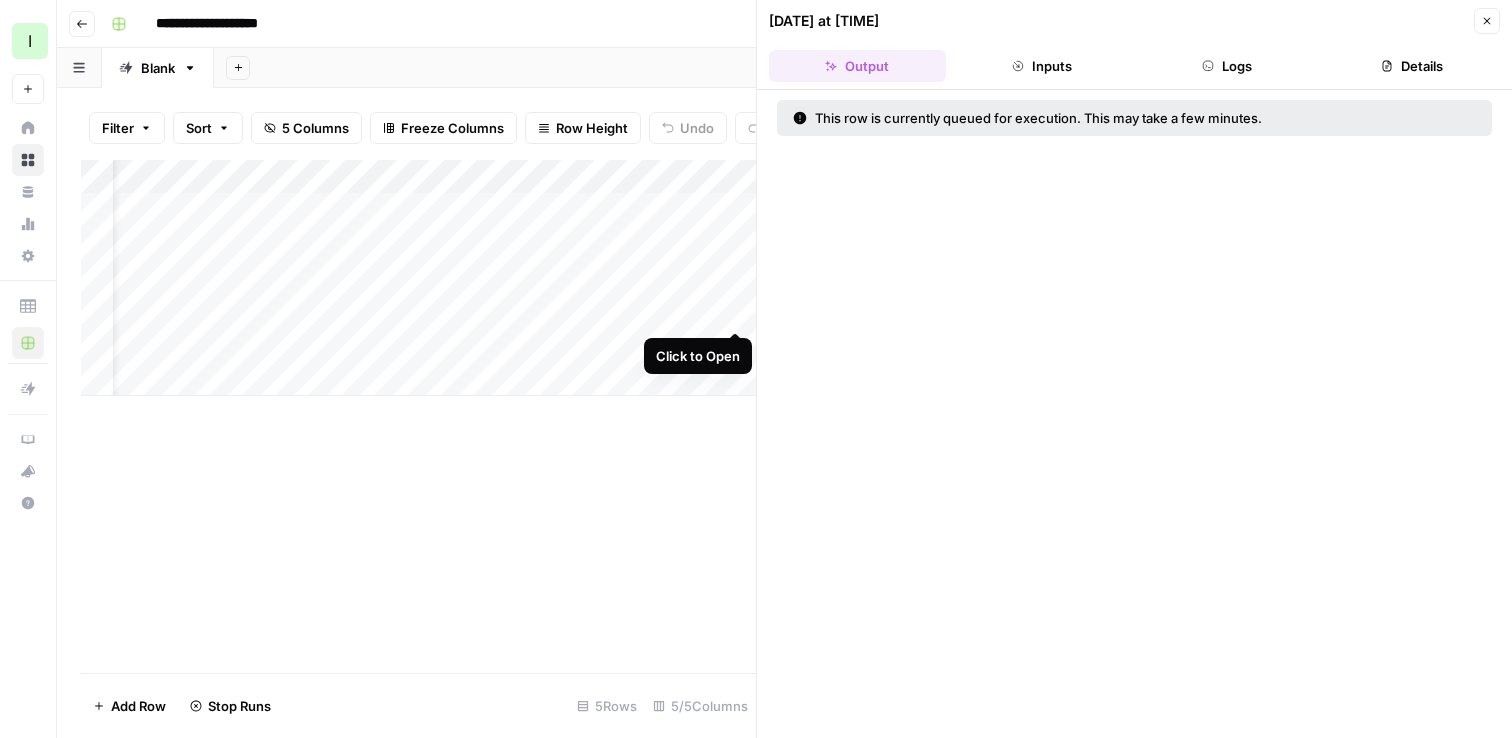 click on "Add Column" at bounding box center (418, 278) 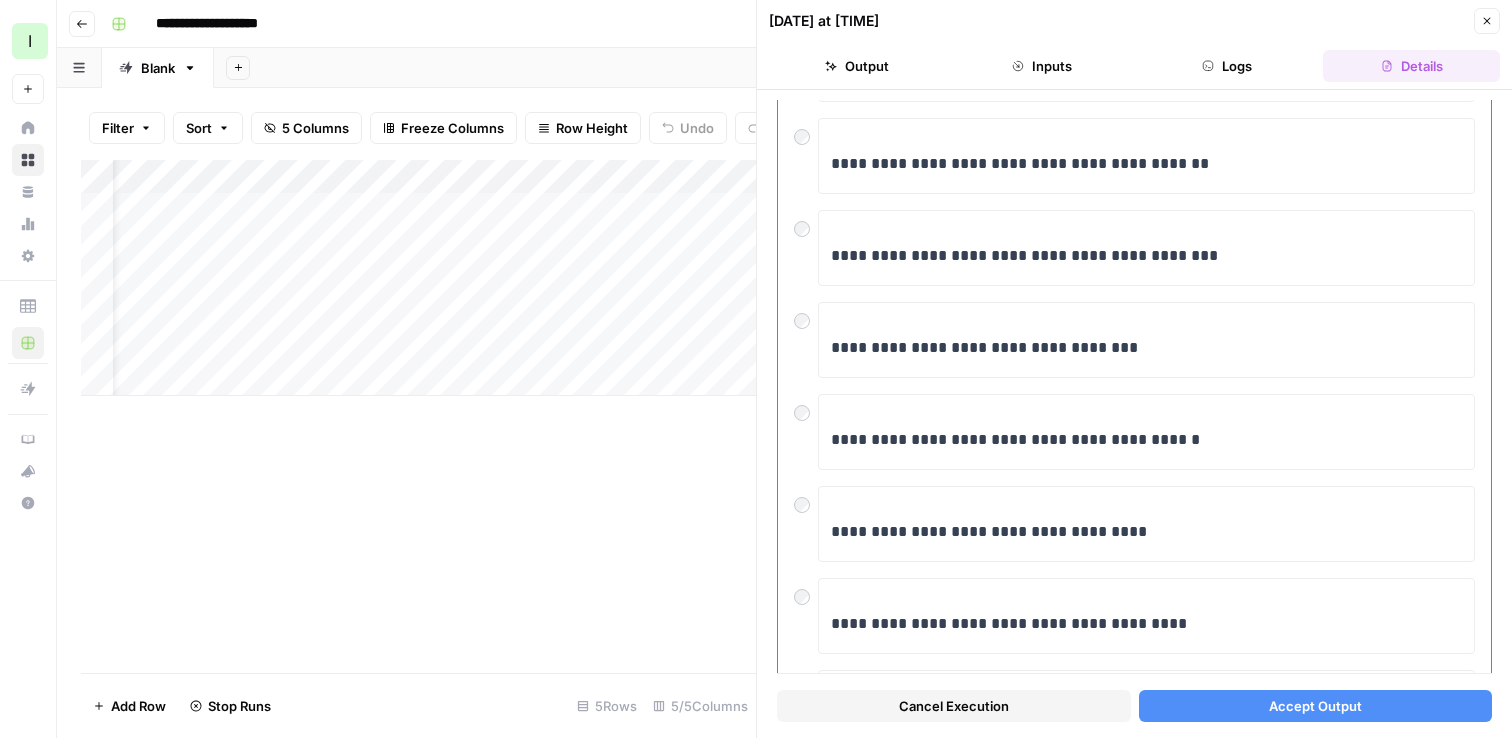 scroll, scrollTop: 438, scrollLeft: 0, axis: vertical 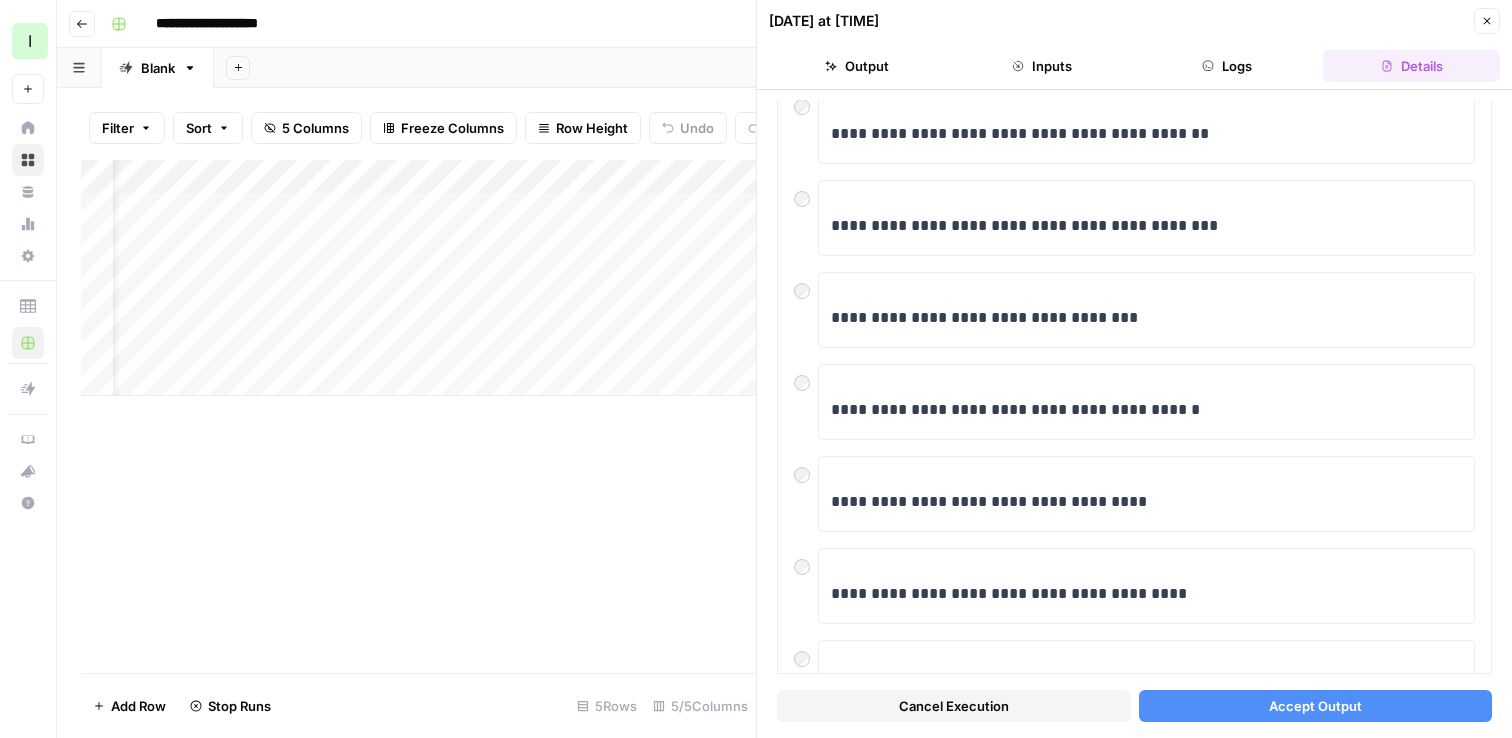 click on "Accept Output" at bounding box center [1316, 706] 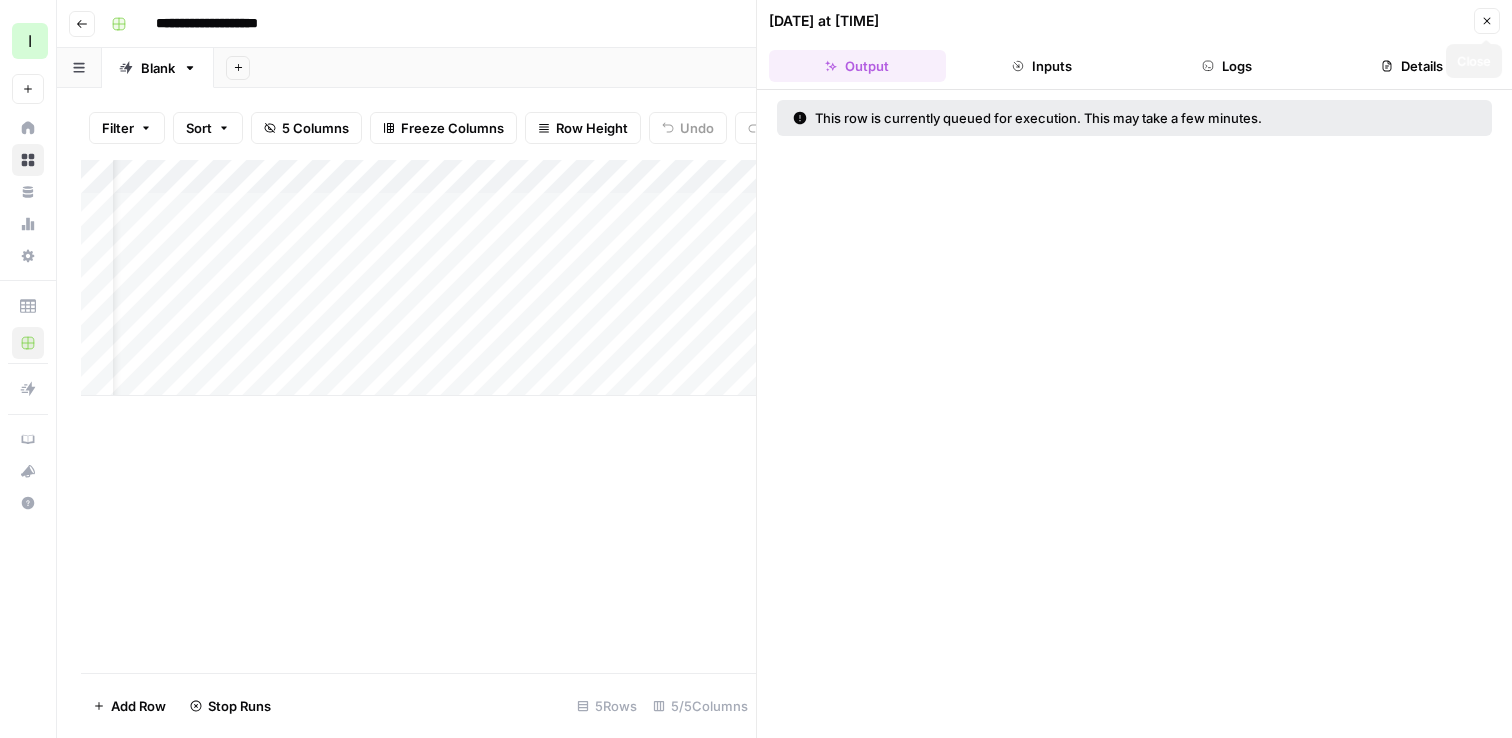 click on "Close" at bounding box center (1487, 21) 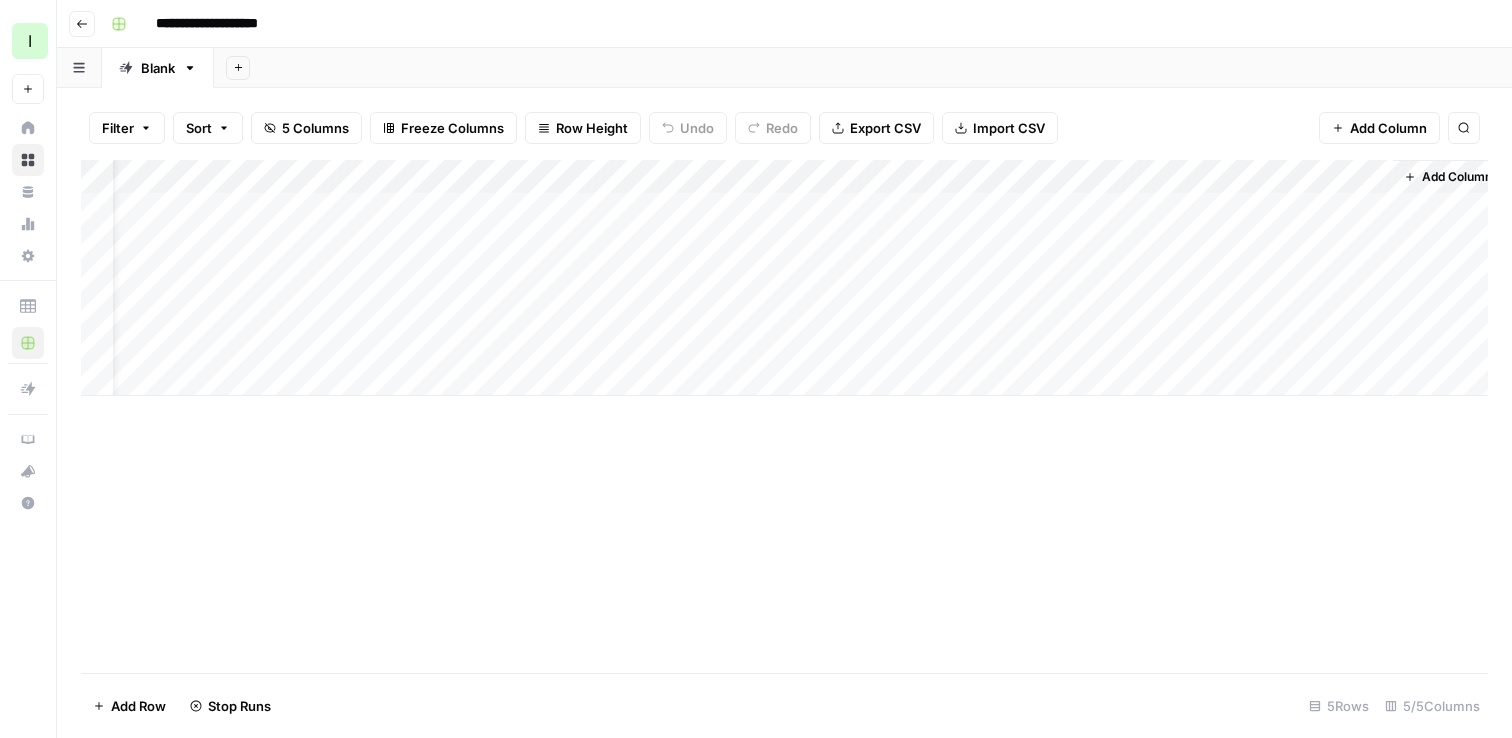 scroll, scrollTop: 0, scrollLeft: 58, axis: horizontal 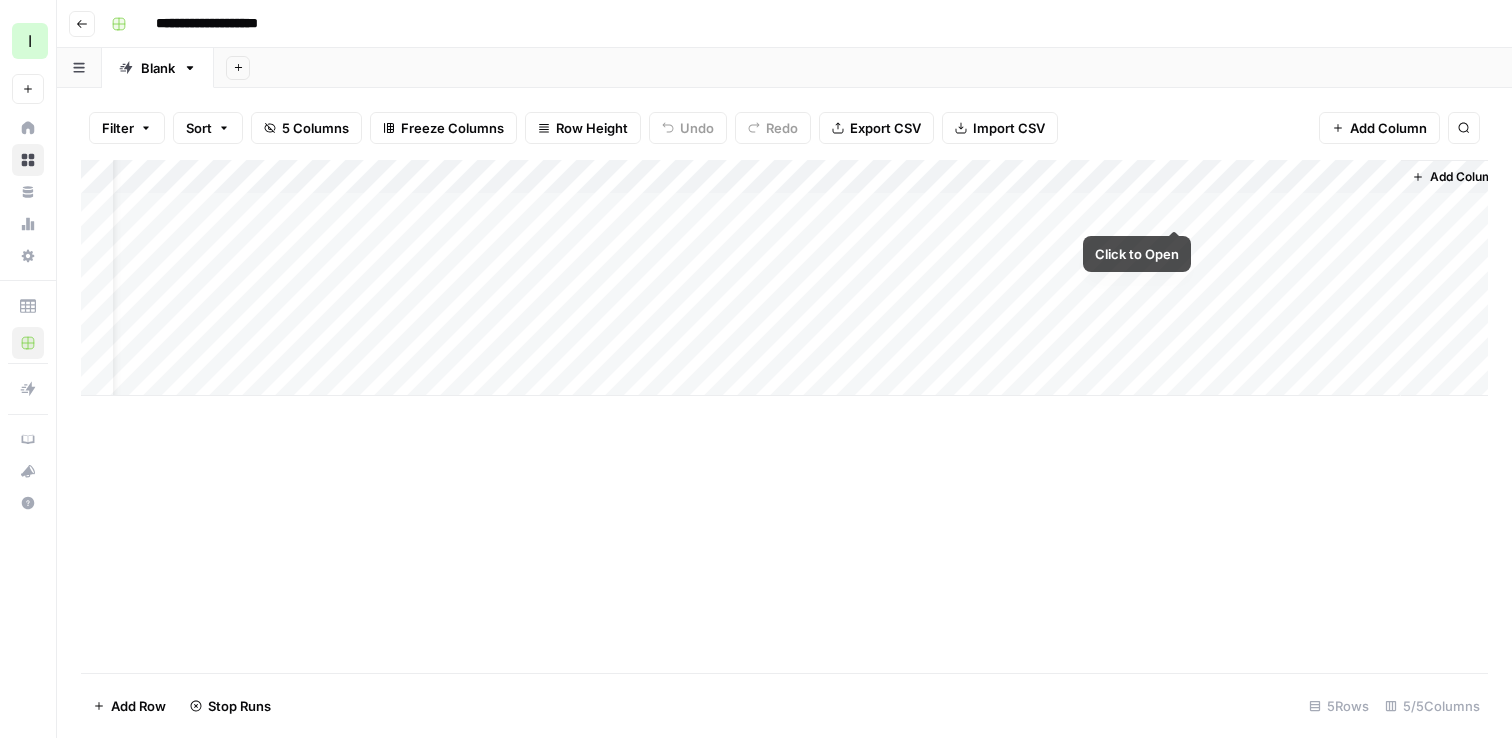 click on "Add Column" at bounding box center [784, 278] 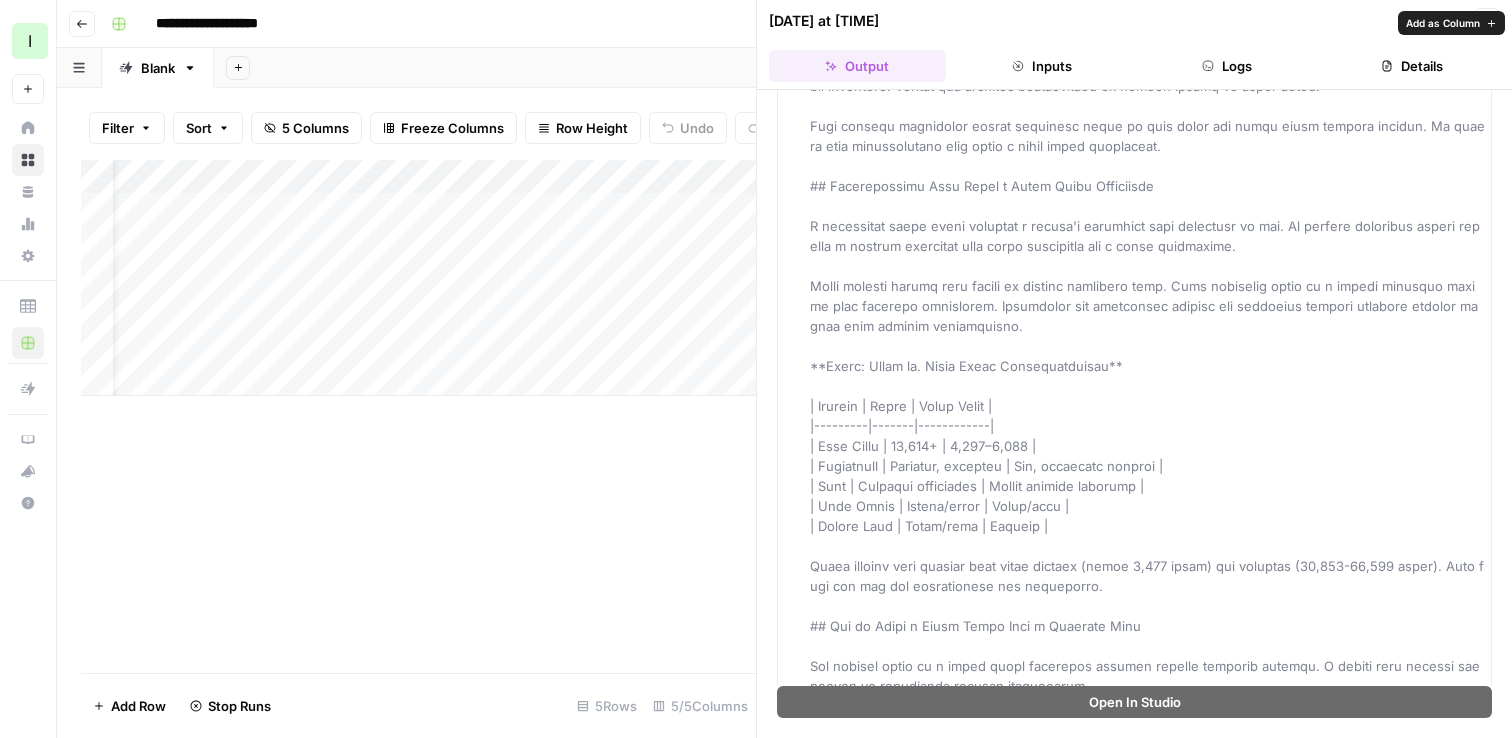 scroll, scrollTop: 188, scrollLeft: 0, axis: vertical 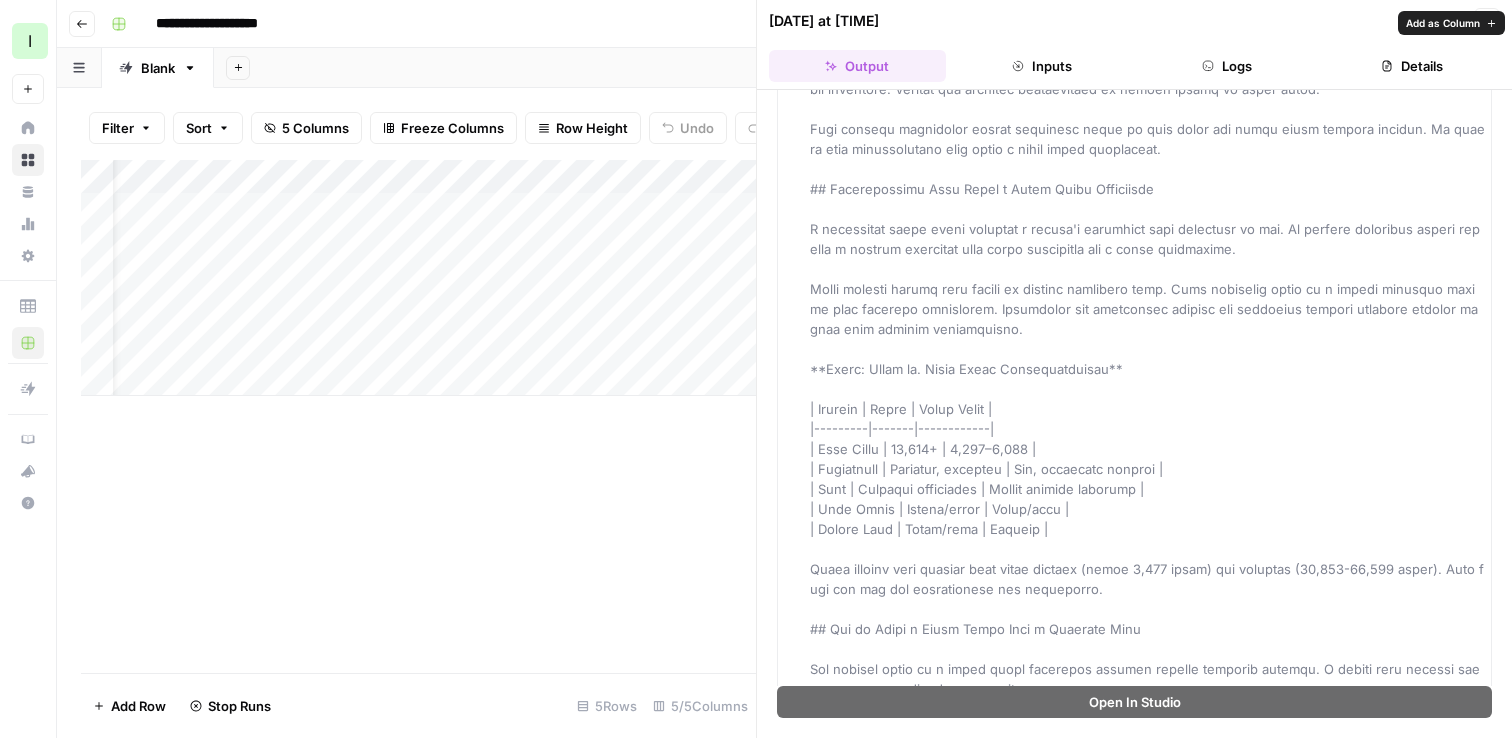 click on "Article" at bounding box center (1147, 2159) 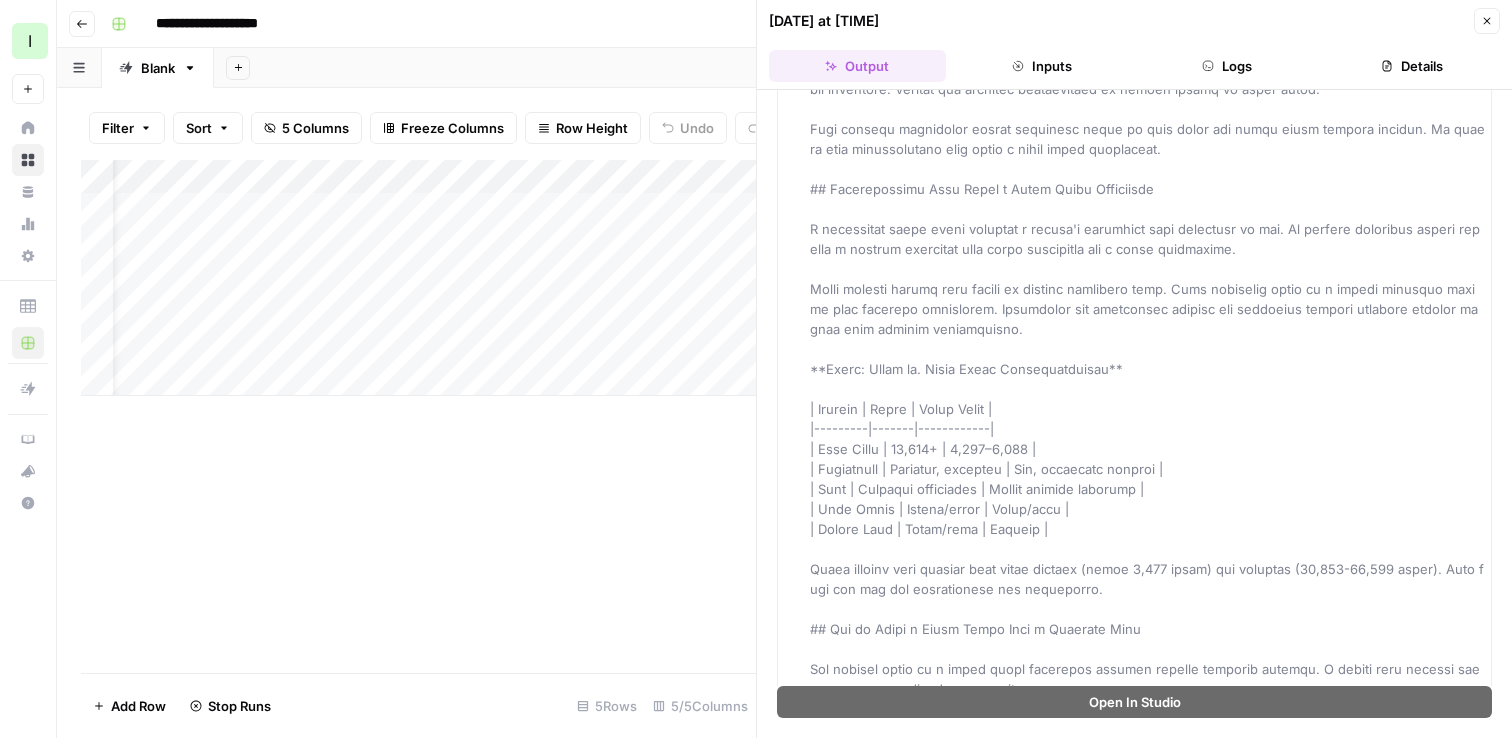 click at bounding box center (1148, 2159) 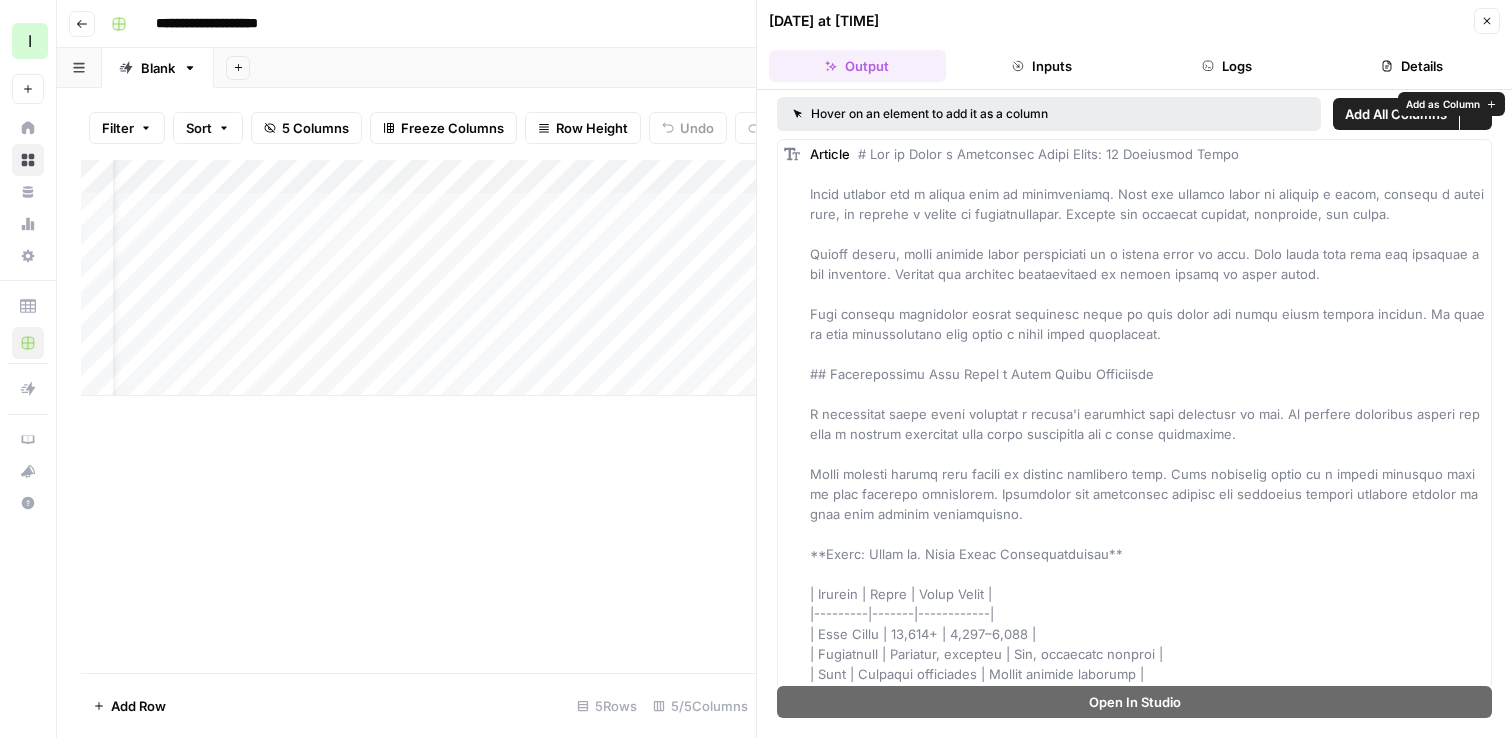 scroll, scrollTop: 0, scrollLeft: 0, axis: both 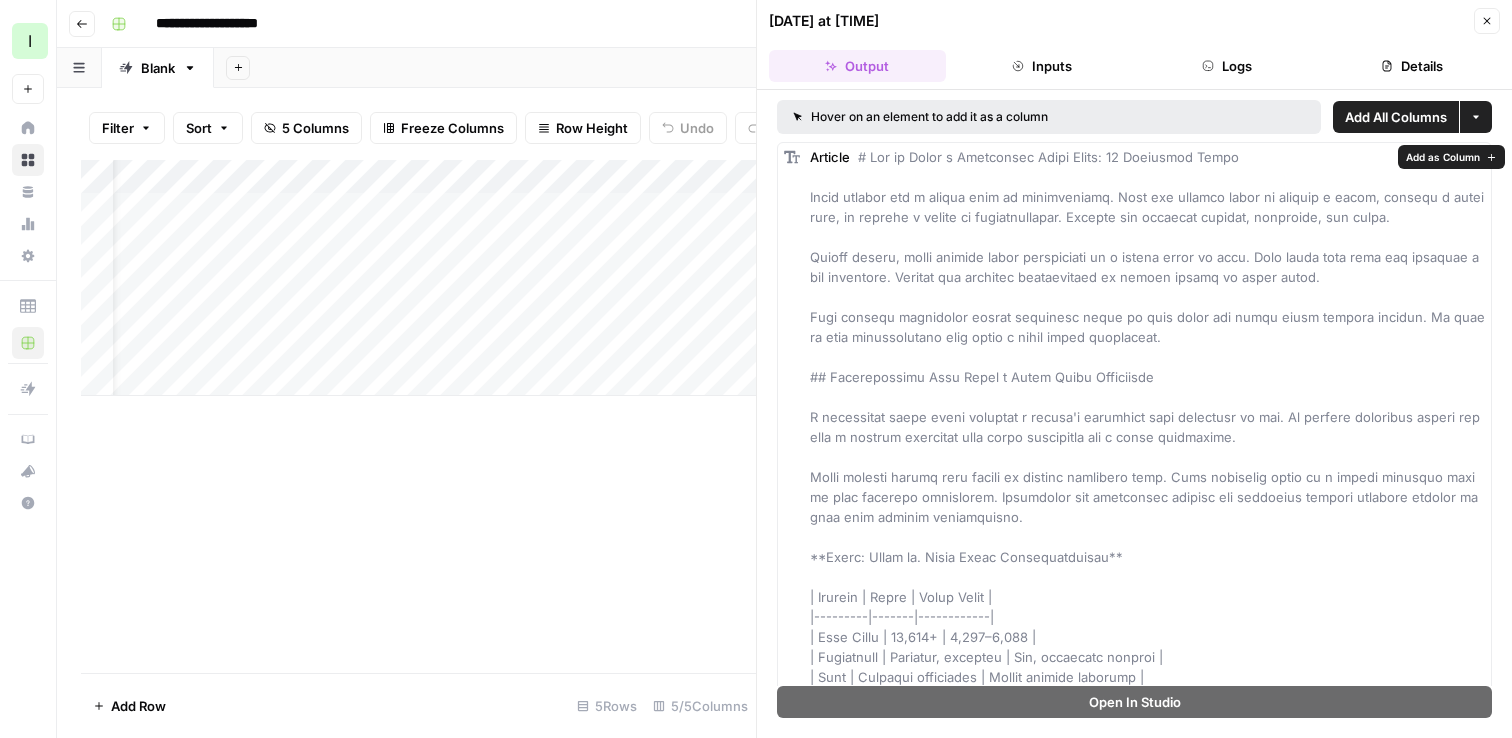 click on "Add as Column" at bounding box center (1443, 157) 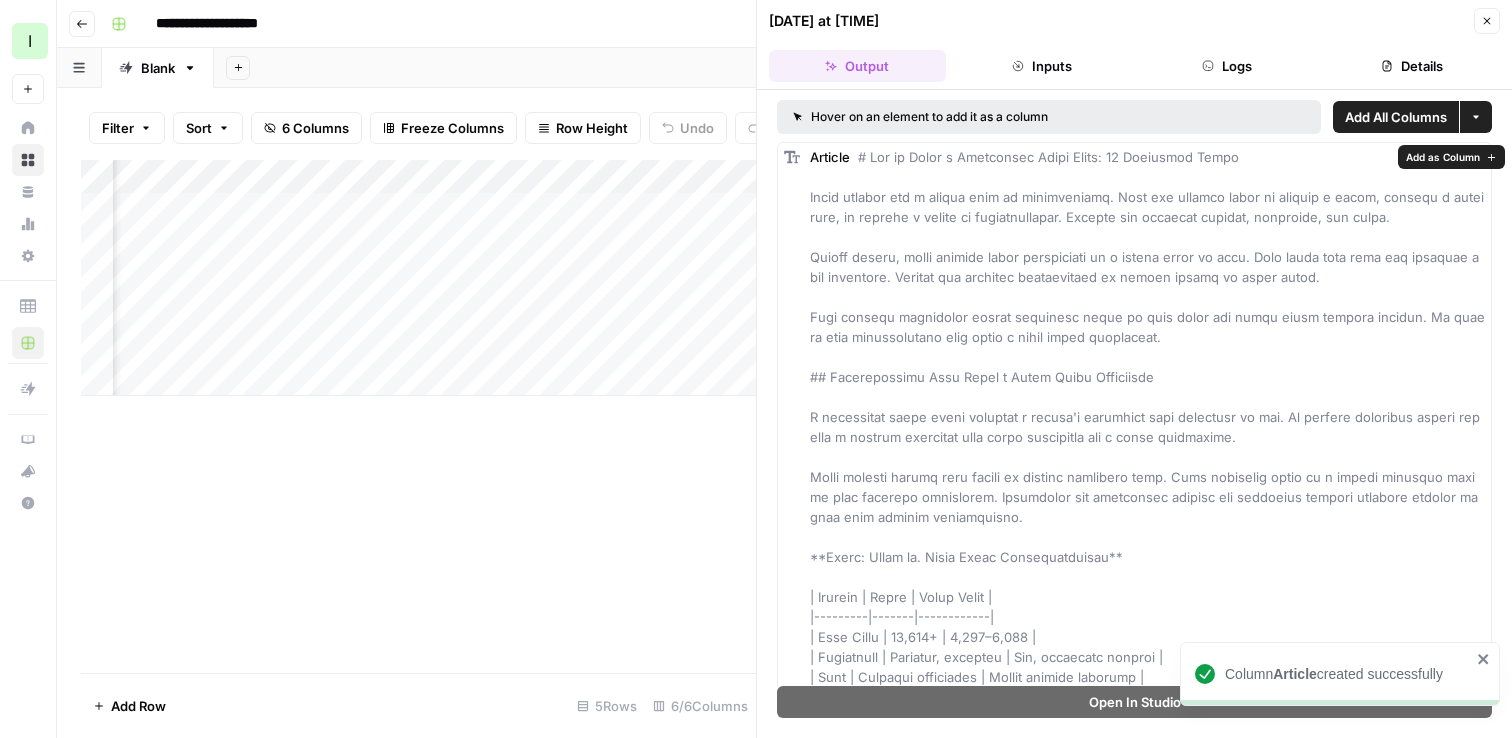 scroll, scrollTop: 0, scrollLeft: 853, axis: horizontal 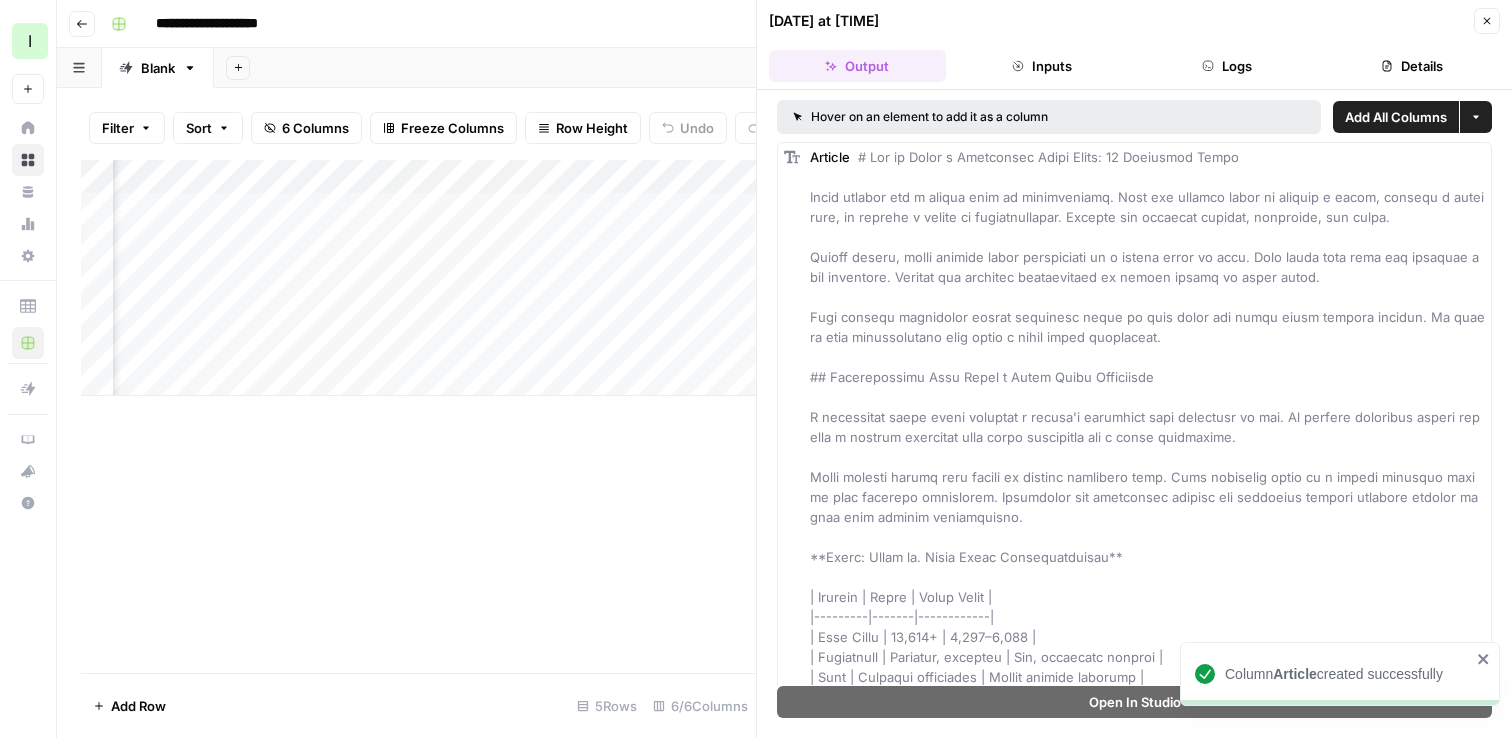click 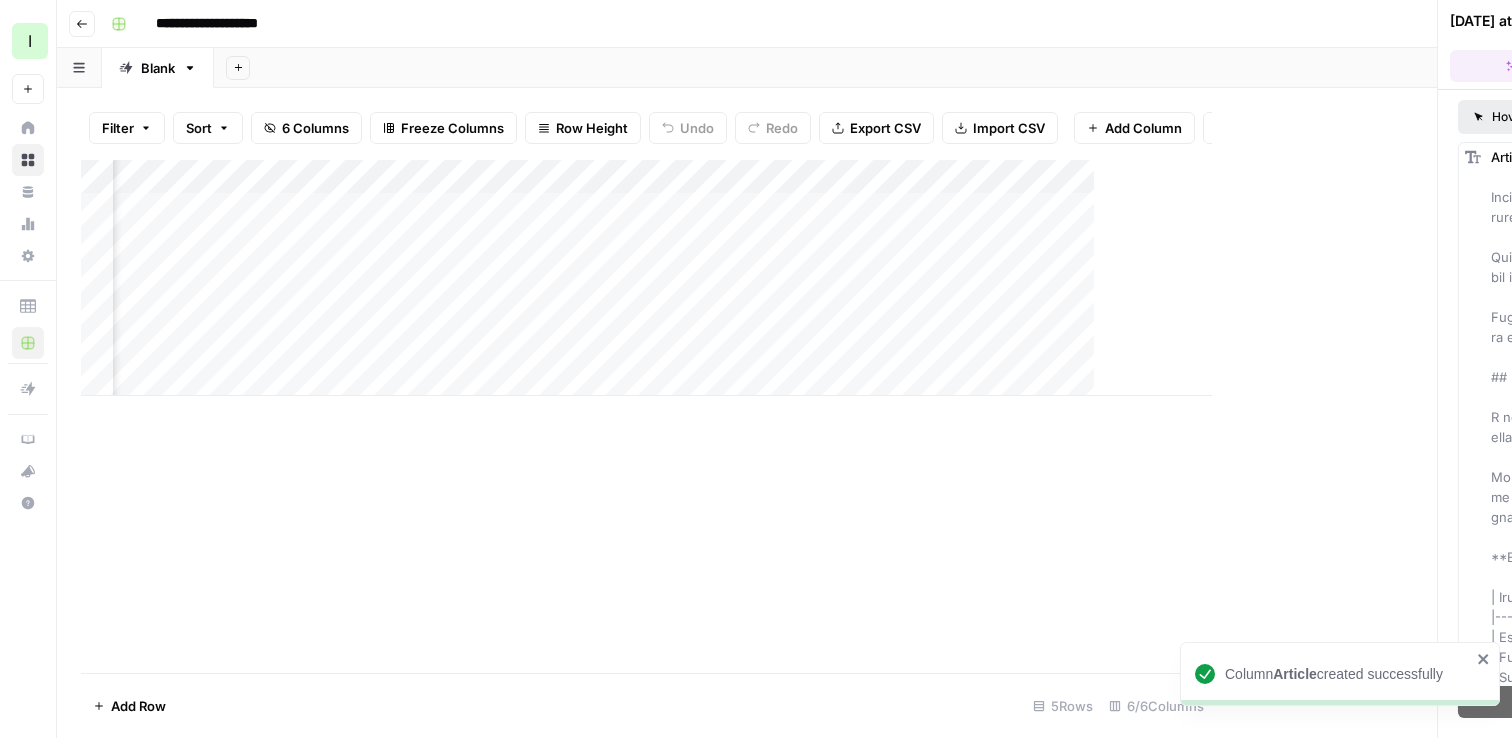 scroll, scrollTop: 0, scrollLeft: 238, axis: horizontal 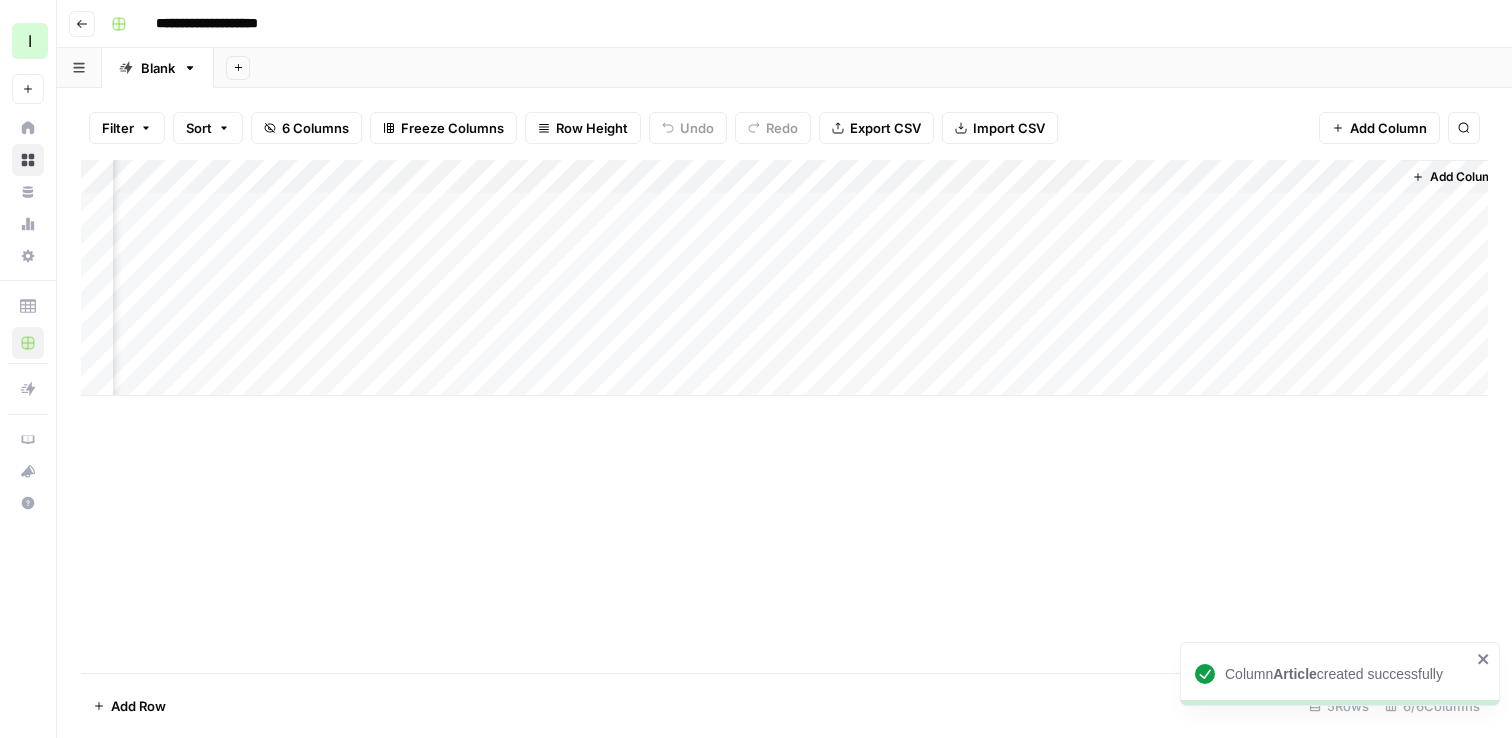 click on "Add Column" at bounding box center (784, 278) 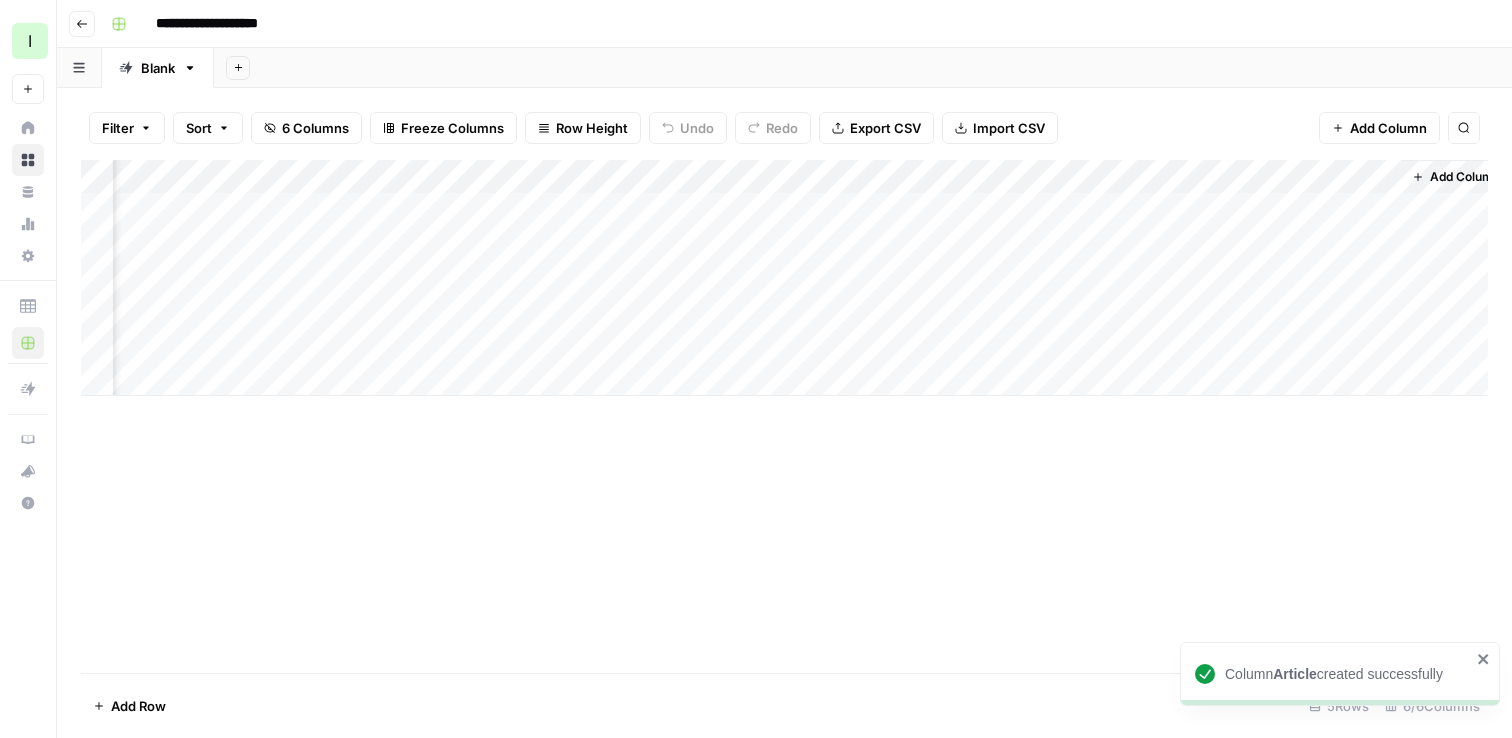 click on "Add Column" at bounding box center (784, 278) 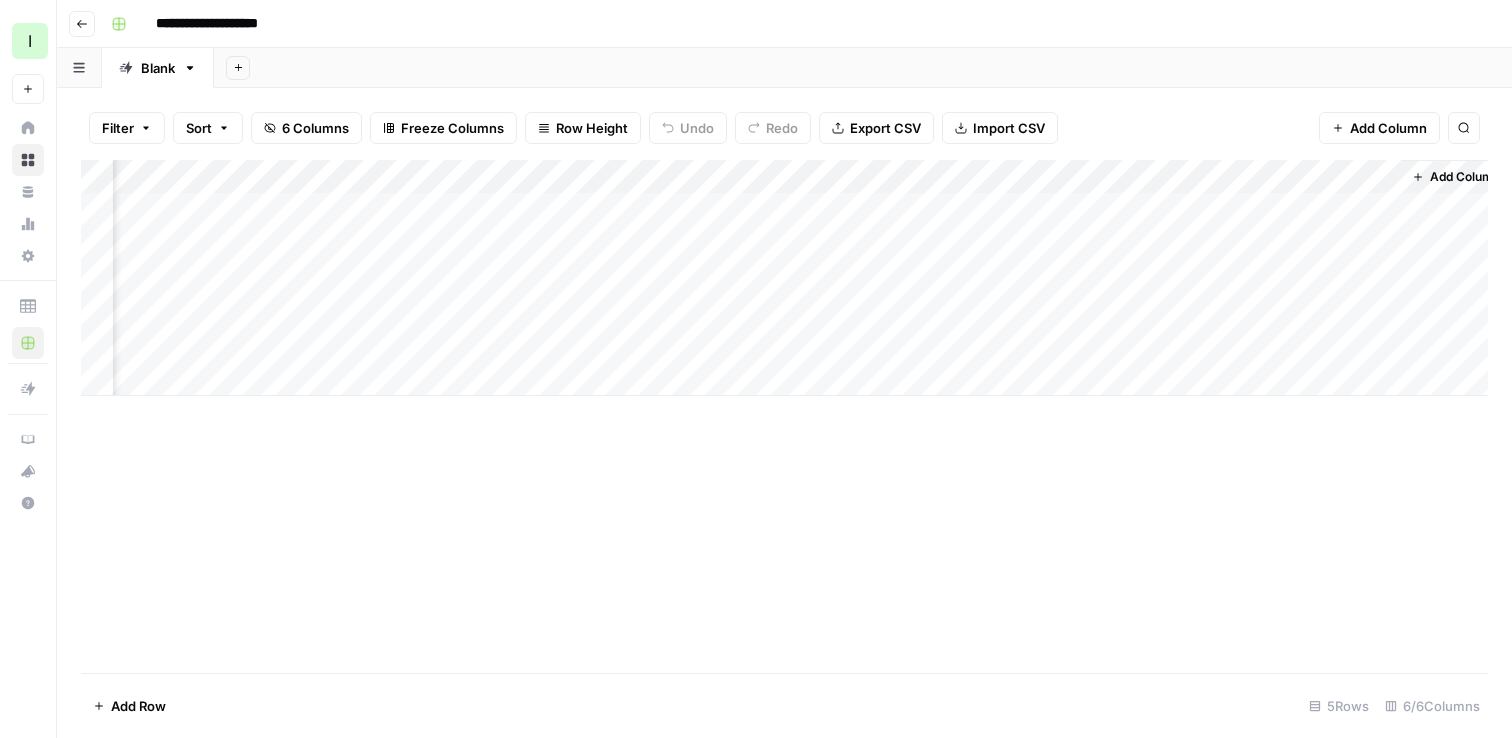 click on "Add Column" at bounding box center [784, 278] 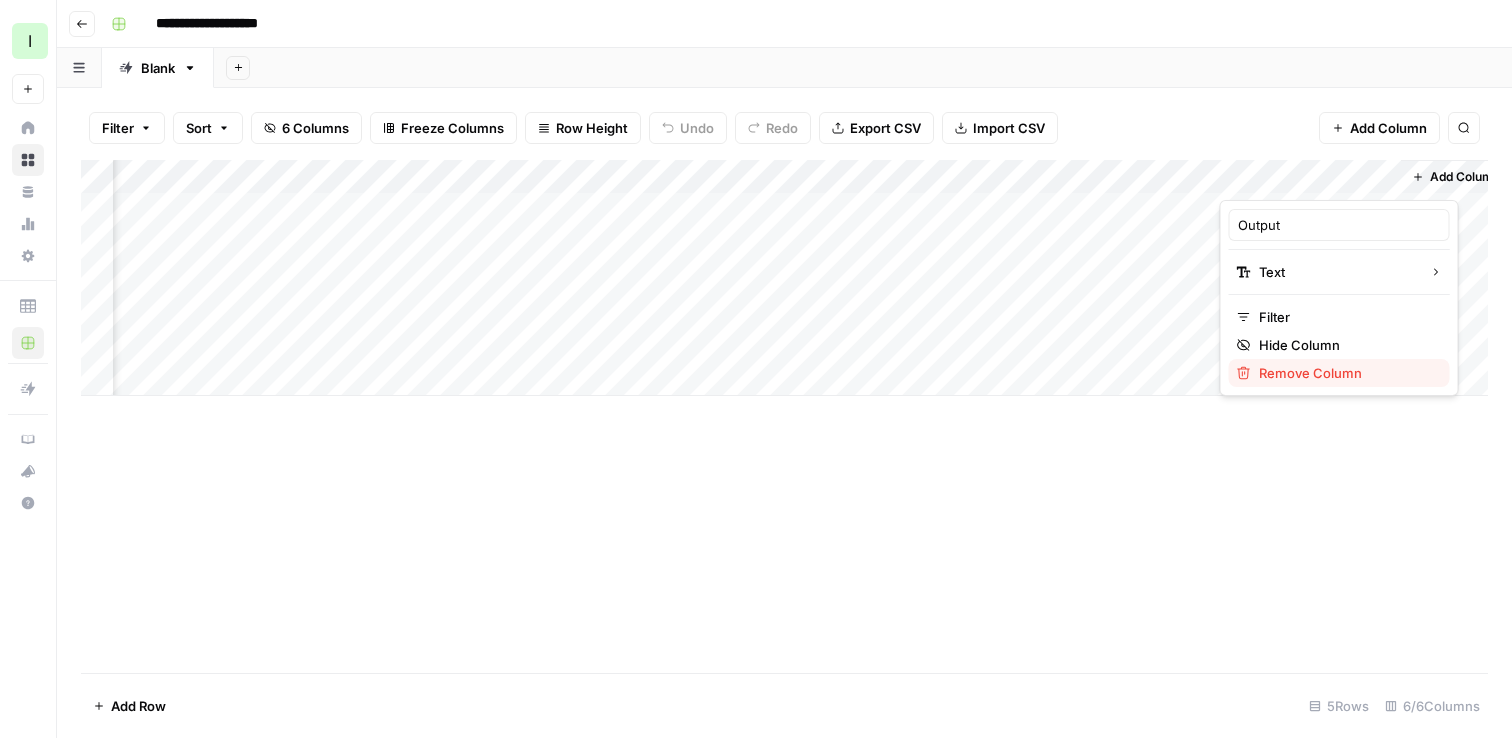 click on "Remove Column" at bounding box center (1346, 373) 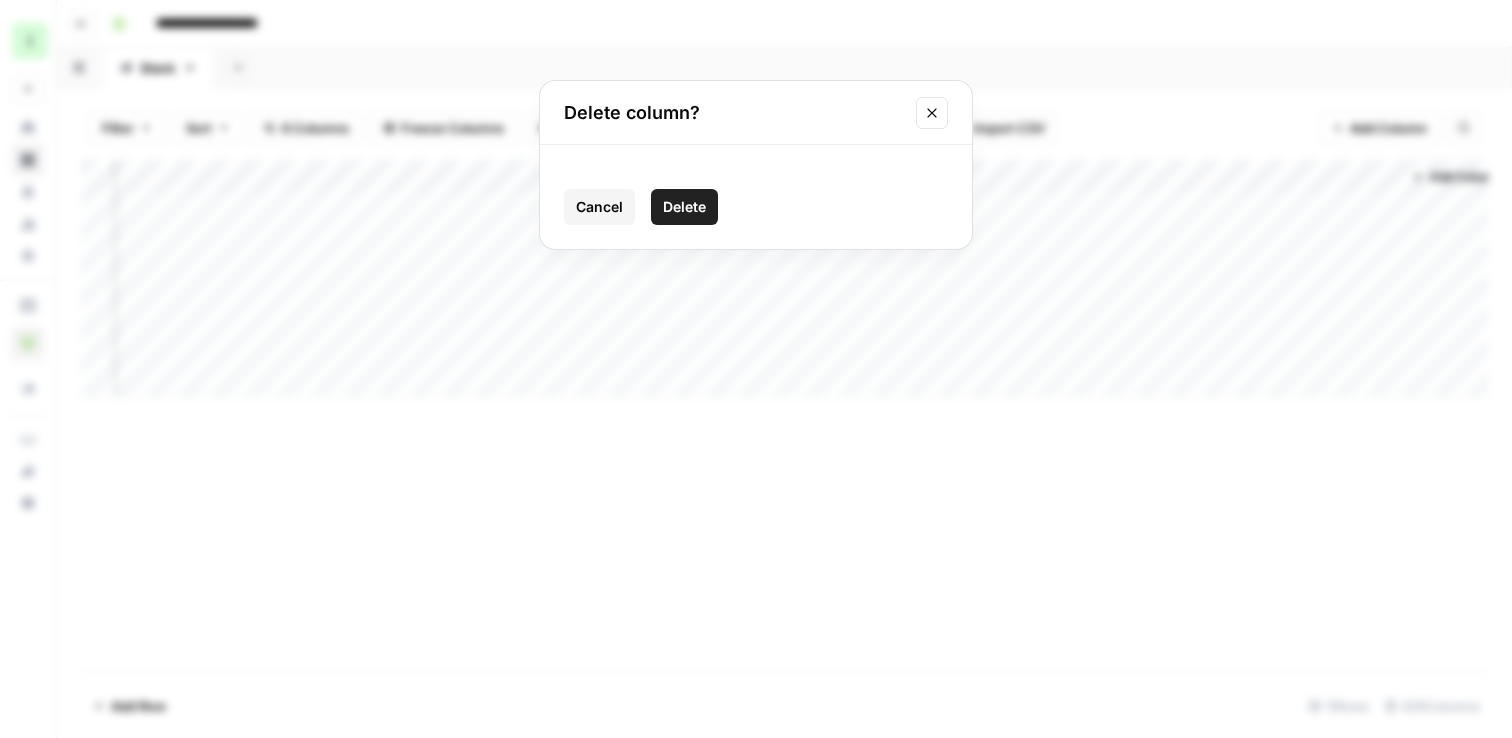 click on "Delete" at bounding box center (684, 207) 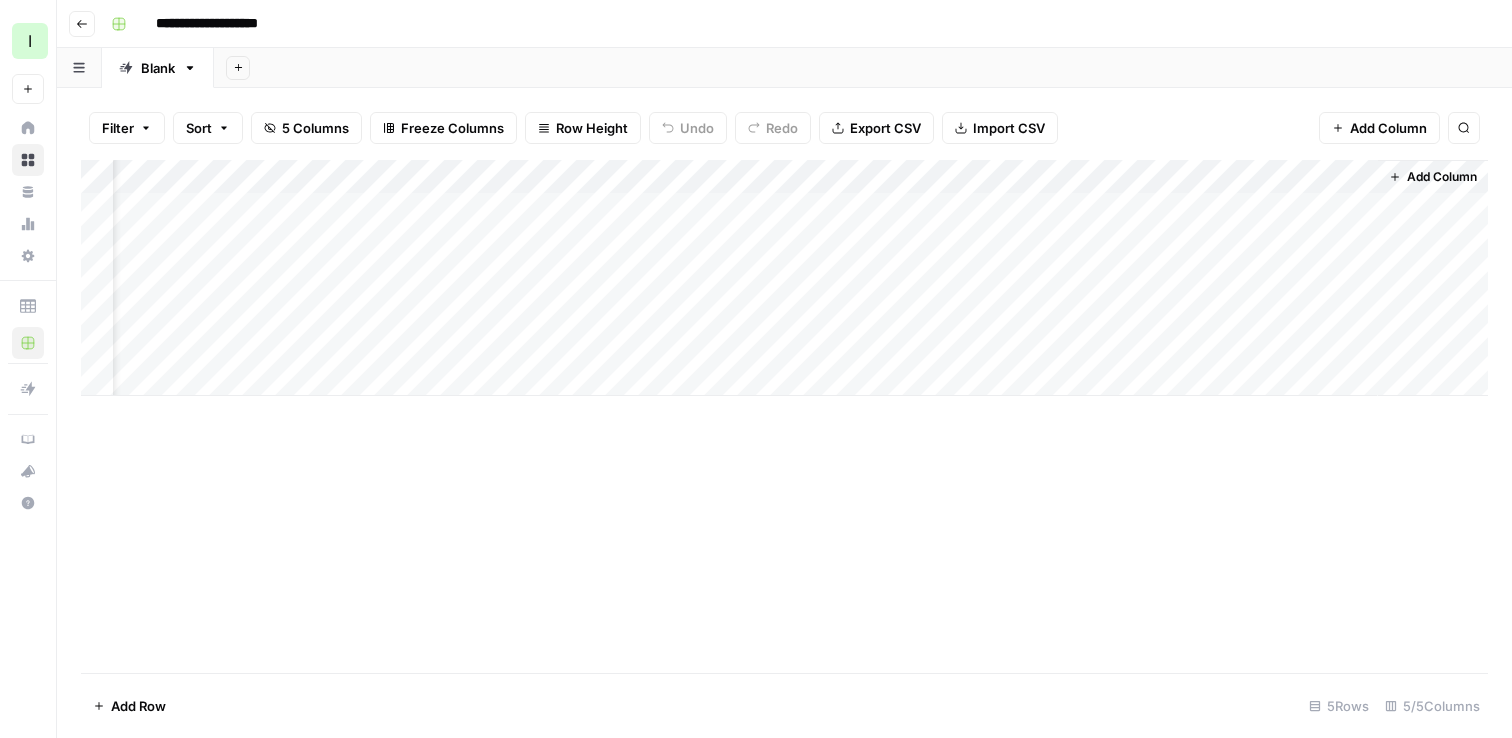 scroll, scrollTop: 0, scrollLeft: 82, axis: horizontal 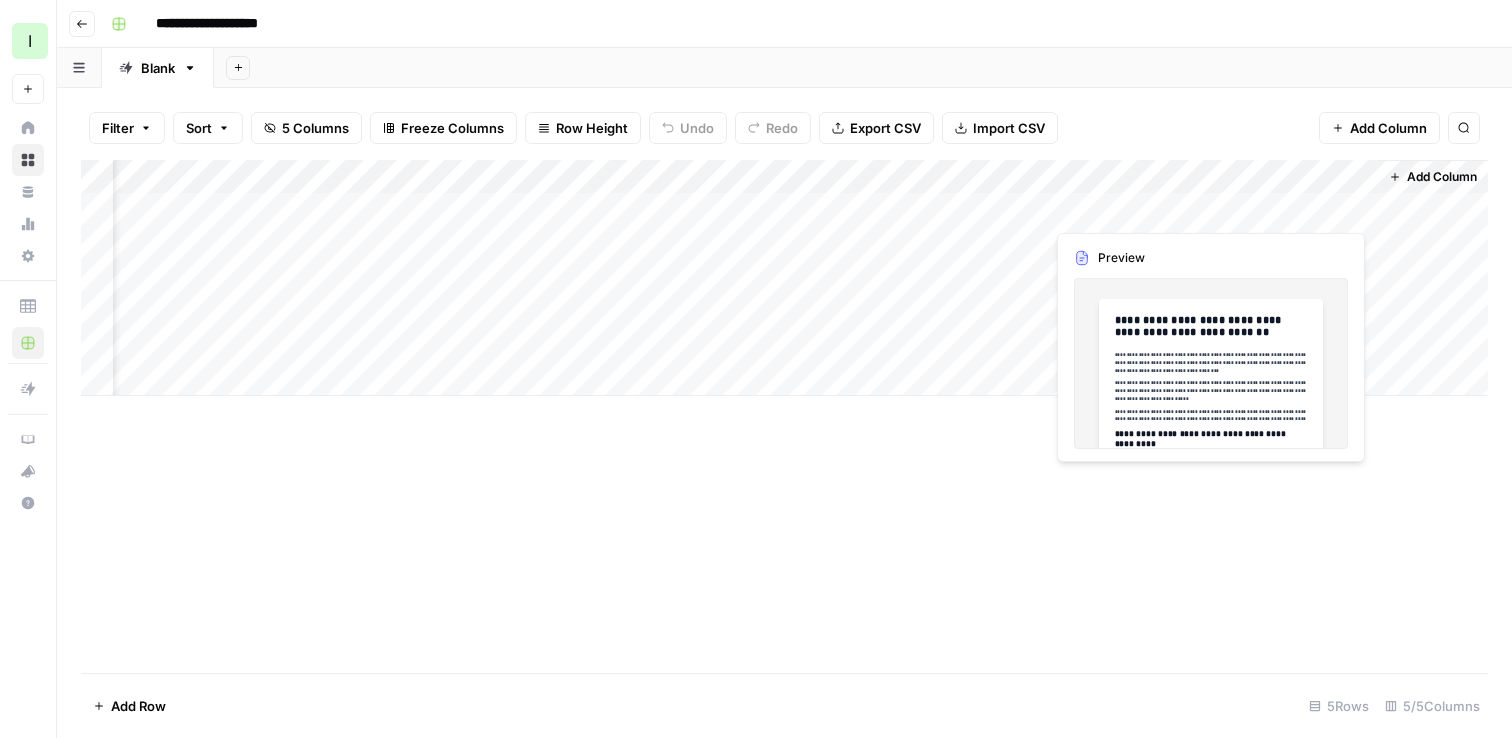 click on "Add Column" at bounding box center (784, 278) 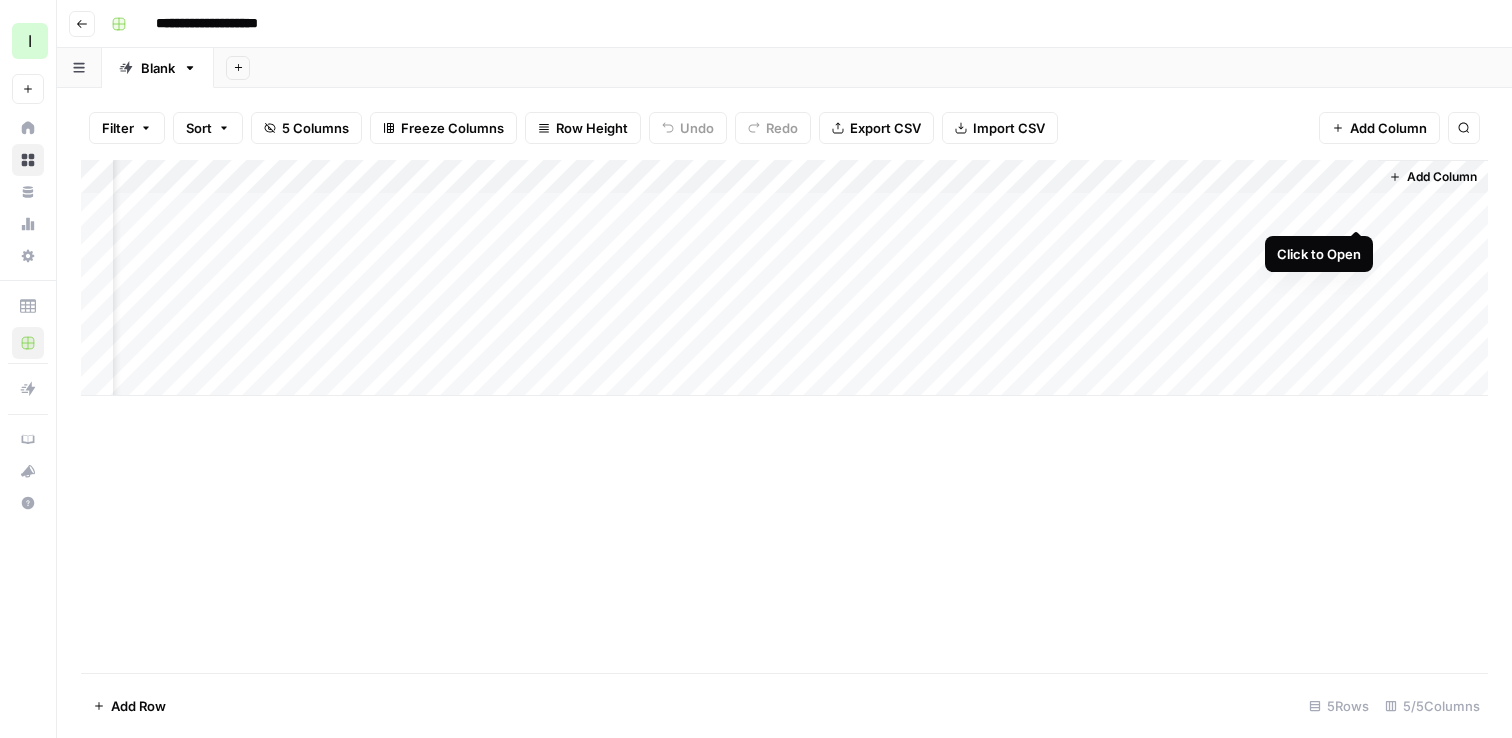 click on "Add Column" at bounding box center (784, 278) 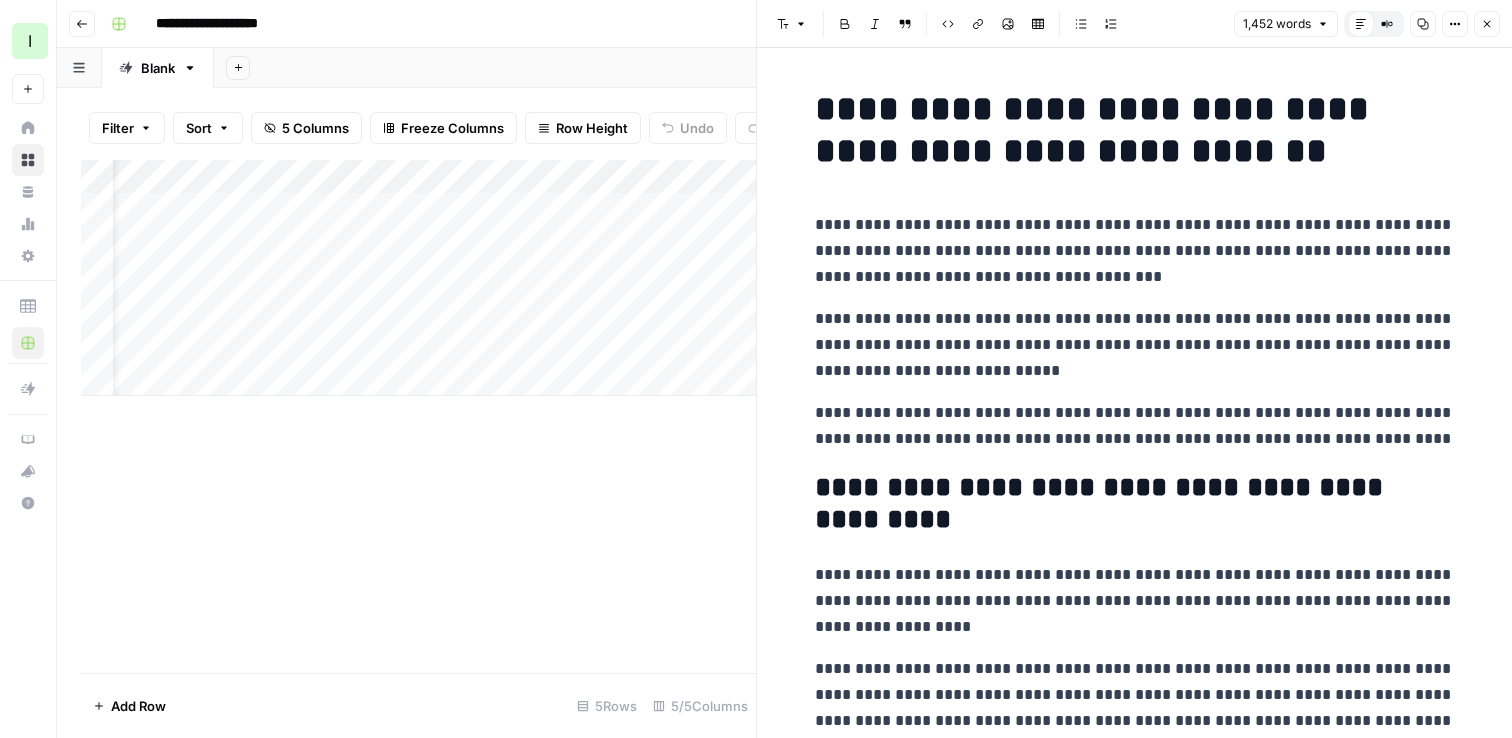 click on "**********" at bounding box center (1135, 251) 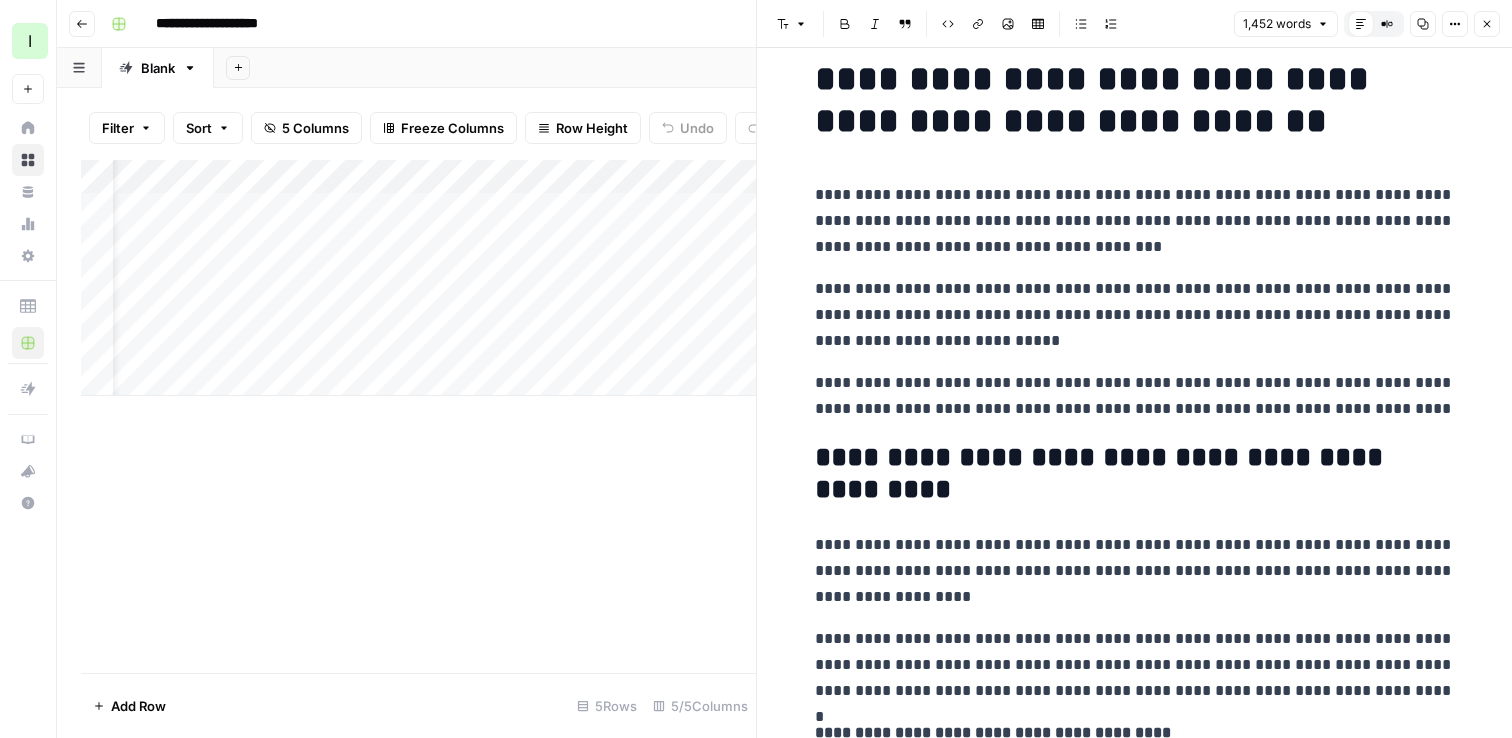 scroll, scrollTop: 0, scrollLeft: 0, axis: both 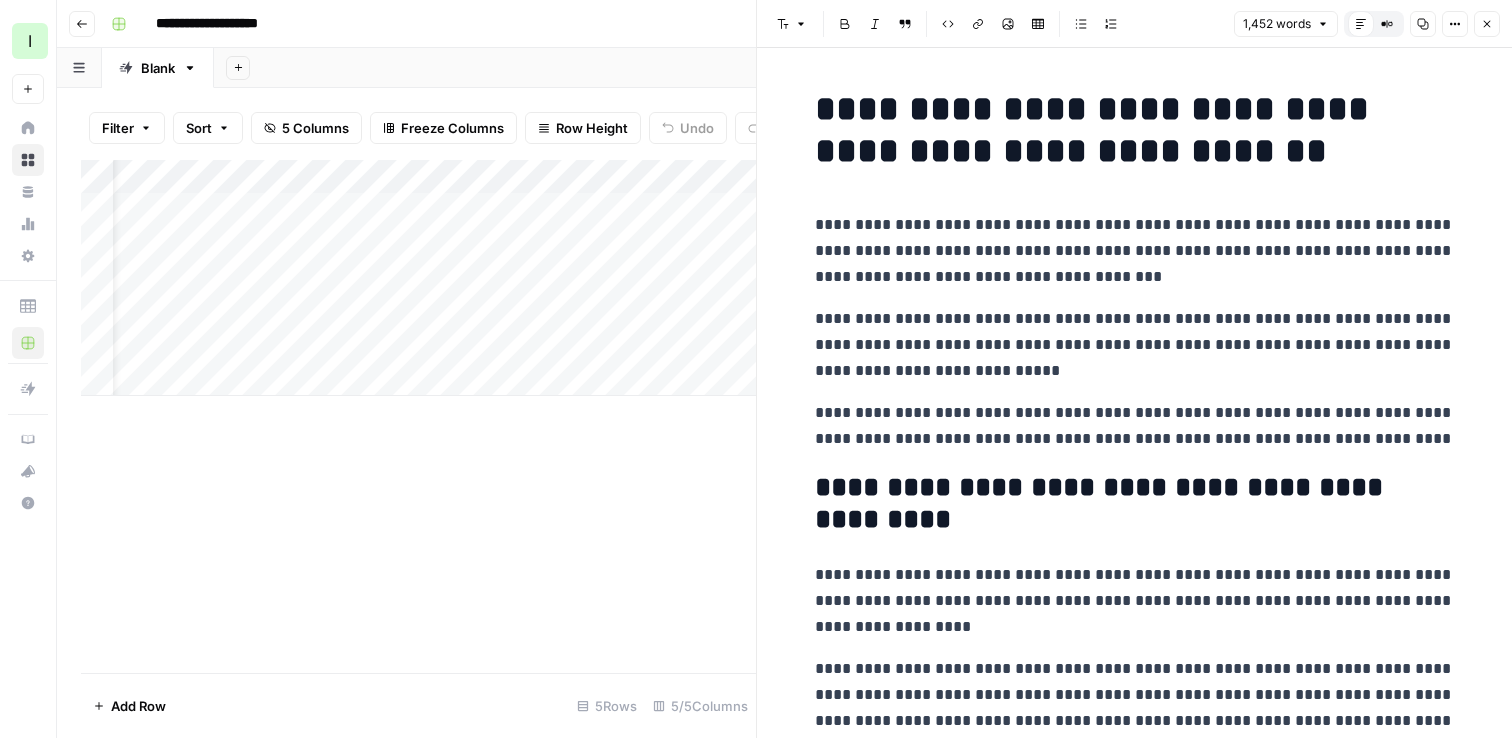 click on "**********" at bounding box center [1135, 251] 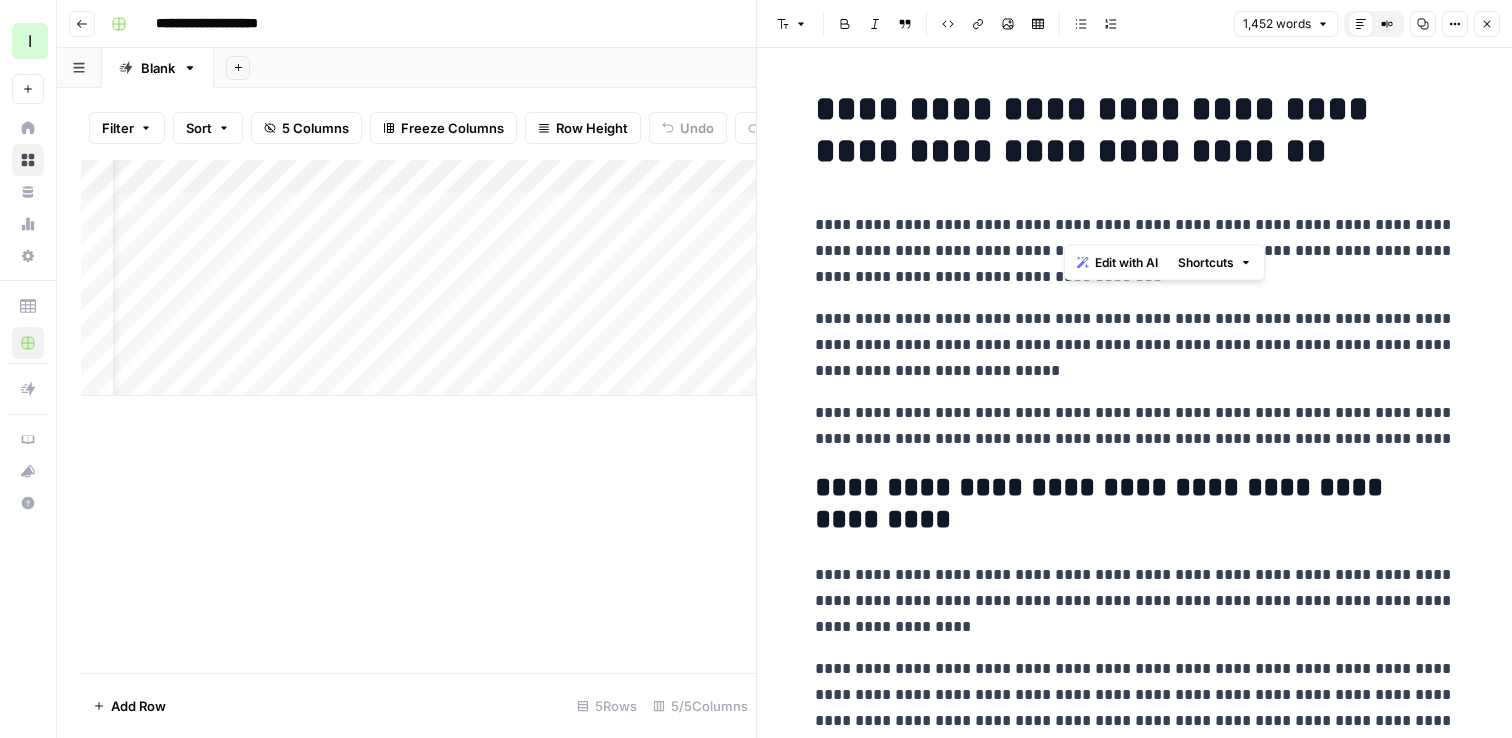 click on "**********" at bounding box center [1135, 251] 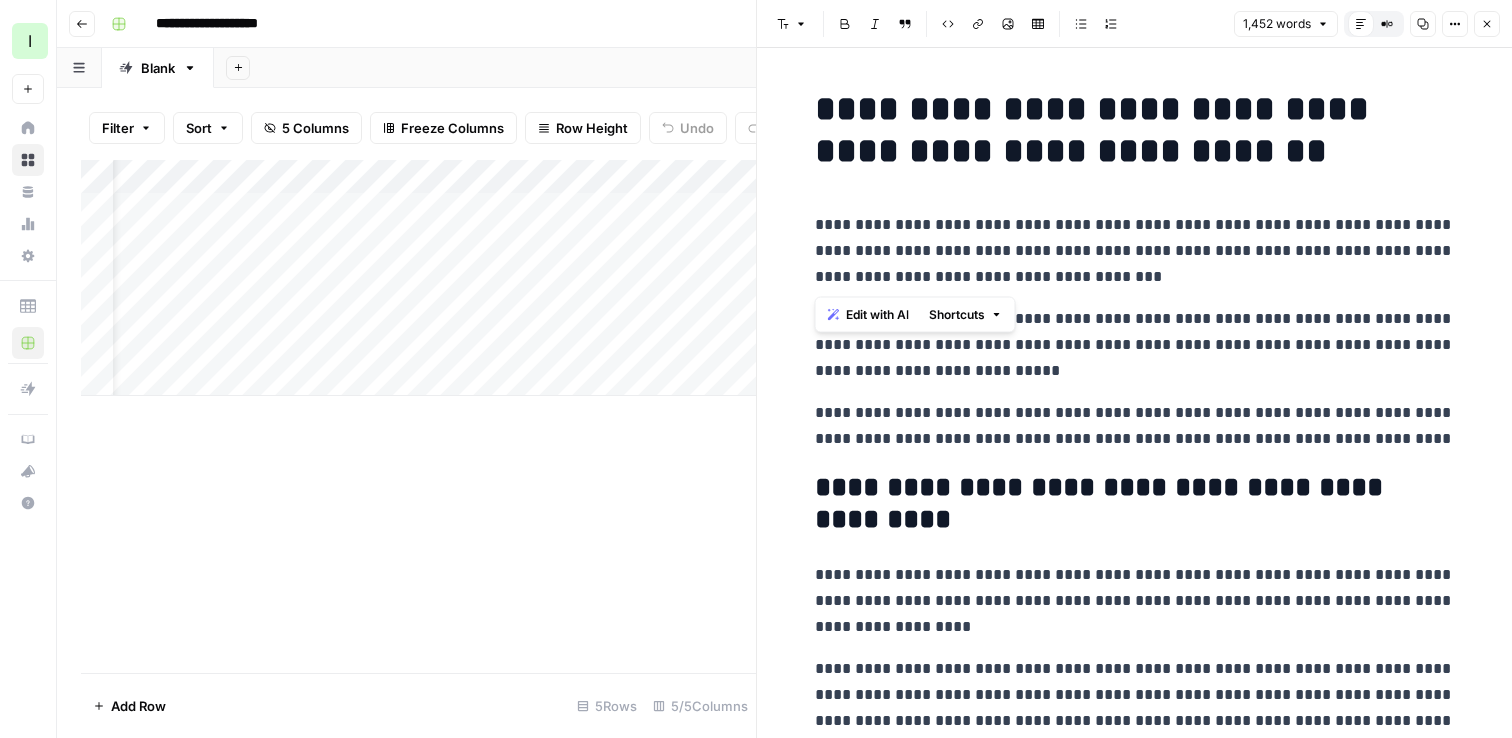 click 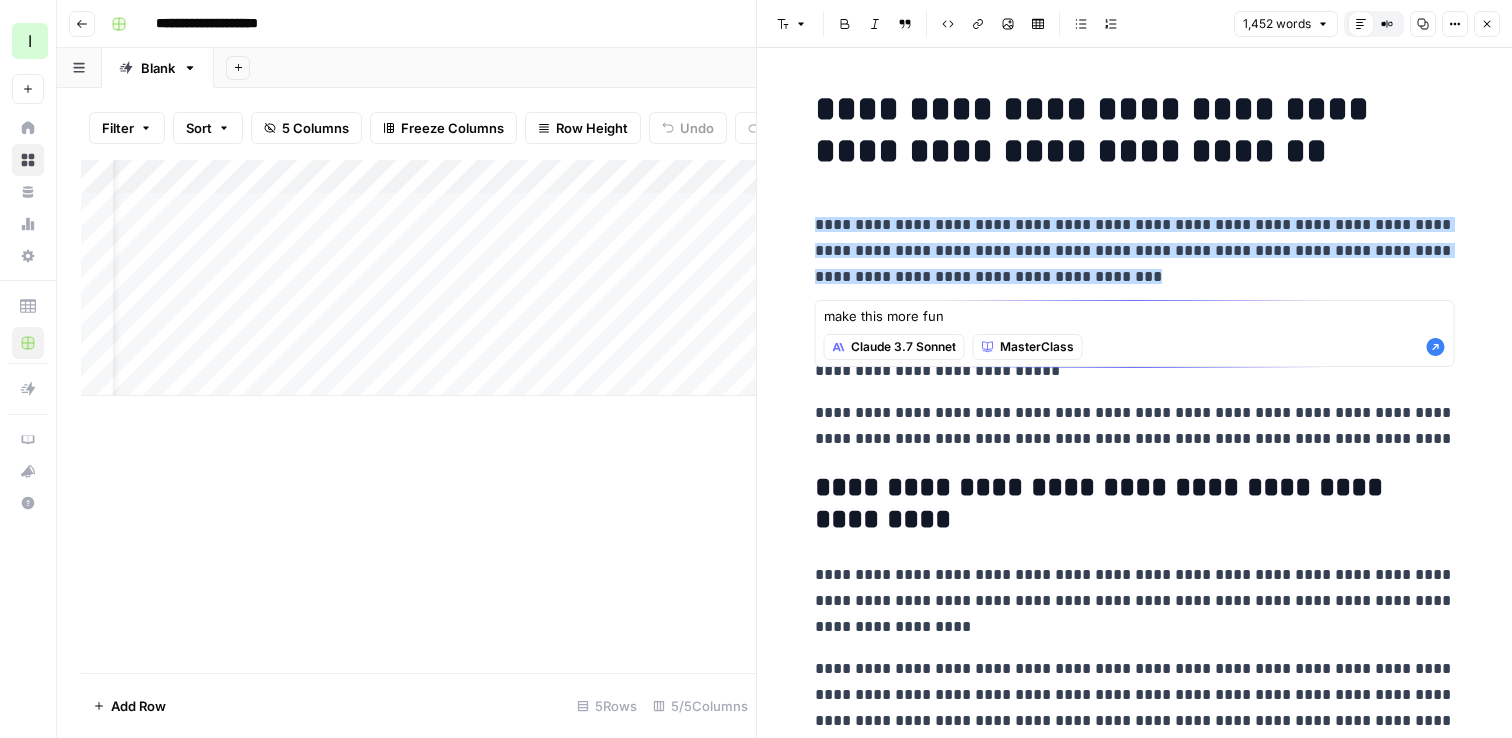 type on "make this more fun" 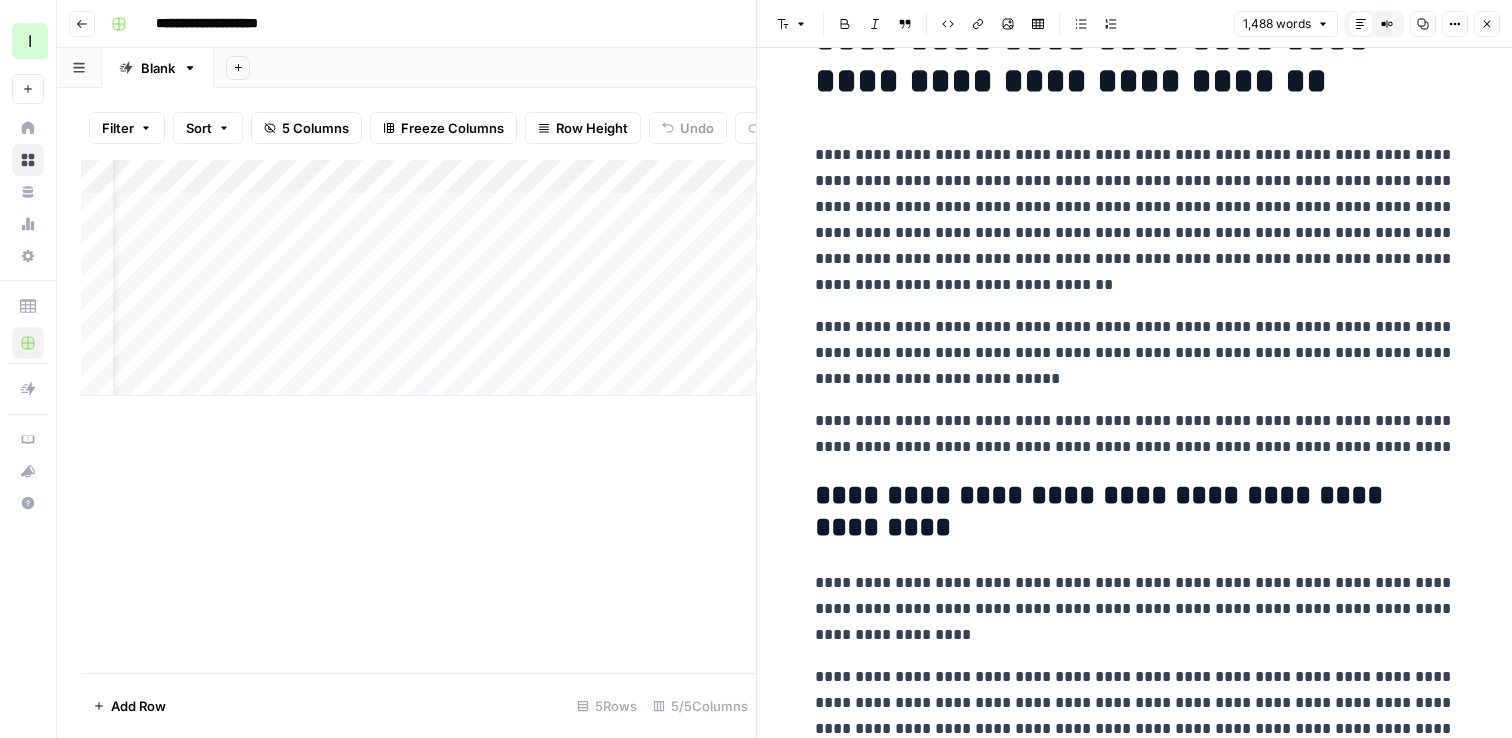 scroll, scrollTop: 0, scrollLeft: 0, axis: both 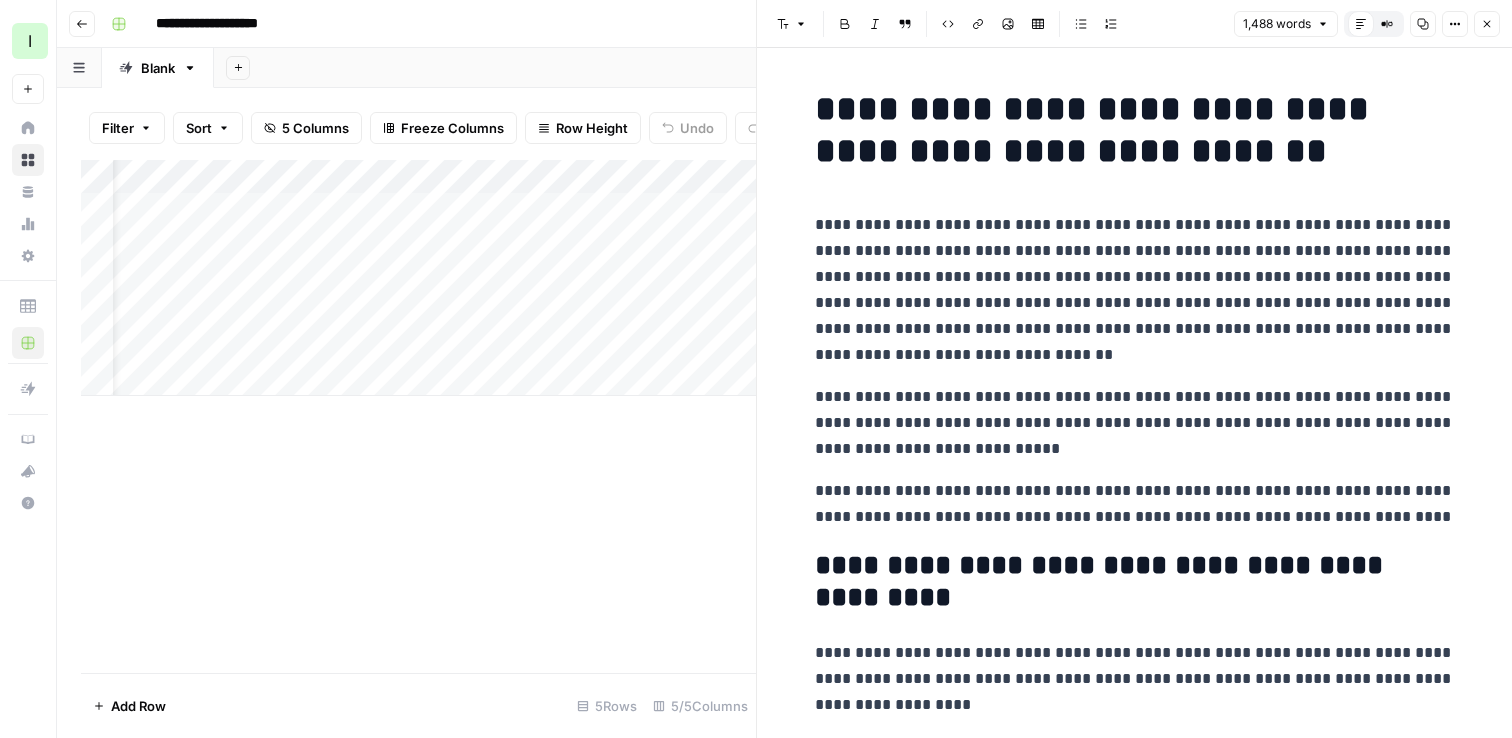 click on "Font style Bold Italic Block quote Code block Link Image Insert Table Bulleted list Numbered list 1,488 words Default Editor Compare Old vs New Content Copy Options Close" at bounding box center (1134, 24) 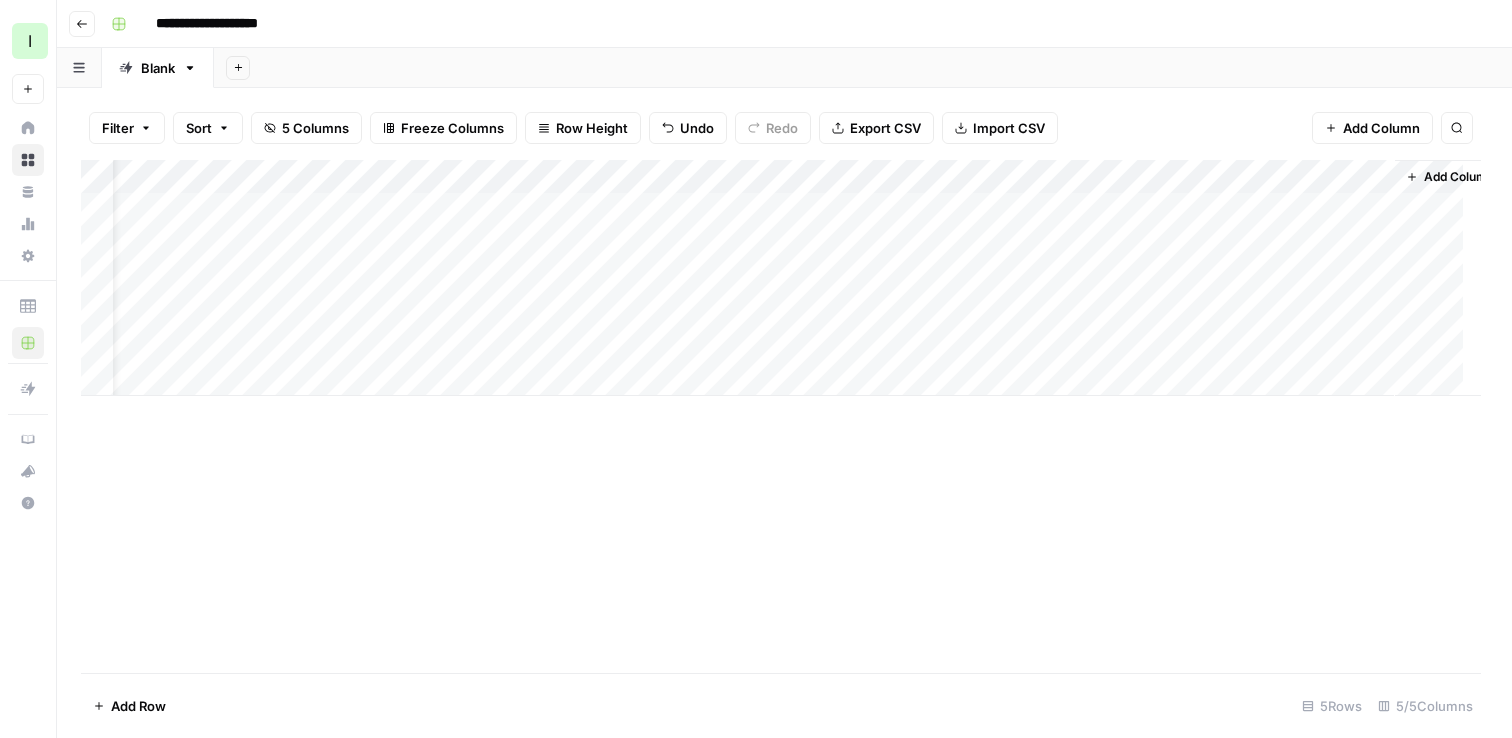 scroll, scrollTop: 0, scrollLeft: 58, axis: horizontal 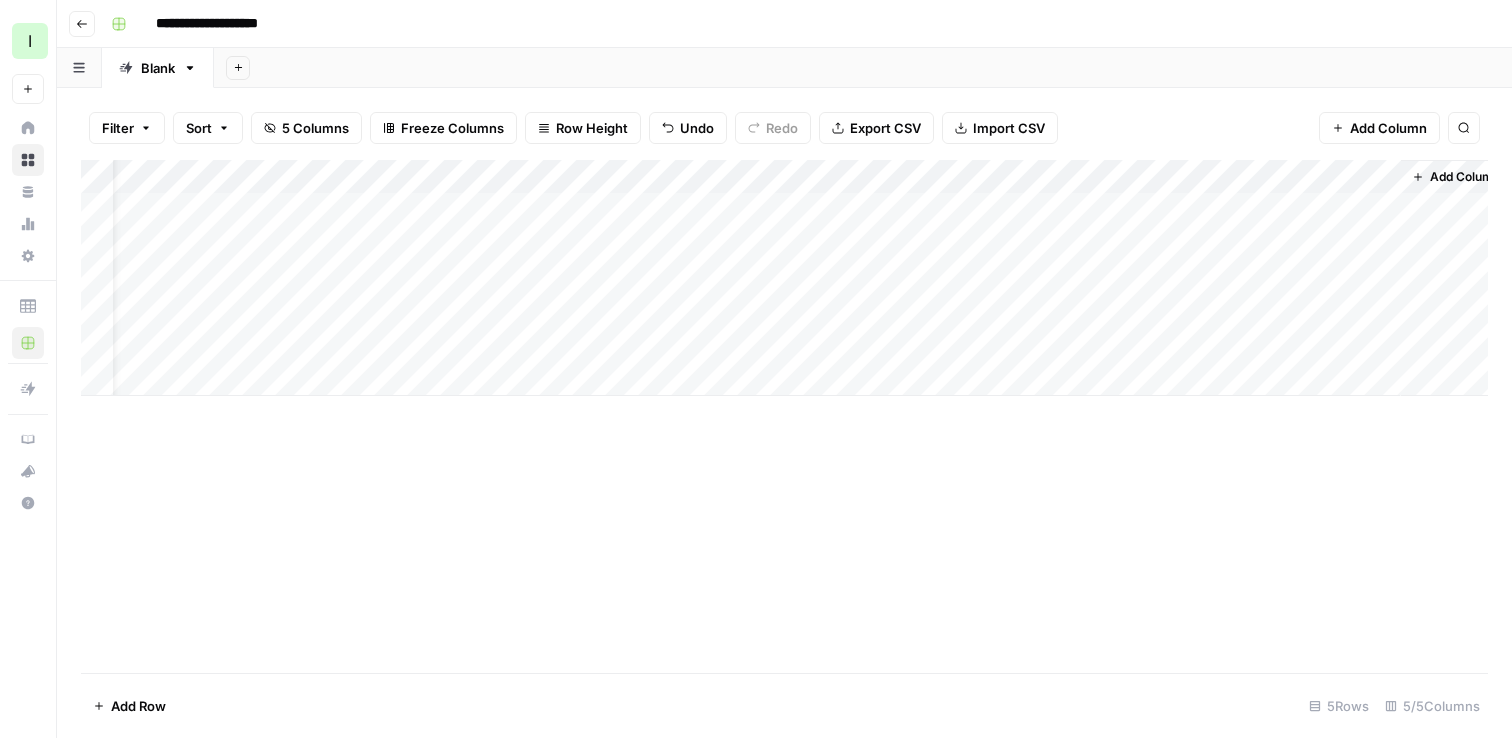 click on "Add Column" at bounding box center [784, 278] 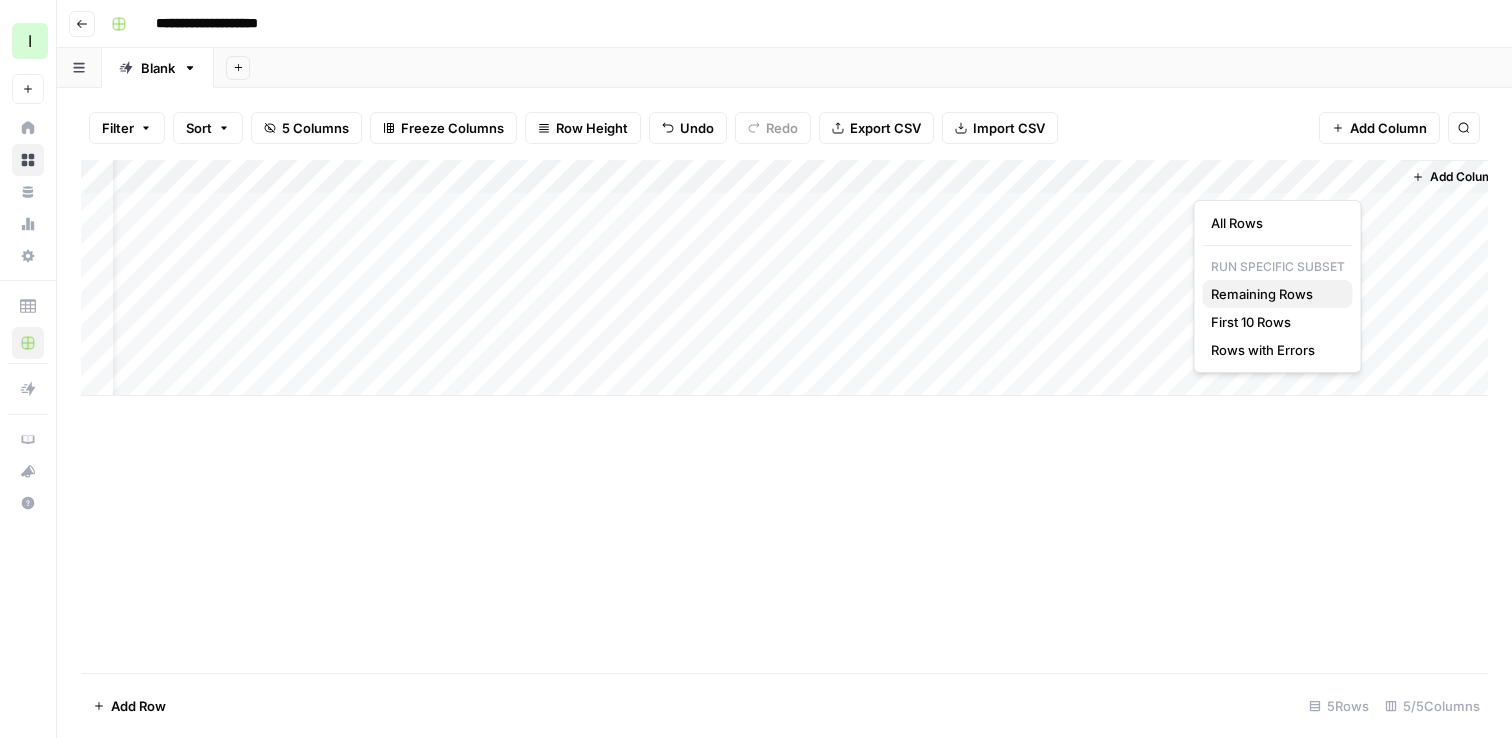 click on "Remaining Rows" at bounding box center (1274, 294) 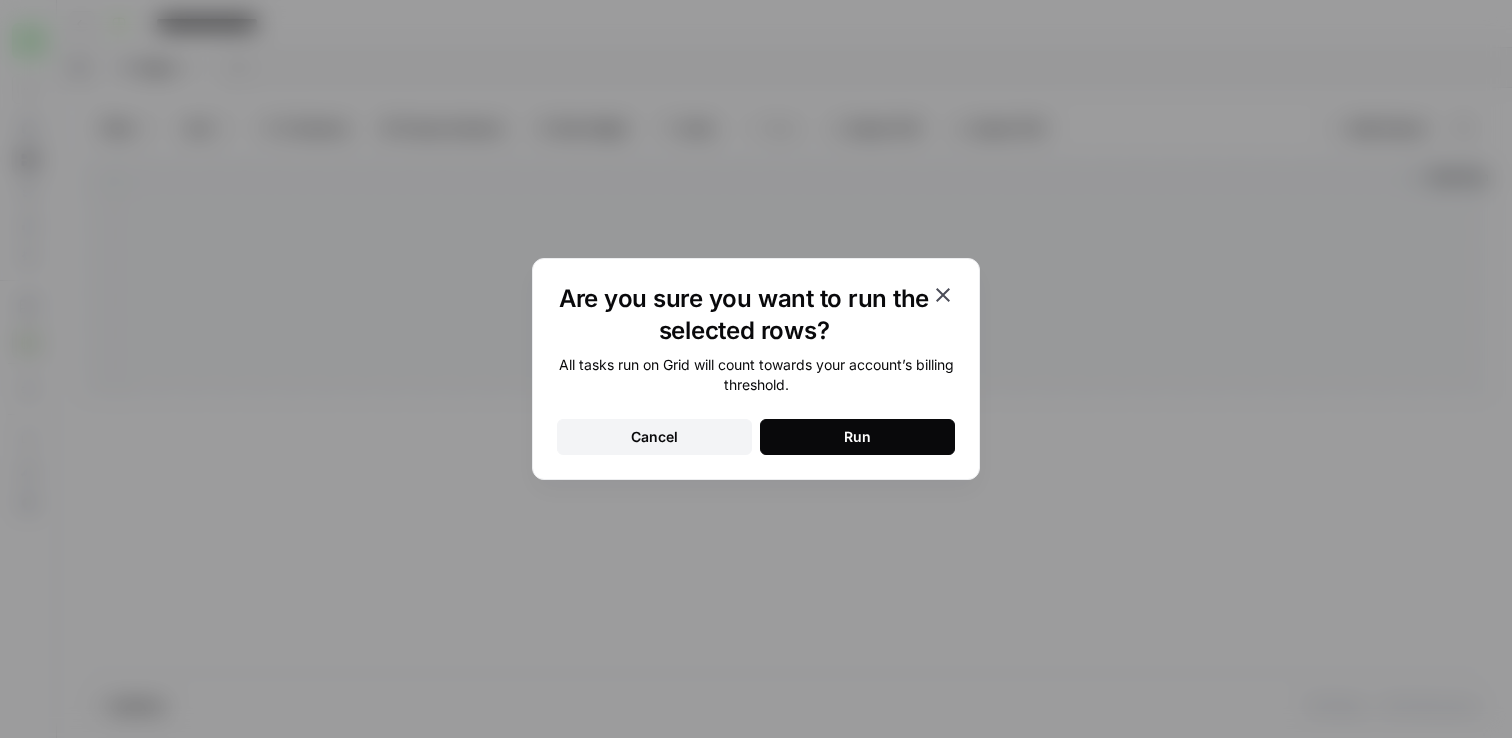 click on "Run" at bounding box center [857, 437] 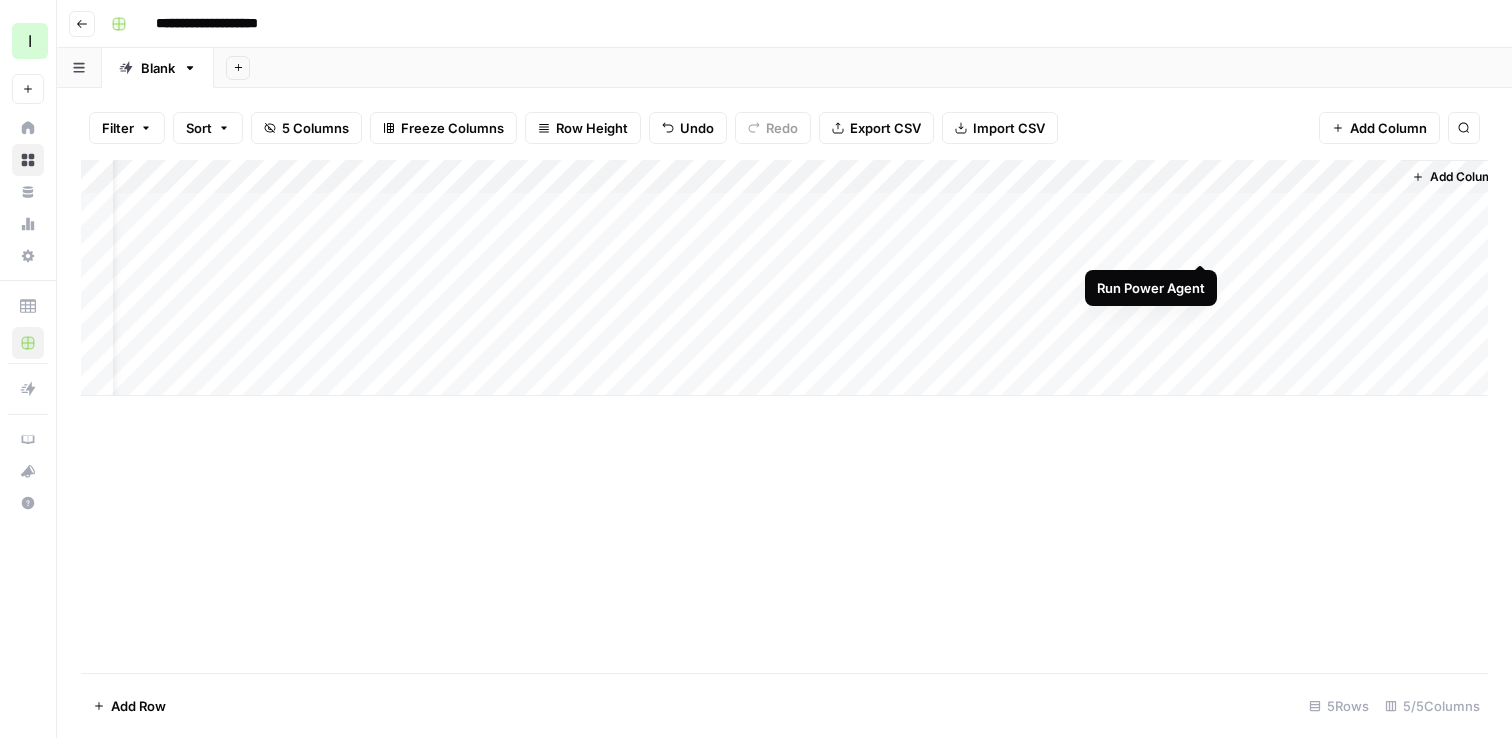 click on "Add Column" at bounding box center (784, 278) 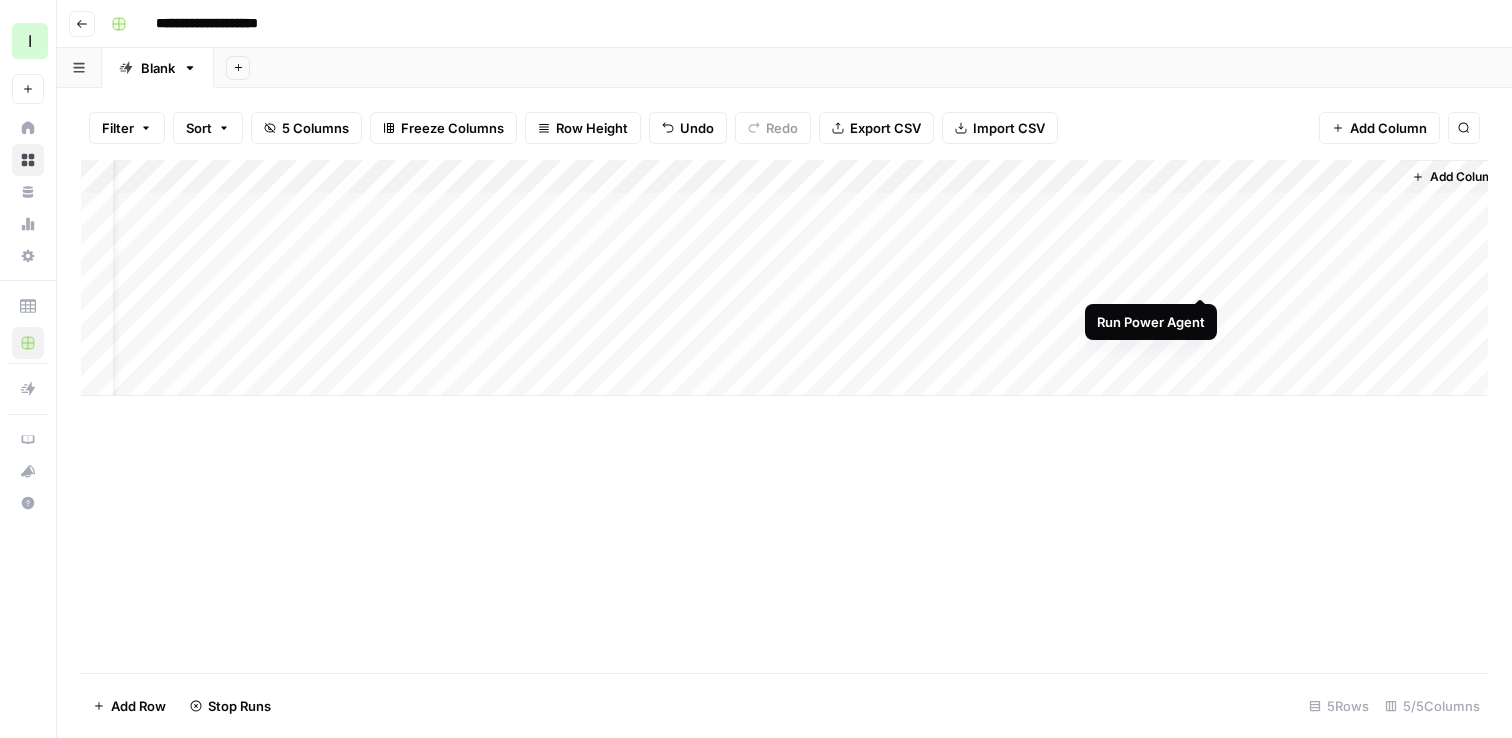 click on "Add Column" at bounding box center (784, 278) 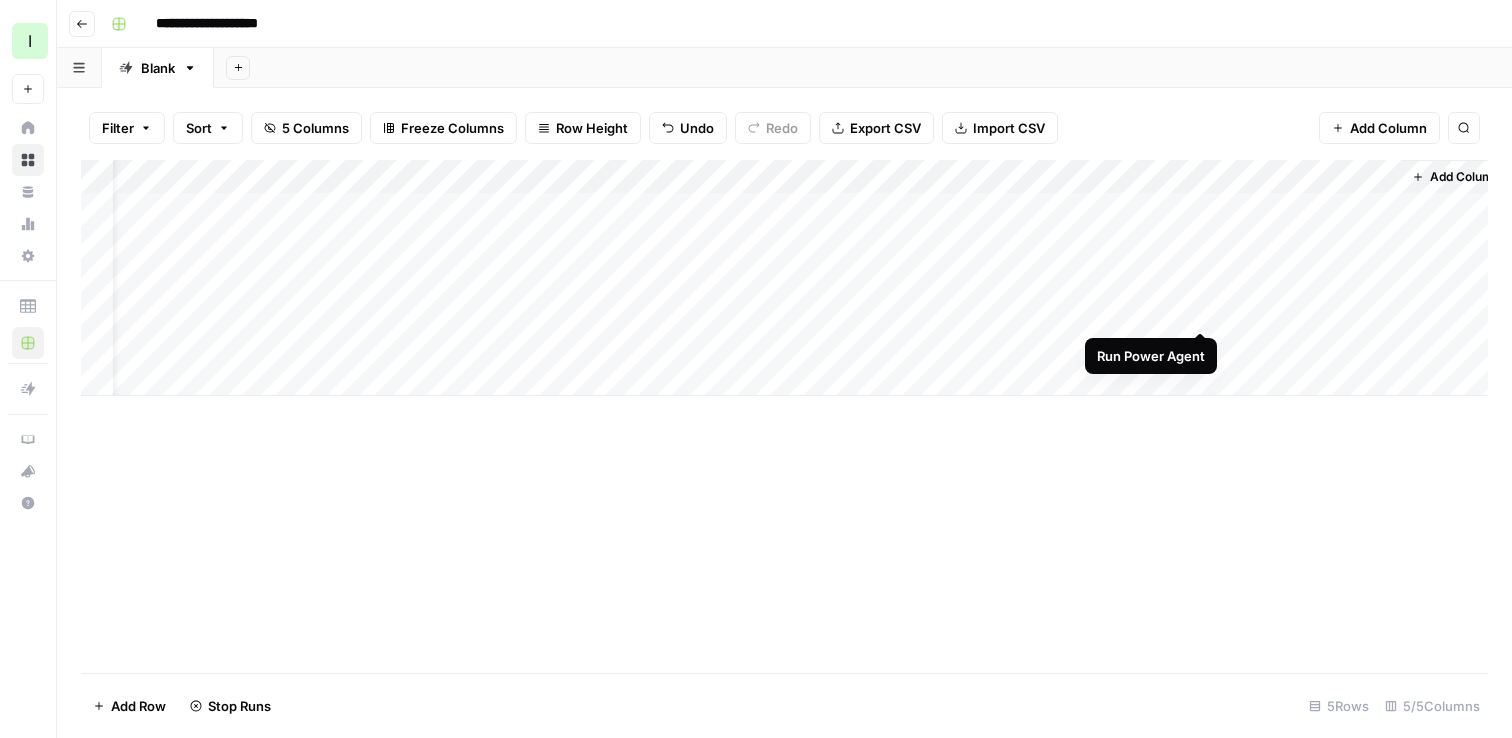 click on "Add Column" at bounding box center [784, 278] 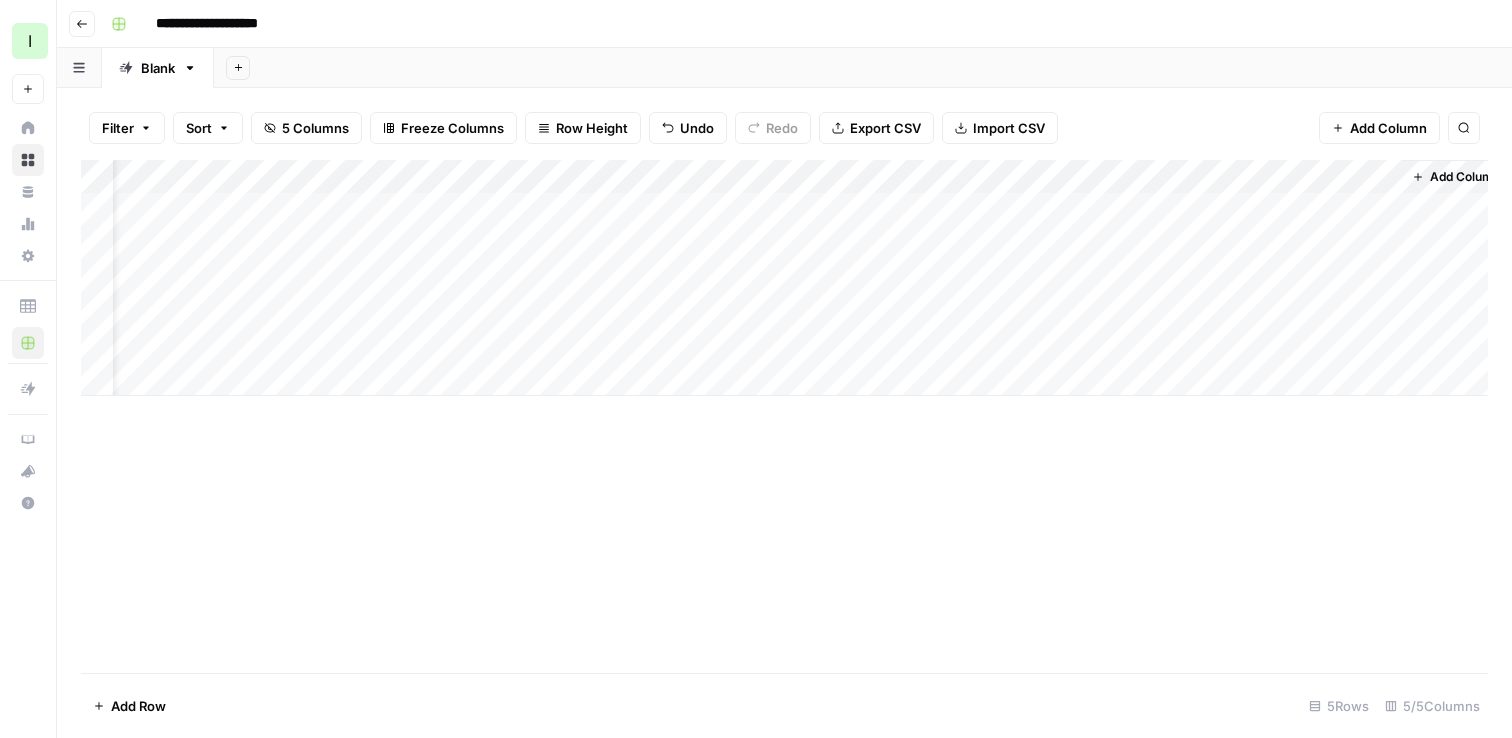 scroll, scrollTop: 0, scrollLeft: 82, axis: horizontal 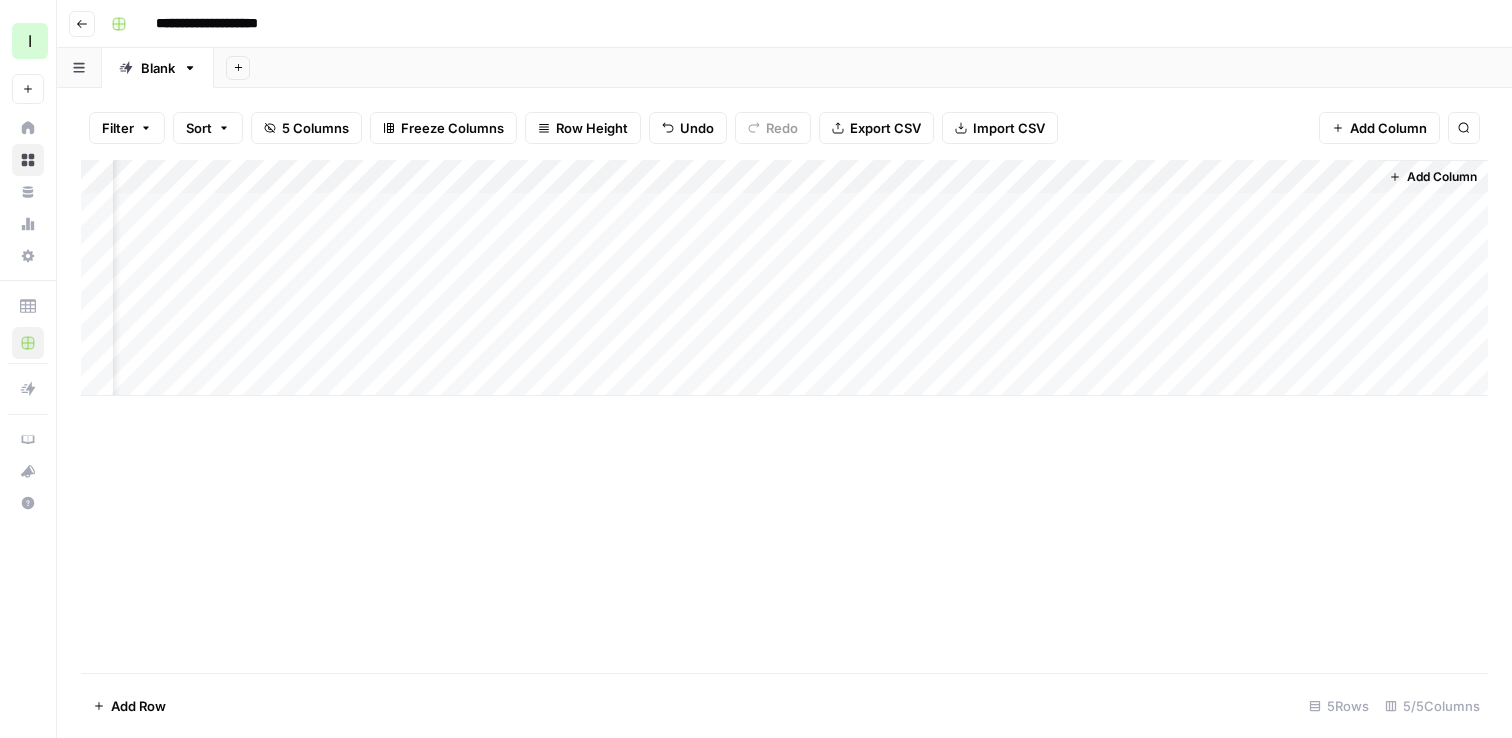 click on "Add Column" at bounding box center (784, 278) 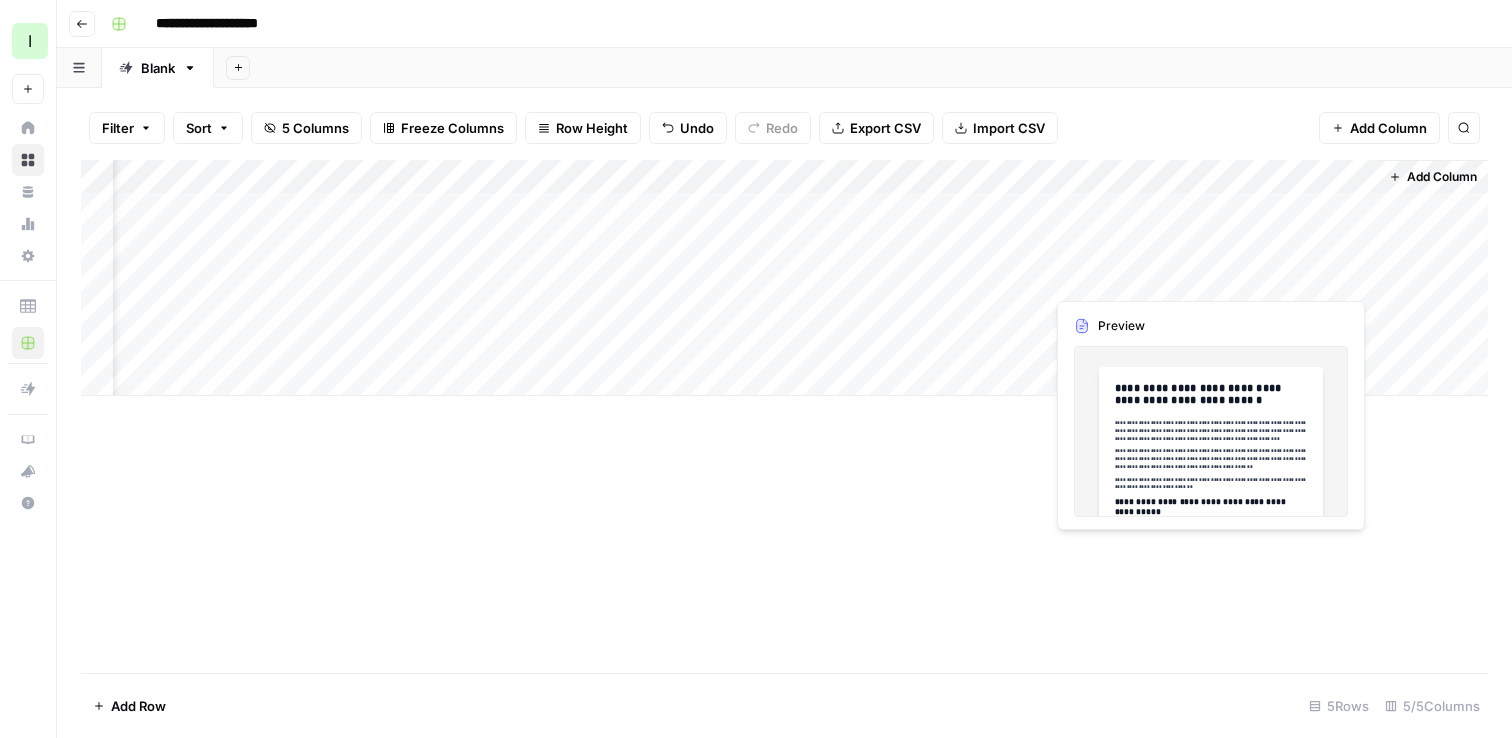 click on "Add Column" at bounding box center [784, 278] 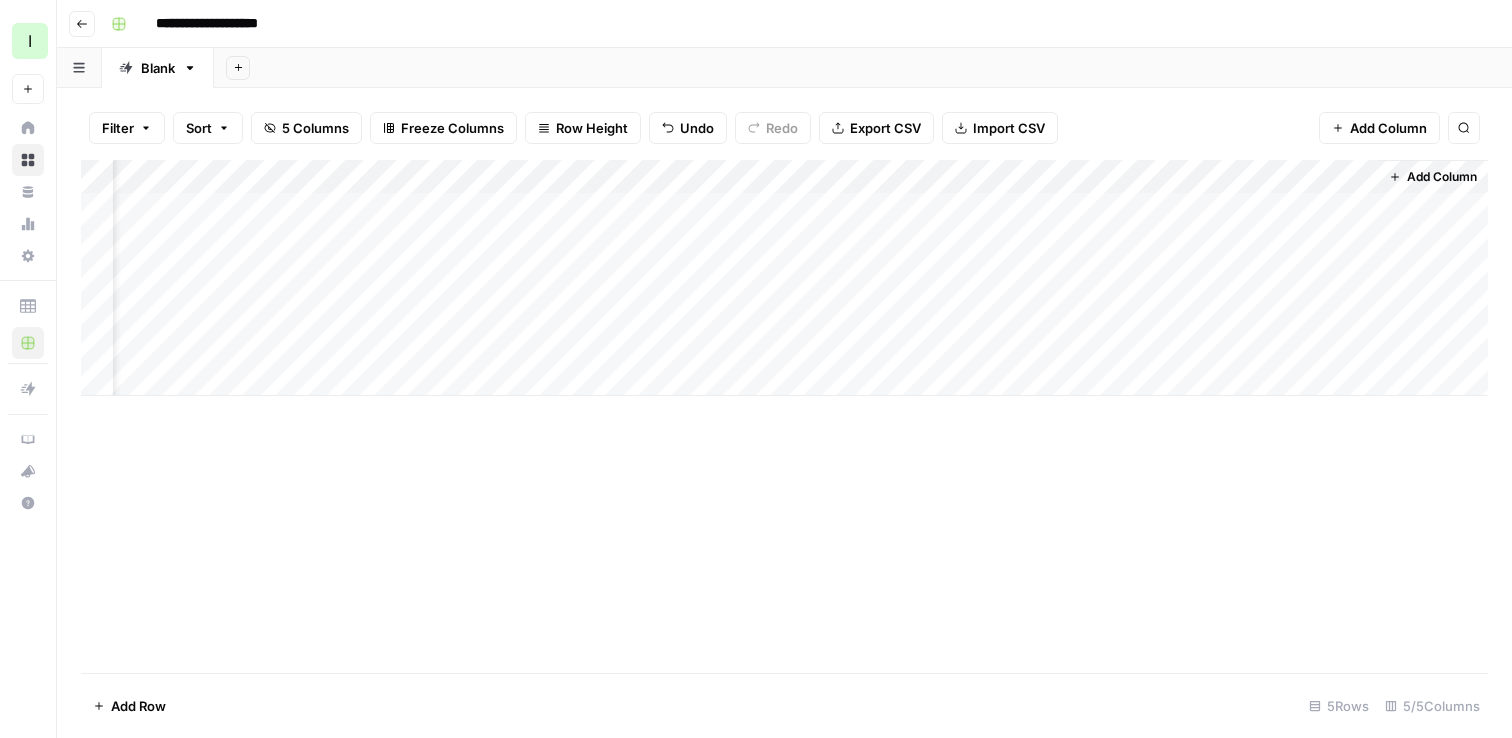click on "Add Column" at bounding box center [784, 278] 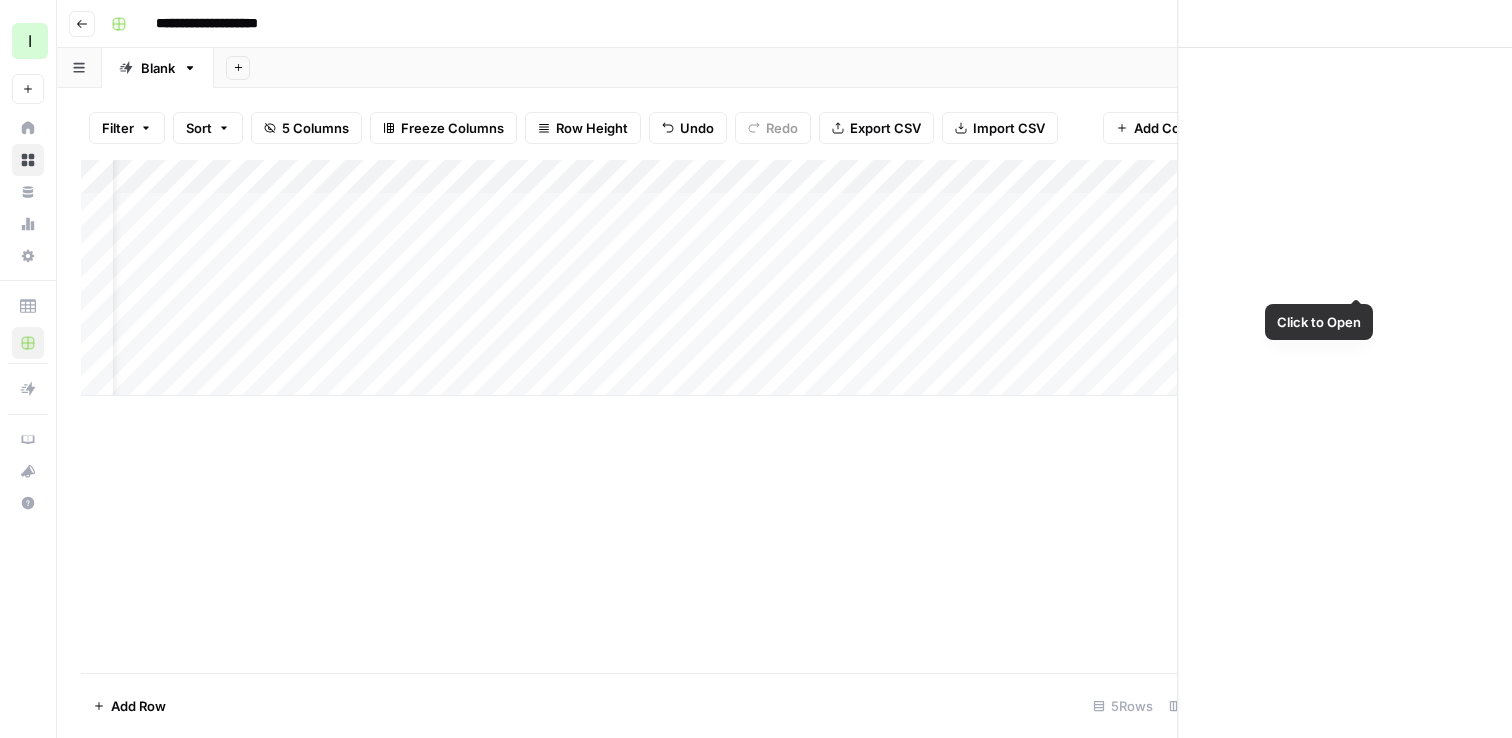 scroll, scrollTop: 0, scrollLeft: 66, axis: horizontal 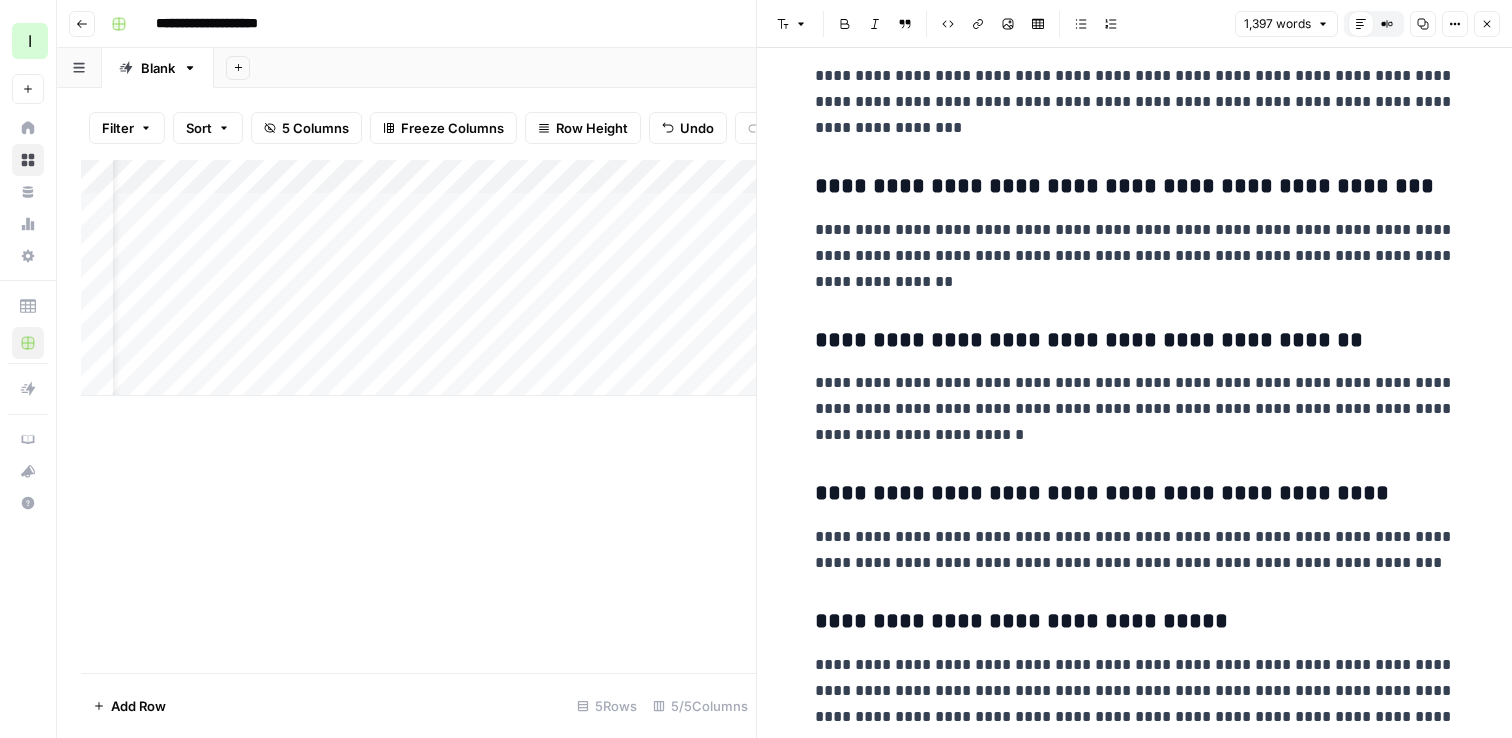 click on "**********" at bounding box center (1135, 409) 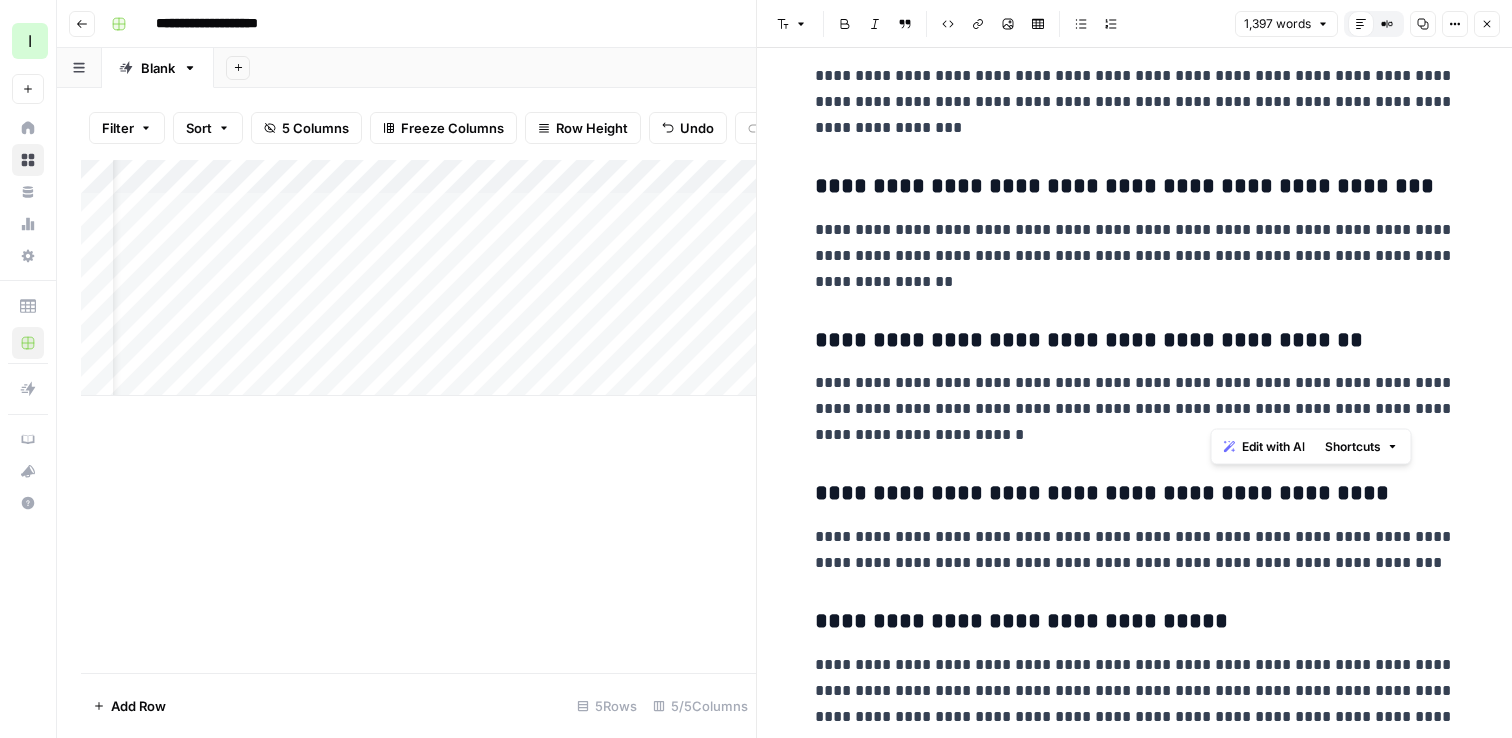 click on "**********" at bounding box center [1135, 409] 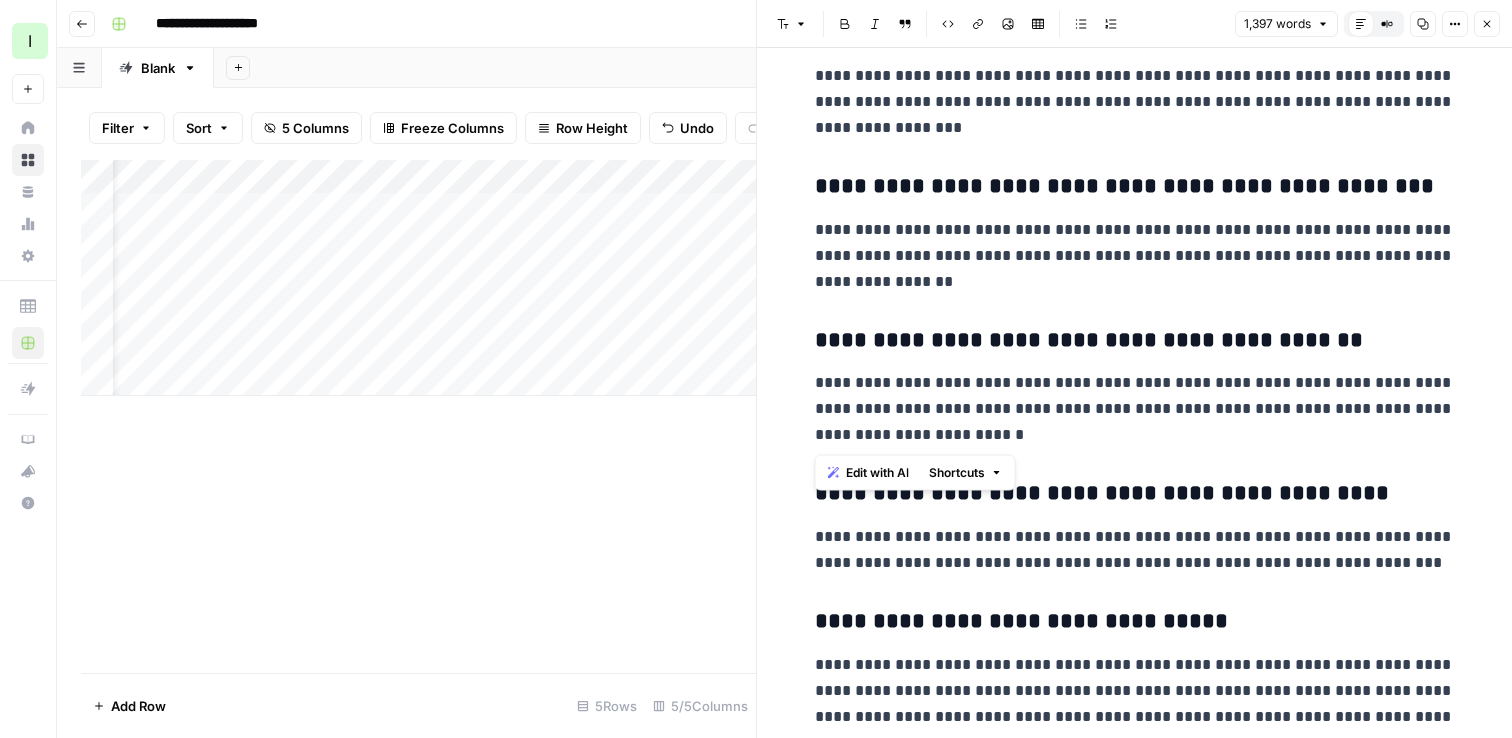 click on "Shortcuts" at bounding box center (957, 473) 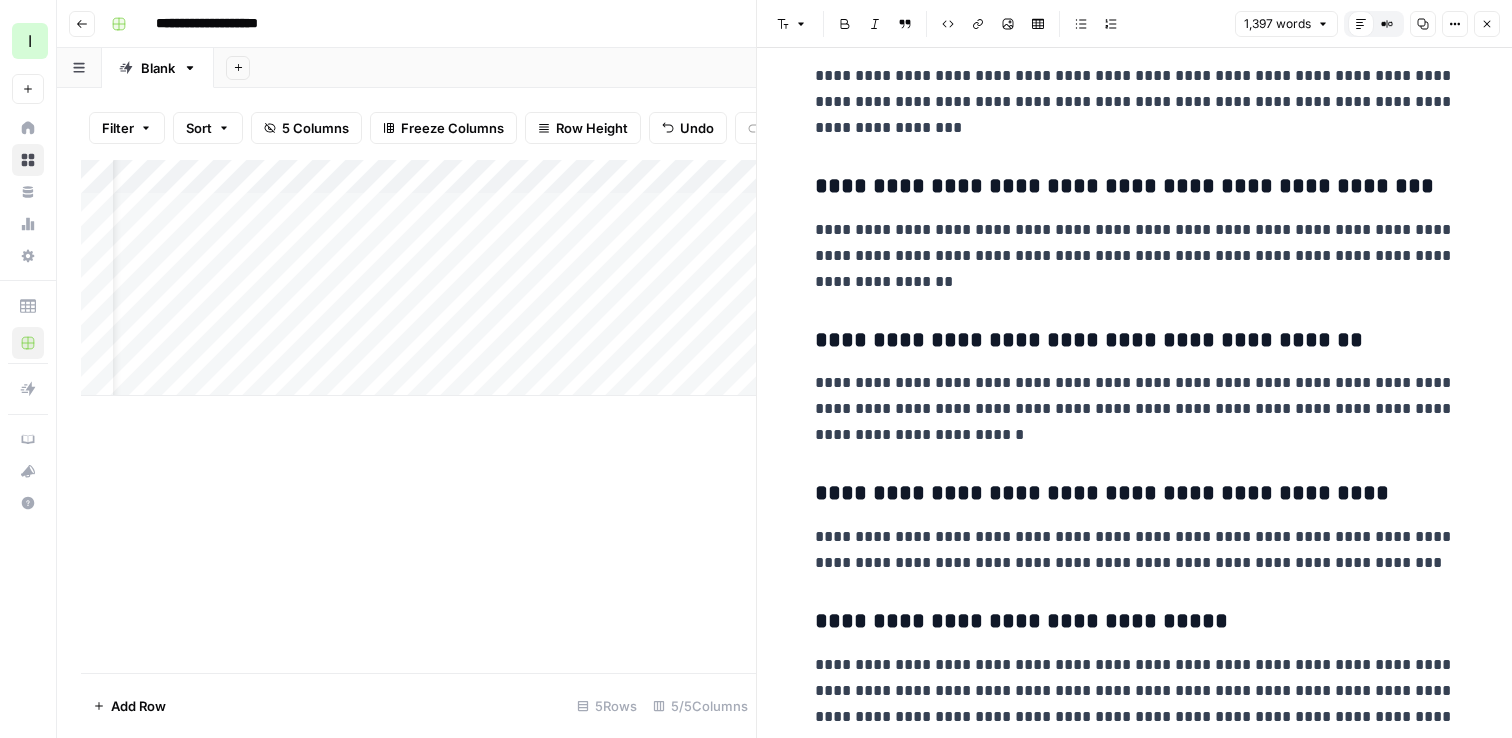click on "**********" at bounding box center (1135, 550) 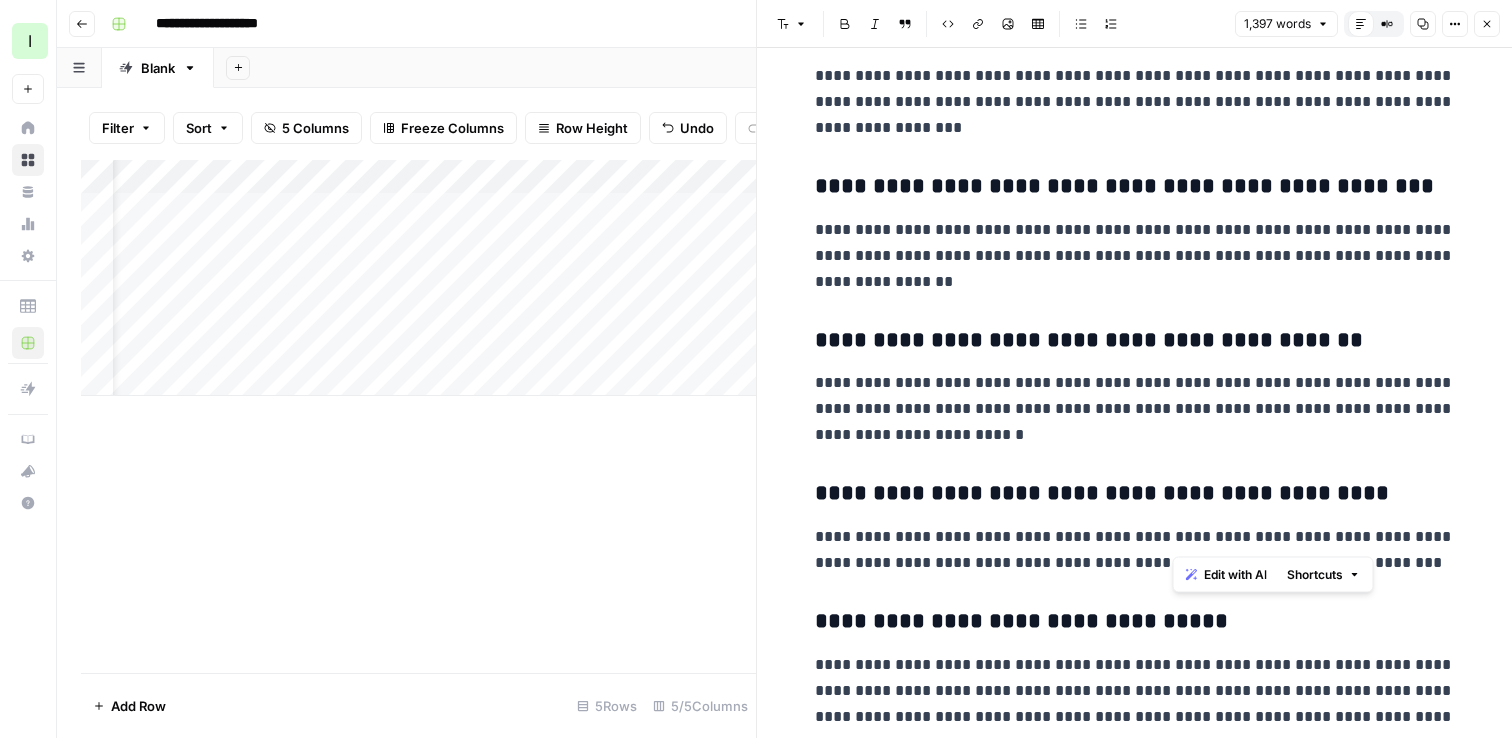 click on "**********" at bounding box center (1135, 550) 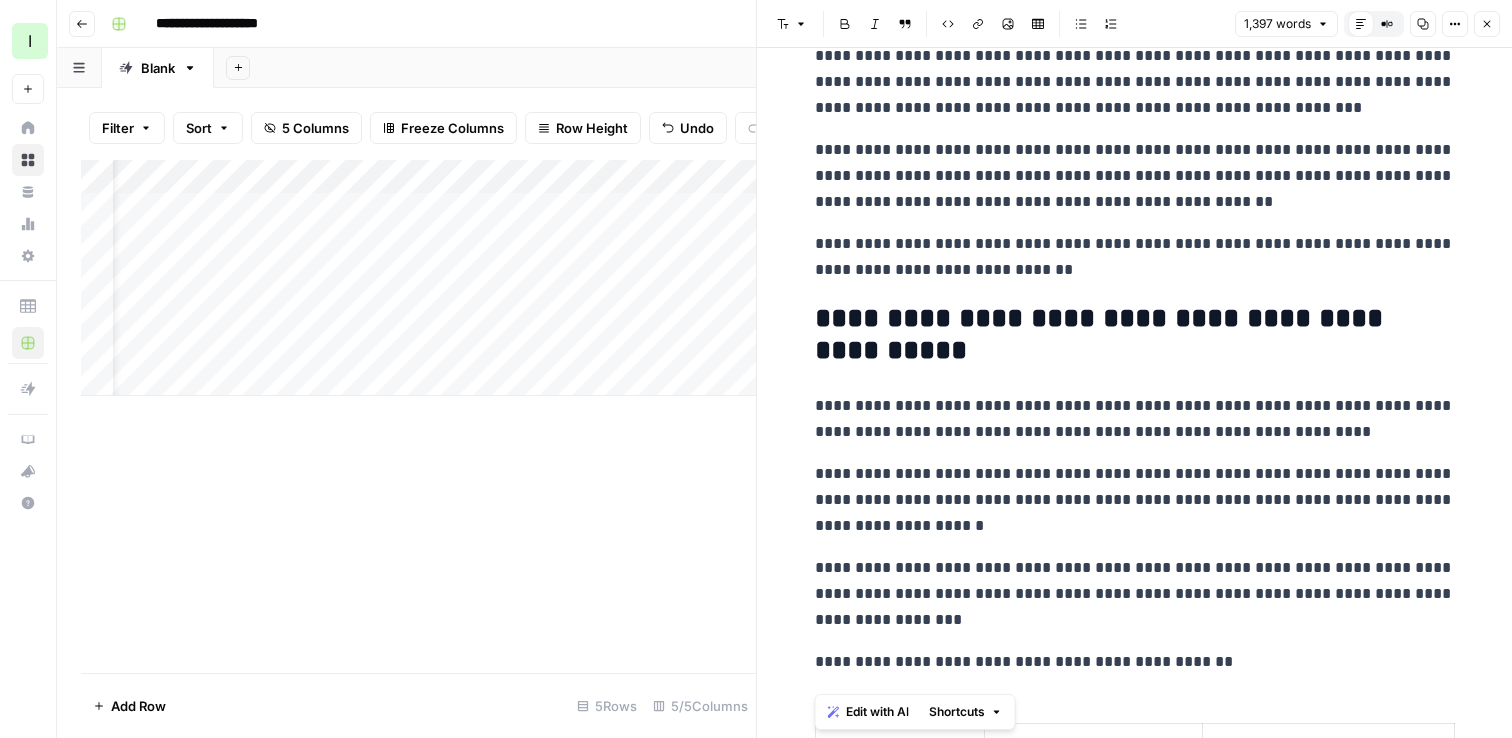 scroll, scrollTop: 0, scrollLeft: 0, axis: both 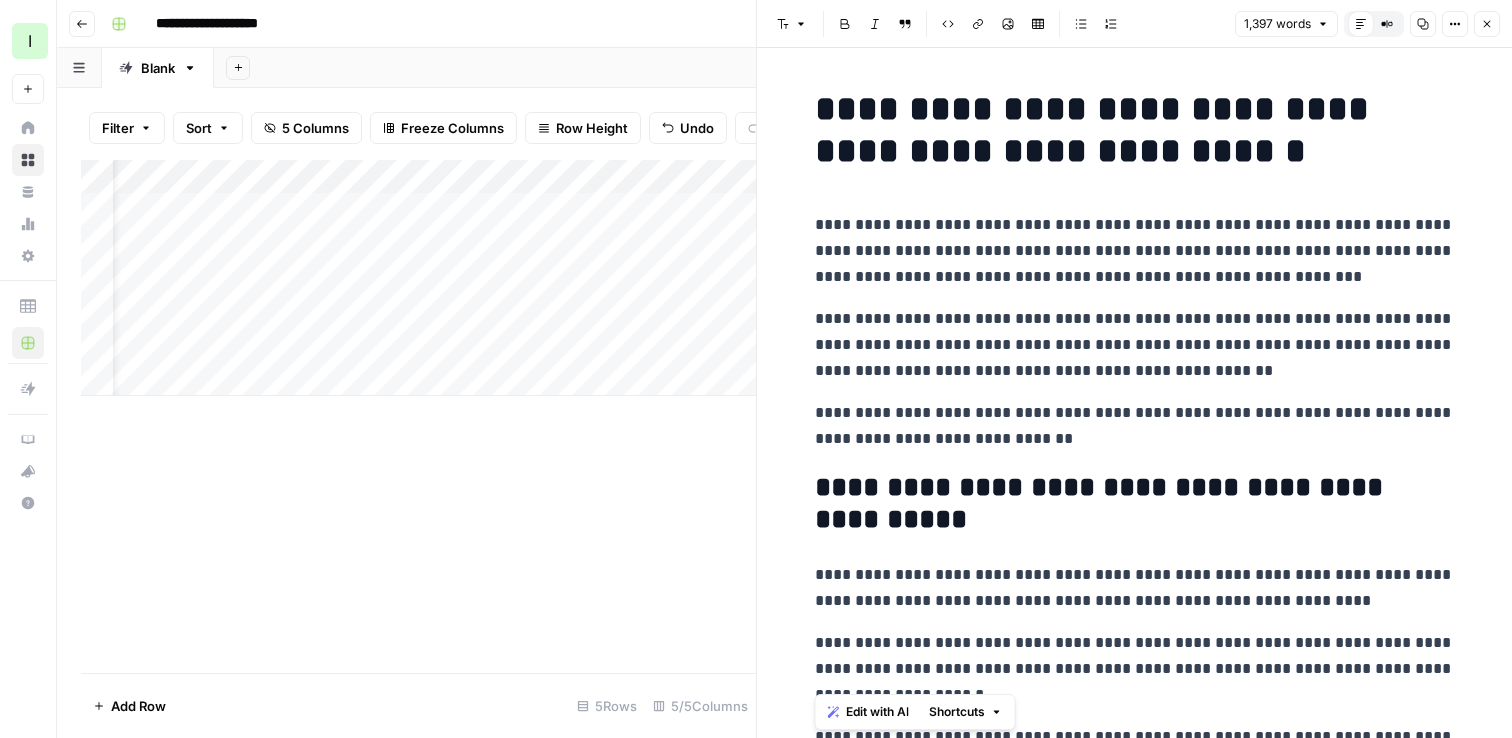 click on "**********" at bounding box center [1135, 130] 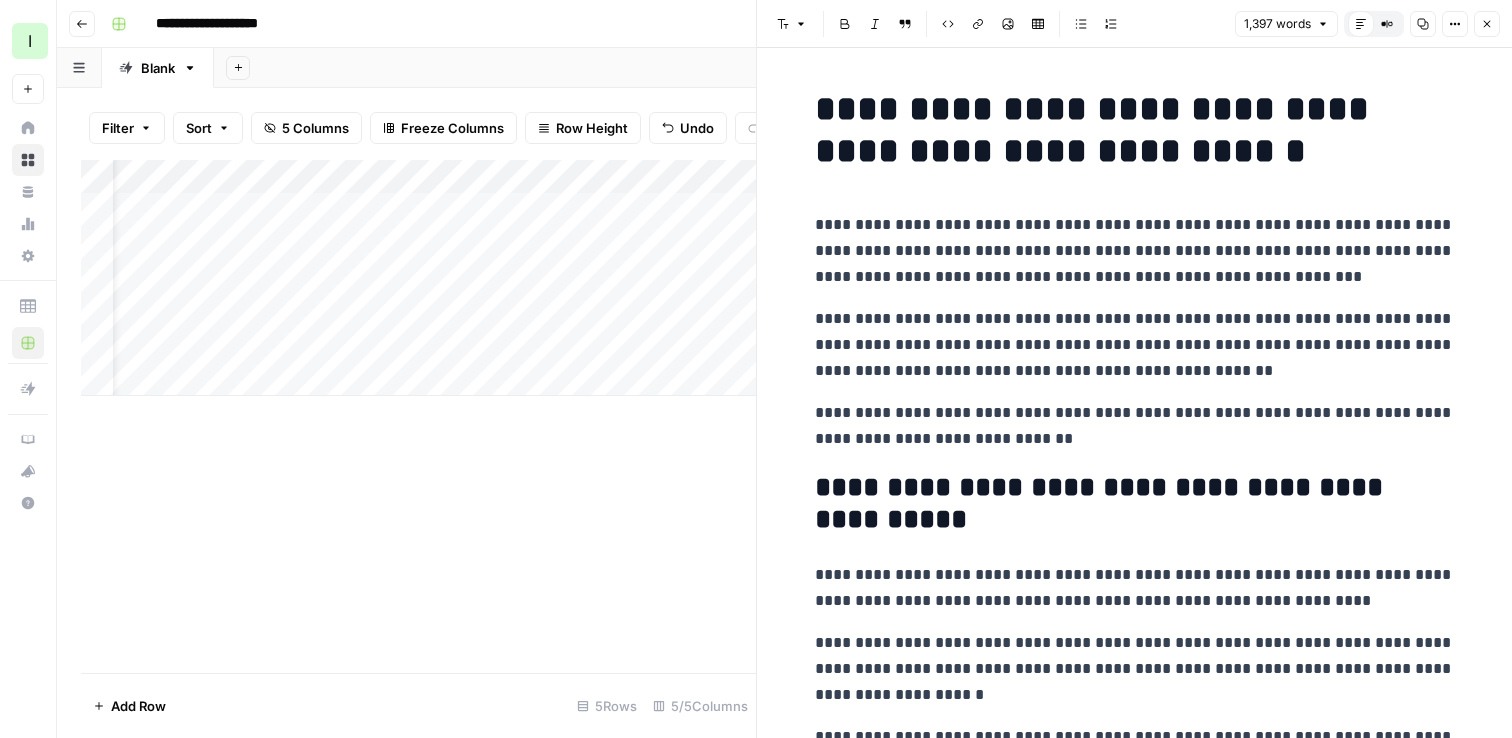 click on "**********" at bounding box center (1135, 130) 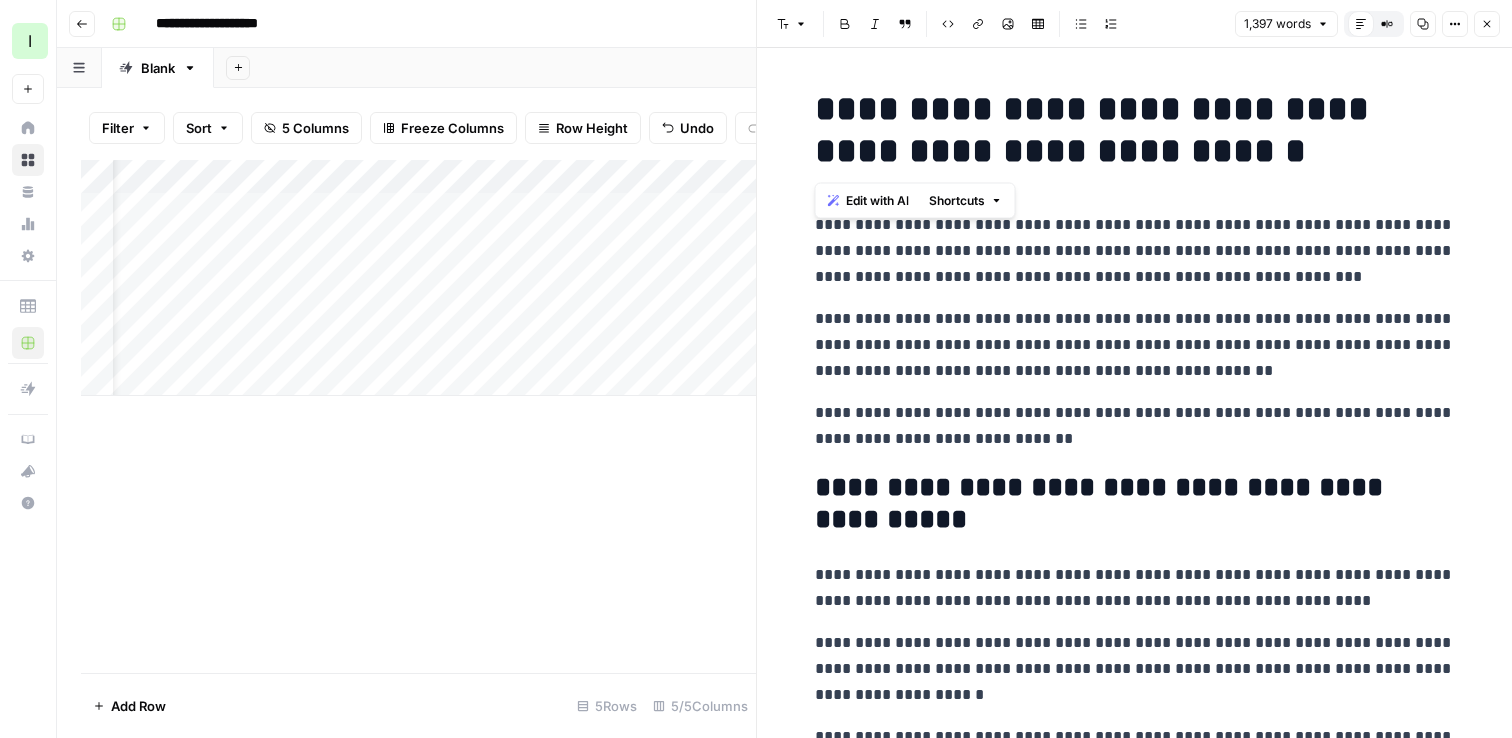 click on "**********" at bounding box center (1135, 130) 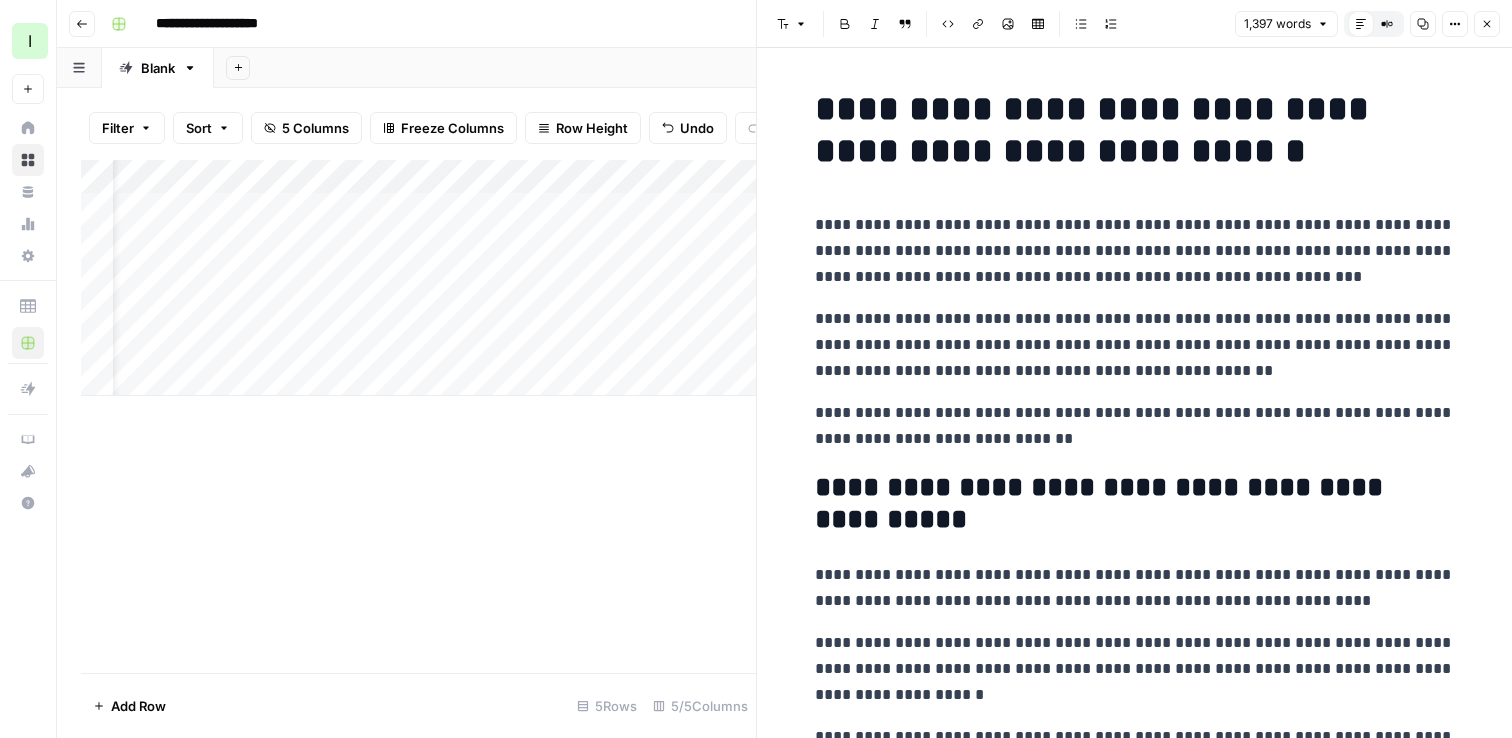 click on "**********" at bounding box center [1135, 251] 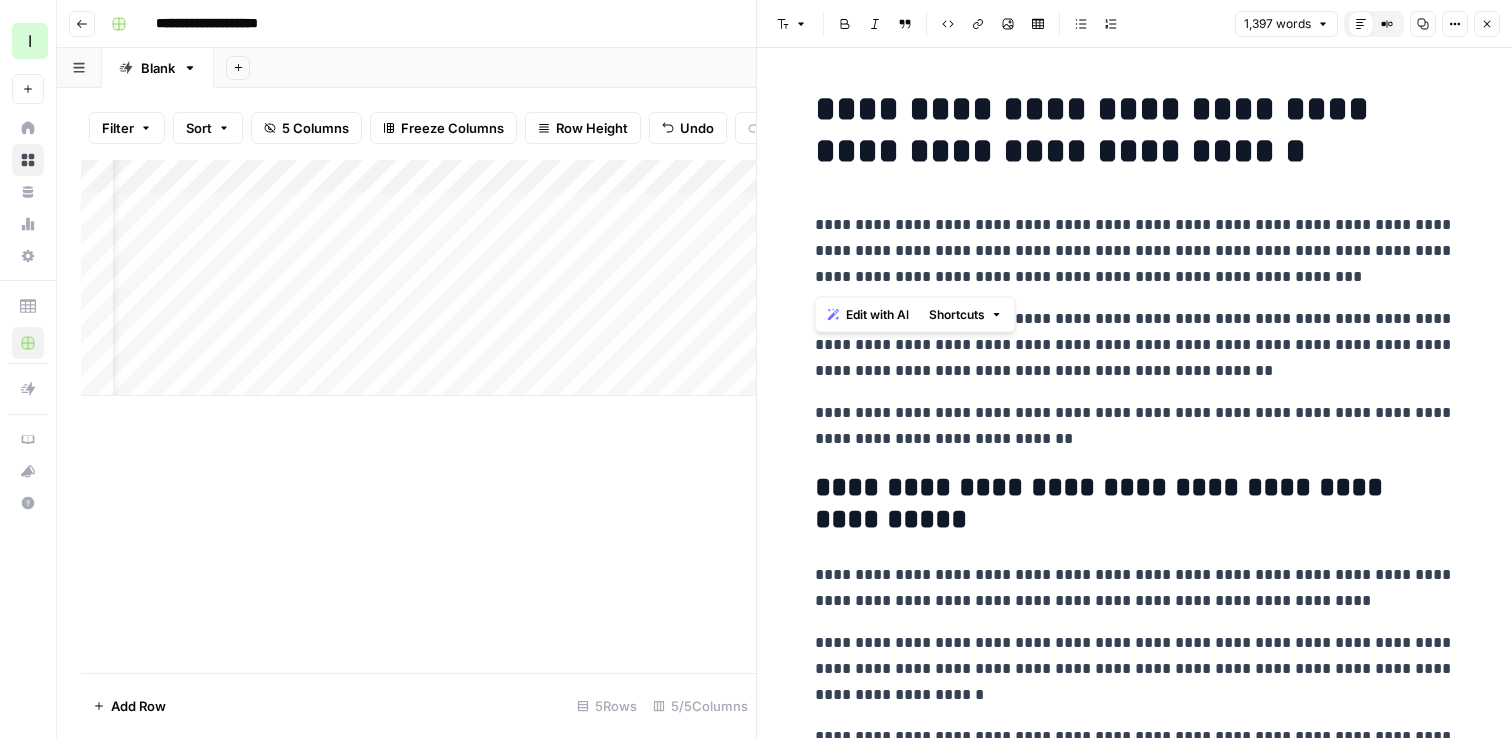 click on "**********" at bounding box center (1135, 251) 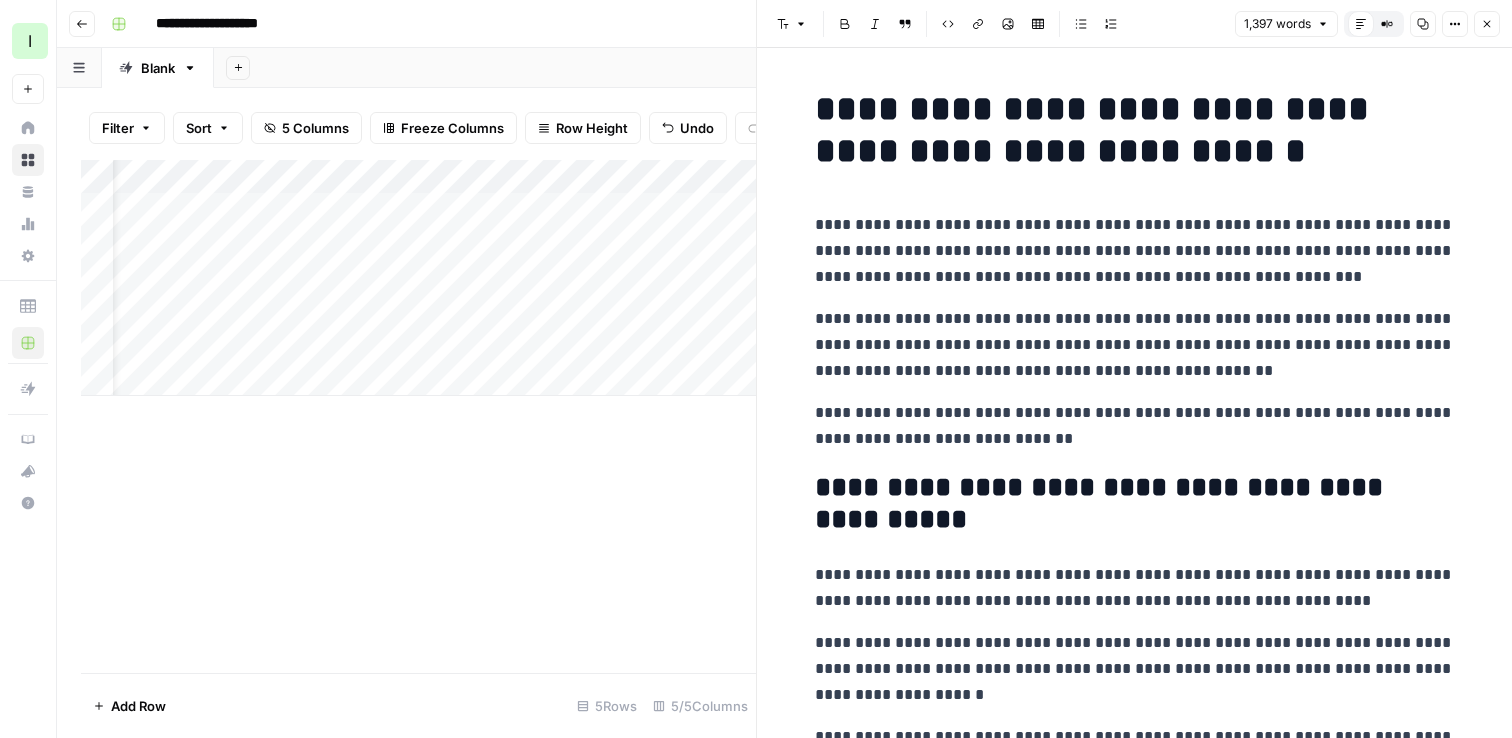 click on "**********" at bounding box center (1135, 345) 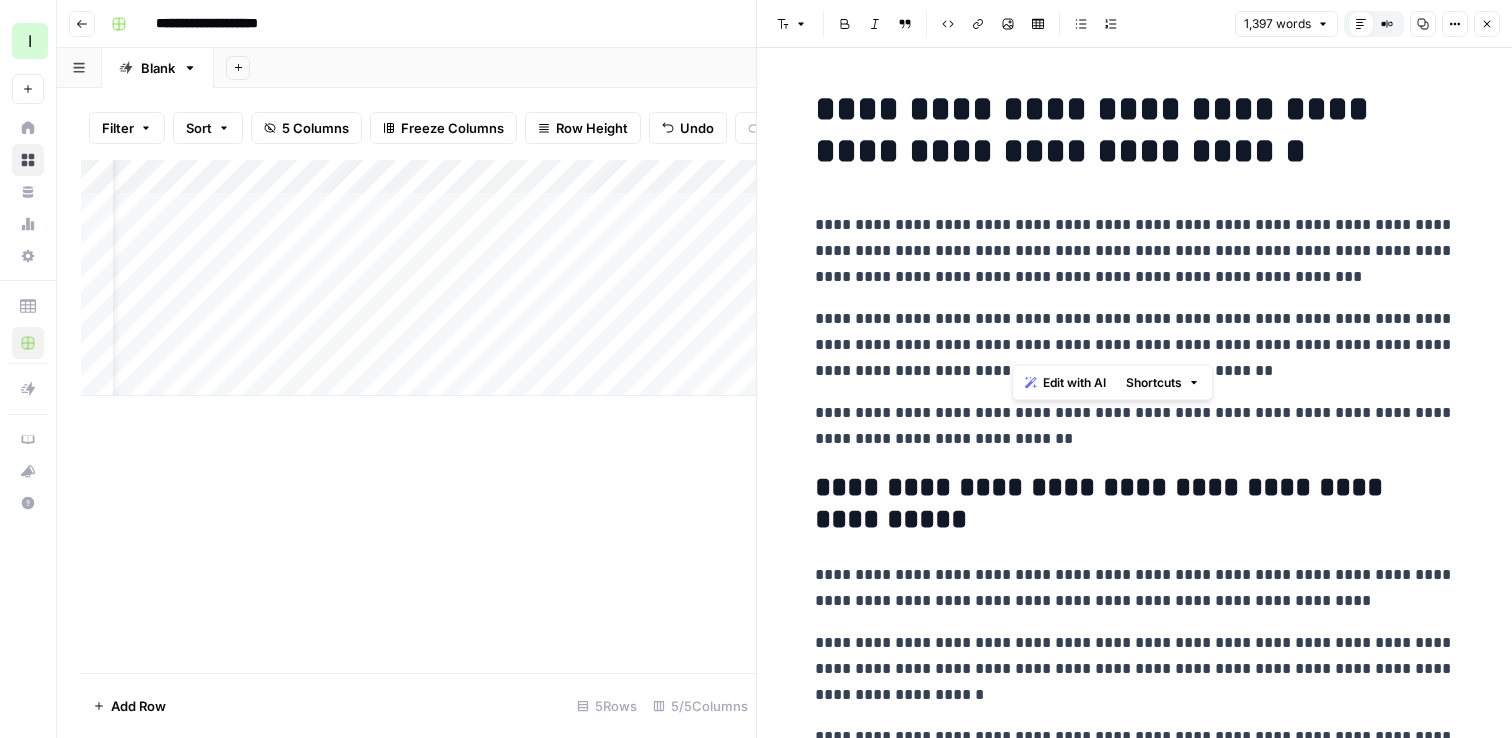 click on "**********" at bounding box center [1135, 345] 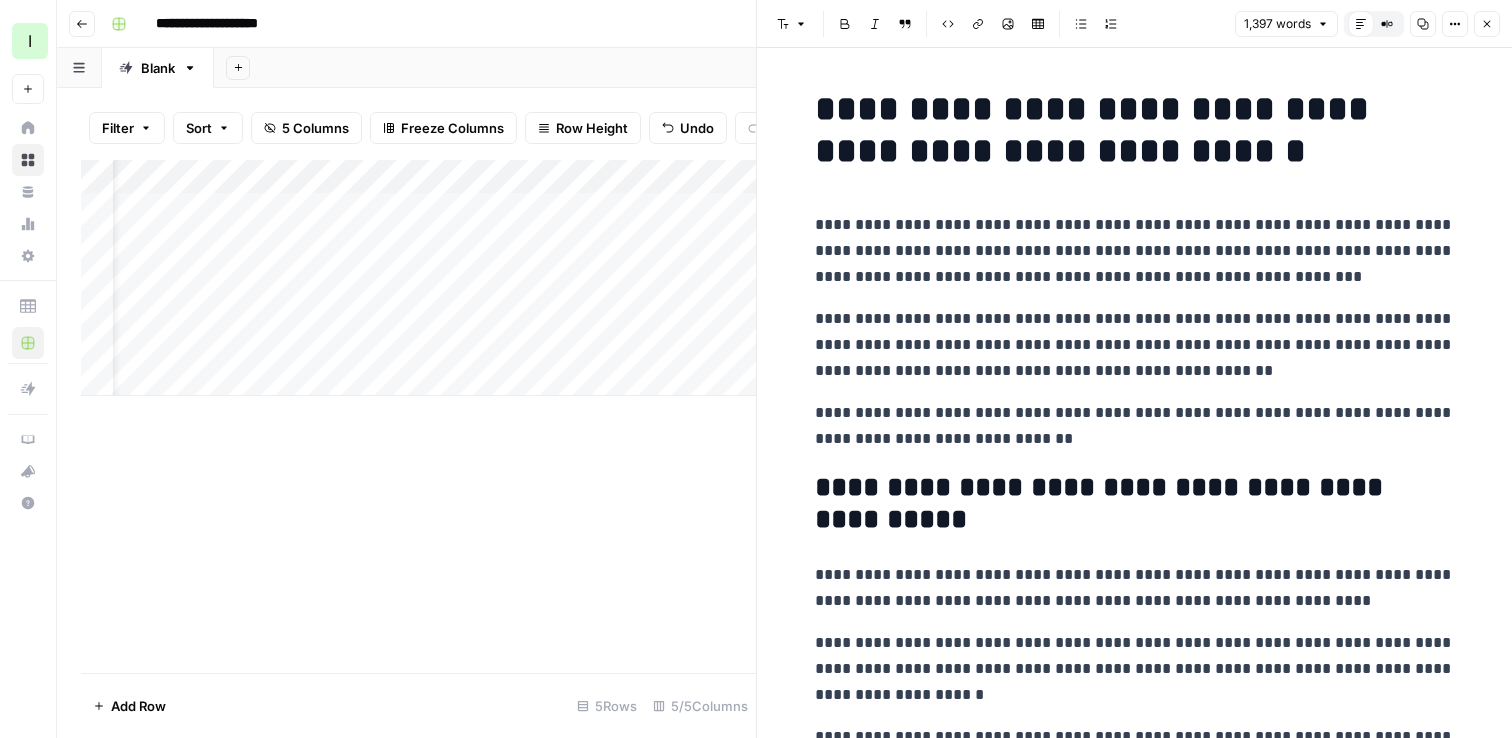 click on "**********" at bounding box center (1135, 426) 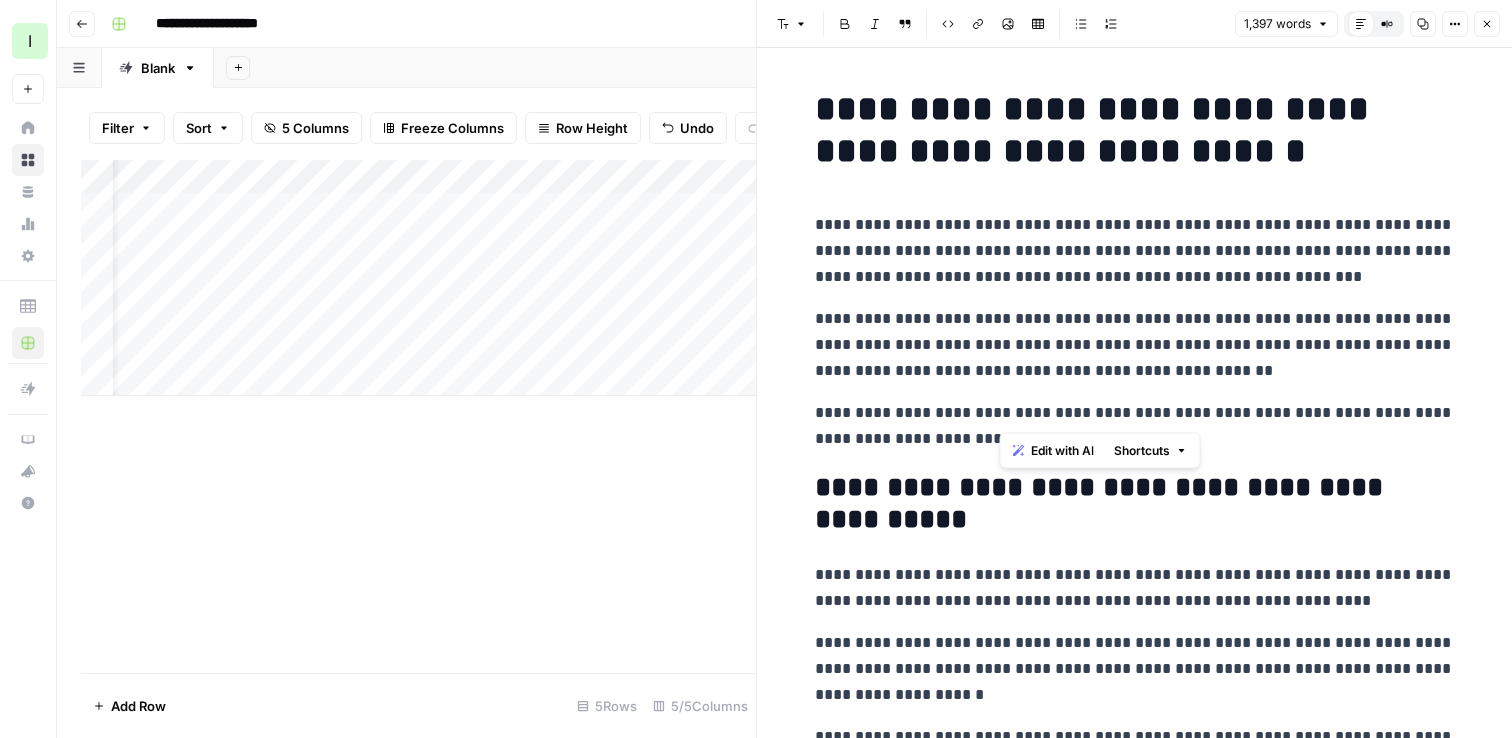 click on "**********" at bounding box center (1135, 426) 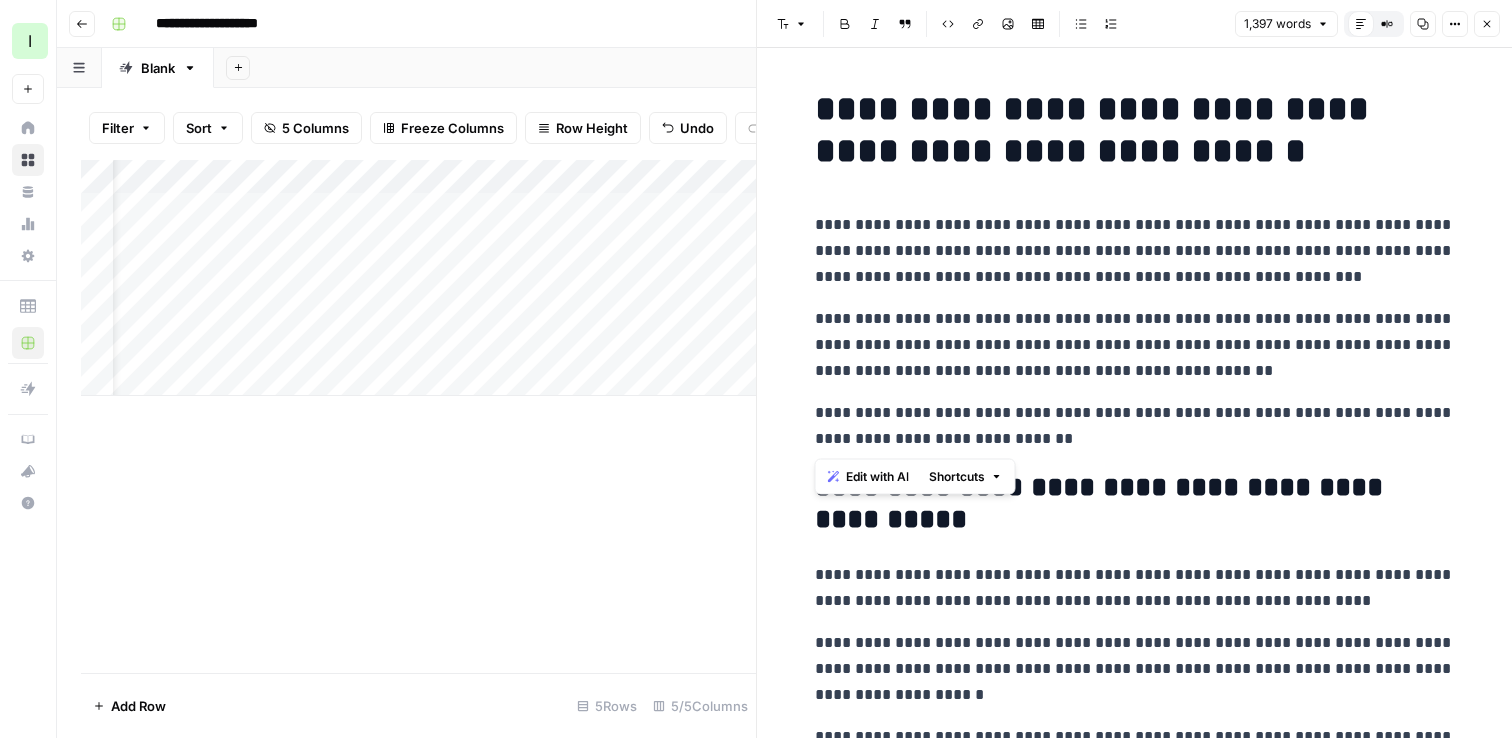 click on "**********" at bounding box center [1135, 345] 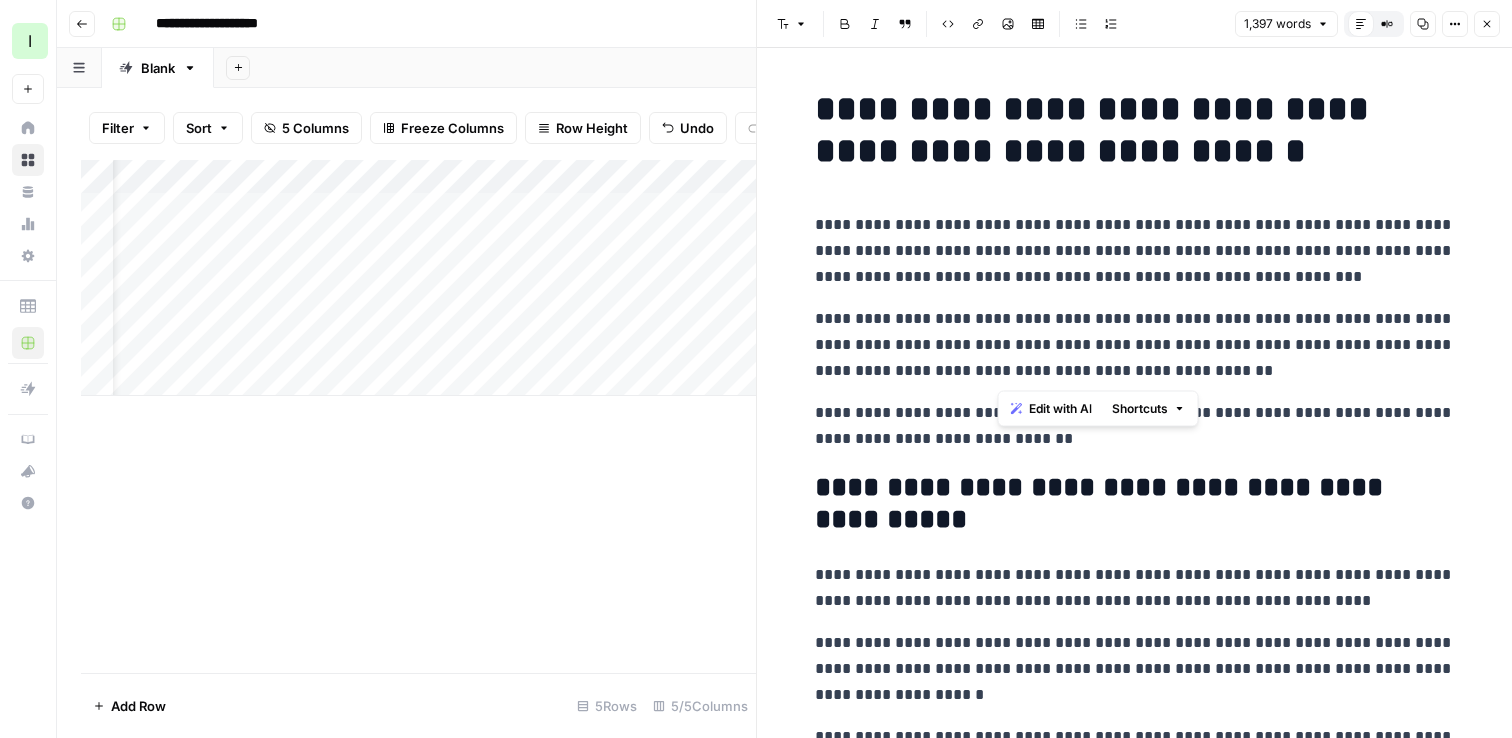 click on "**********" at bounding box center (1135, 345) 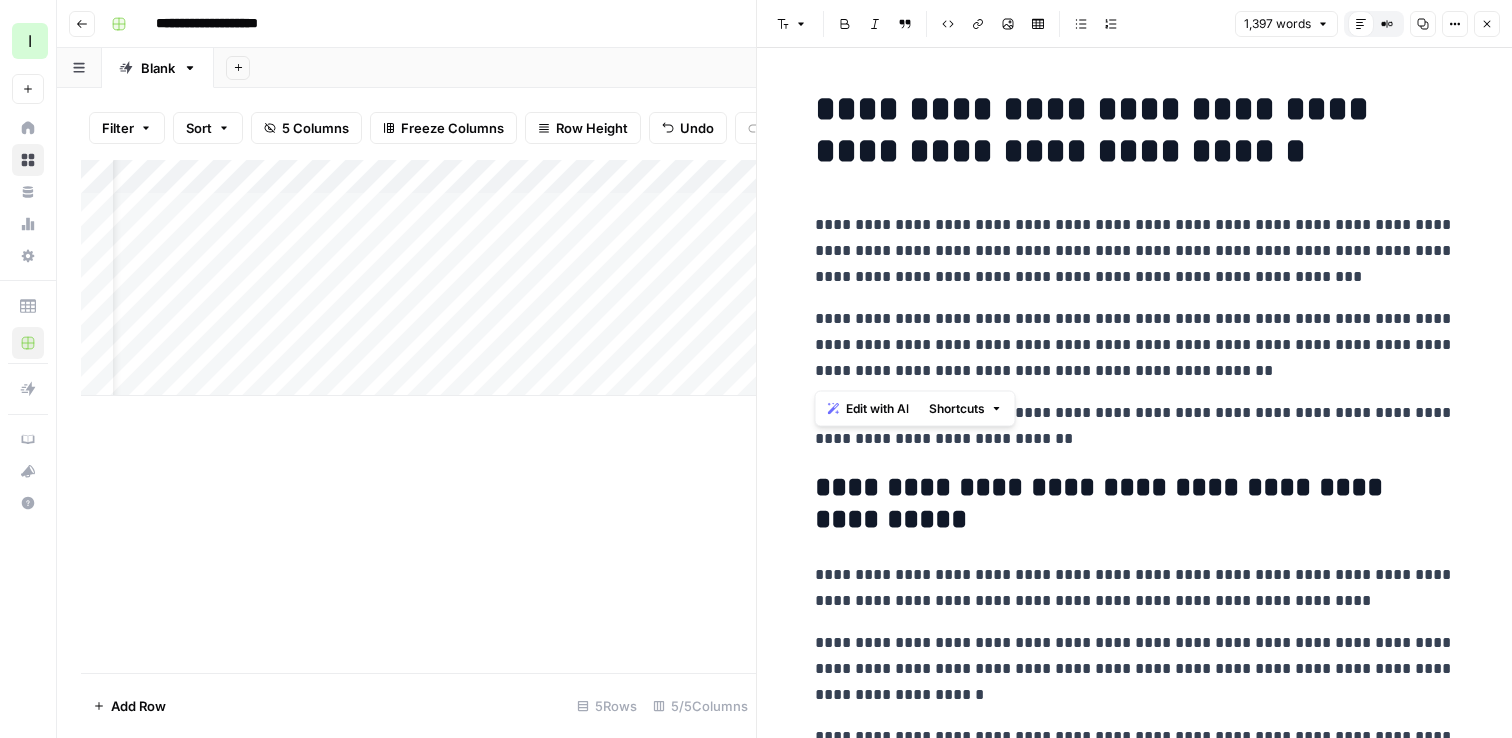 click on "**********" at bounding box center [1135, 345] 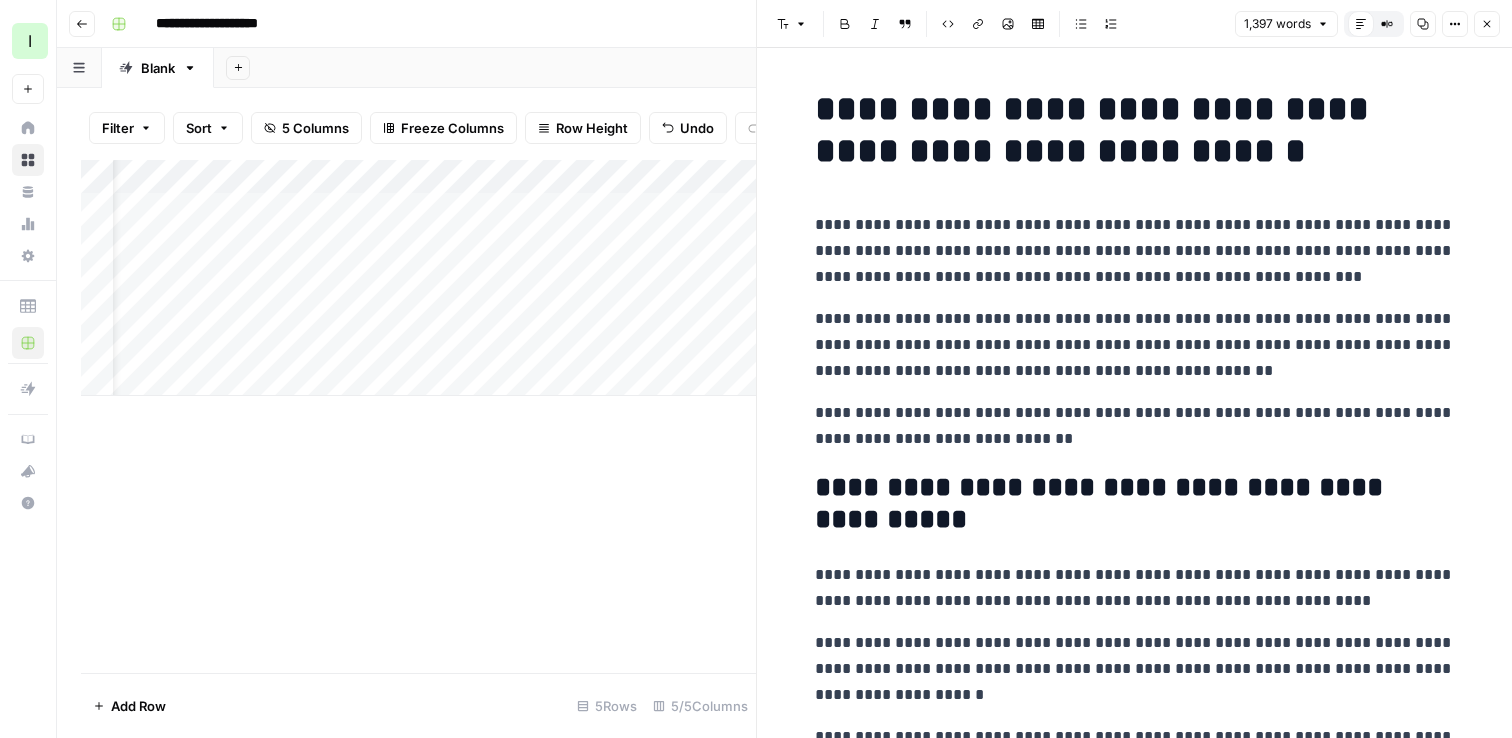 click on "**********" at bounding box center (1135, 251) 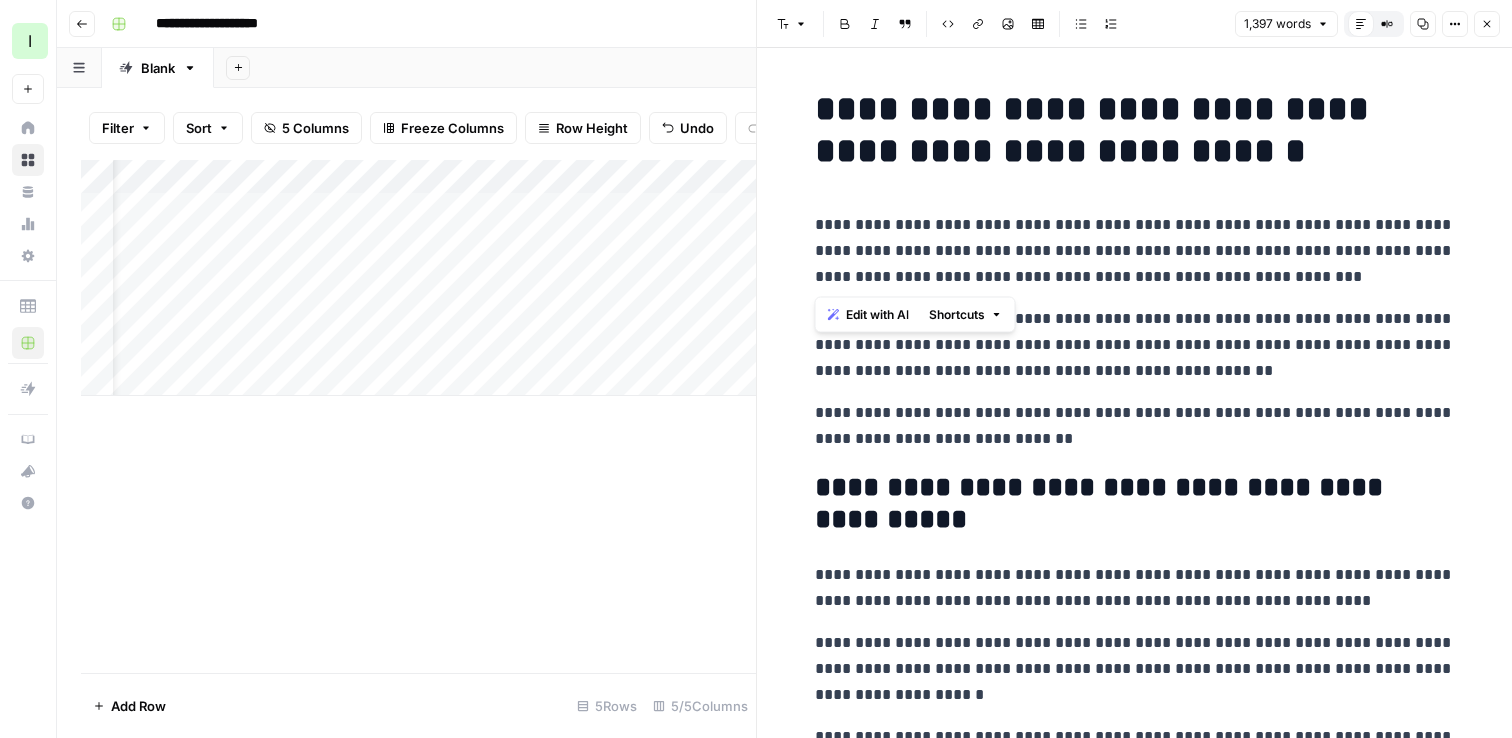 click on "**********" at bounding box center (1135, 251) 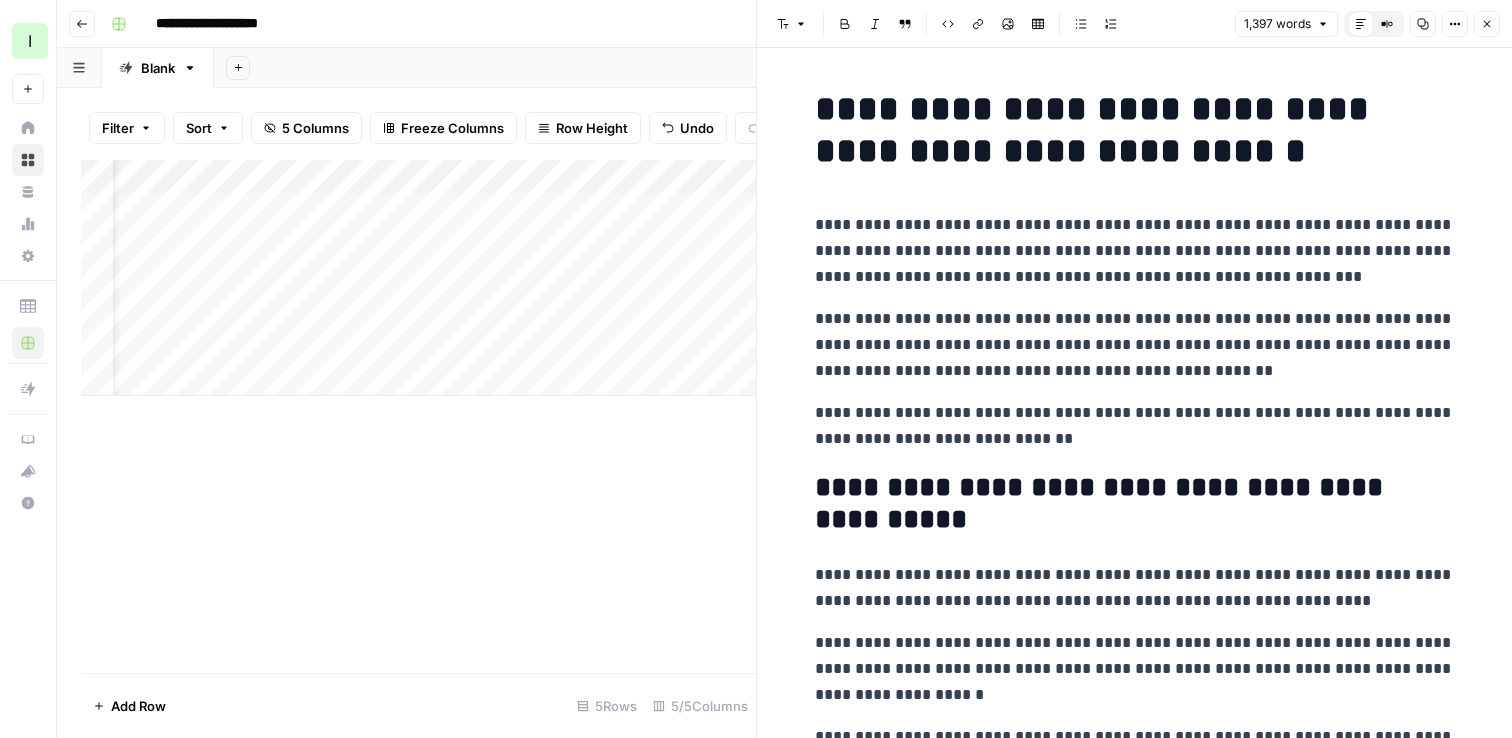 click on "**********" at bounding box center [1135, 345] 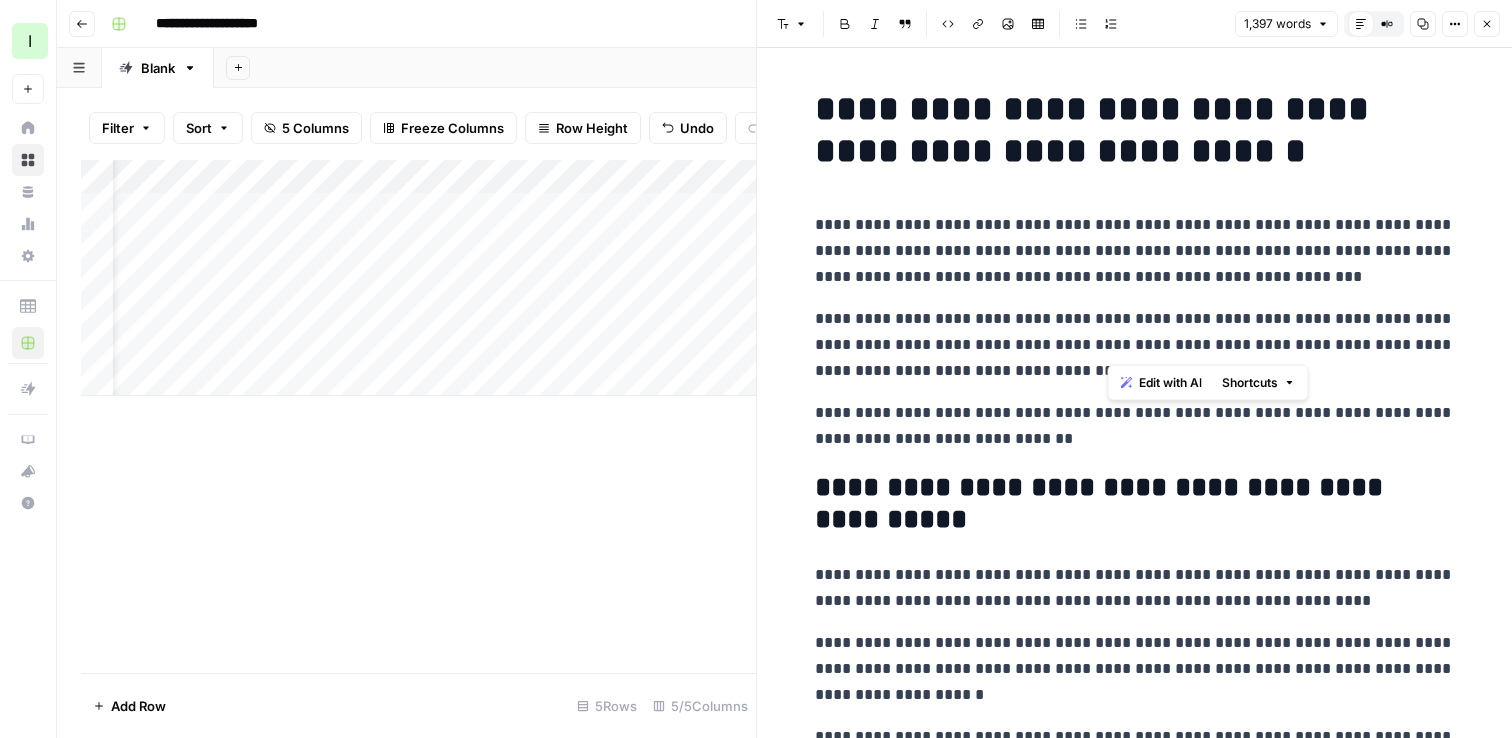 click on "**********" at bounding box center (1135, 345) 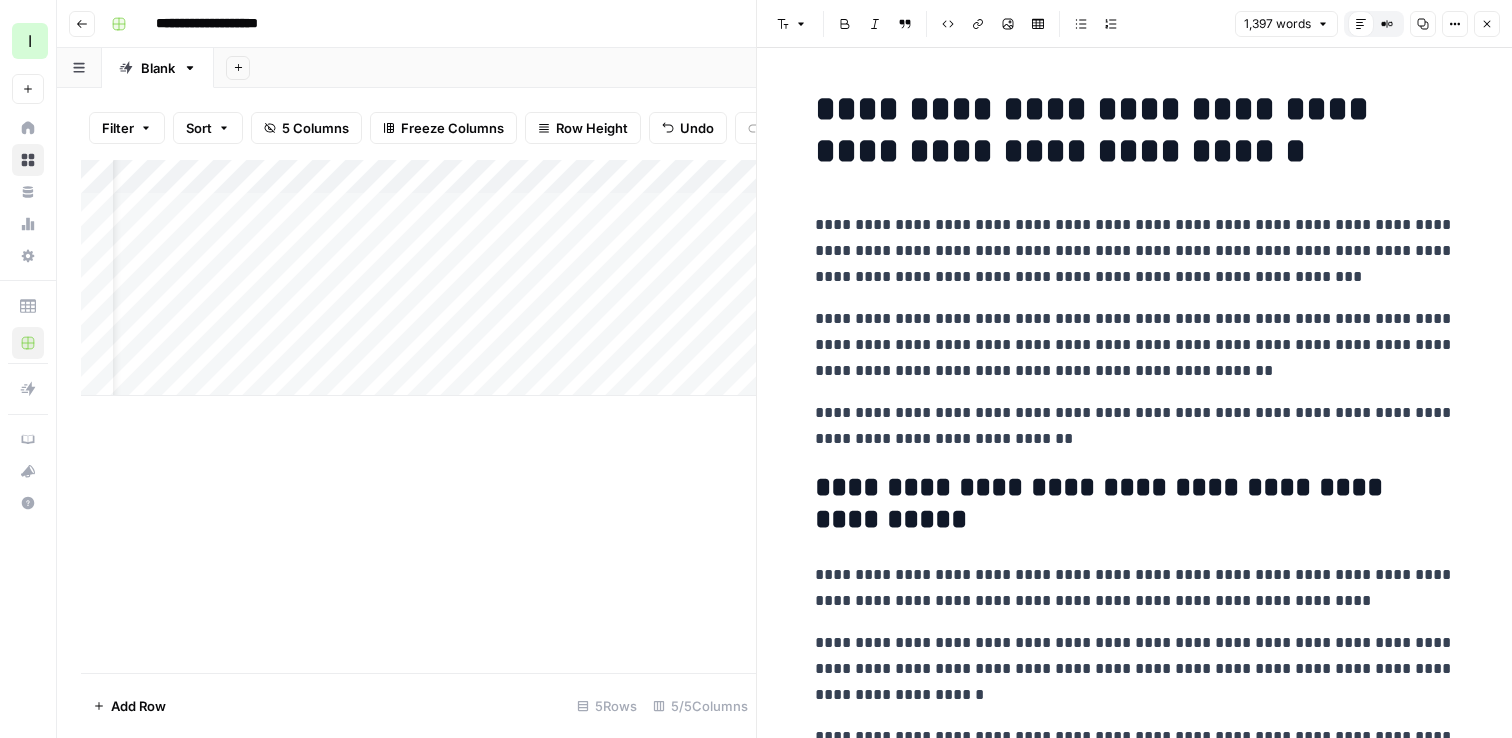click on "**********" at bounding box center [1135, 426] 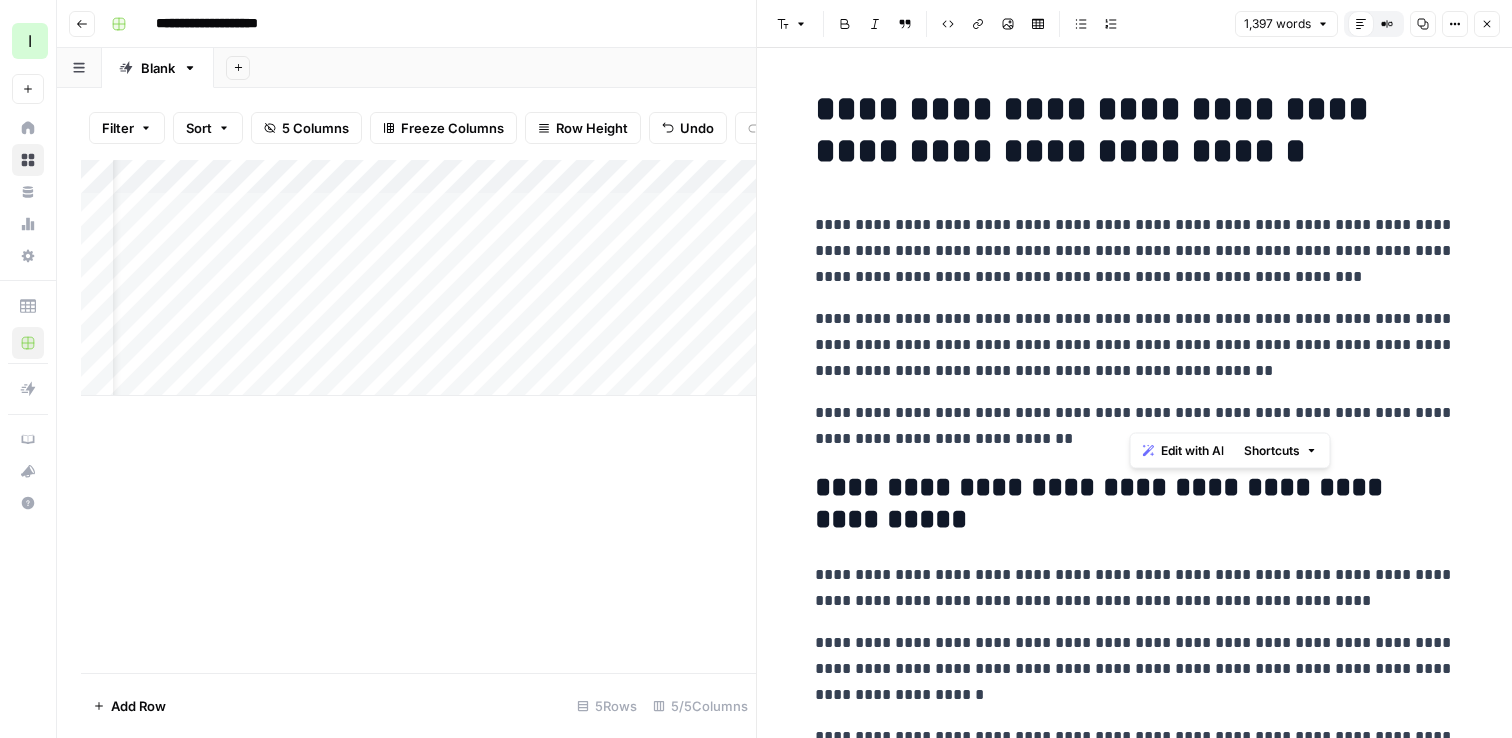 click on "**********" at bounding box center (1135, 426) 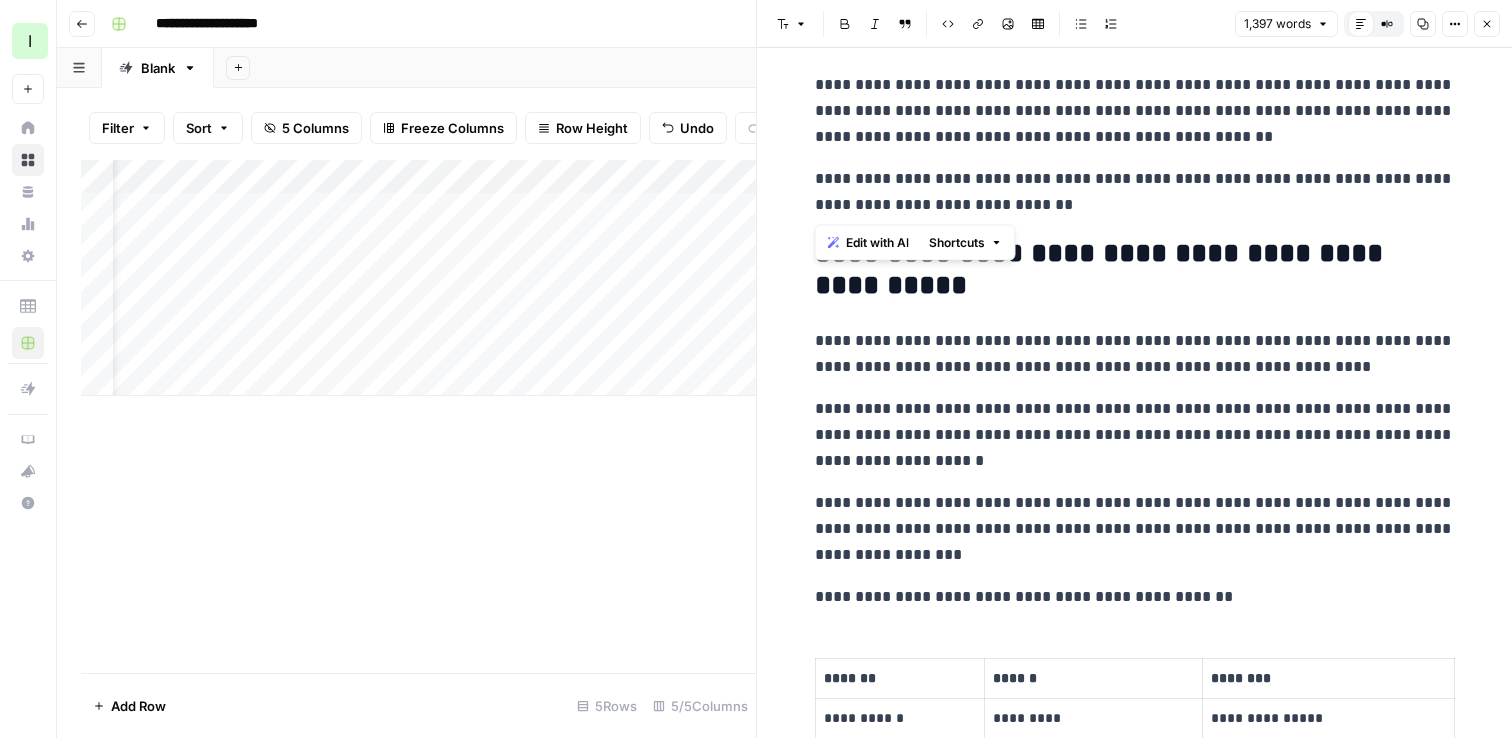scroll, scrollTop: 232, scrollLeft: 0, axis: vertical 